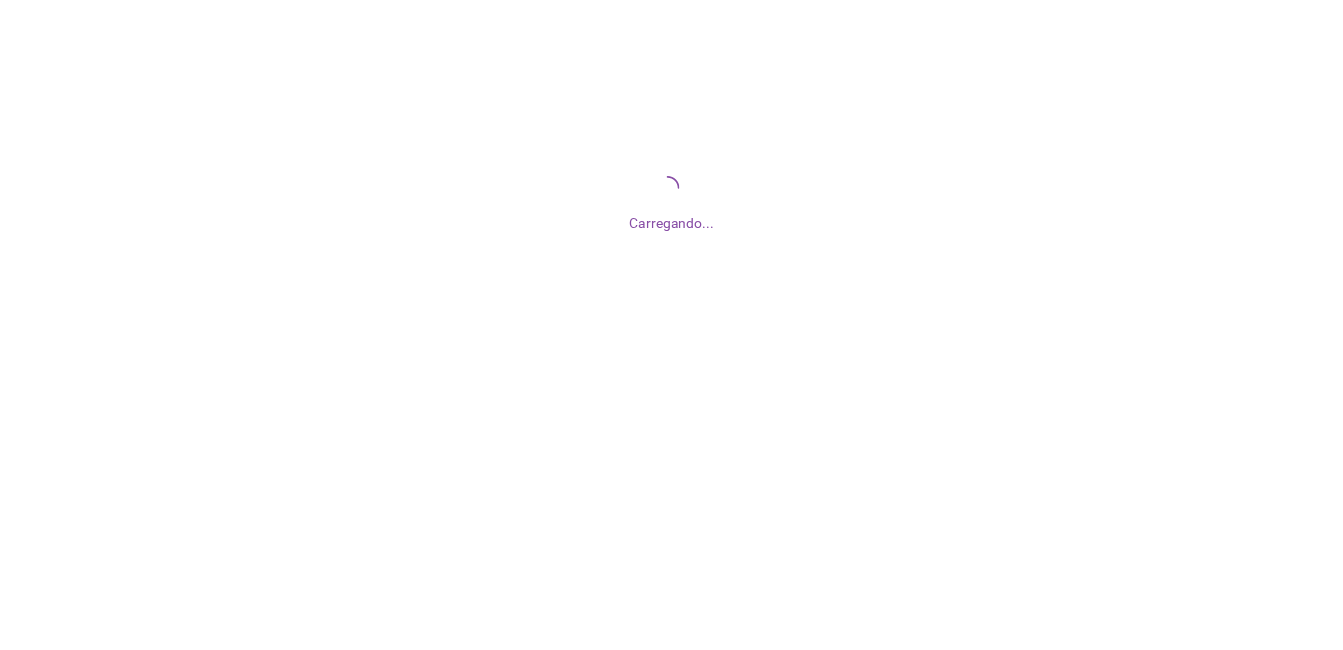scroll, scrollTop: 0, scrollLeft: 0, axis: both 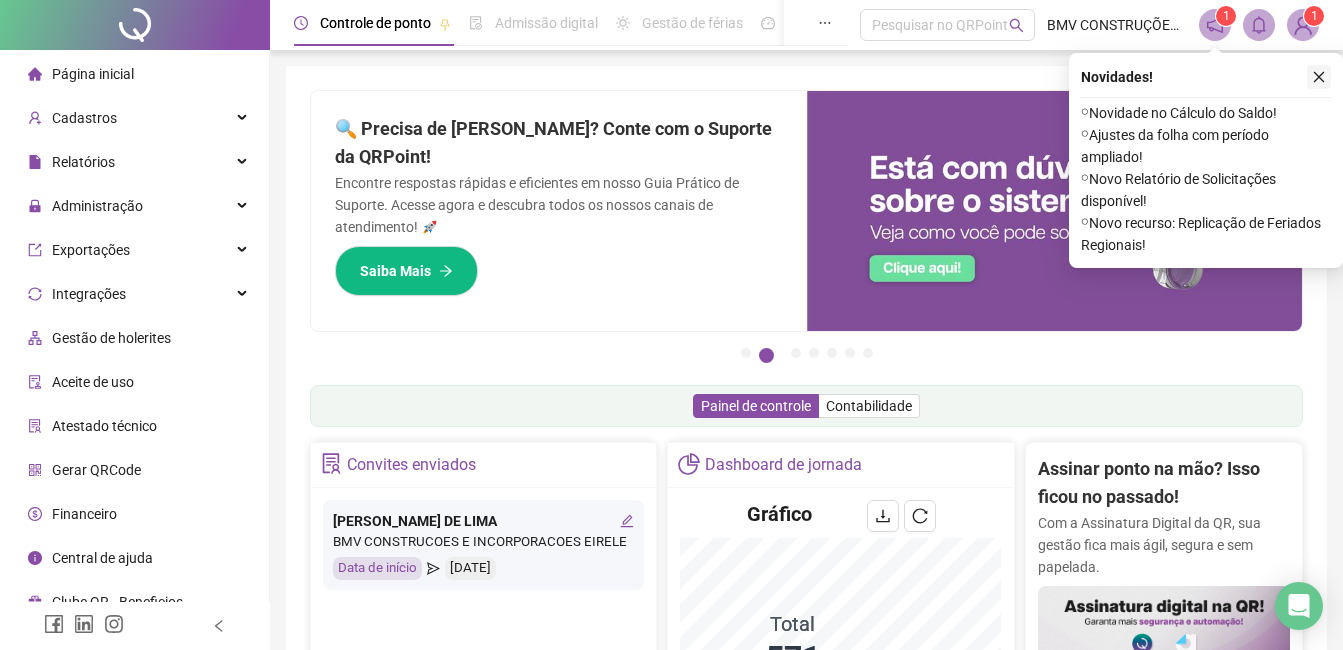 click at bounding box center [1319, 77] 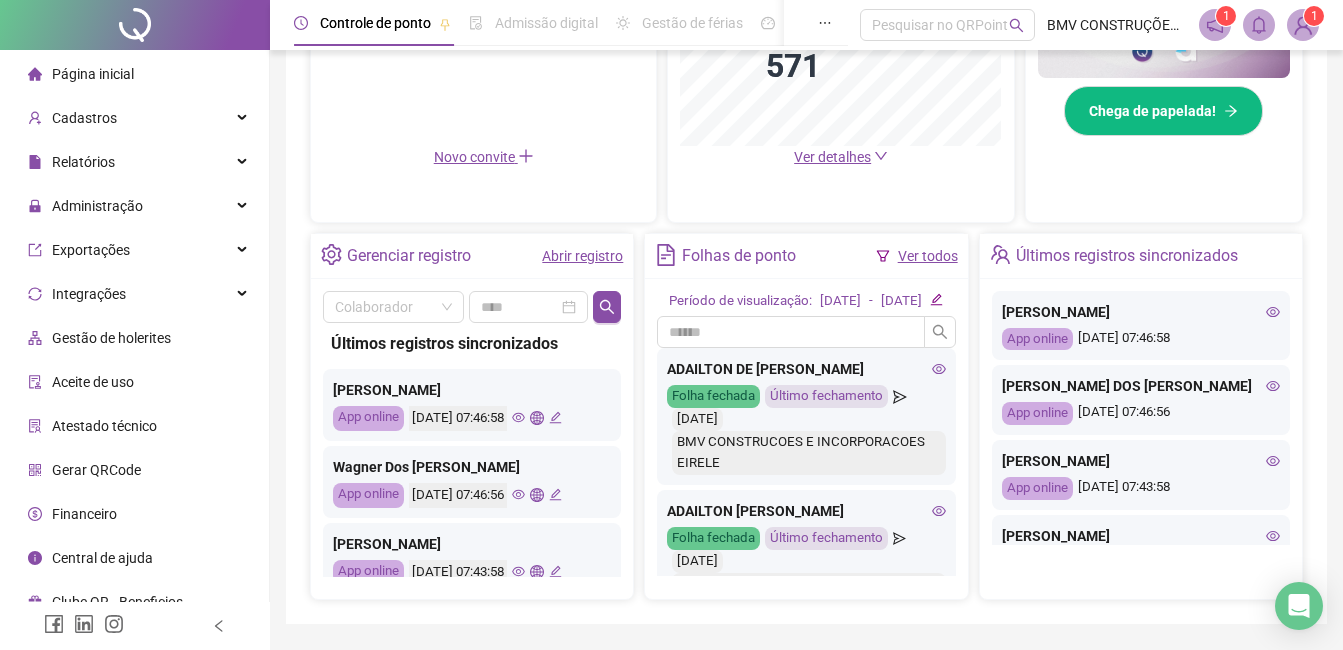 scroll, scrollTop: 672, scrollLeft: 0, axis: vertical 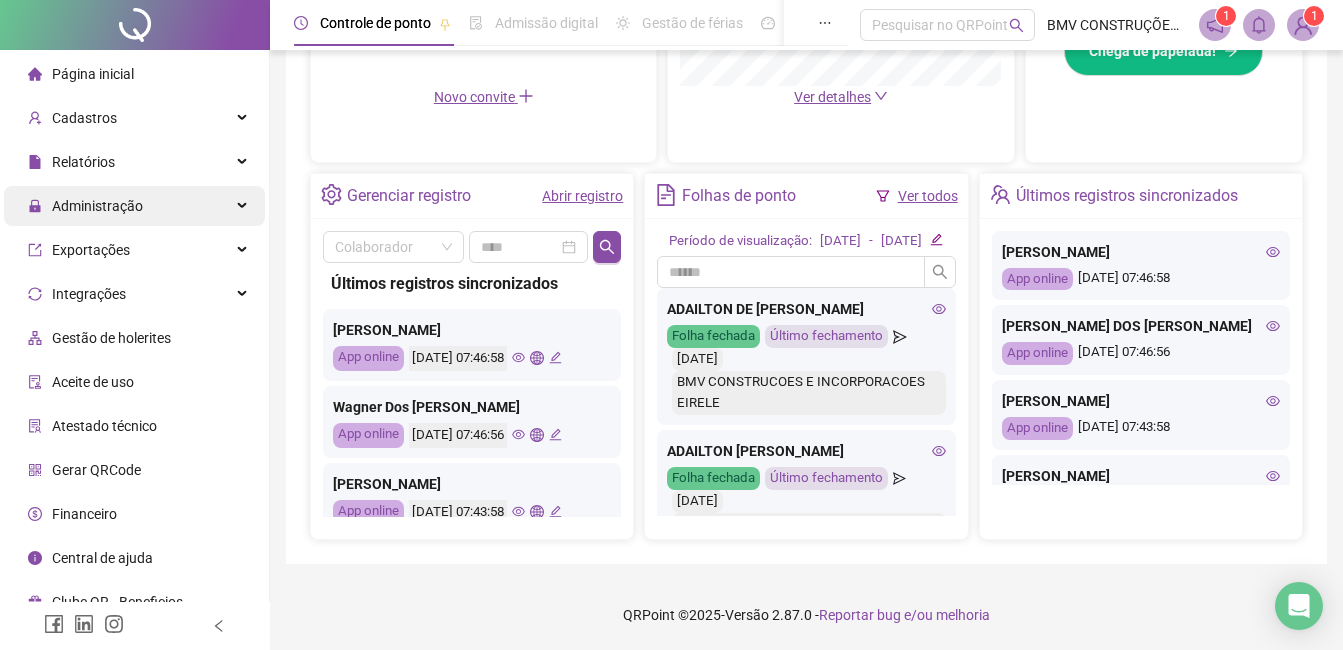 click on "Administração" at bounding box center (97, 206) 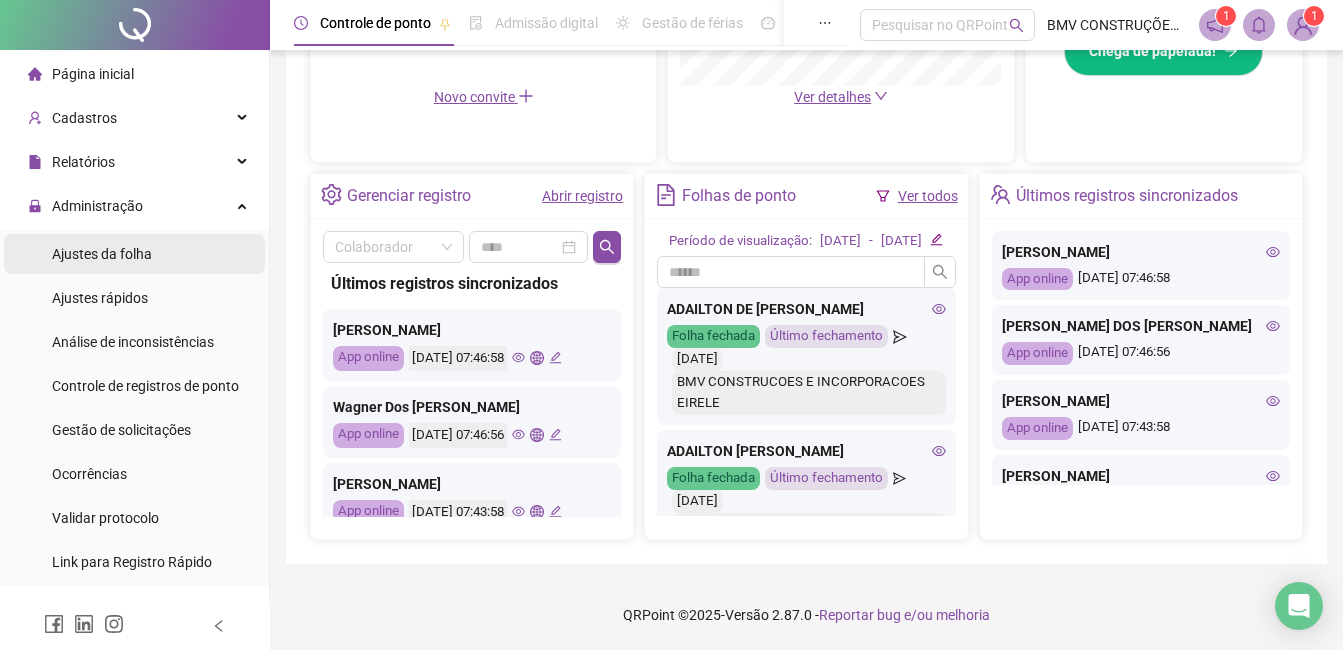 click on "Ajustes da folha" at bounding box center (102, 254) 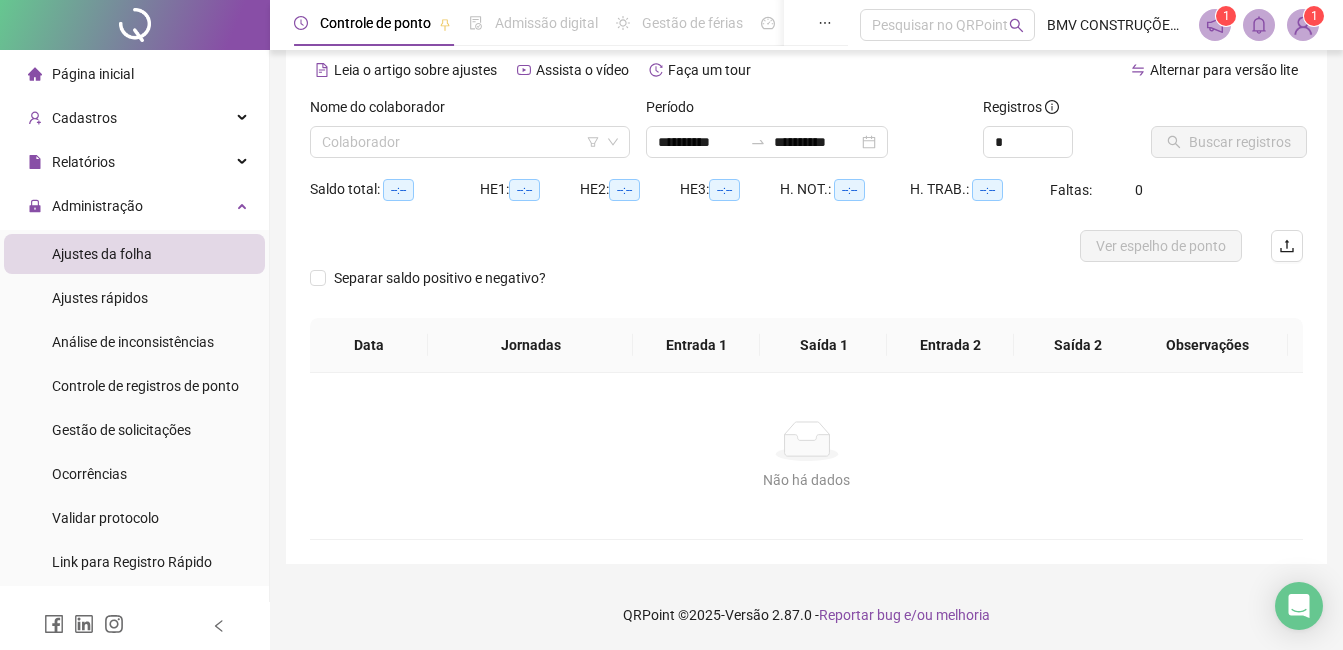 scroll, scrollTop: 88, scrollLeft: 0, axis: vertical 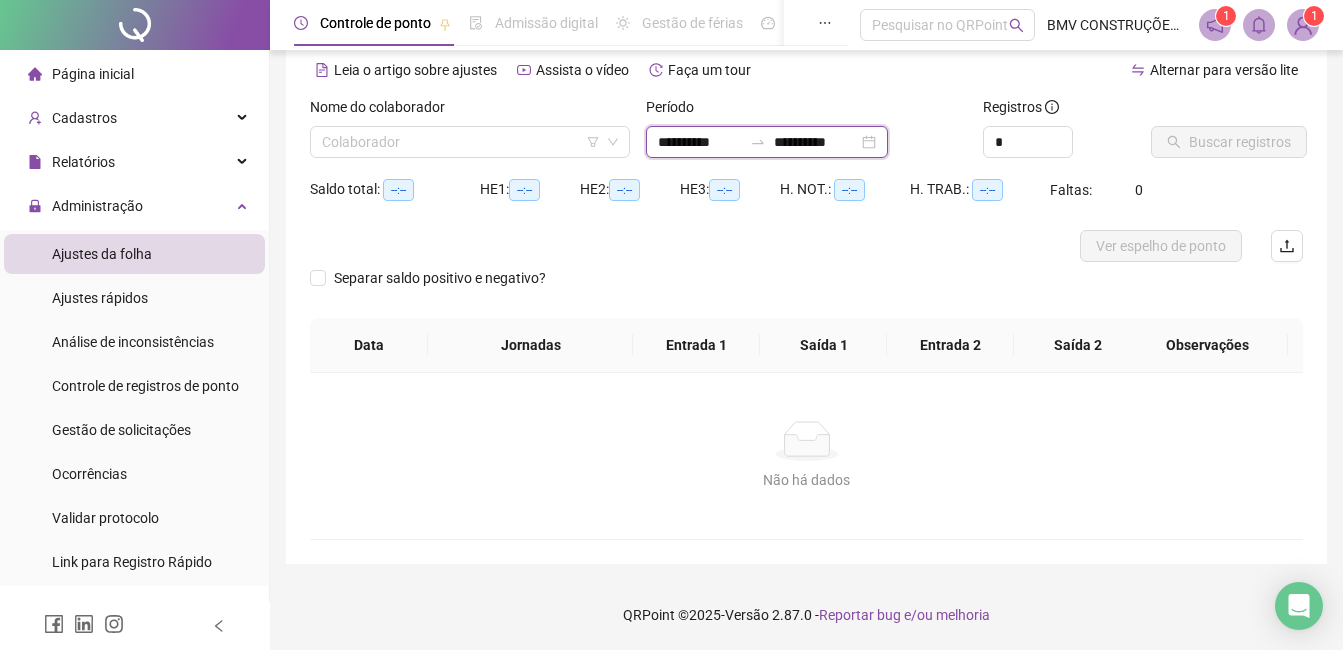 click on "**********" at bounding box center (700, 142) 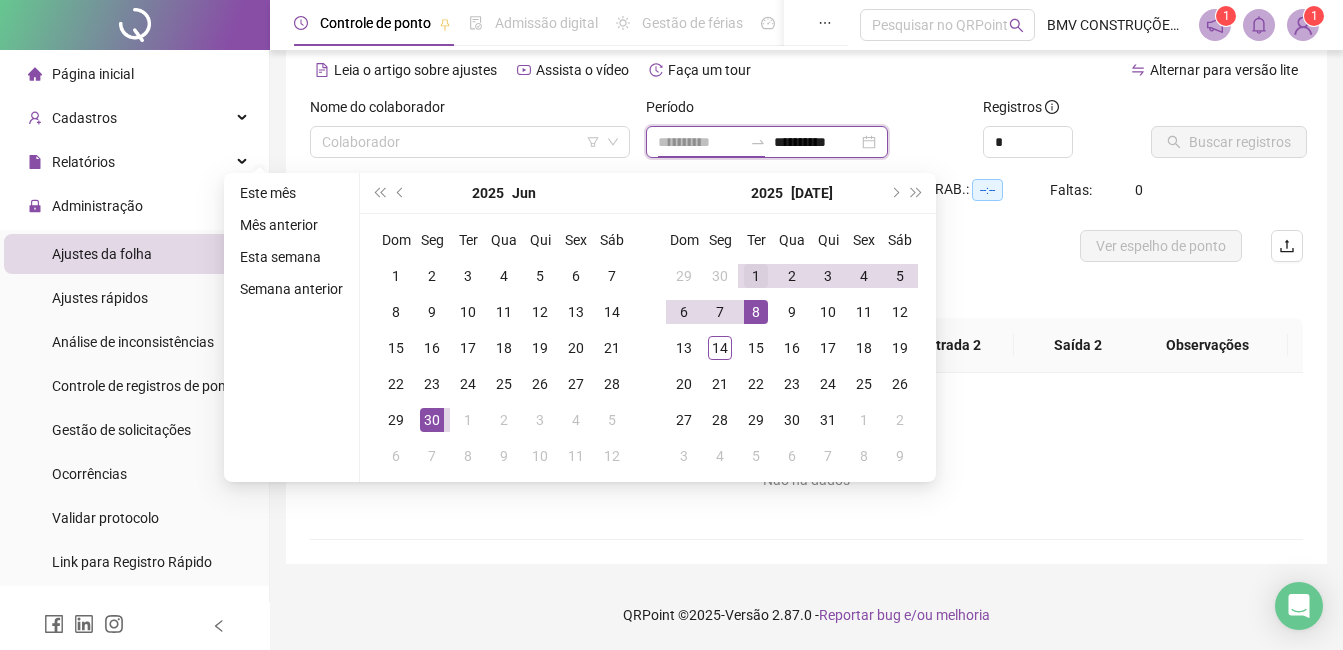 type on "**********" 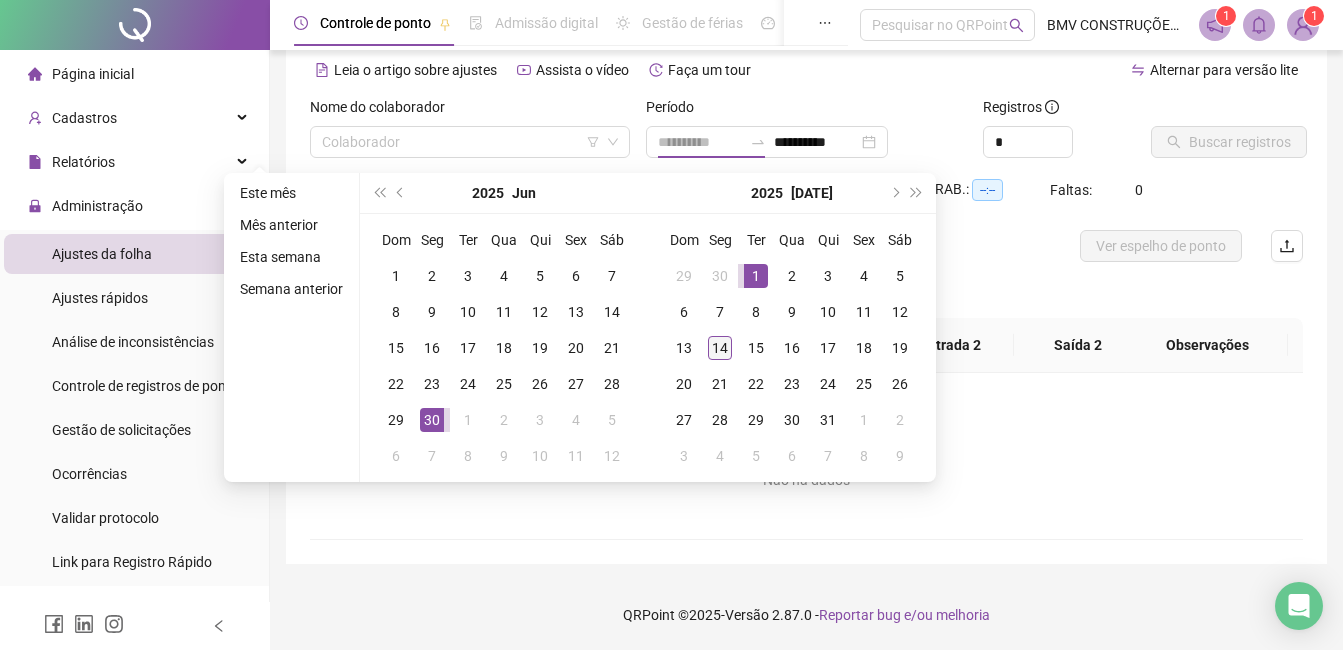 drag, startPoint x: 747, startPoint y: 260, endPoint x: 716, endPoint y: 336, distance: 82.07923 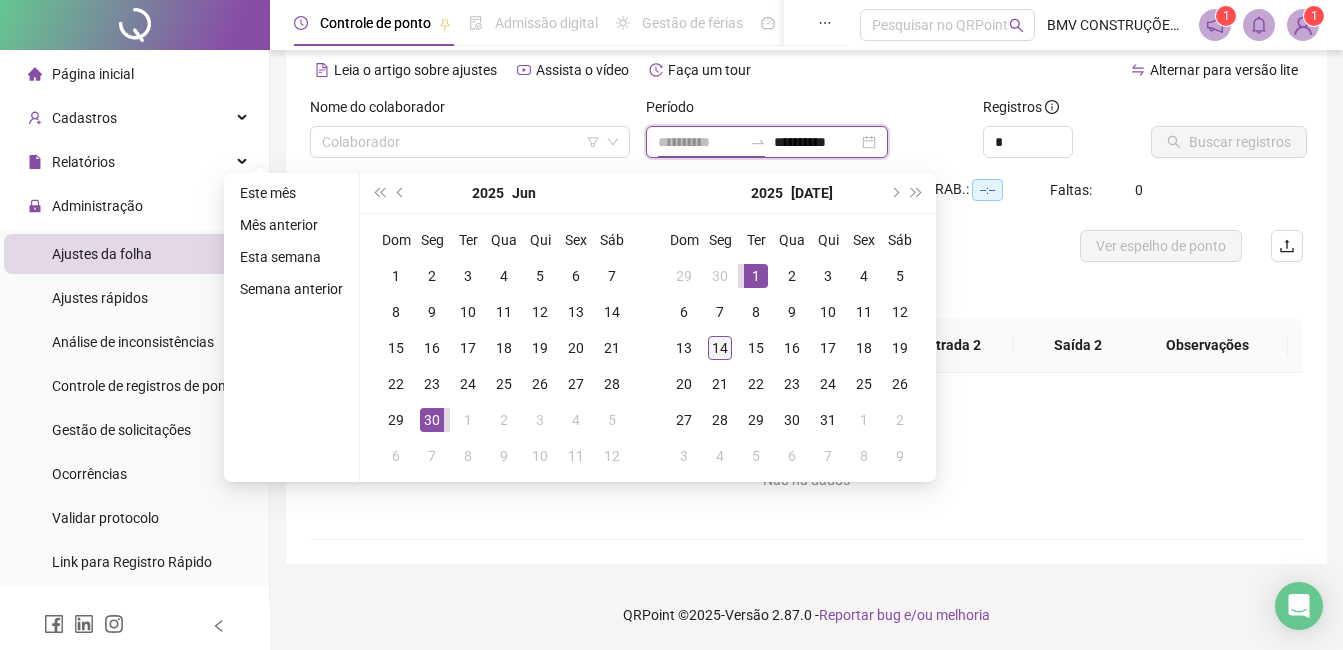 type on "**********" 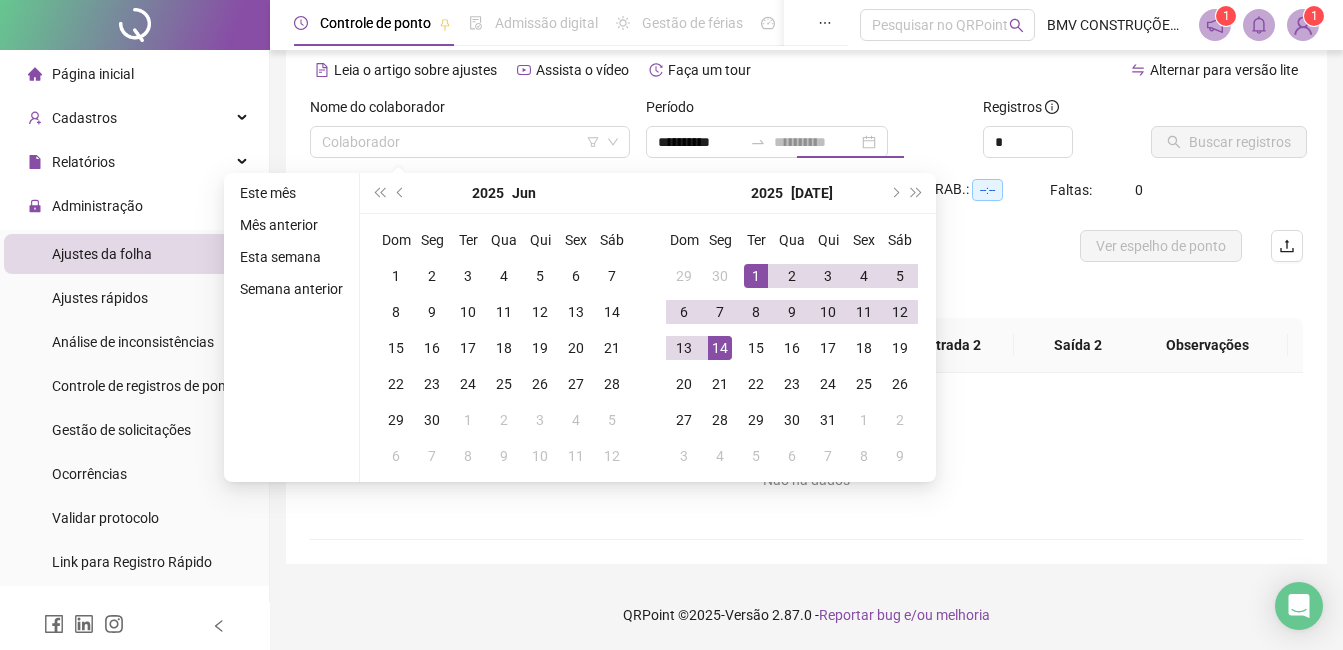 click on "14" at bounding box center [720, 348] 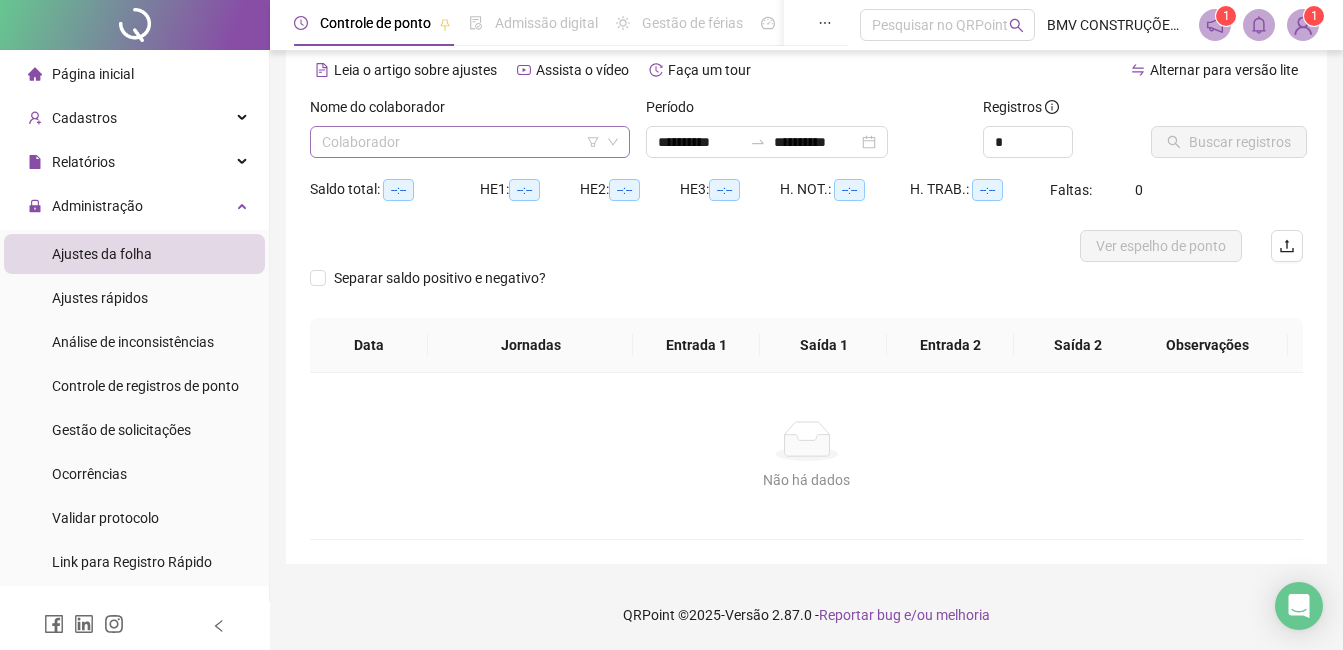 click at bounding box center (464, 142) 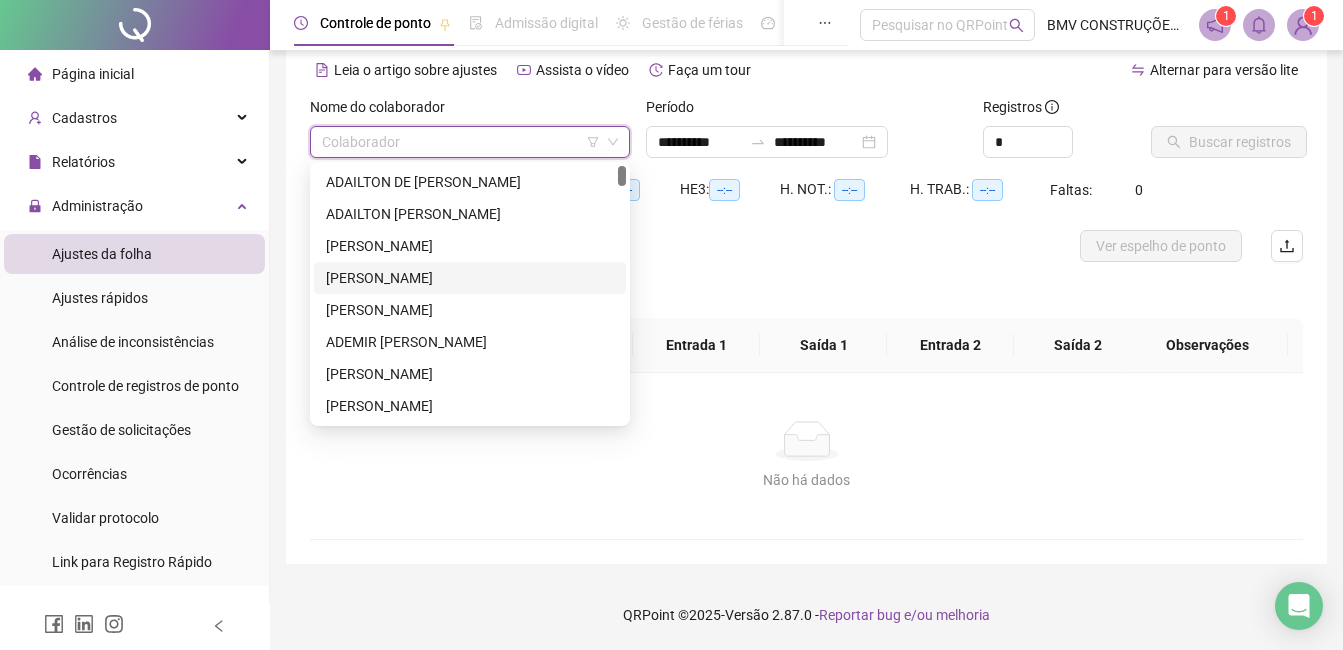 click at bounding box center [464, 142] 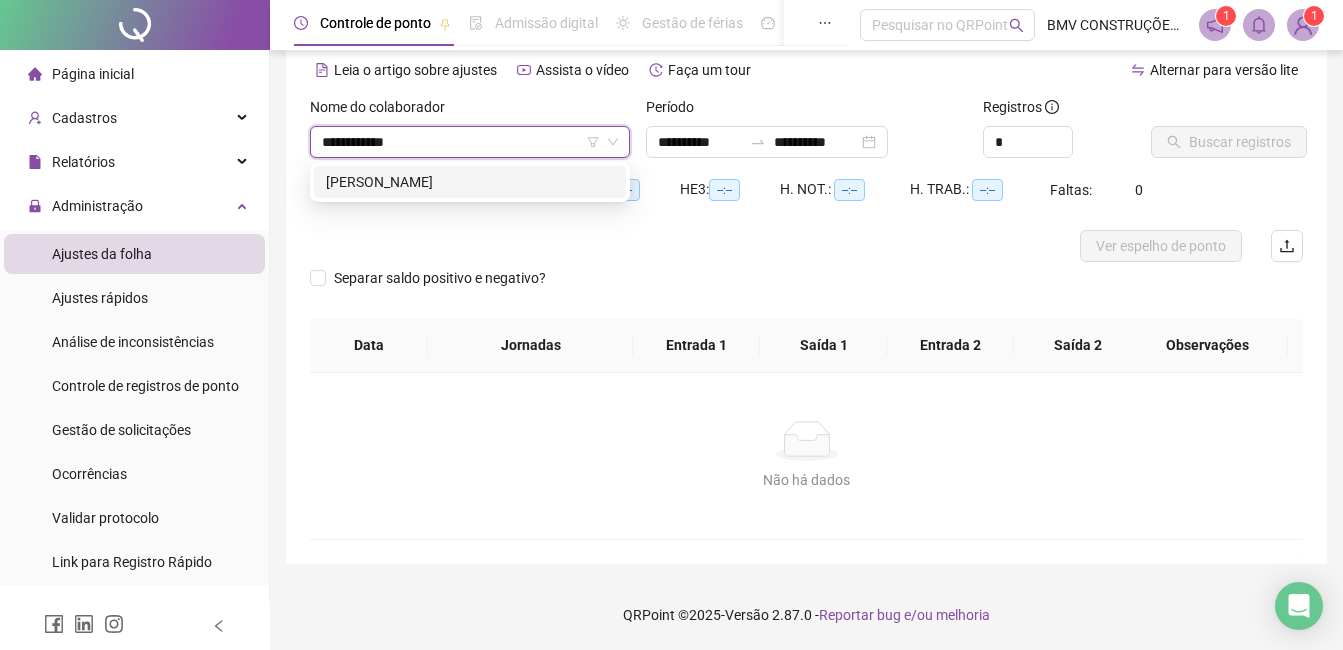 type on "**********" 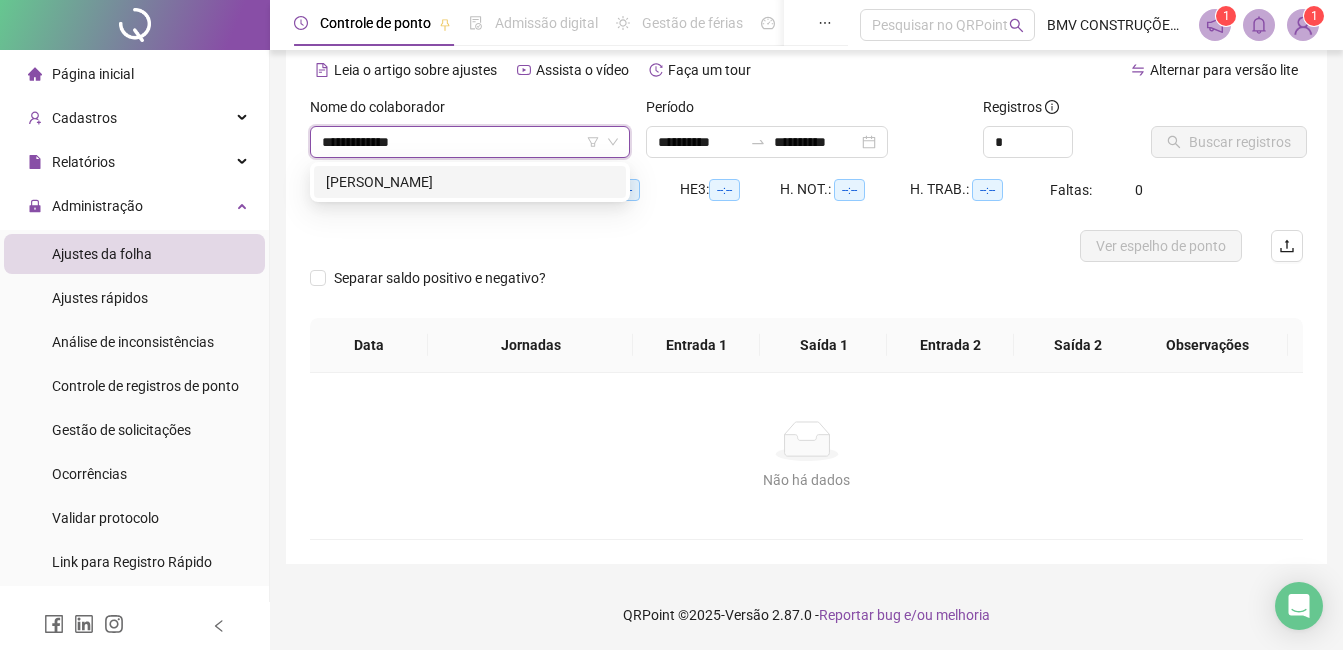 type 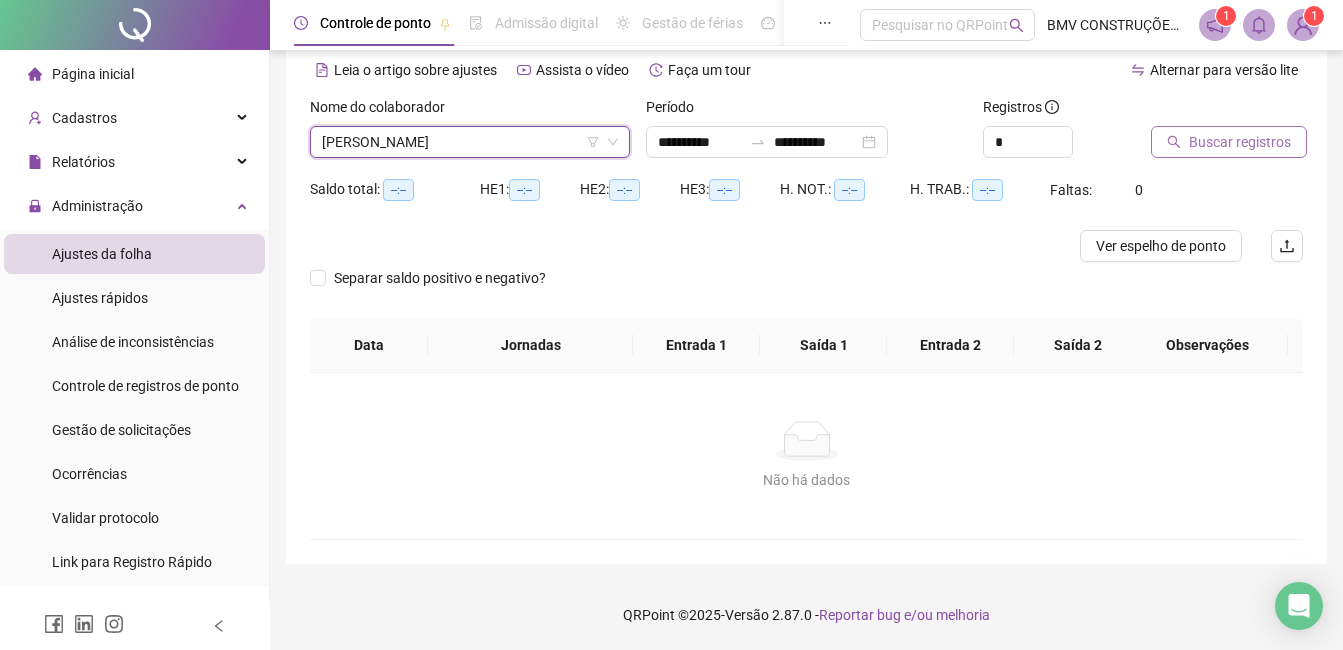 click on "Buscar registros" at bounding box center (1240, 142) 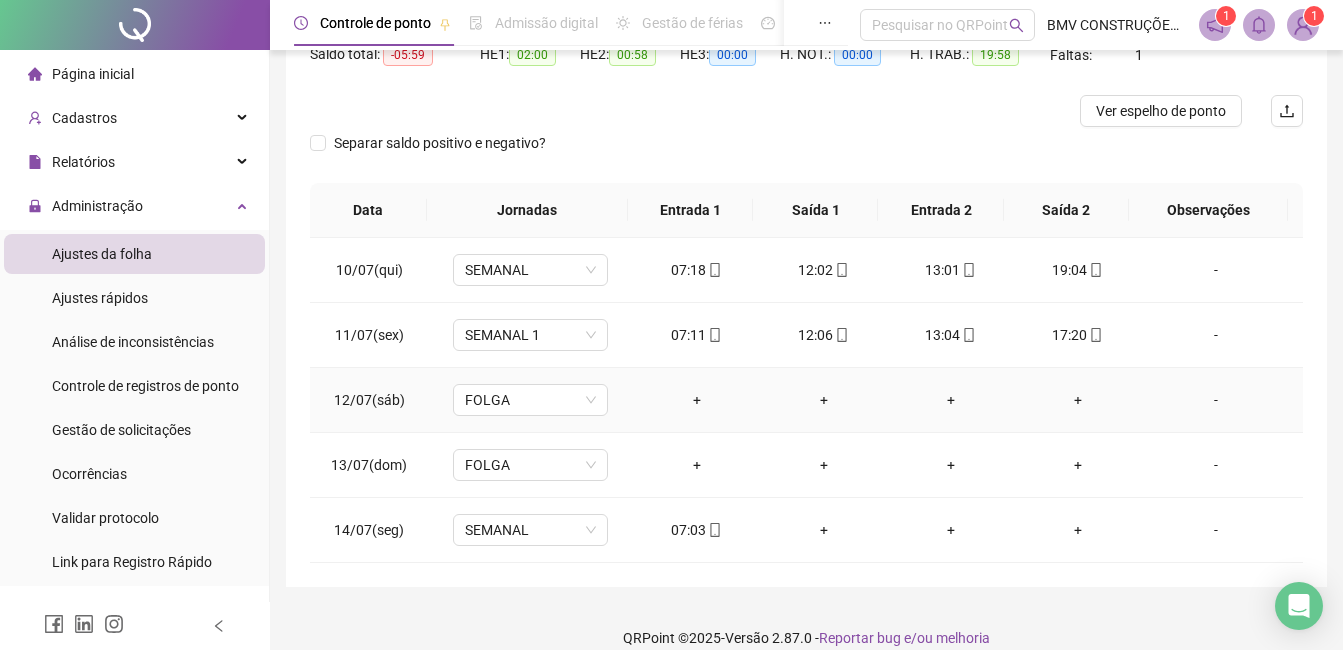 scroll, scrollTop: 246, scrollLeft: 0, axis: vertical 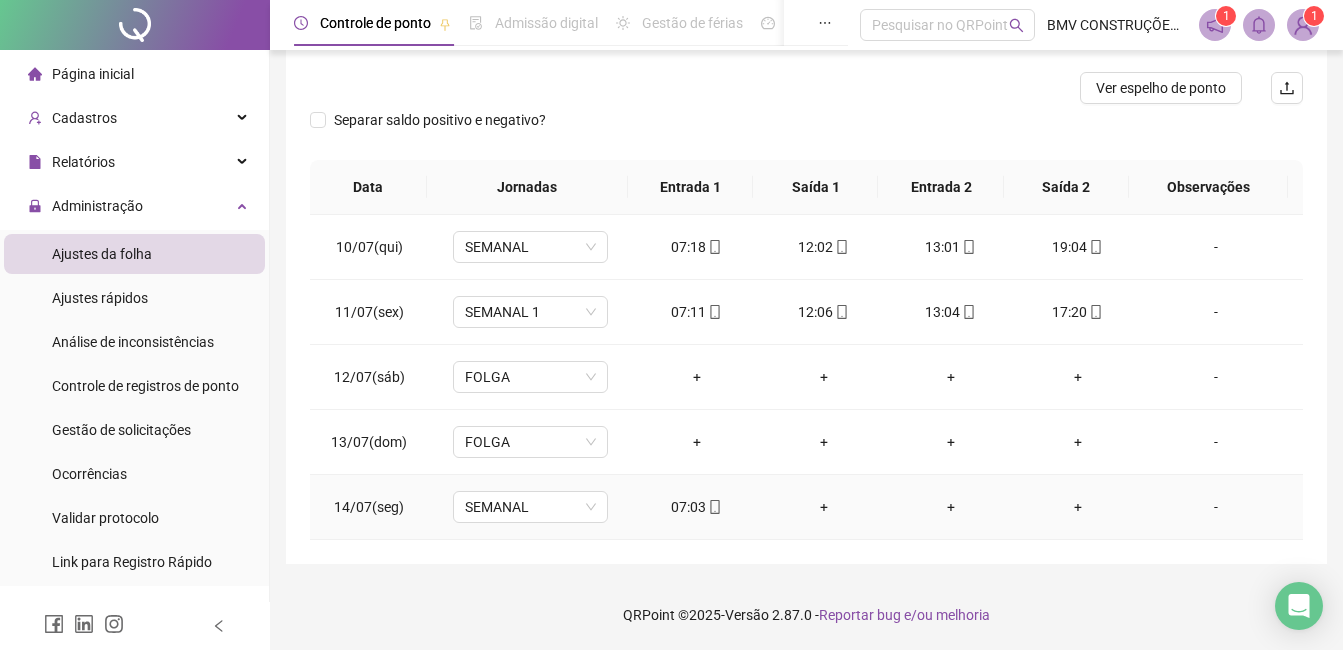 click on "07:03" at bounding box center (696, 507) 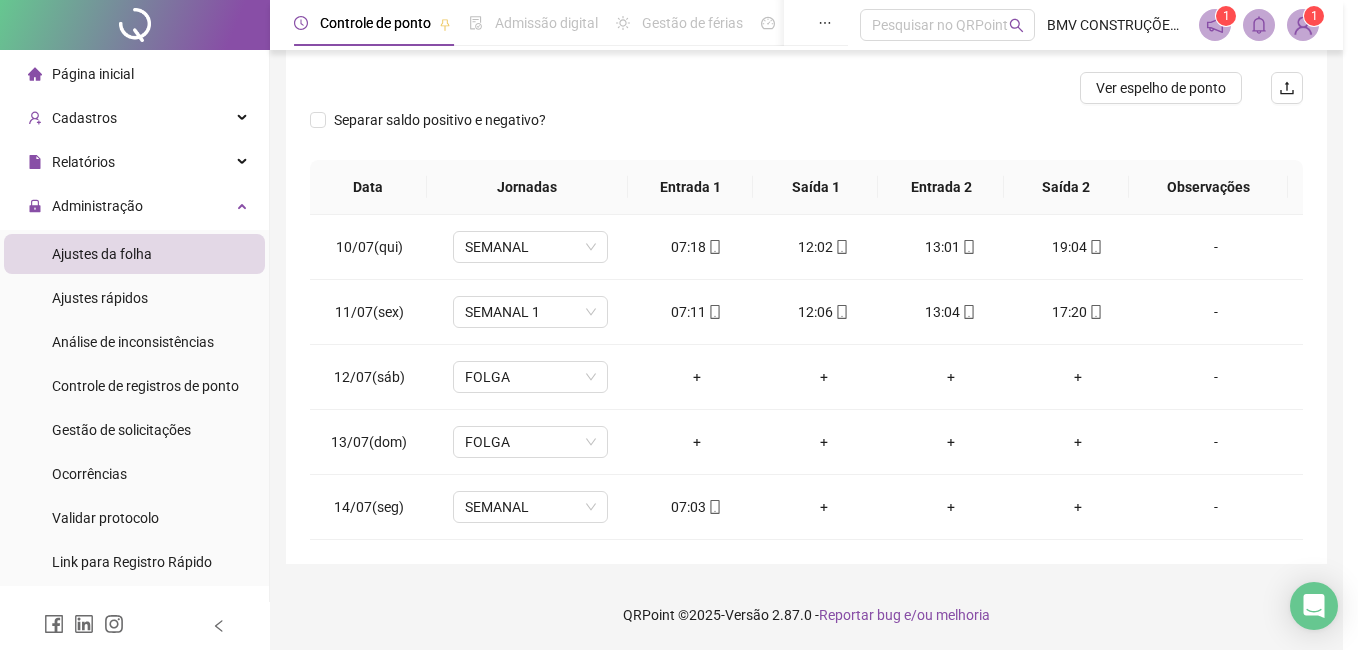 type on "**********" 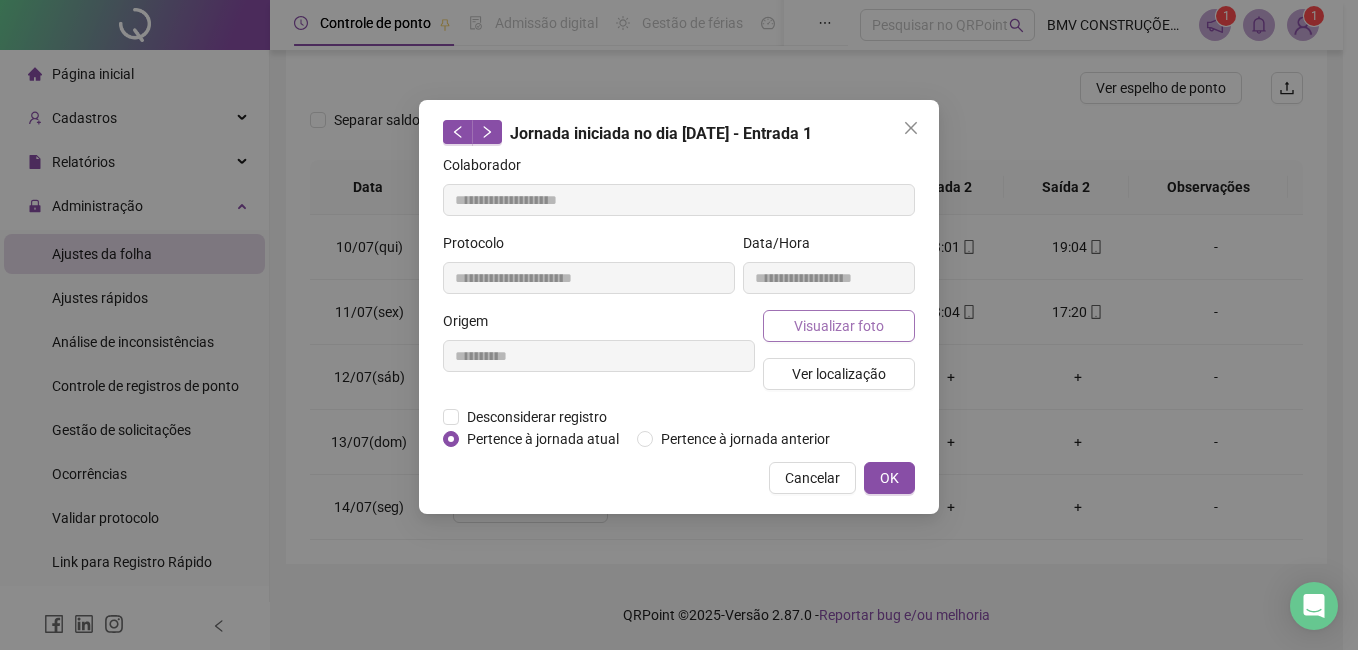 click on "Visualizar foto" at bounding box center (839, 326) 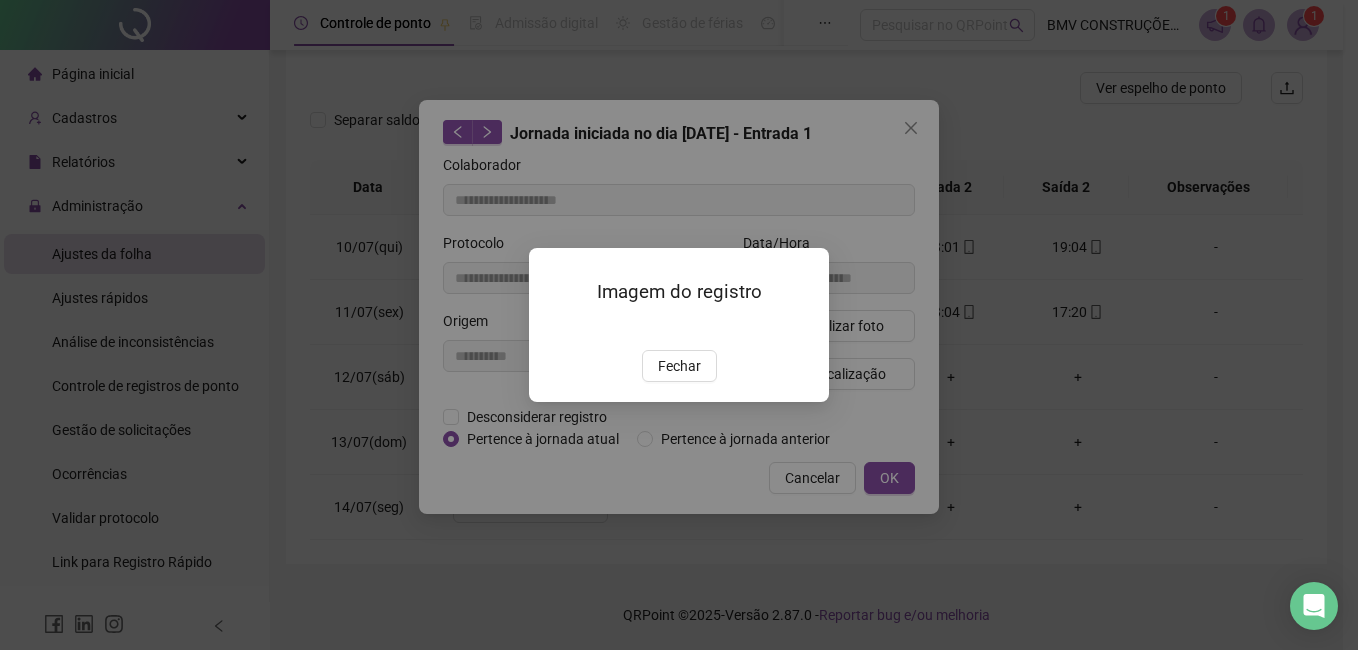click at bounding box center [553, 328] 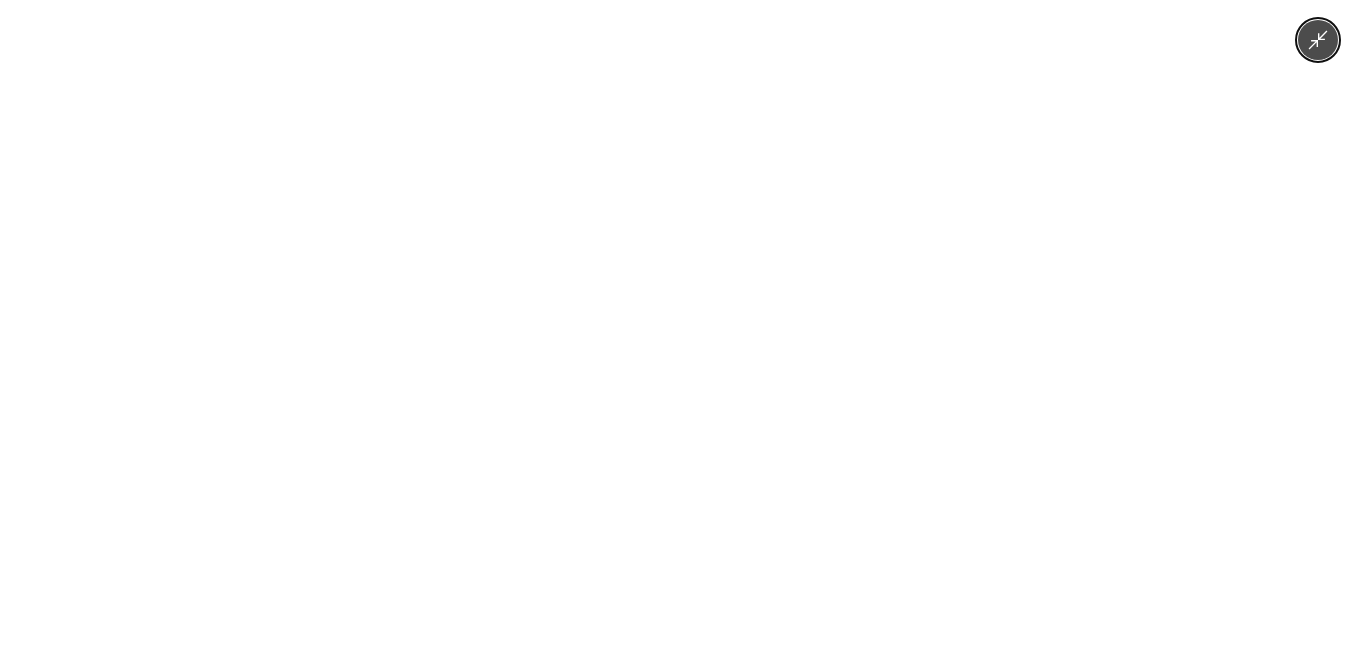 click at bounding box center [679, 325] 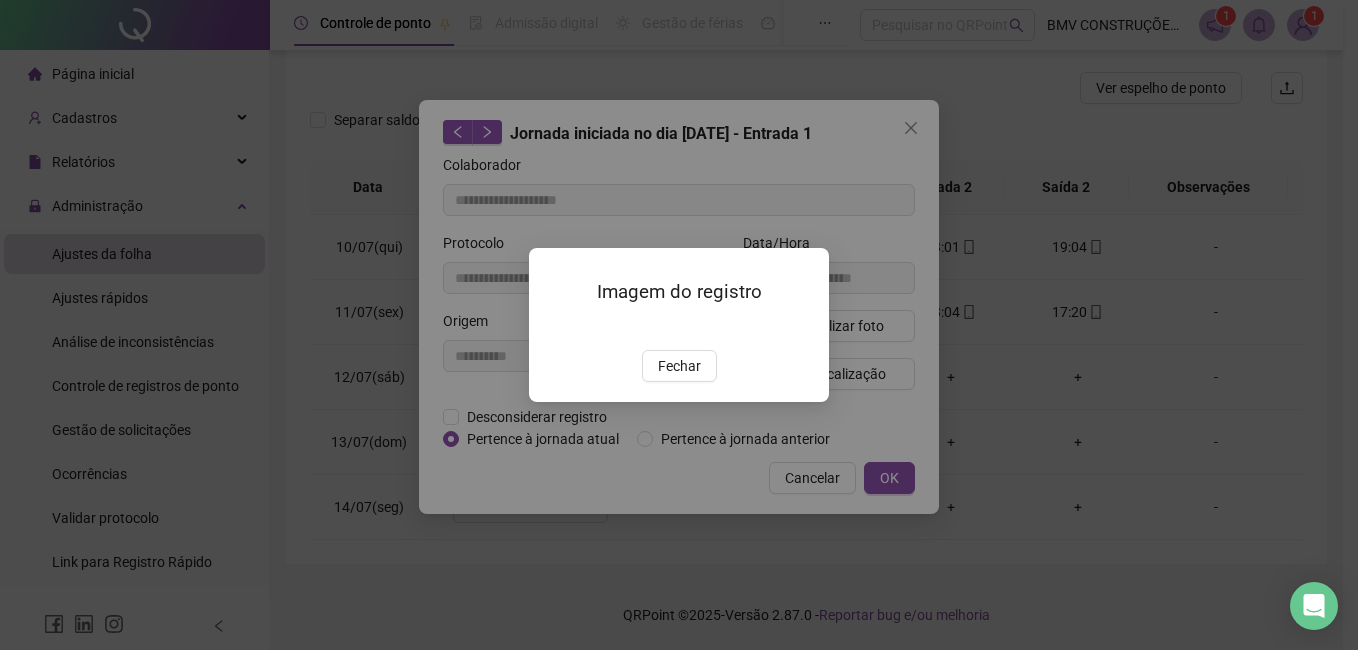 click on "Fechar" at bounding box center (679, 366) 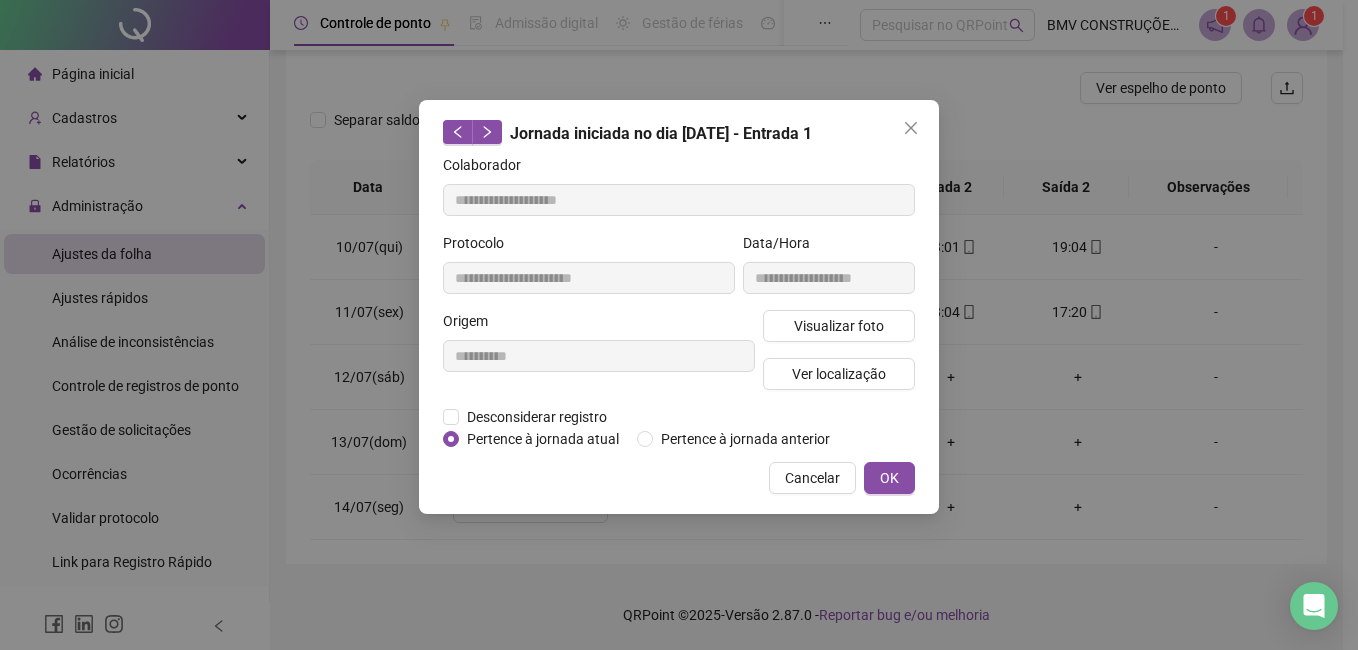 click on "Cancelar" at bounding box center [812, 478] 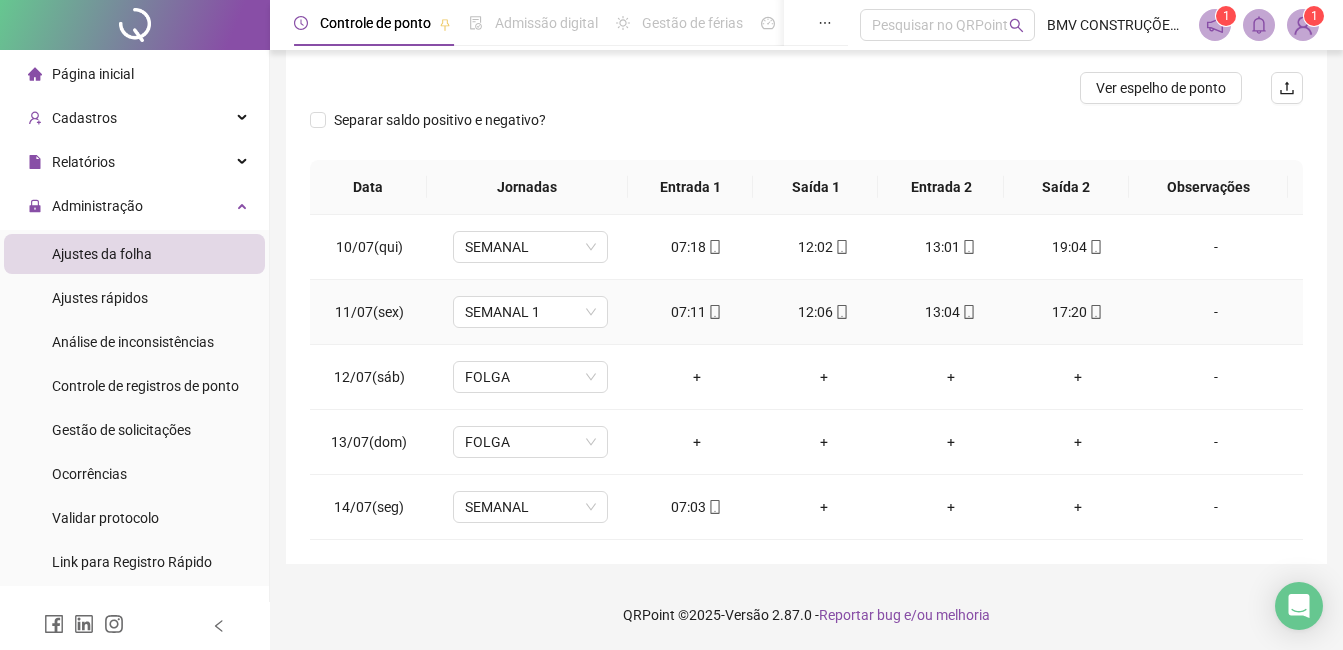drag, startPoint x: 1081, startPoint y: 332, endPoint x: 1081, endPoint y: 321, distance: 11 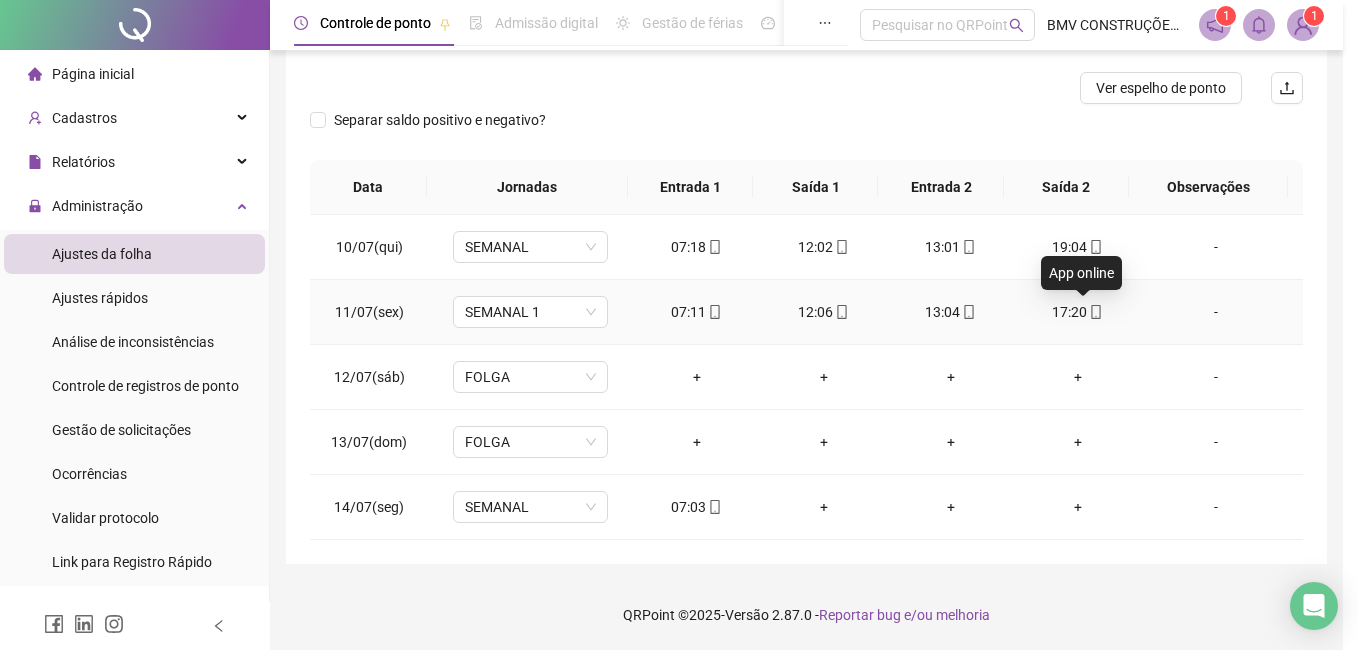 type on "**********" 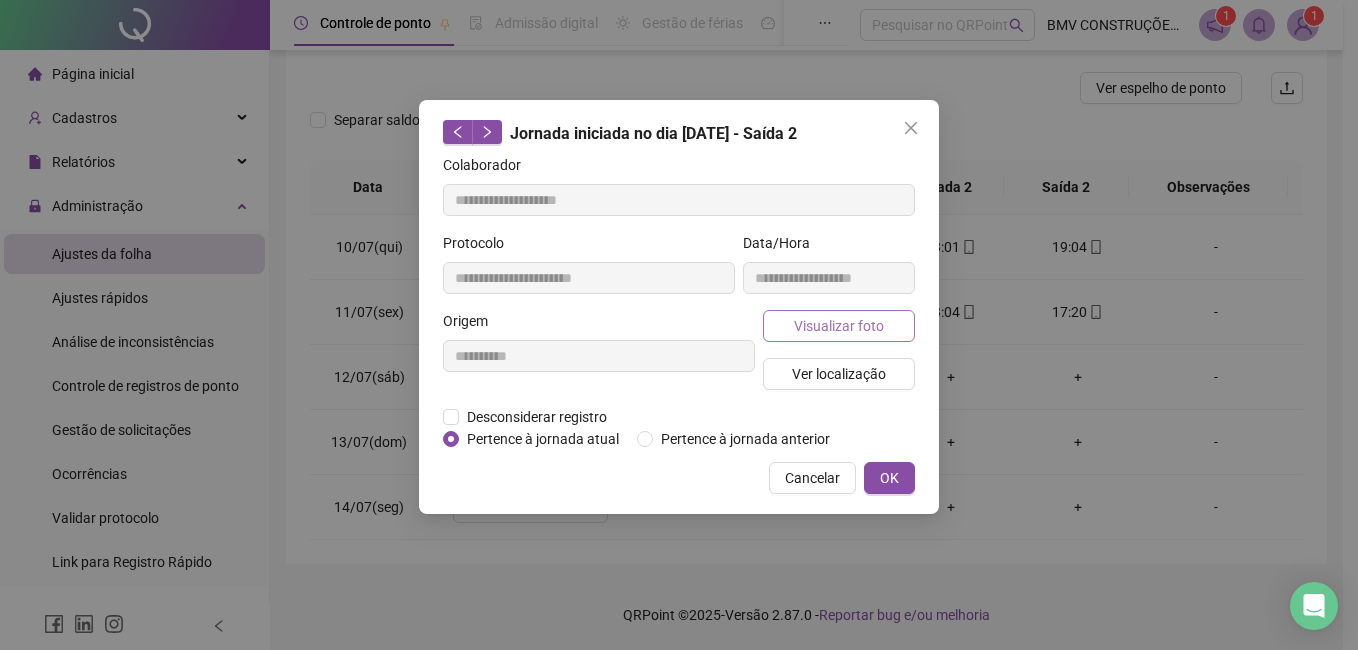 click on "Visualizar foto" at bounding box center (839, 326) 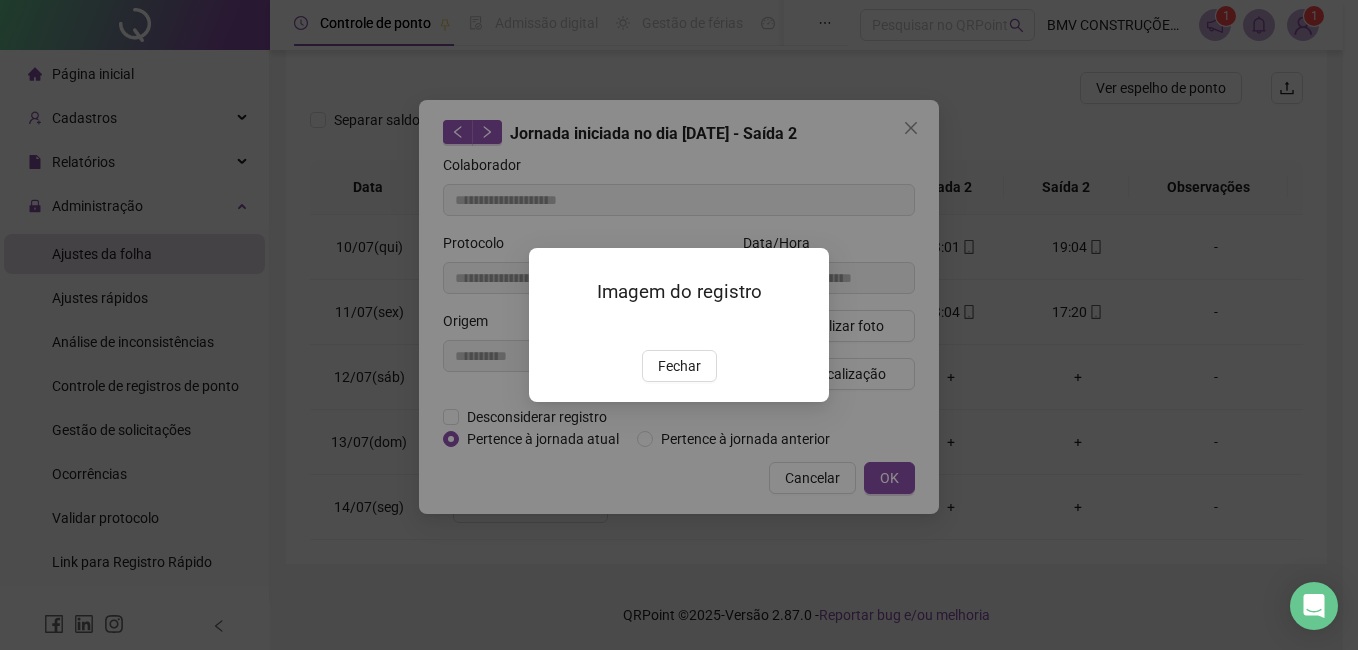 click at bounding box center (553, 328) 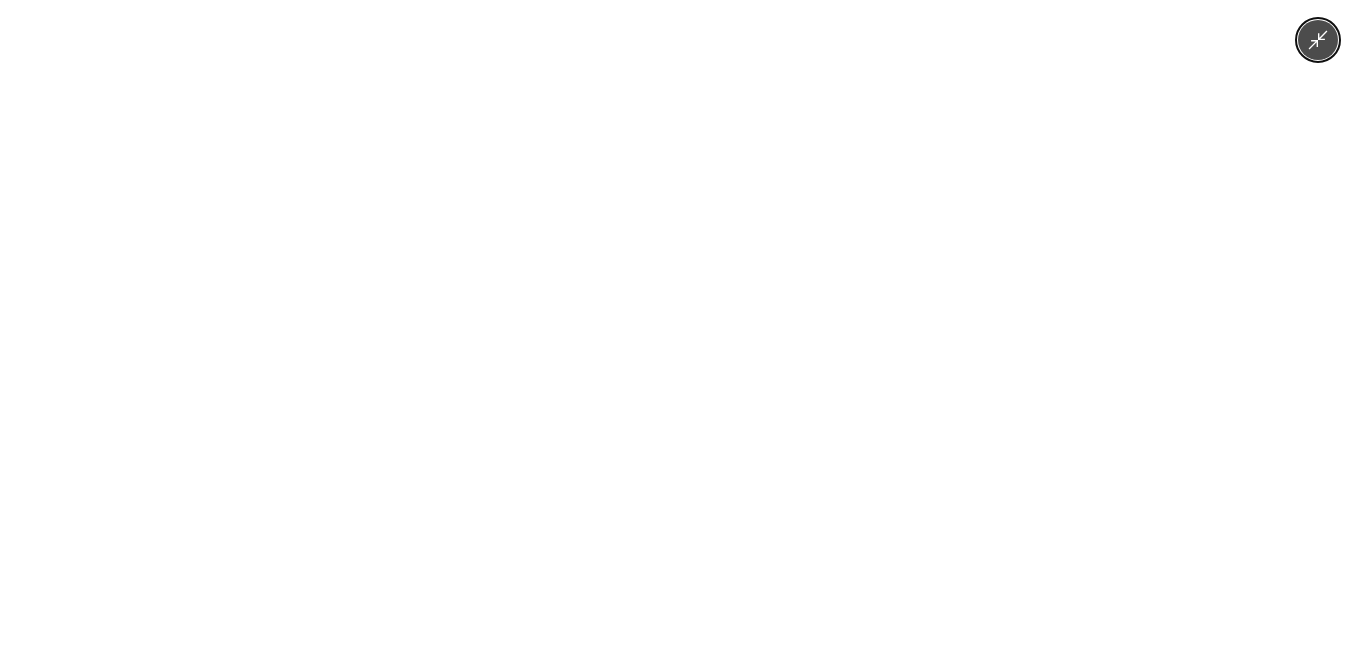 click at bounding box center [679, 325] 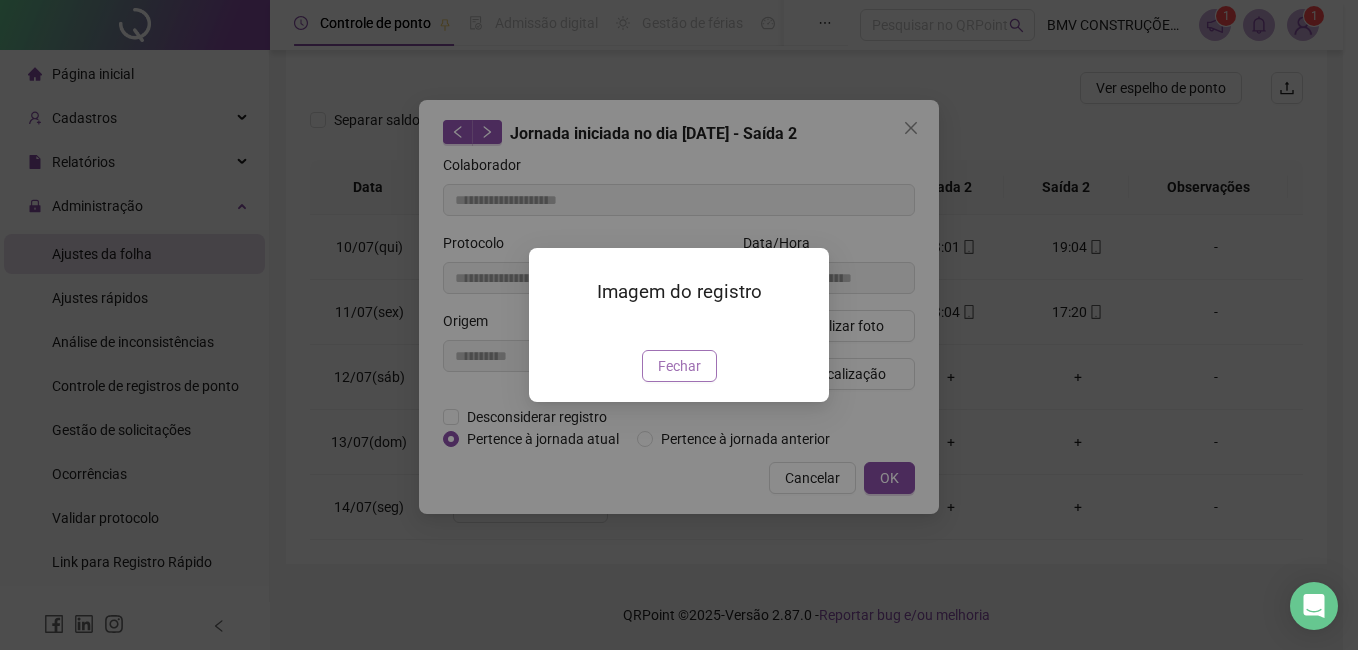 click on "Fechar" at bounding box center [679, 366] 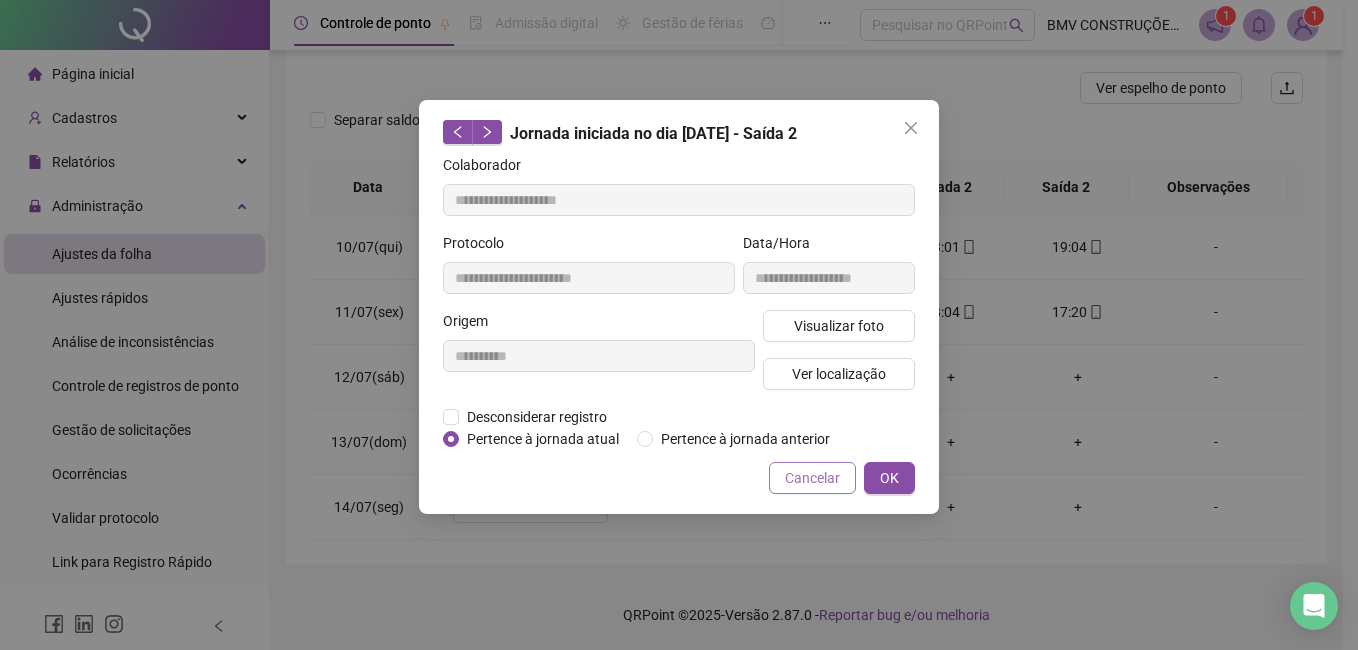 click on "Cancelar" at bounding box center (812, 478) 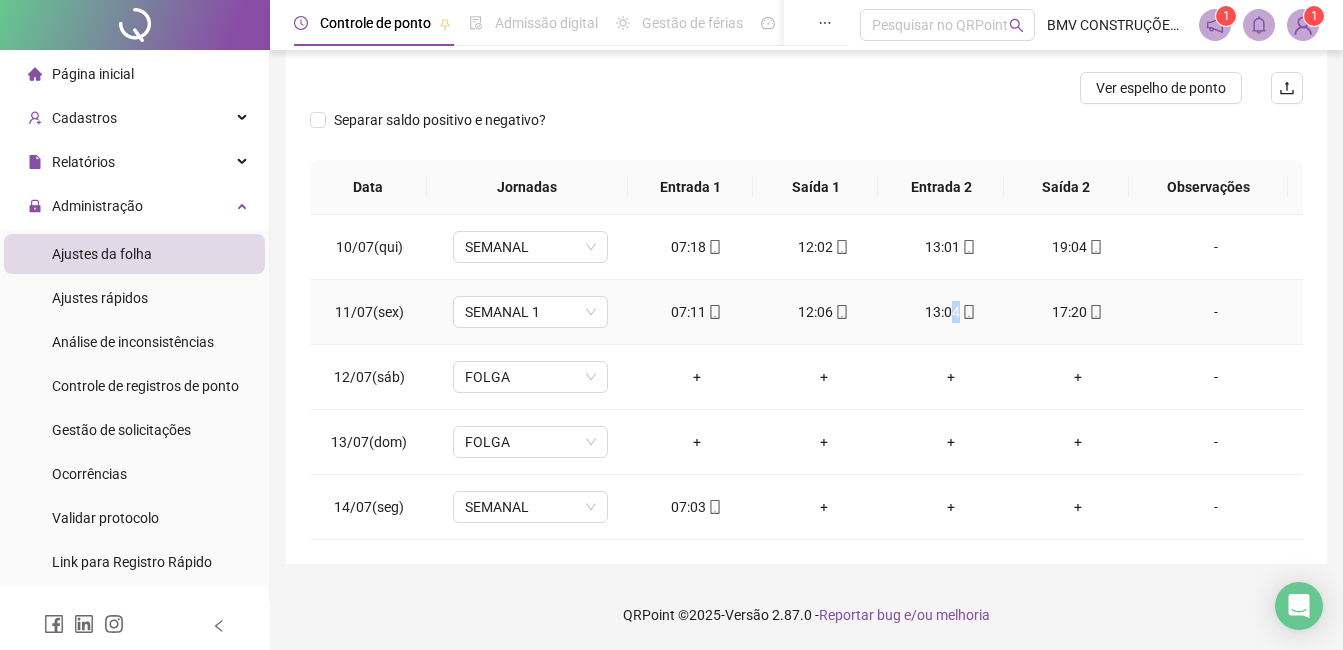 click on "13:04" at bounding box center (950, 312) 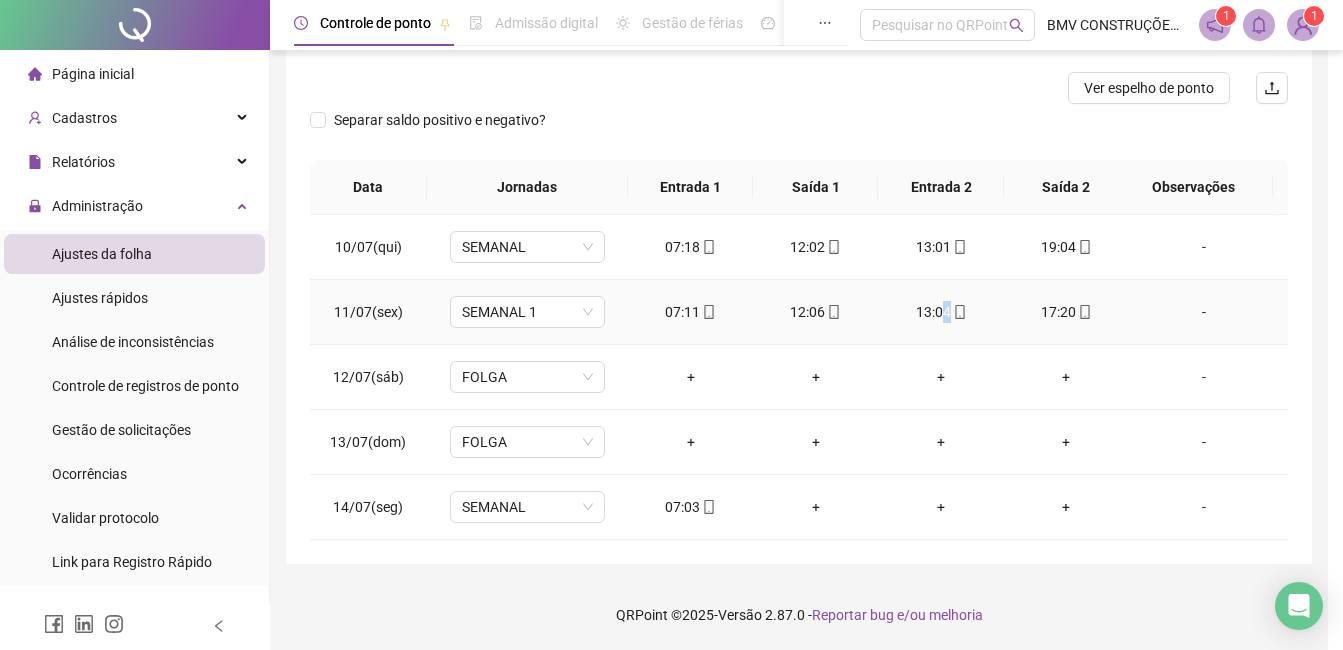 type on "**********" 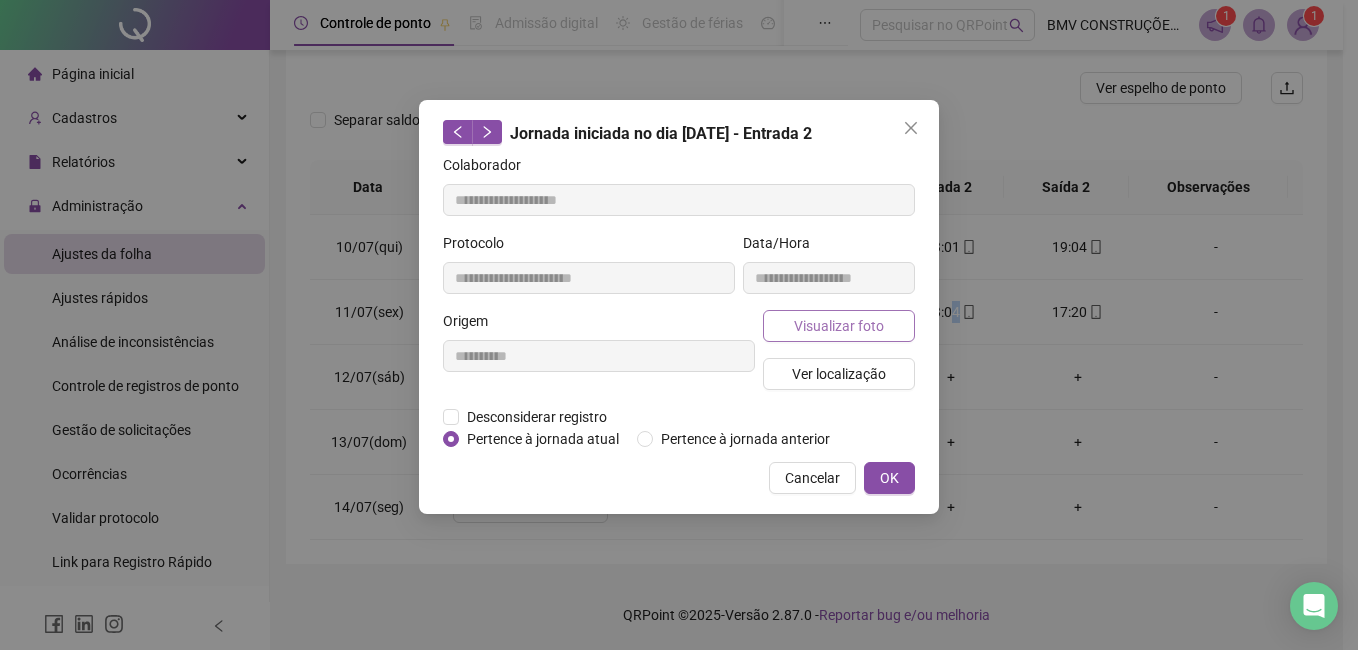 drag, startPoint x: 943, startPoint y: 309, endPoint x: 872, endPoint y: 320, distance: 71.84706 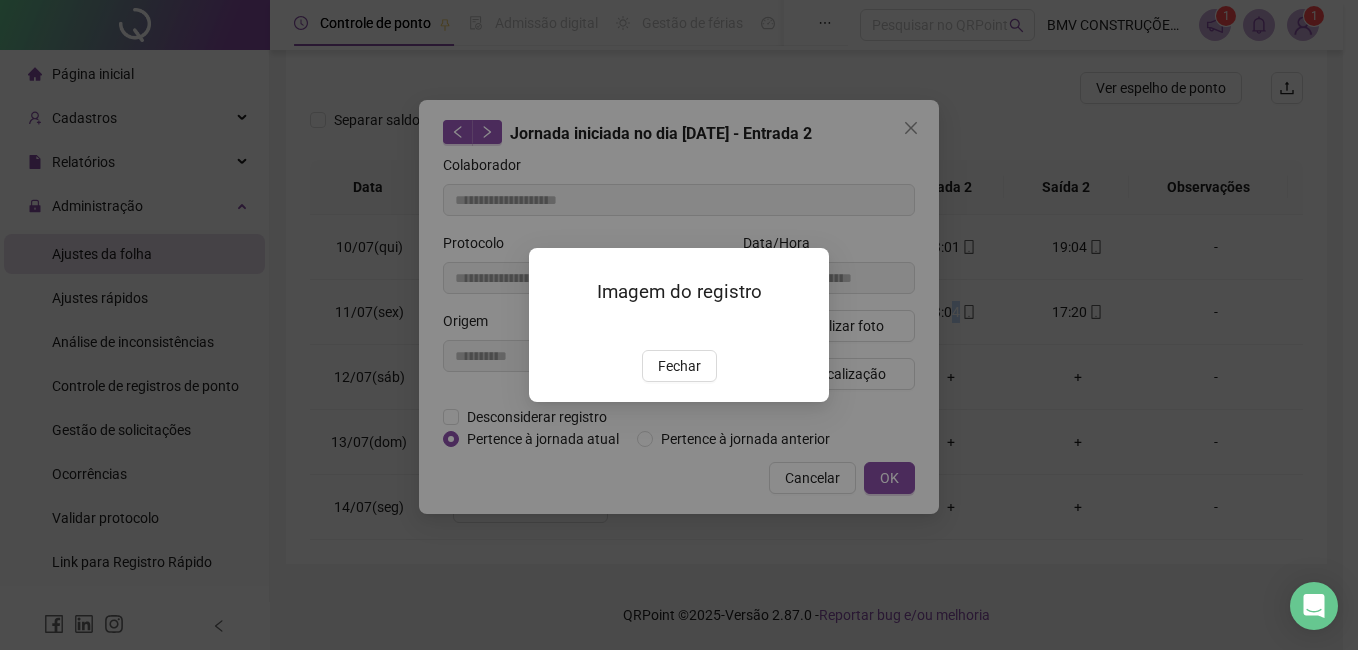 click at bounding box center [553, 328] 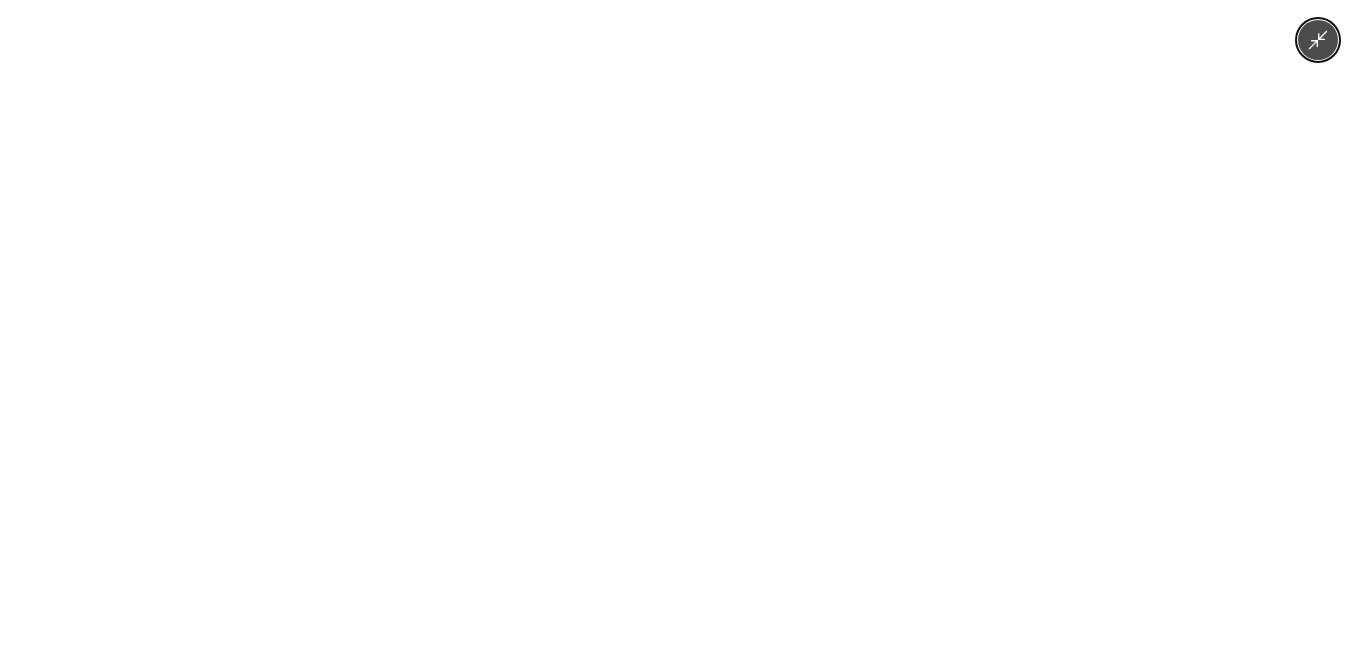 click at bounding box center (679, 325) 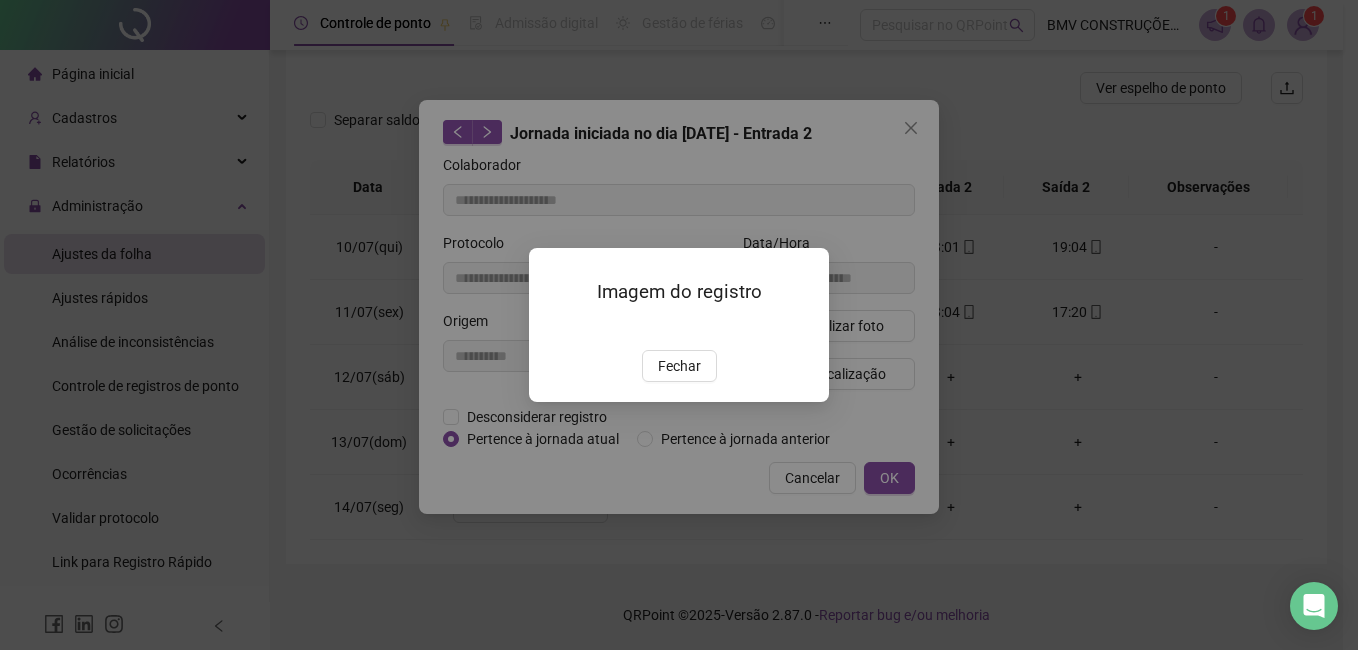 drag, startPoint x: 687, startPoint y: 481, endPoint x: 714, endPoint y: 471, distance: 28.79236 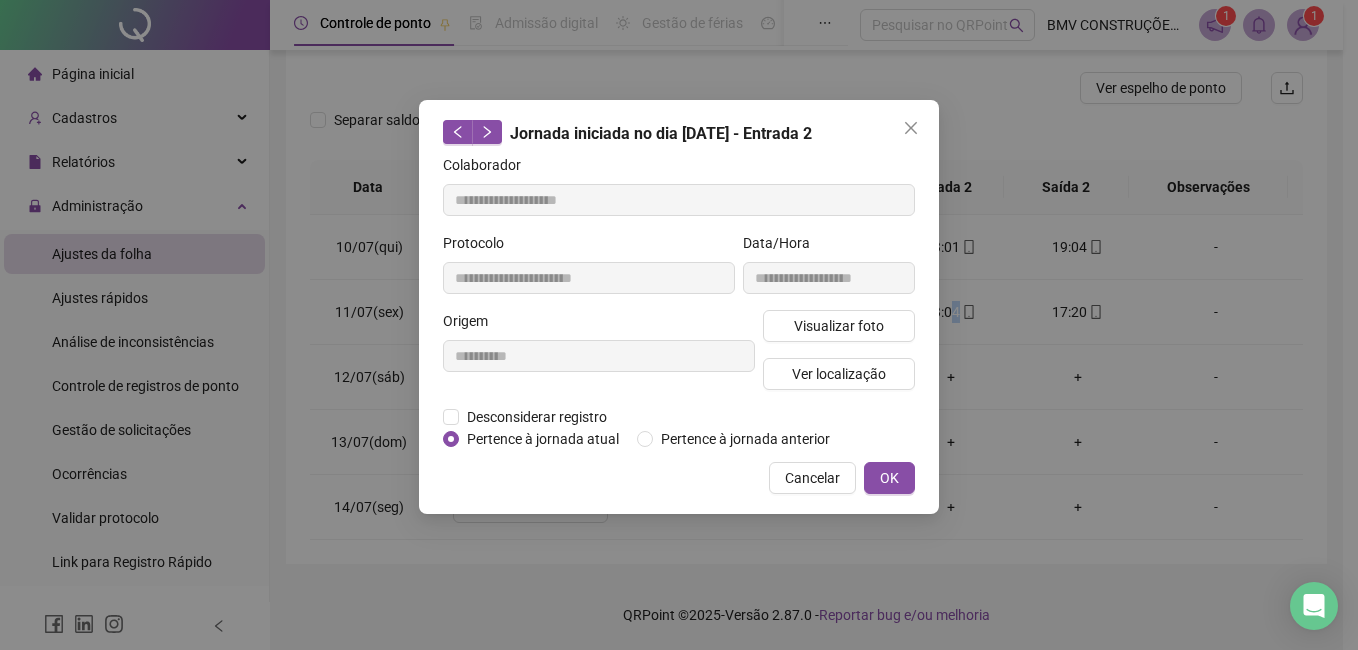 click on "Cancelar" at bounding box center [812, 478] 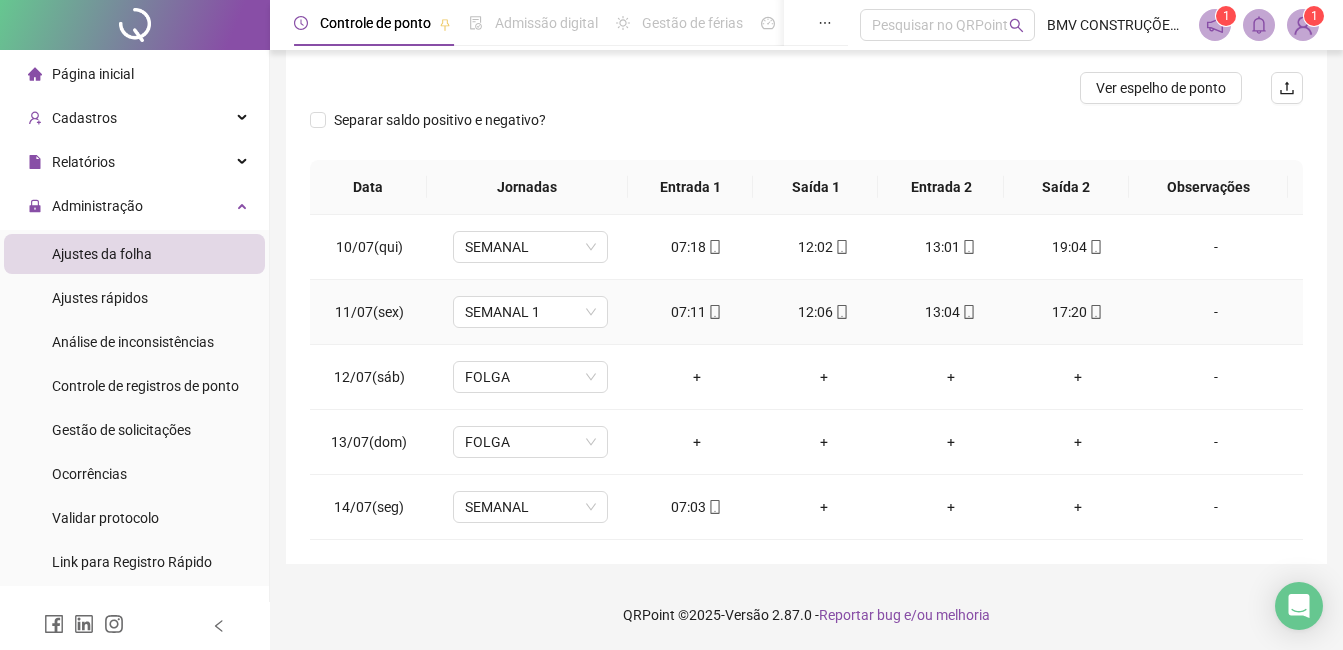 click on "12:06" at bounding box center (823, 312) 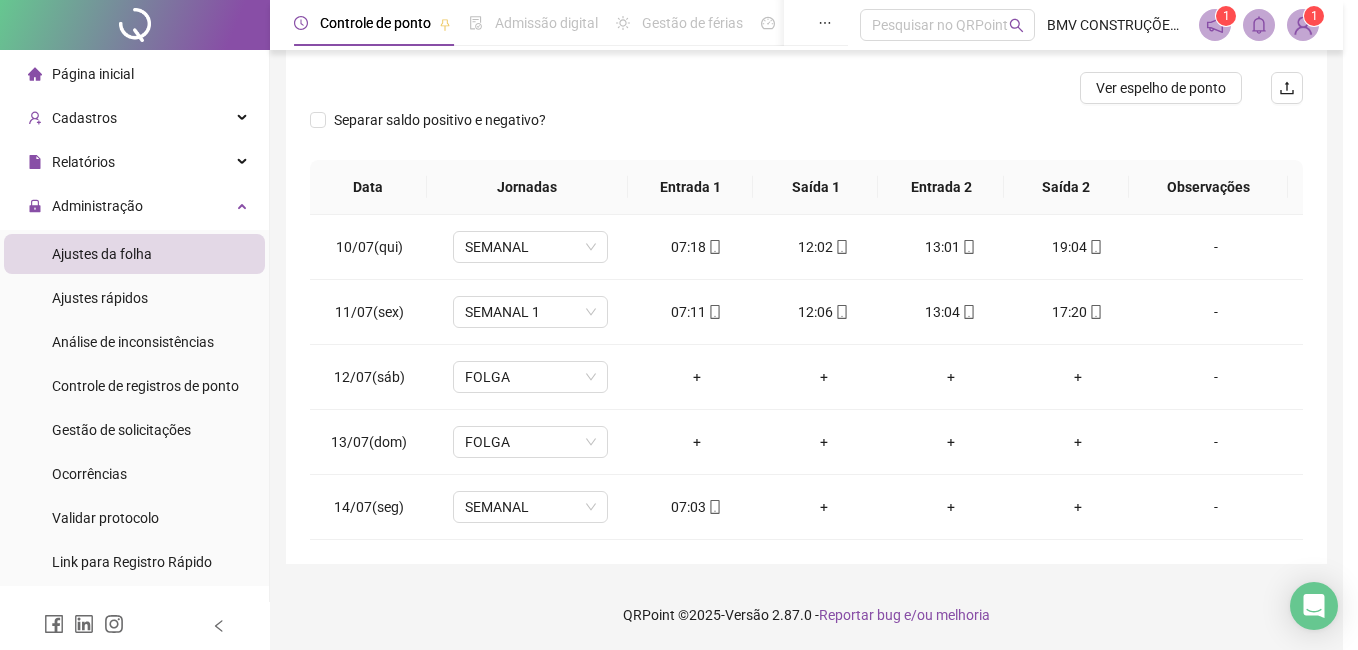 type on "**********" 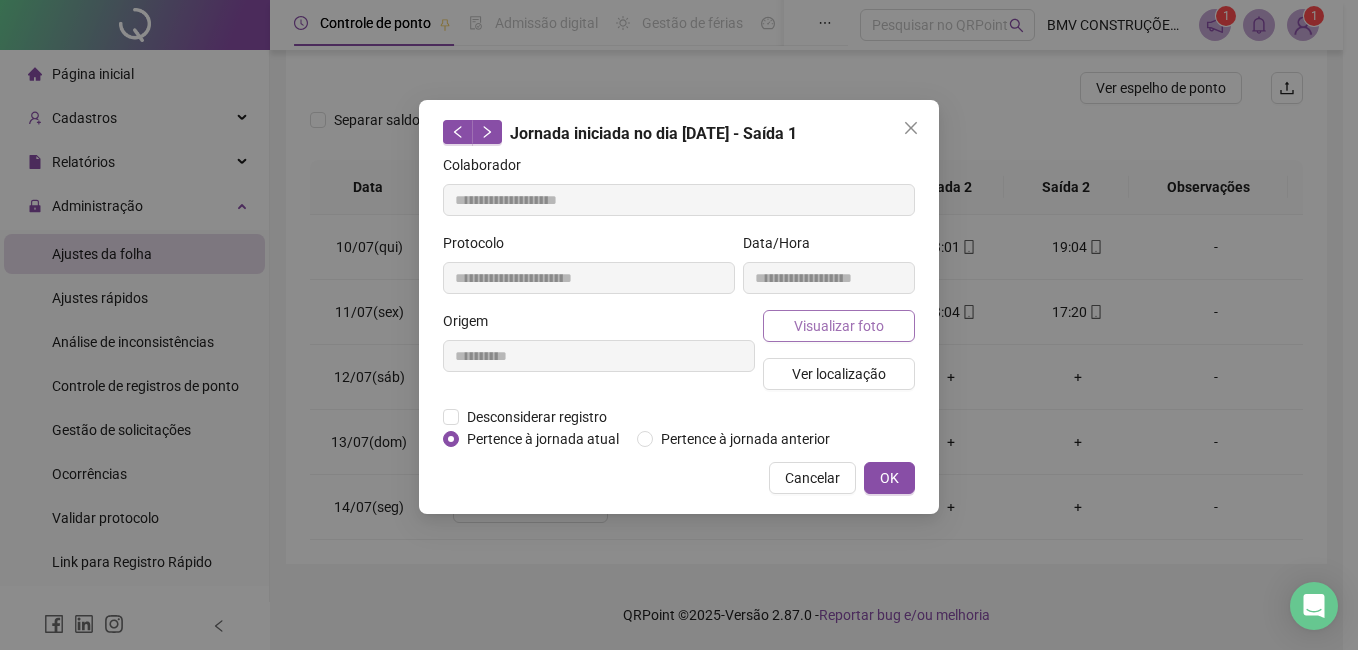 click on "Visualizar foto" at bounding box center (839, 326) 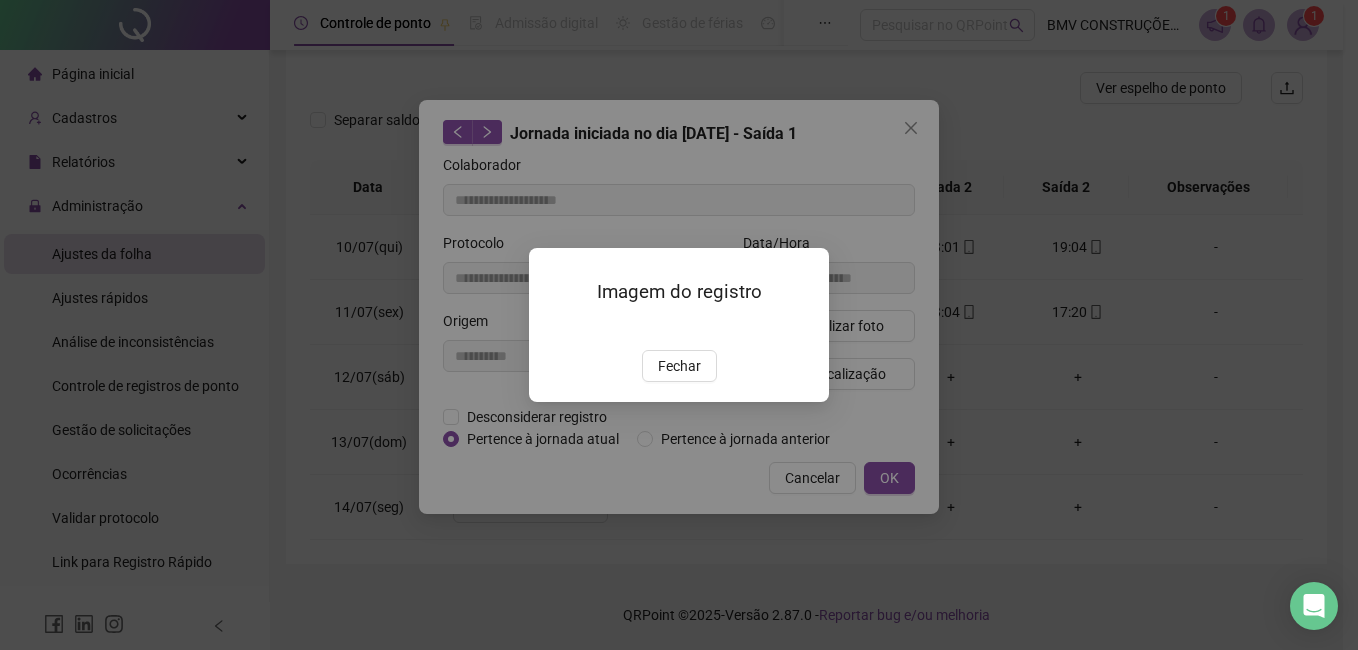 click at bounding box center [553, 328] 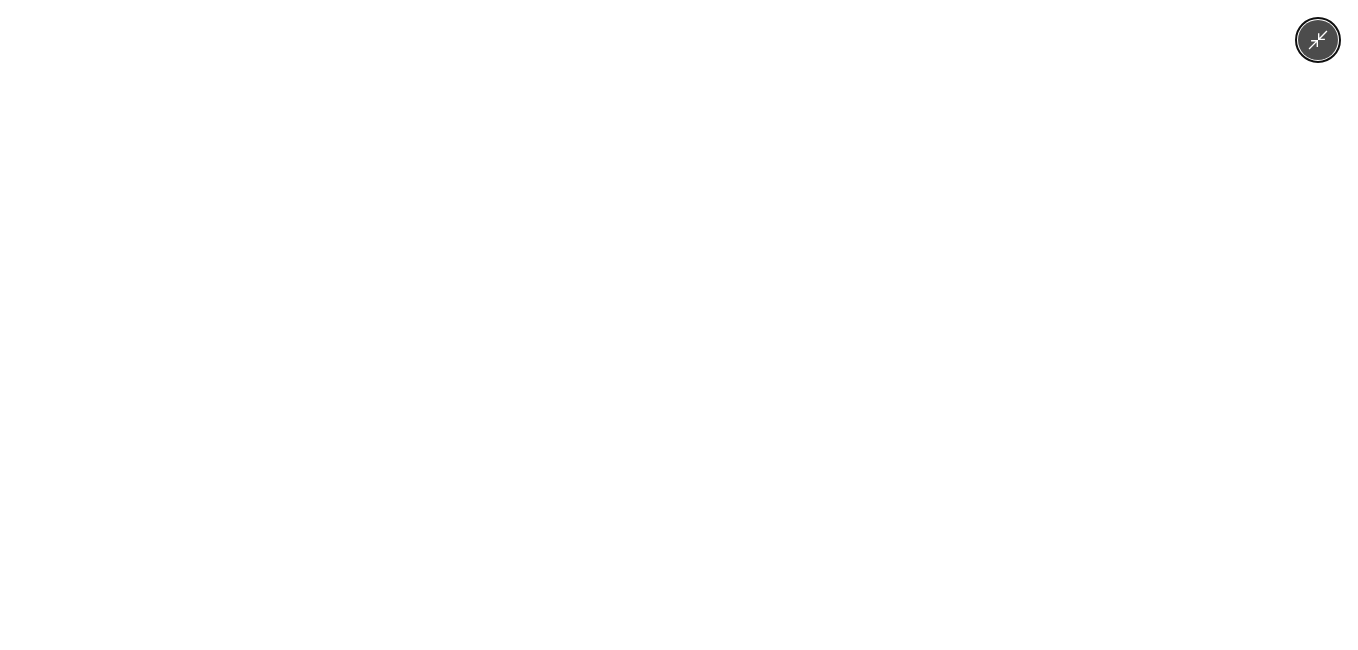 click at bounding box center (679, 325) 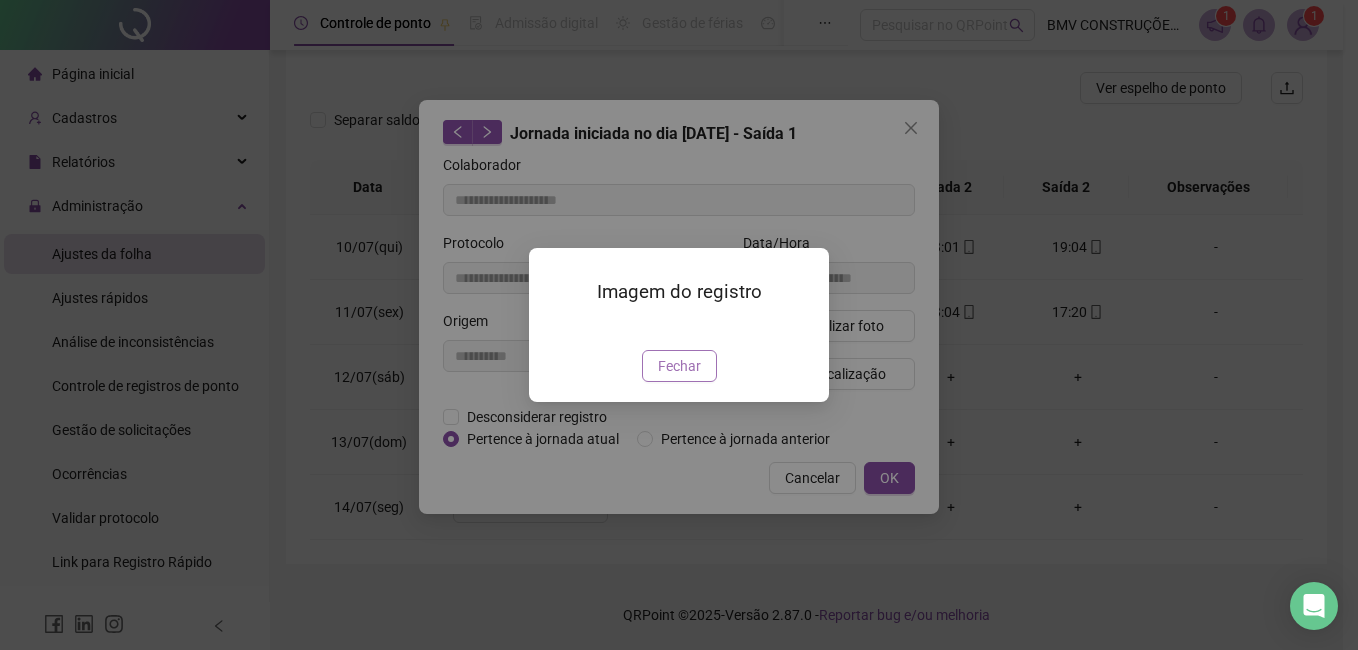 drag, startPoint x: 672, startPoint y: 462, endPoint x: 692, endPoint y: 472, distance: 22.36068 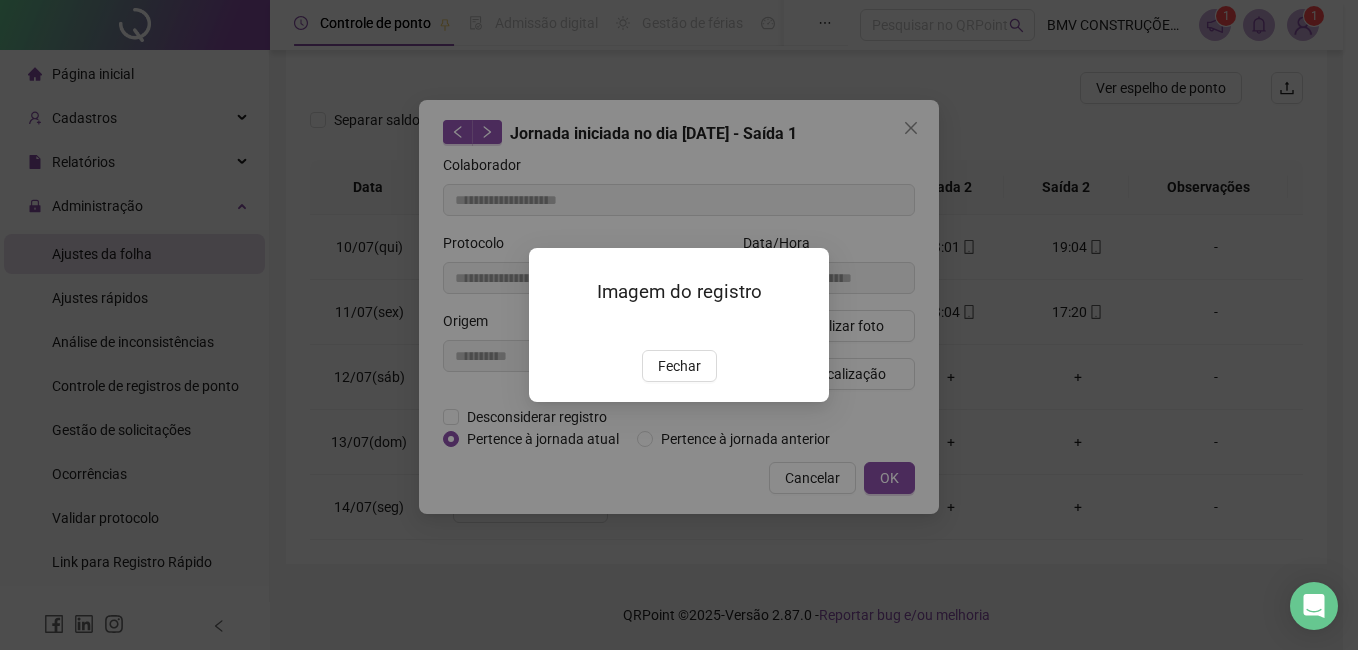 click on "Fechar" at bounding box center (679, 366) 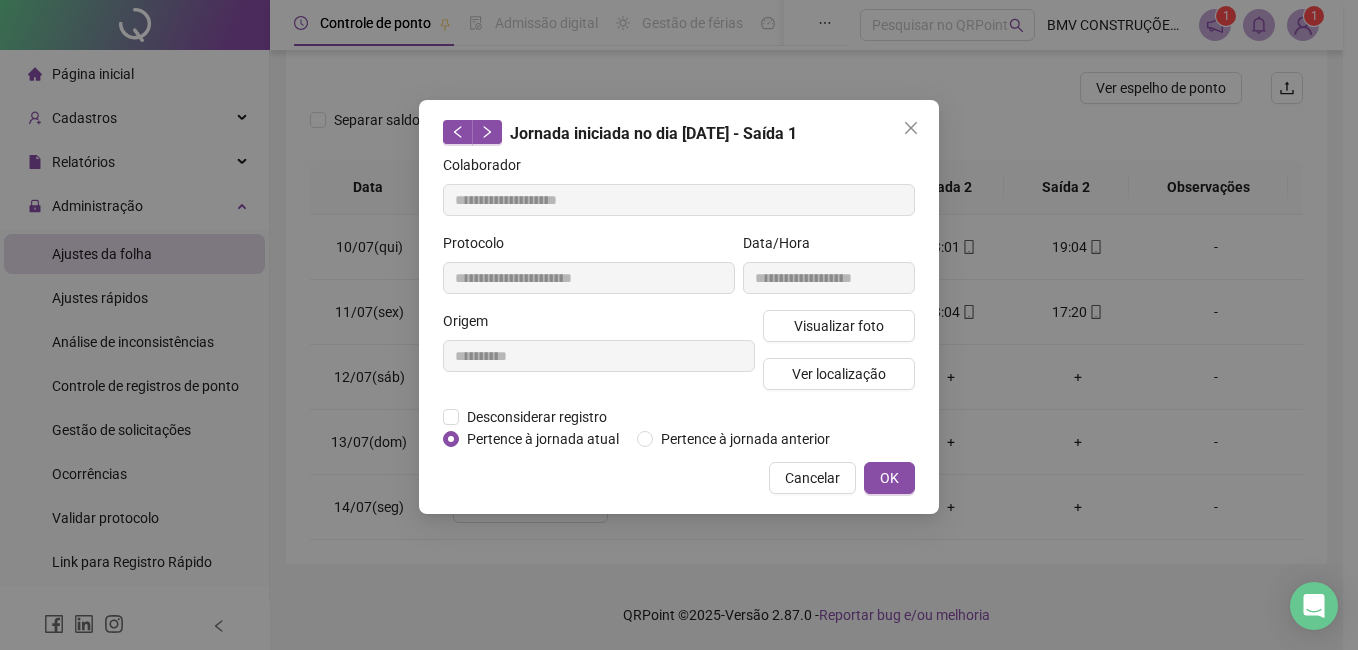 click on "Cancelar" at bounding box center (812, 478) 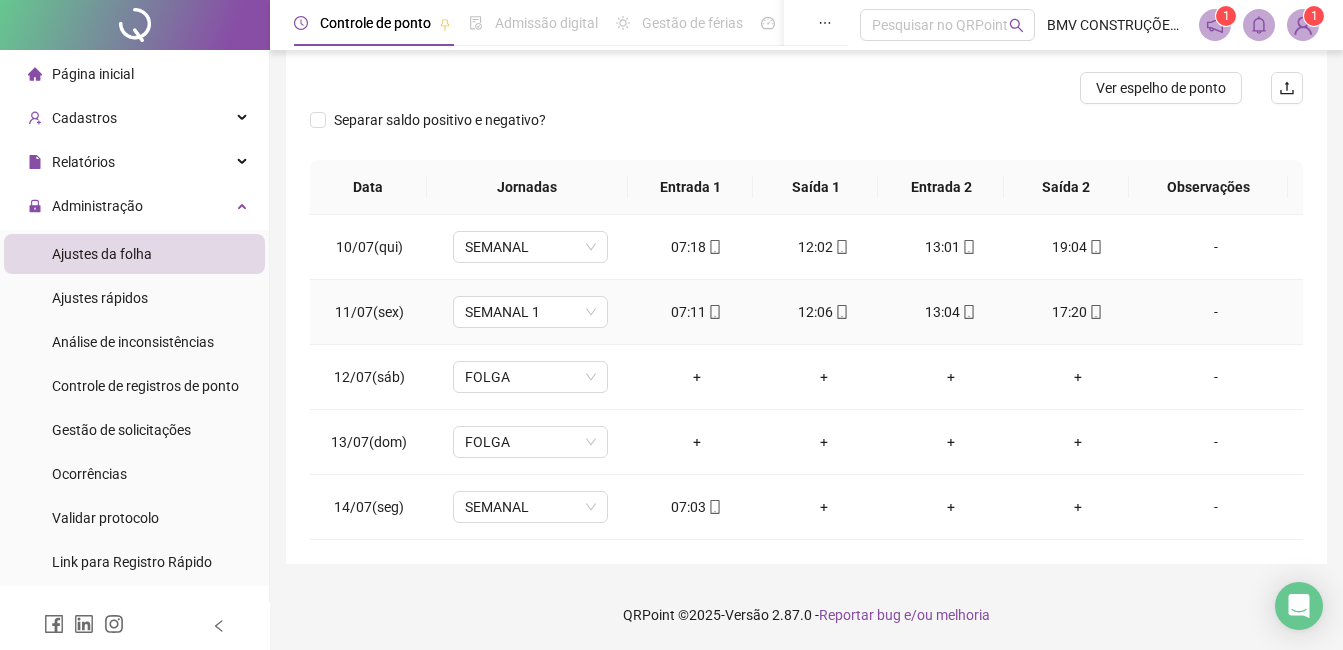 click 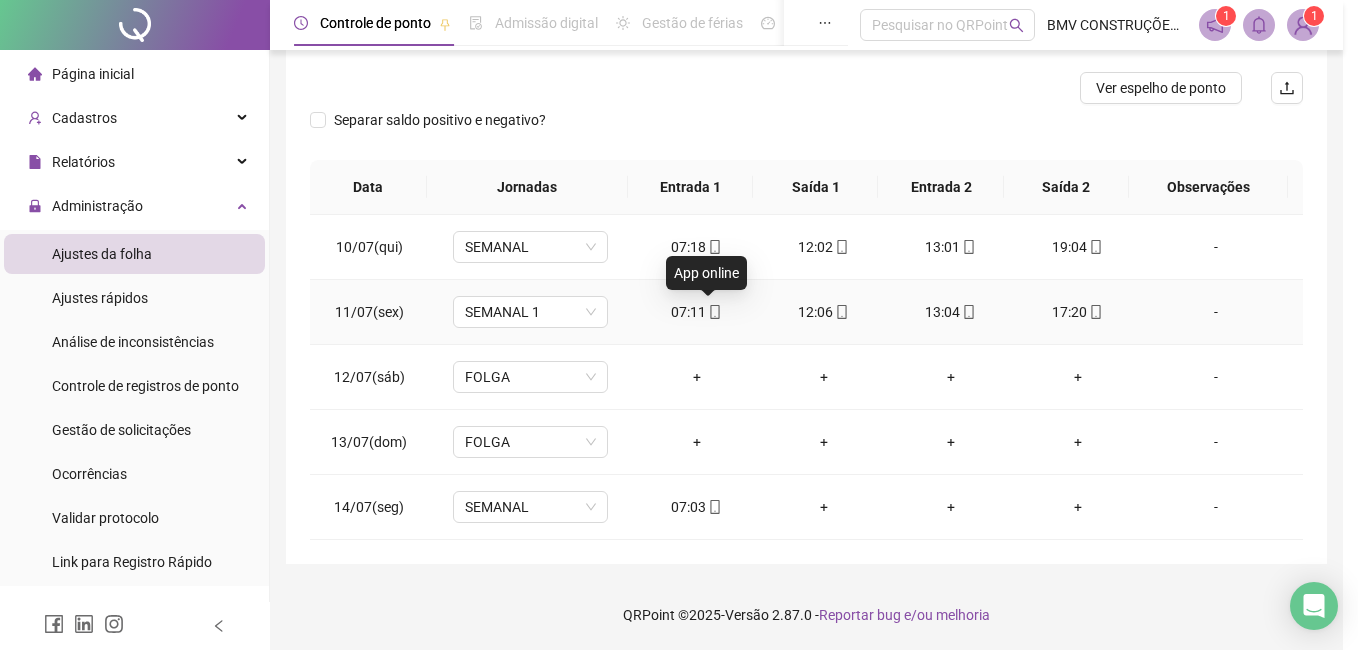 type on "**********" 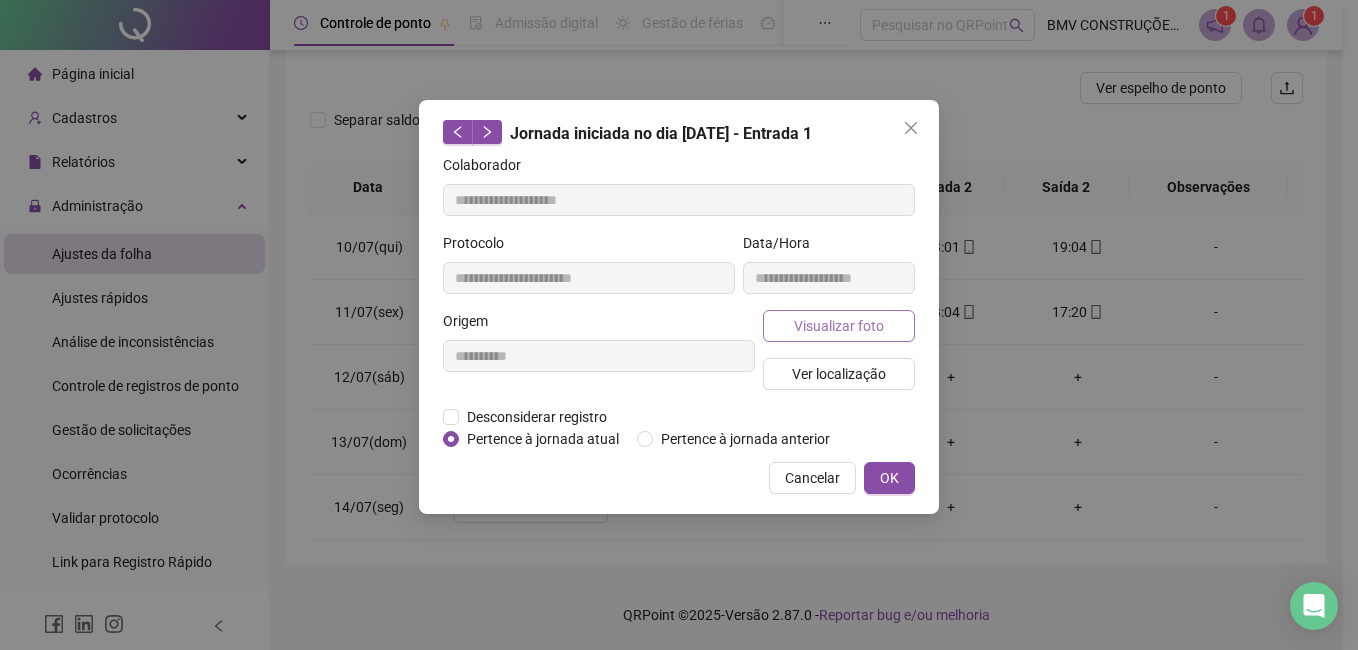 click on "Visualizar foto" at bounding box center [839, 326] 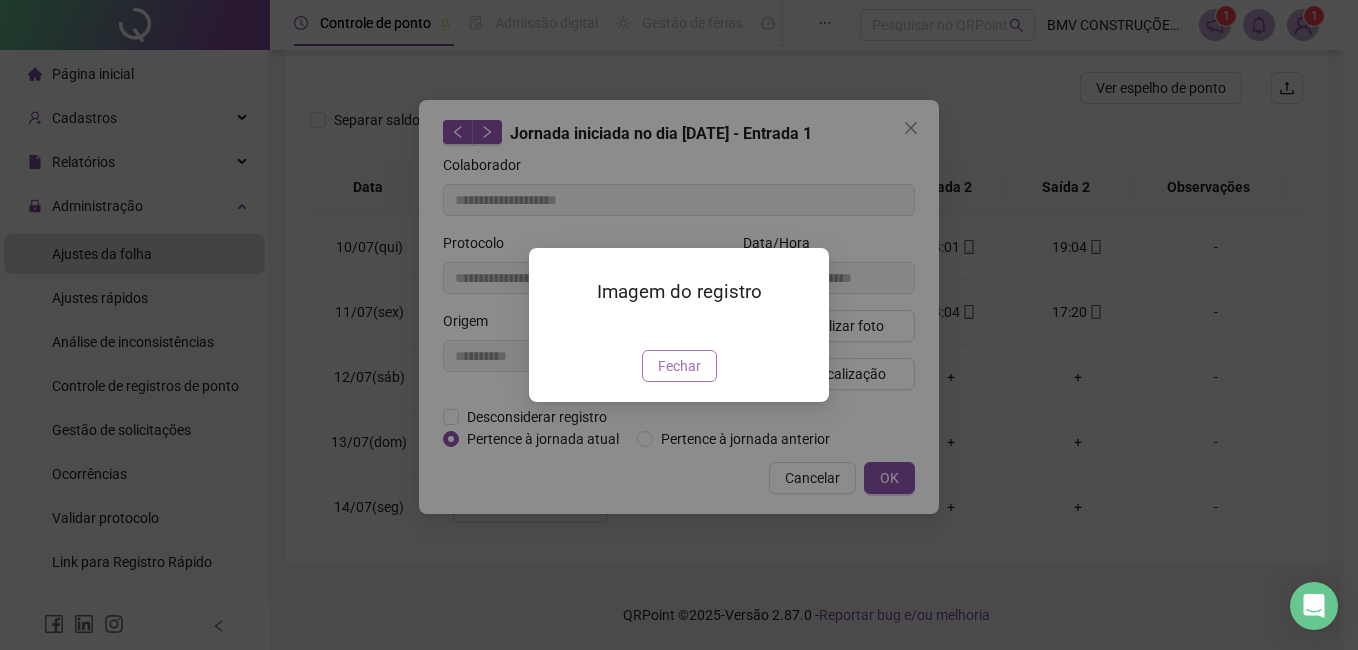 click on "Fechar" at bounding box center [679, 366] 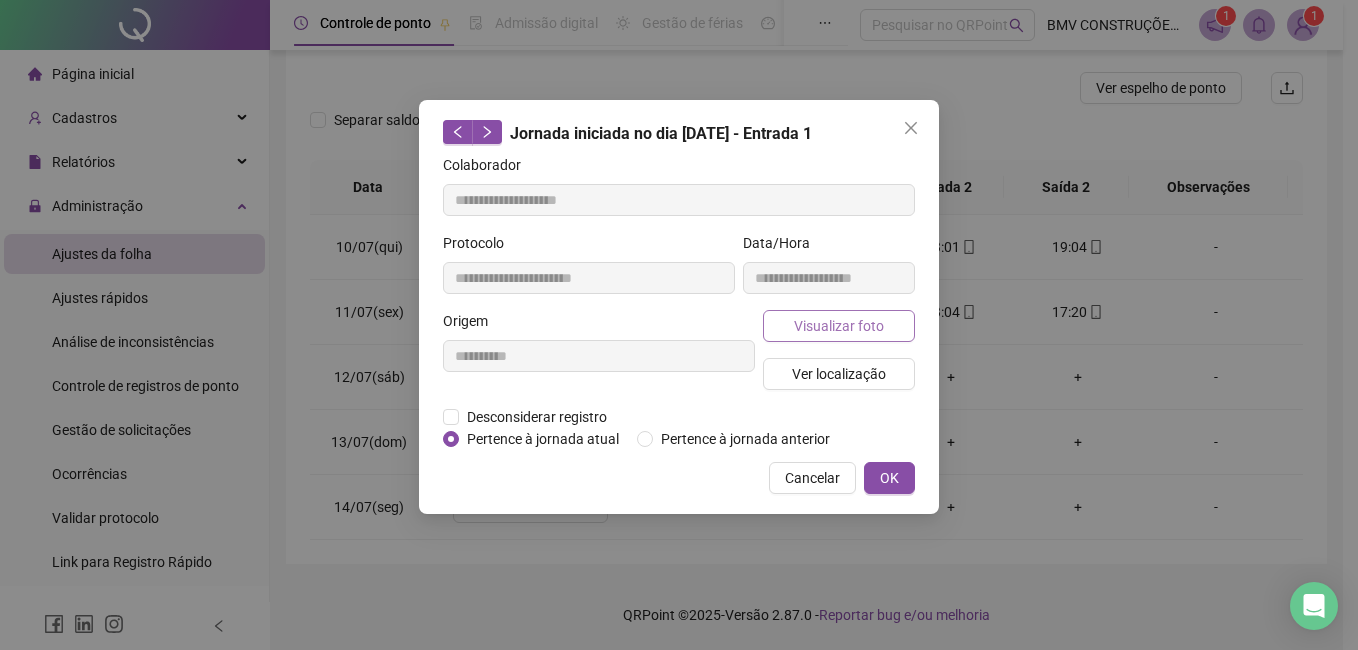 click on "Visualizar foto" at bounding box center (839, 326) 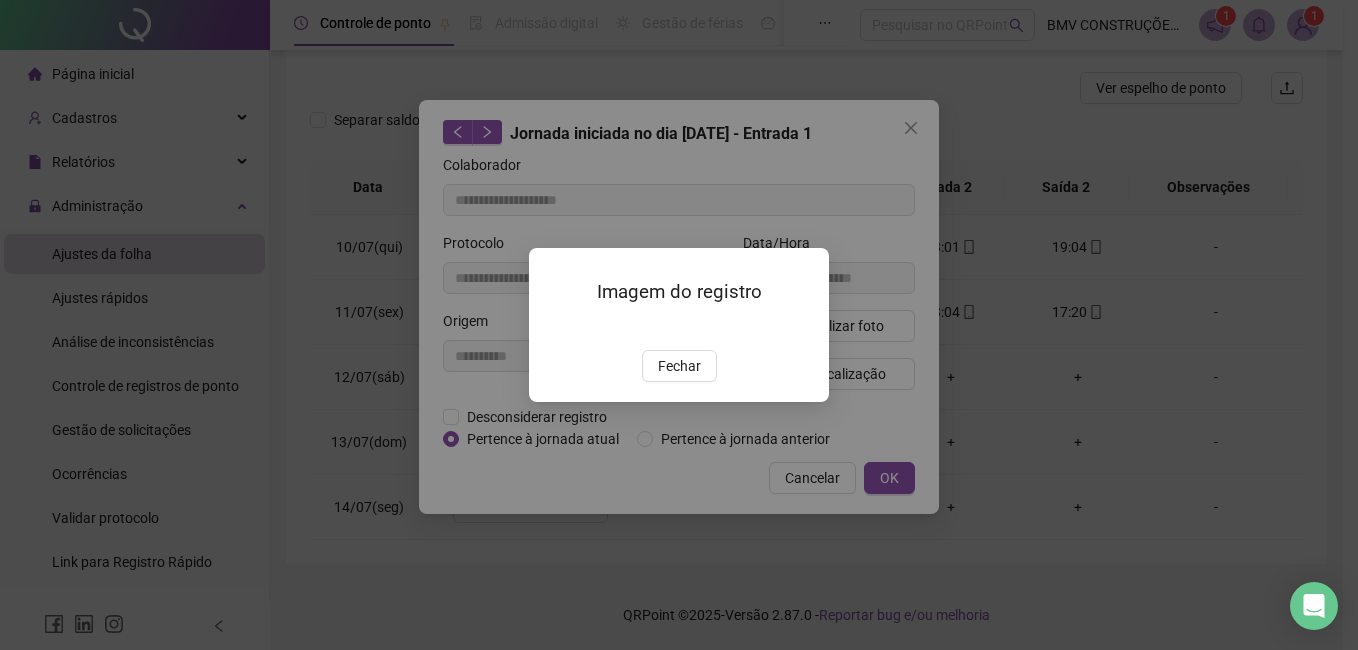 click at bounding box center (553, 328) 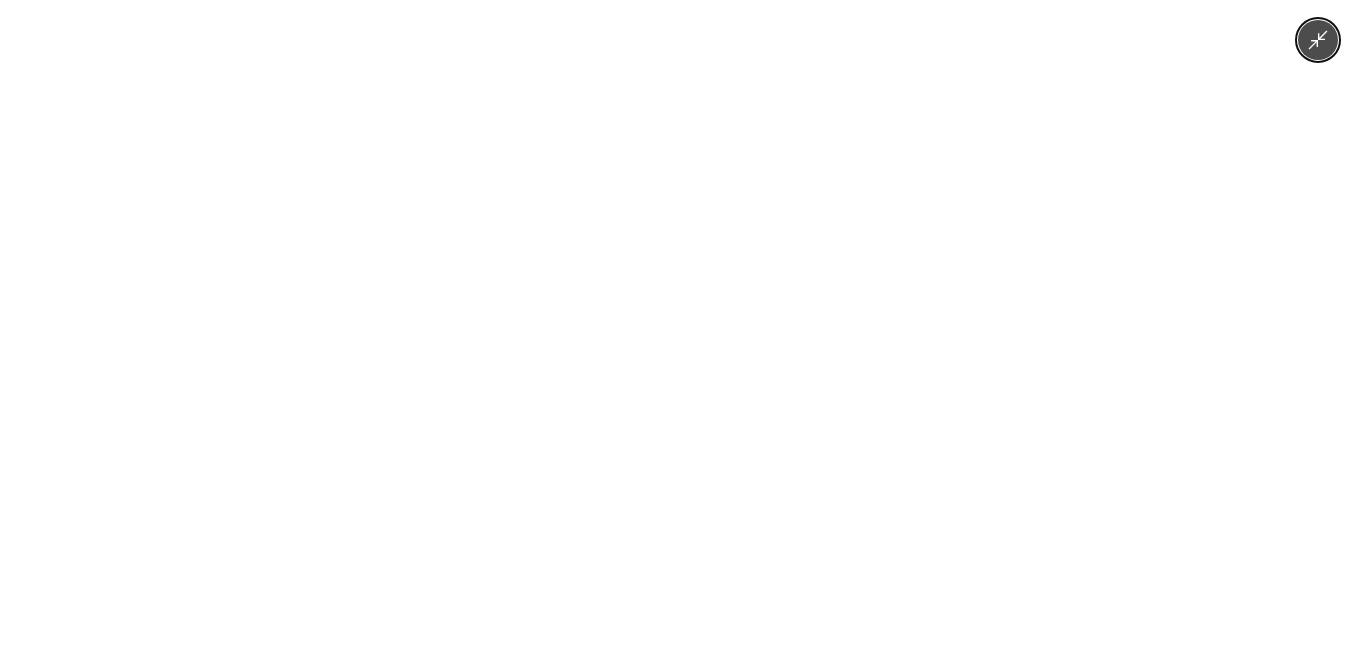 click at bounding box center (679, 325) 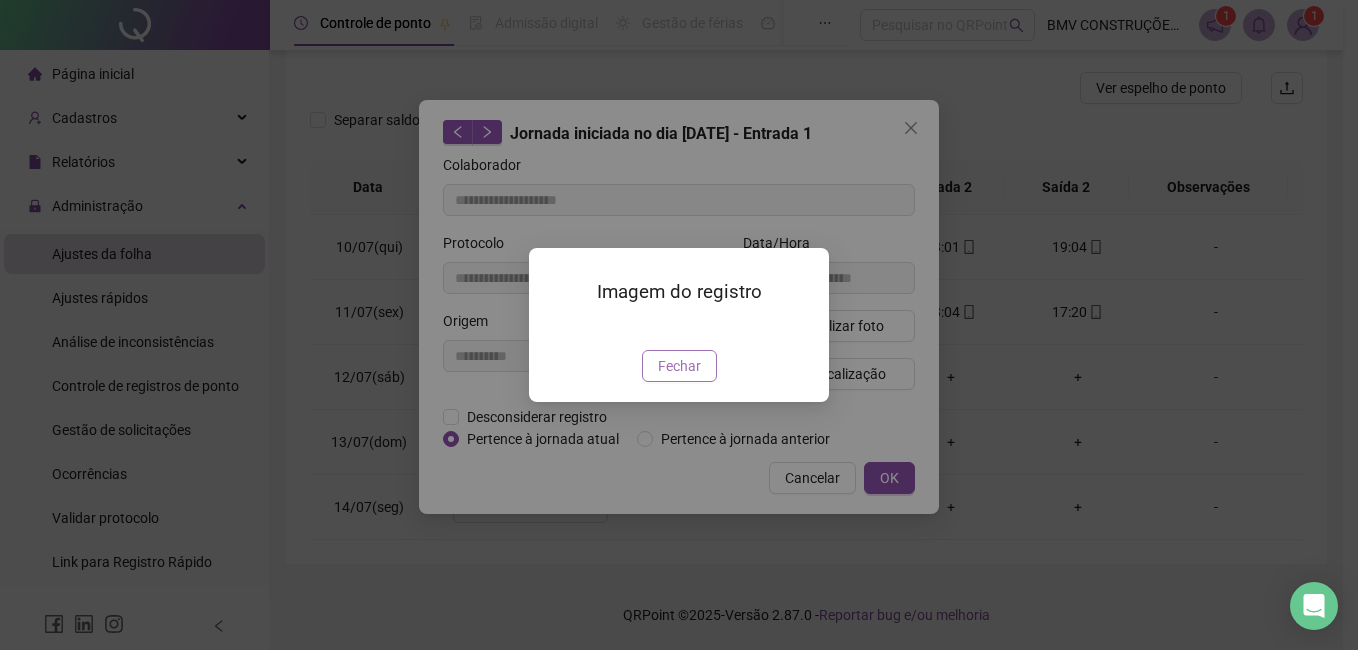 click on "Fechar" at bounding box center (679, 366) 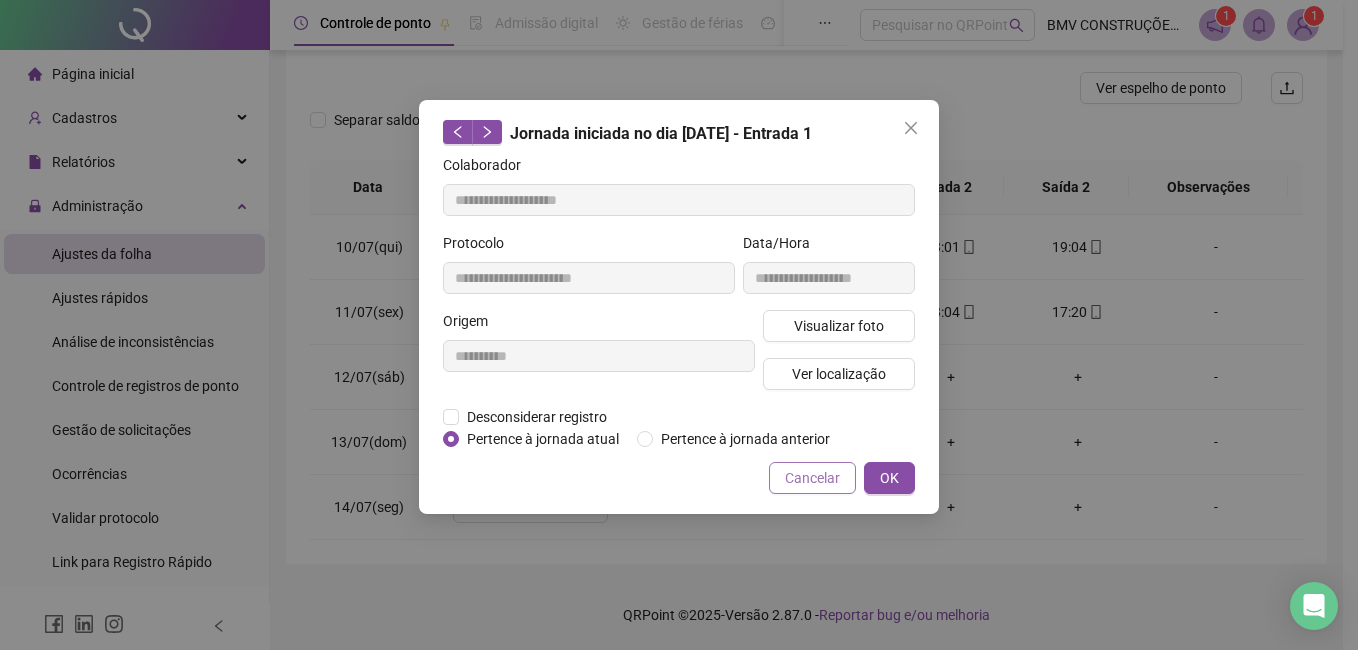 click on "Cancelar" at bounding box center [812, 478] 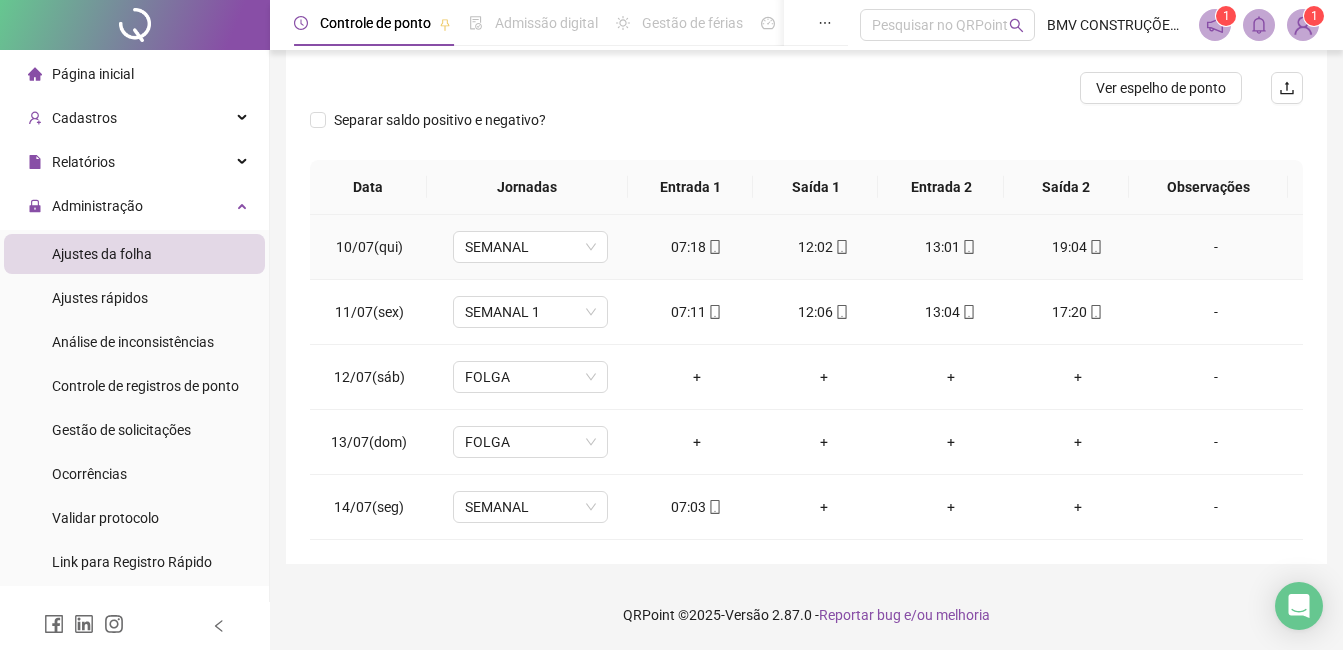 click on "19:04" at bounding box center (1077, 247) 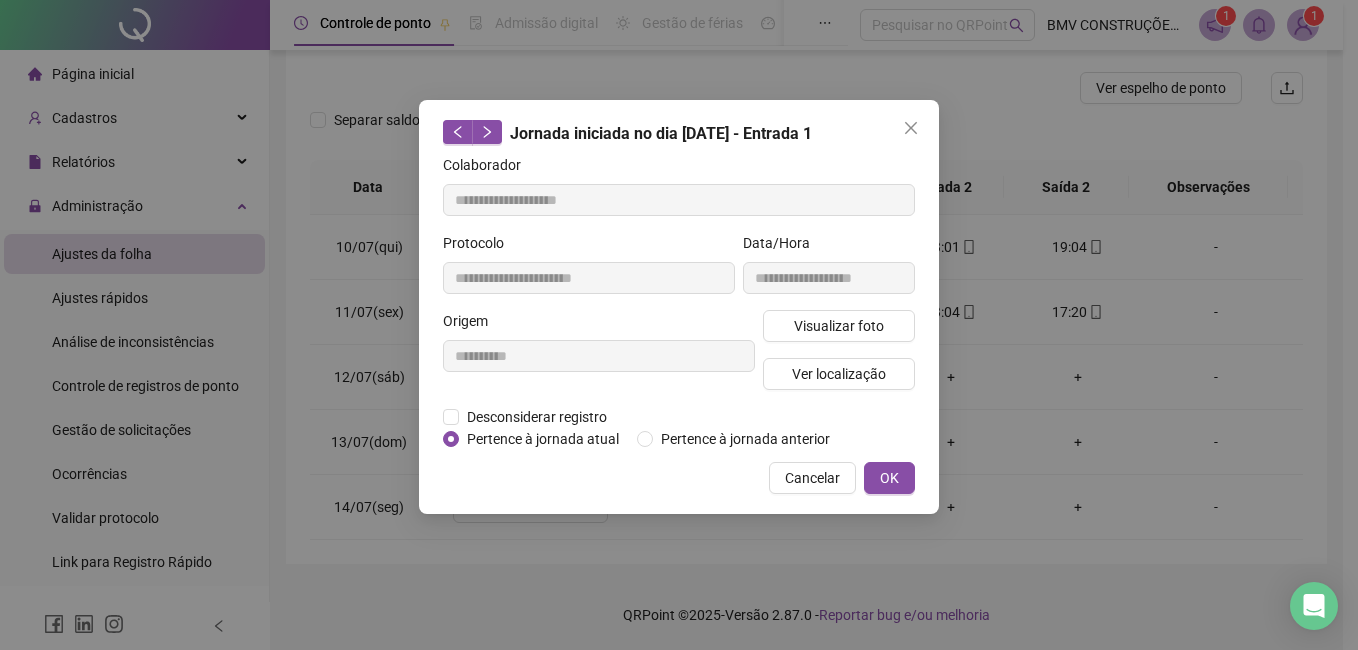 type on "**********" 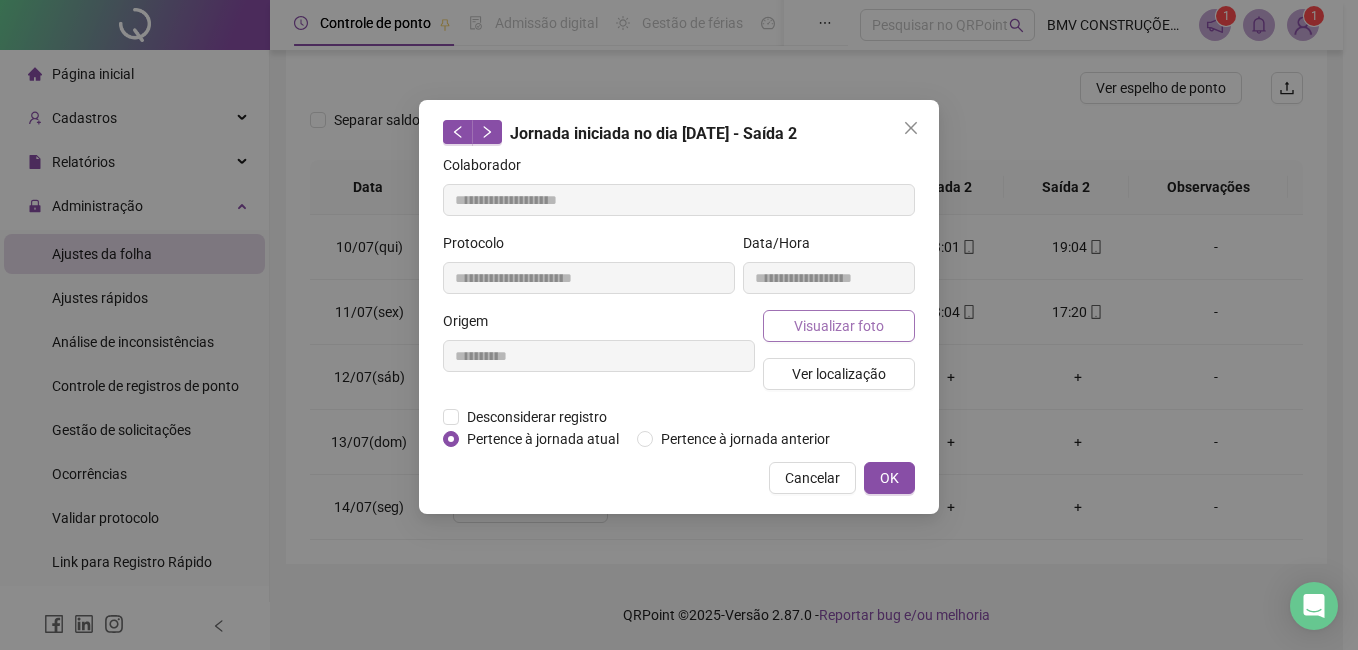 click on "Visualizar foto" at bounding box center (839, 326) 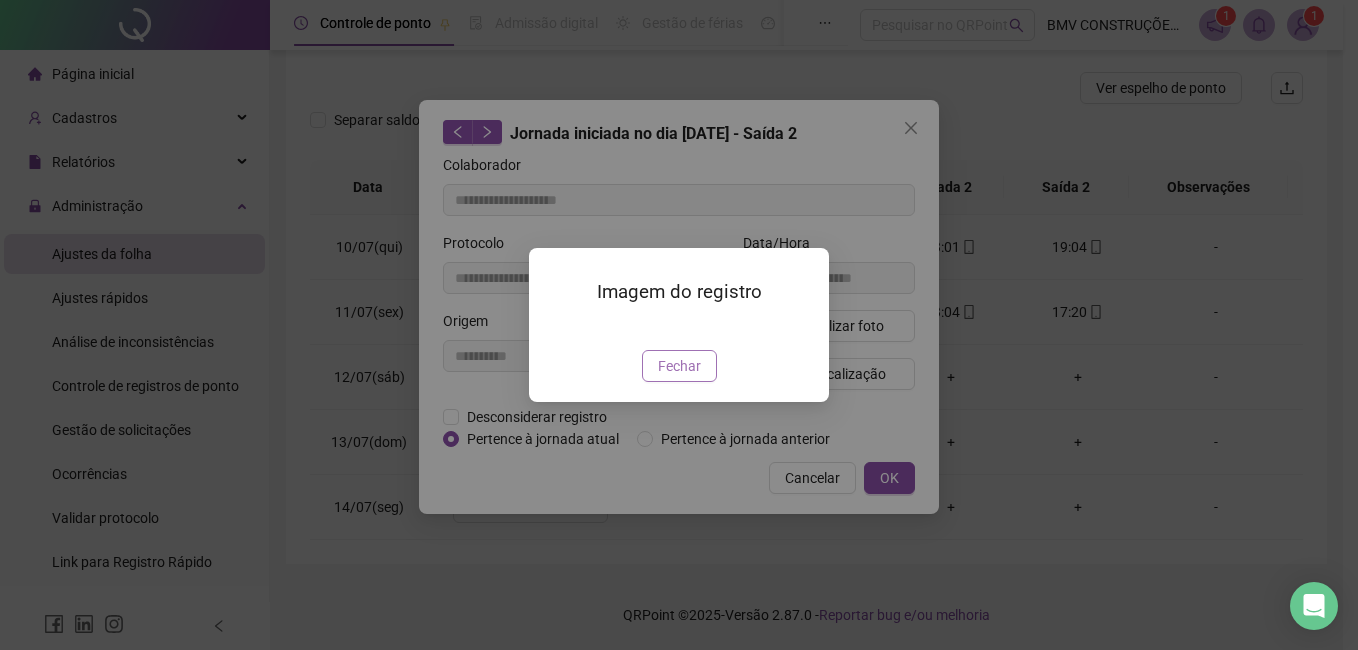 drag, startPoint x: 682, startPoint y: 479, endPoint x: 774, endPoint y: 466, distance: 92.91394 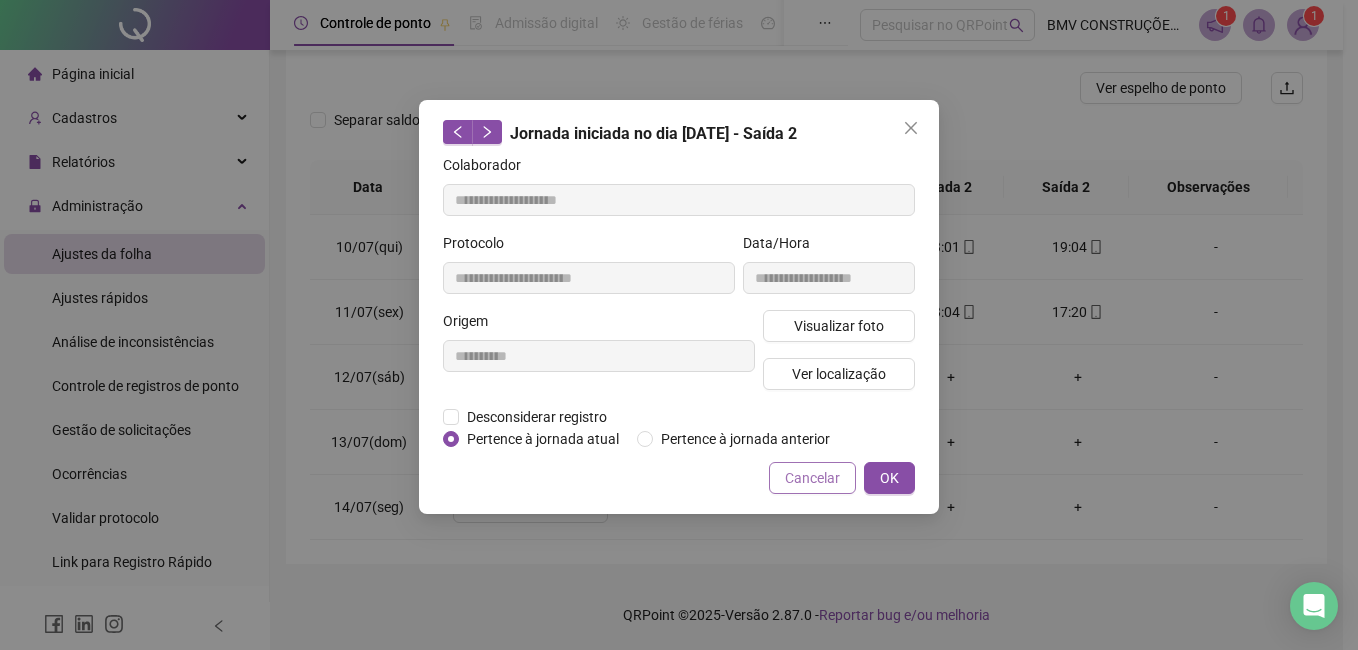 click on "Cancelar" at bounding box center (812, 478) 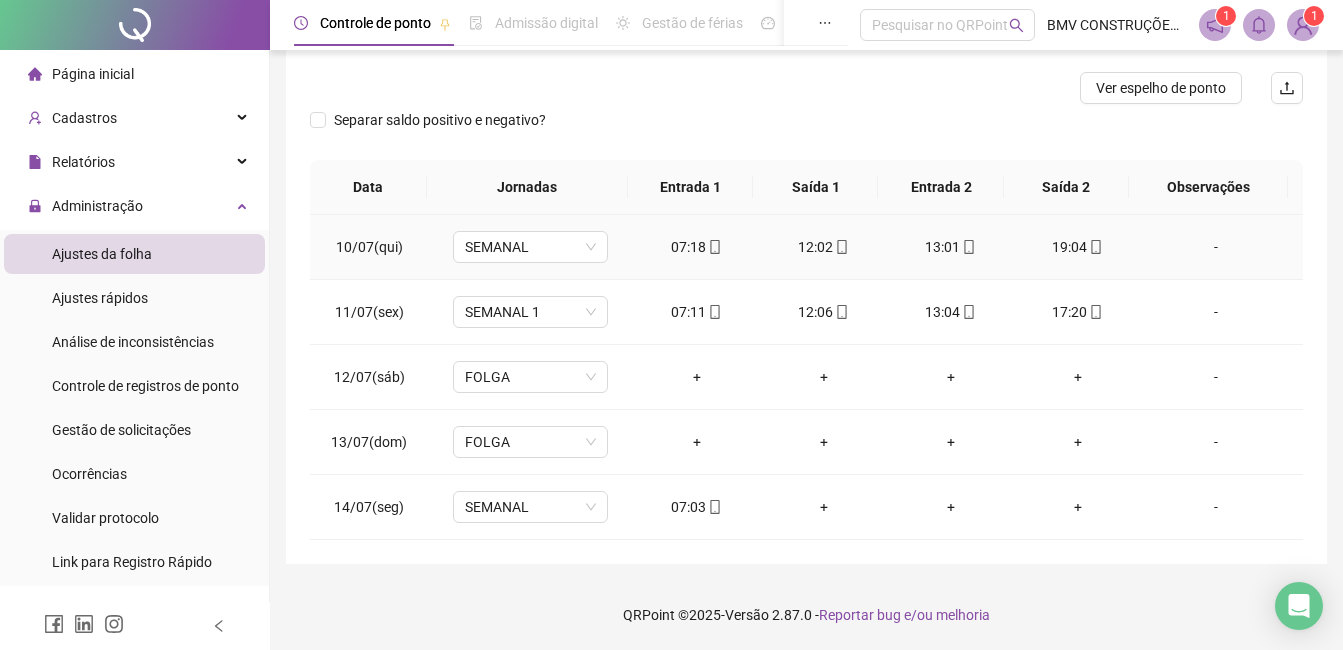 click on "13:01" at bounding box center (950, 247) 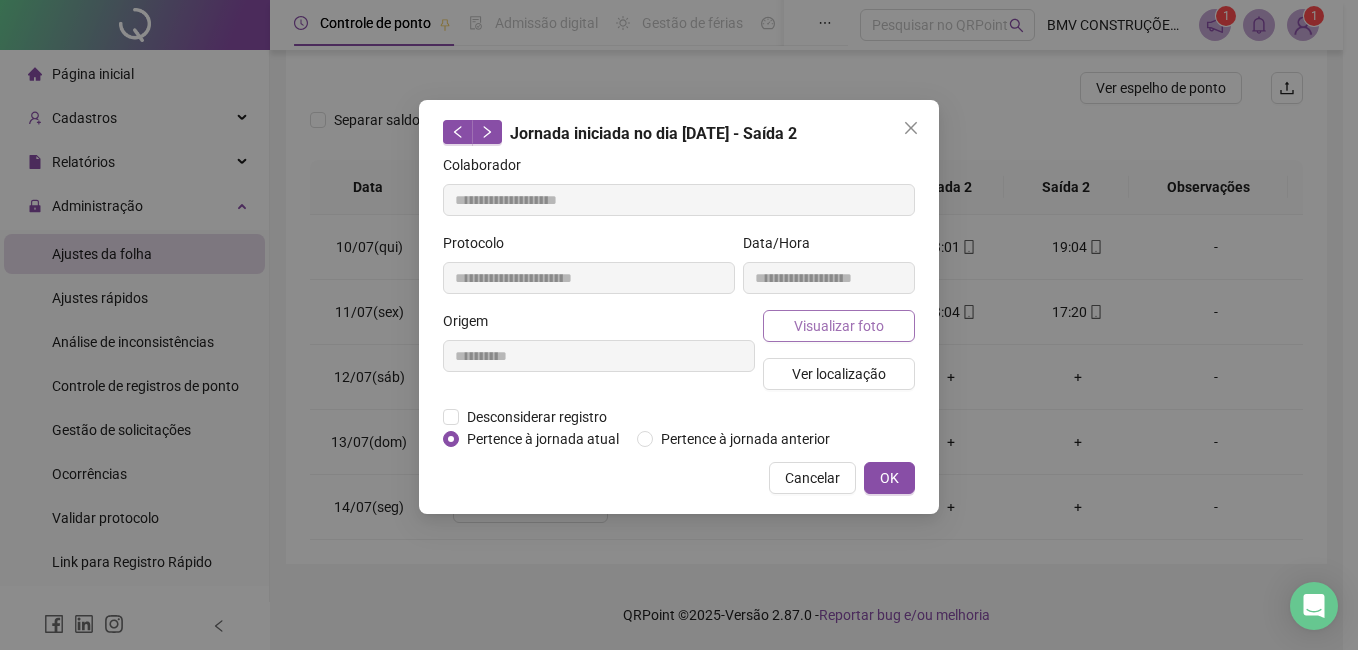 type on "**********" 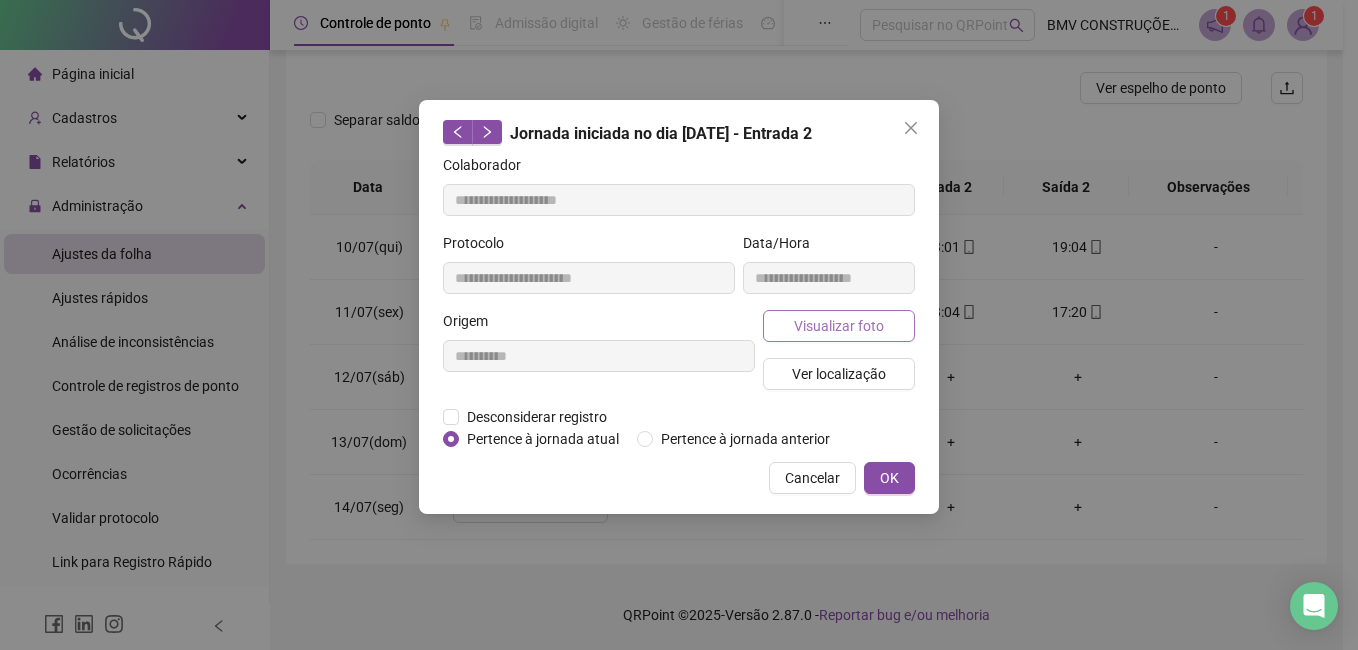 click on "Visualizar foto" at bounding box center (839, 326) 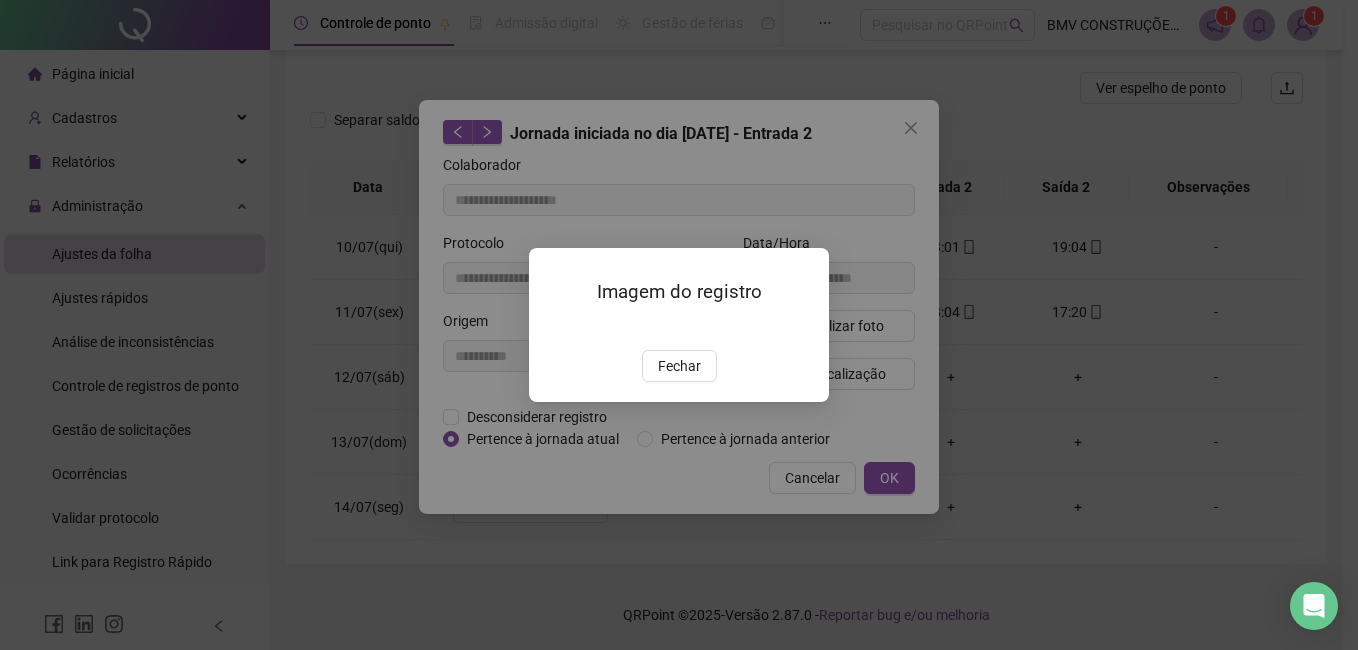 click at bounding box center [553, 328] 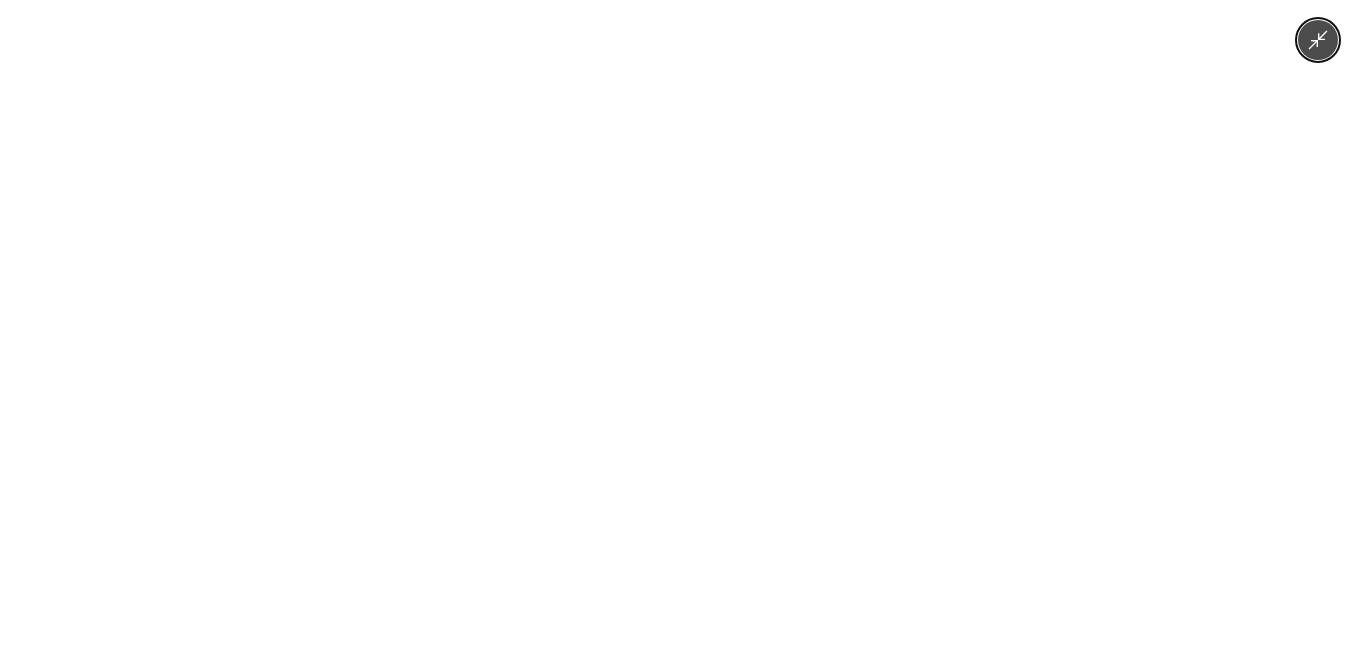 click at bounding box center (679, 325) 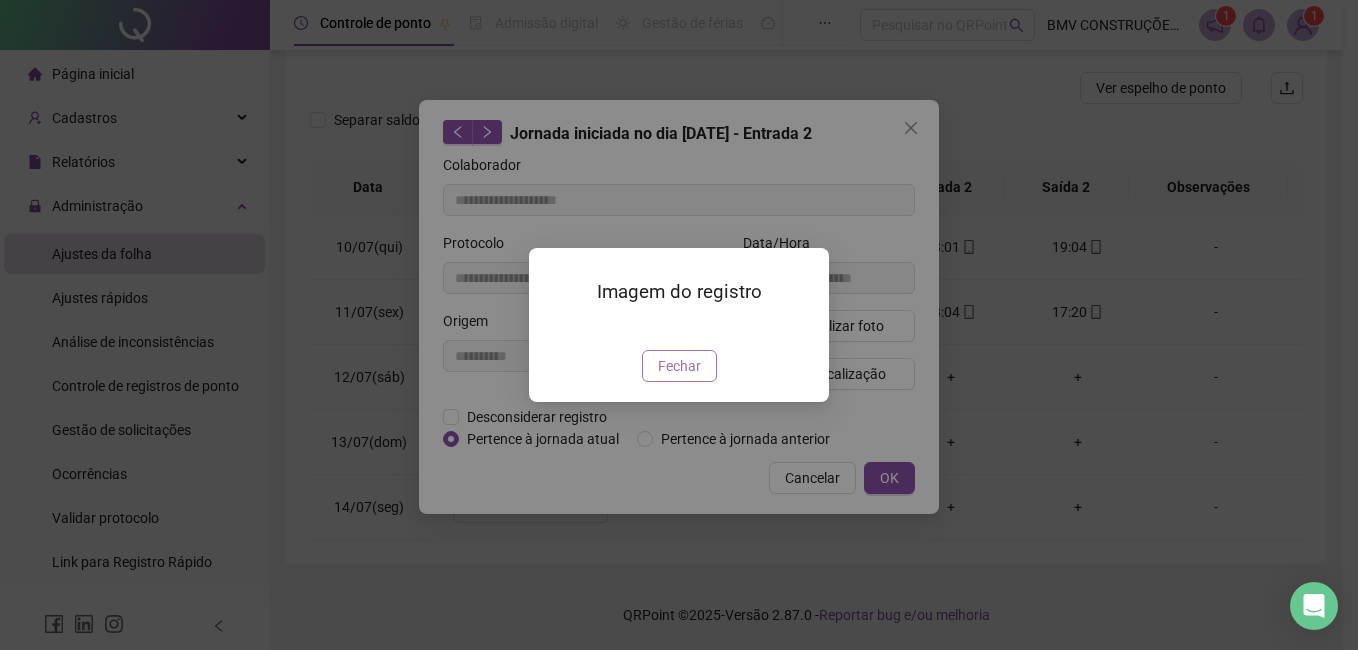 click on "Fechar" at bounding box center (679, 366) 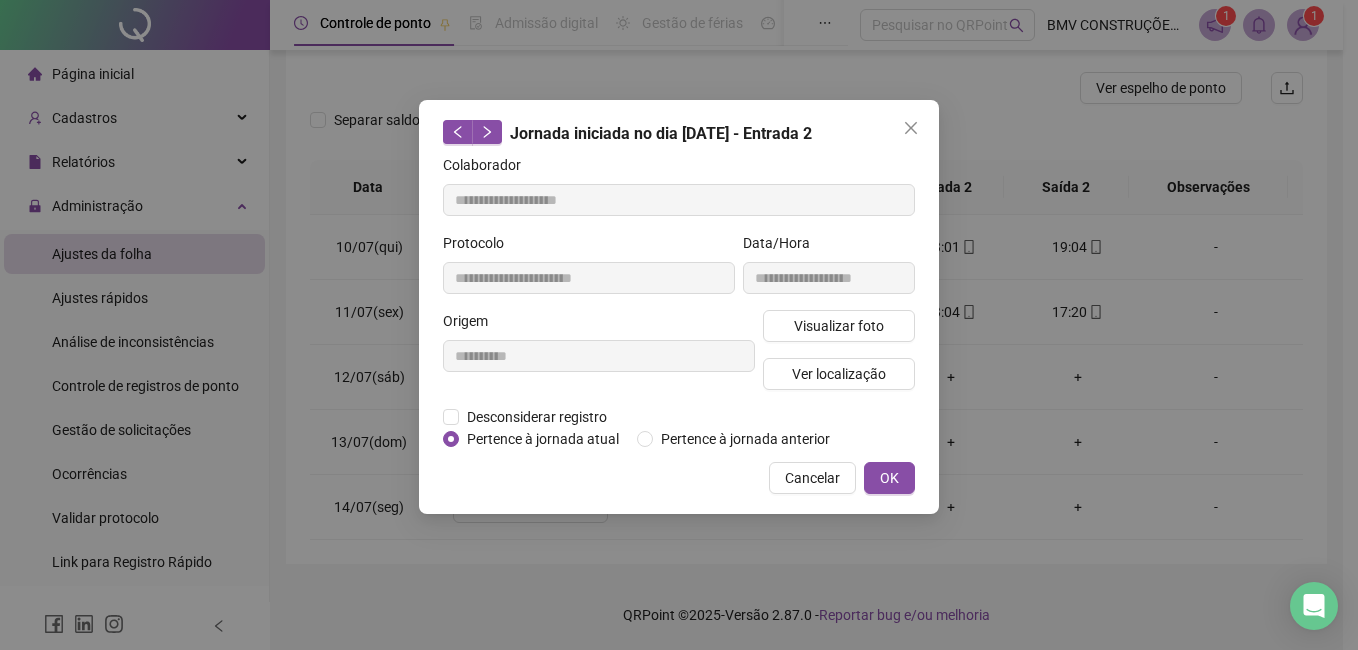 click on "Cancelar" at bounding box center (812, 478) 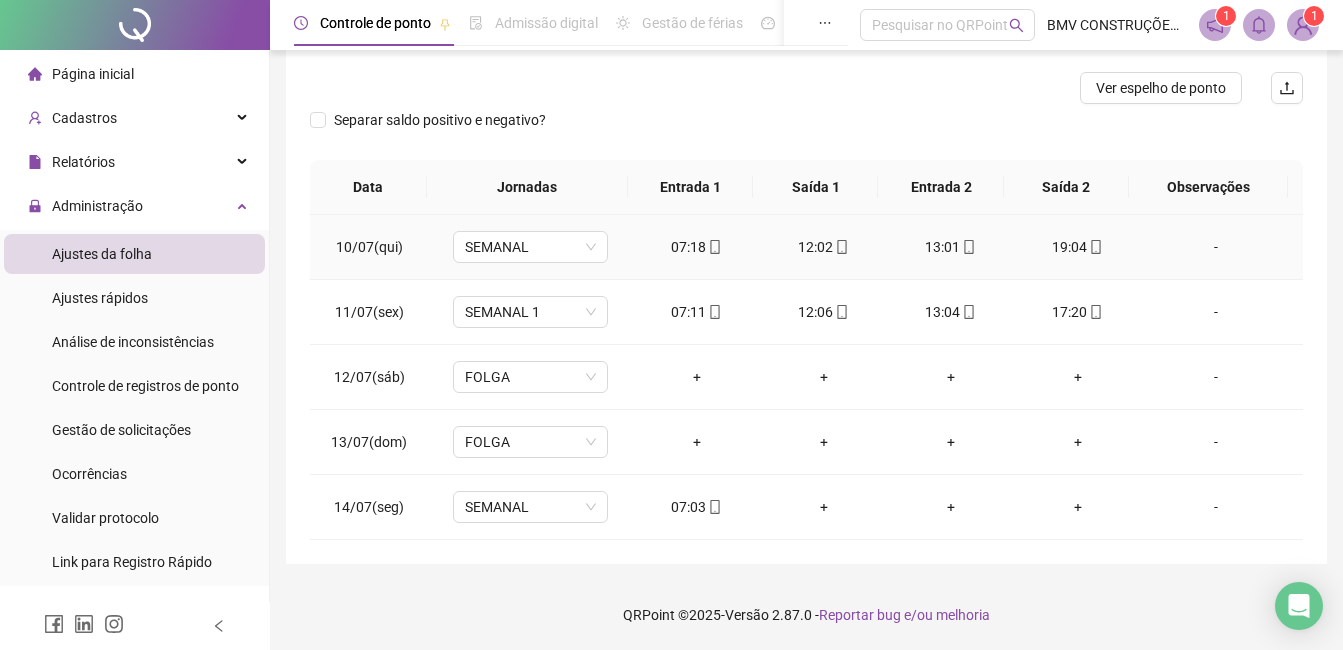 click on "12:02" at bounding box center [823, 247] 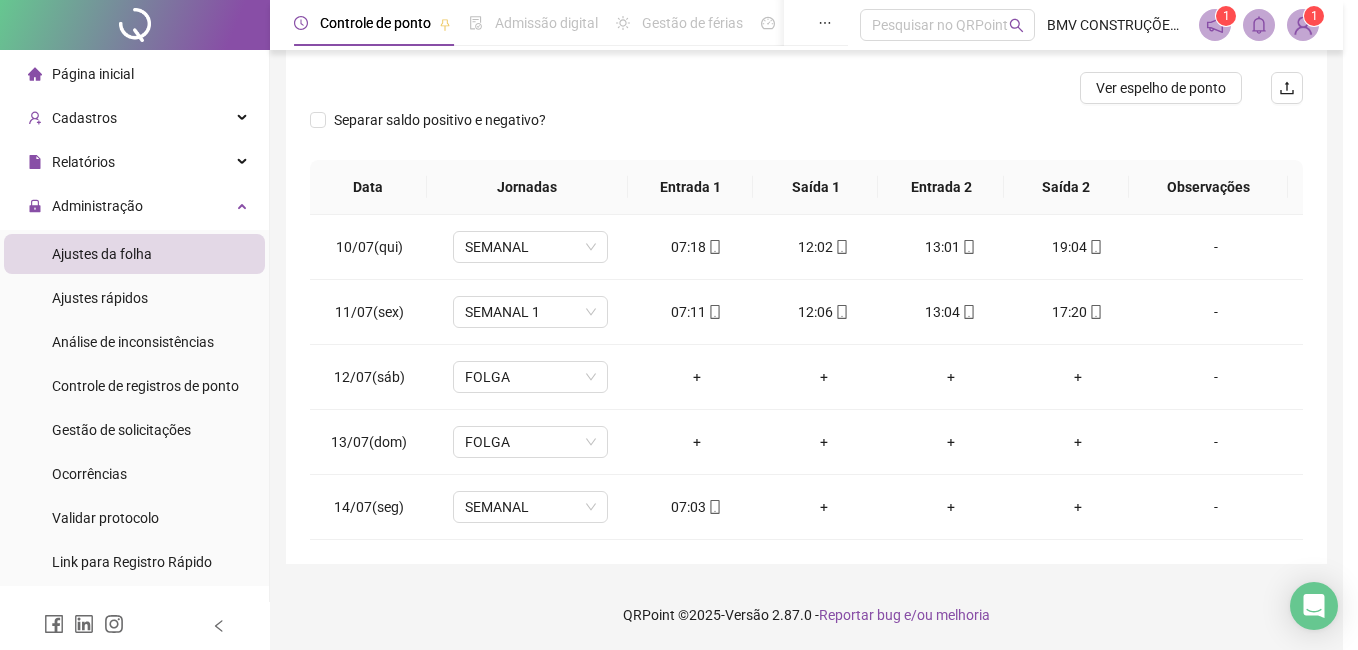 type on "**********" 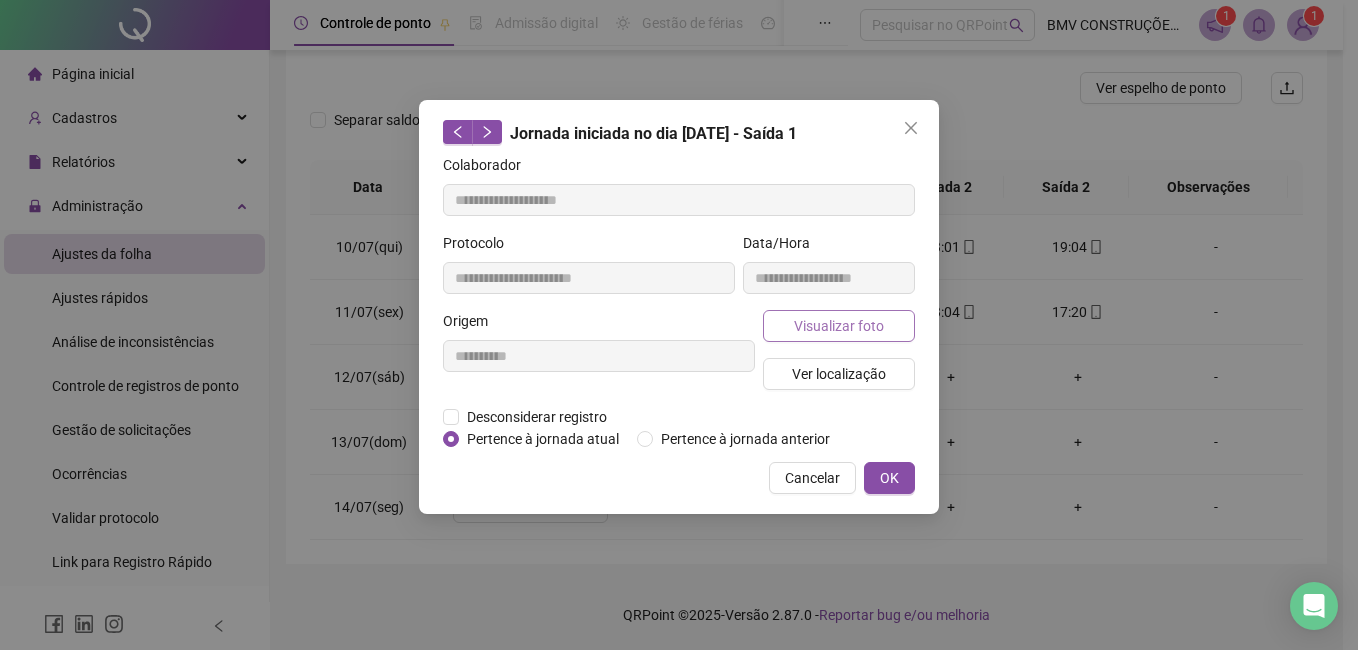 click on "Visualizar foto" at bounding box center [839, 326] 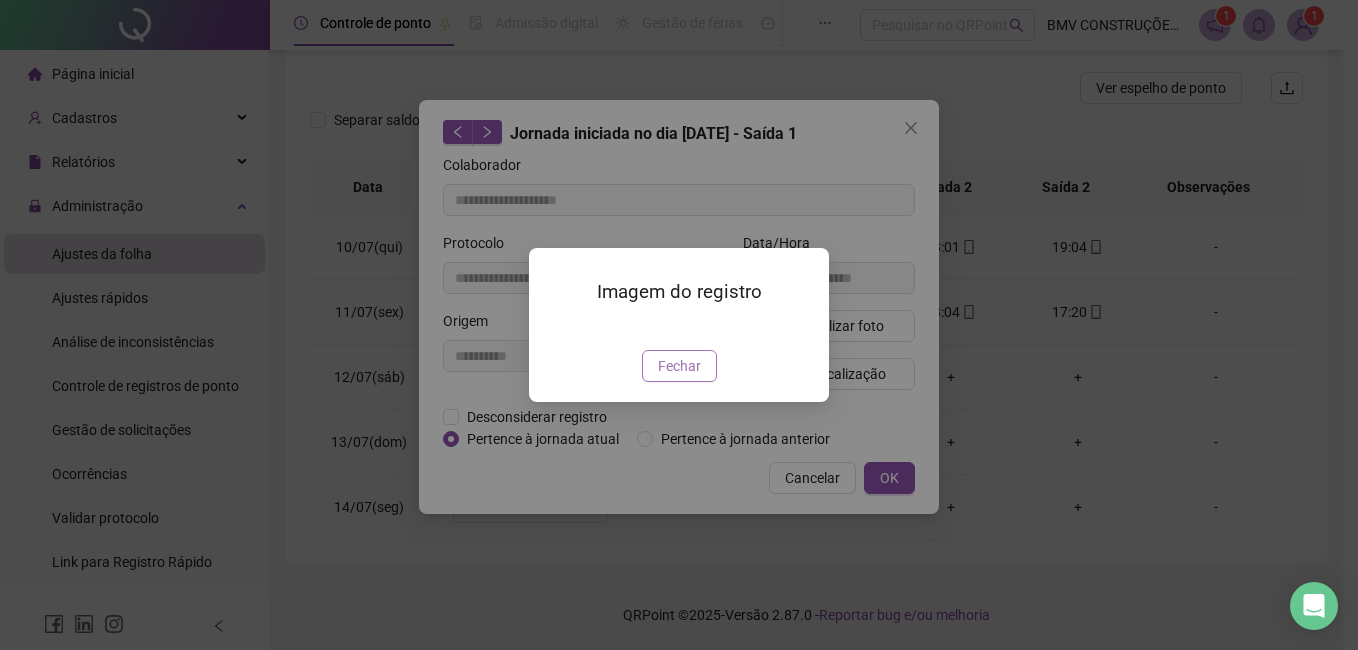 click on "Fechar" at bounding box center (679, 366) 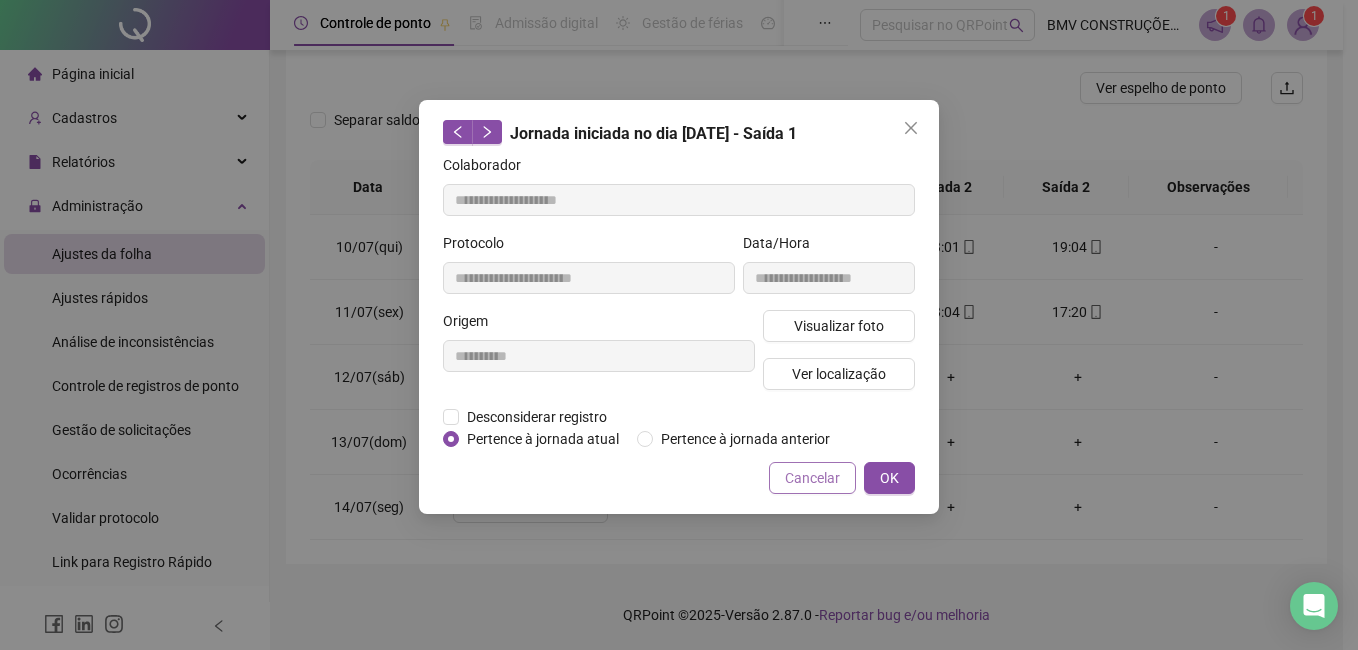 click on "Cancelar OK" at bounding box center (679, 478) 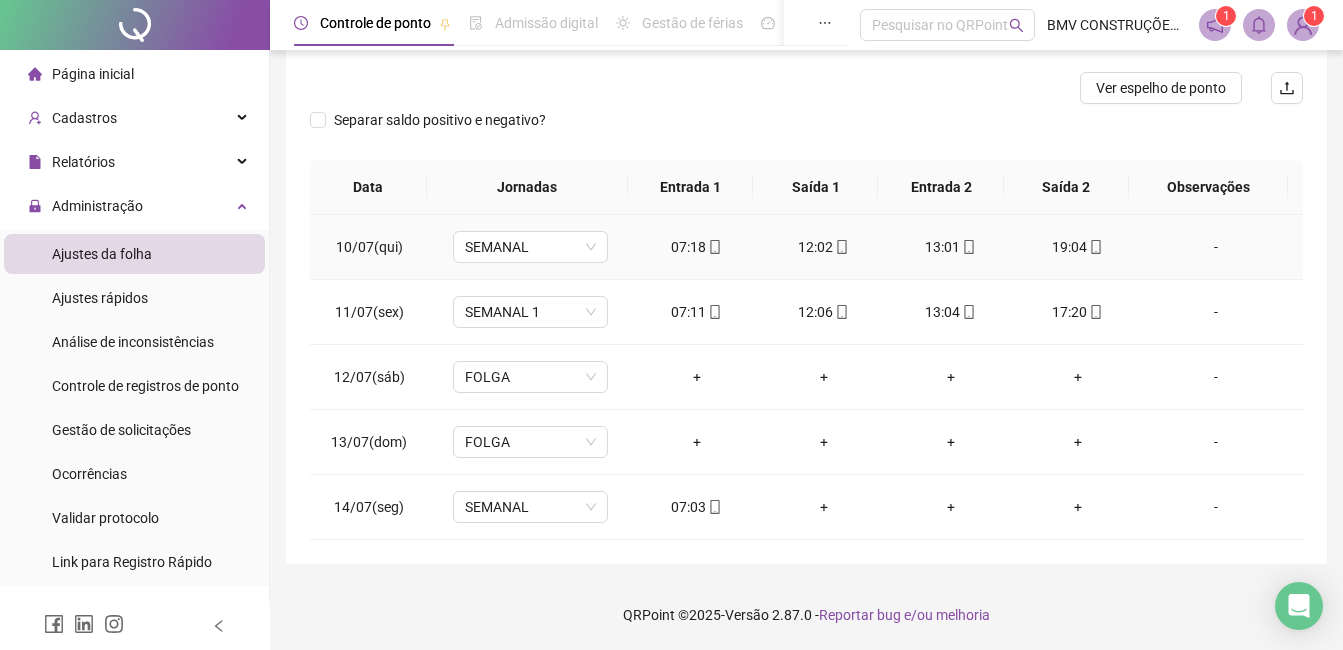 click on "07:18" at bounding box center [696, 247] 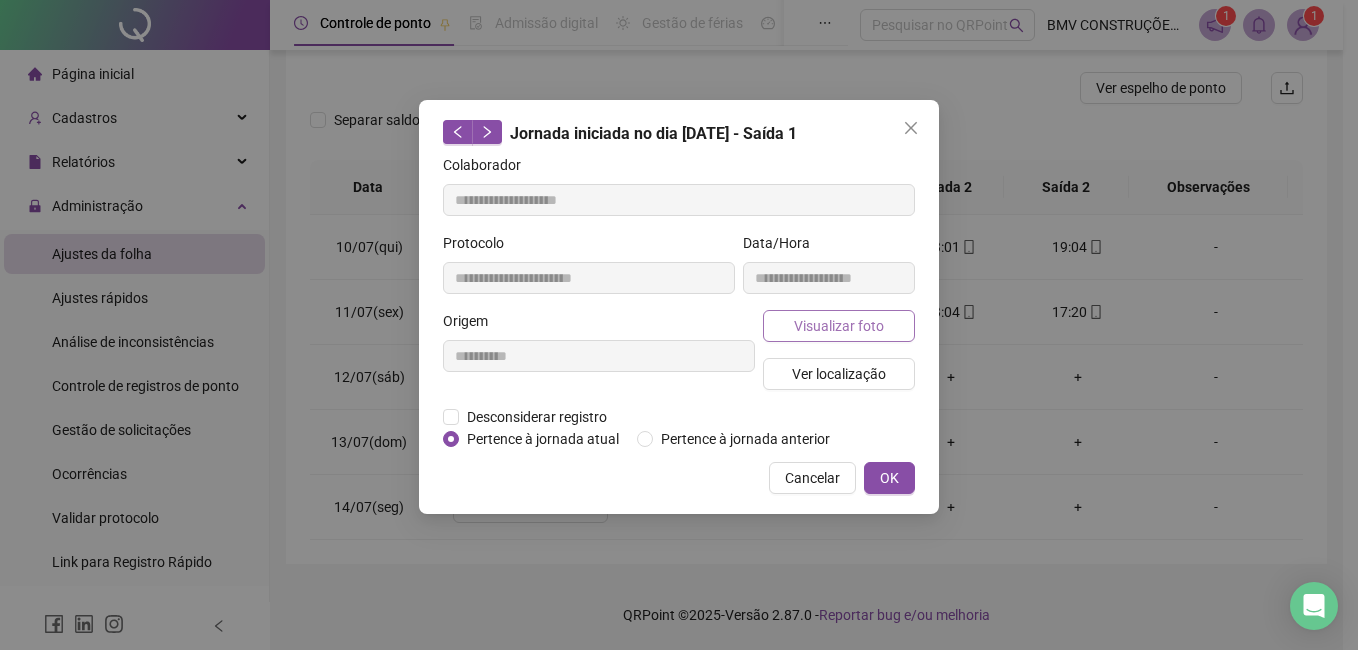 click on "Visualizar foto" at bounding box center [839, 326] 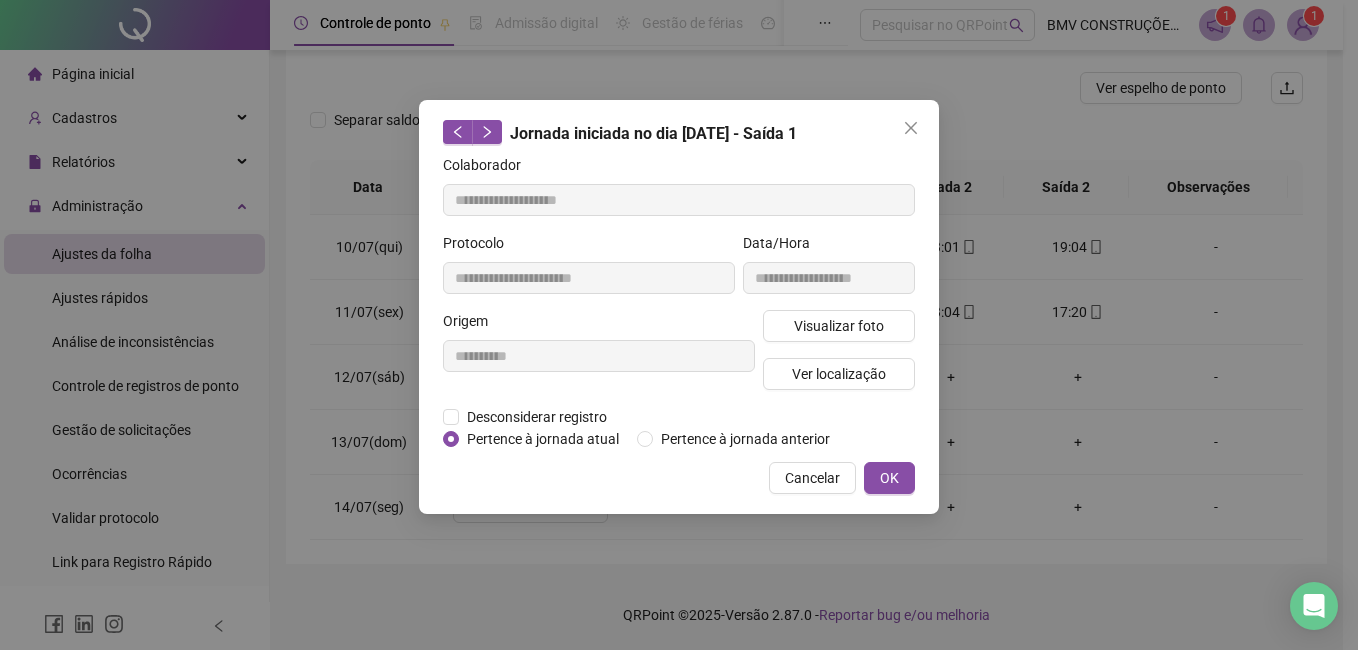type on "**********" 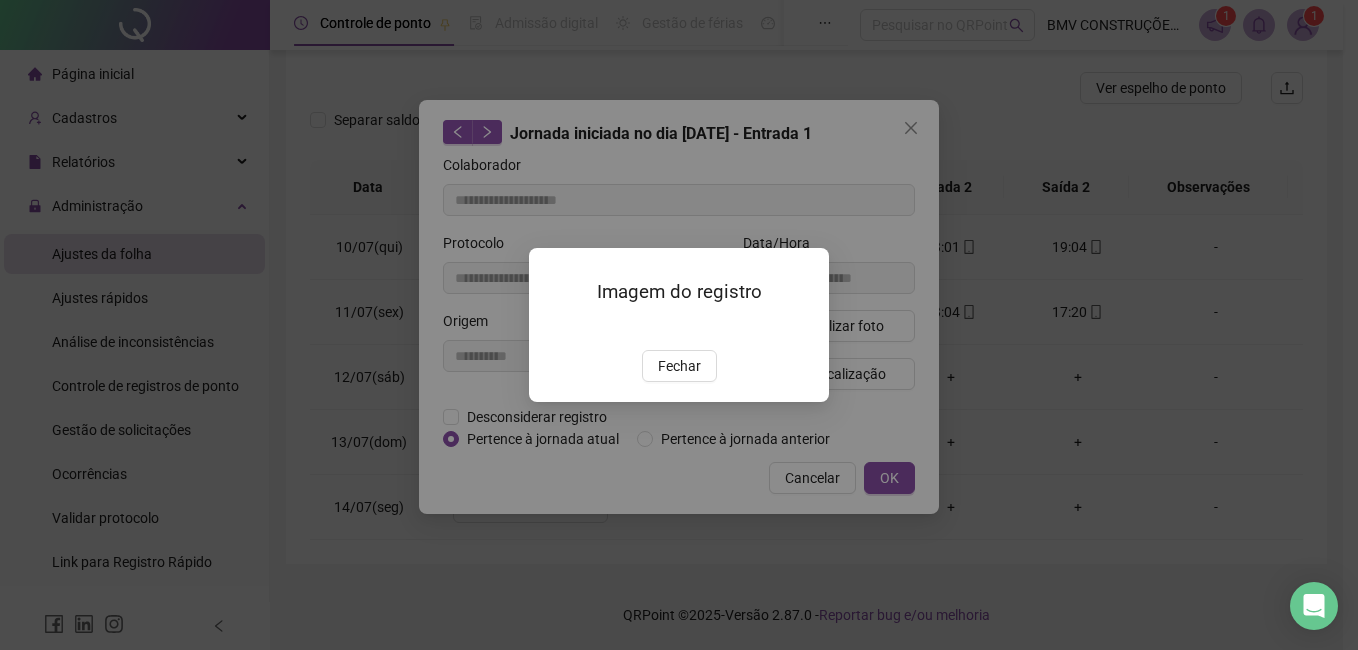 click at bounding box center [553, 328] 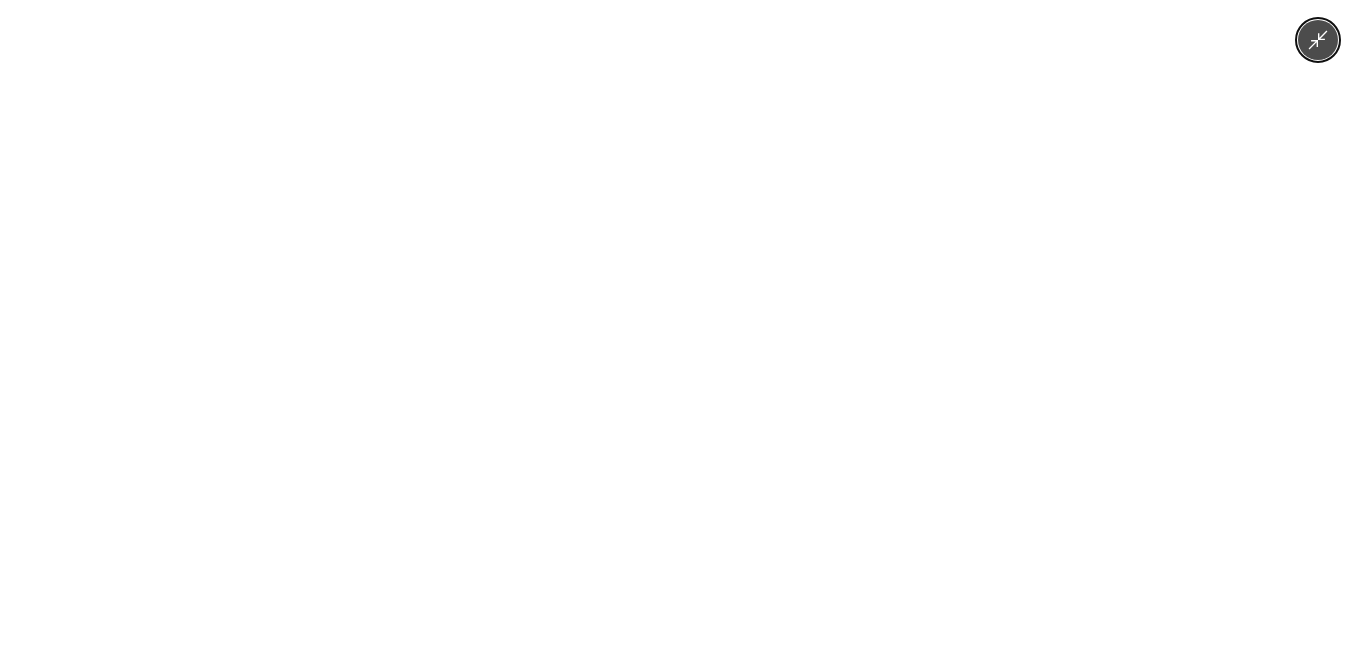 click at bounding box center (679, 325) 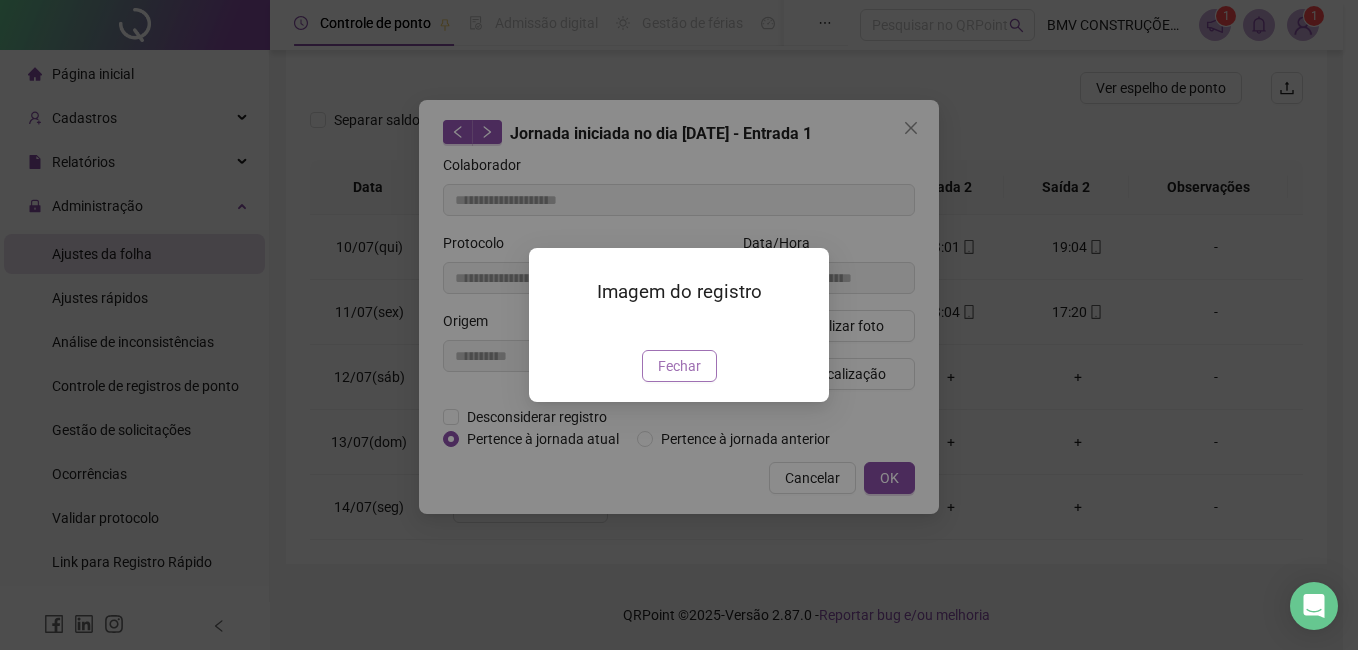 click on "Fechar" at bounding box center (679, 366) 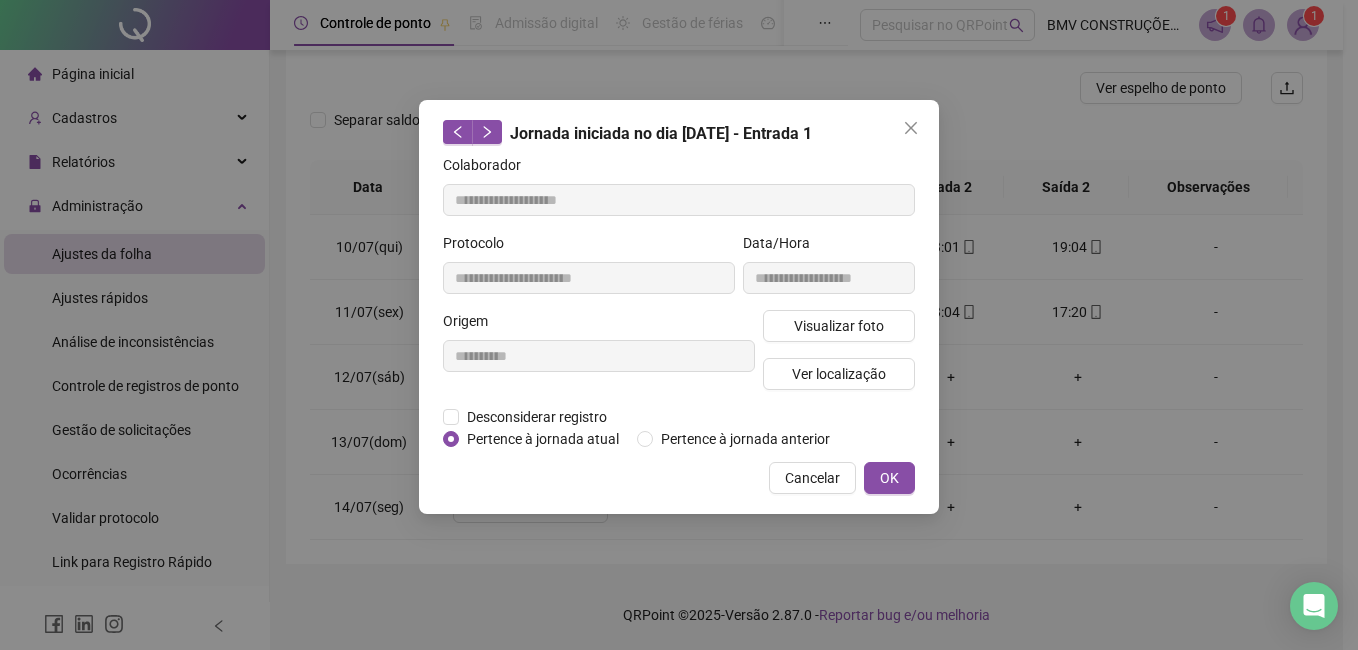 click on "Cancelar" at bounding box center [812, 478] 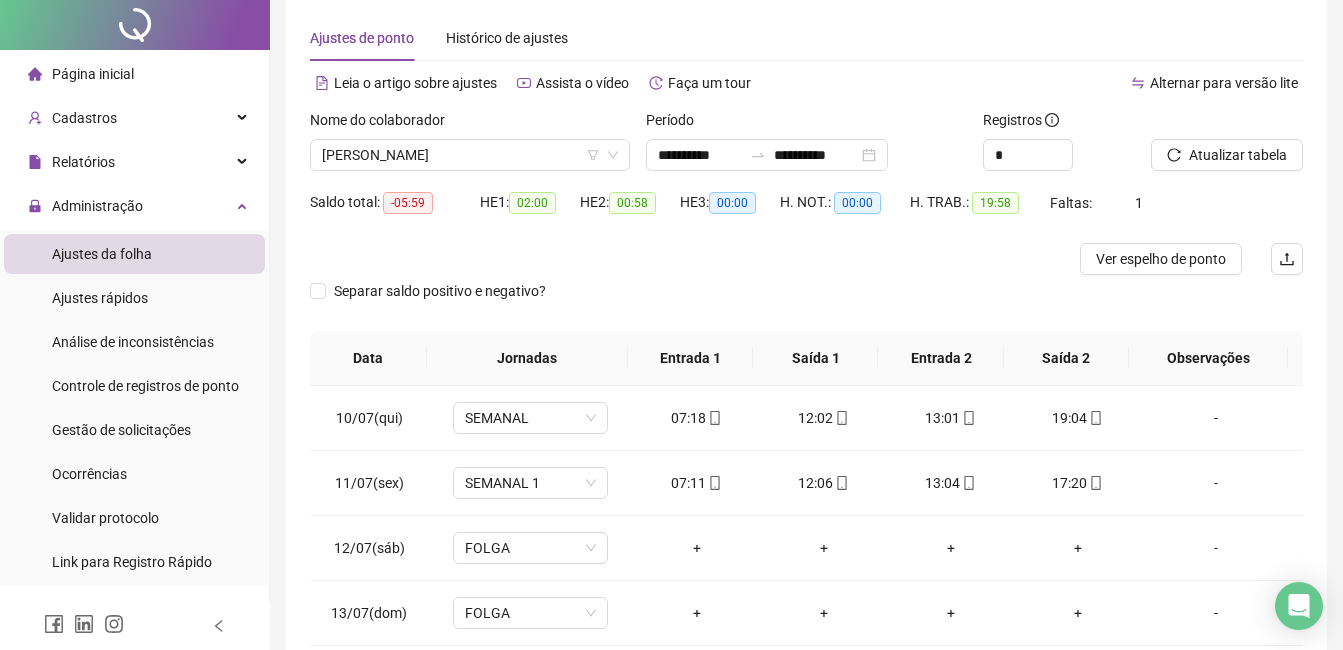 scroll, scrollTop: 0, scrollLeft: 0, axis: both 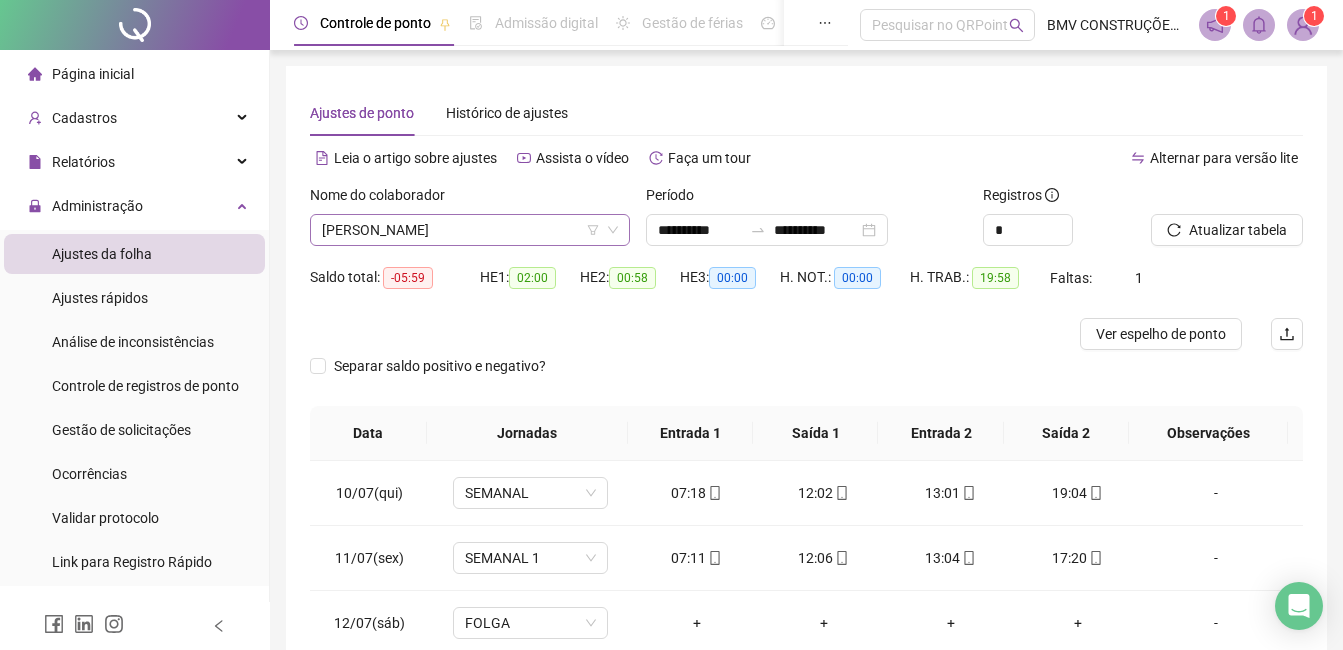 click on "[PERSON_NAME]" at bounding box center (470, 230) 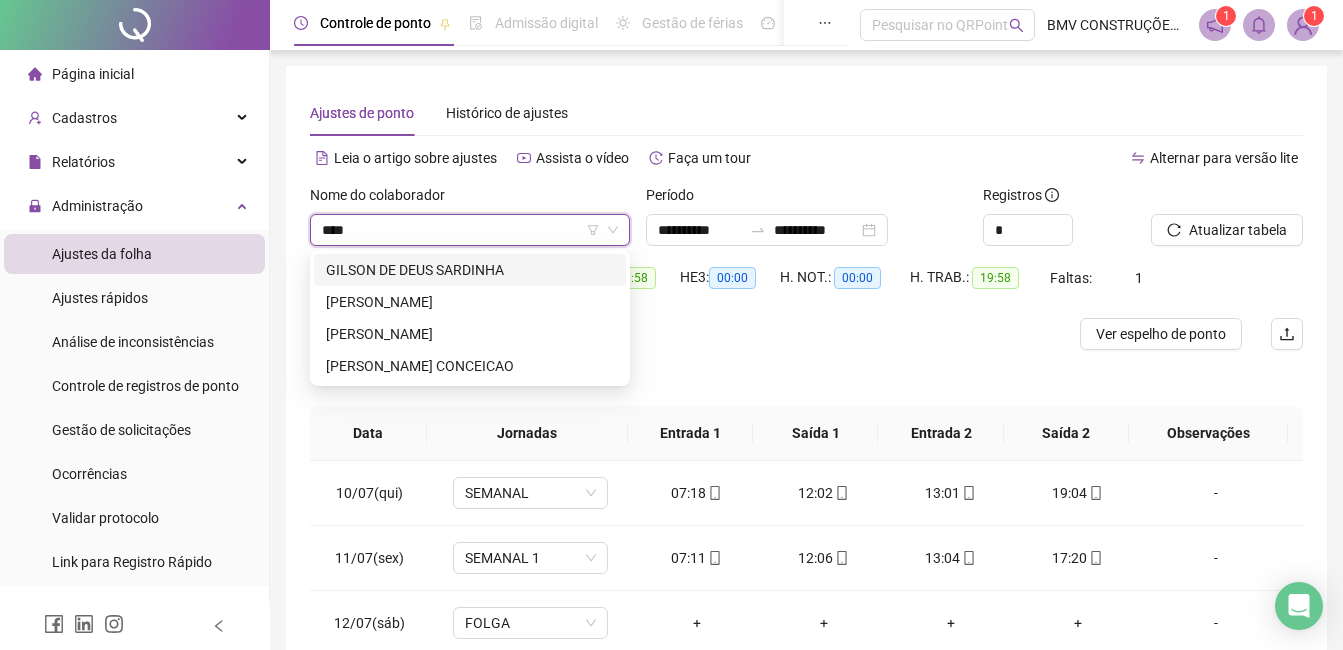 scroll, scrollTop: 0, scrollLeft: 0, axis: both 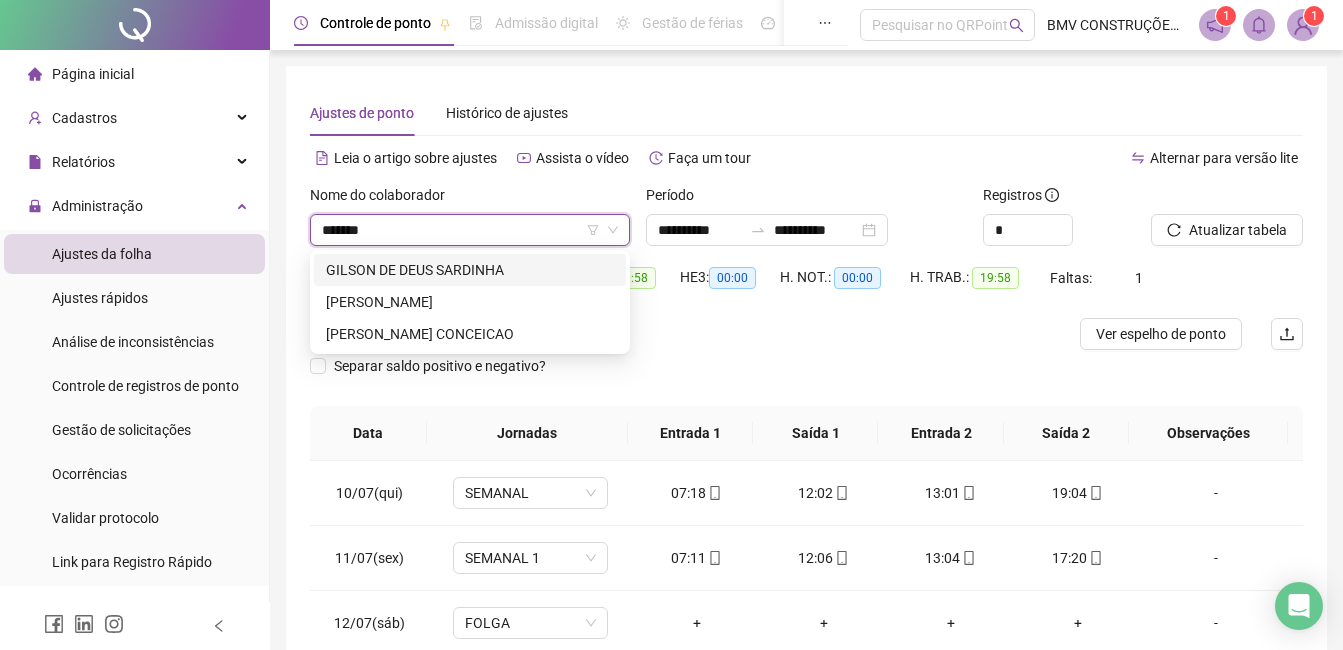 type on "********" 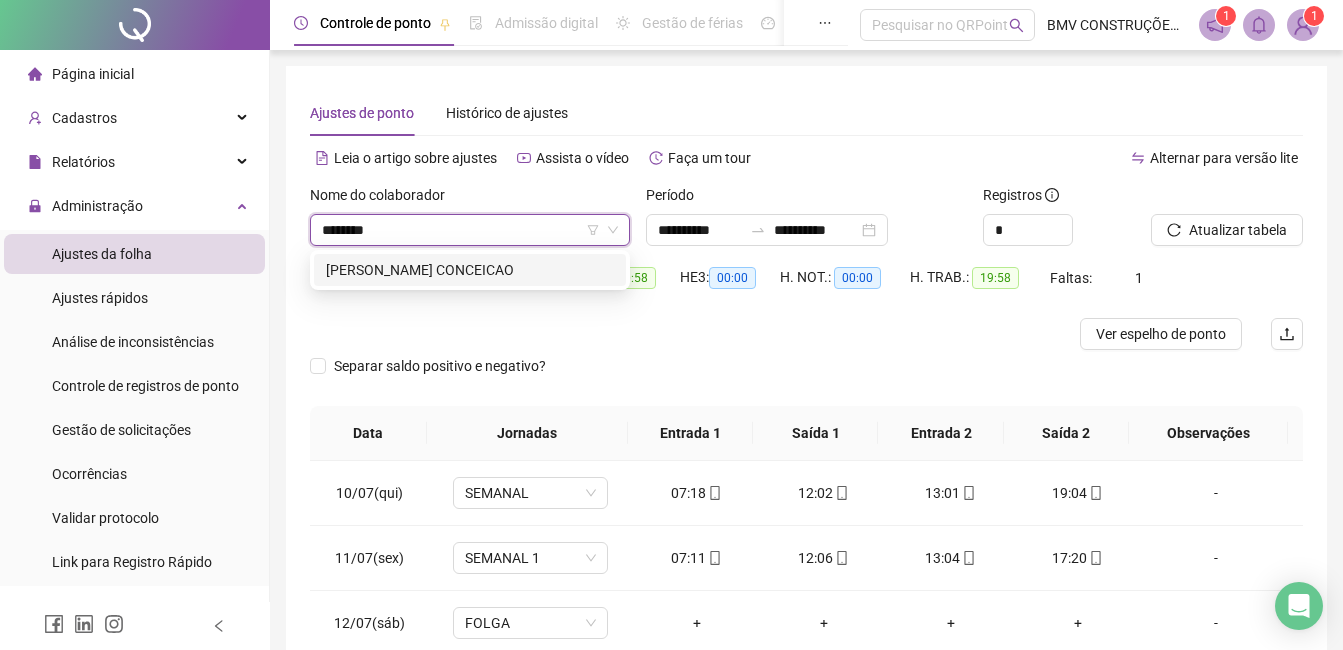 drag, startPoint x: 416, startPoint y: 277, endPoint x: 484, endPoint y: 277, distance: 68 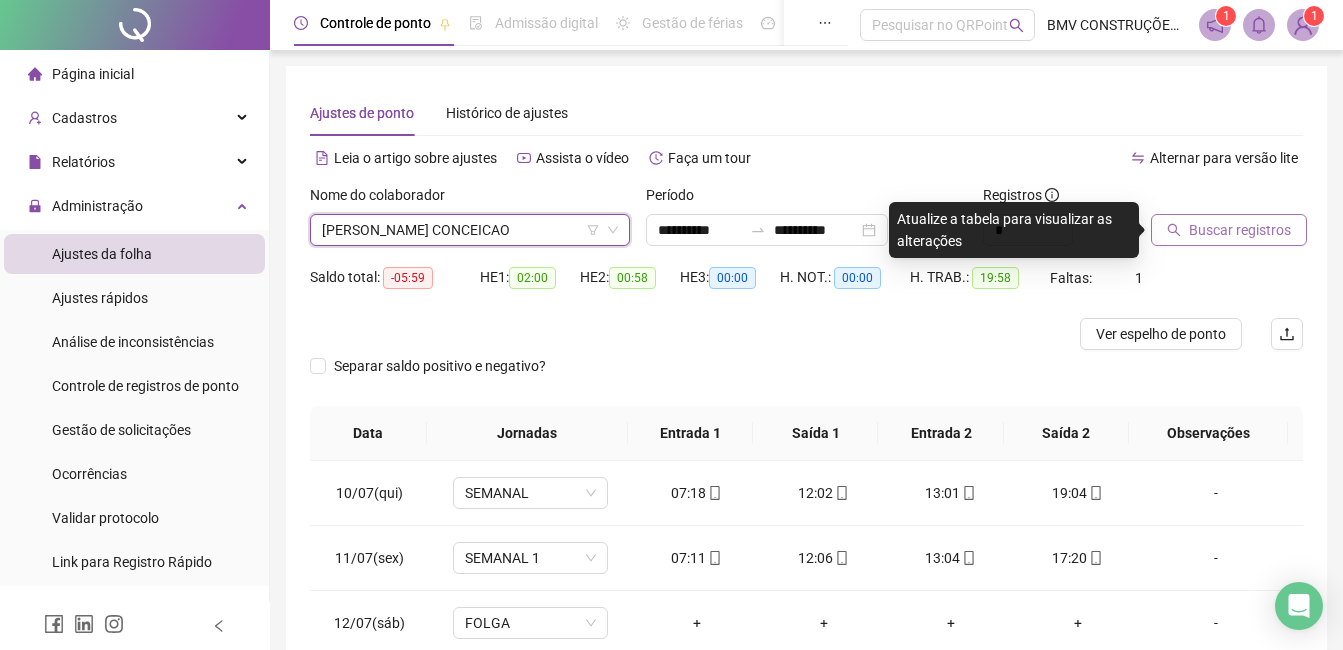 click on "Buscar registros" at bounding box center (1240, 230) 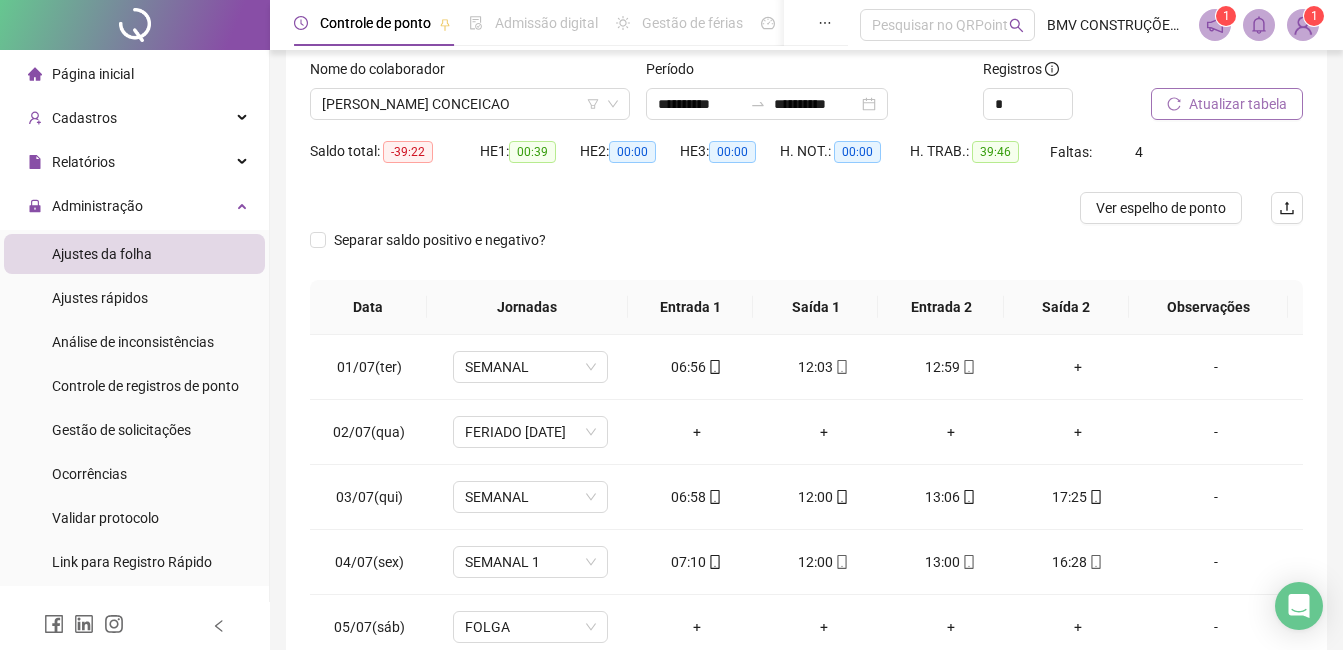 scroll, scrollTop: 348, scrollLeft: 0, axis: vertical 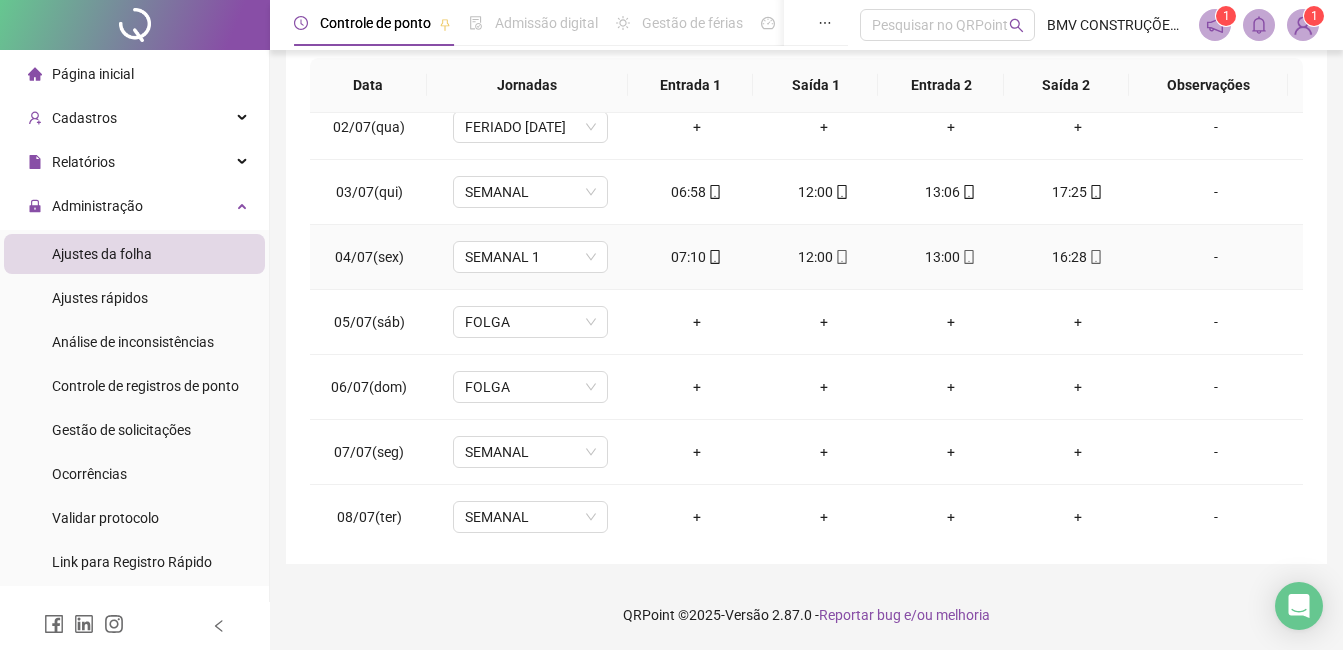 click on "07:10" at bounding box center [696, 257] 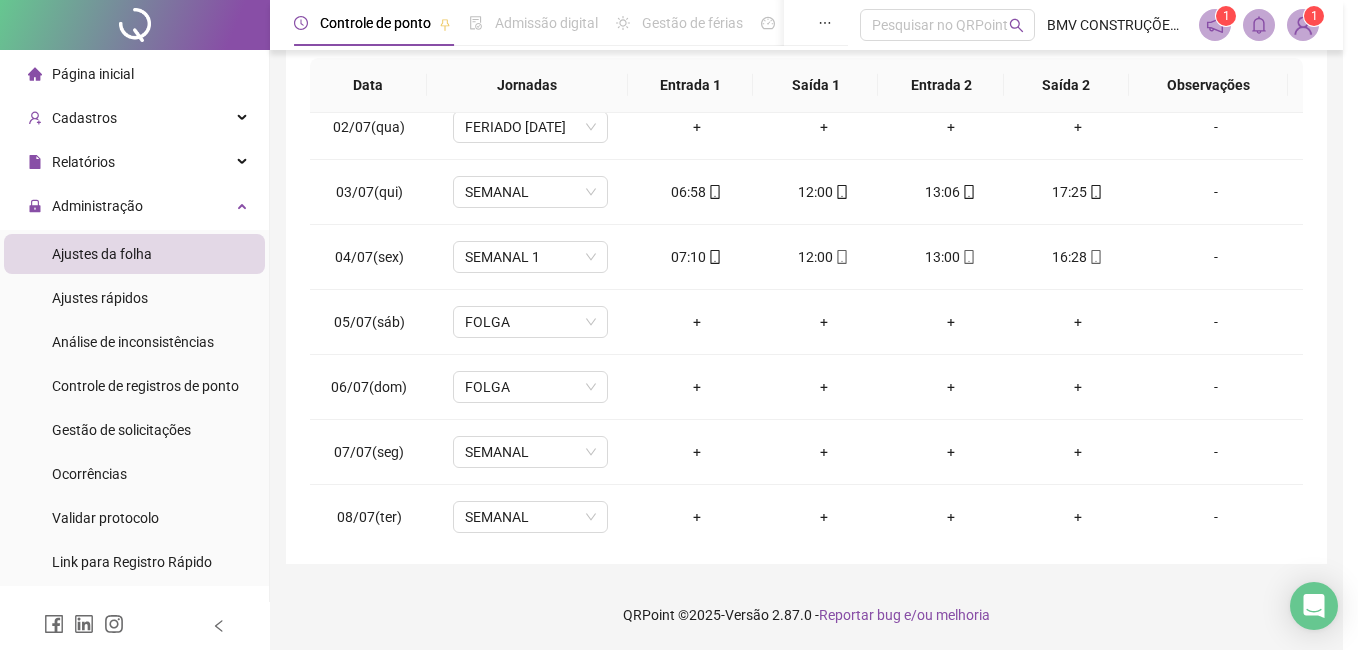 type on "**********" 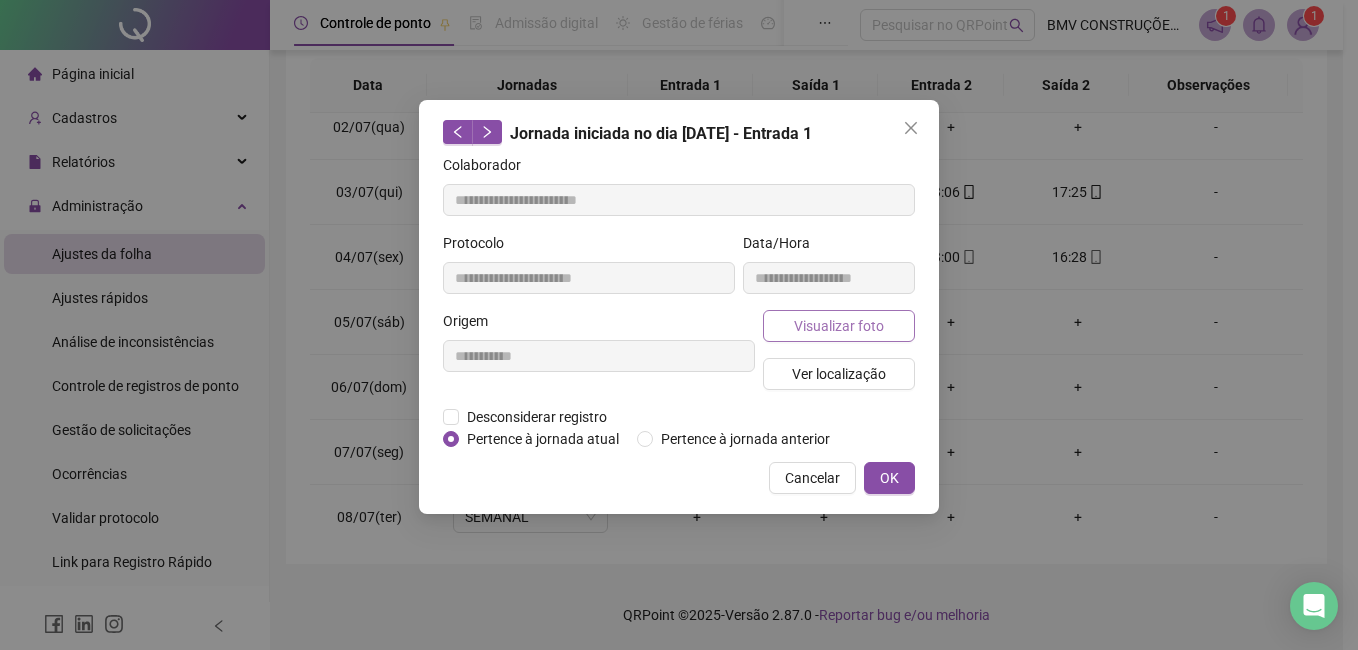 click on "Visualizar foto" at bounding box center (839, 326) 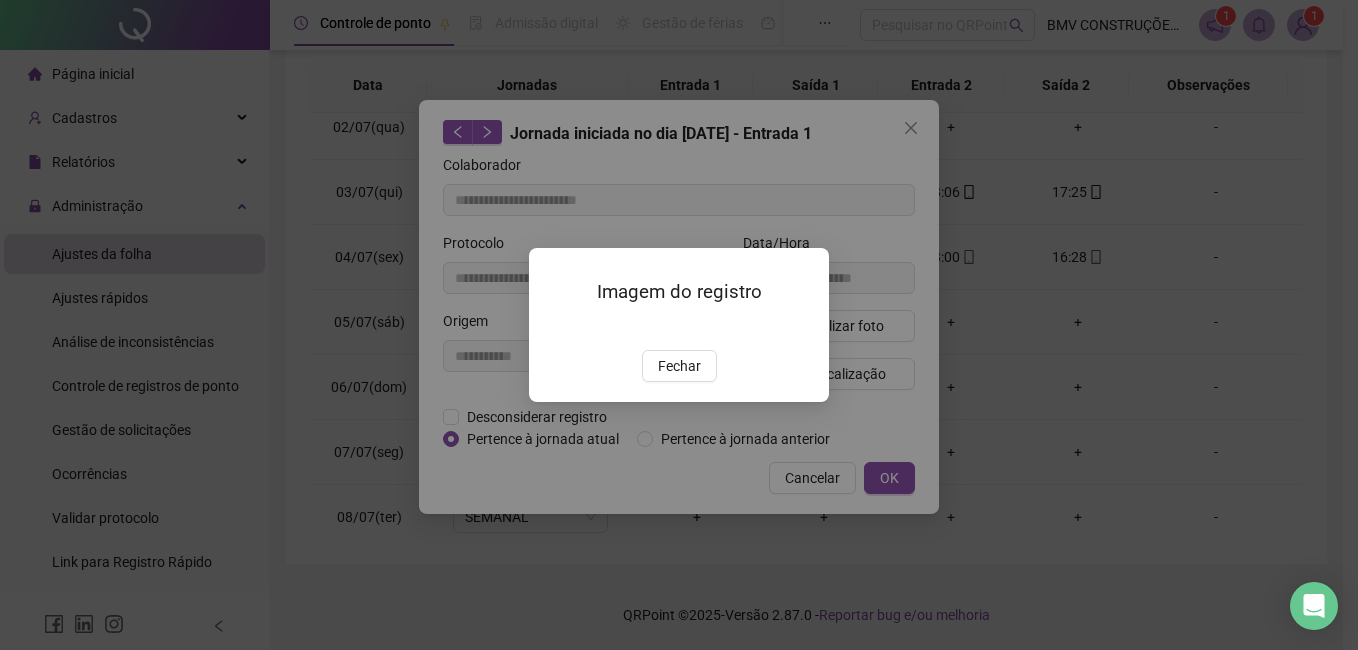 click on "Fechar" at bounding box center (679, 366) 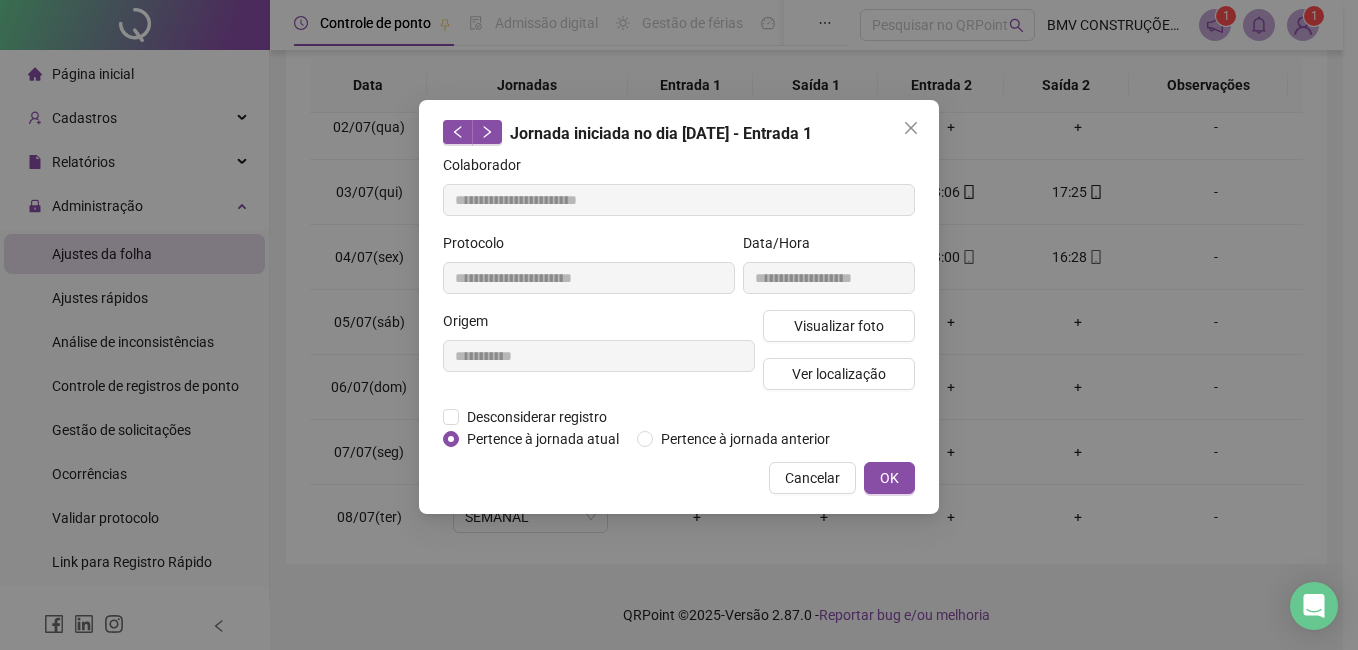 click on "Cancelar" at bounding box center [812, 478] 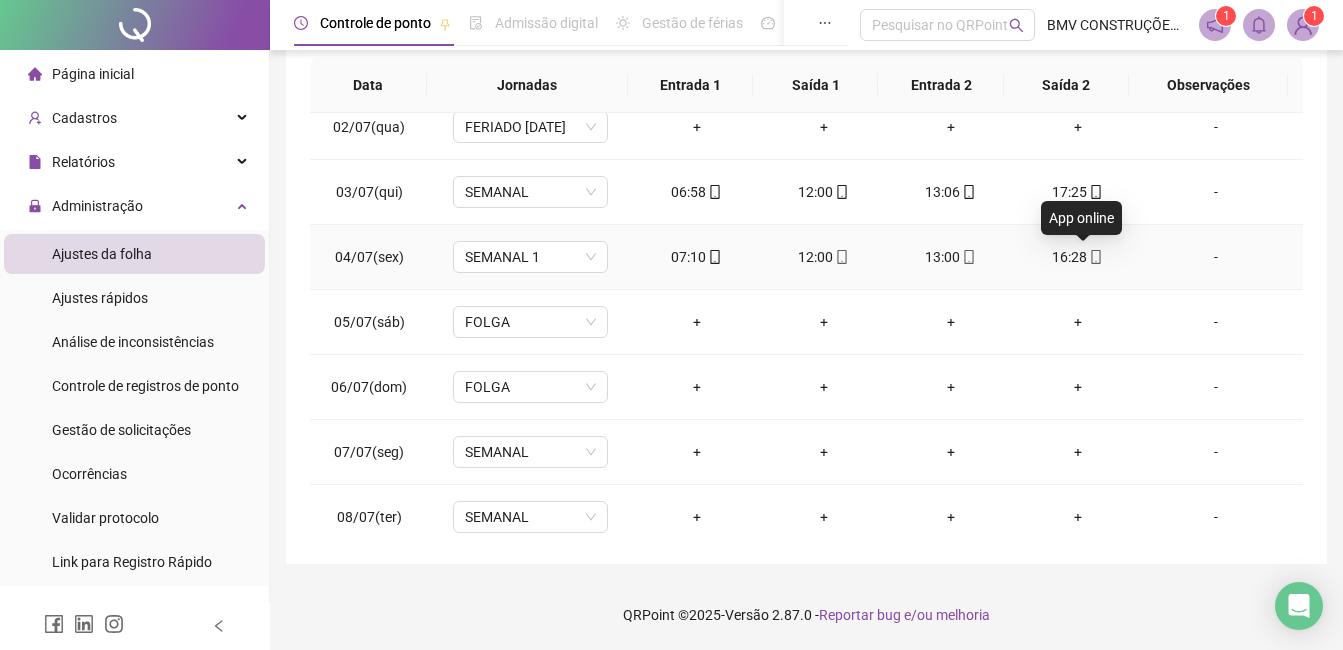 click 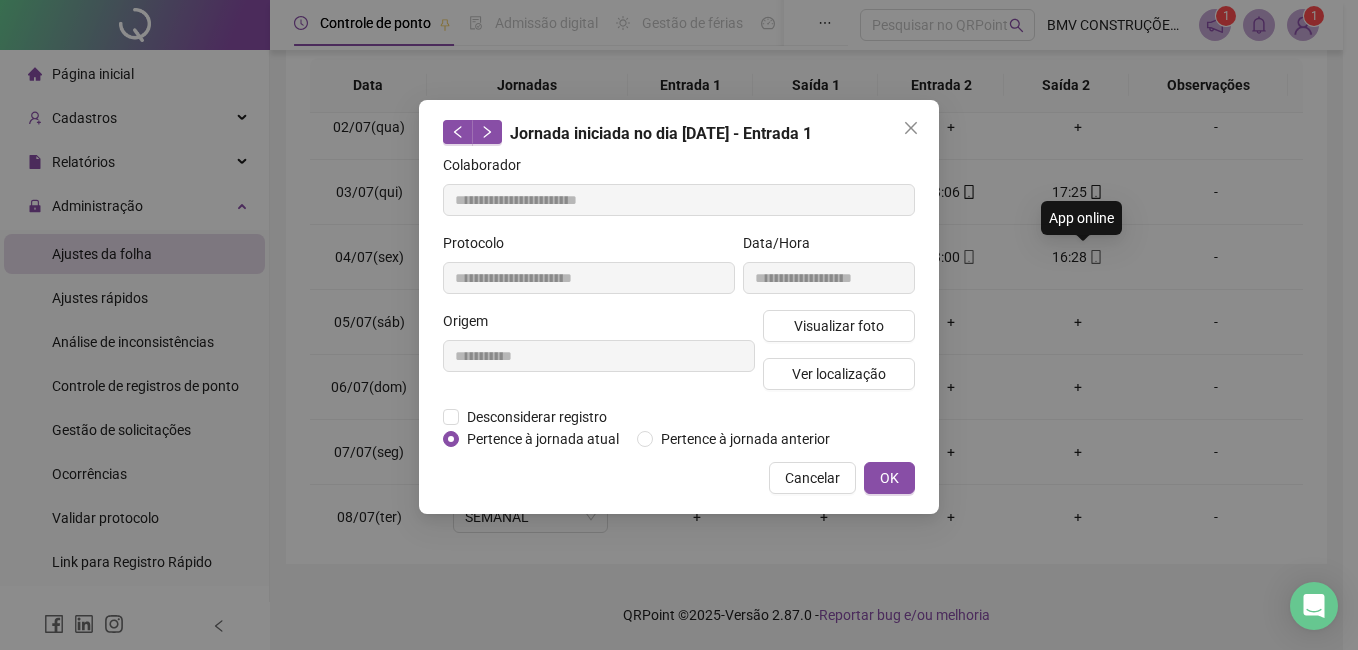 type on "**********" 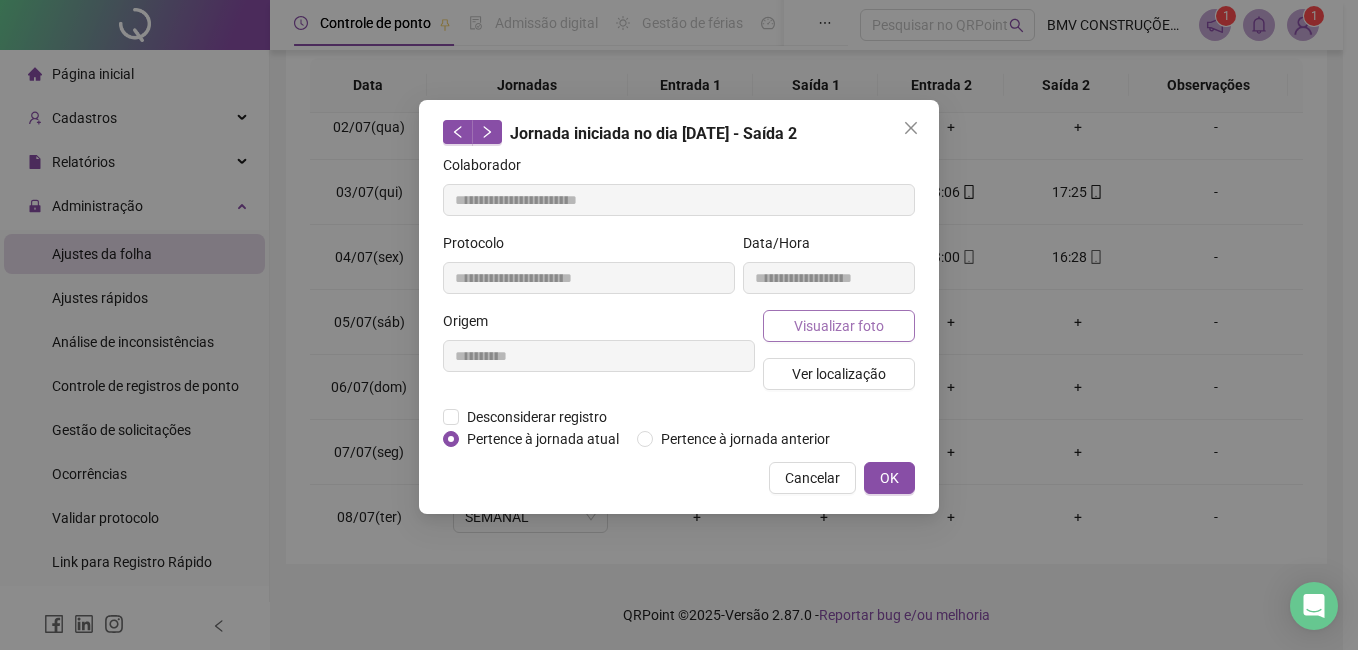 click on "Visualizar foto" at bounding box center (839, 326) 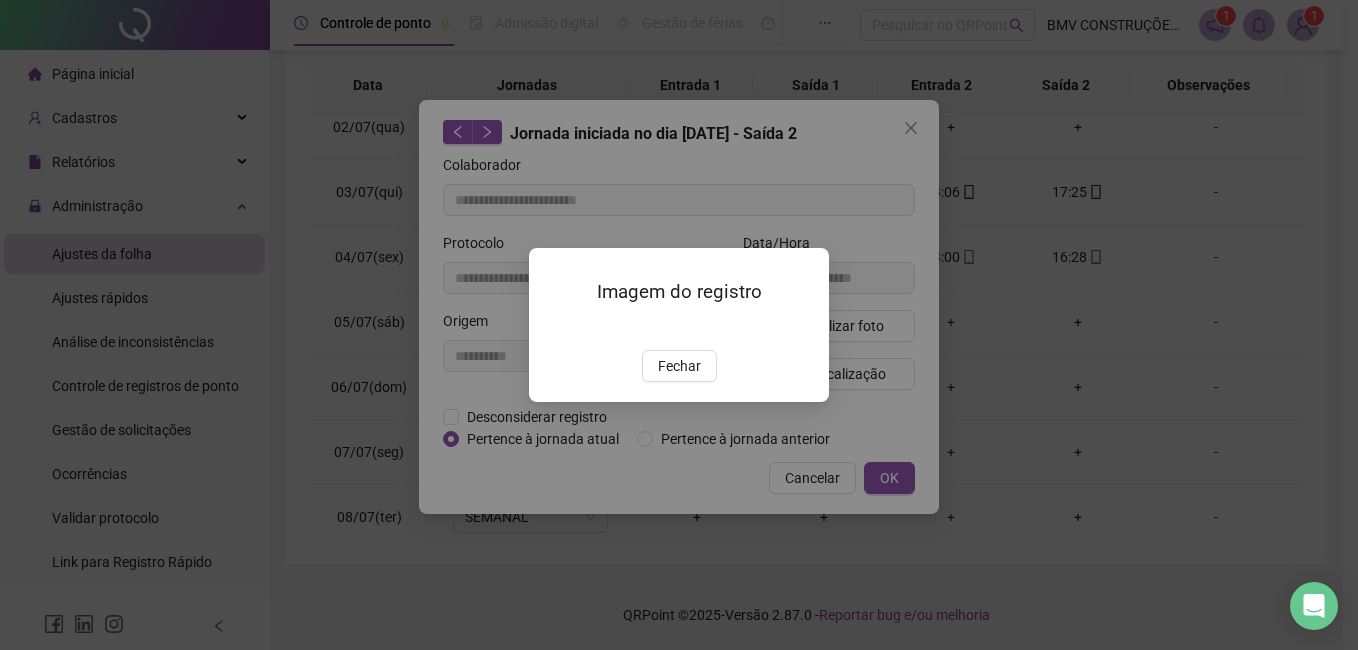 drag, startPoint x: 668, startPoint y: 472, endPoint x: 776, endPoint y: 469, distance: 108.04166 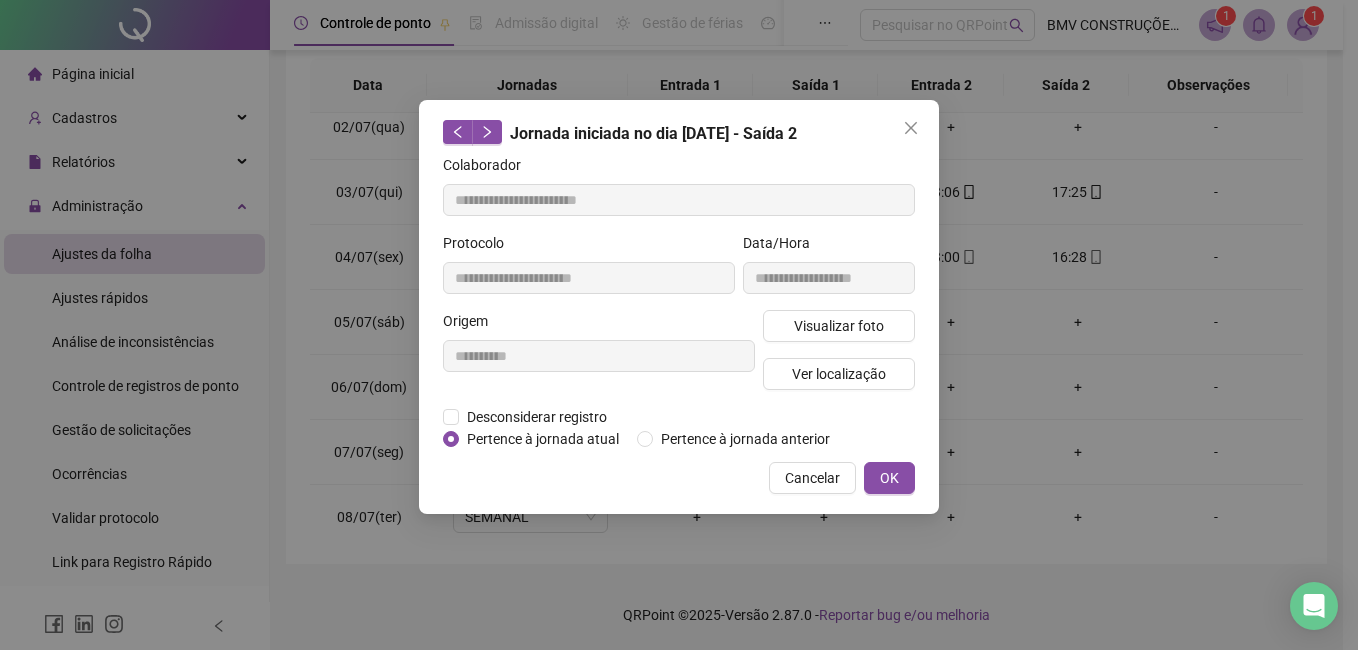 click on "Cancelar" at bounding box center (812, 478) 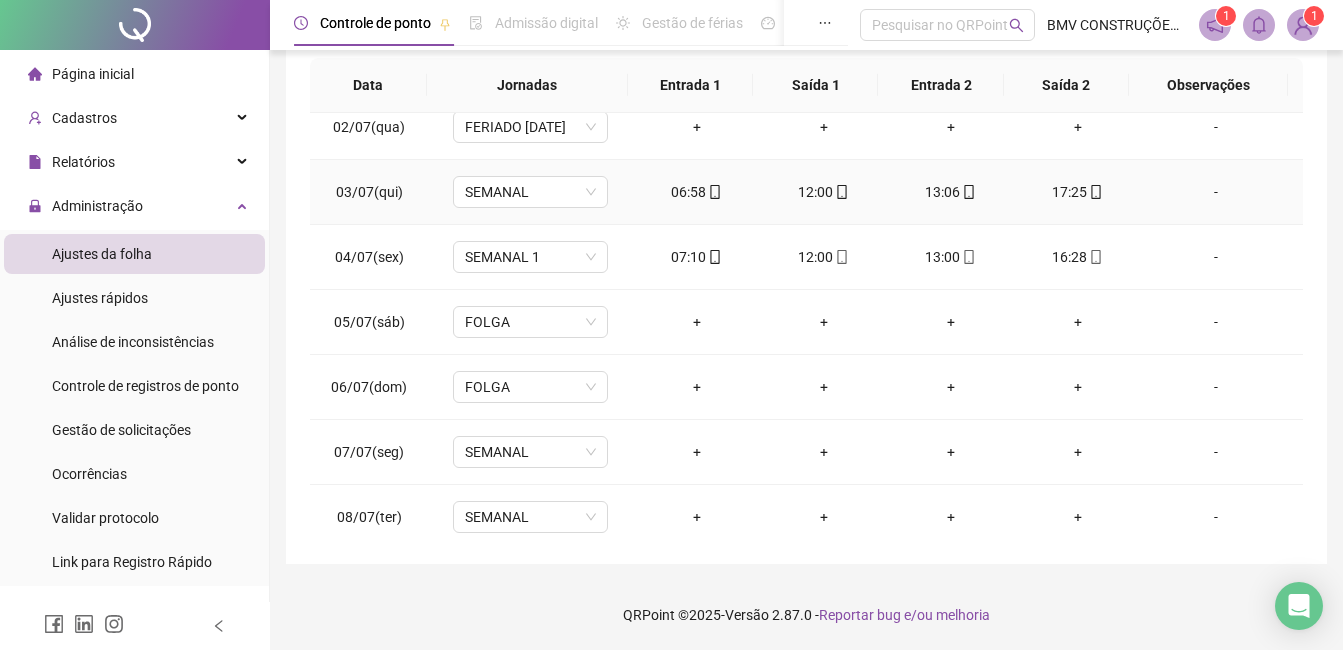 scroll, scrollTop: 0, scrollLeft: 0, axis: both 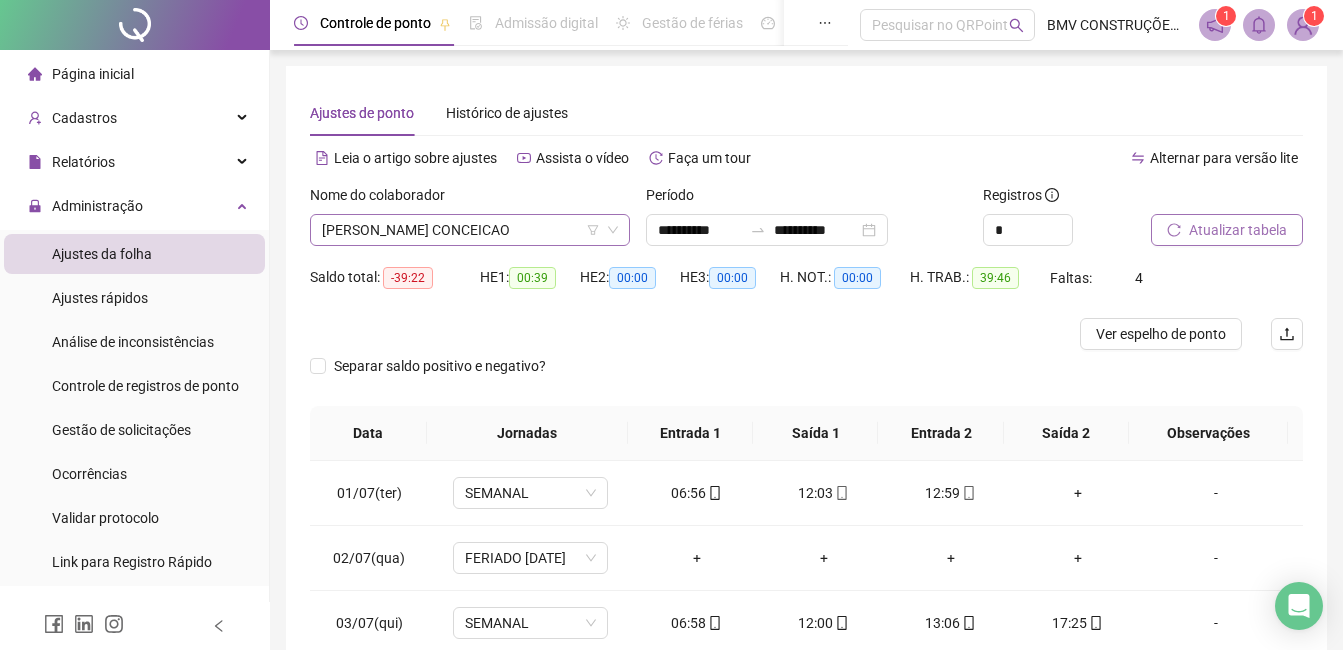 click on "[PERSON_NAME] CONCEICAO" at bounding box center (470, 230) 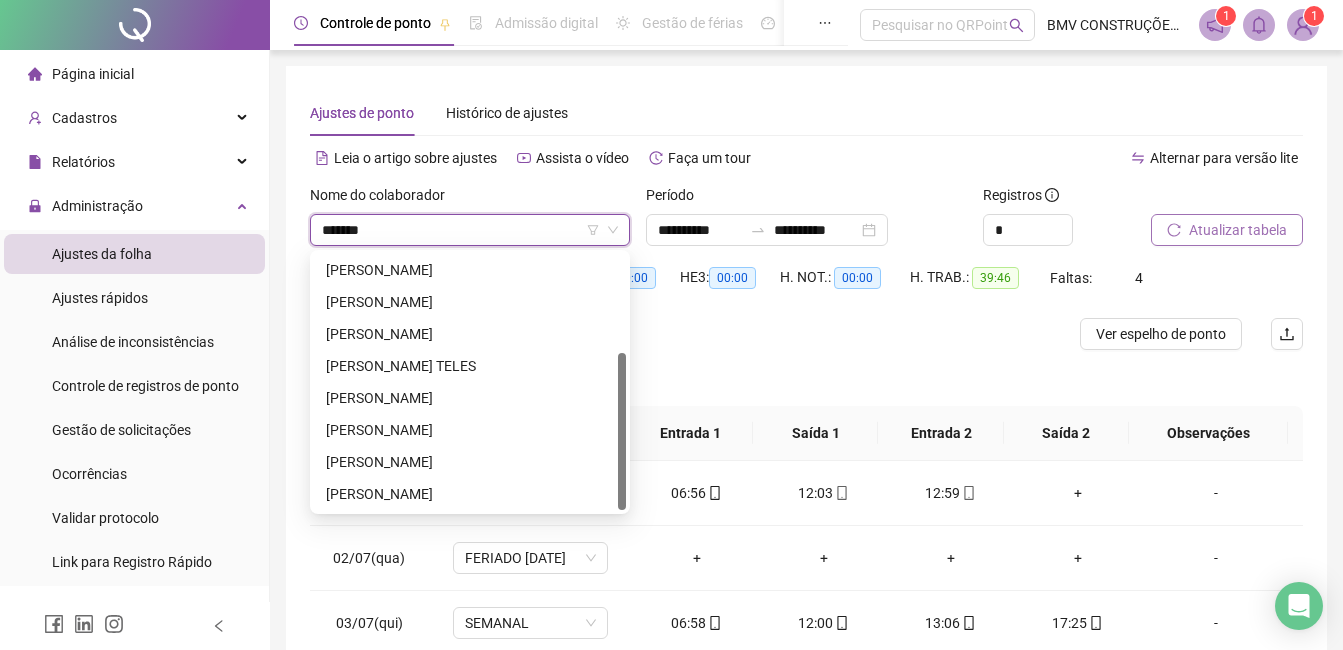 scroll, scrollTop: 0, scrollLeft: 0, axis: both 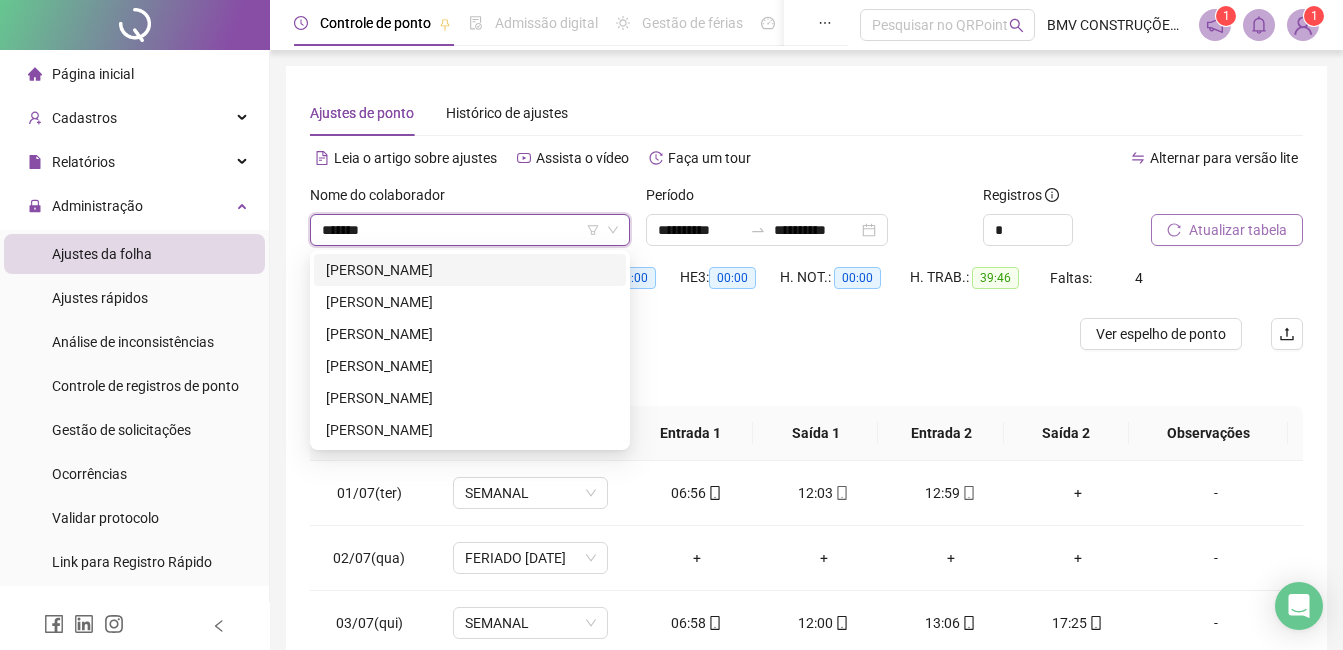type on "********" 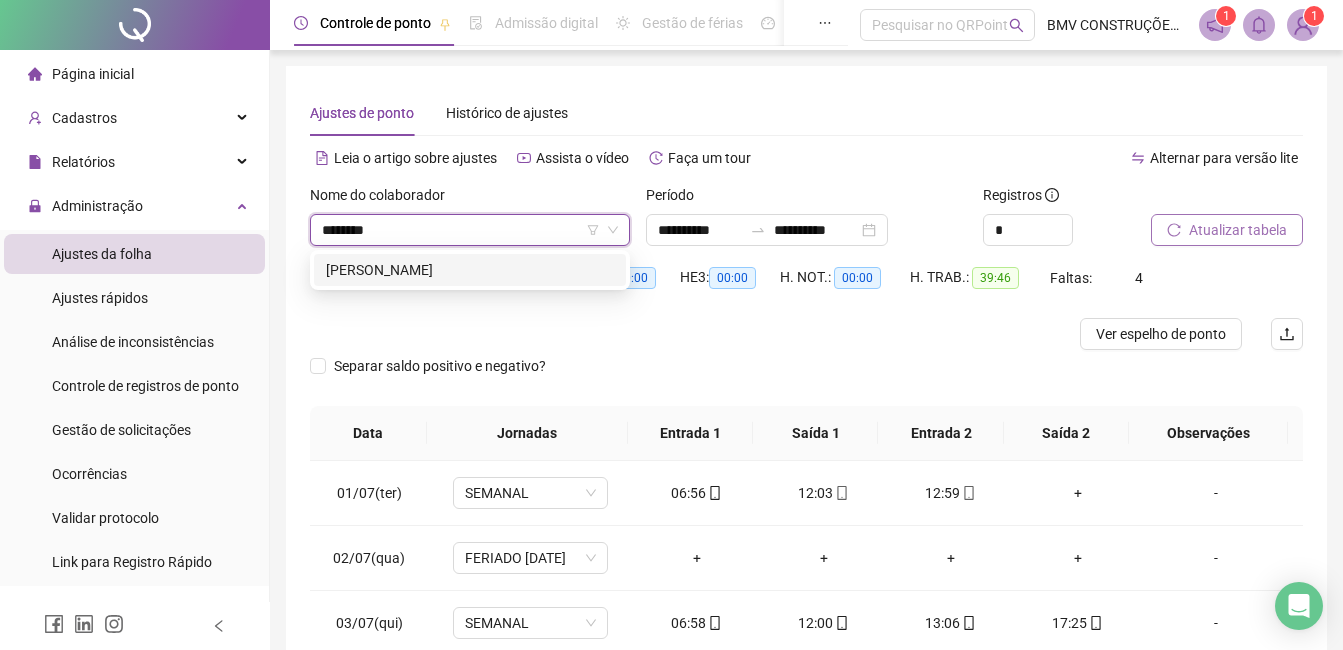 drag, startPoint x: 433, startPoint y: 263, endPoint x: 501, endPoint y: 276, distance: 69.2315 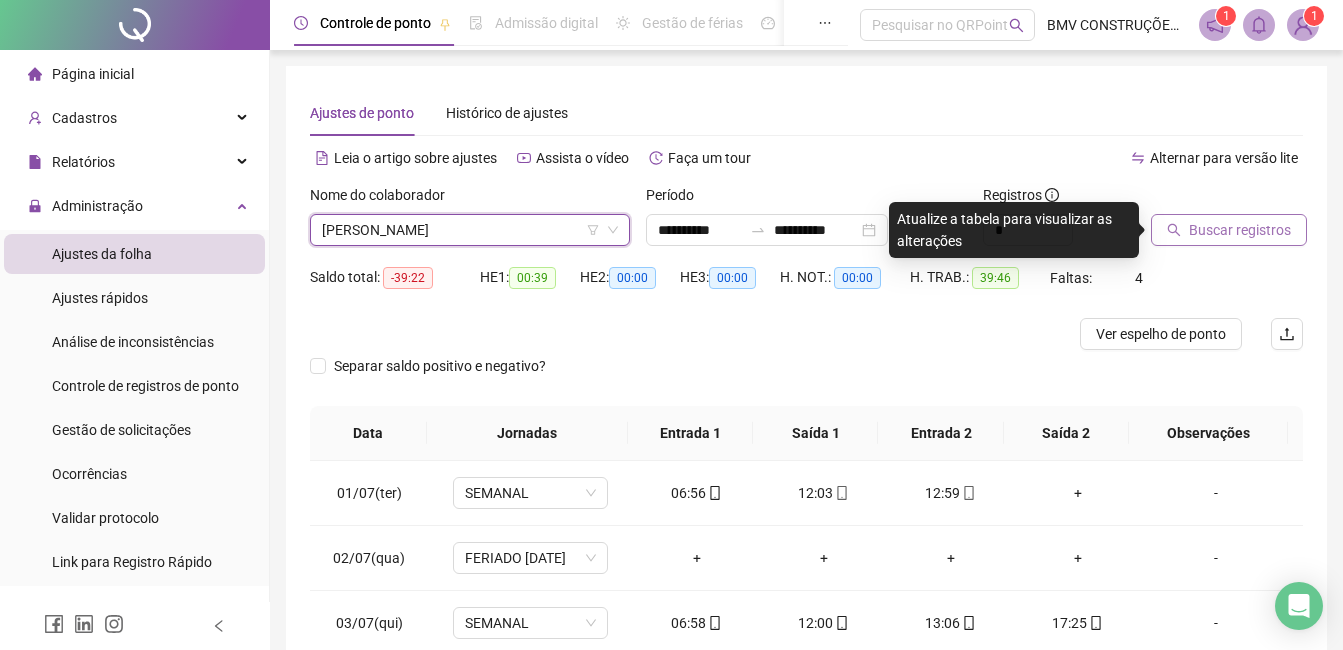 click on "Buscar registros" at bounding box center (1240, 230) 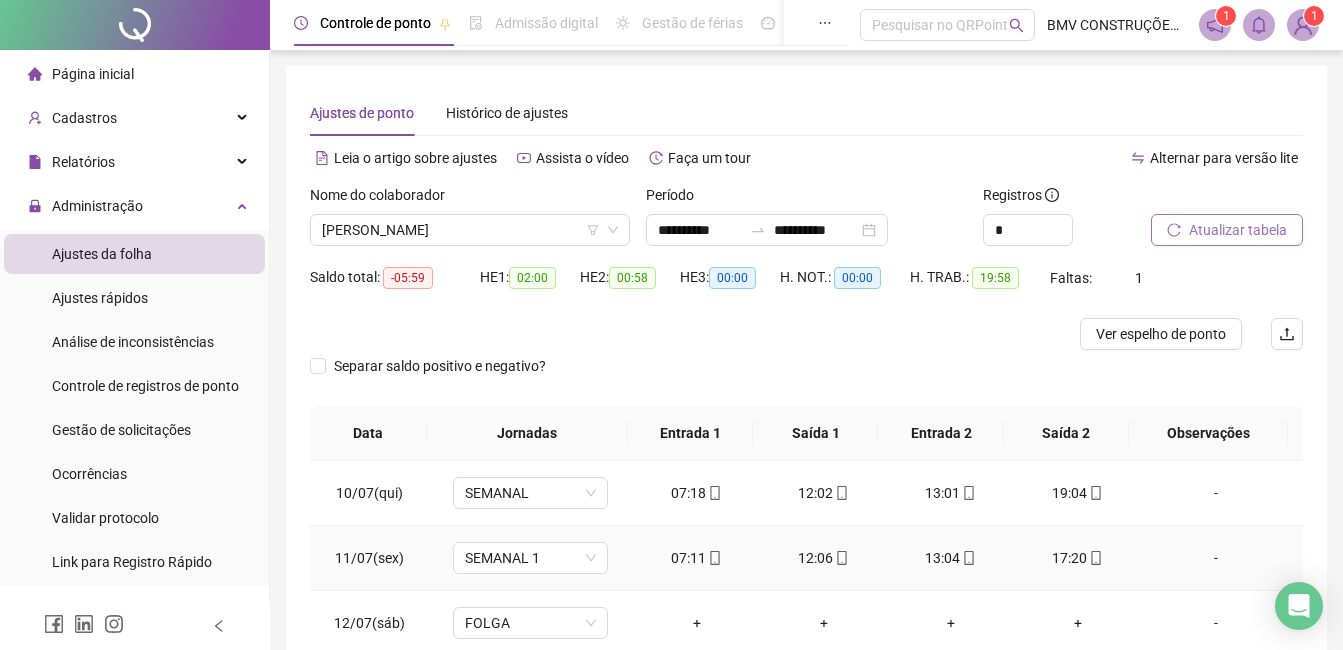 click on "07:11" at bounding box center [696, 558] 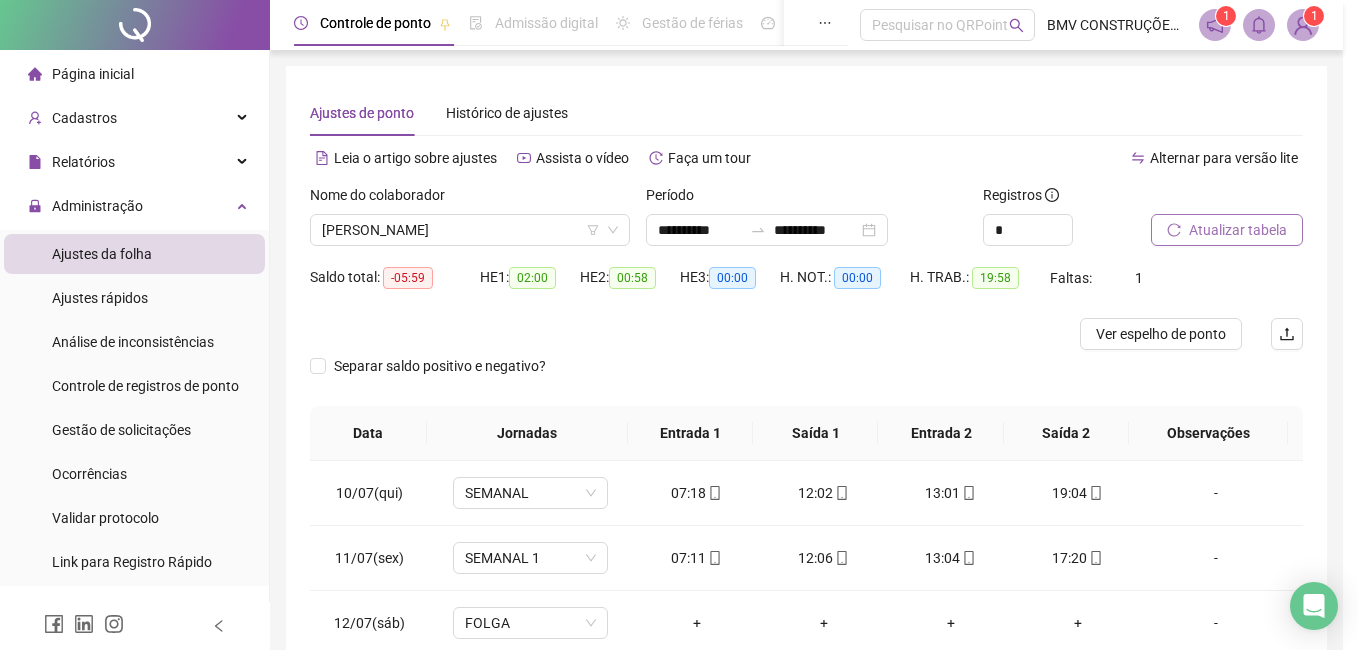 type on "**********" 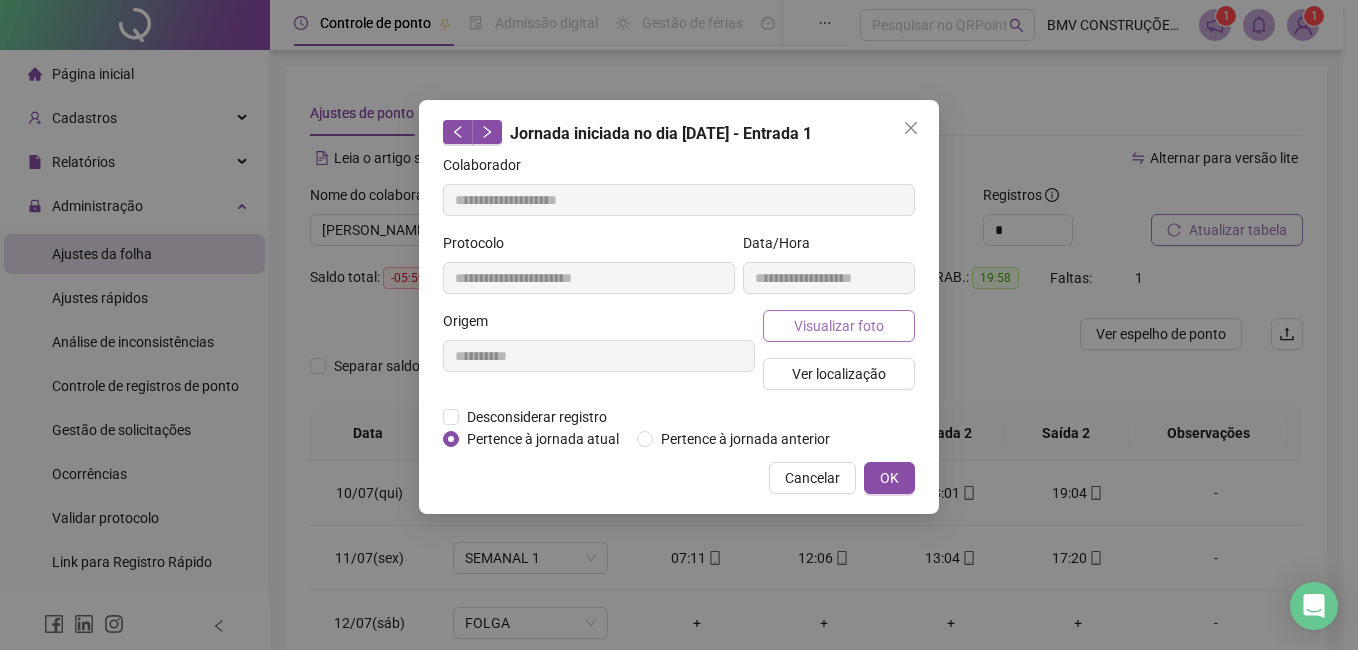 click on "Visualizar foto" at bounding box center [839, 326] 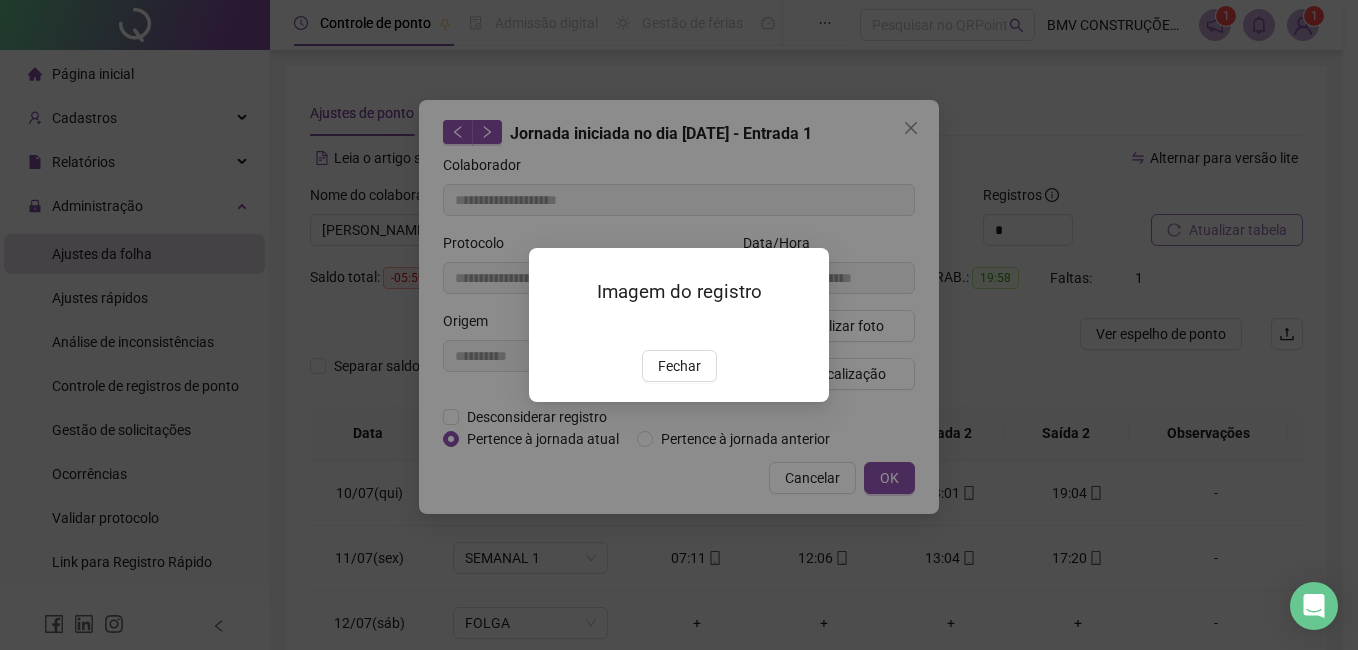 drag, startPoint x: 617, startPoint y: 258, endPoint x: 835, endPoint y: 80, distance: 281.43915 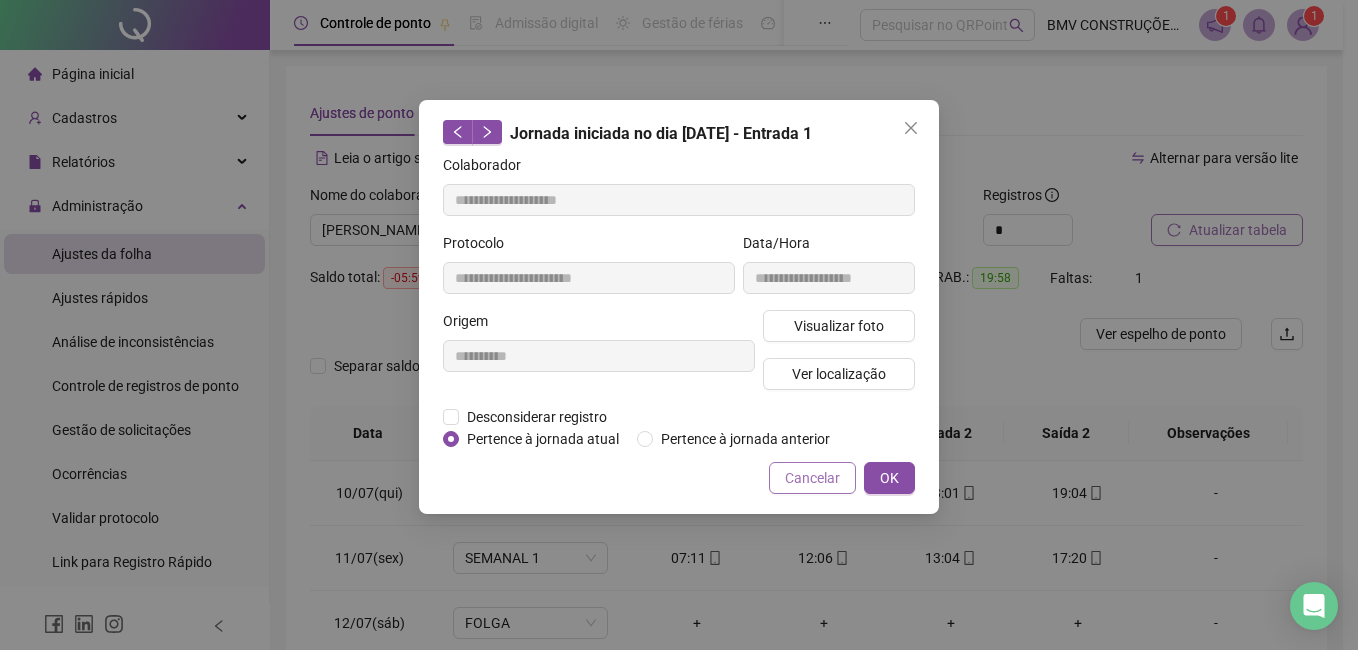 click on "Cancelar" at bounding box center [812, 478] 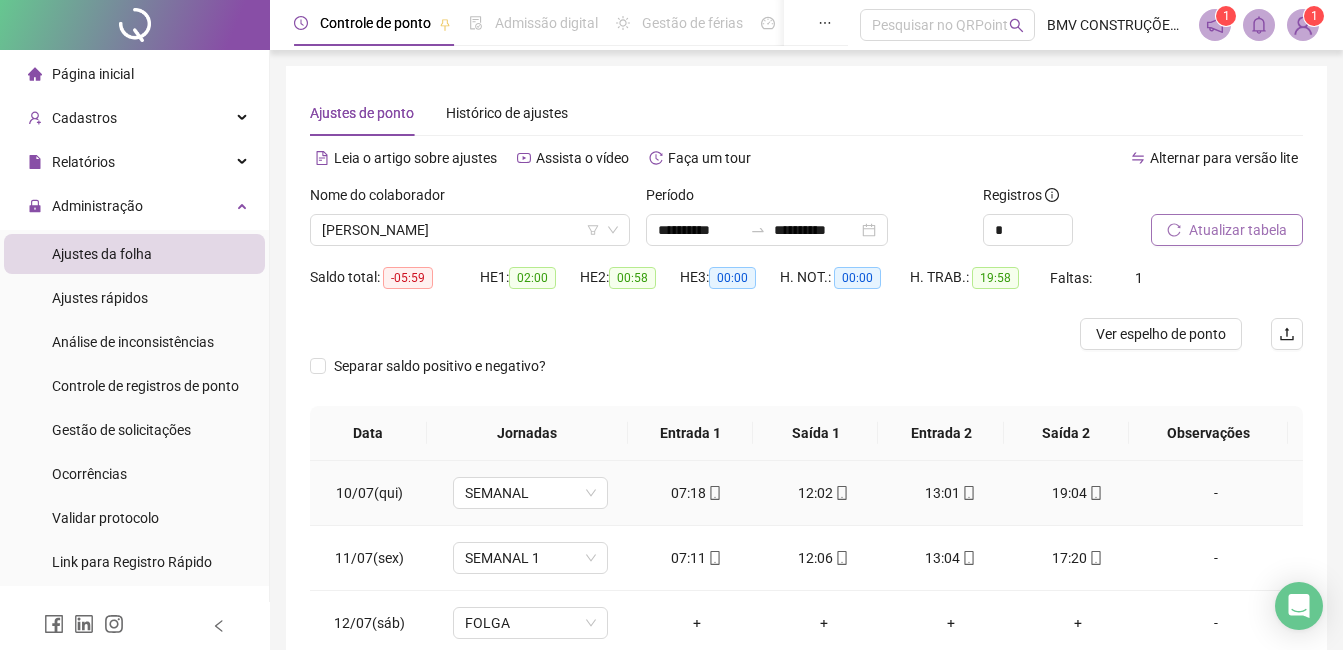 click on "07:18" at bounding box center (696, 493) 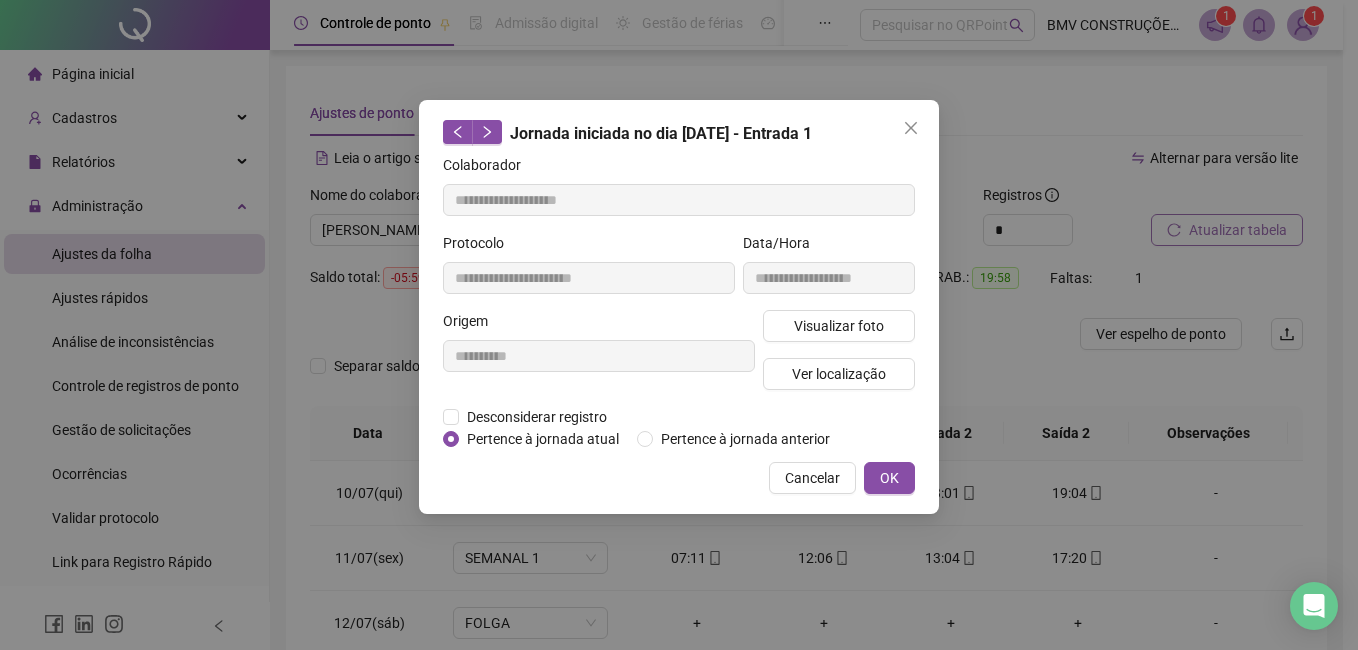 type on "**********" 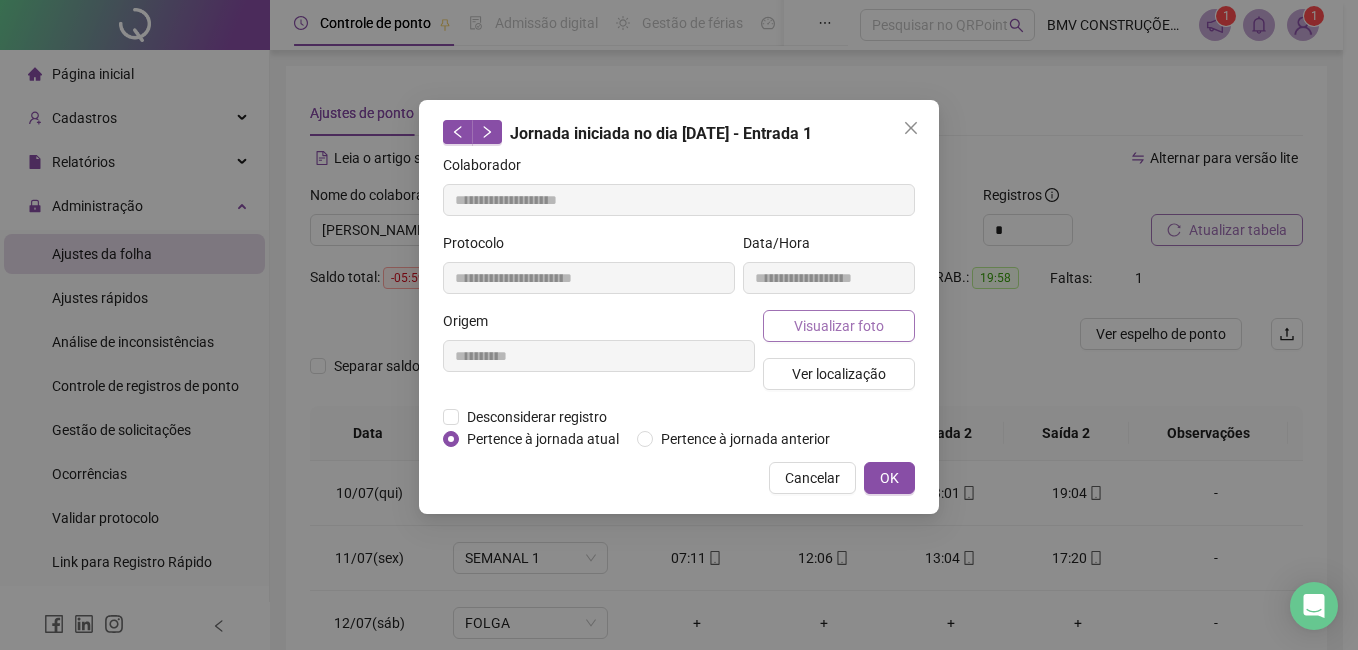 click on "Visualizar foto" at bounding box center (839, 326) 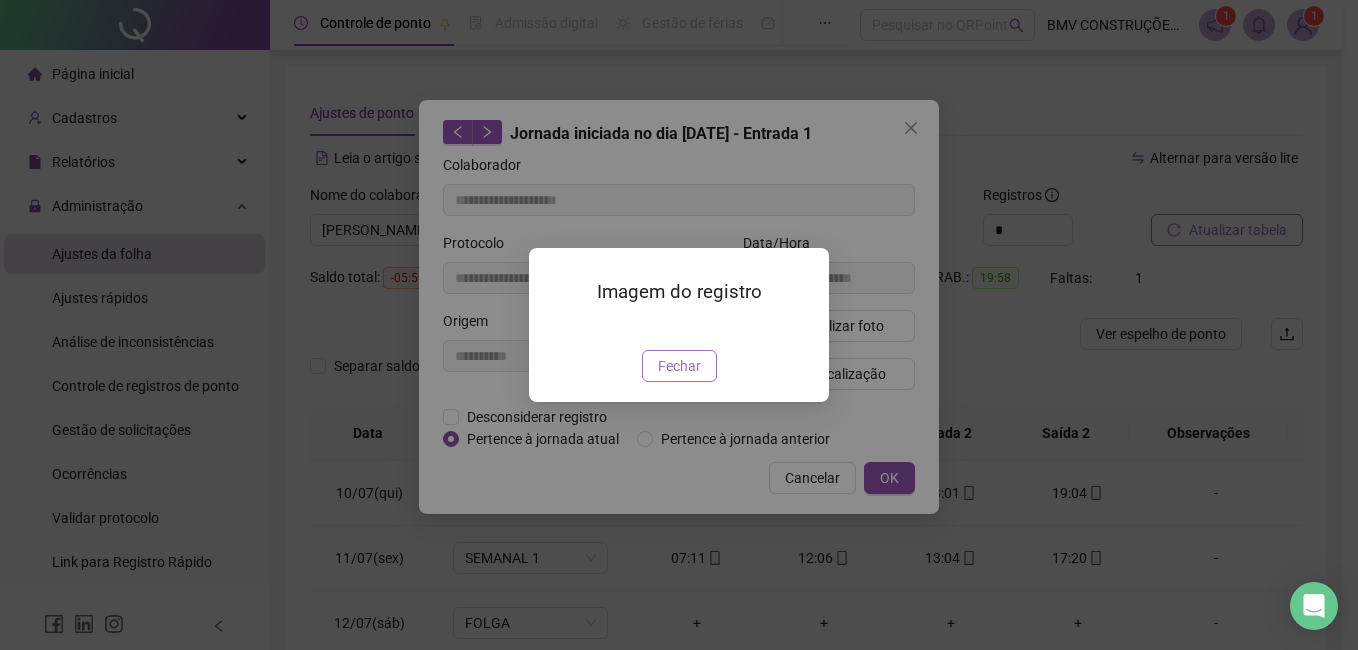 click on "Fechar" at bounding box center (679, 366) 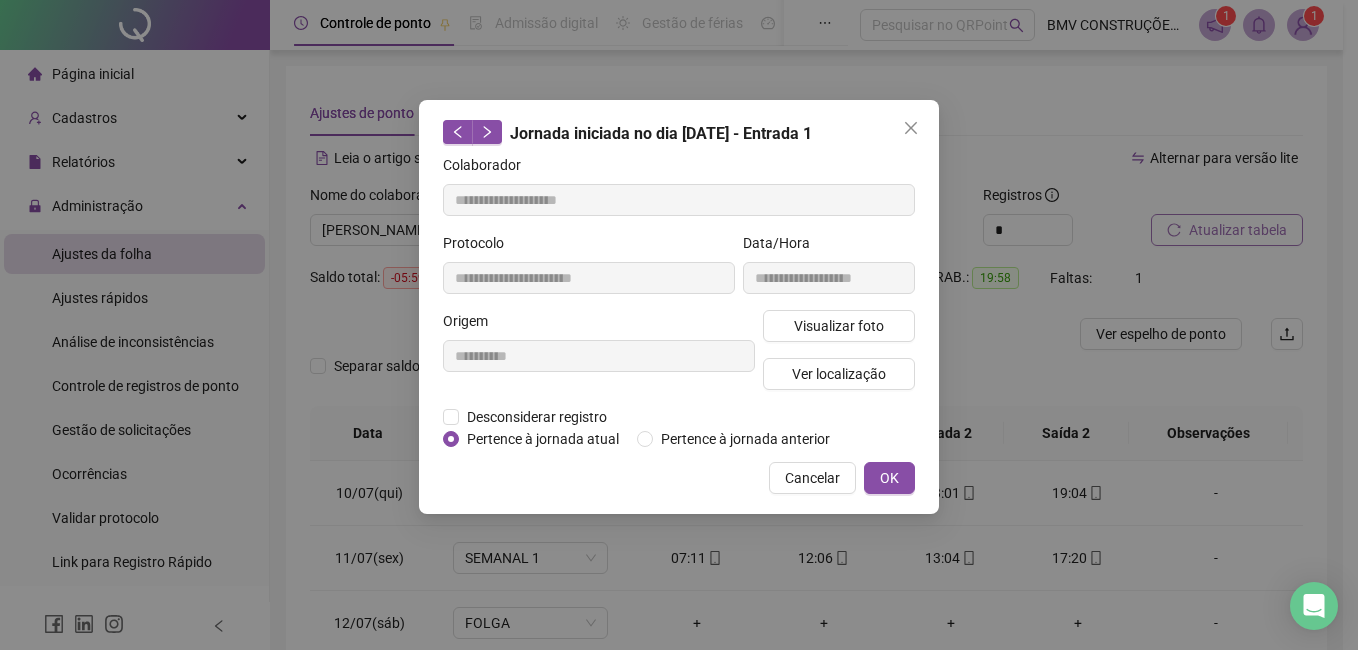 click on "Cancelar" at bounding box center (812, 478) 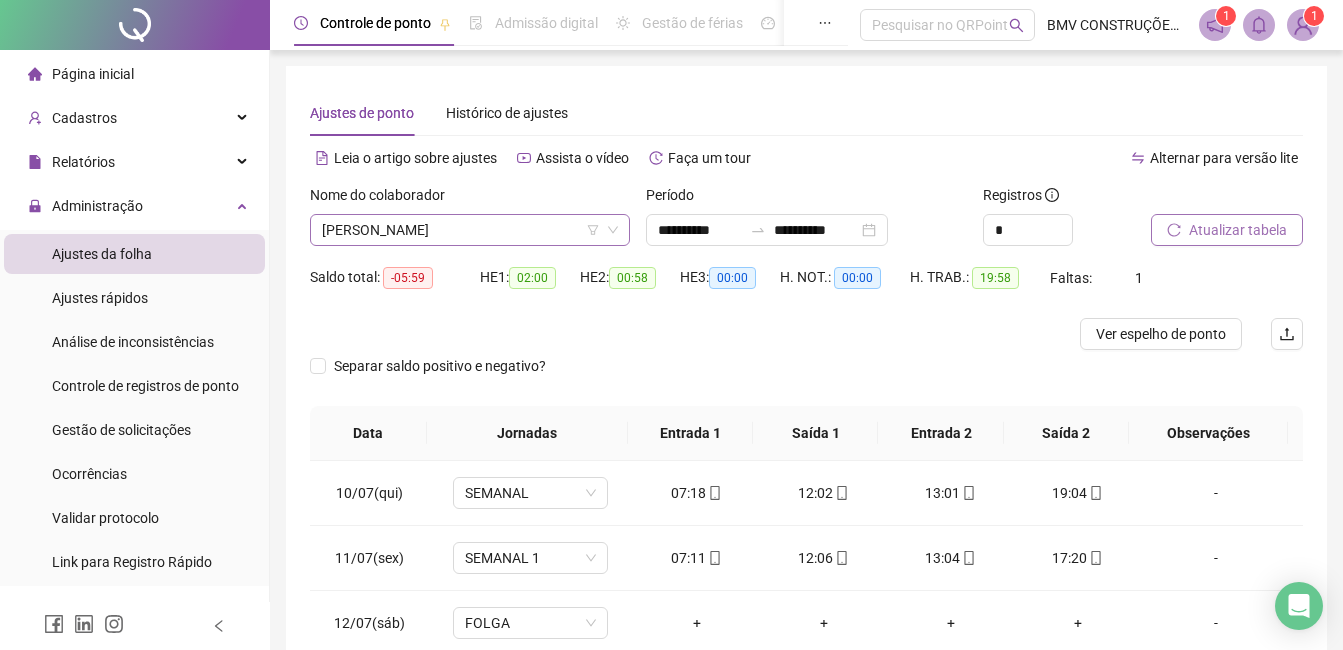 click on "[PERSON_NAME]" at bounding box center (470, 230) 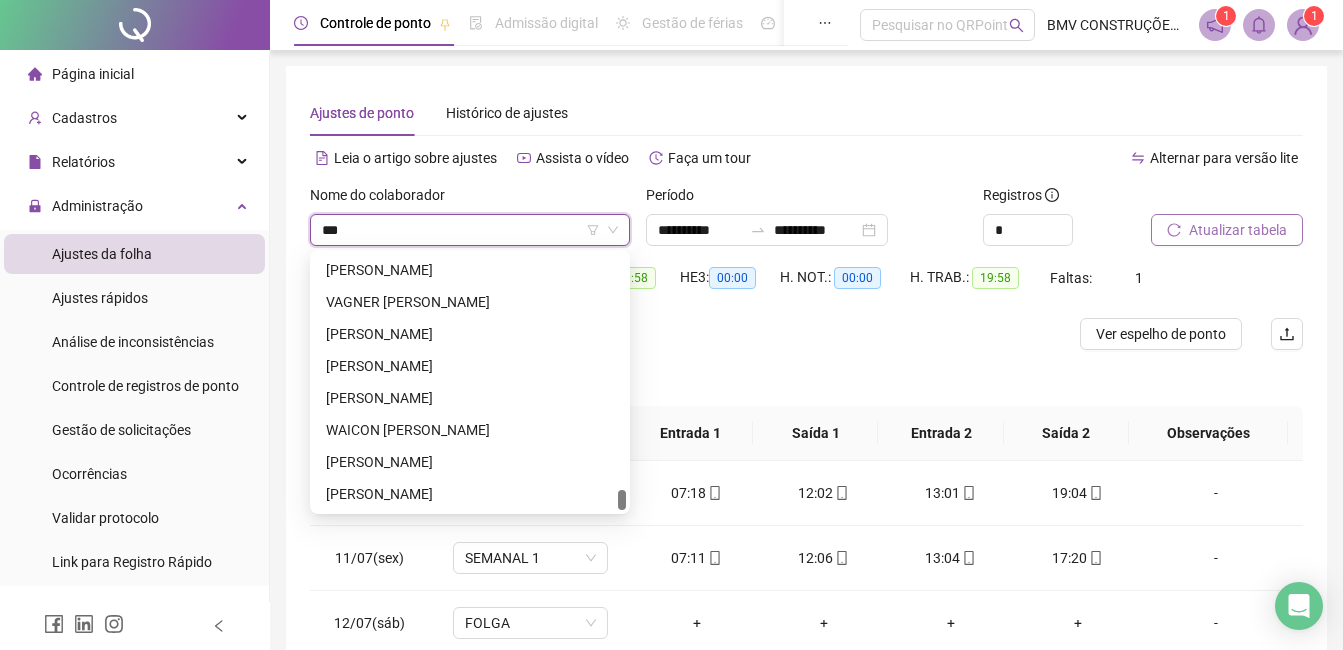 scroll, scrollTop: 0, scrollLeft: 0, axis: both 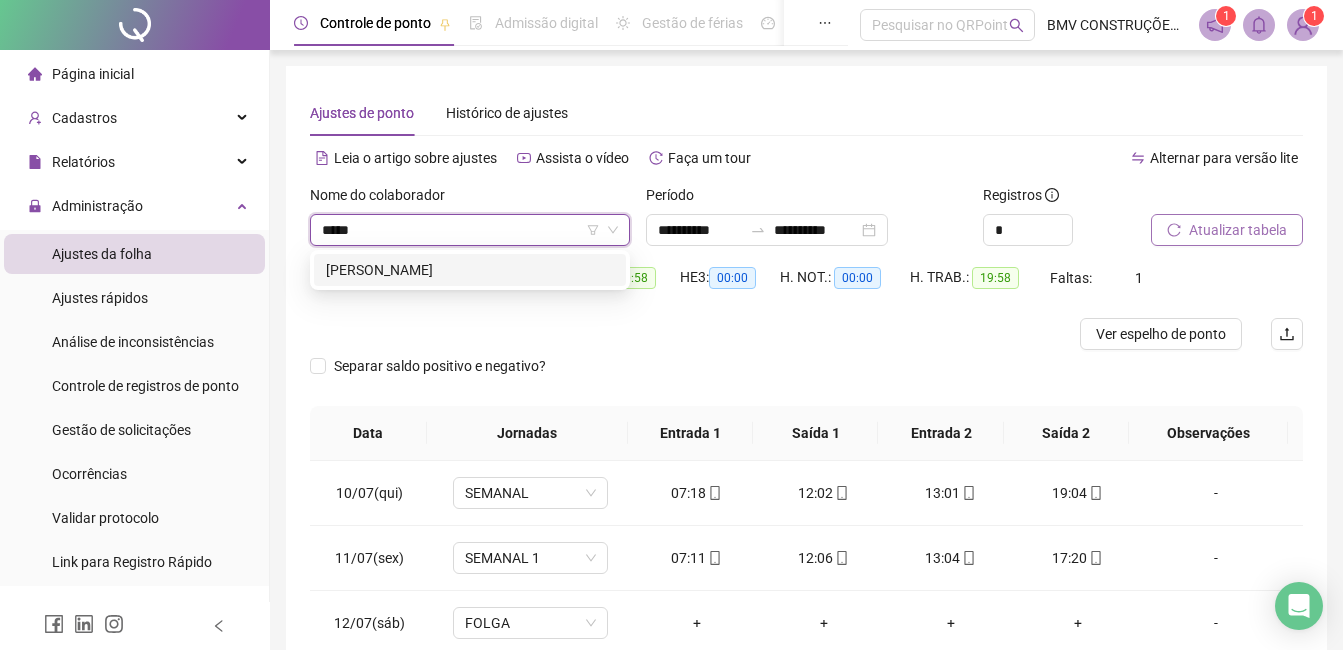 type on "******" 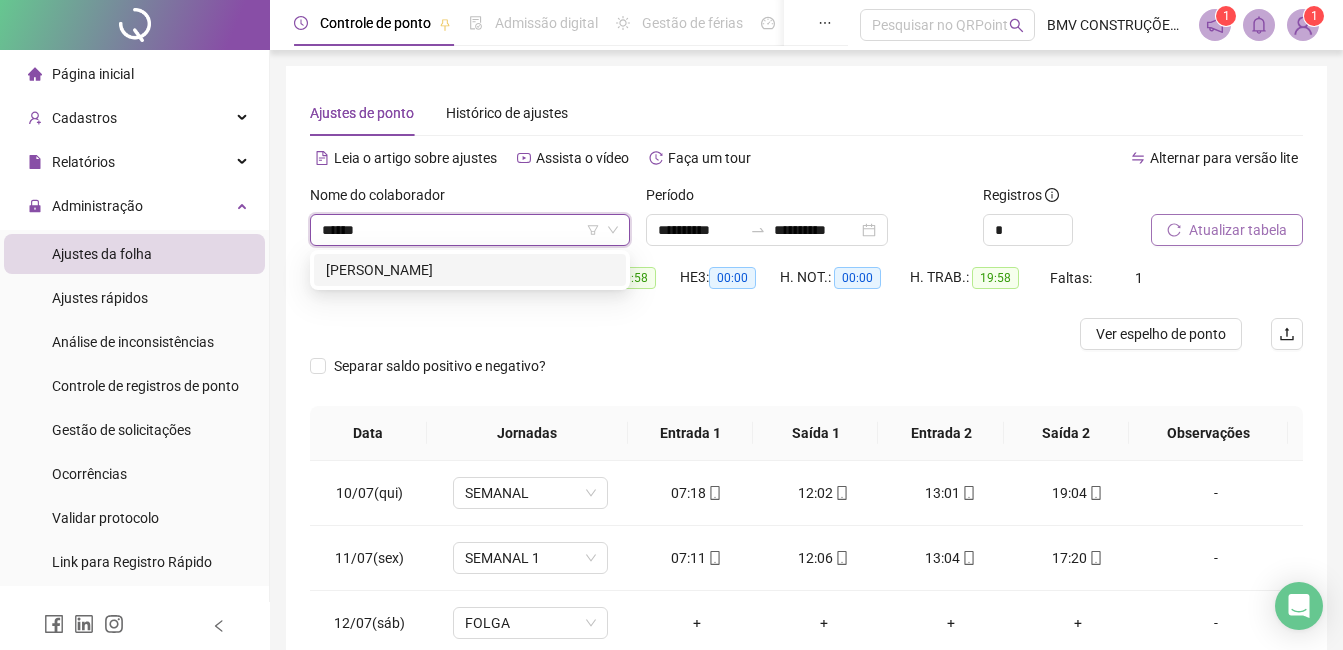 click on "[PERSON_NAME]" at bounding box center [470, 270] 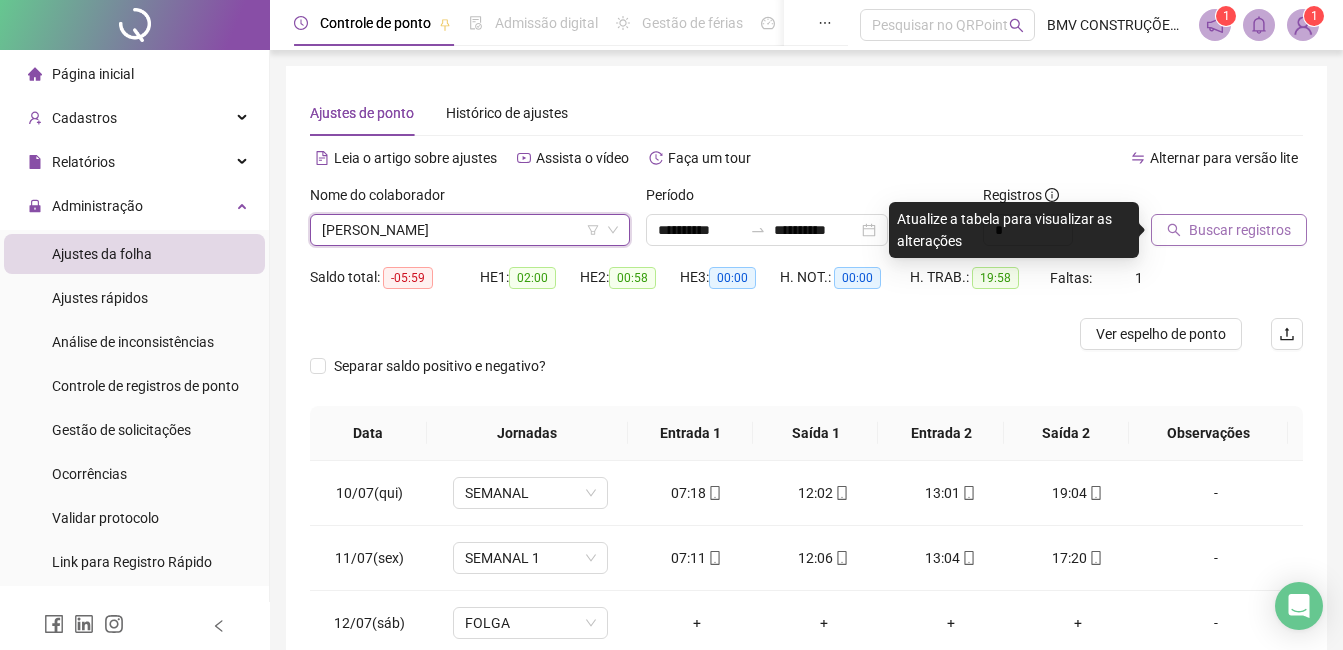 click on "Buscar registros" at bounding box center [1240, 230] 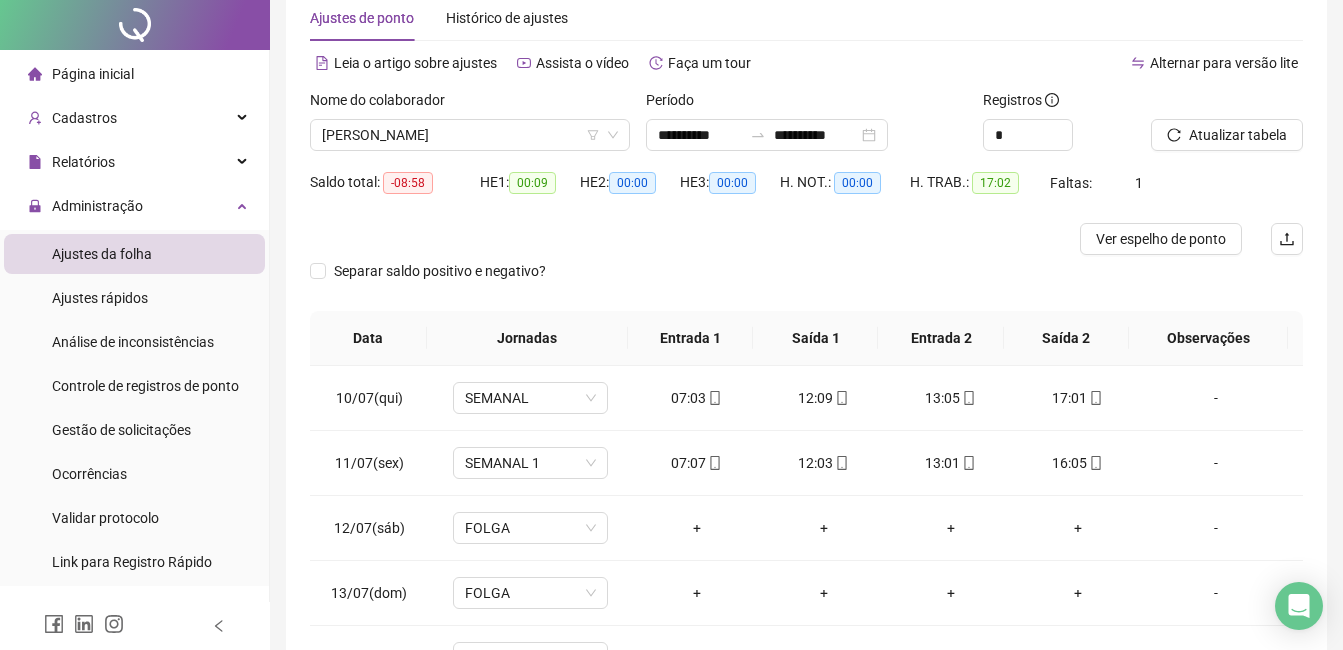 scroll, scrollTop: 246, scrollLeft: 0, axis: vertical 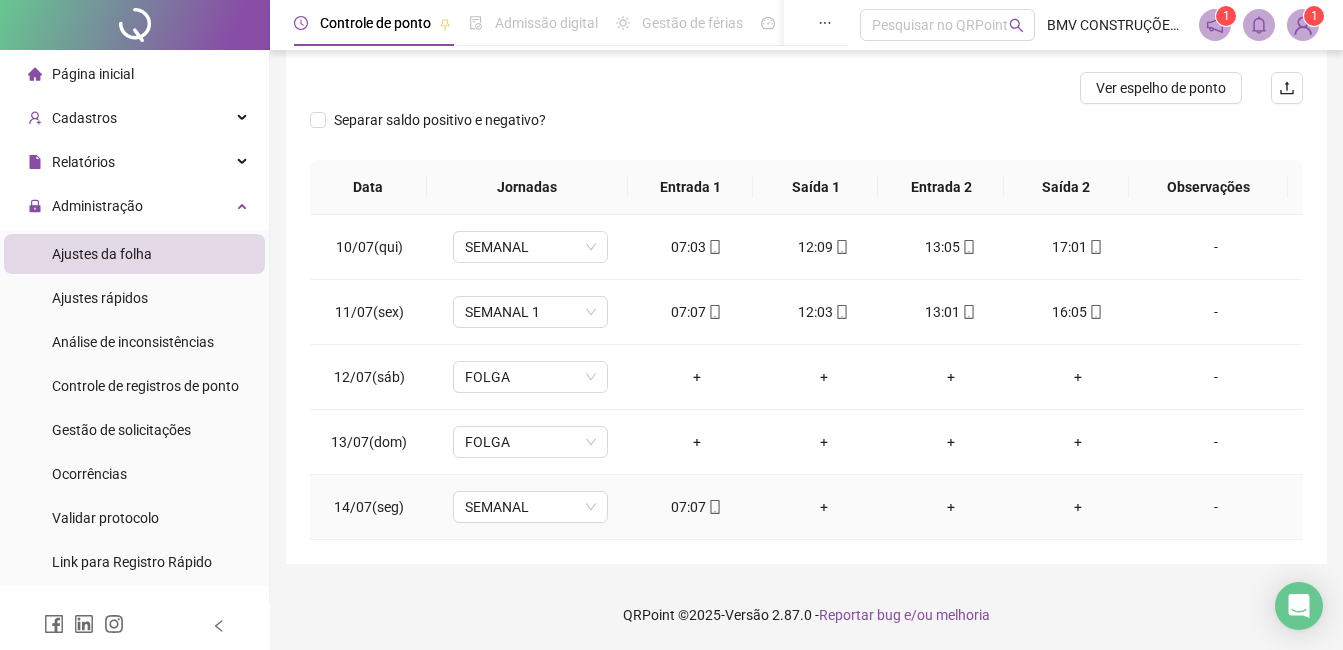 click on "07:07" at bounding box center [696, 507] 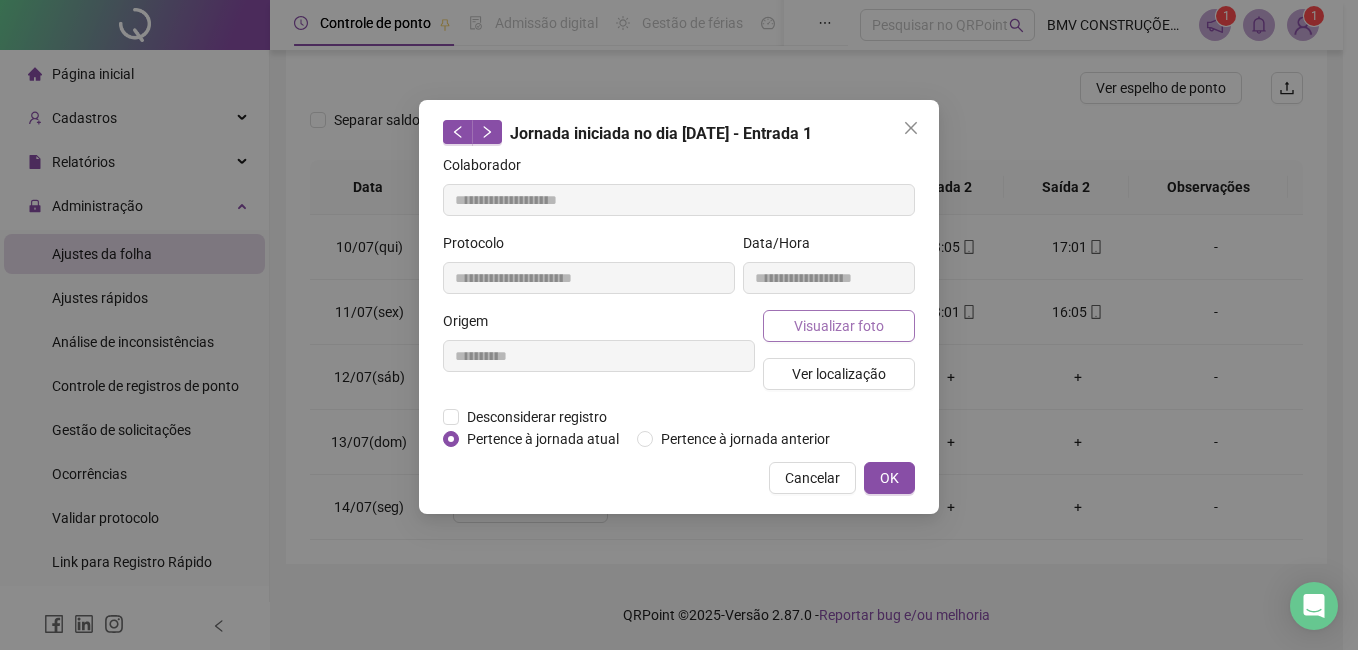 click on "Visualizar foto" at bounding box center (839, 326) 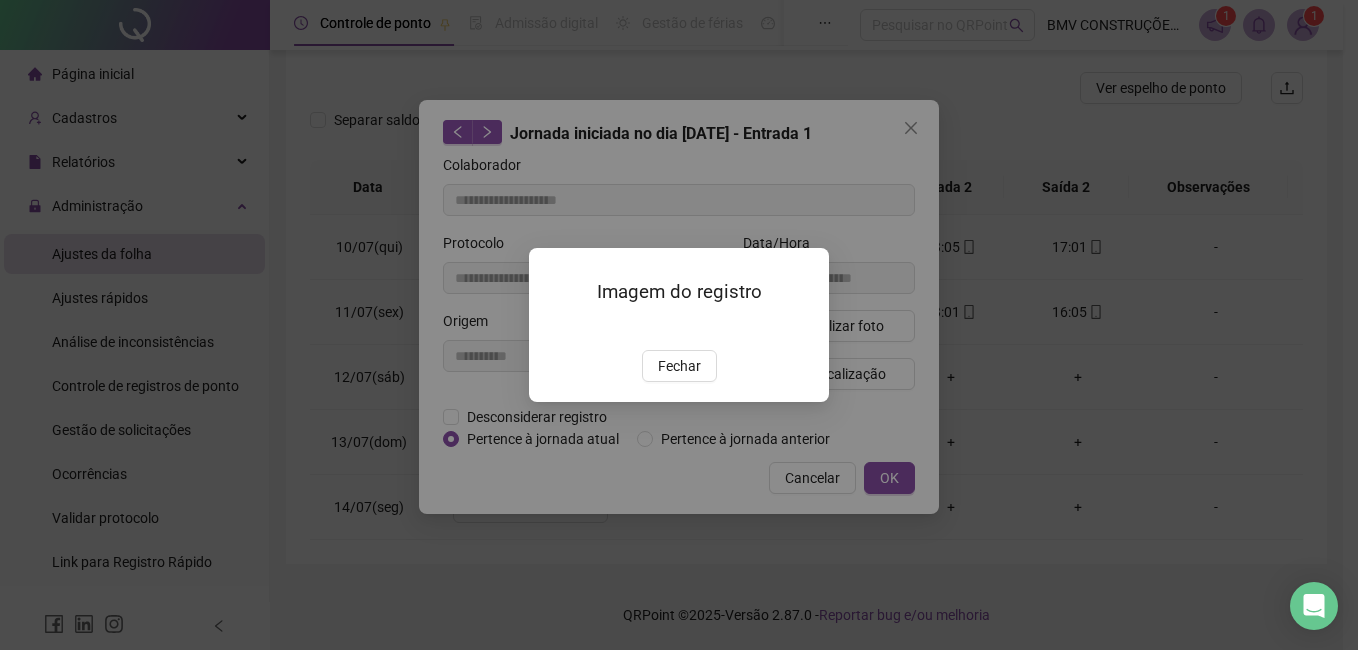click at bounding box center [553, 328] 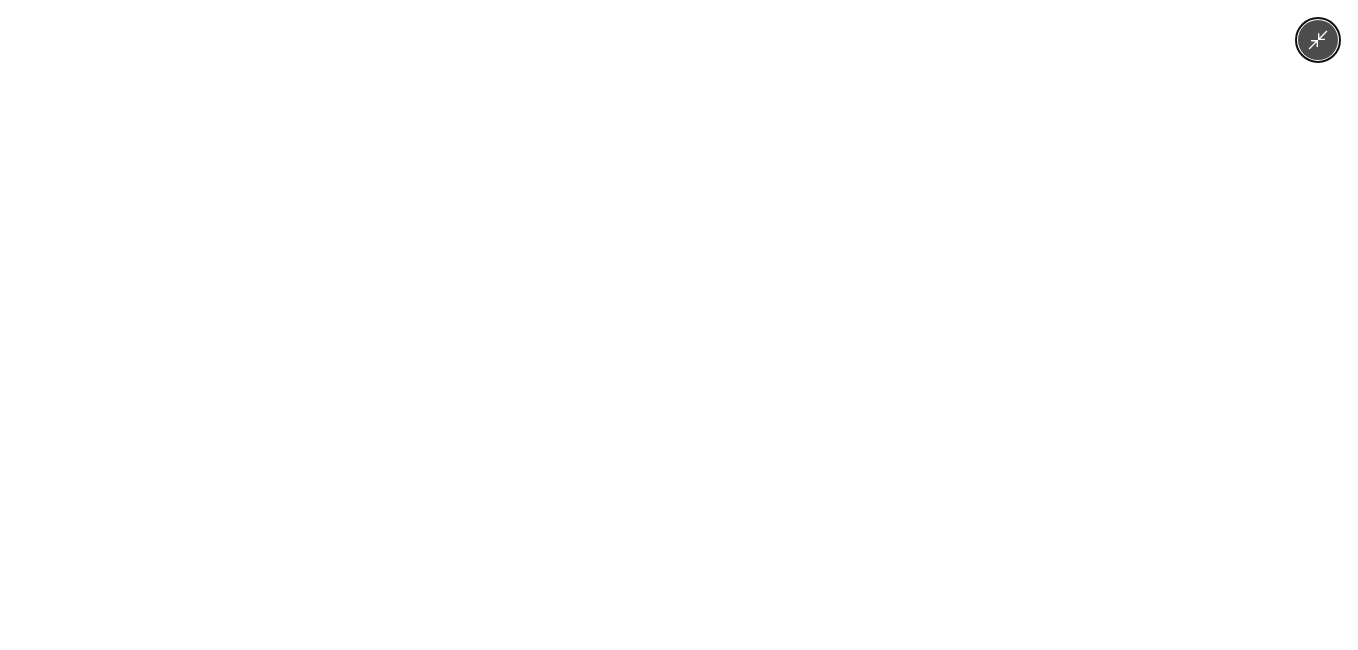 click at bounding box center (679, 325) 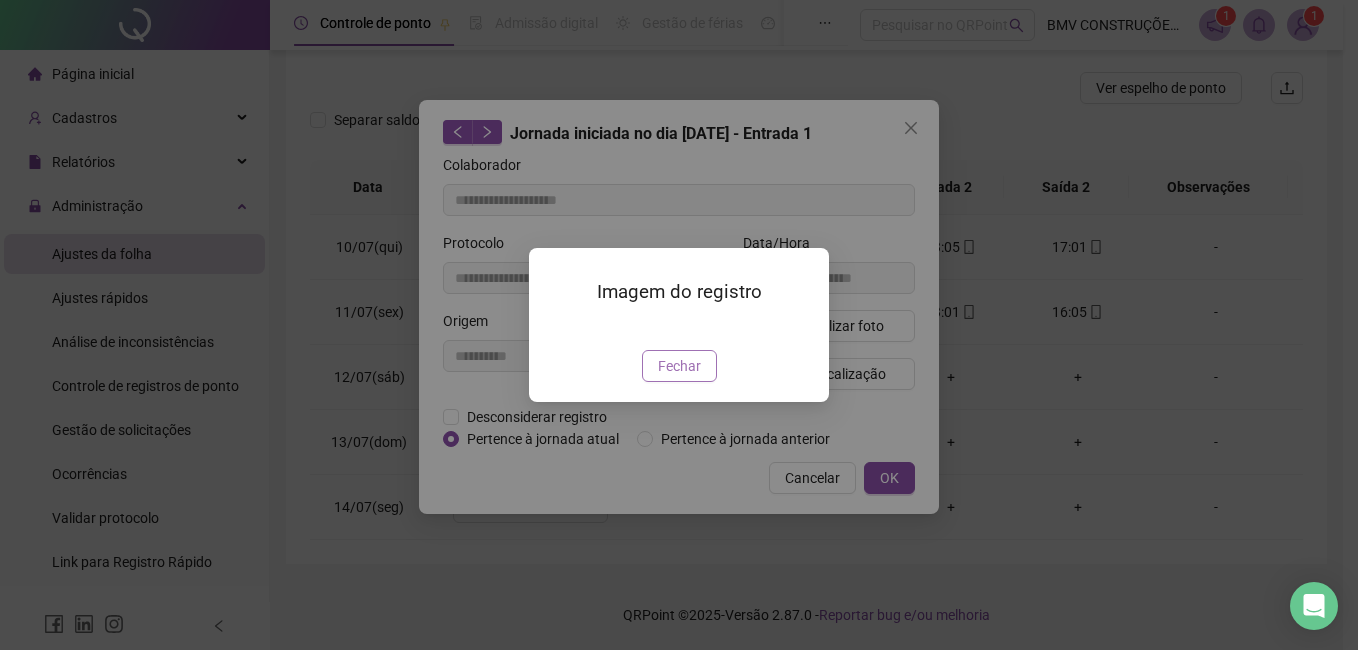 click on "Fechar" at bounding box center (679, 366) 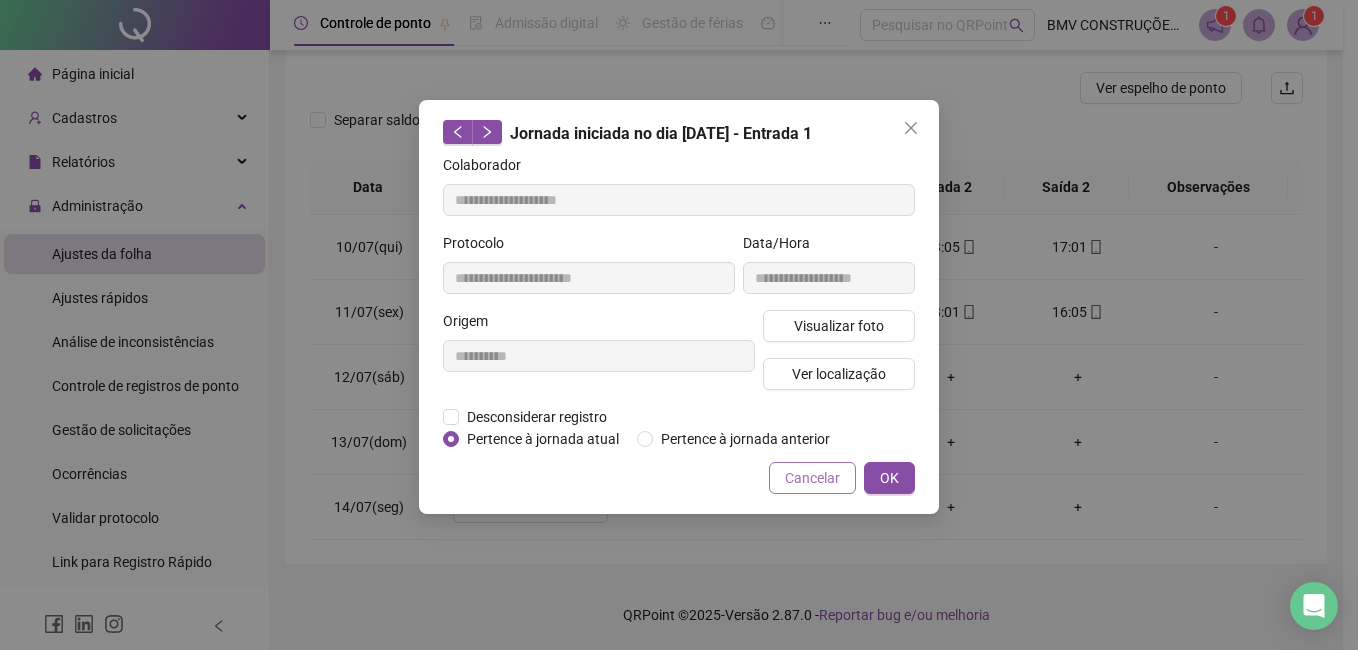 click on "Cancelar" at bounding box center [812, 478] 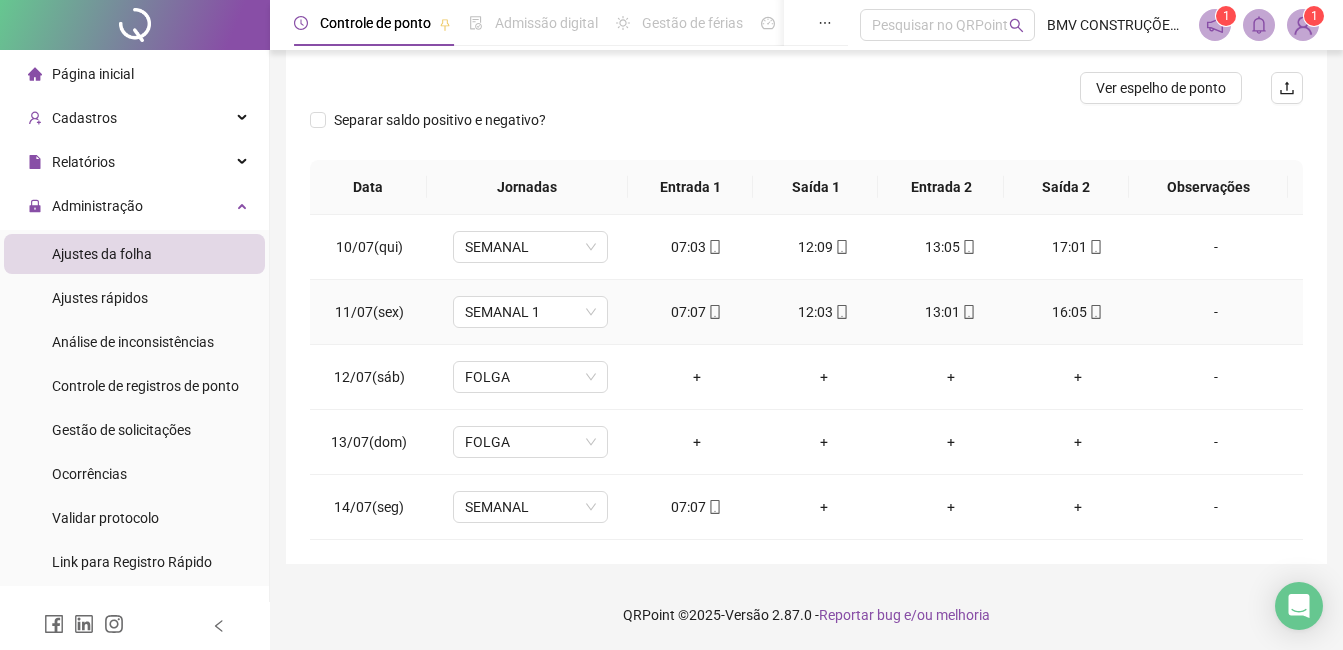 click on "16:05" at bounding box center [1077, 312] 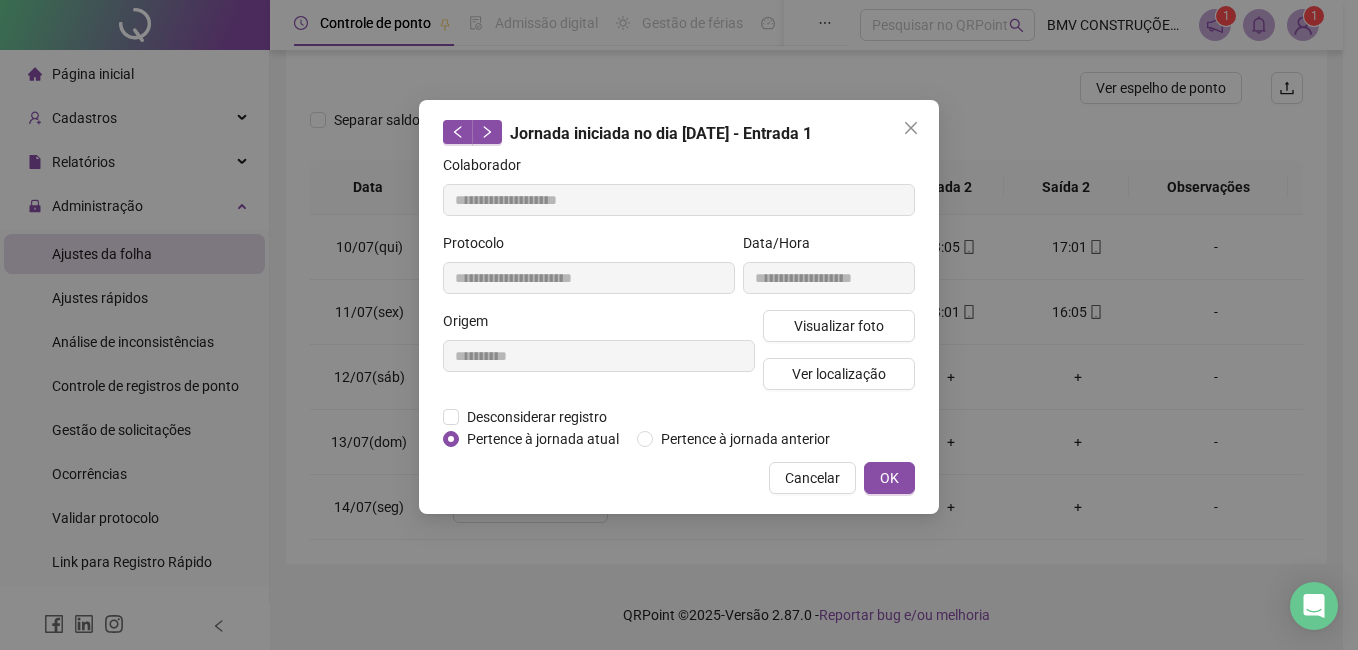type on "**********" 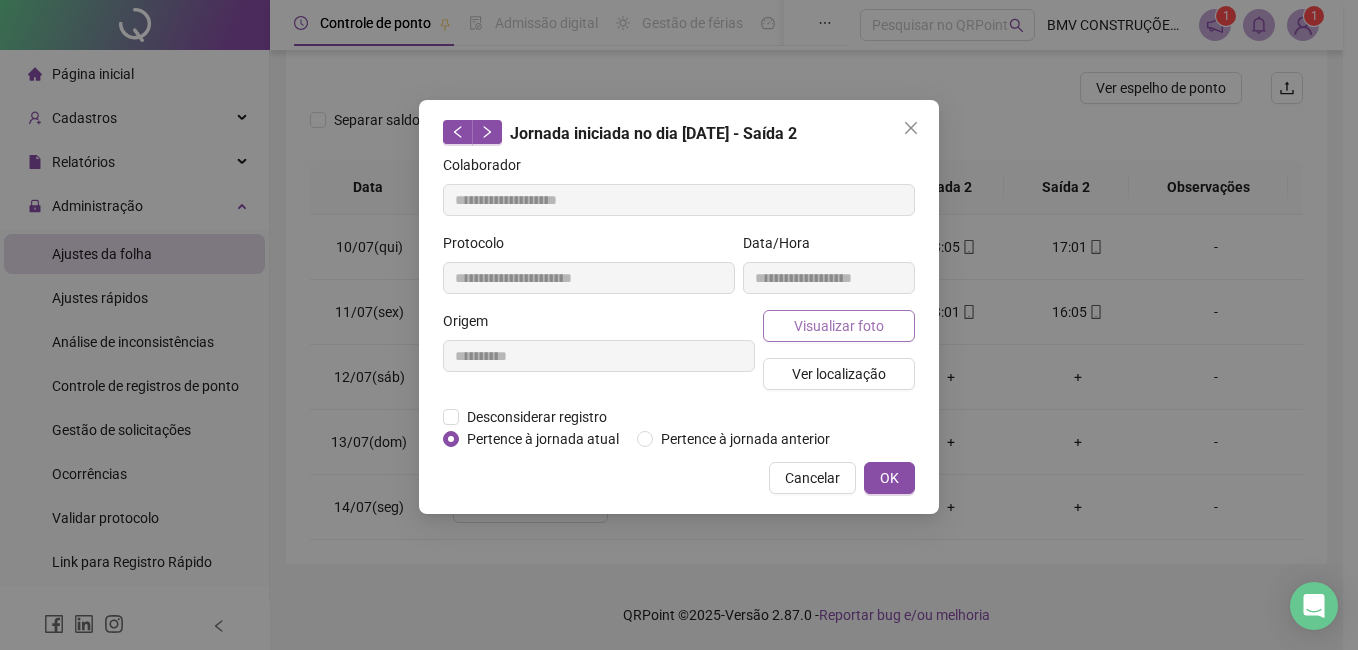 click on "Visualizar foto" at bounding box center (839, 326) 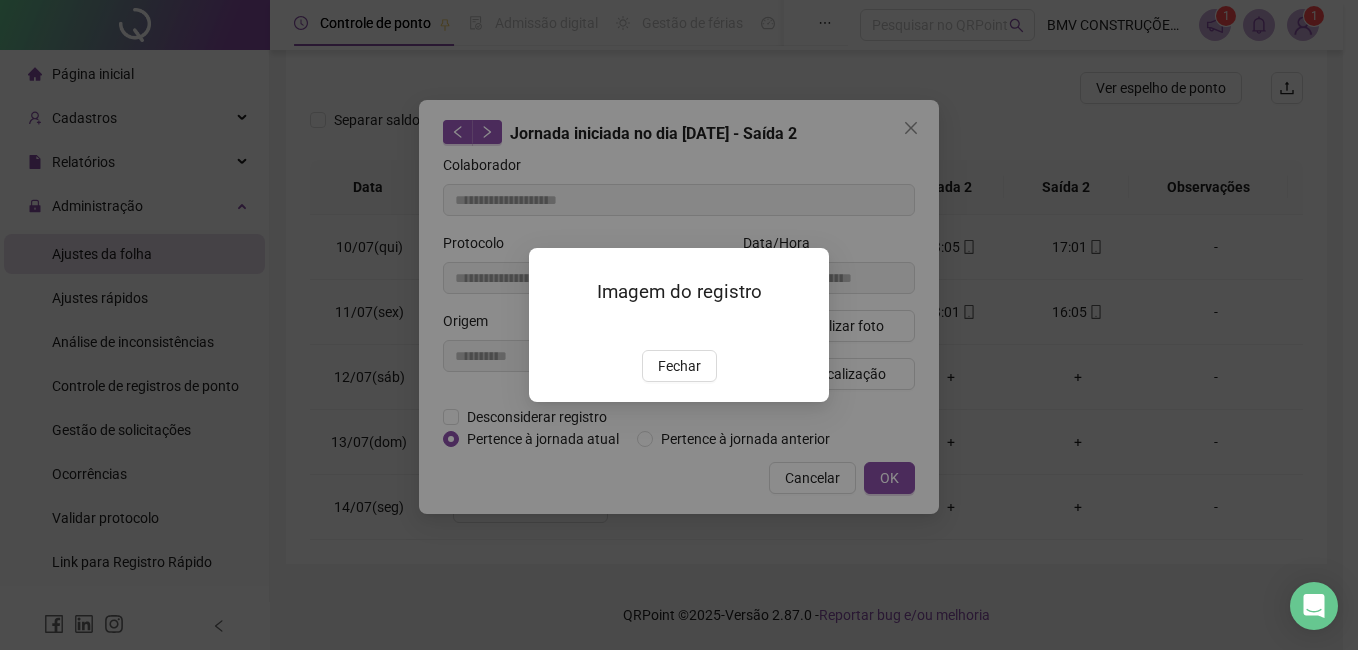 click at bounding box center [553, 328] 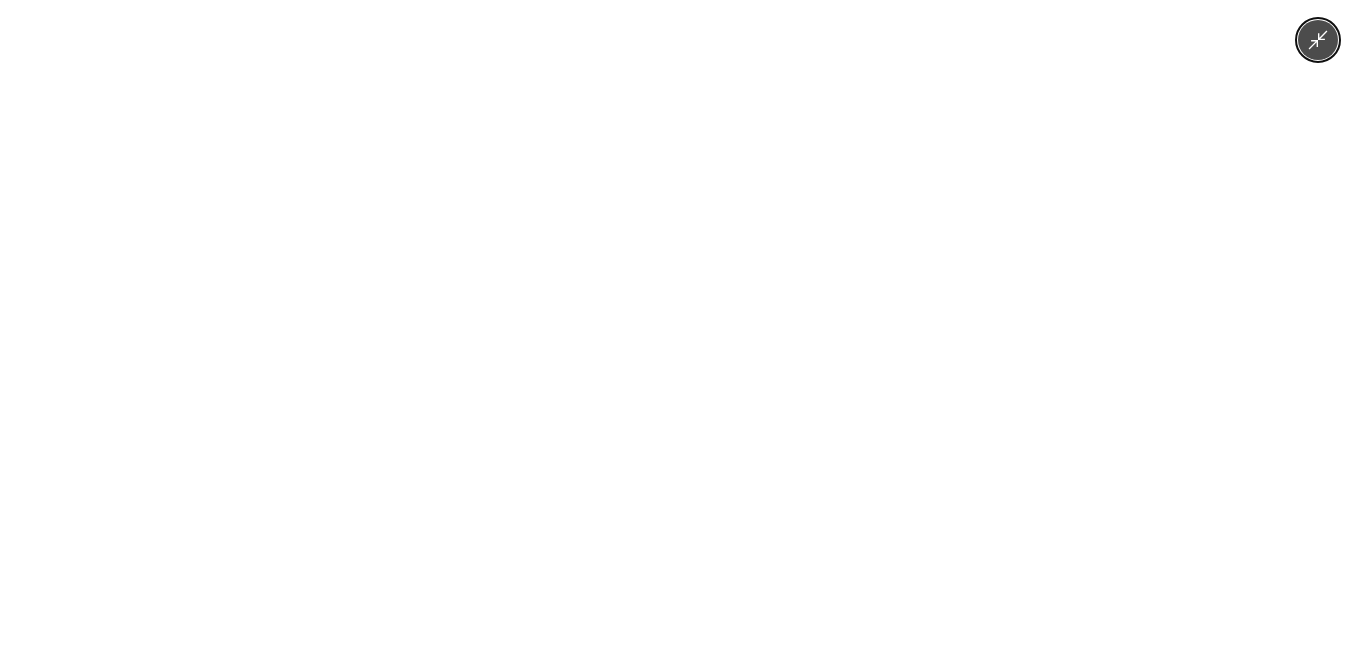 click at bounding box center [679, 325] 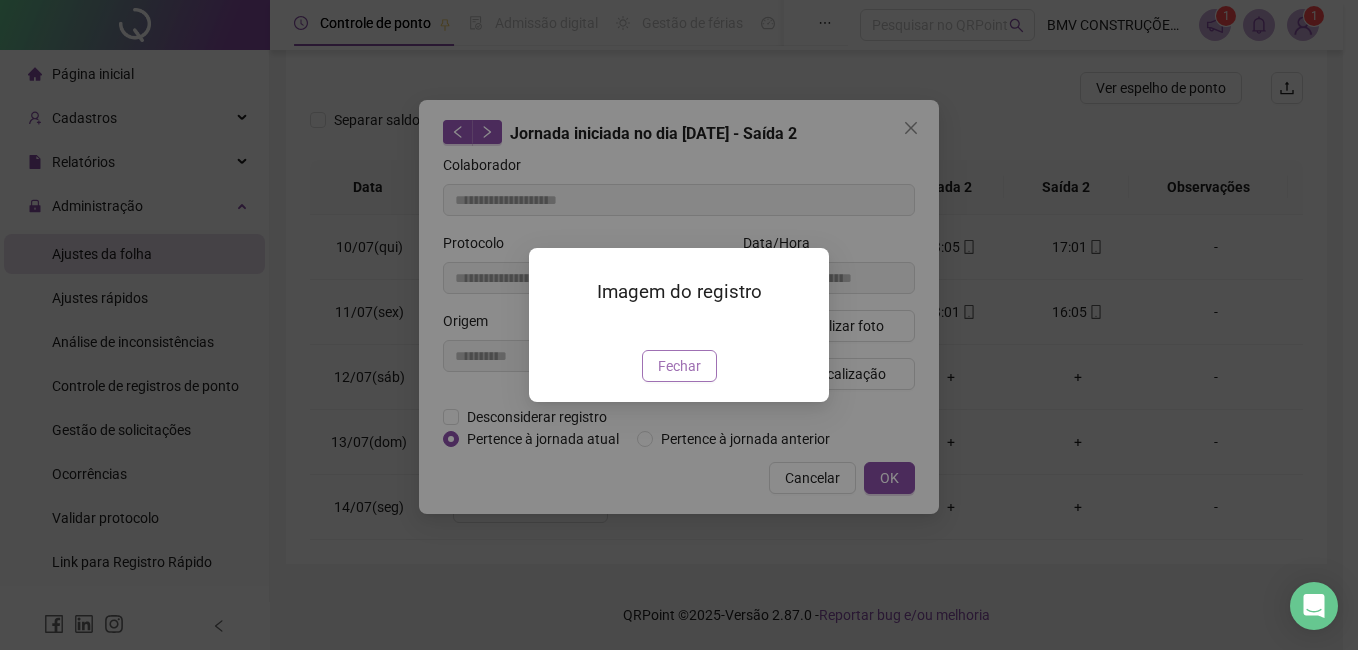 click on "Fechar" at bounding box center (679, 366) 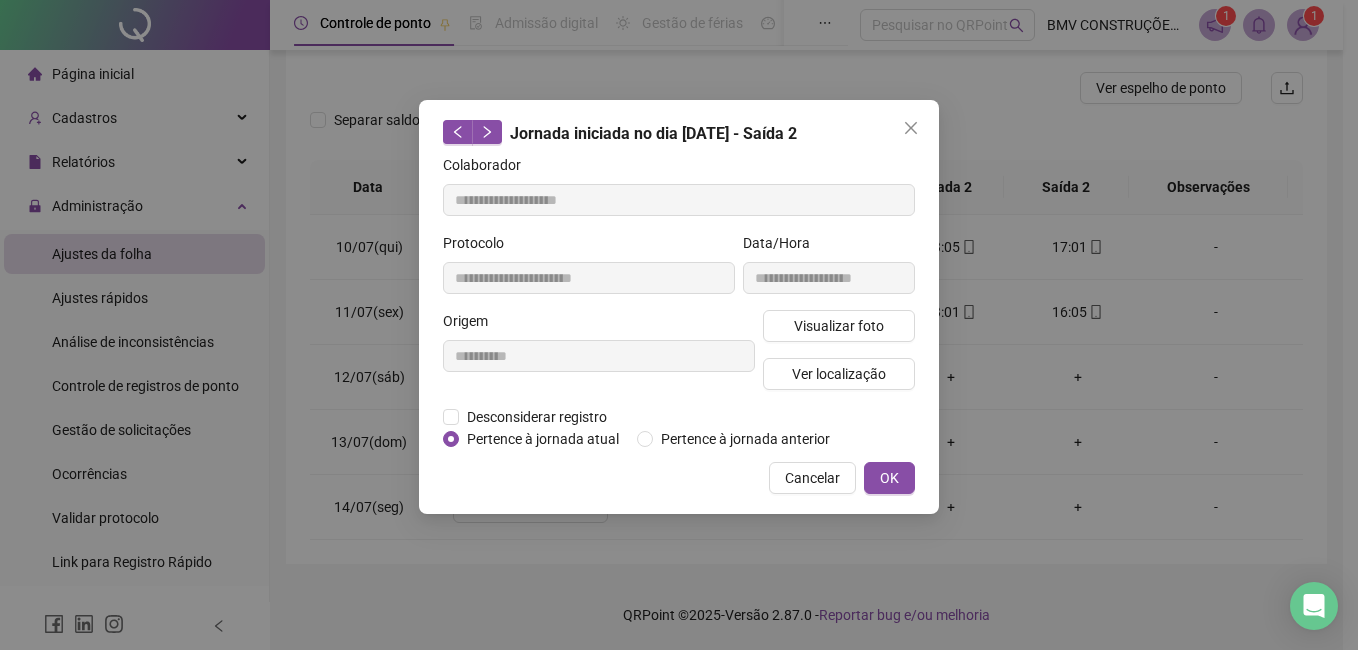 click on "**********" at bounding box center (679, 307) 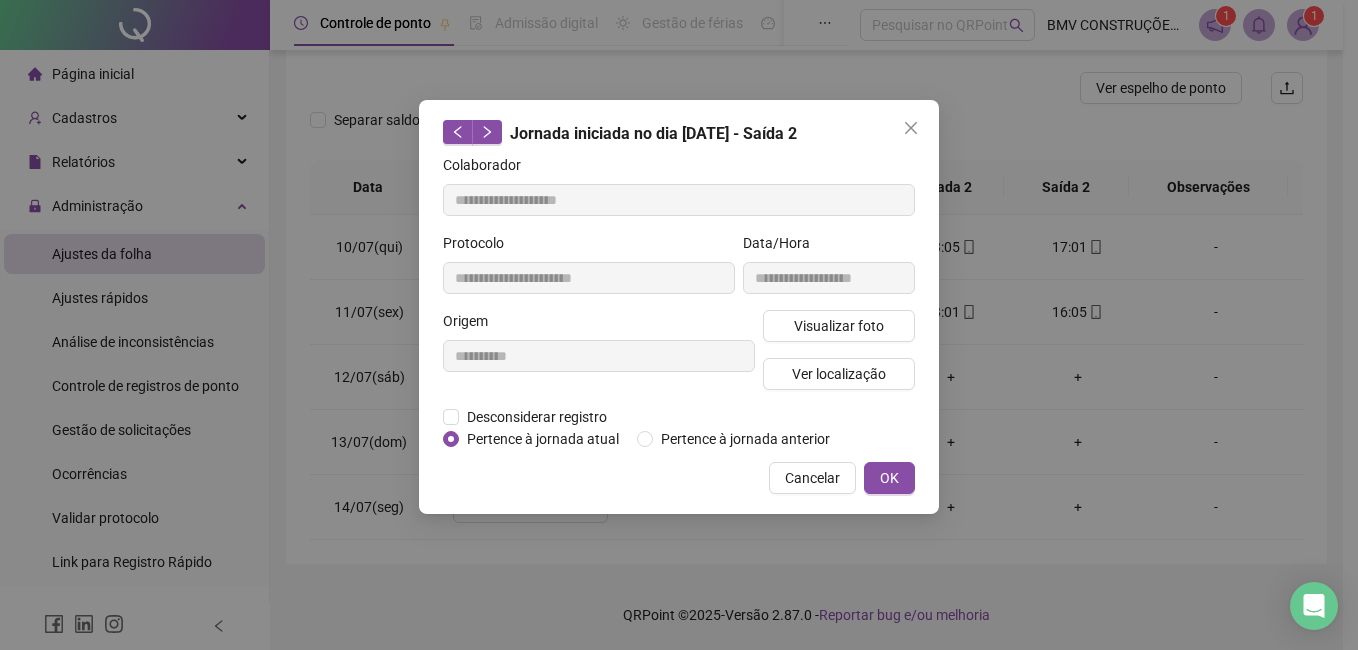 drag, startPoint x: 797, startPoint y: 491, endPoint x: 813, endPoint y: 439, distance: 54.405884 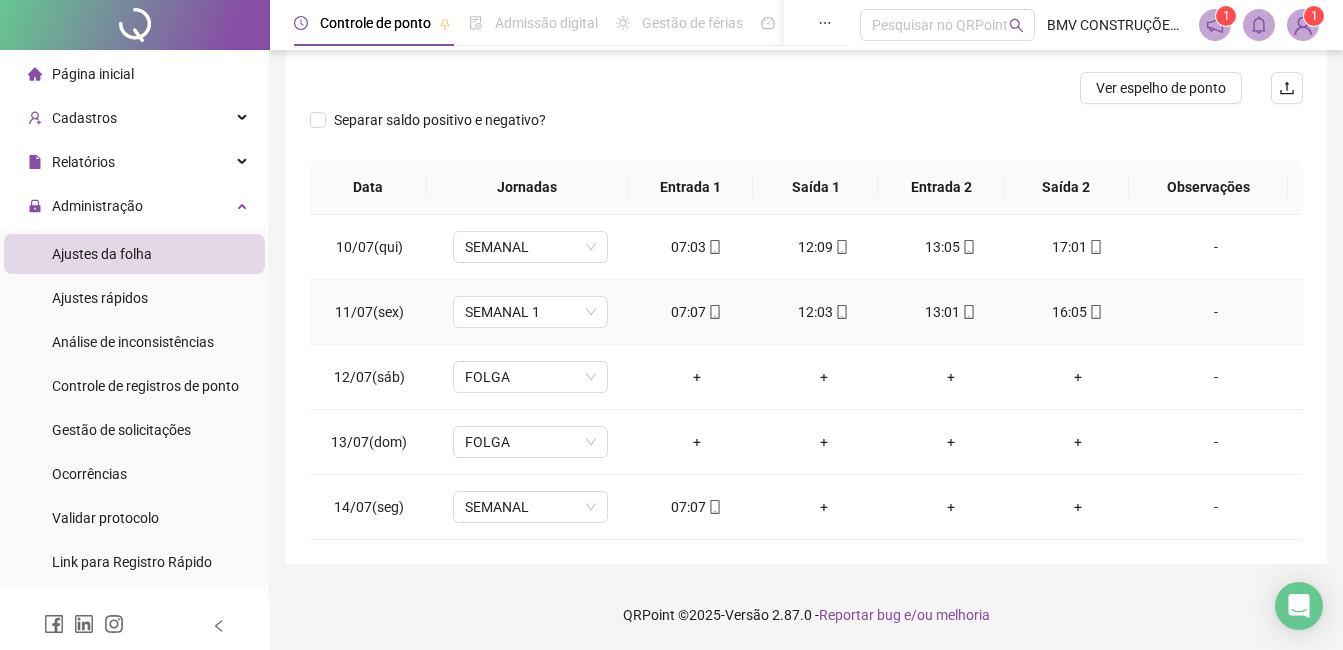 click on "13:01" at bounding box center (950, 312) 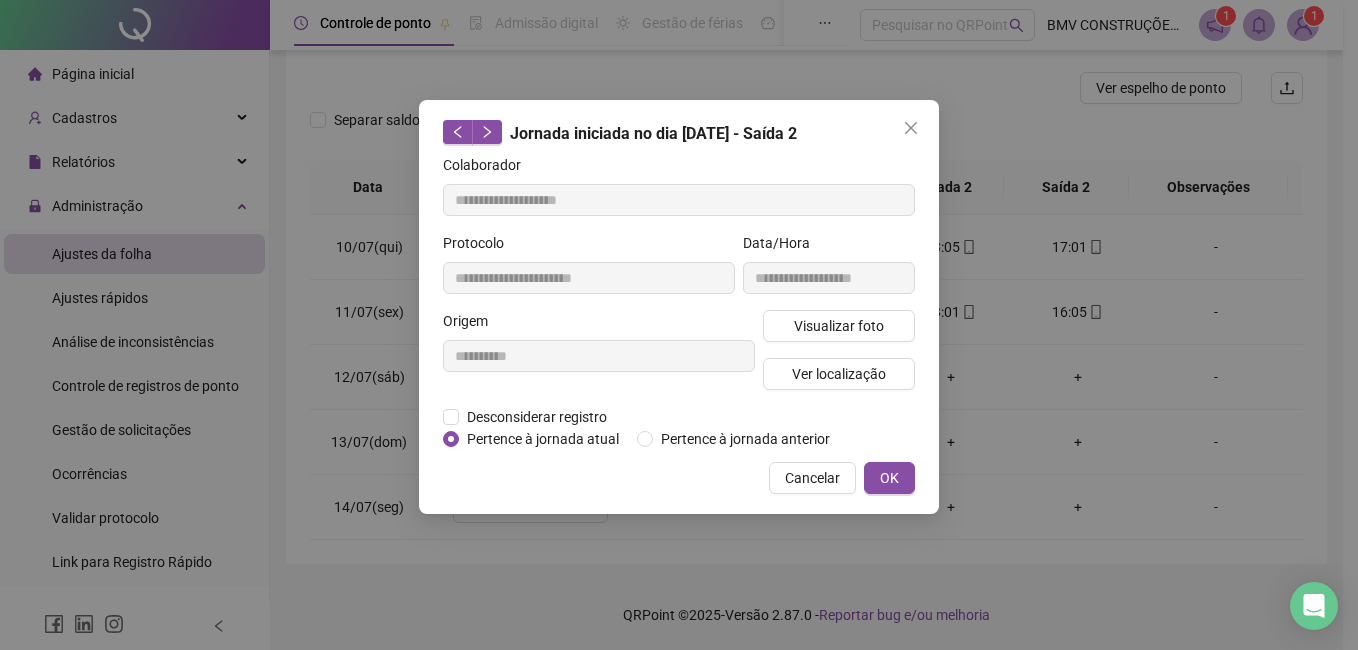 type on "**********" 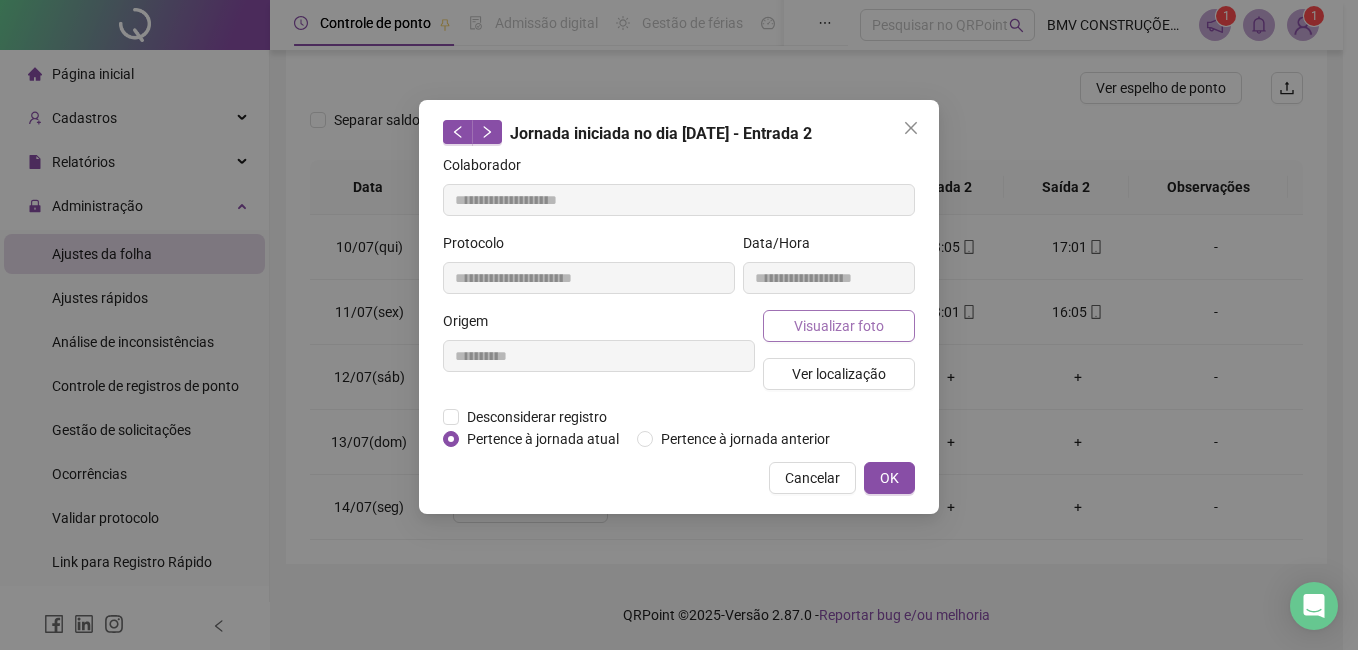 click on "Visualizar foto" at bounding box center [839, 326] 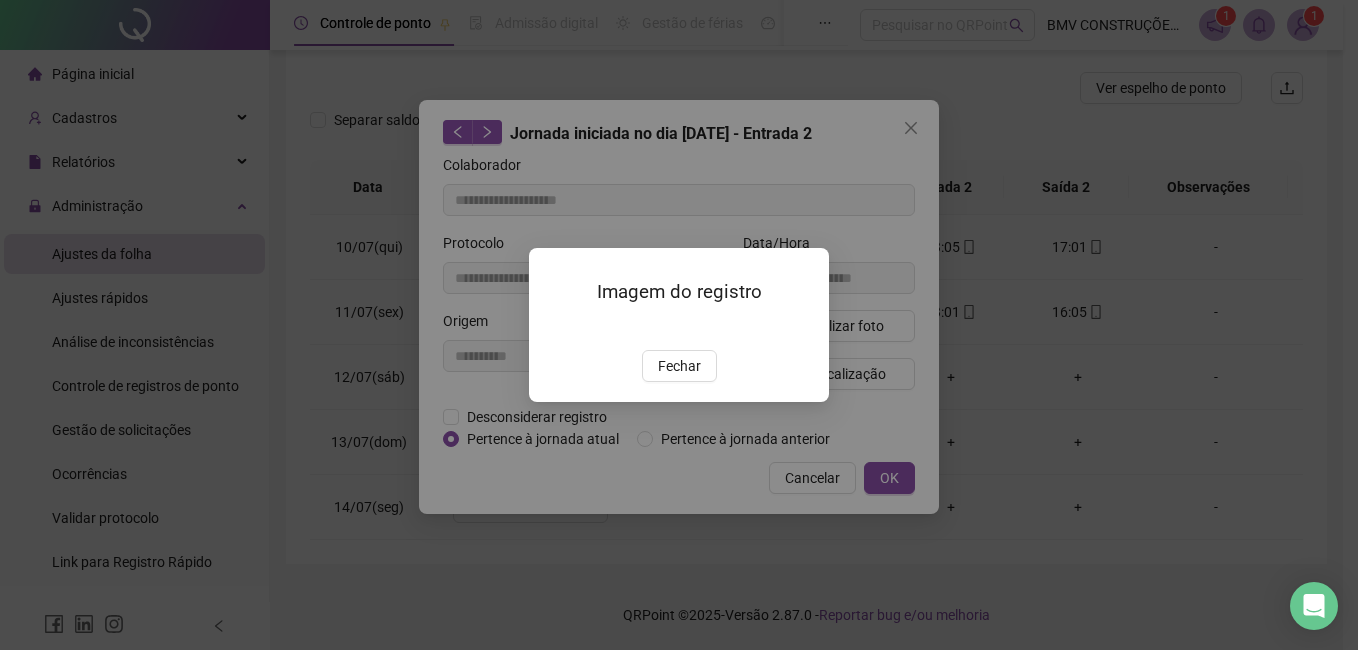 click at bounding box center (553, 328) 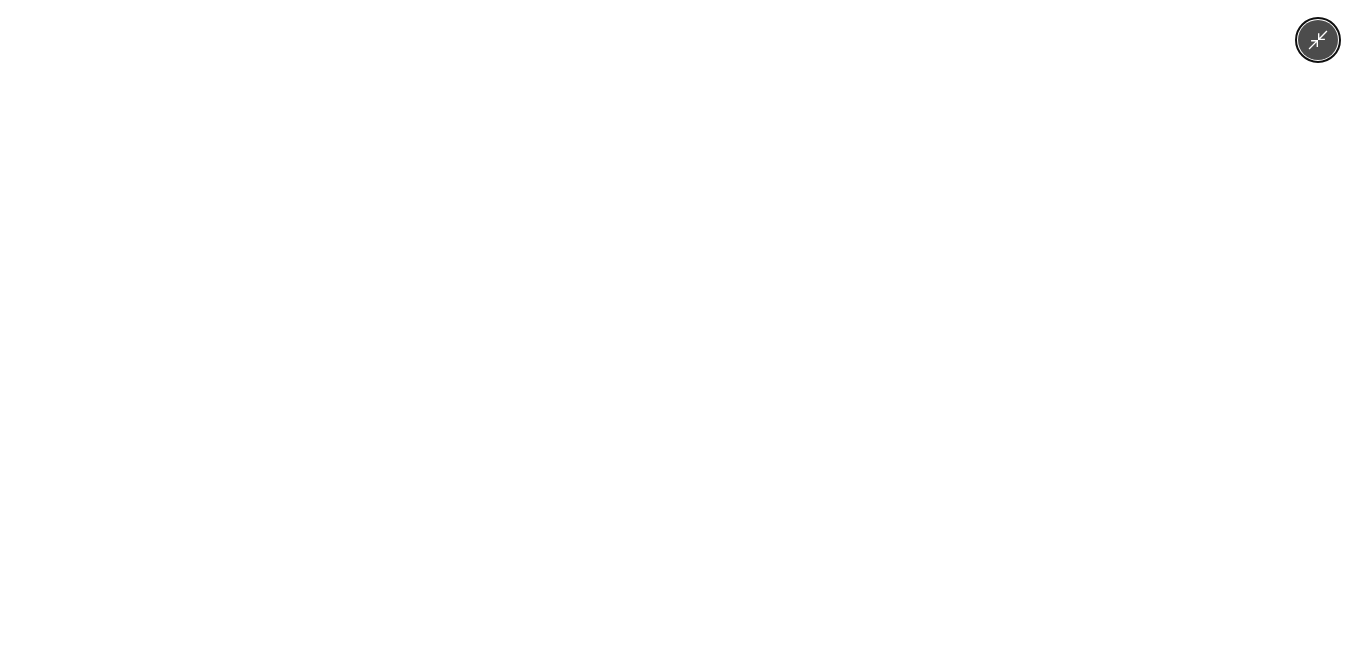 click at bounding box center (679, 325) 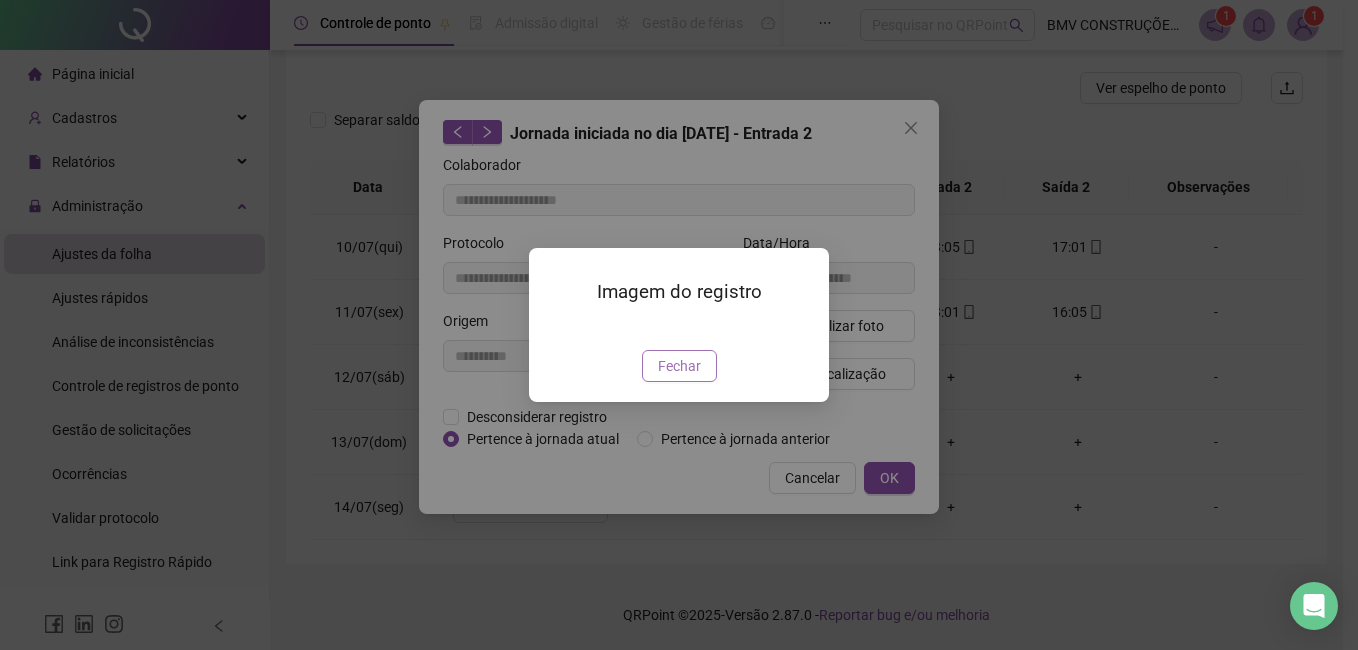 click on "Fechar" at bounding box center (679, 366) 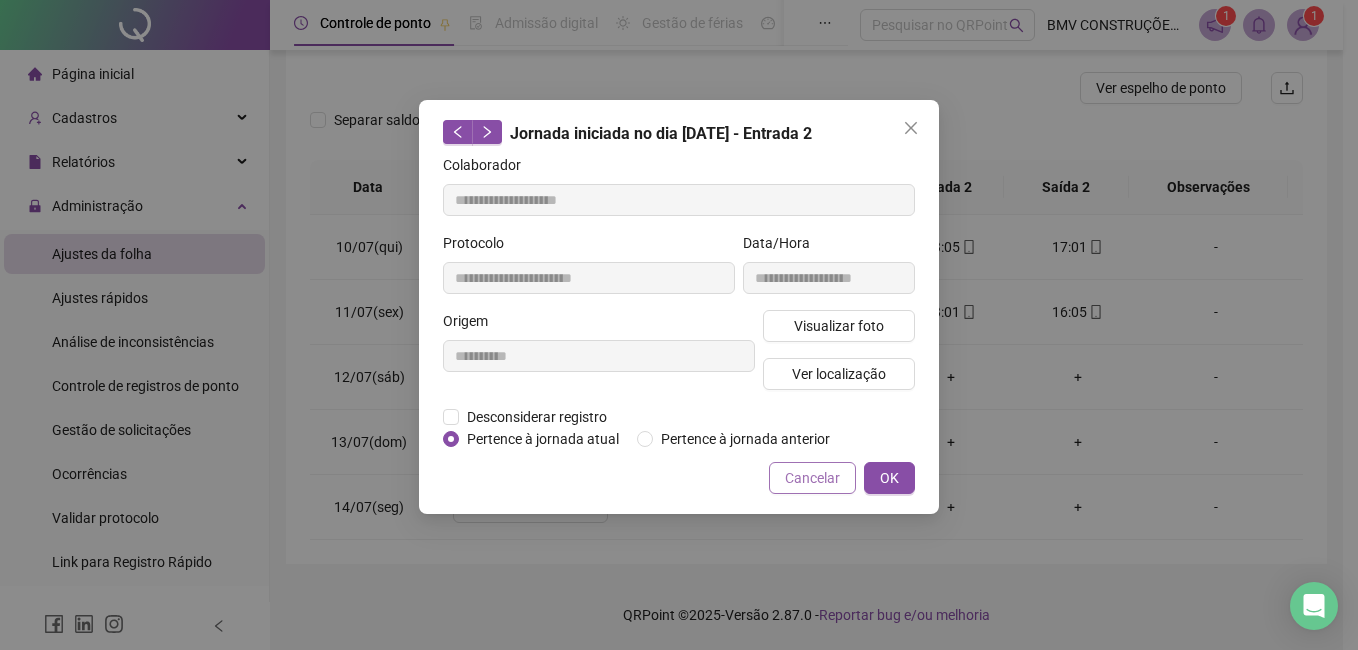 click on "Cancelar" at bounding box center (812, 478) 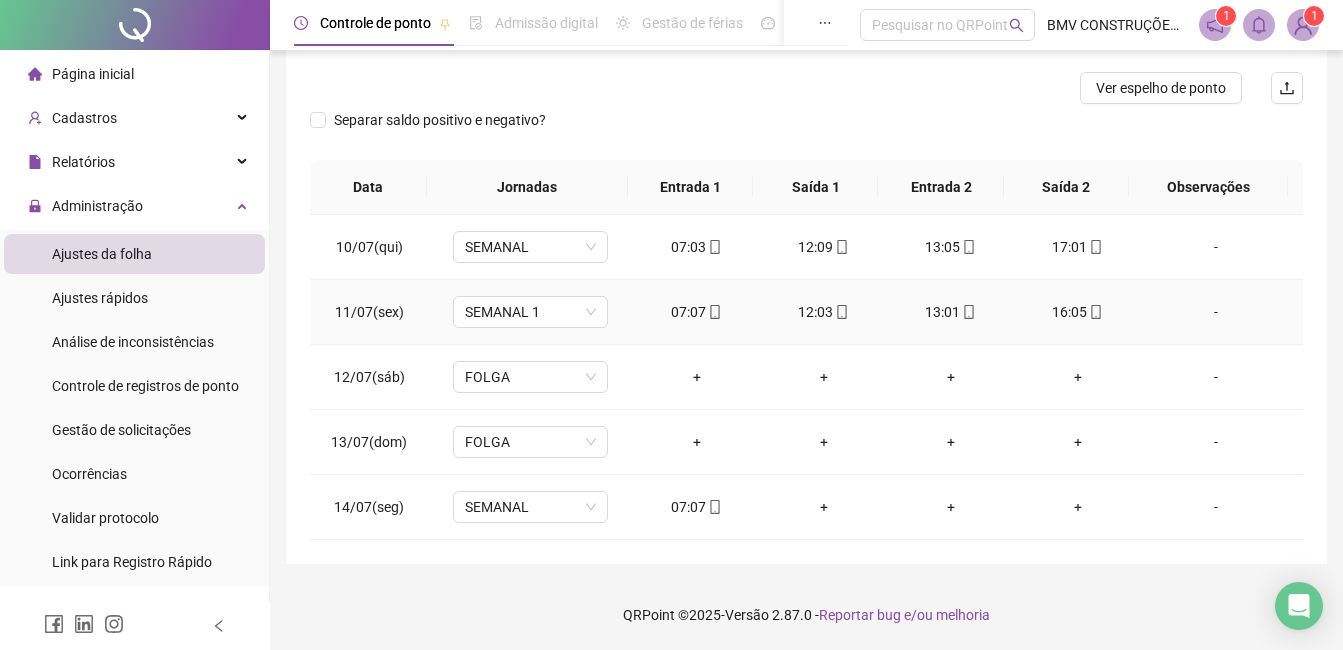 click on "12:03" at bounding box center (823, 312) 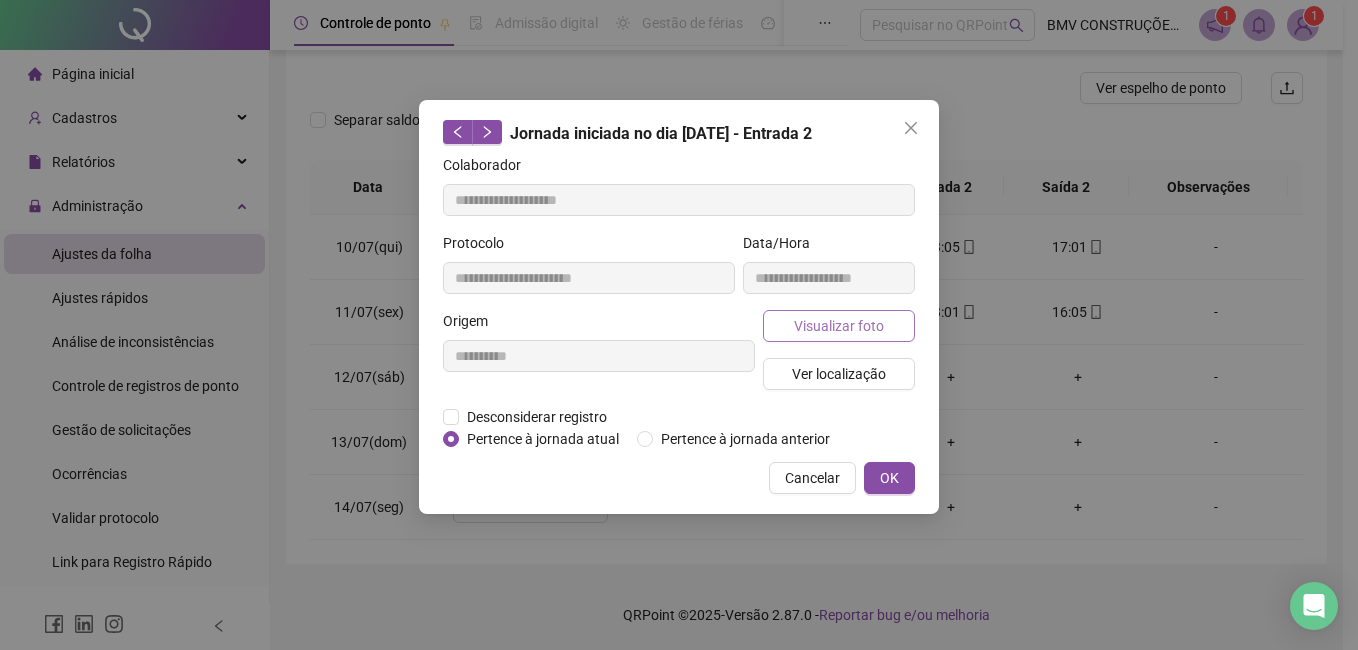 click on "Visualizar foto" at bounding box center (839, 326) 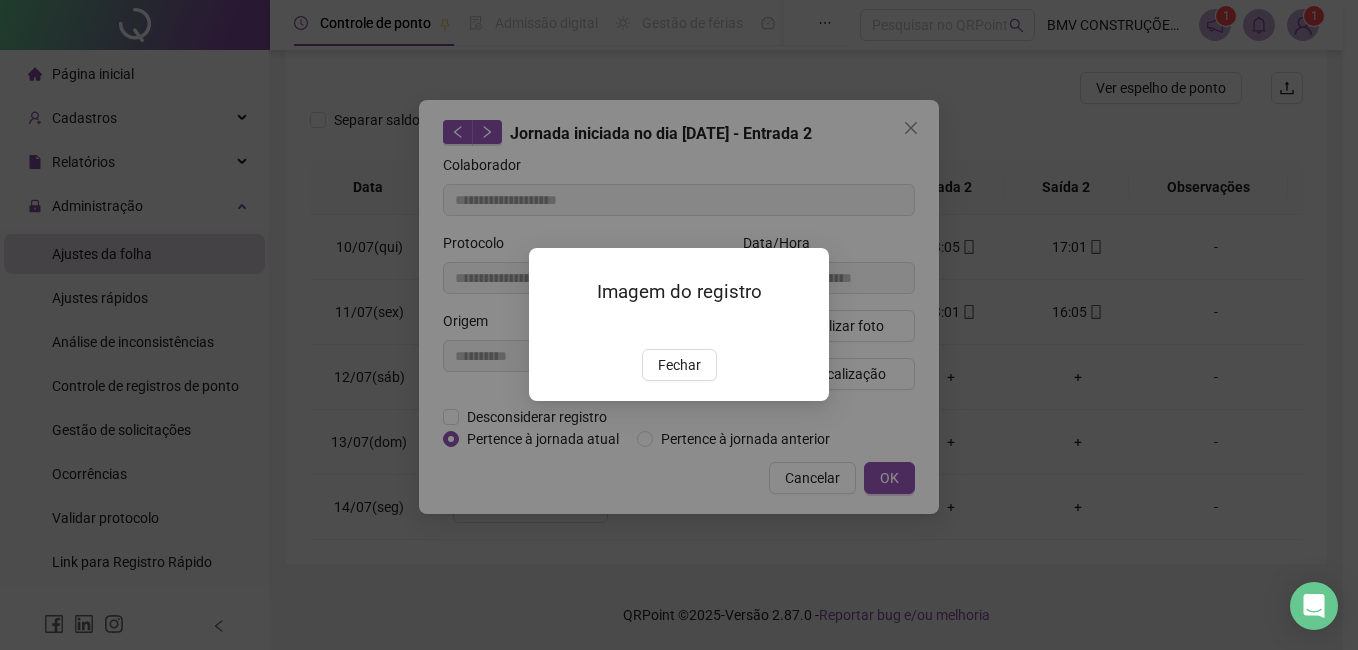 type on "**********" 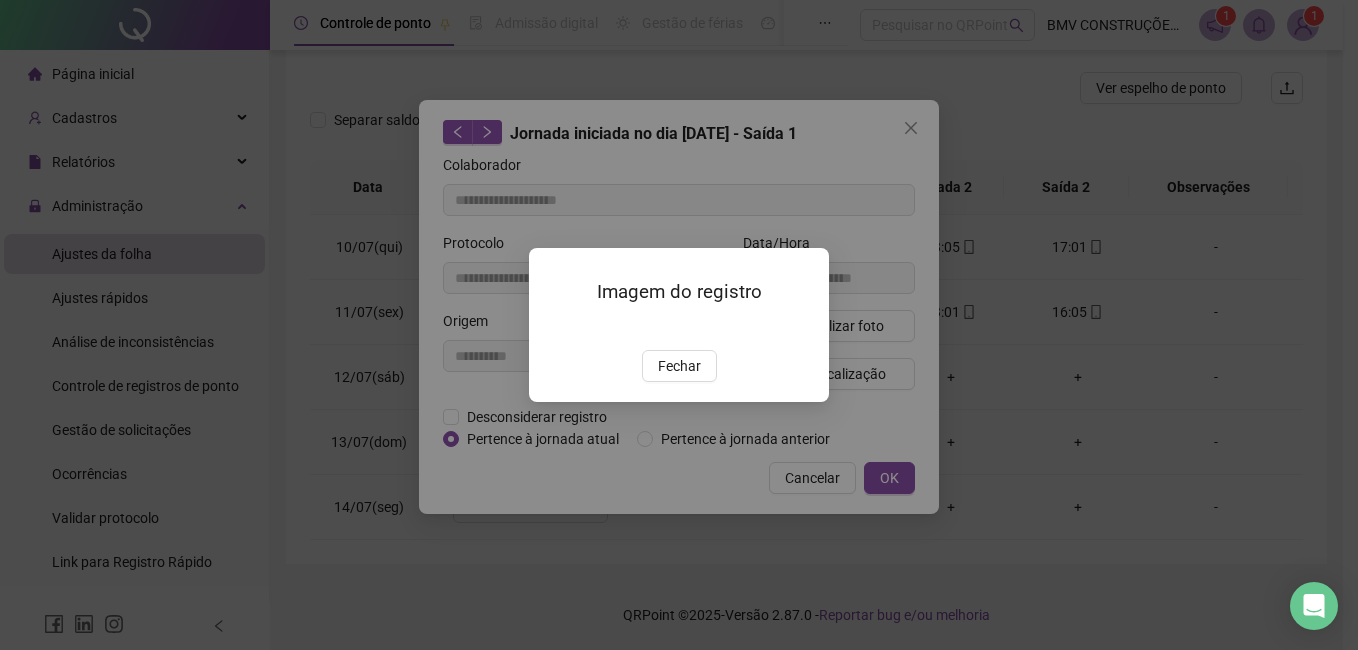 click at bounding box center [553, 328] 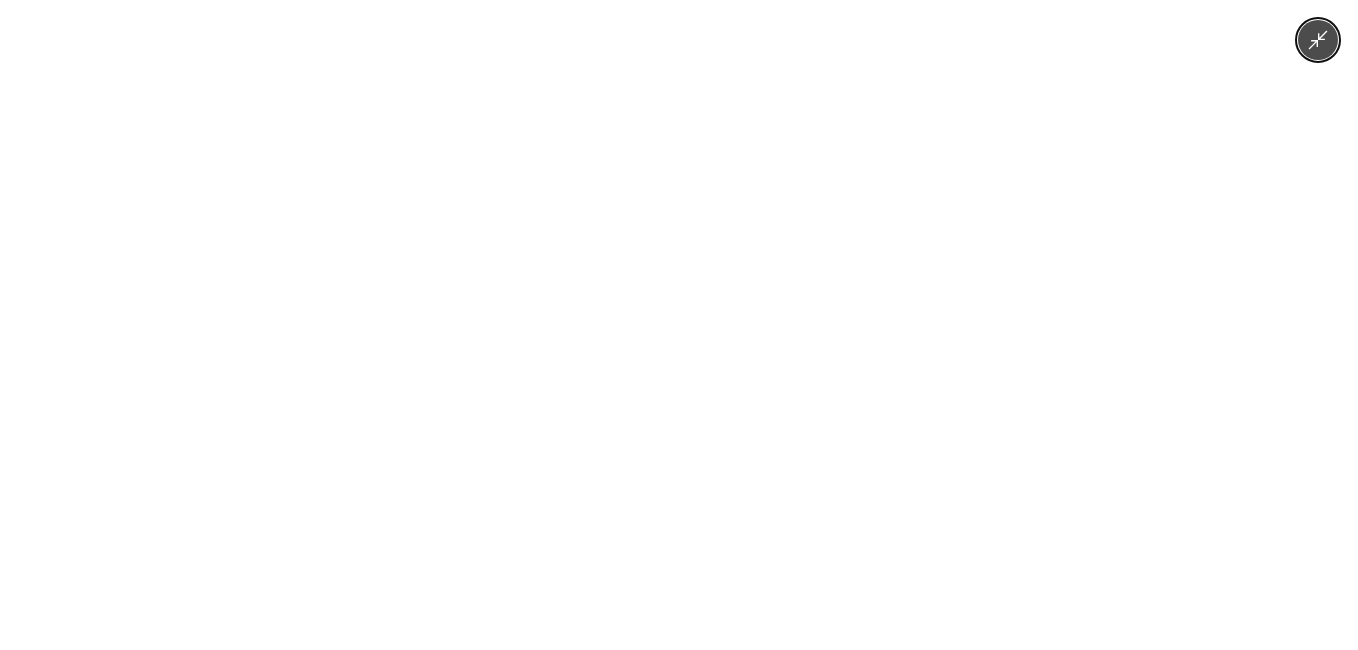 click at bounding box center [679, 325] 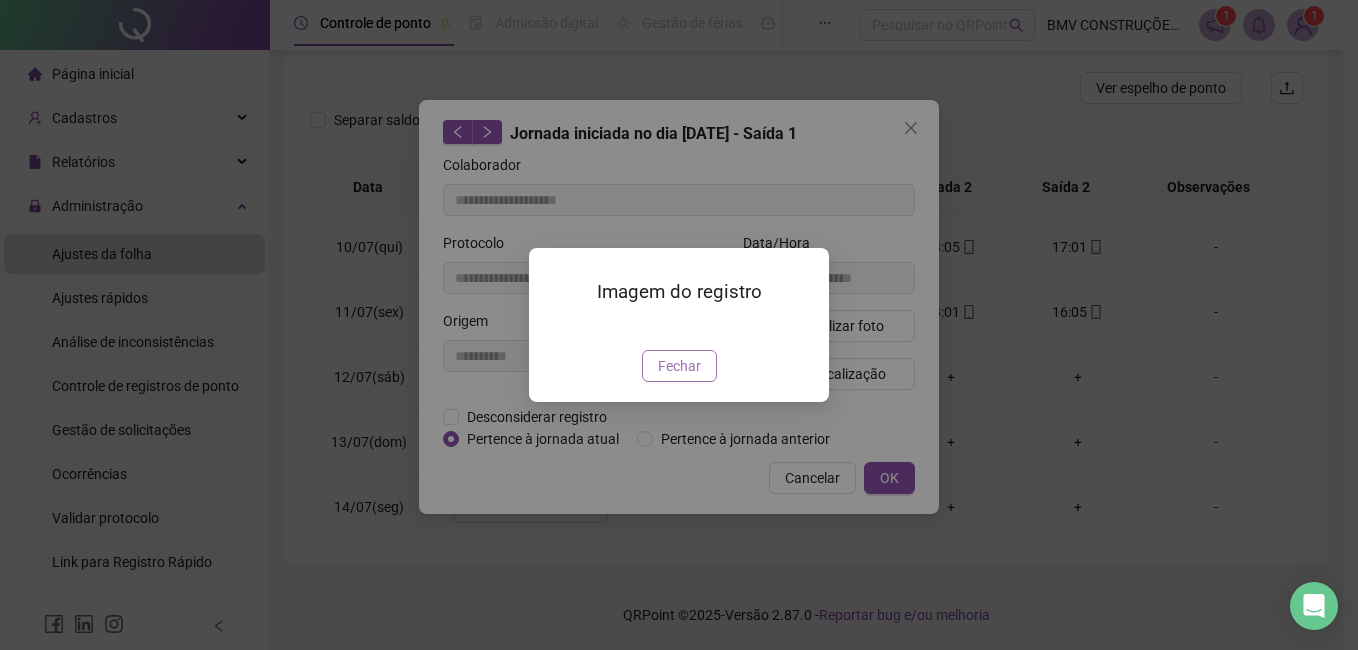 click on "Fechar" at bounding box center [679, 366] 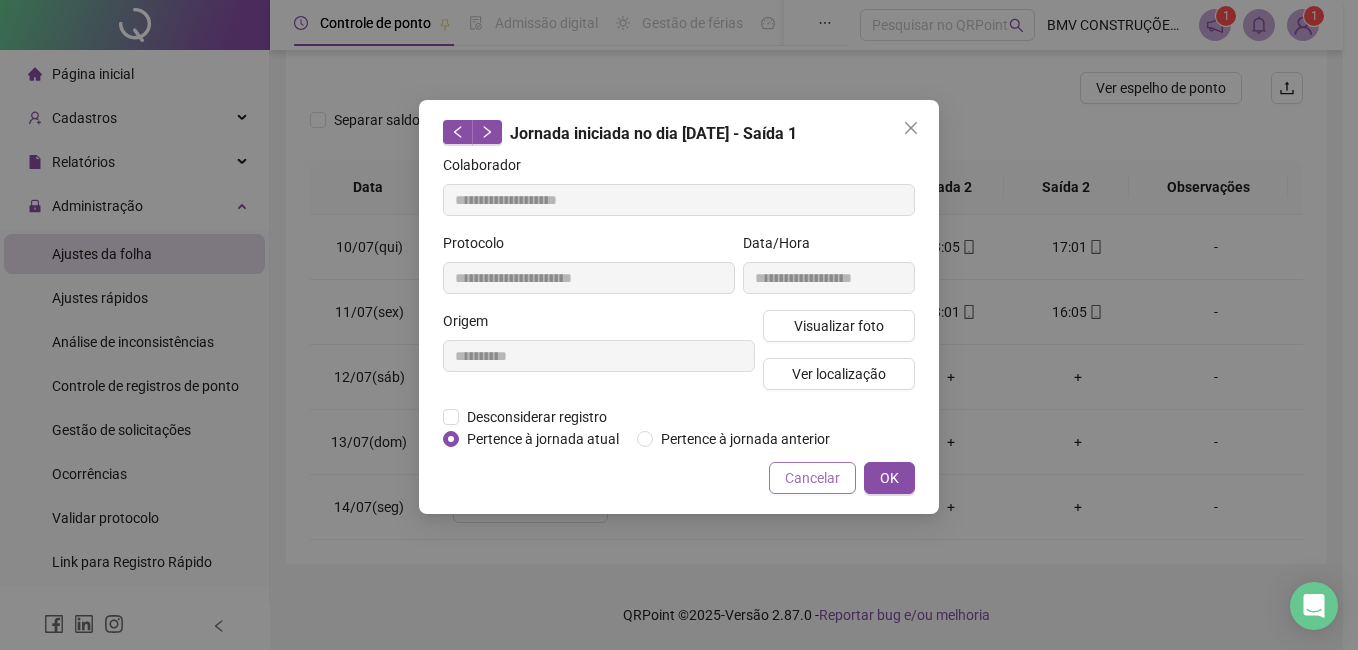 click on "Cancelar" at bounding box center [812, 478] 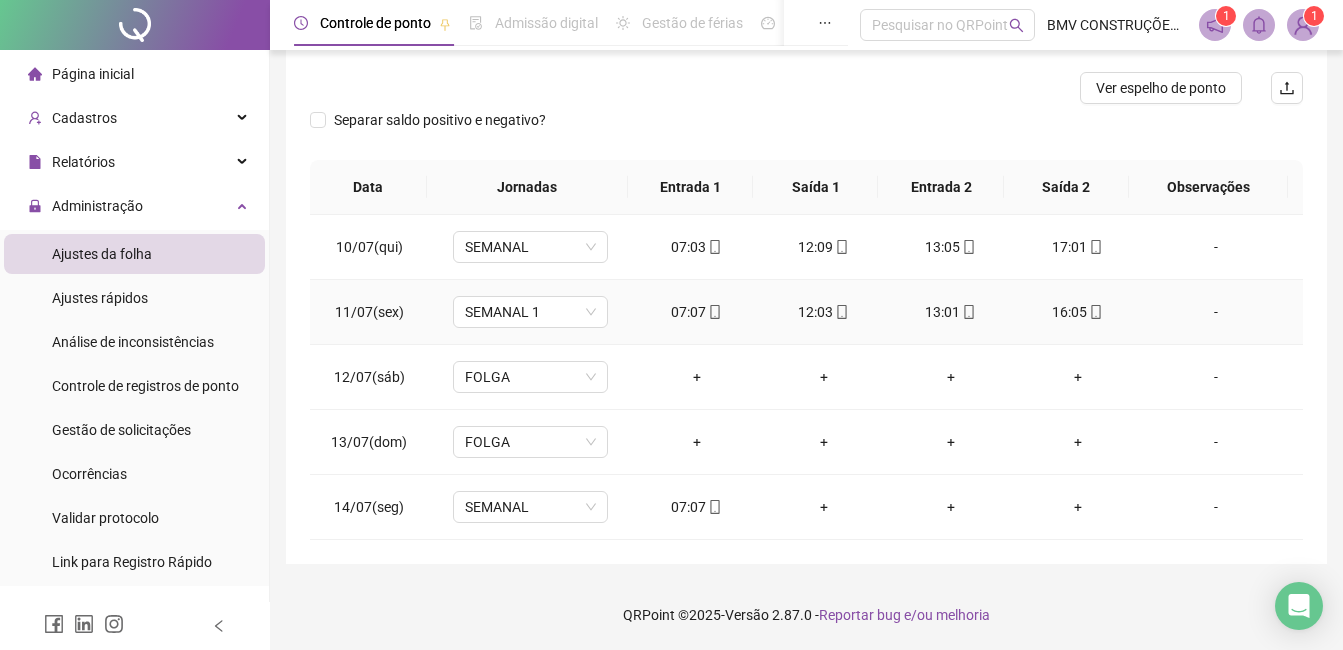 click on "07:07" at bounding box center [696, 312] 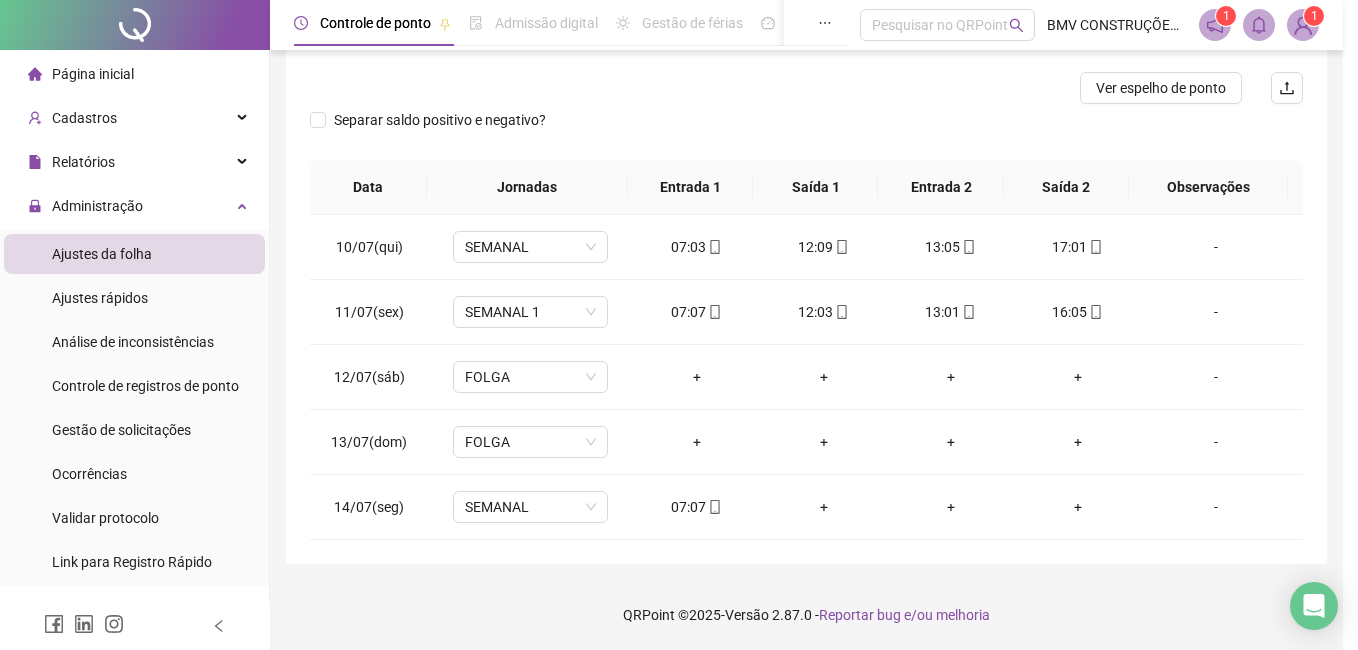 type on "**********" 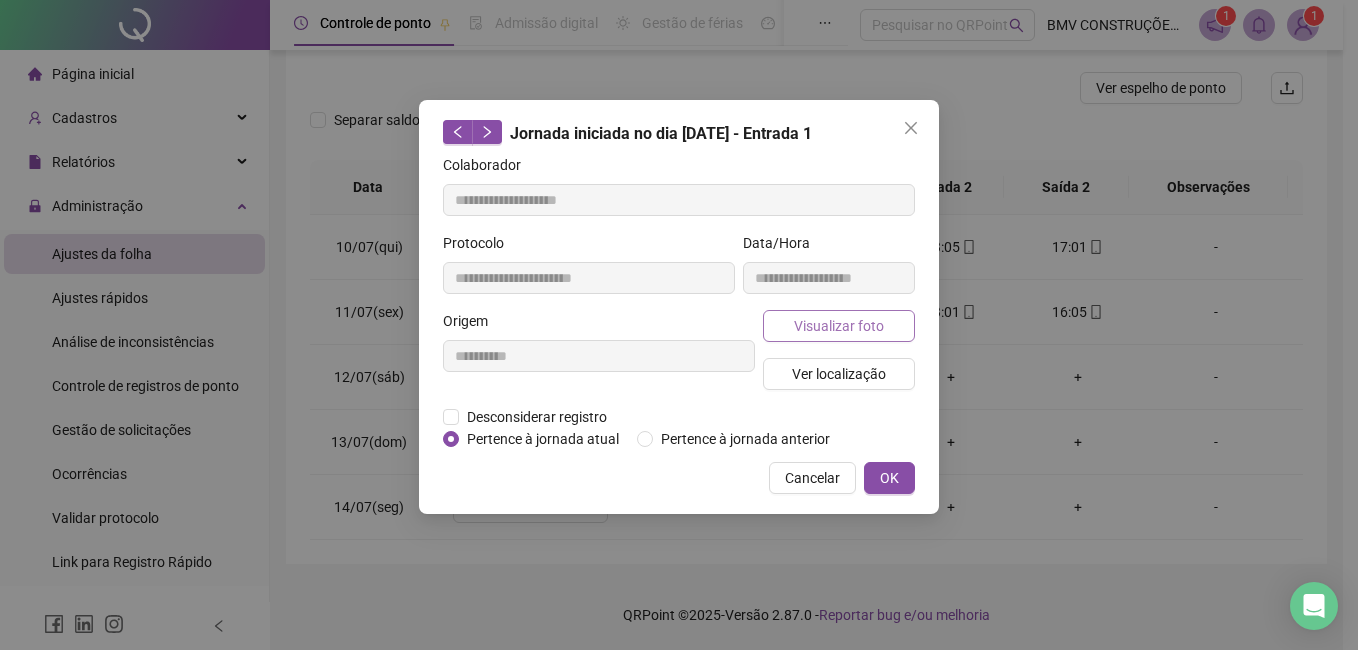 click on "Visualizar foto" at bounding box center (839, 326) 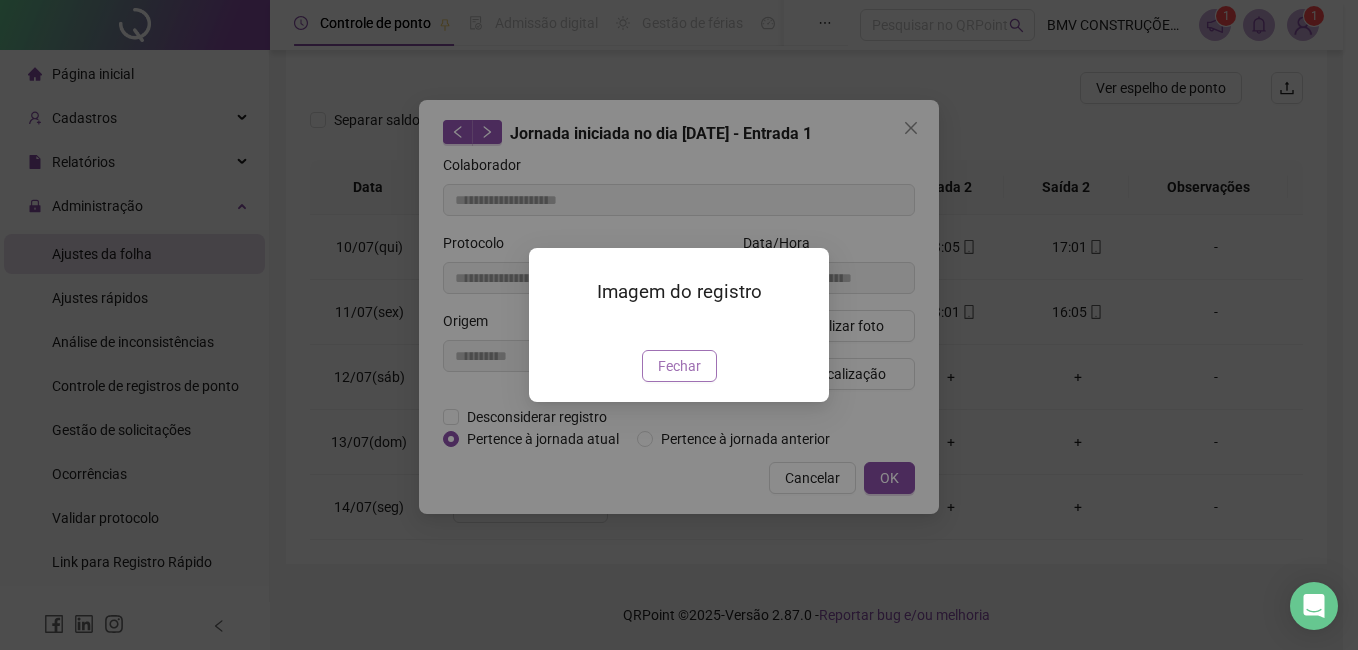 click on "Fechar" at bounding box center (679, 366) 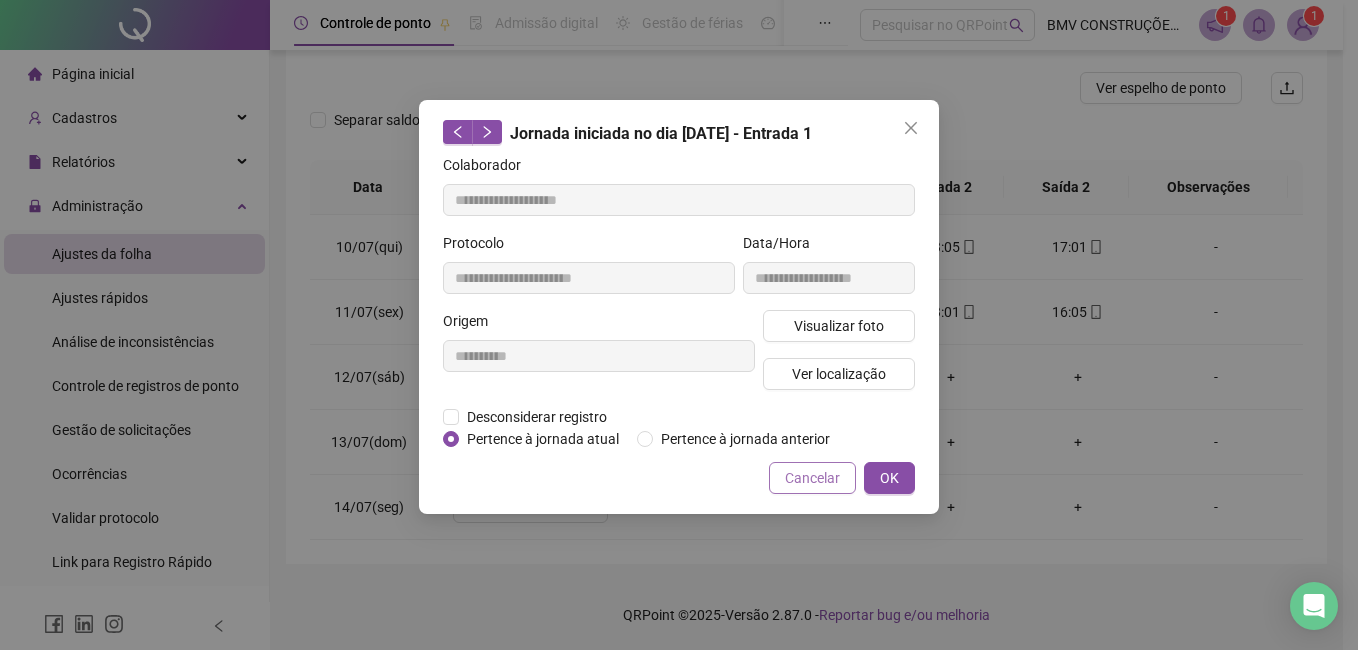 click on "Cancelar" at bounding box center [812, 478] 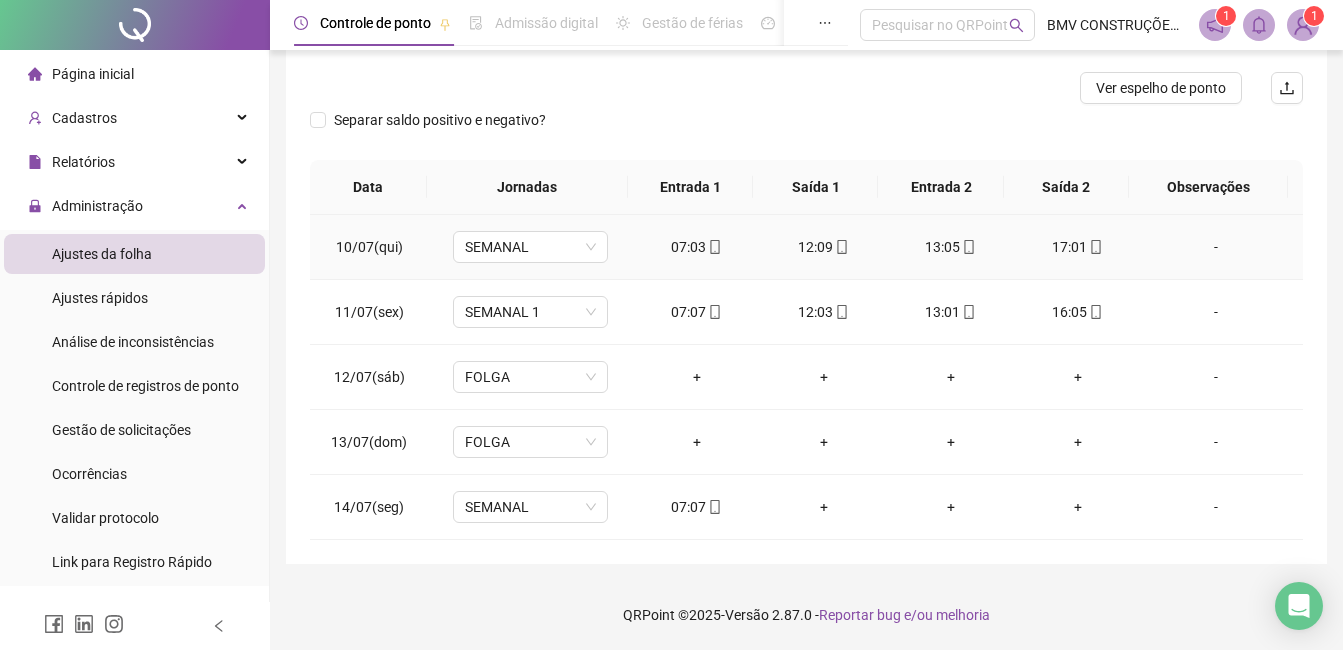 click on "07:03" at bounding box center (696, 247) 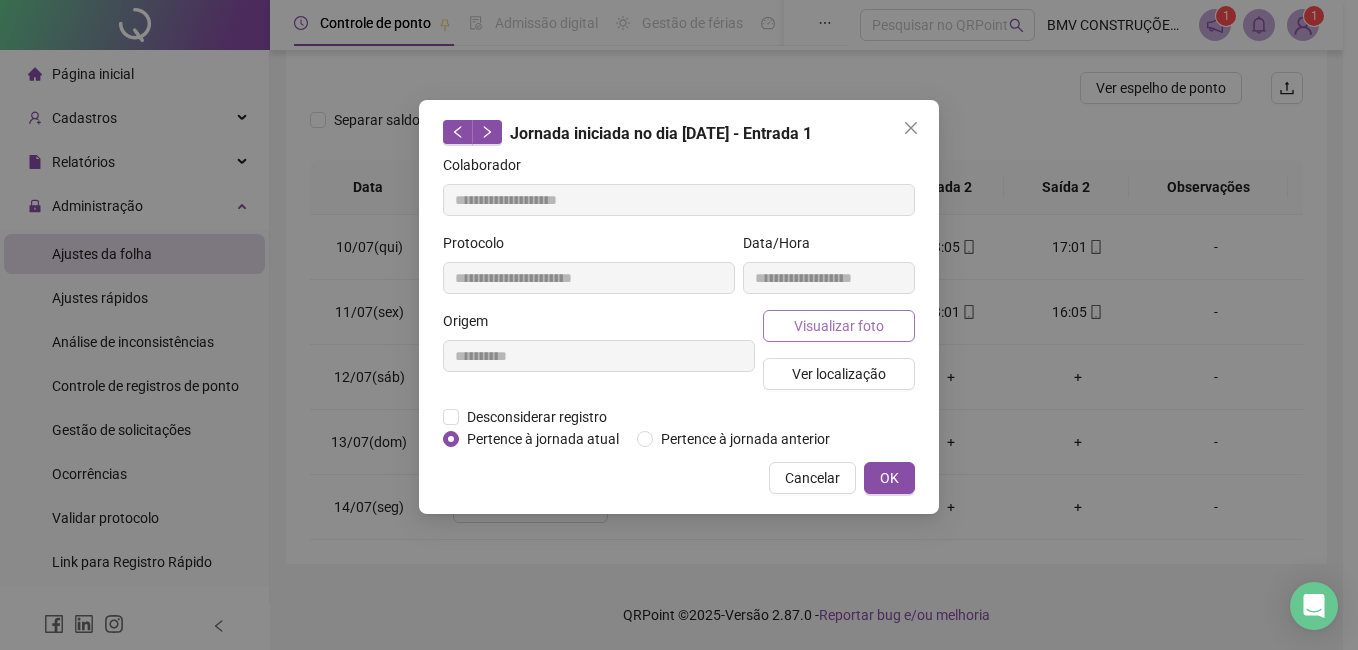 click on "Visualizar foto" at bounding box center [839, 326] 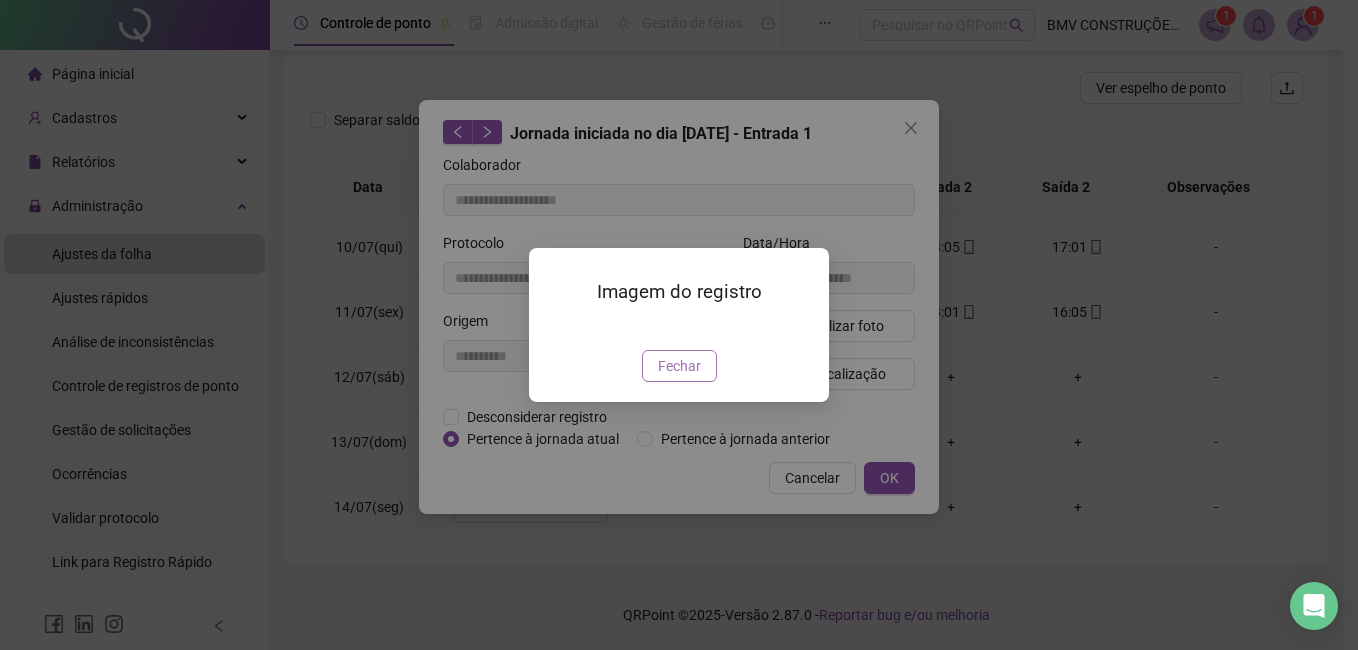 type on "**********" 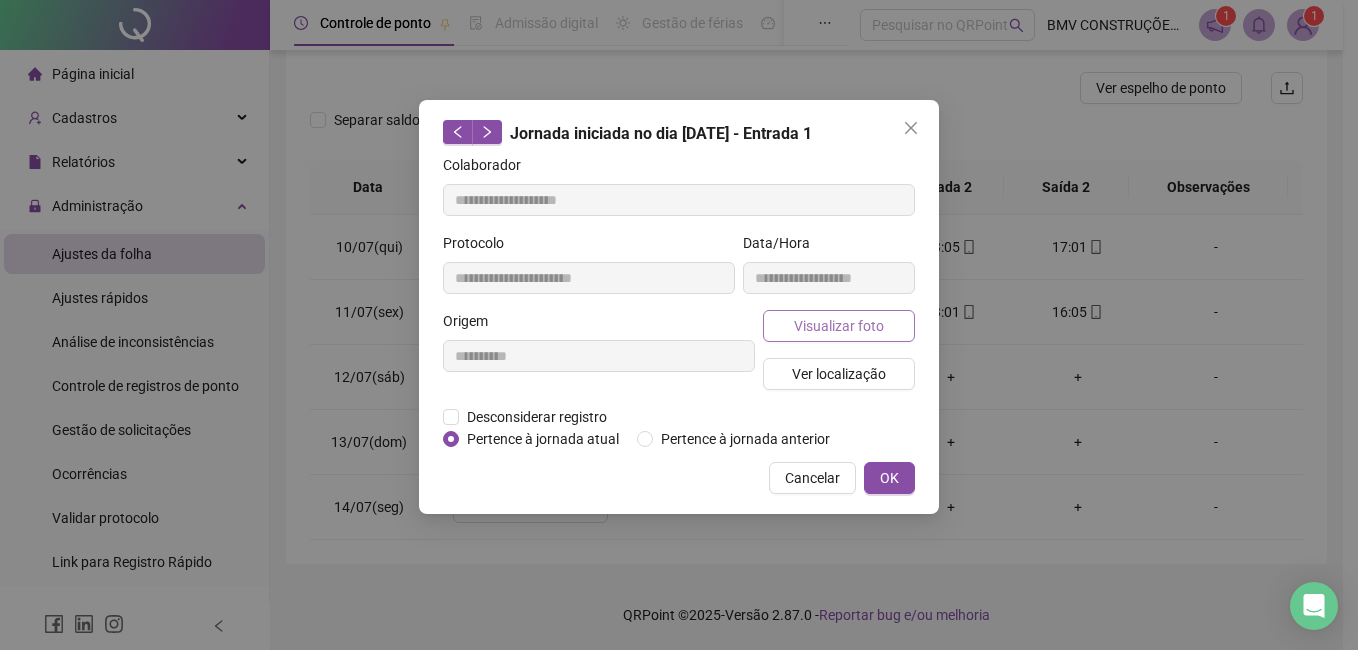 drag, startPoint x: 842, startPoint y: 302, endPoint x: 833, endPoint y: 316, distance: 16.643316 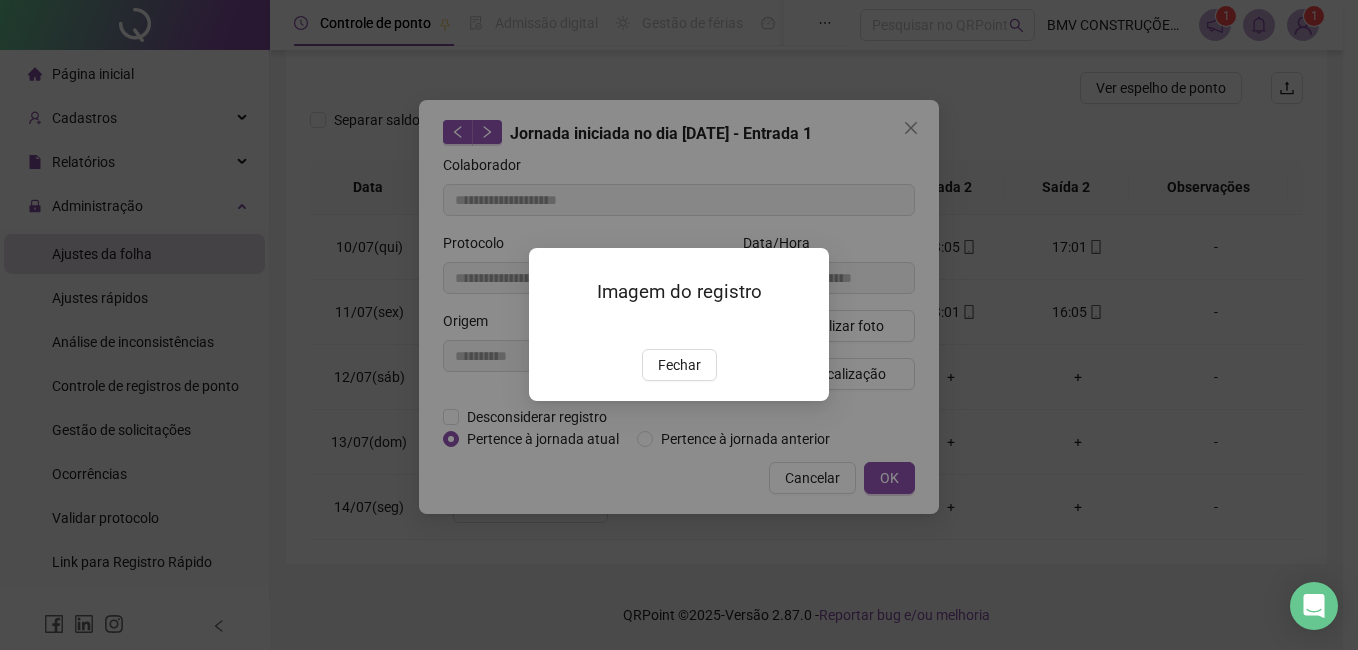 click at bounding box center [553, 328] 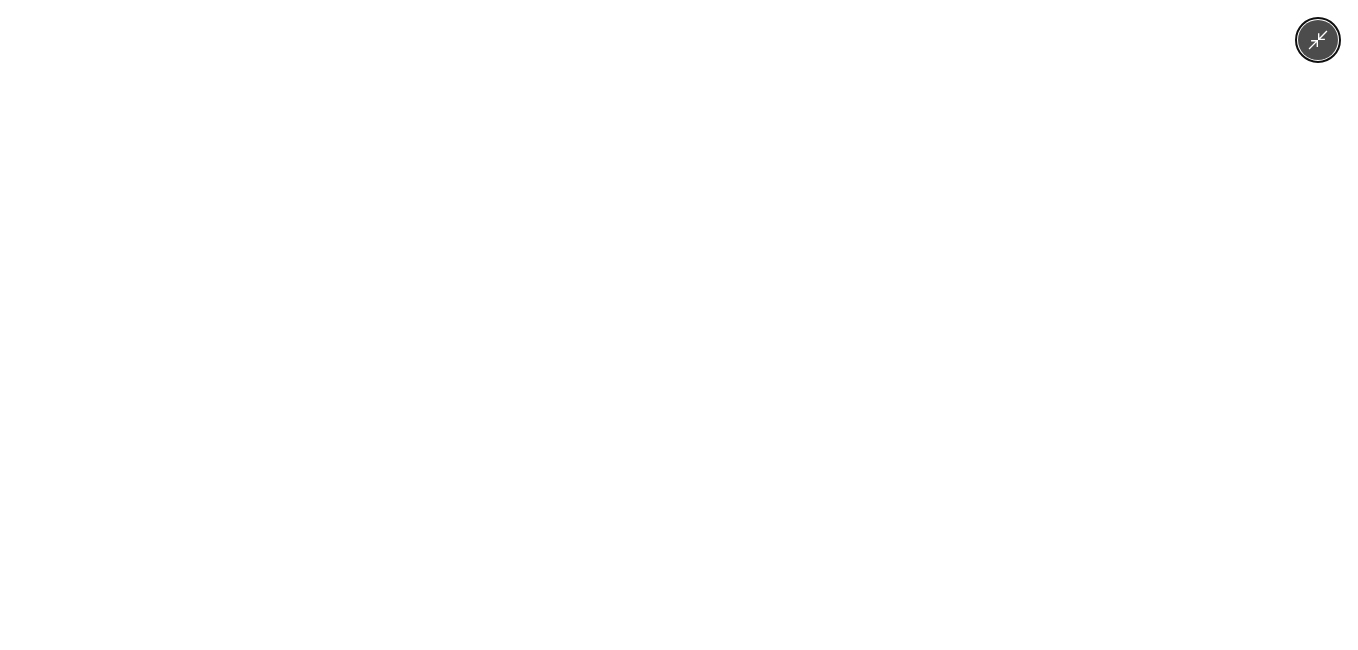 click at bounding box center [679, 325] 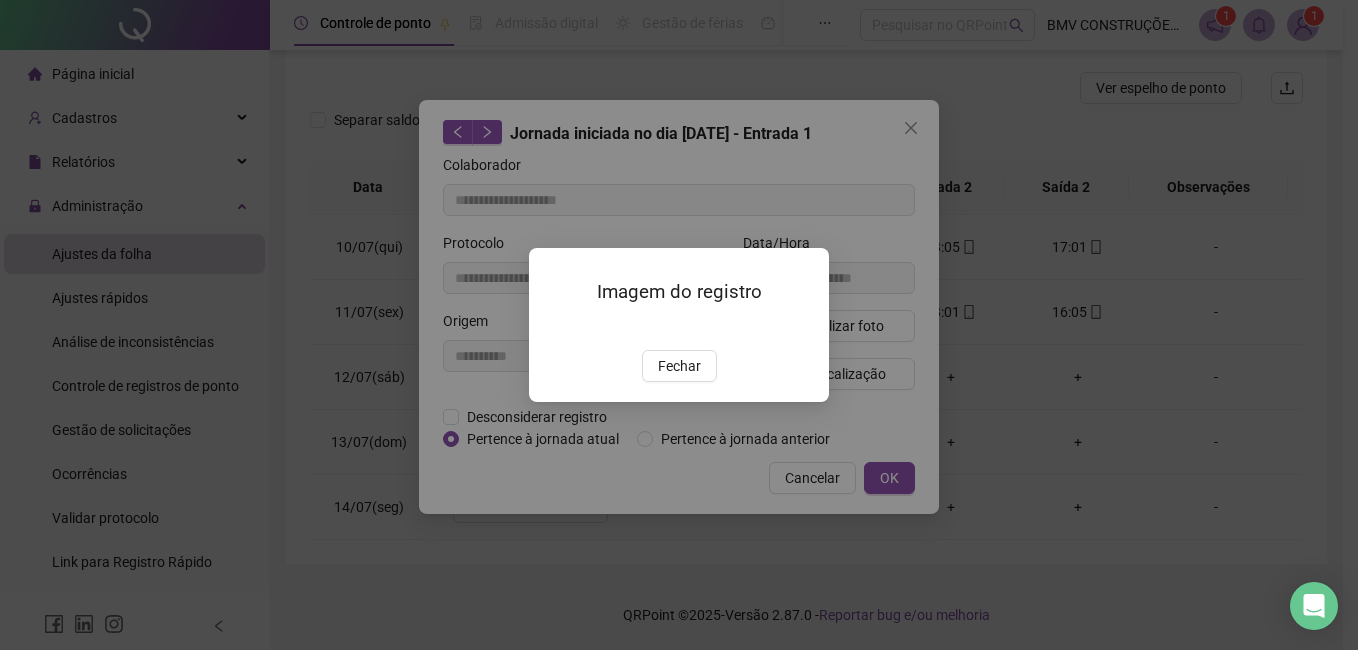 click at bounding box center (553, 328) 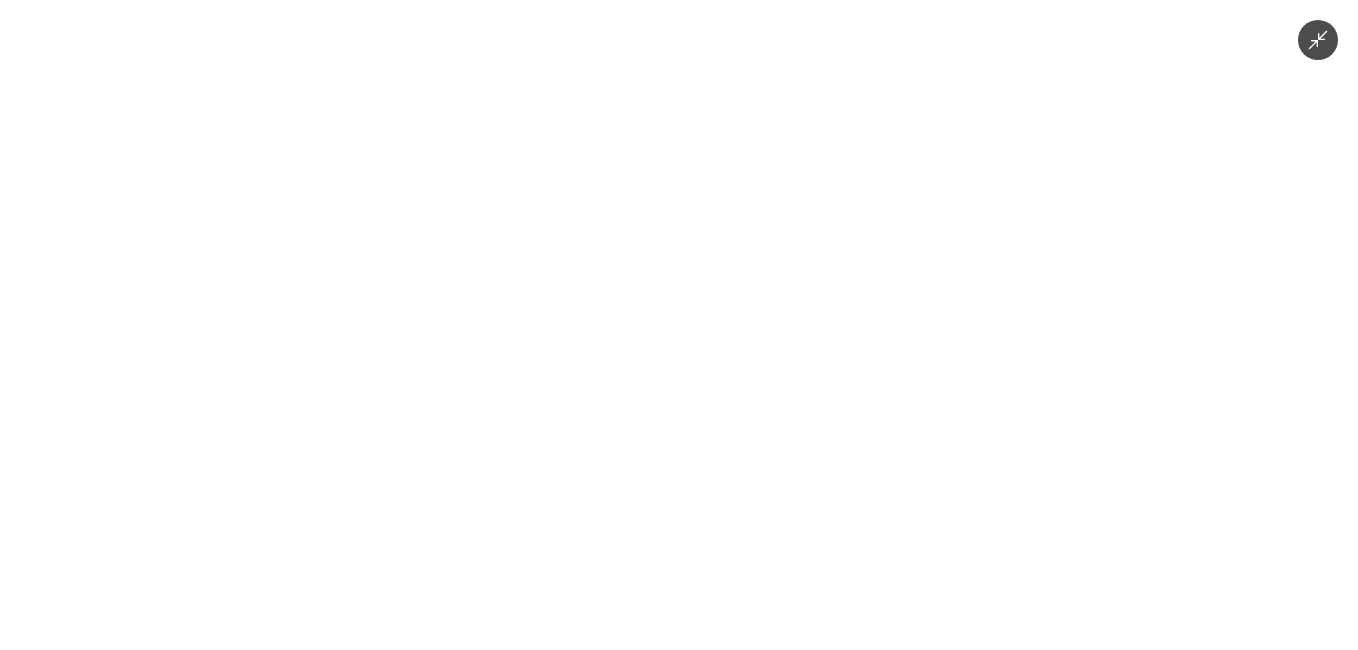 click at bounding box center [679, 325] 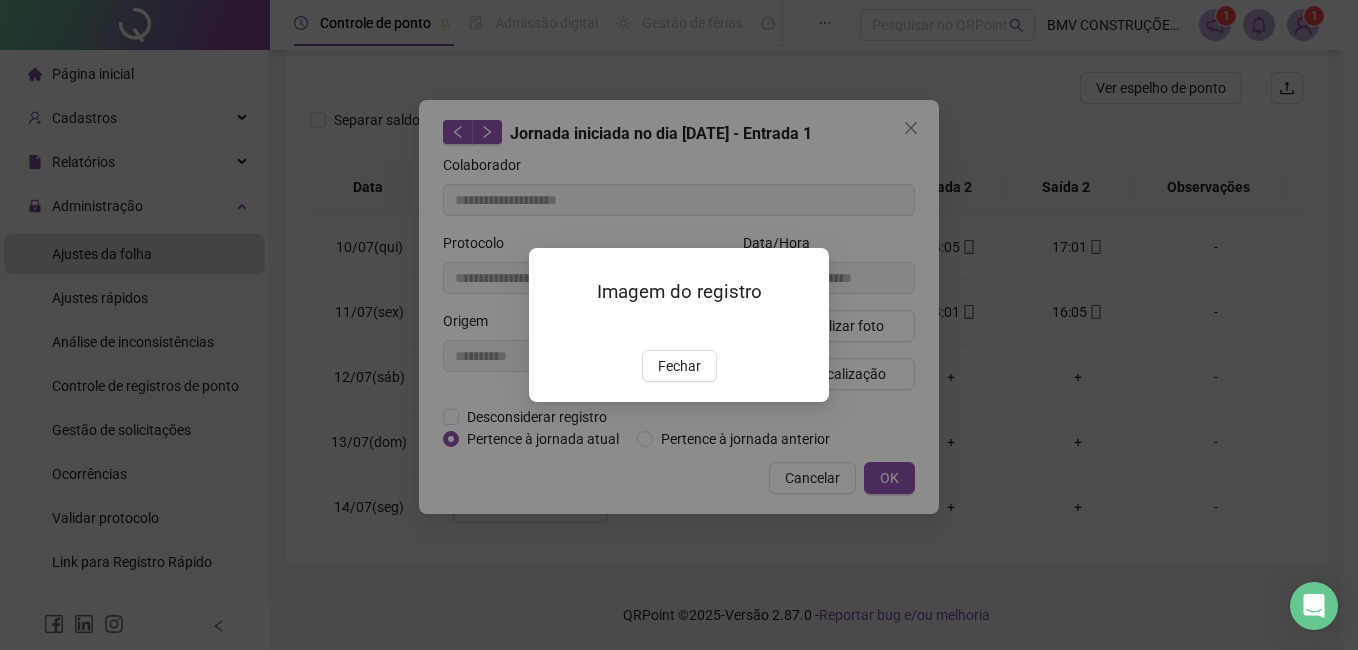 drag, startPoint x: 697, startPoint y: 483, endPoint x: 698, endPoint y: 435, distance: 48.010414 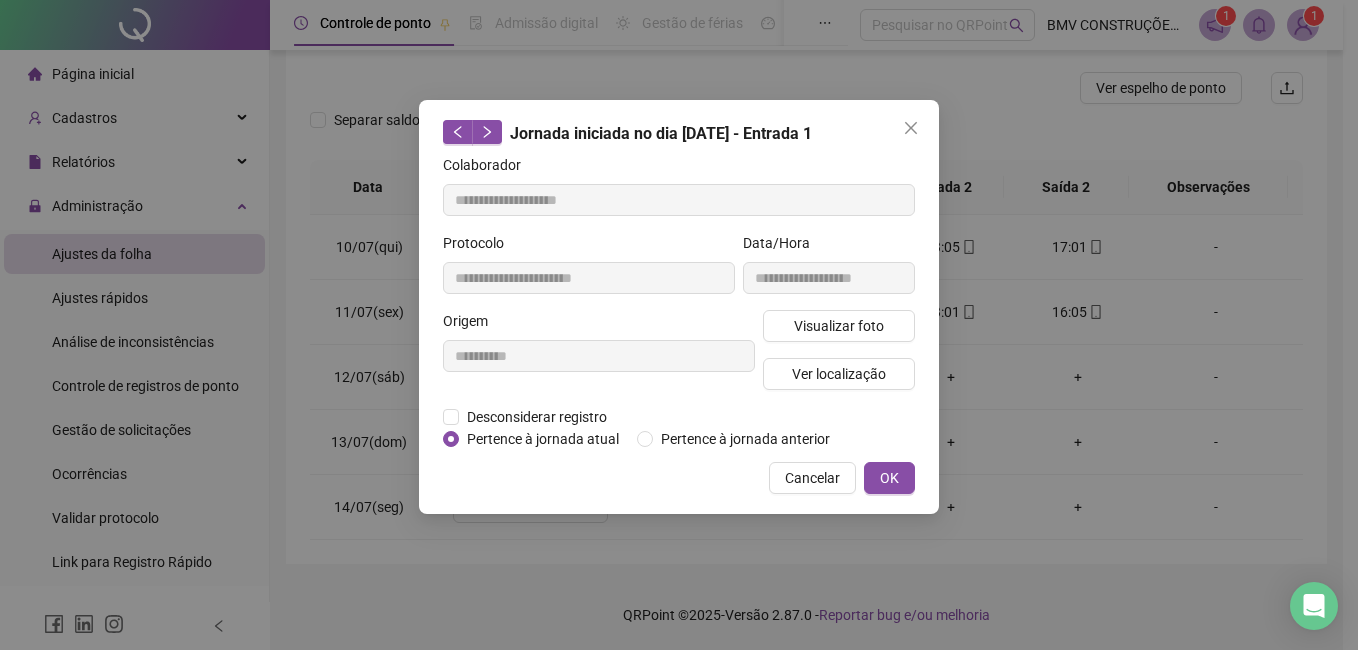 drag, startPoint x: 839, startPoint y: 472, endPoint x: 835, endPoint y: 367, distance: 105.076164 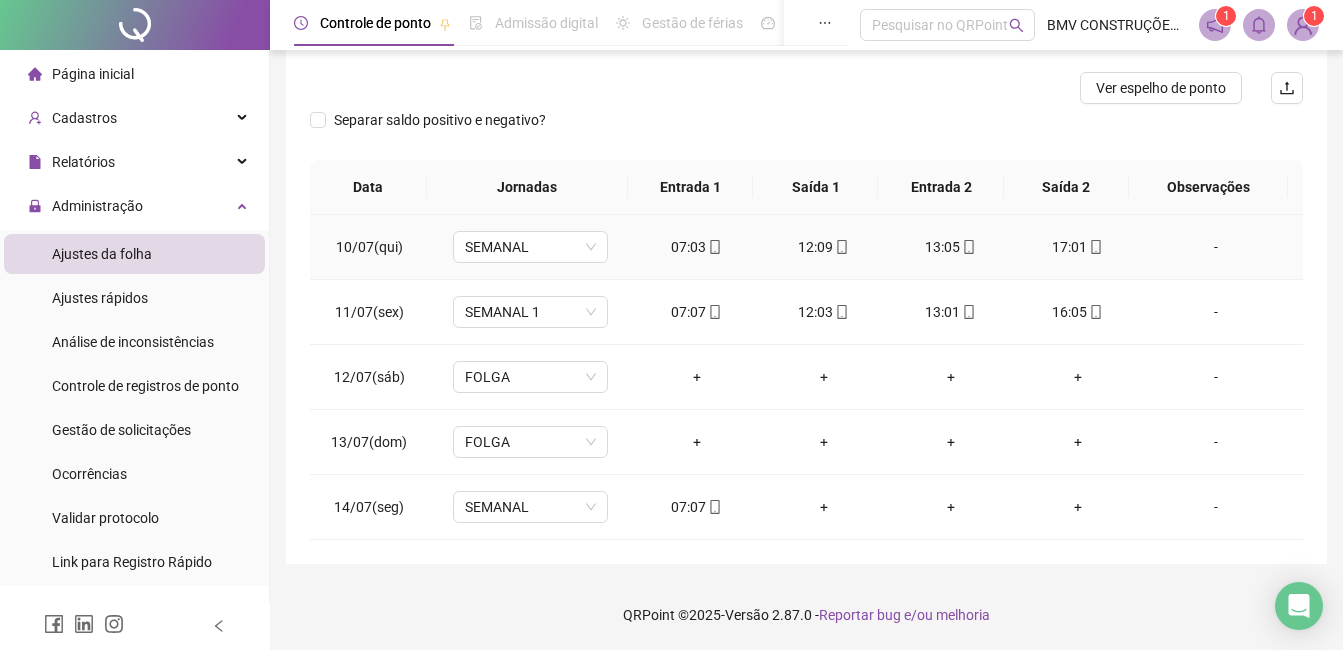 click on "12:09" at bounding box center [823, 247] 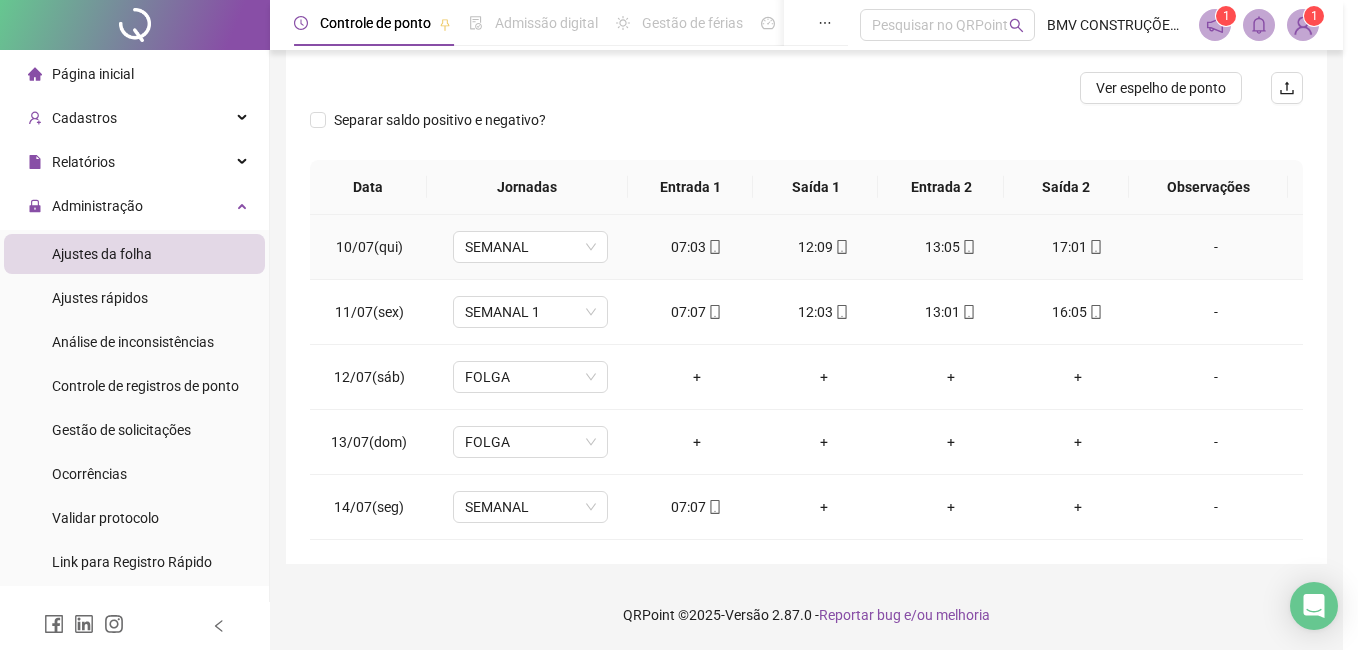 type on "**********" 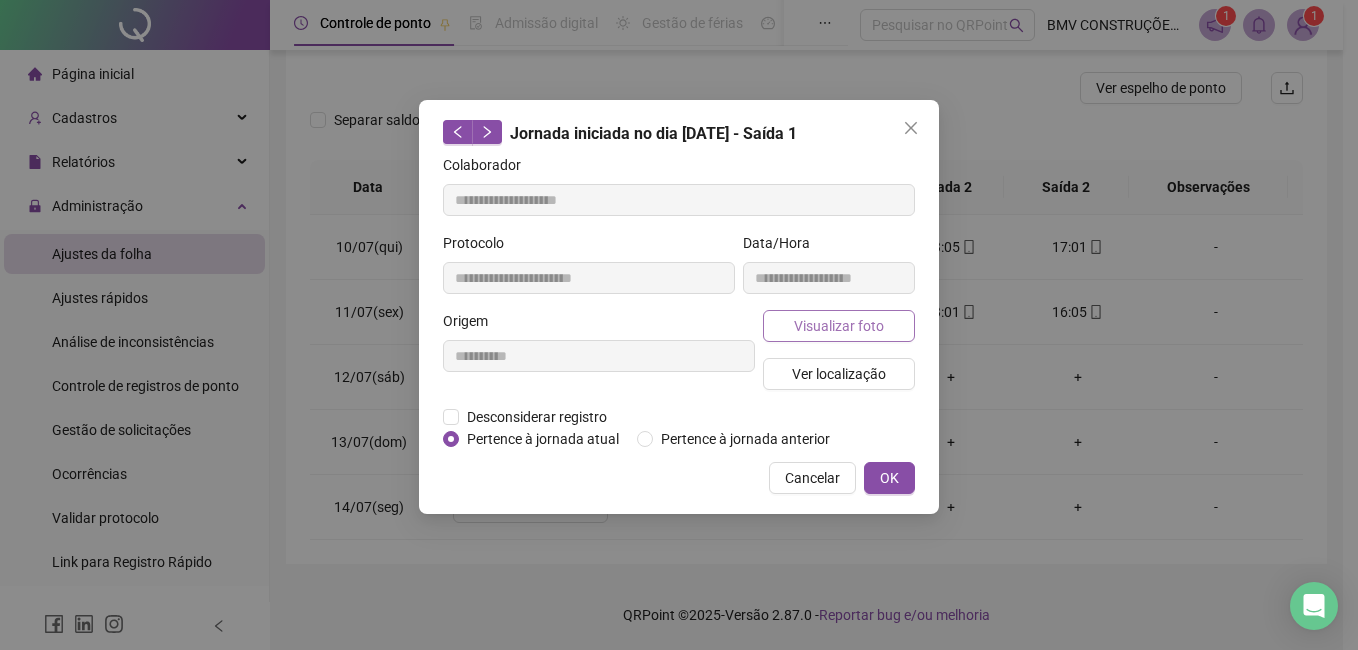 click on "Visualizar foto" at bounding box center [839, 326] 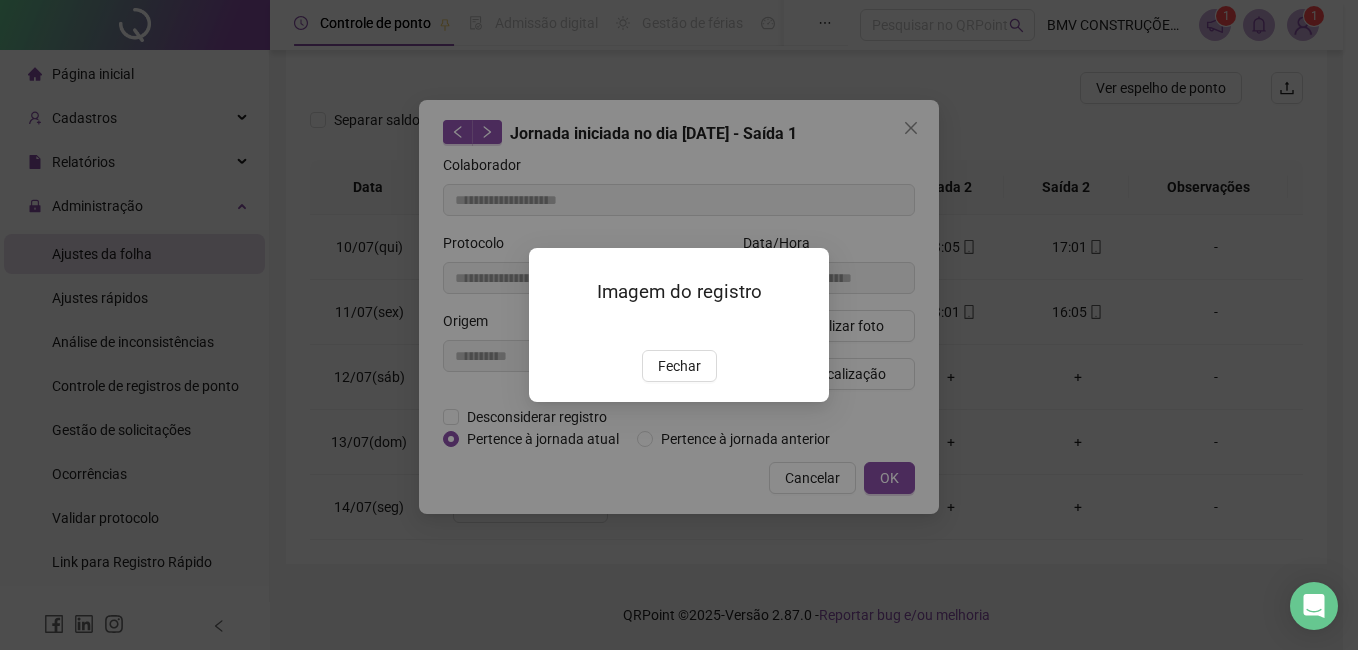 click at bounding box center (553, 328) 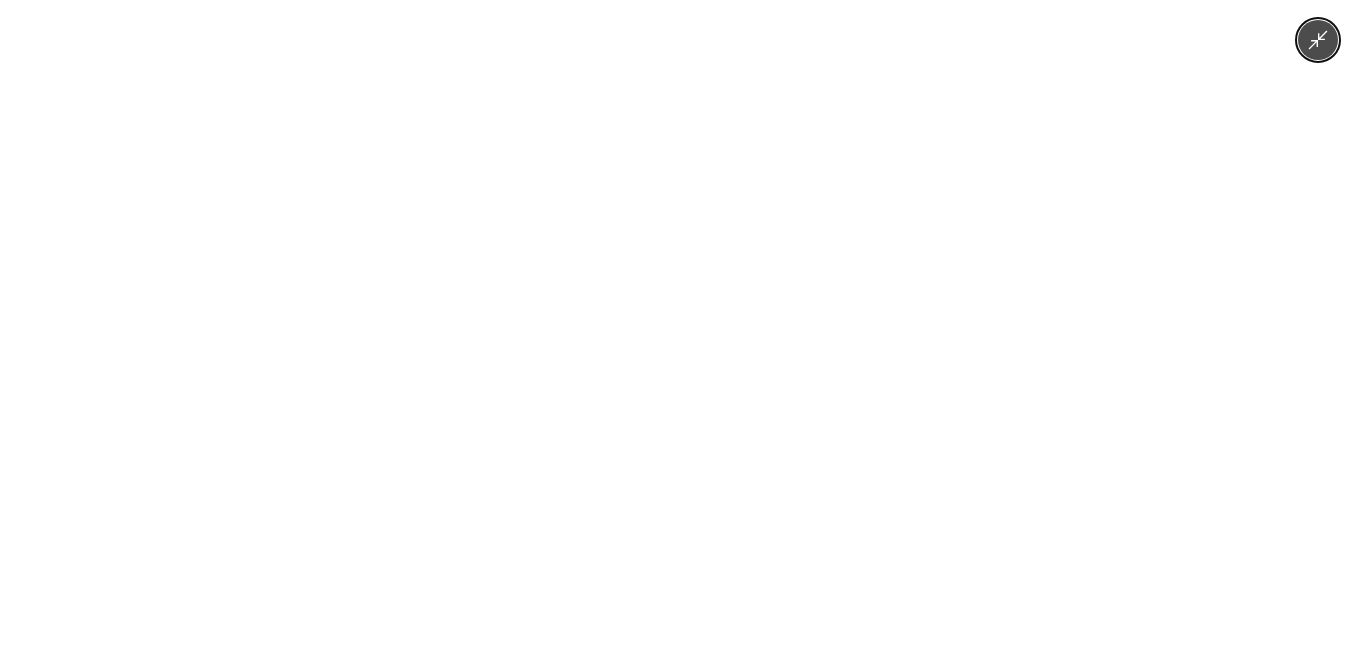 click at bounding box center (679, 325) 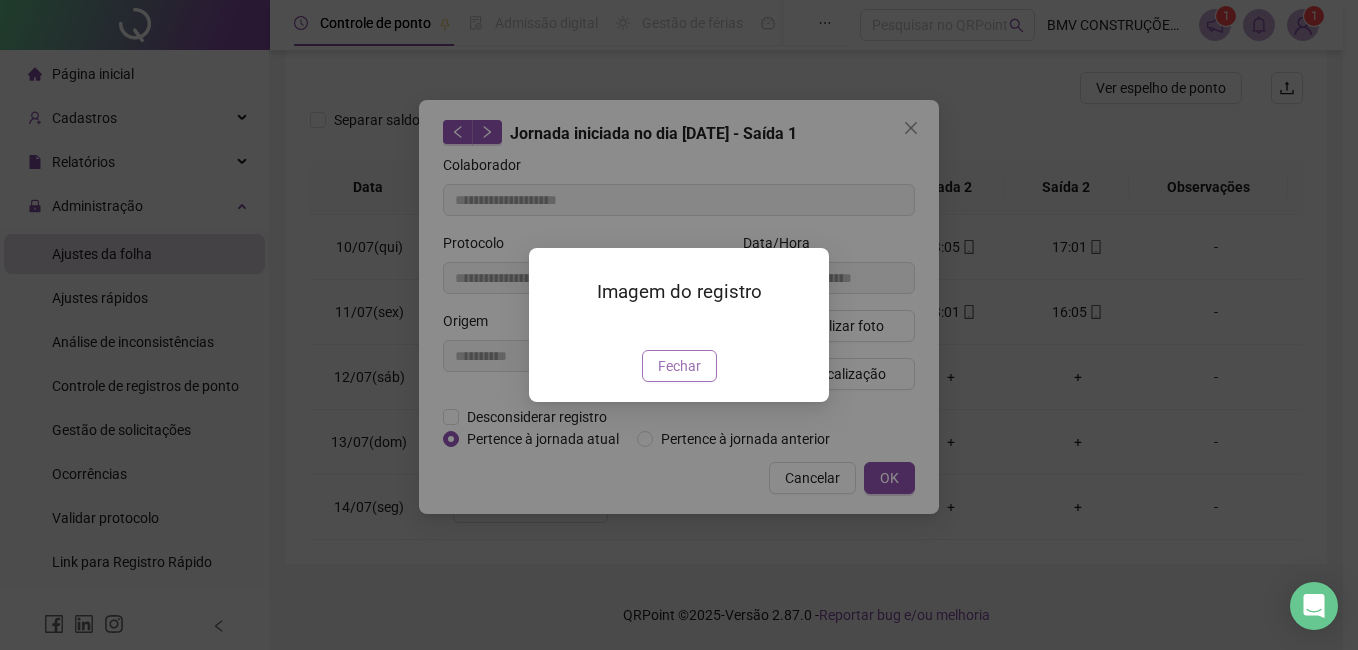 click on "Fechar" at bounding box center (679, 366) 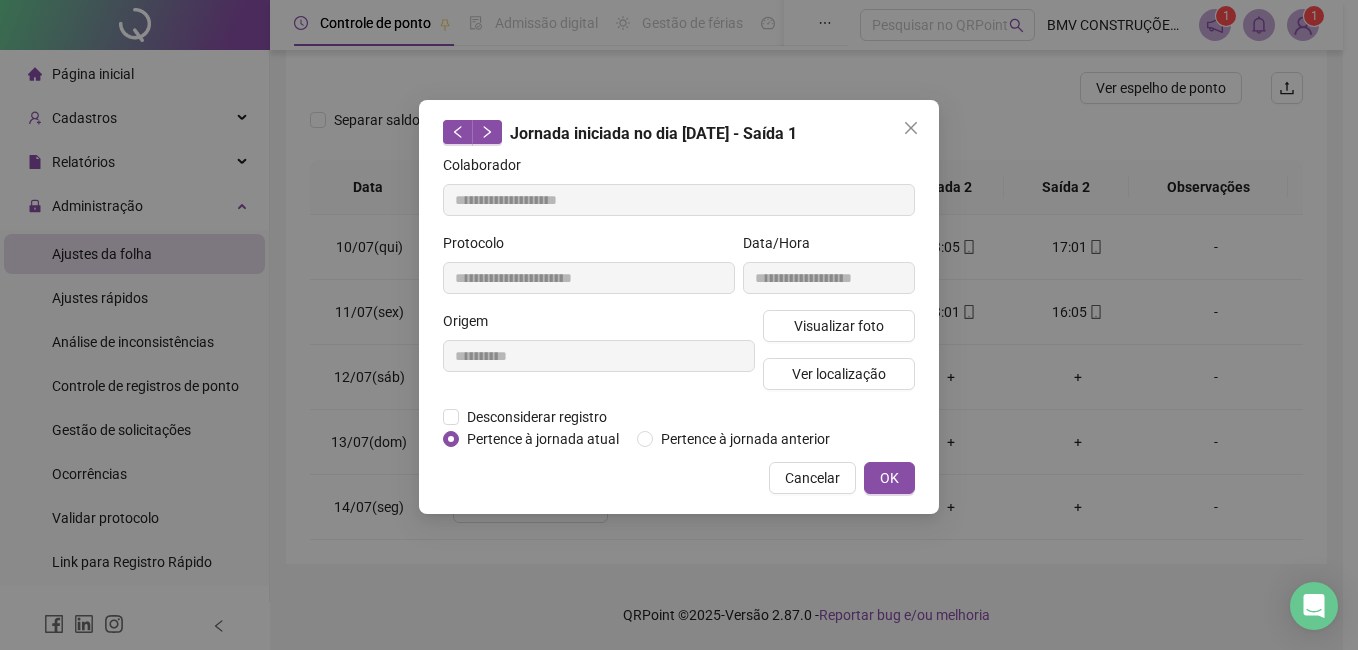 click on "**********" at bounding box center (679, 307) 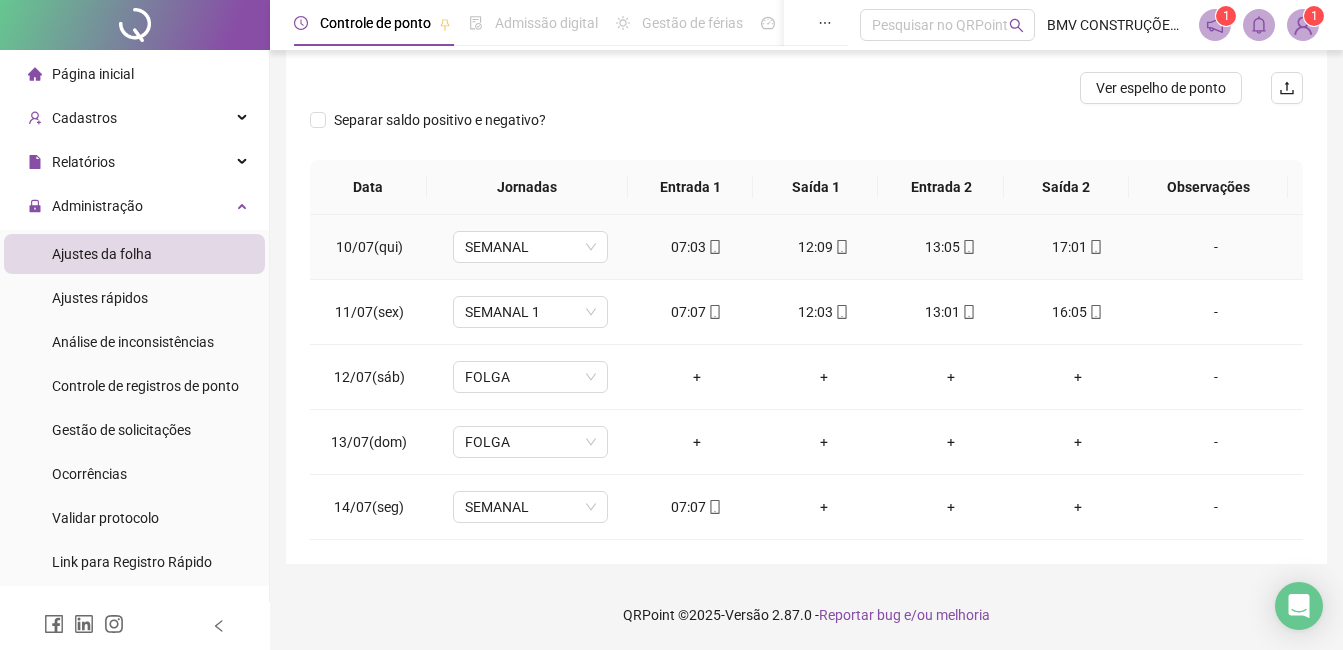 click on "13:05" at bounding box center [950, 247] 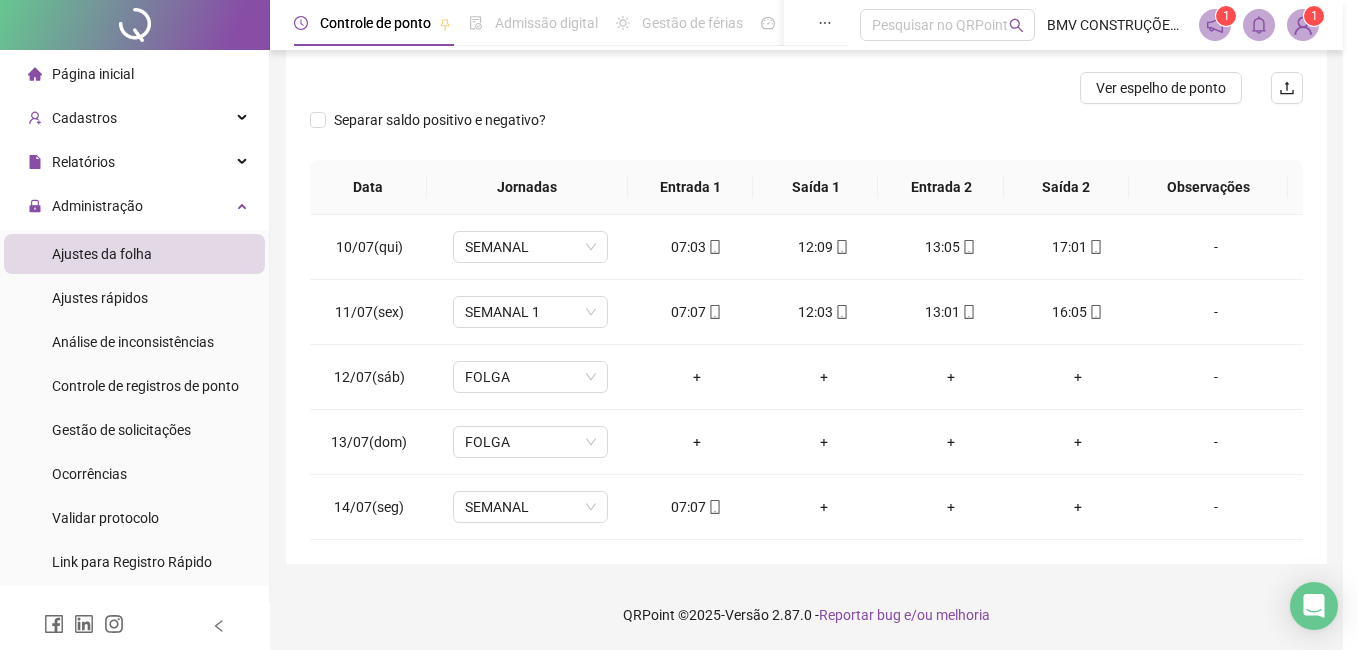 type on "**********" 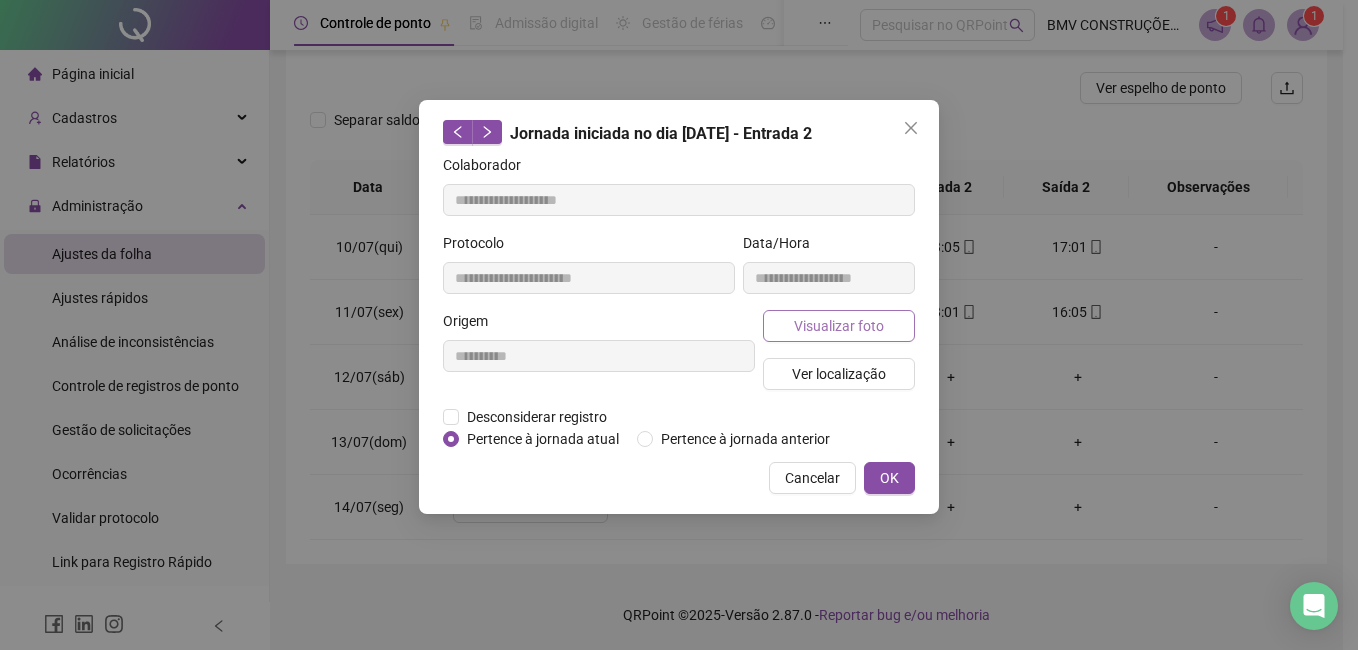 click on "Visualizar foto" at bounding box center [839, 326] 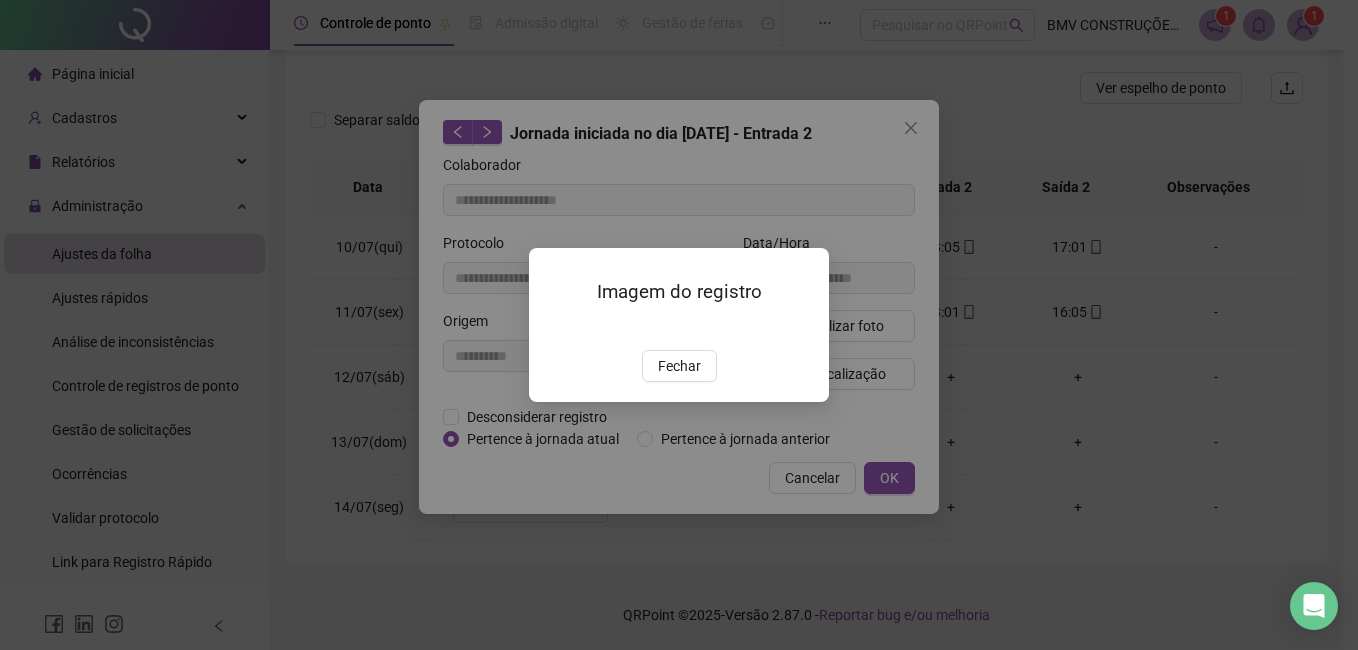 click at bounding box center [553, 328] 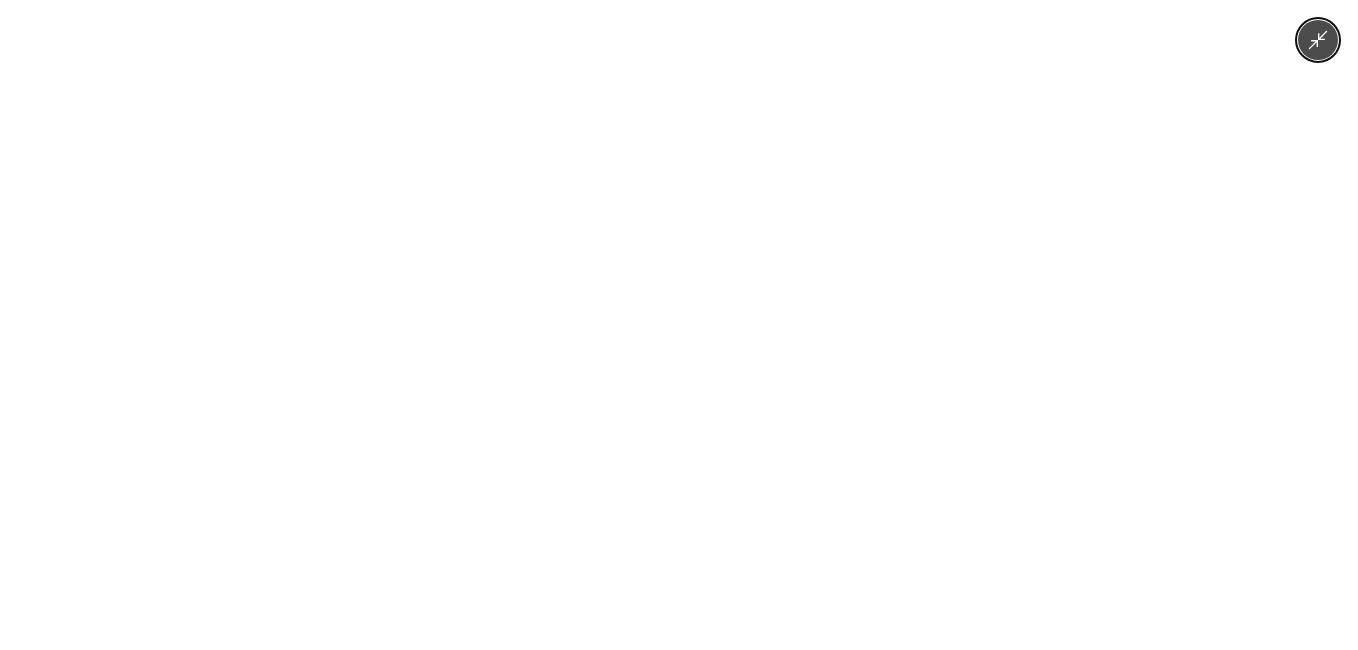 click at bounding box center (679, 325) 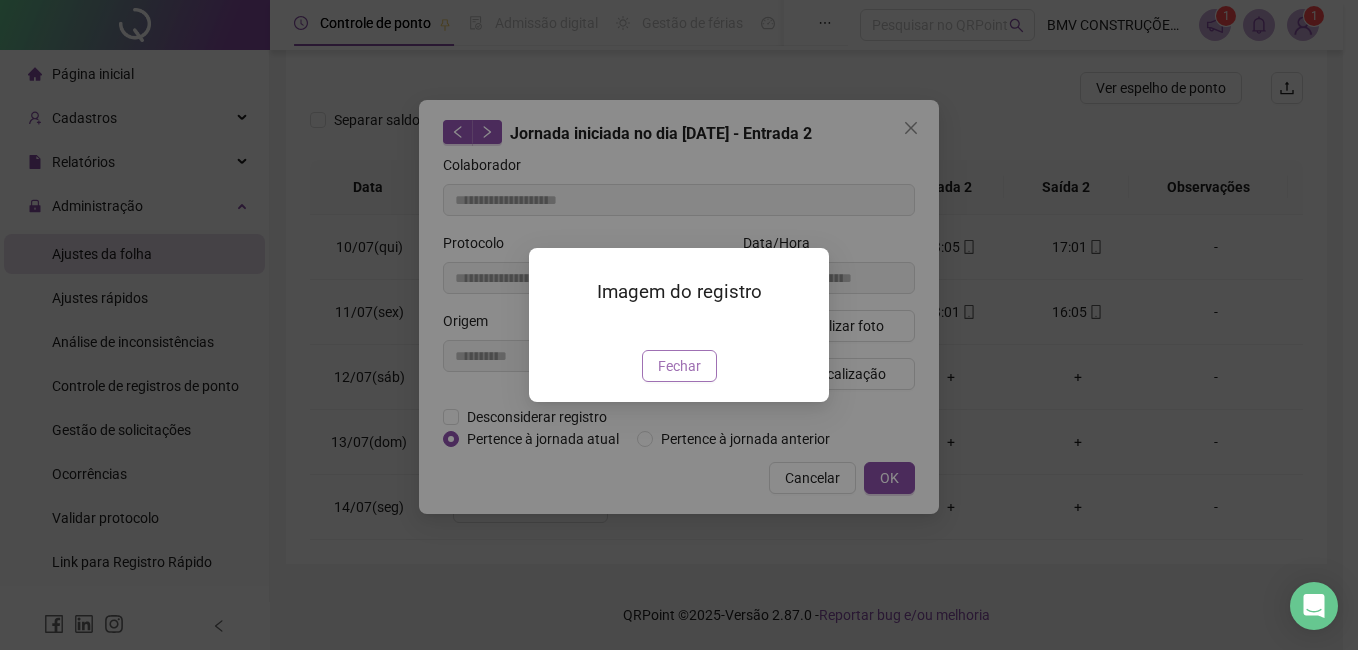 click on "Fechar" at bounding box center [679, 366] 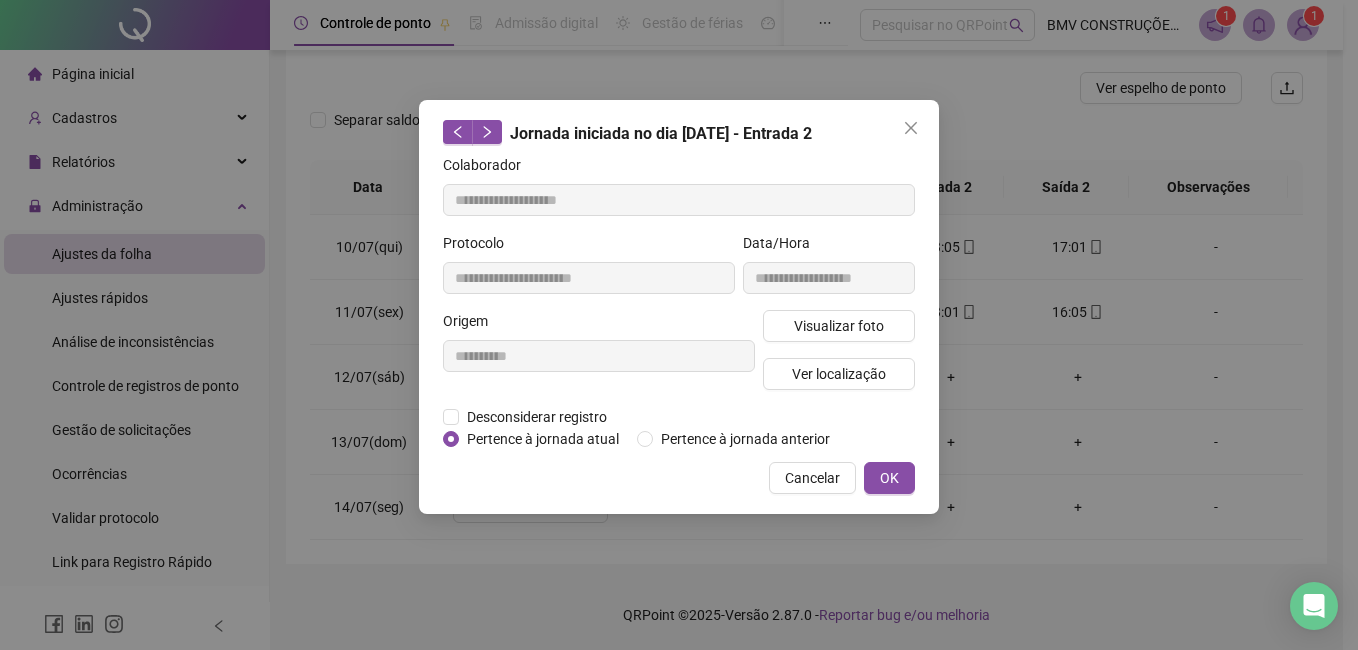 click on "Cancelar" at bounding box center (812, 478) 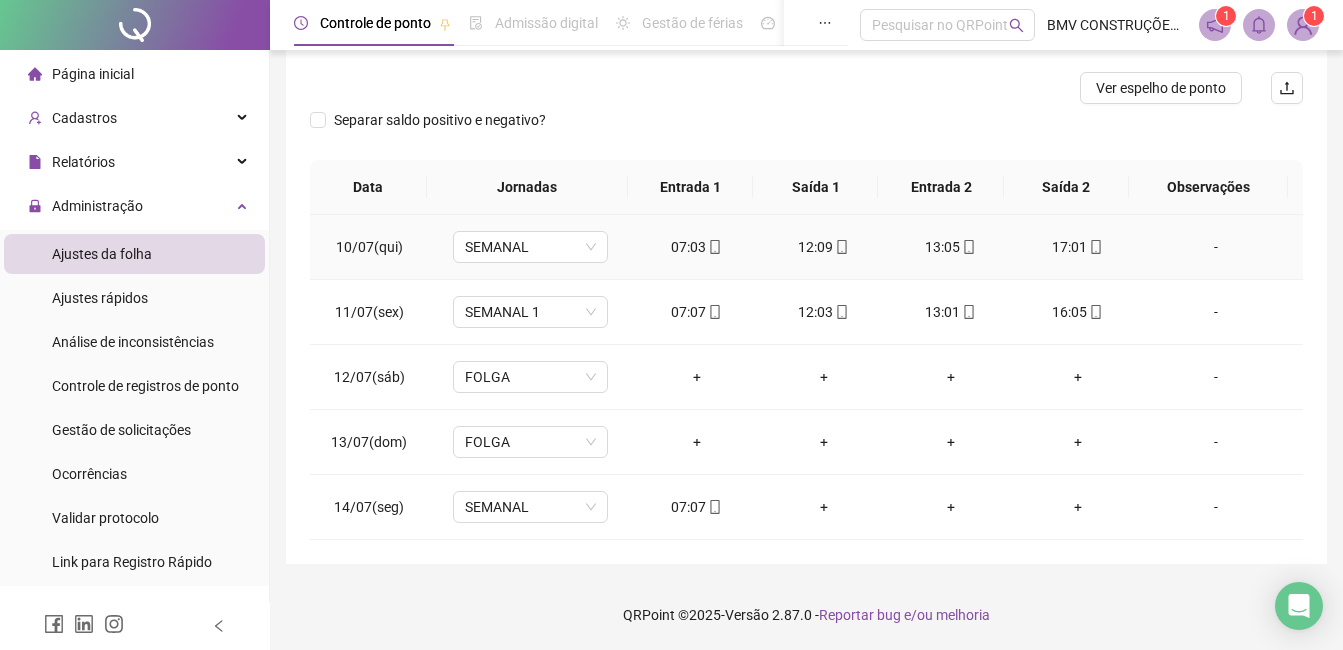 click on "07:03" at bounding box center (696, 247) 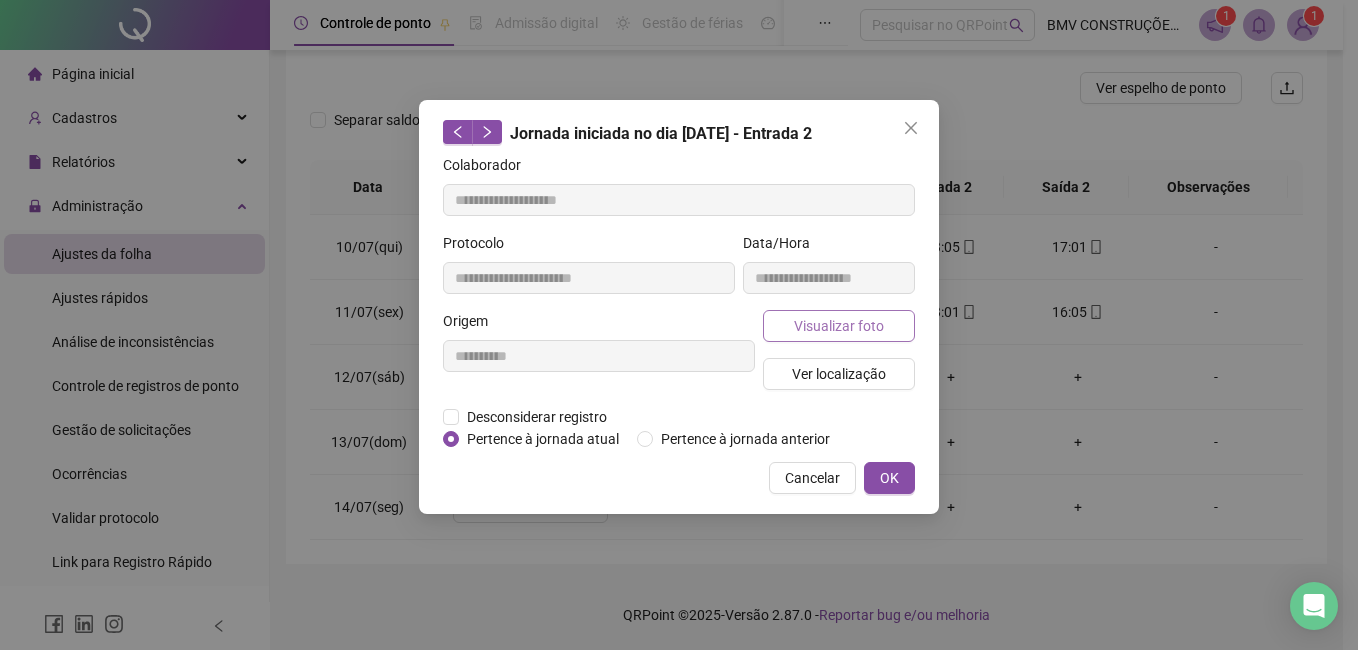 click on "Visualizar foto" at bounding box center (839, 326) 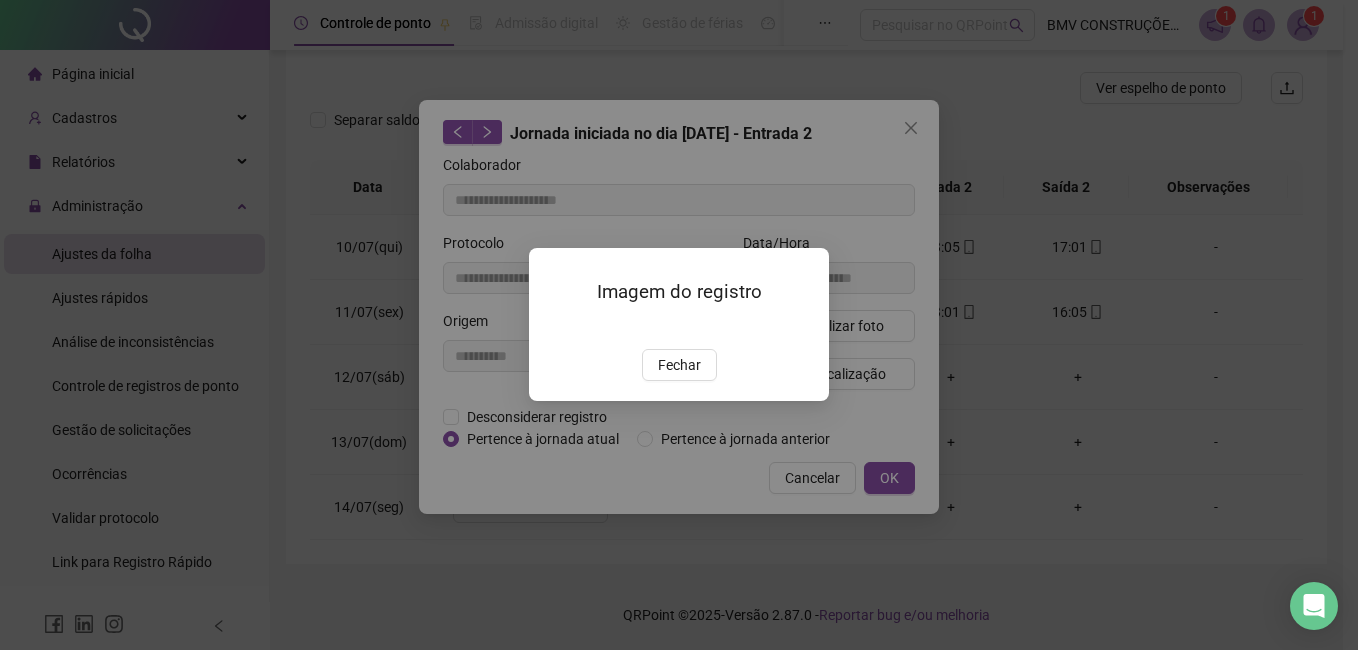 type on "**********" 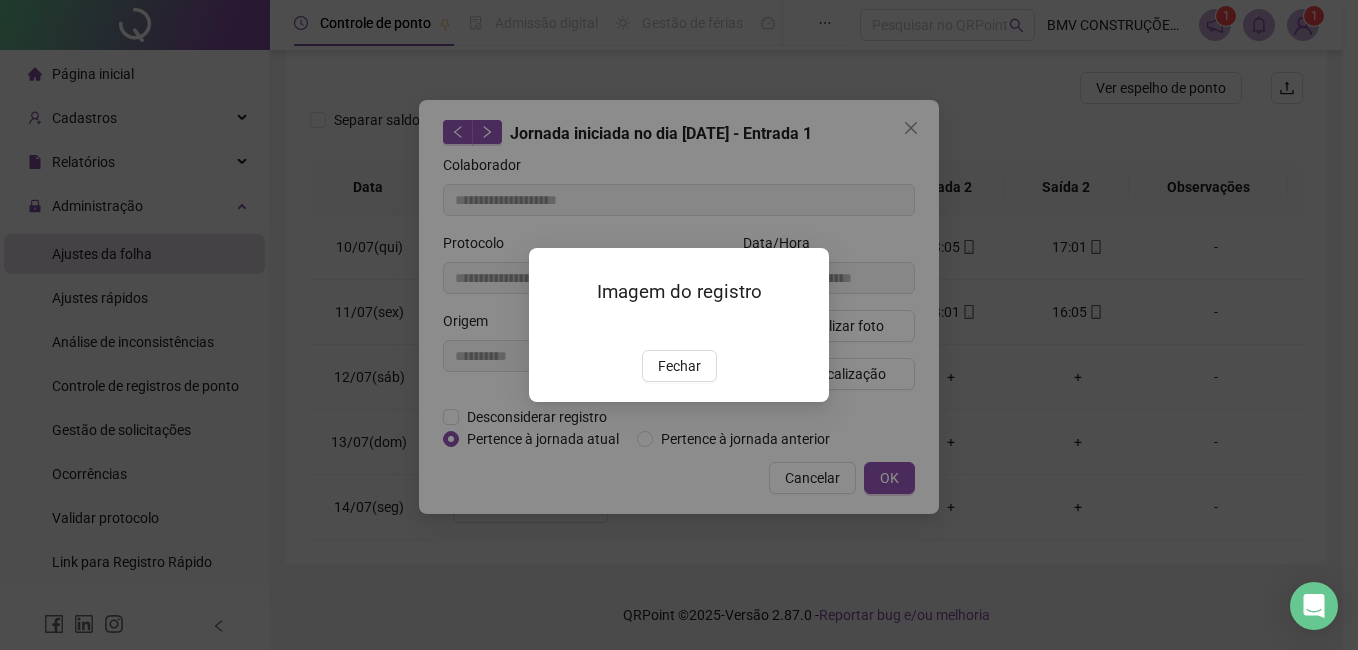 click at bounding box center (553, 328) 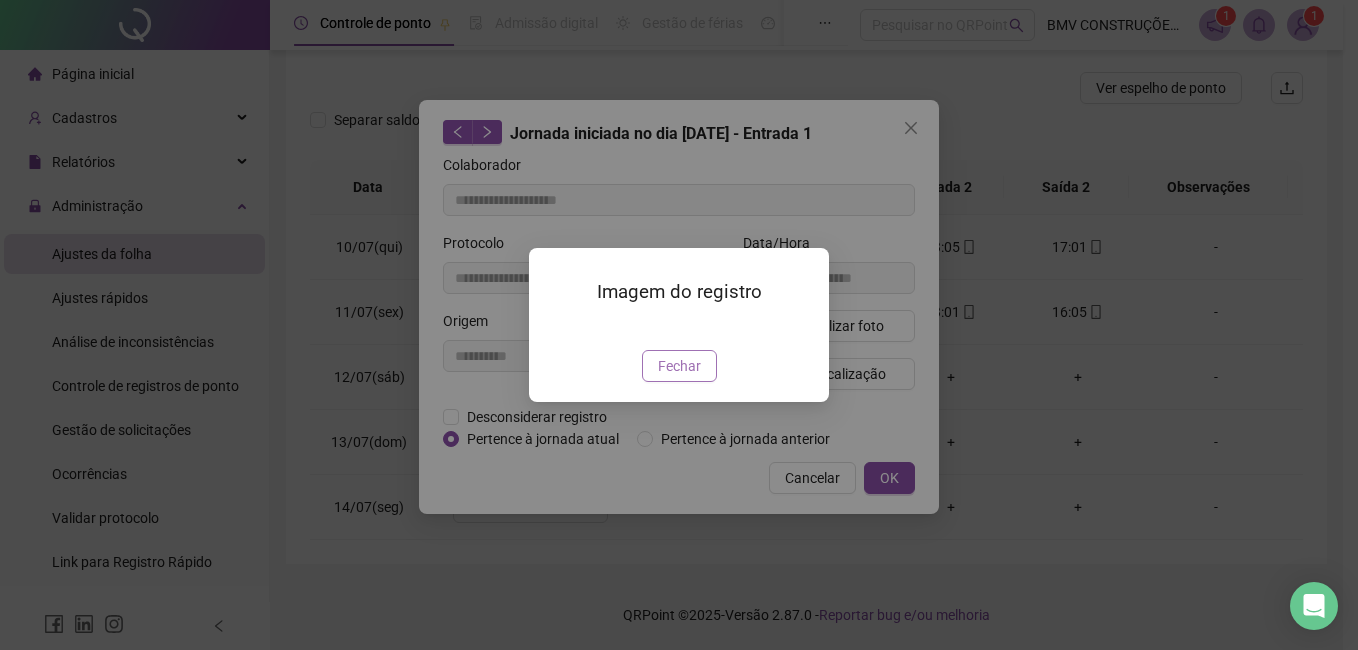 click on "Fechar" at bounding box center [679, 366] 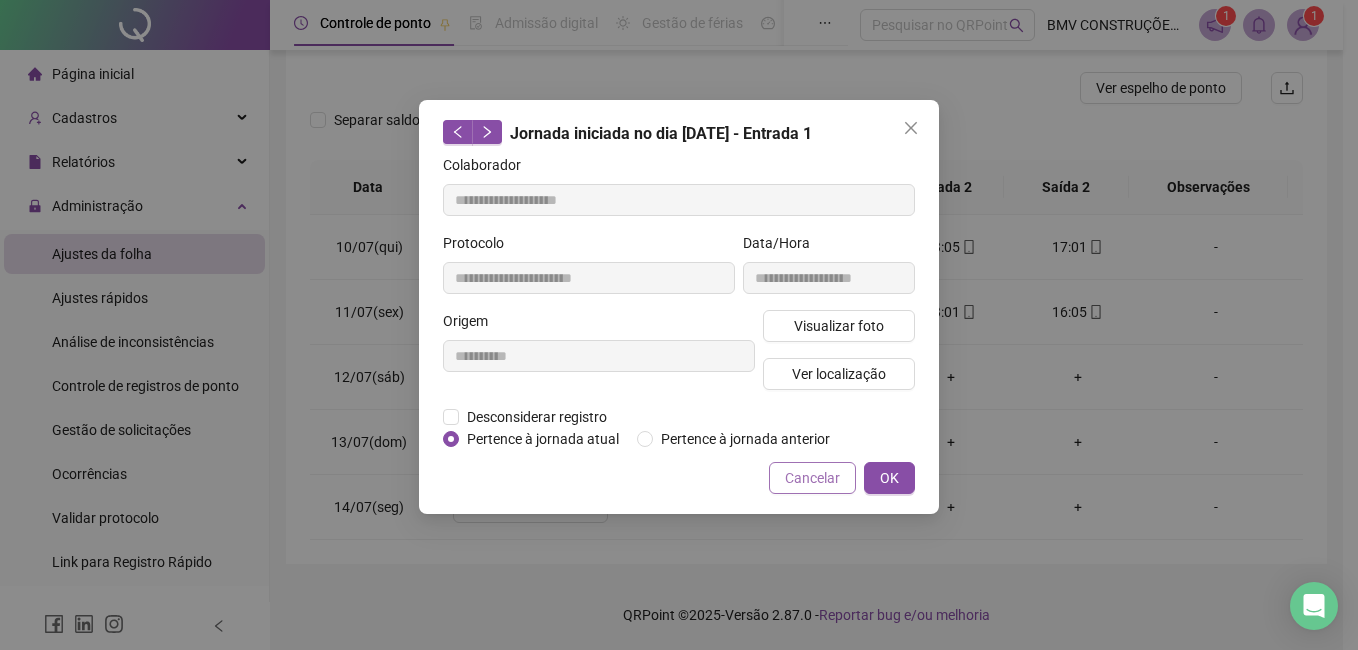 click on "Cancelar" at bounding box center (812, 478) 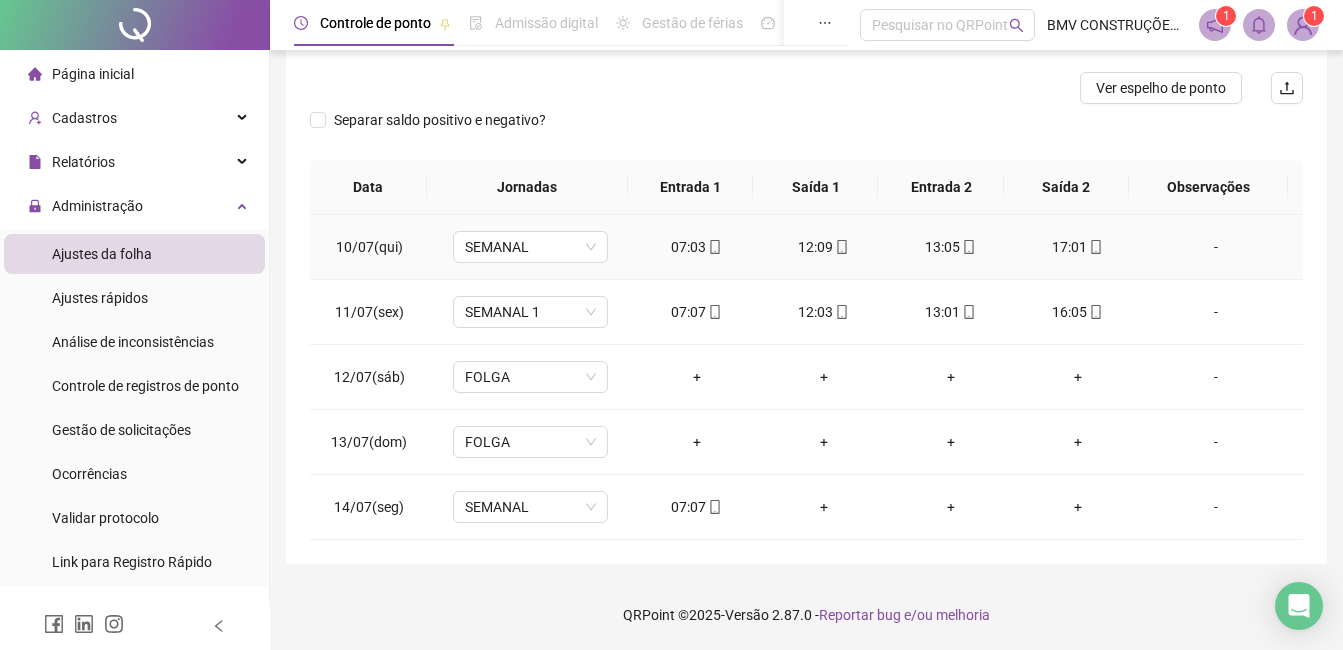 click on "12:09" at bounding box center (823, 247) 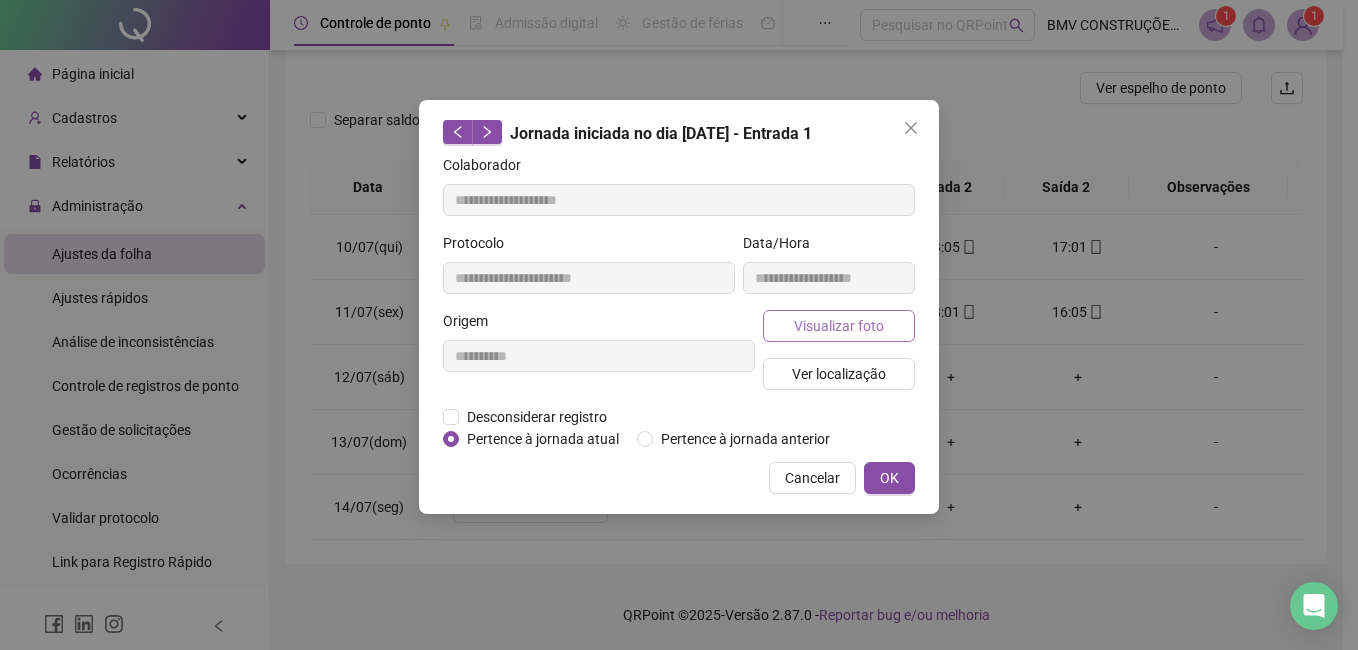 click on "Visualizar foto" at bounding box center (839, 326) 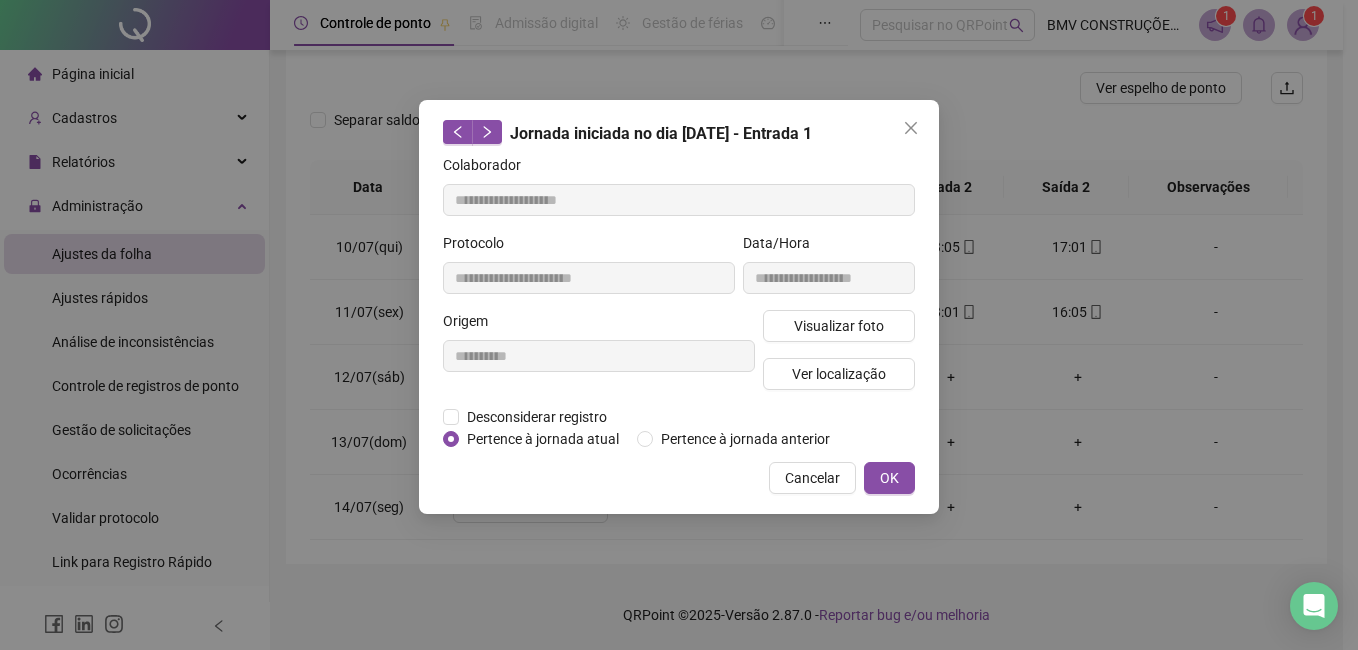 type on "**********" 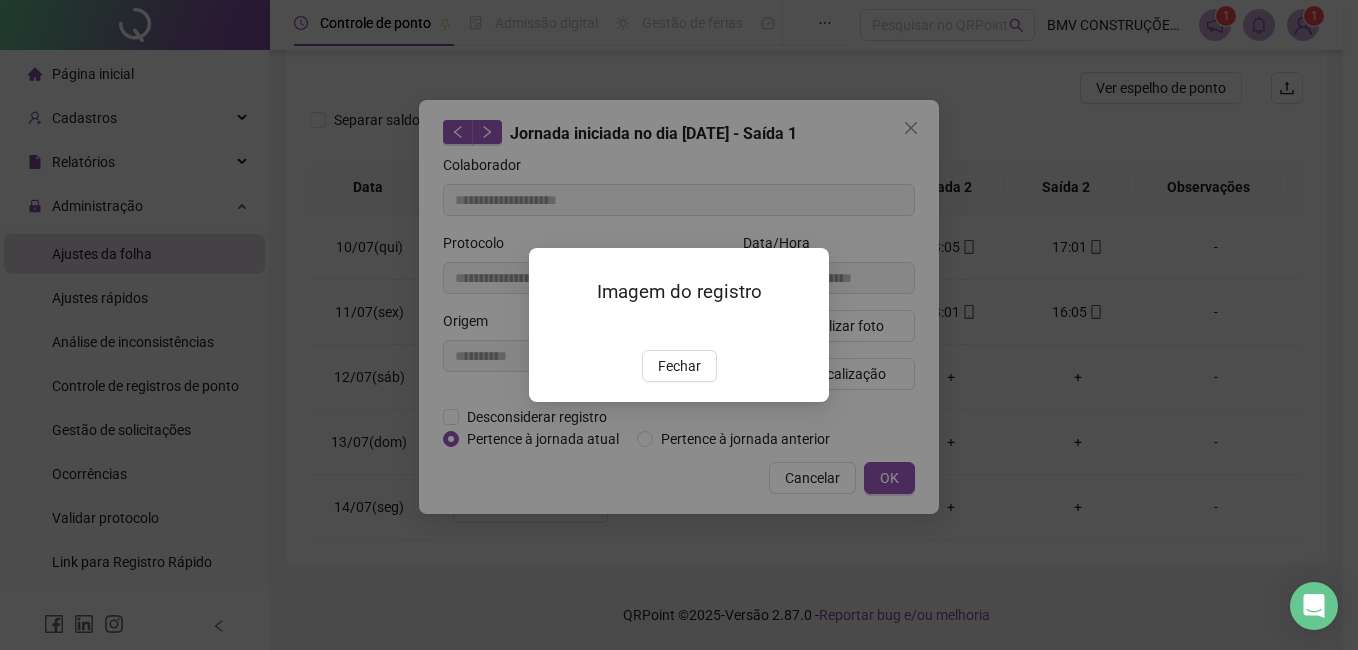 click at bounding box center [553, 328] 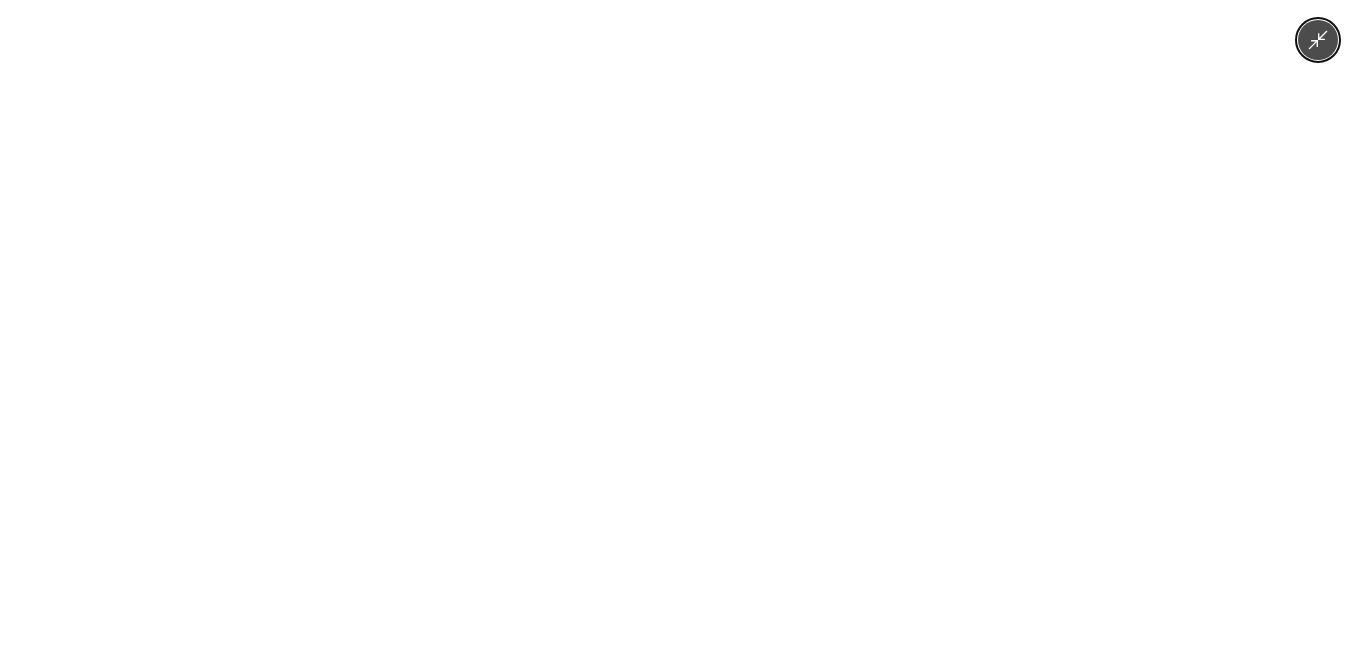 click at bounding box center (679, 325) 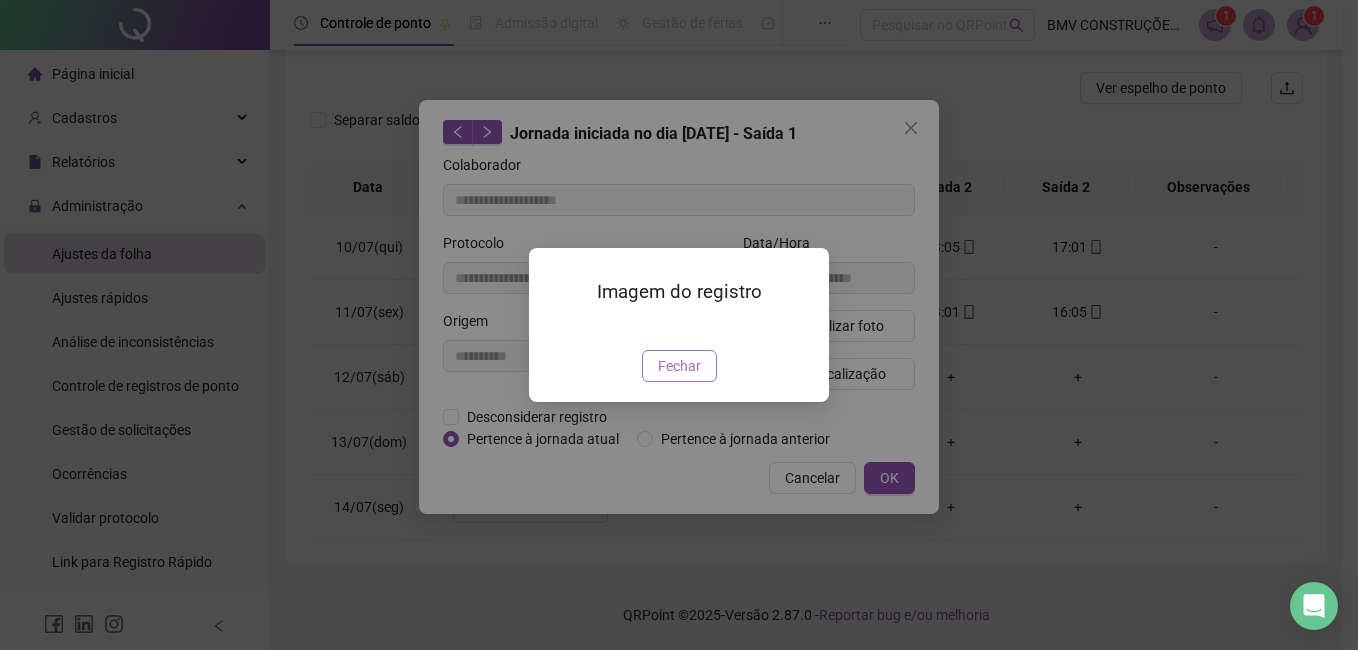 click on "Imagem do registro Fechar" at bounding box center (679, 324) 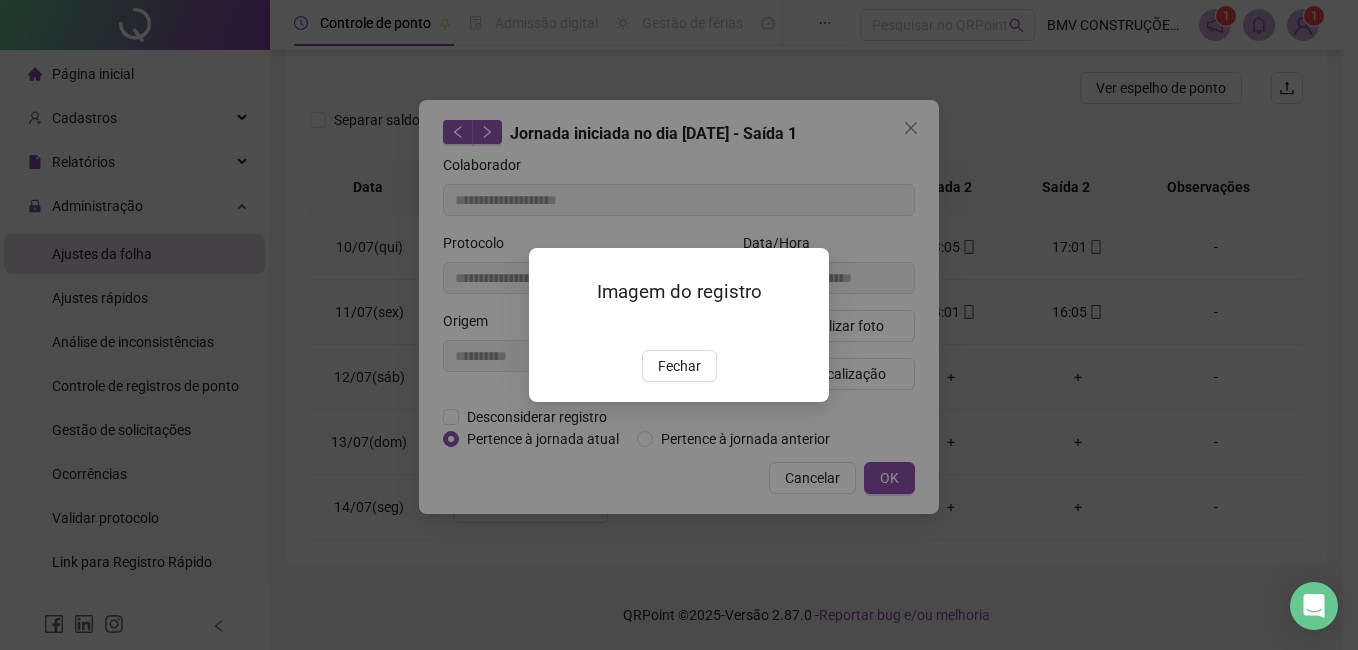 drag, startPoint x: 696, startPoint y: 468, endPoint x: 773, endPoint y: 488, distance: 79.555016 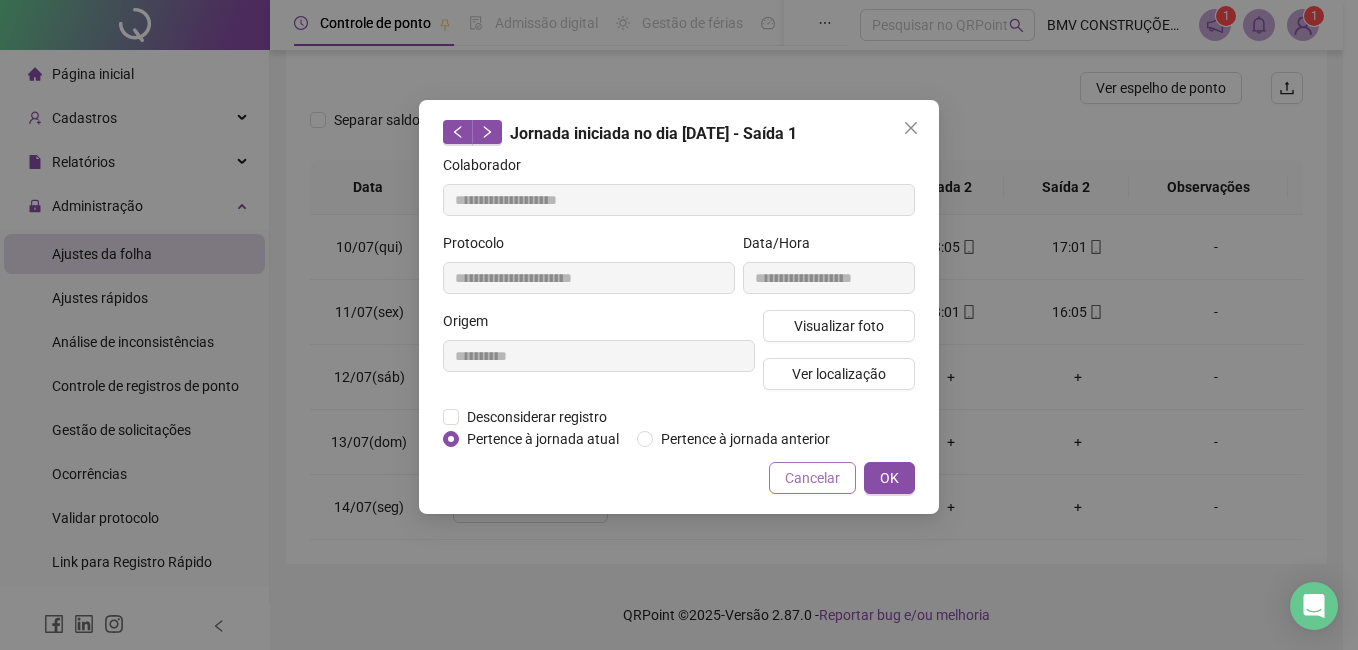 click on "Cancelar" at bounding box center (812, 478) 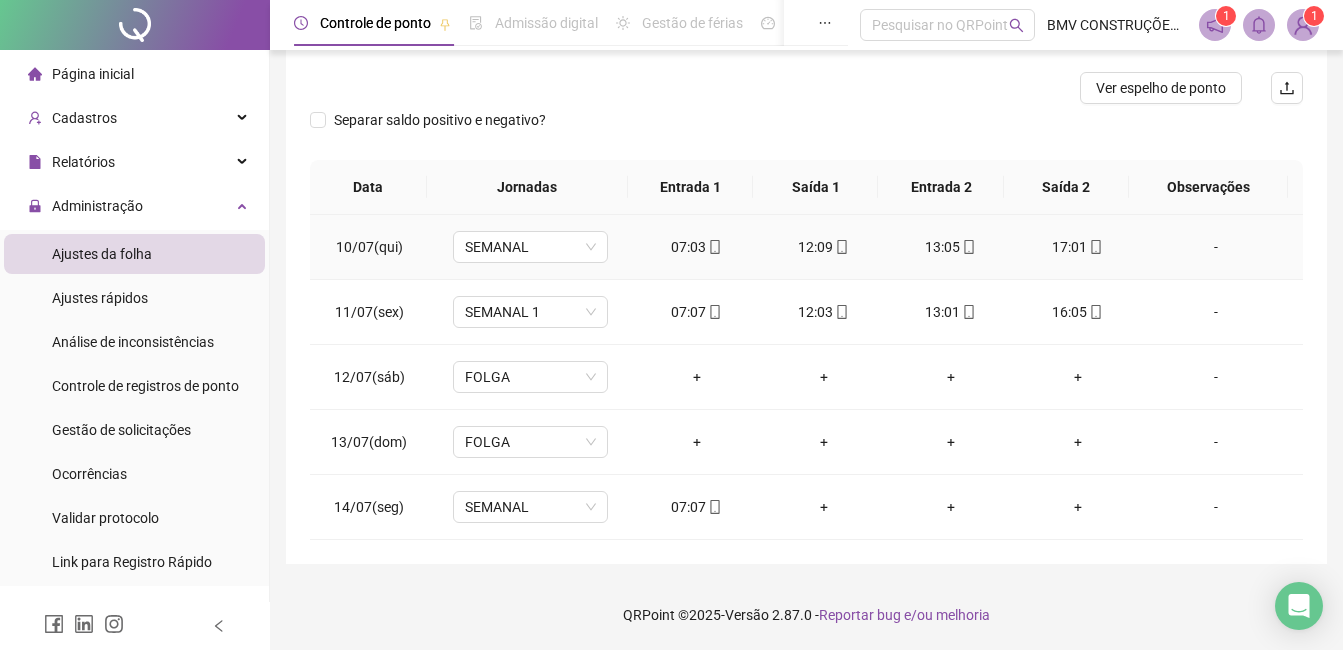 click on "13:05" at bounding box center (950, 247) 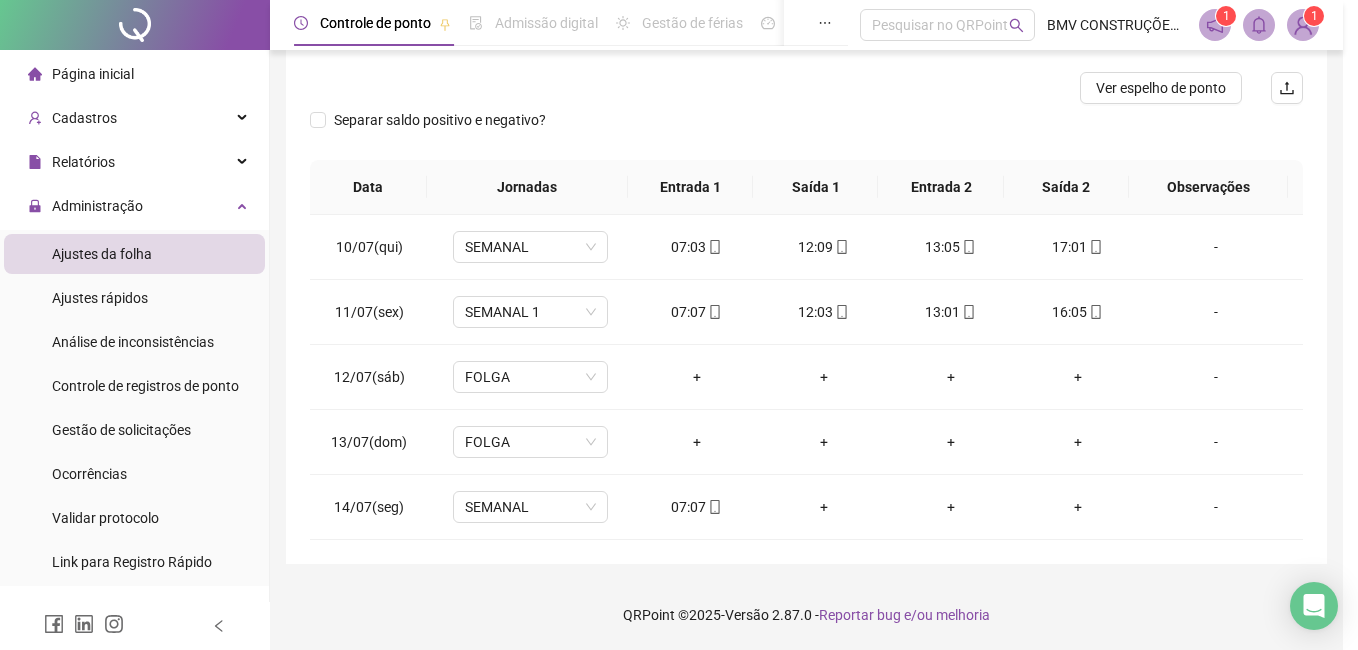 type on "**********" 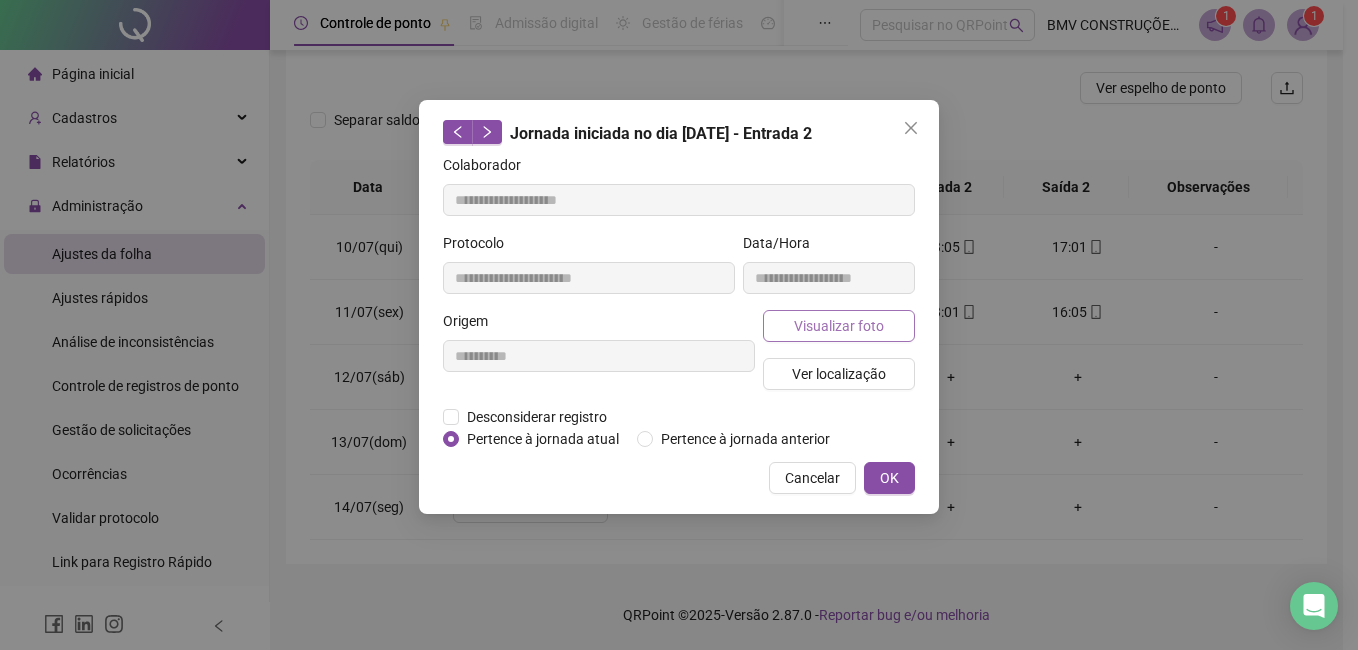 click on "Visualizar foto" at bounding box center (839, 326) 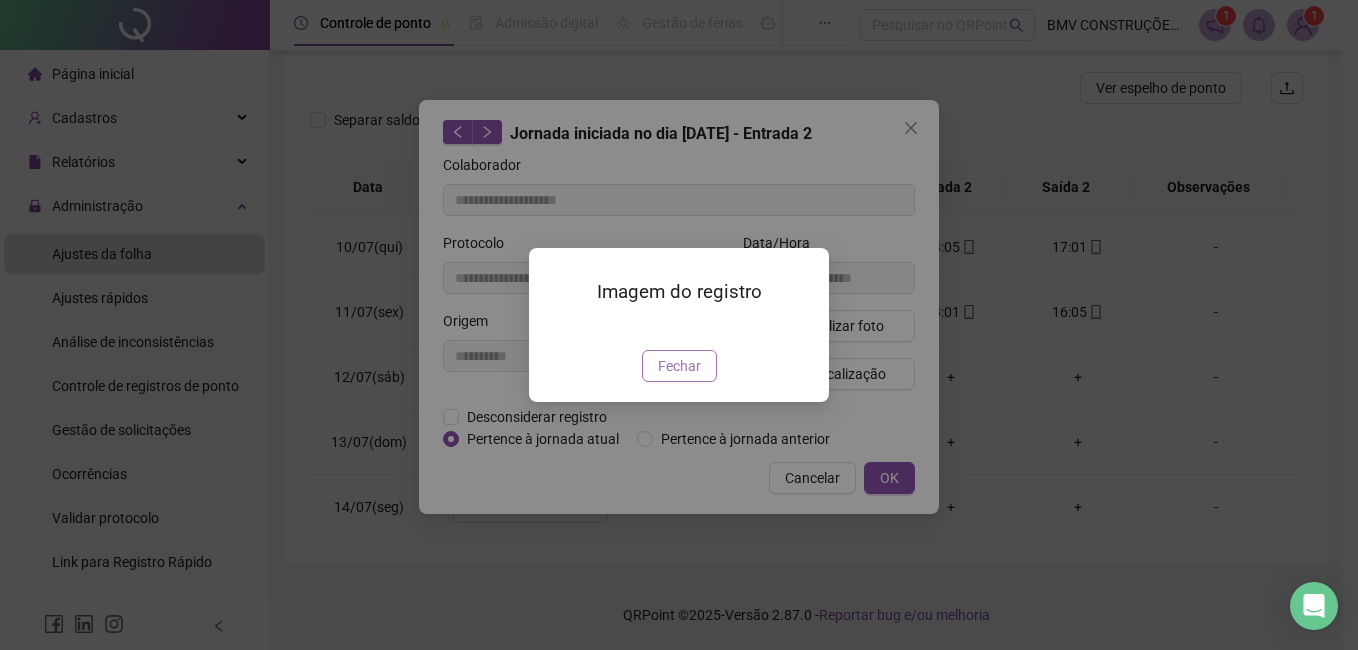 click on "Fechar" at bounding box center (679, 366) 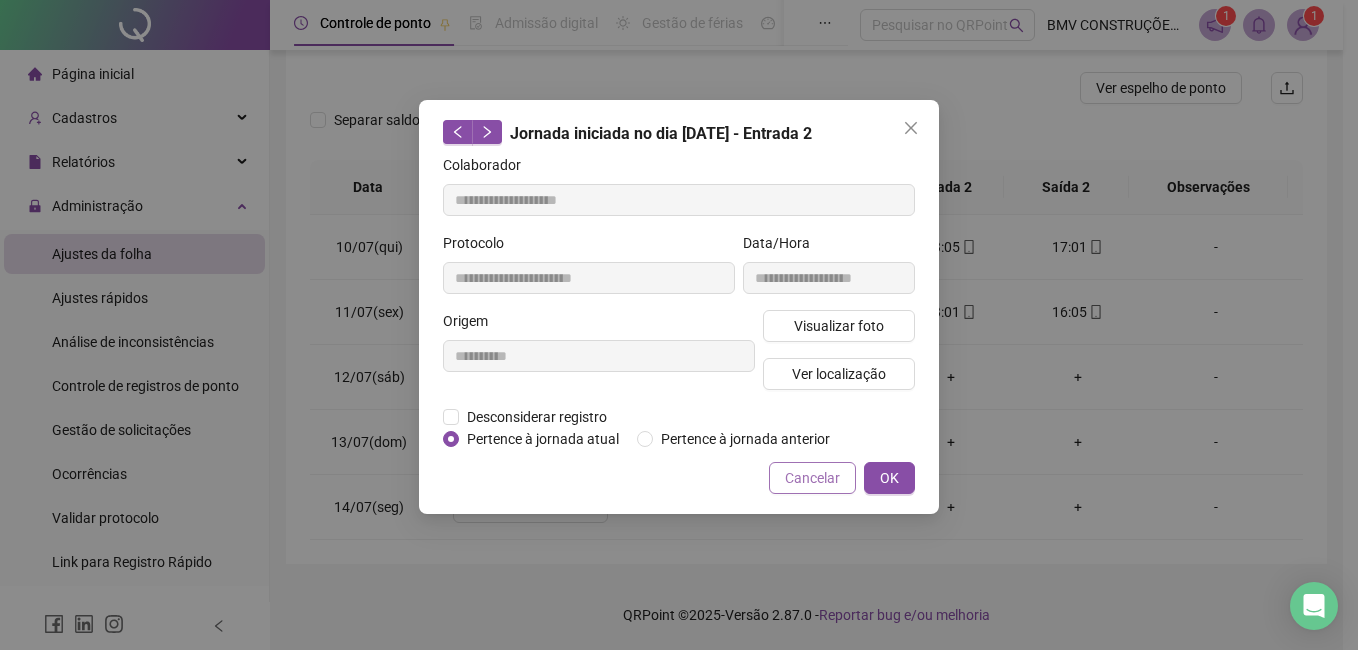 click on "Cancelar" at bounding box center (812, 478) 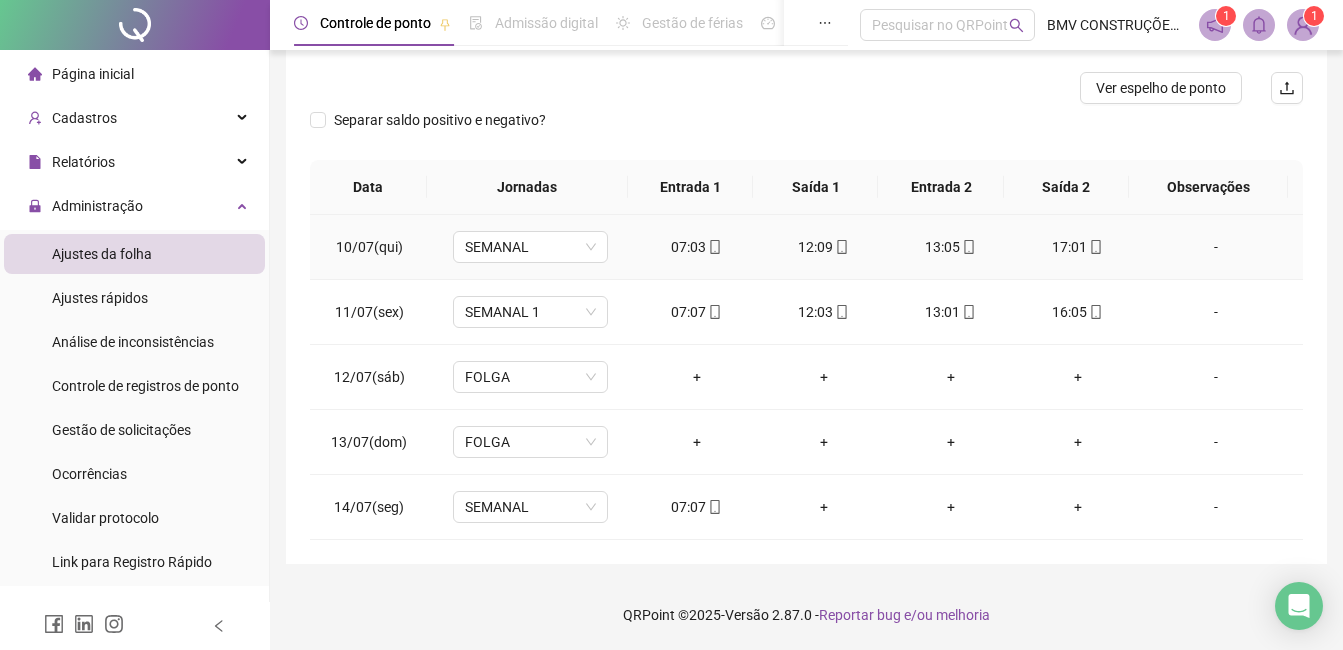 click 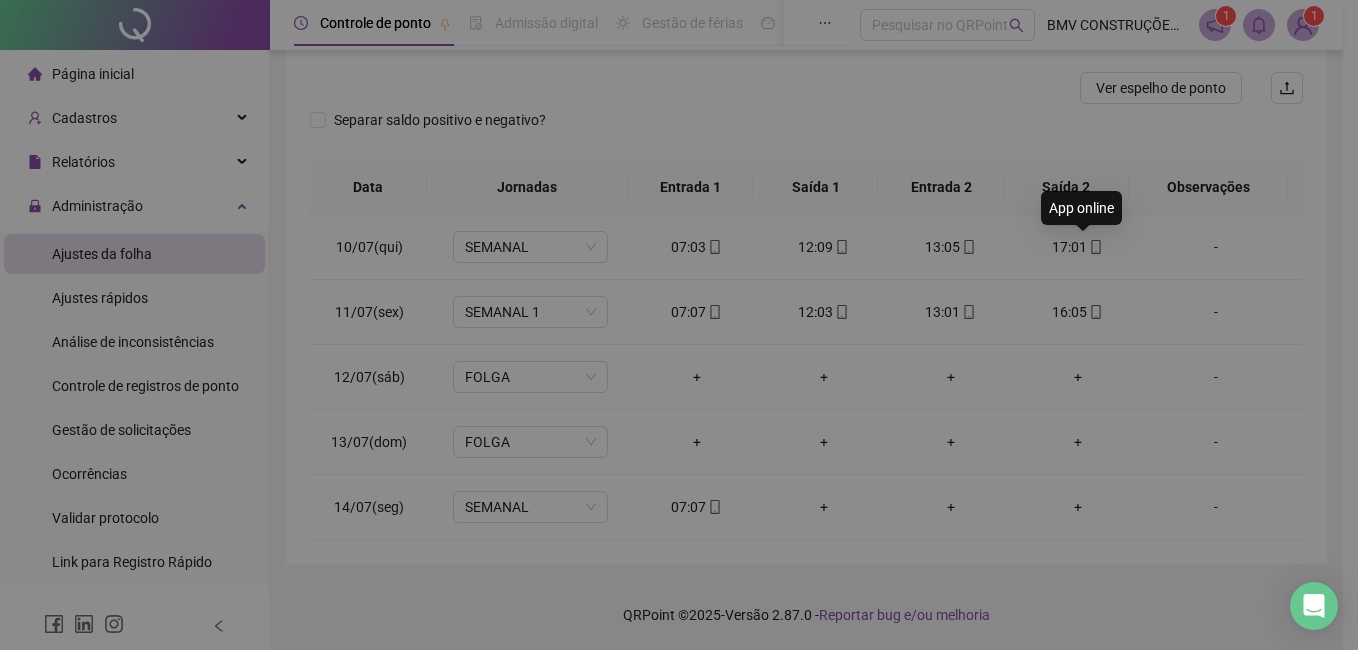 type on "**********" 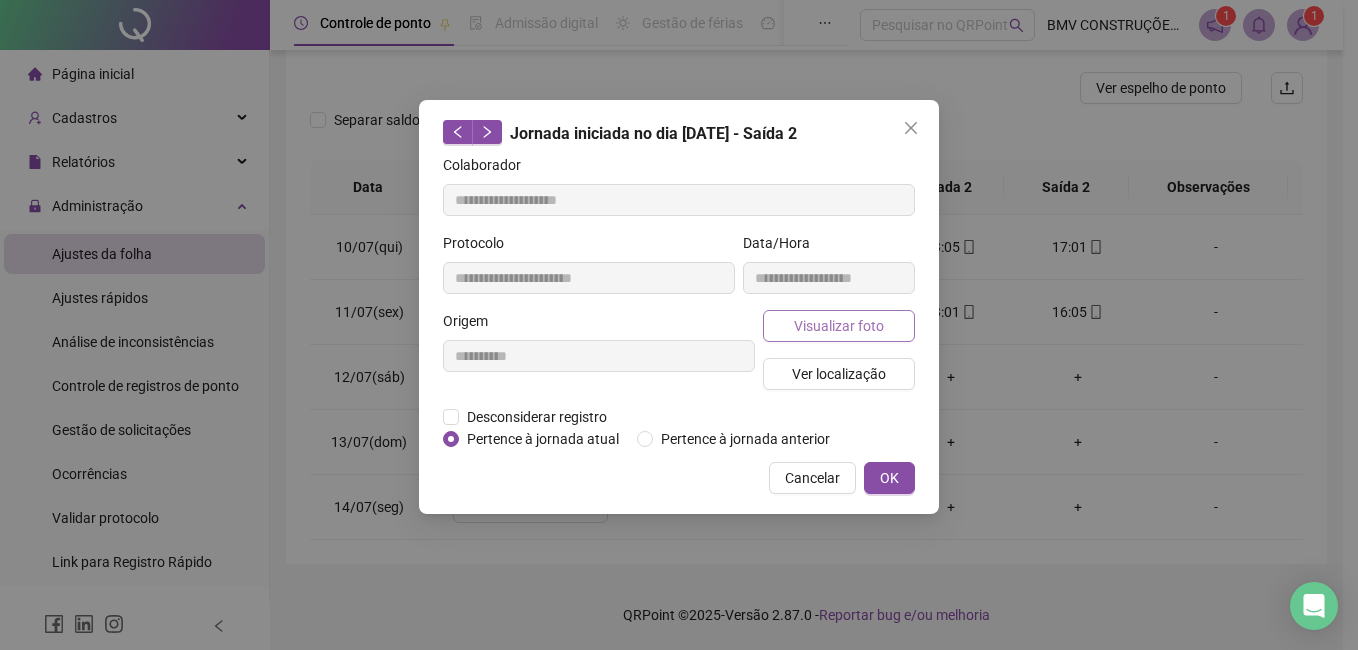 click on "Visualizar foto" at bounding box center [839, 326] 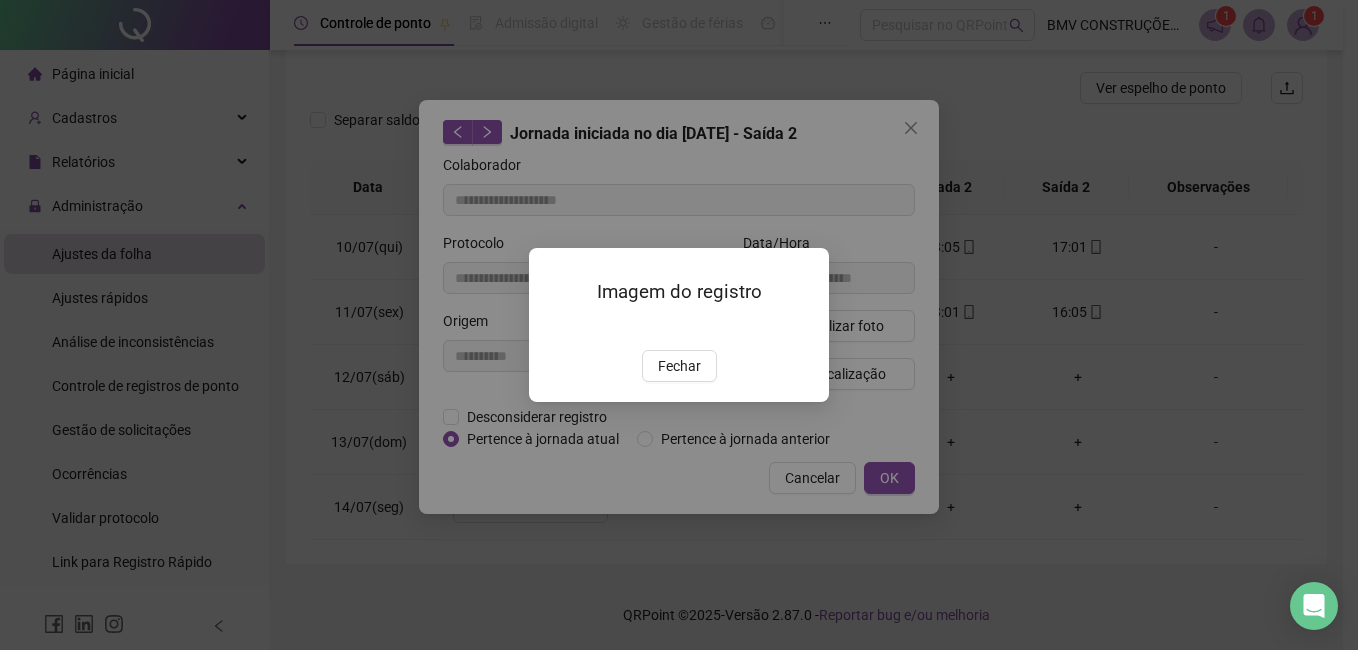 click at bounding box center [553, 328] 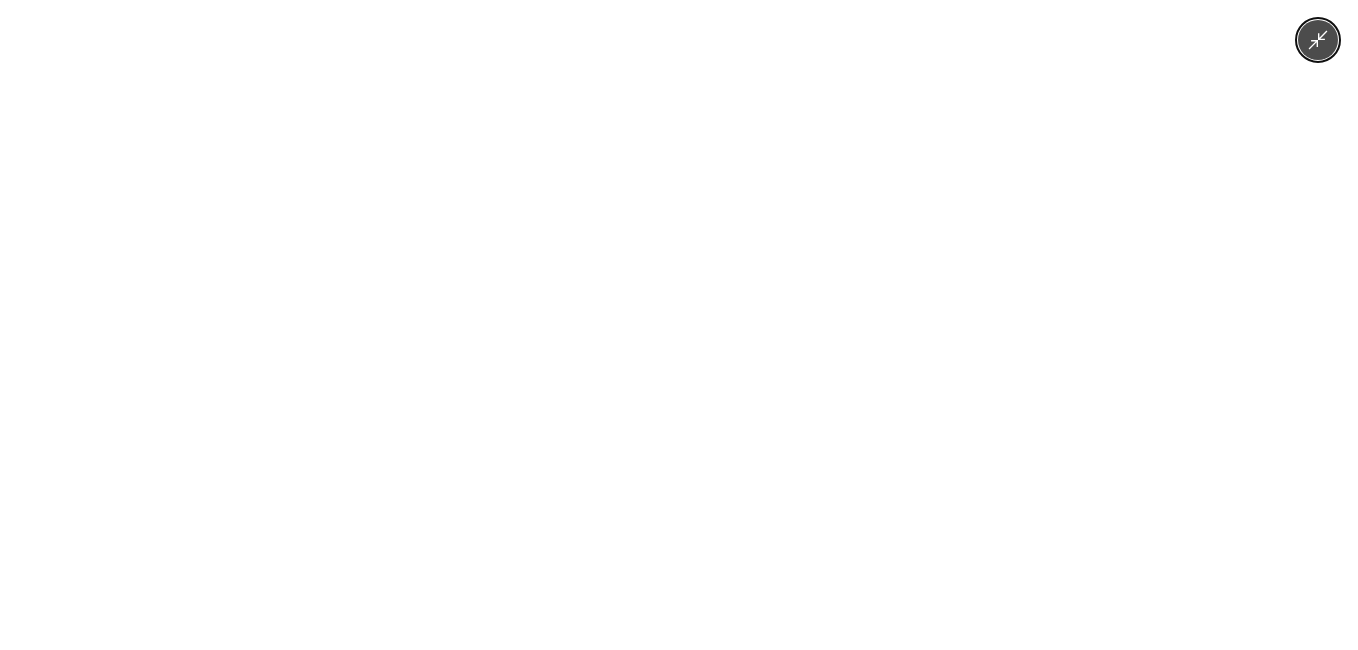 click at bounding box center (679, 325) 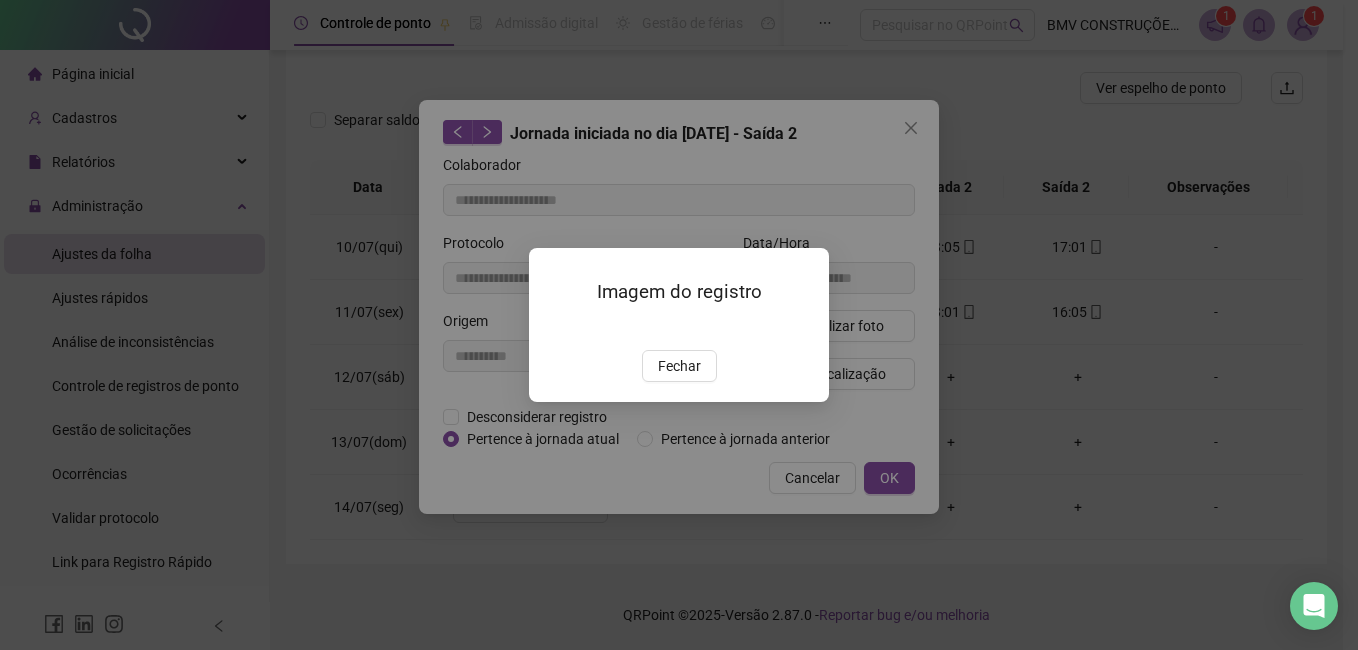click on "Fechar" at bounding box center [679, 366] 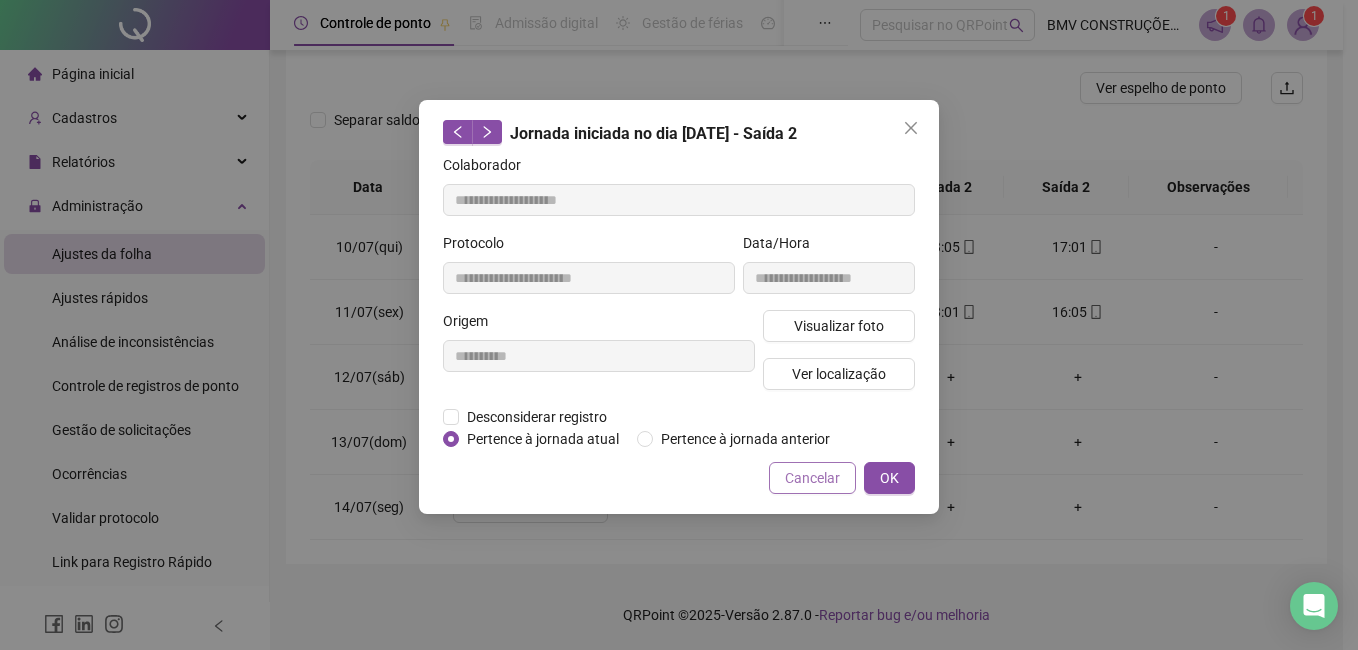 click on "Cancelar" at bounding box center [812, 478] 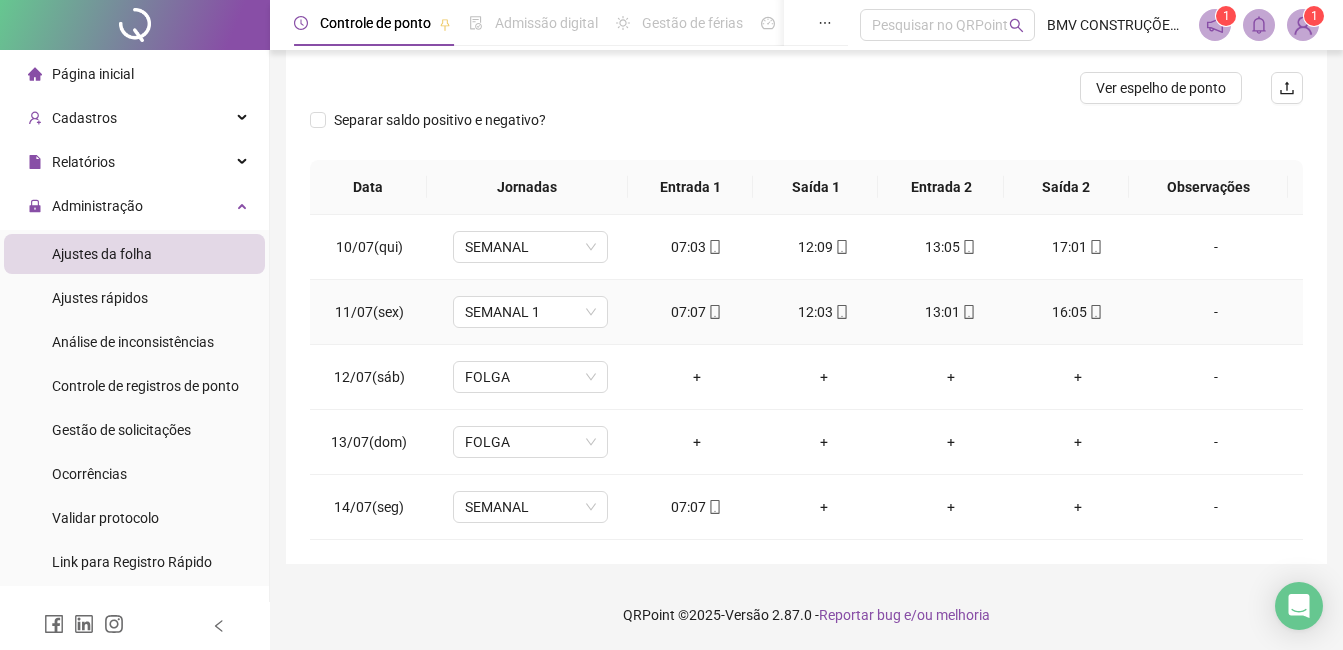 click on "07:07" at bounding box center [696, 312] 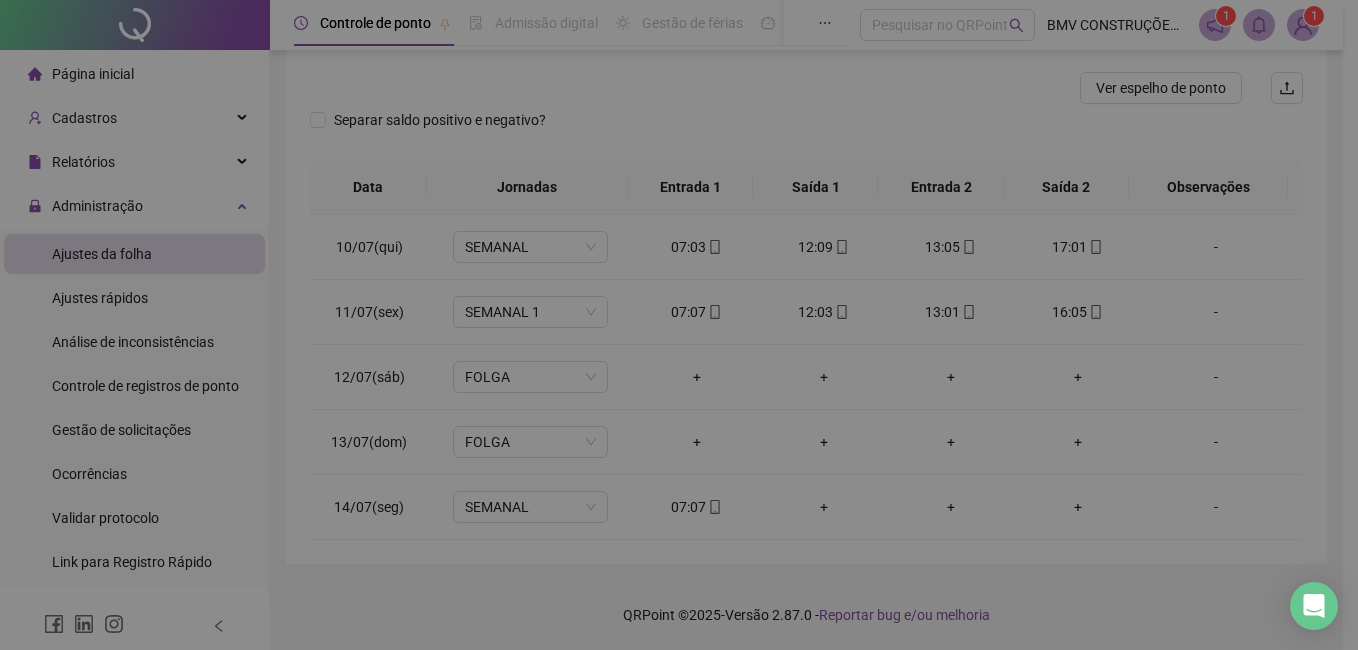 type on "**********" 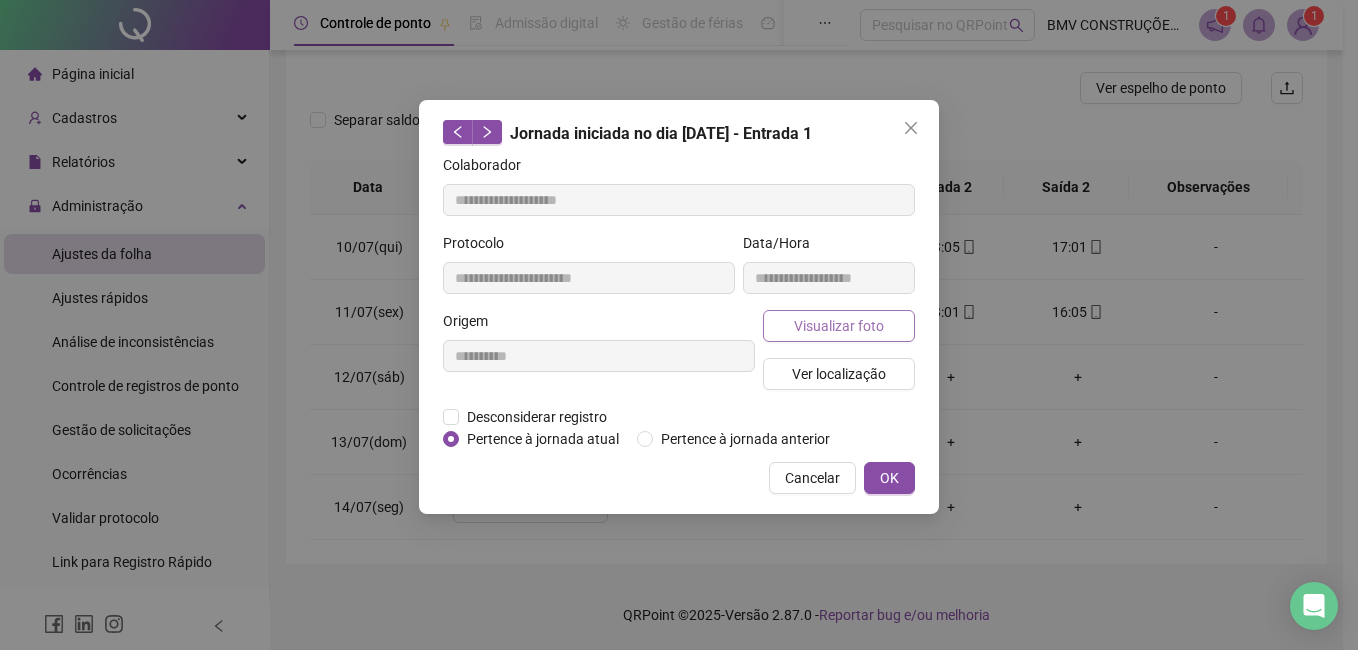 click on "Visualizar foto" at bounding box center [839, 326] 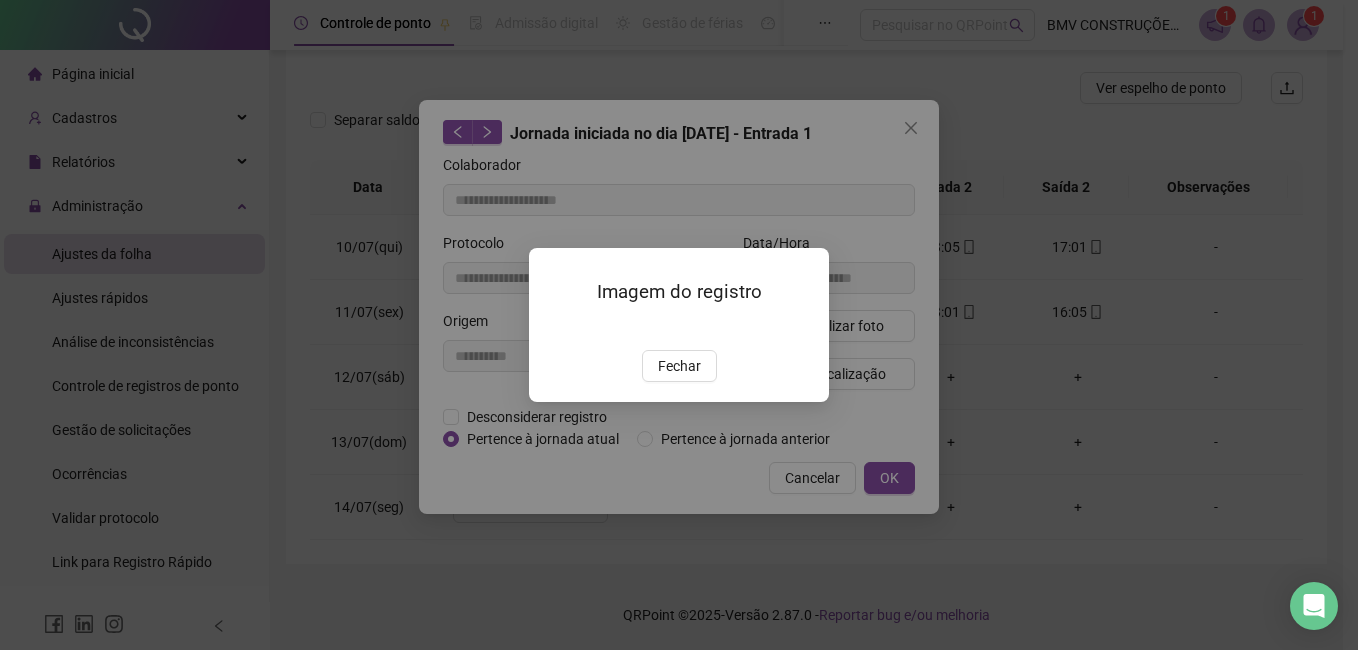 click at bounding box center (553, 328) 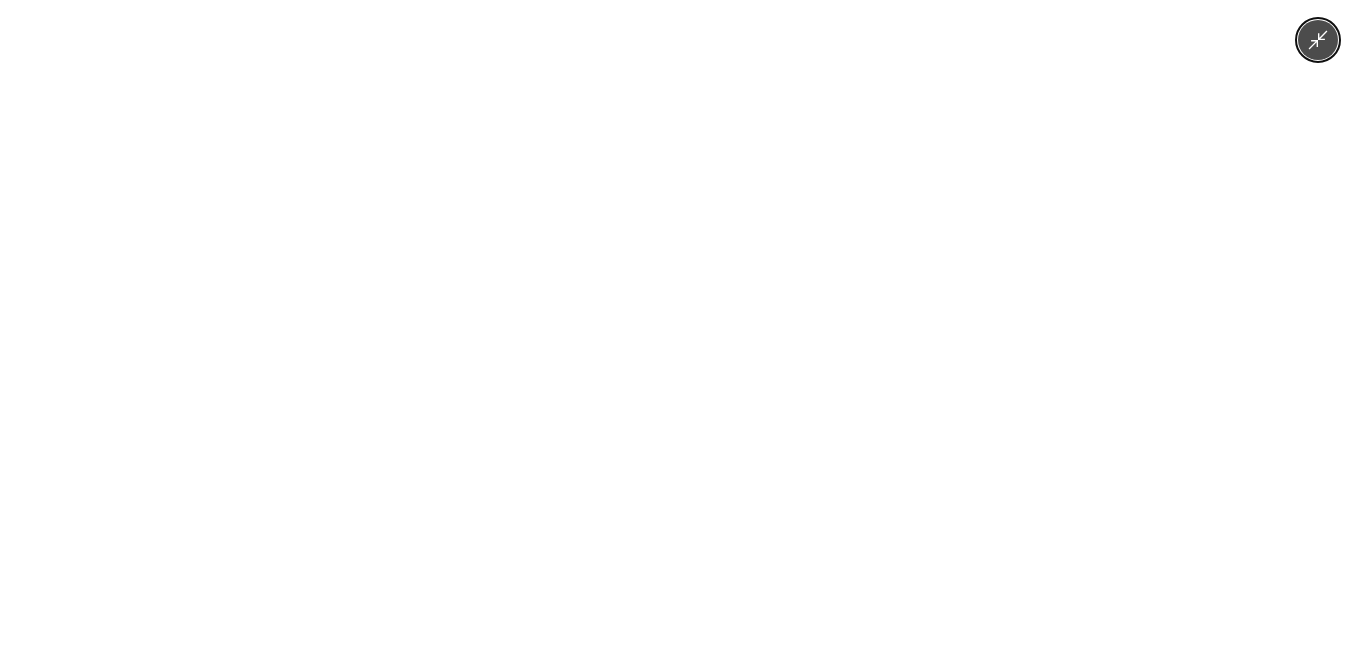 click at bounding box center (679, 325) 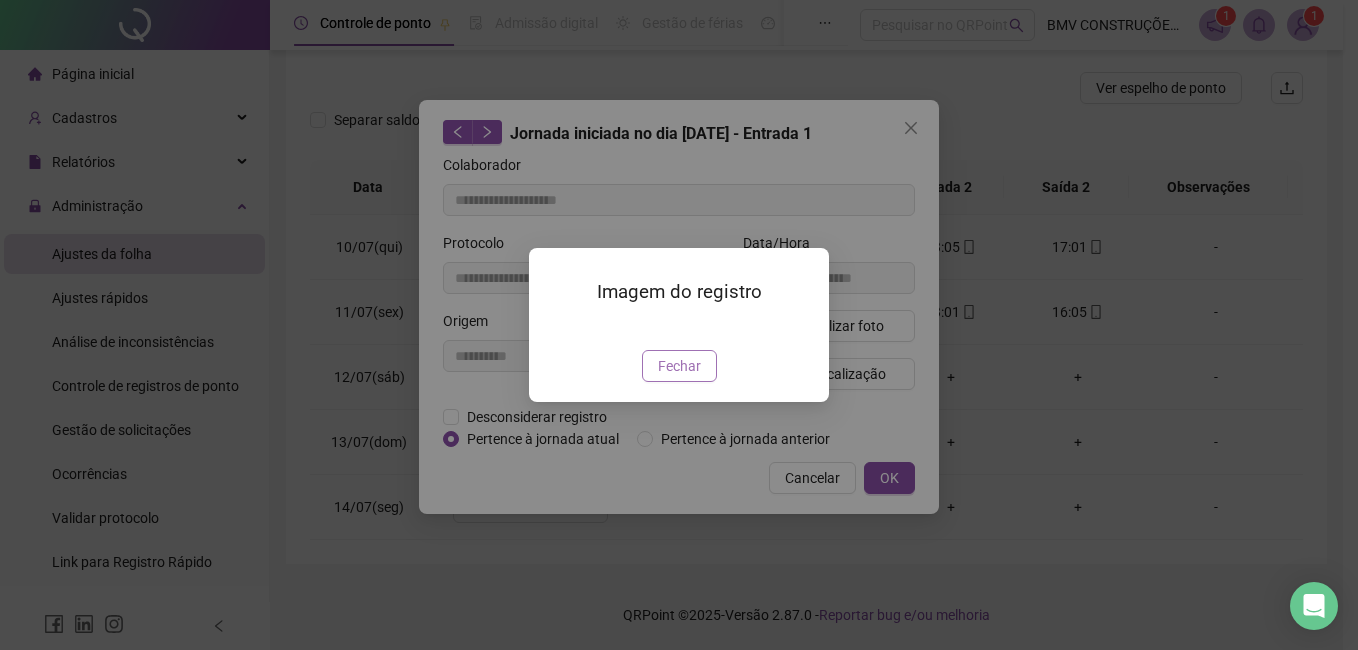 click on "Fechar" at bounding box center (679, 366) 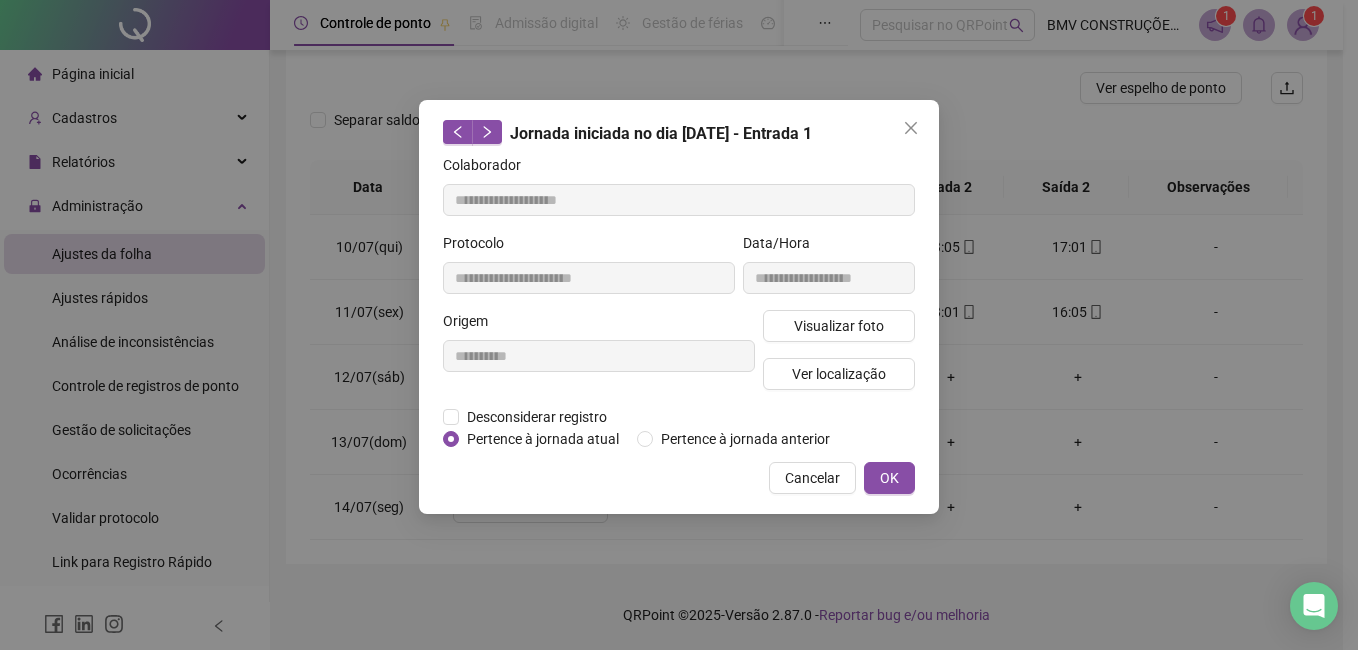 click on "Cancelar OK" at bounding box center (679, 478) 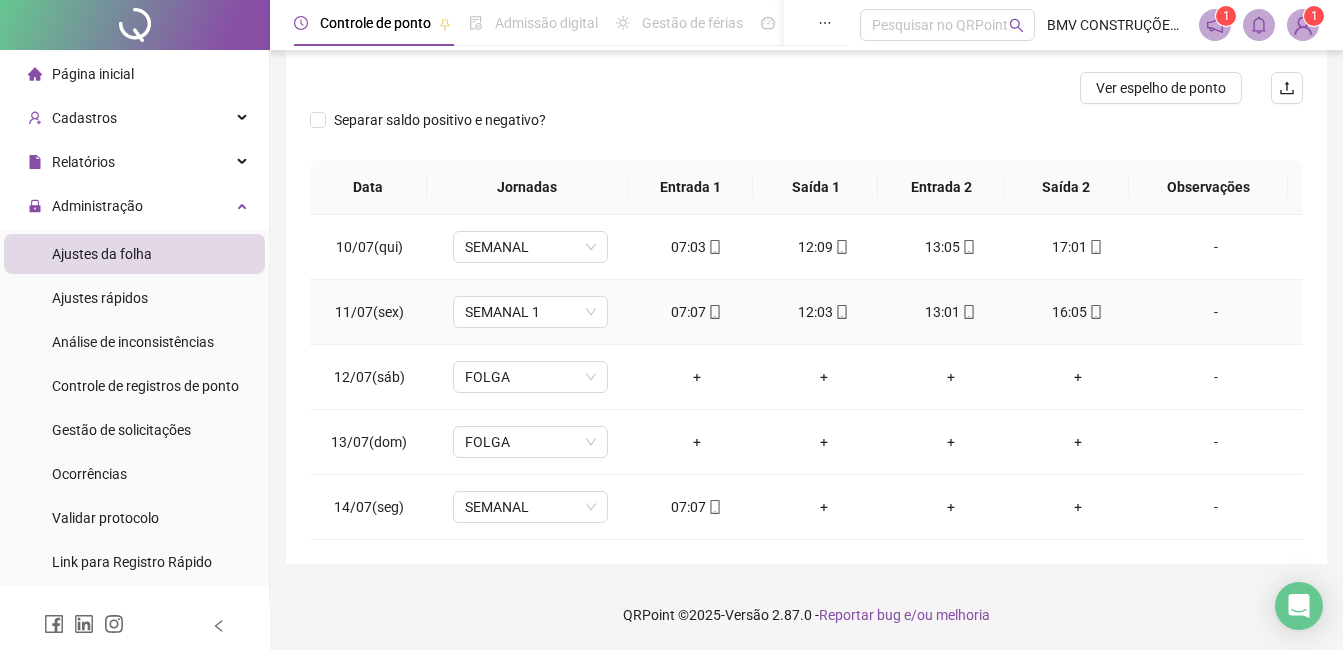 click on "12:03" at bounding box center (823, 312) 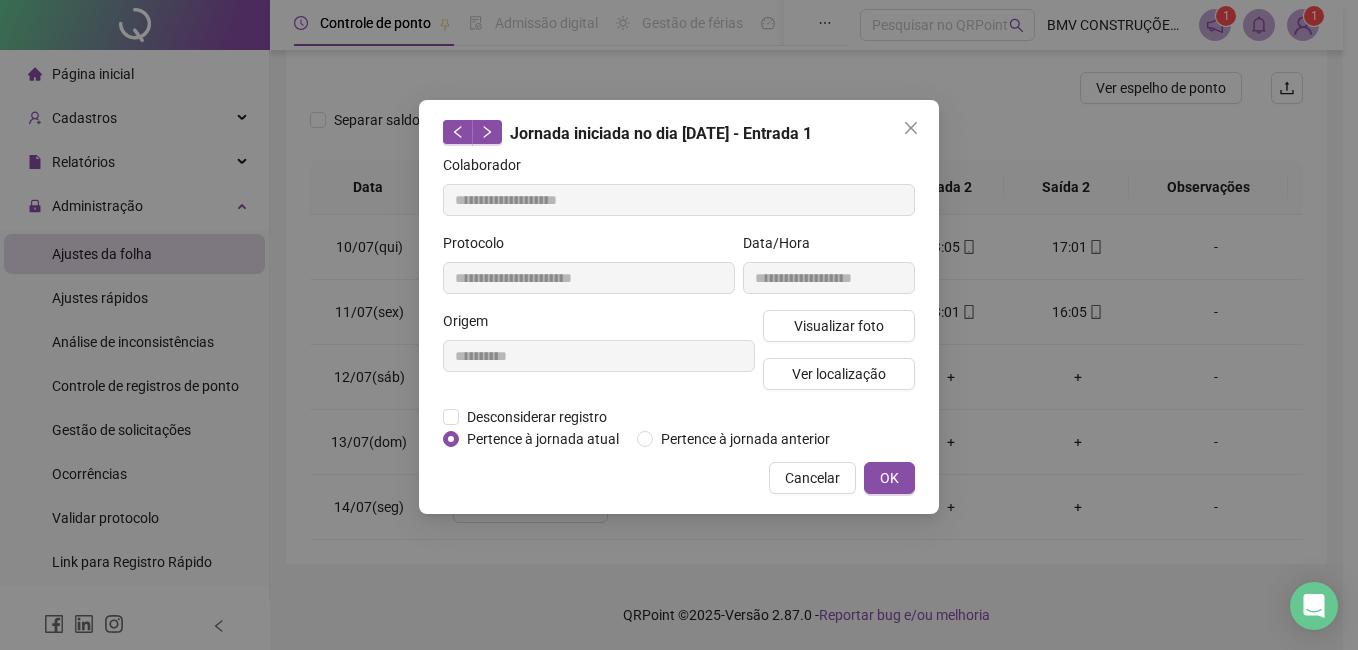 type on "**********" 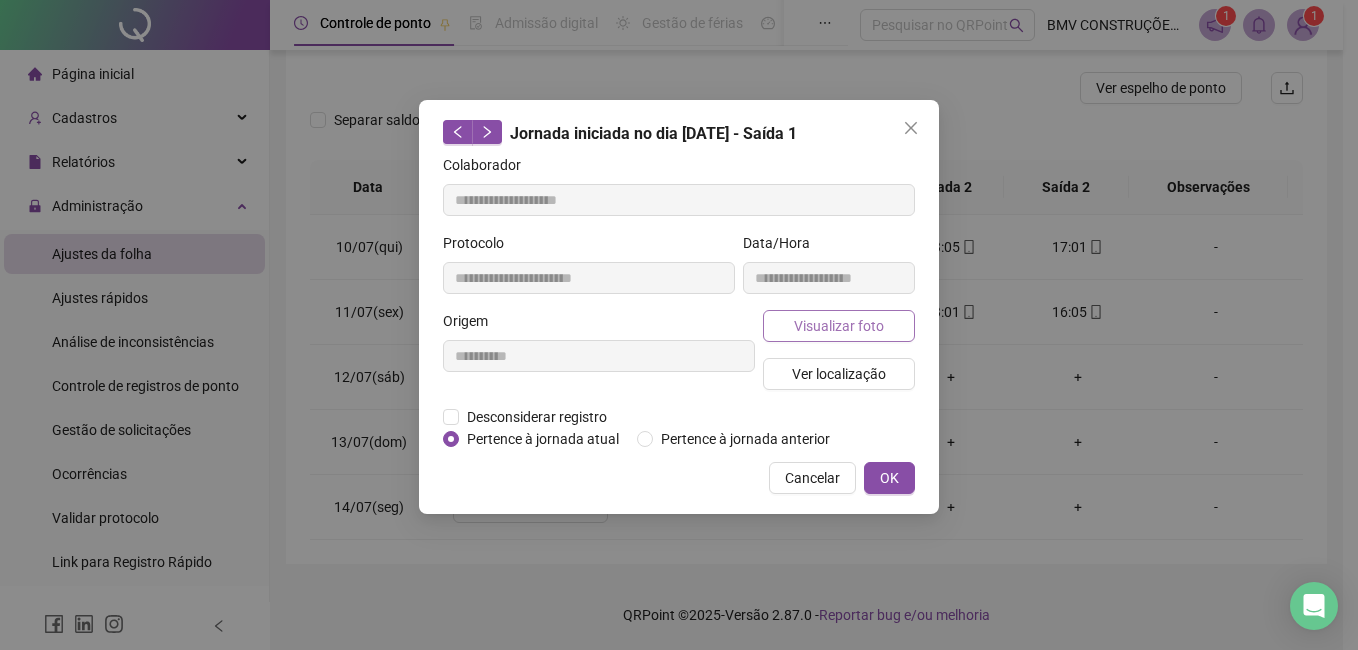 click on "**********" at bounding box center [829, 271] 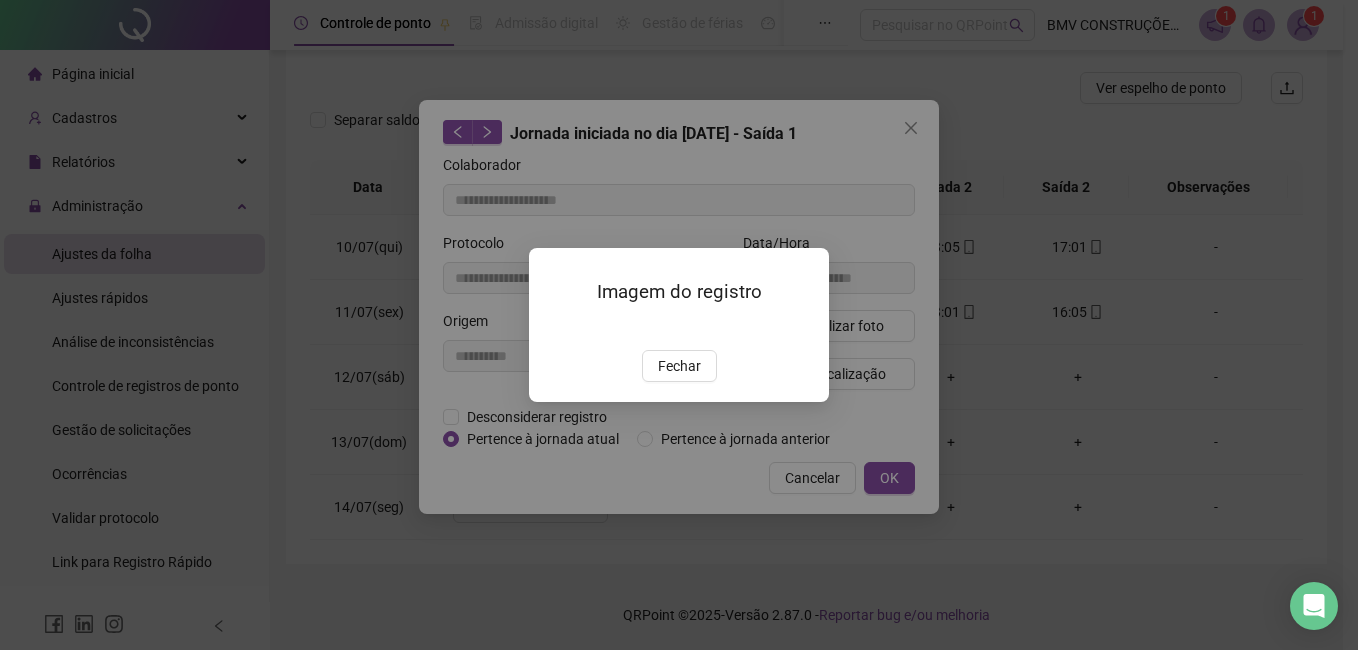 click at bounding box center (553, 328) 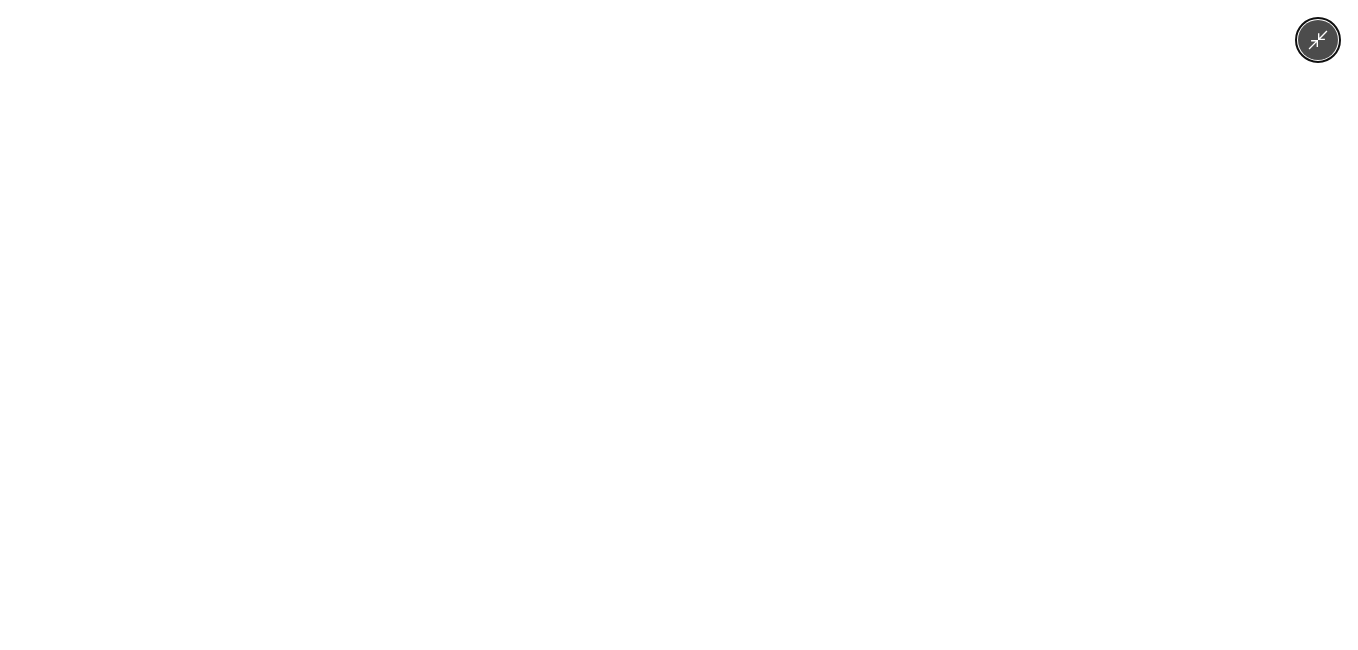 click at bounding box center [679, 325] 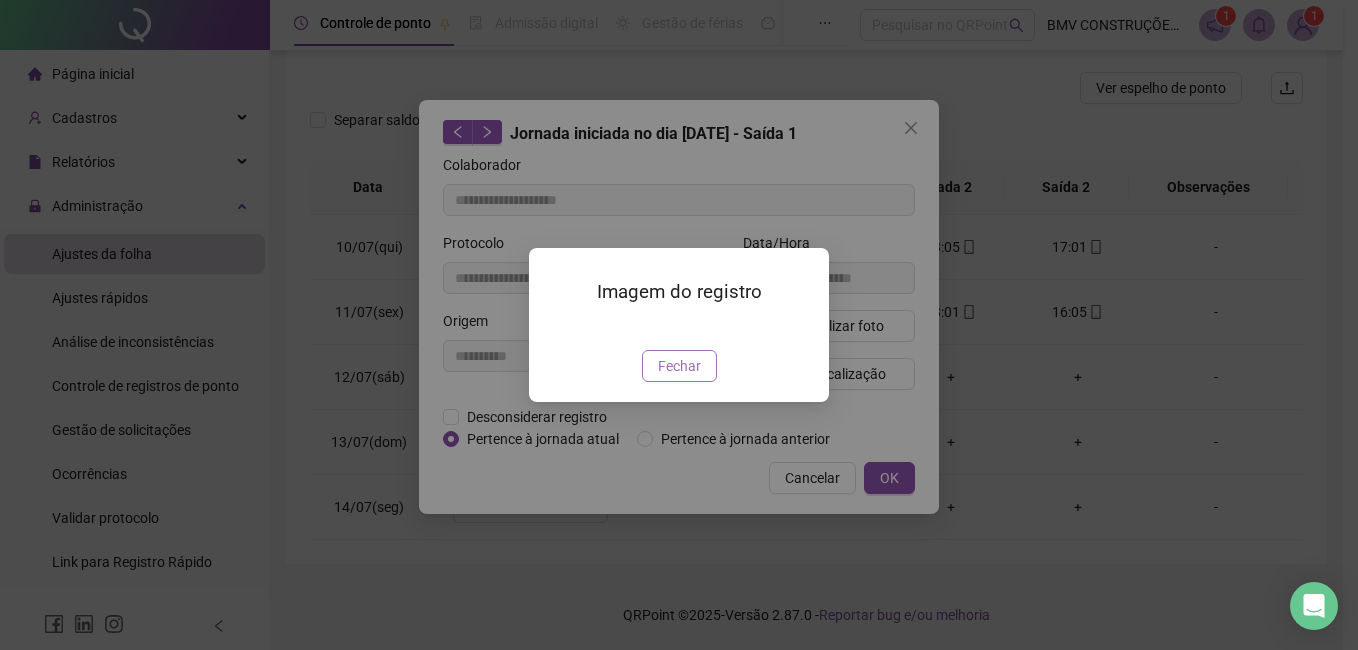 click on "Fechar" at bounding box center [679, 366] 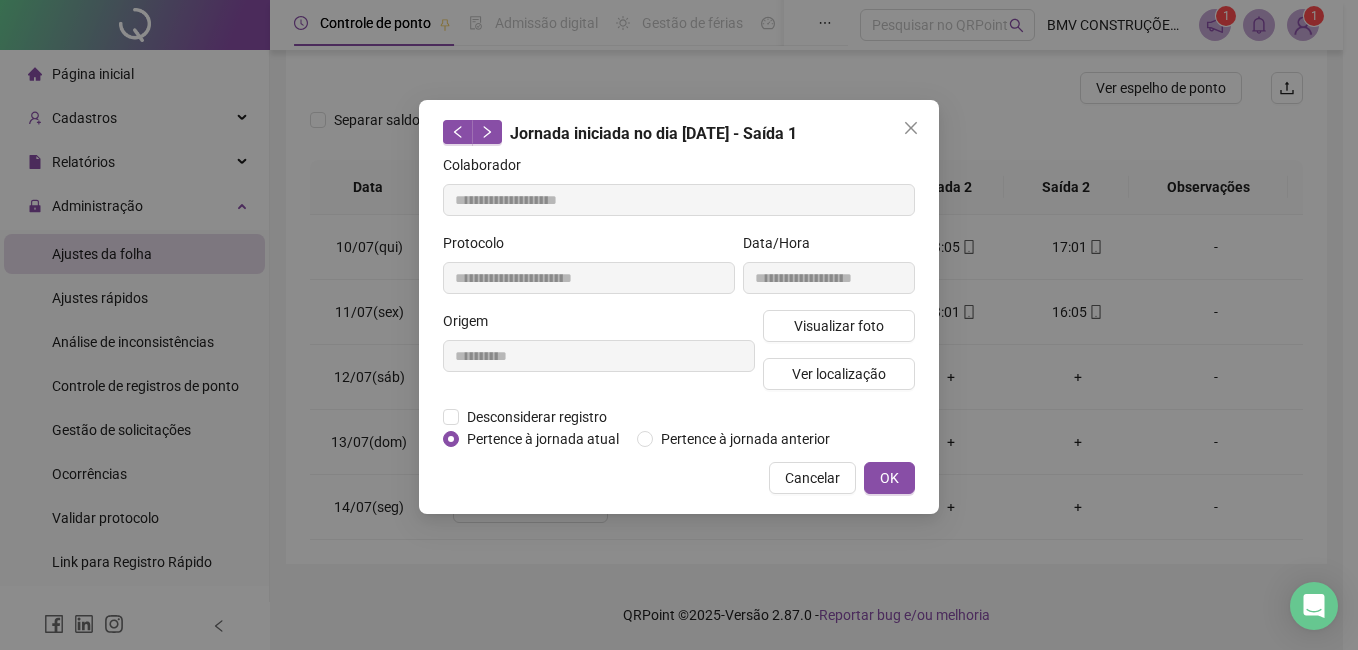 click on "**********" at bounding box center [679, 307] 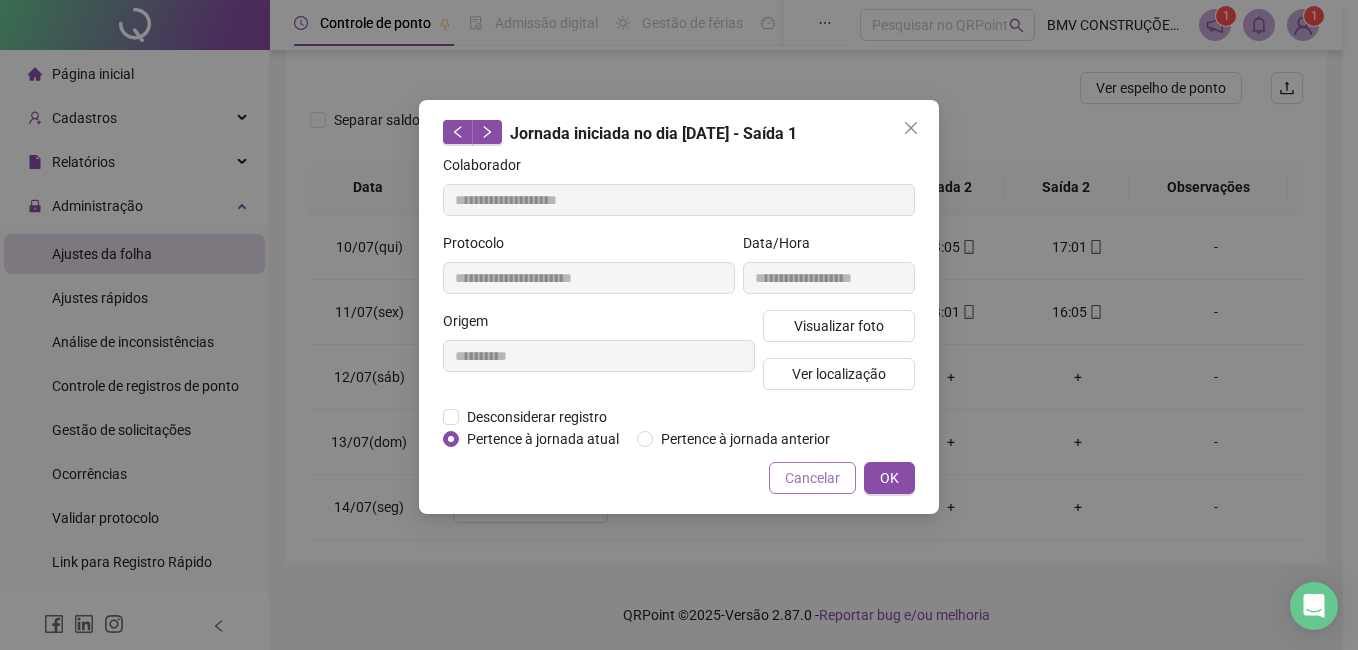 click on "Cancelar" at bounding box center [812, 478] 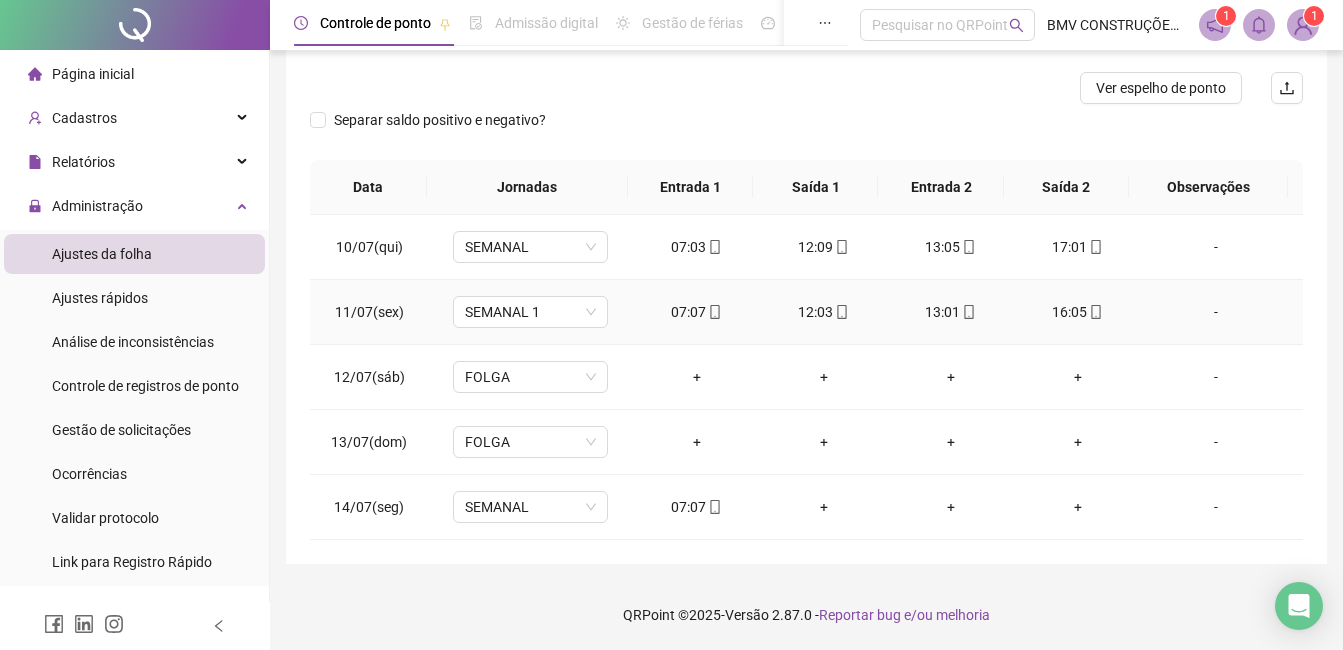 click on "13:01" at bounding box center [950, 312] 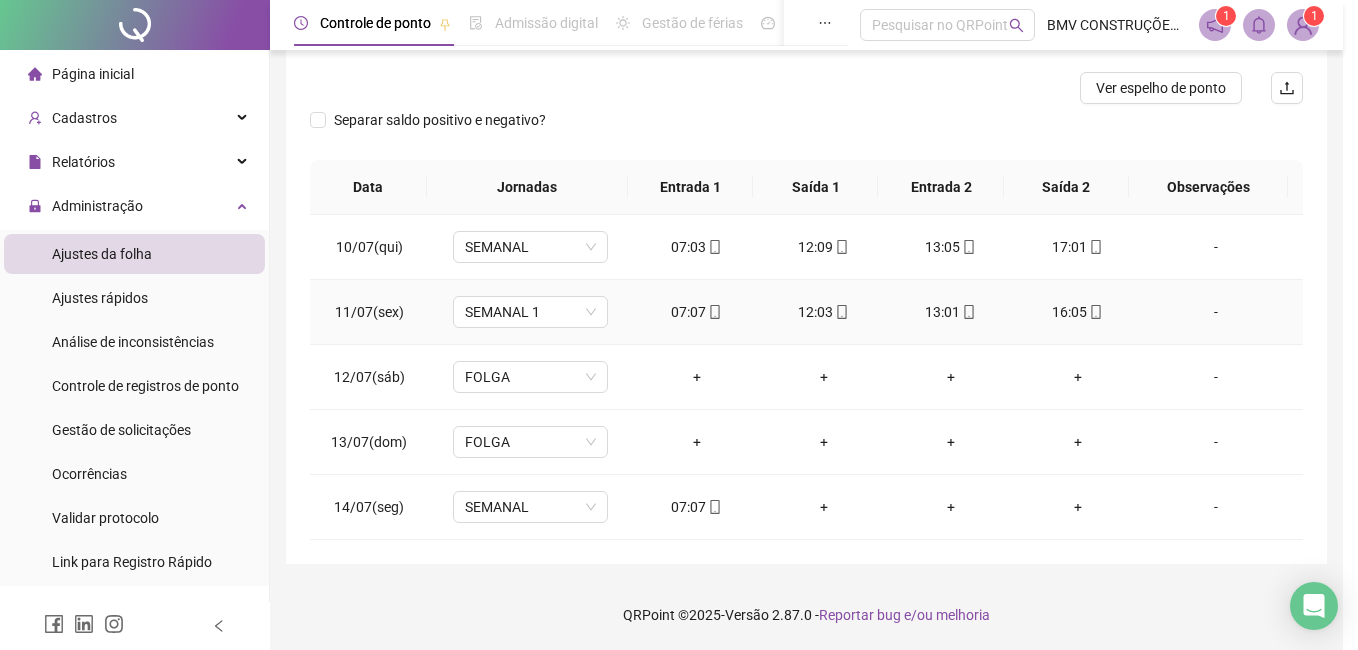 type on "**********" 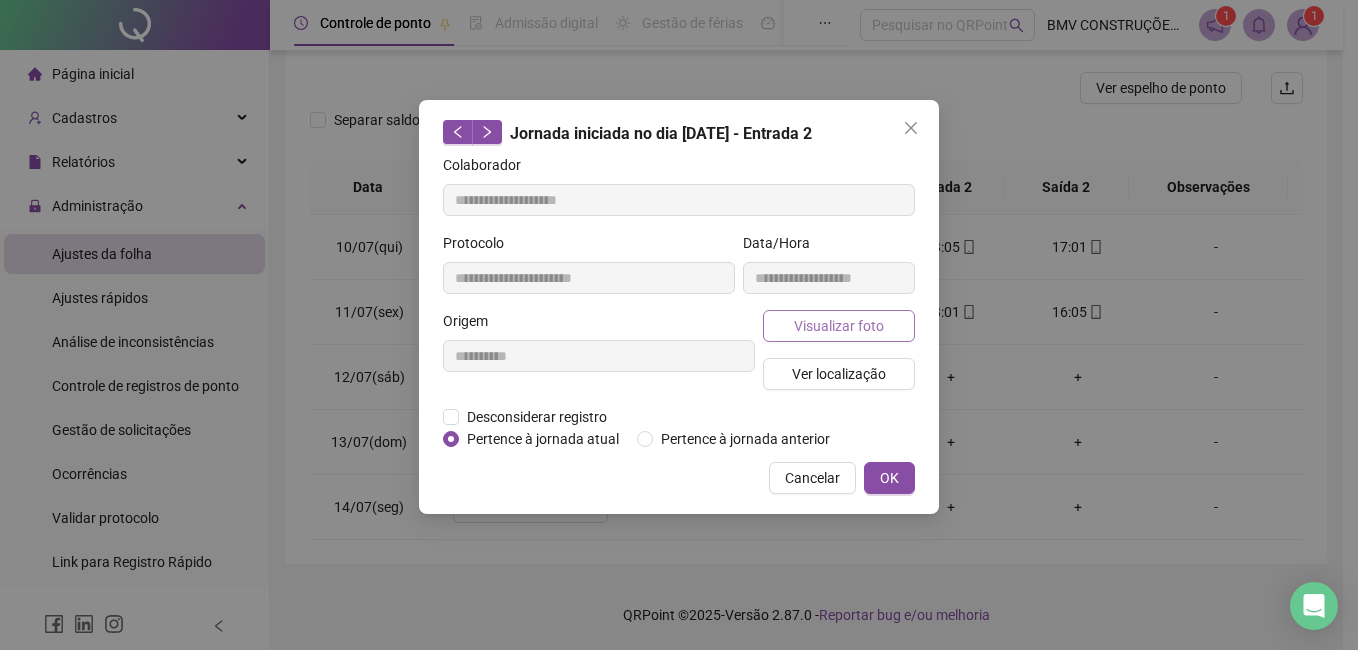 click on "Visualizar foto" at bounding box center [839, 326] 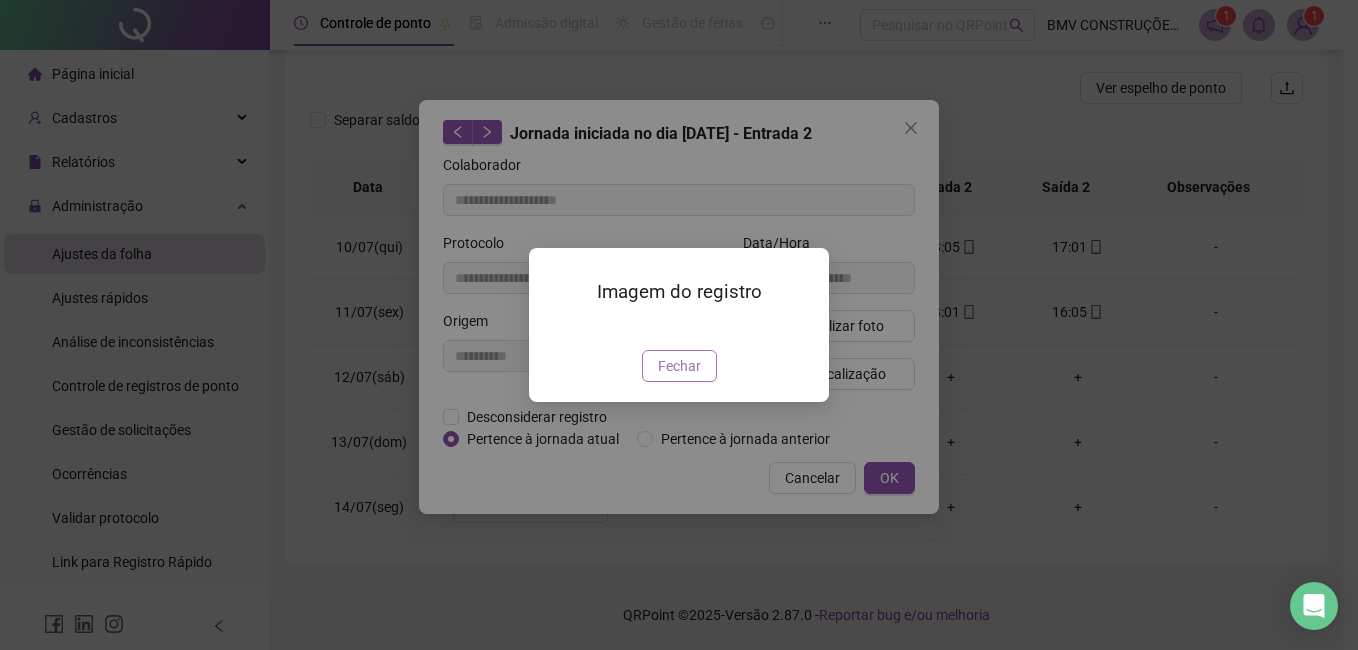 drag, startPoint x: 674, startPoint y: 478, endPoint x: 804, endPoint y: 467, distance: 130.46455 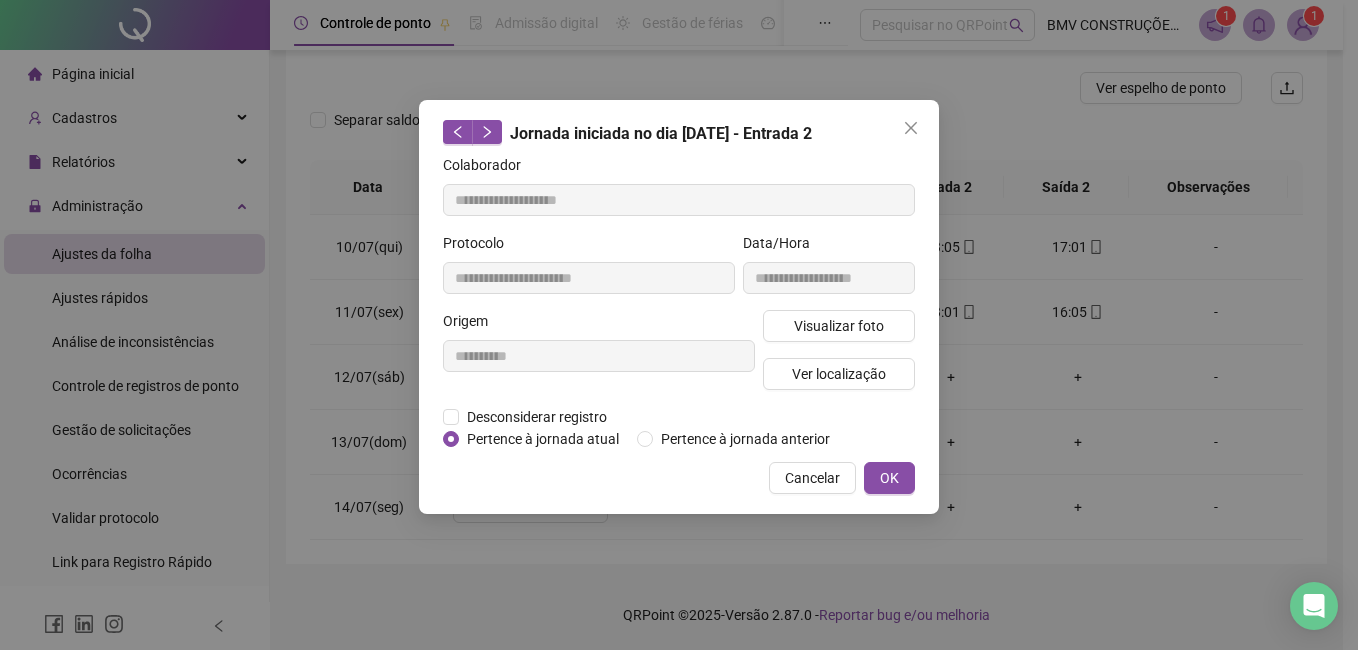 drag, startPoint x: 814, startPoint y: 468, endPoint x: 941, endPoint y: 393, distance: 147.49237 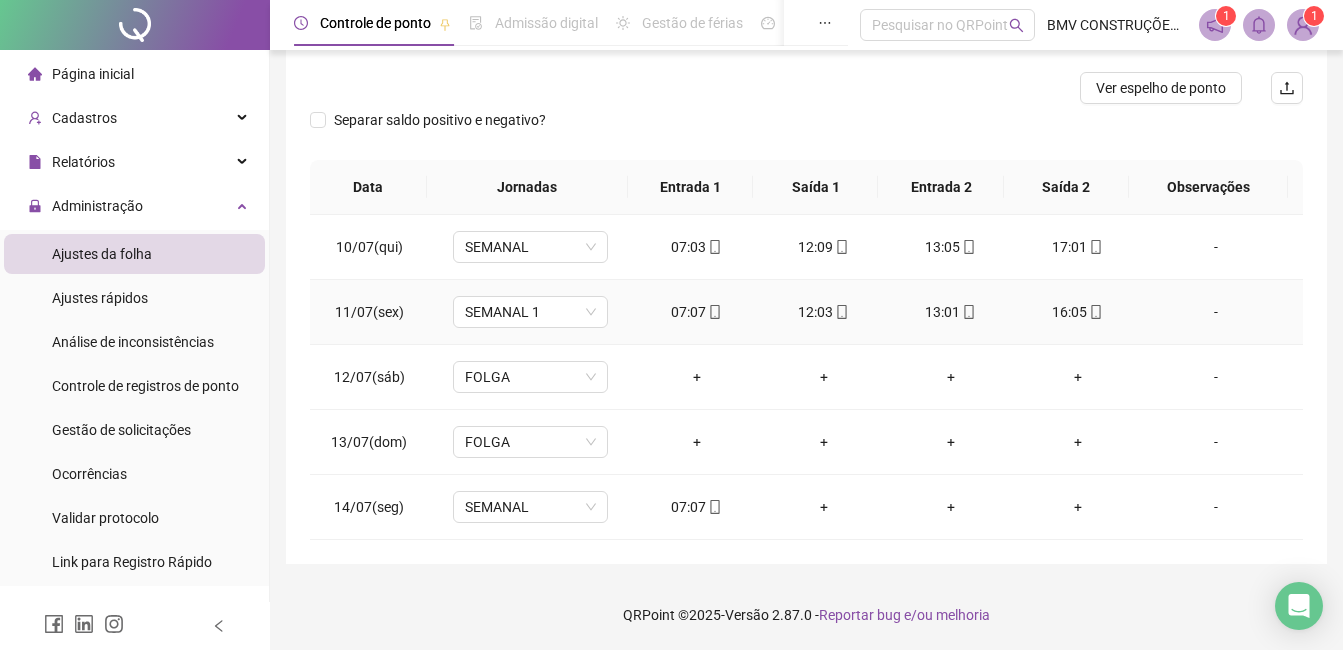click on "16:05" at bounding box center [1077, 312] 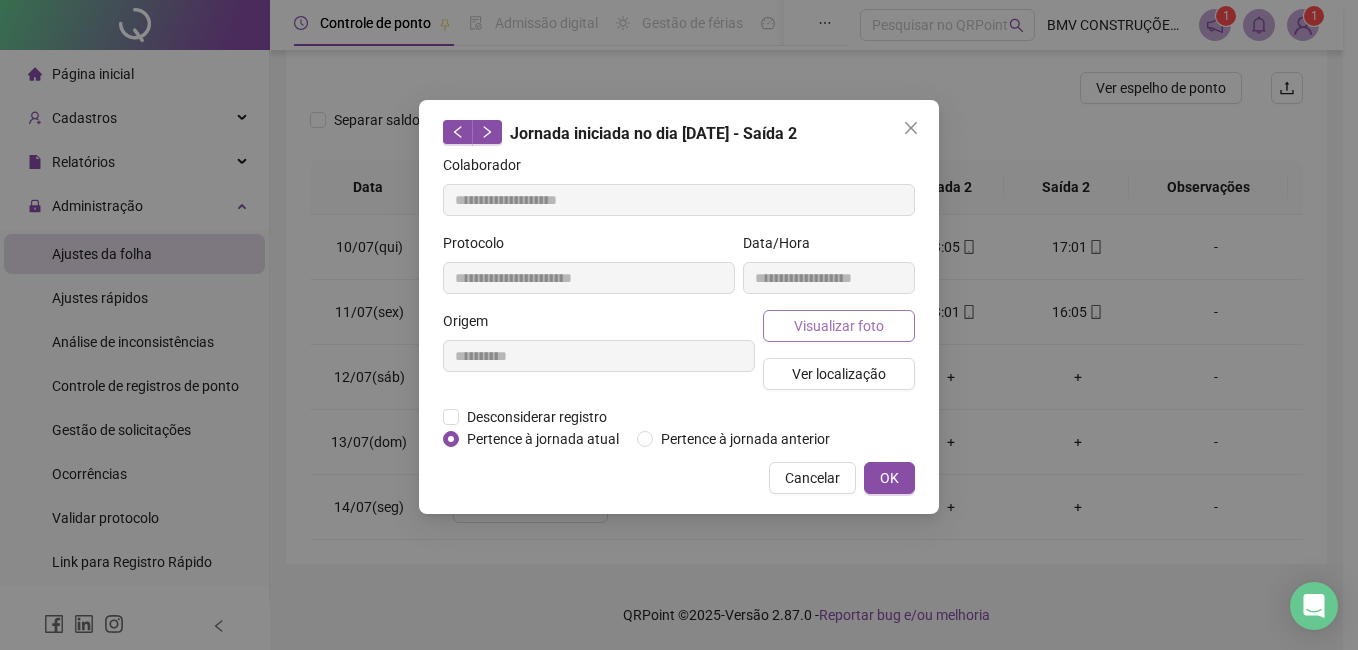 click on "Visualizar foto" at bounding box center (839, 326) 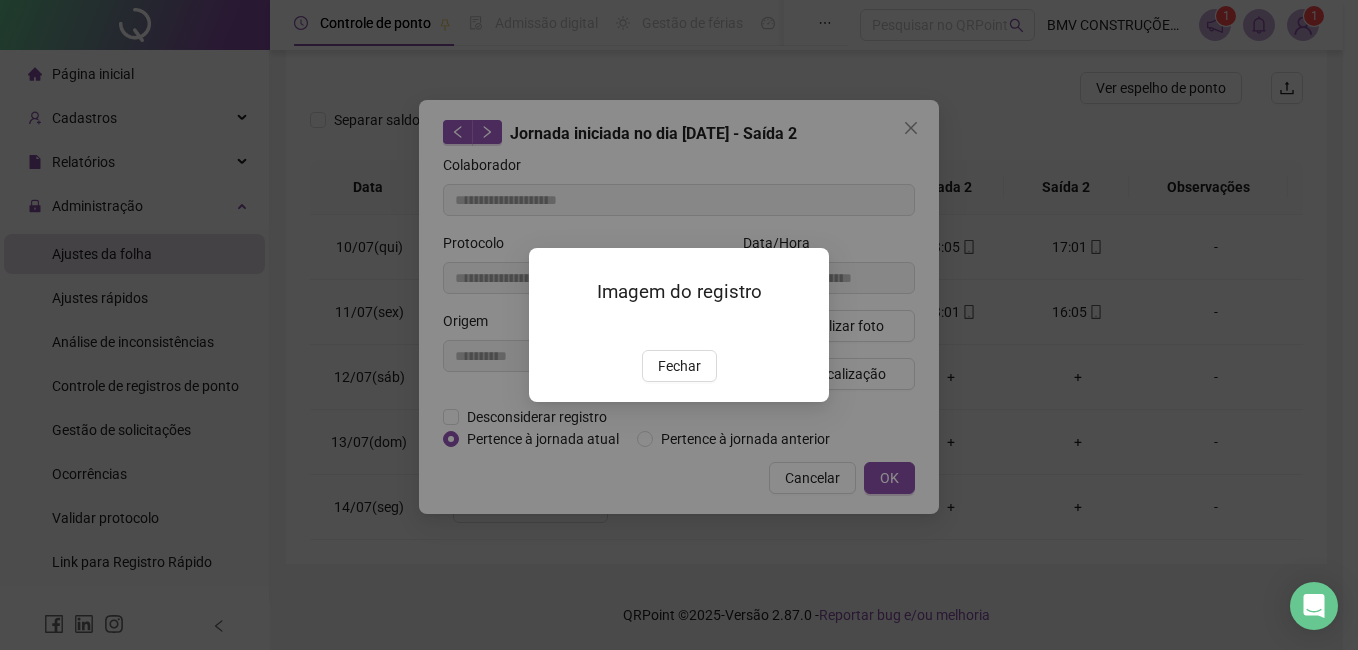 click at bounding box center (553, 328) 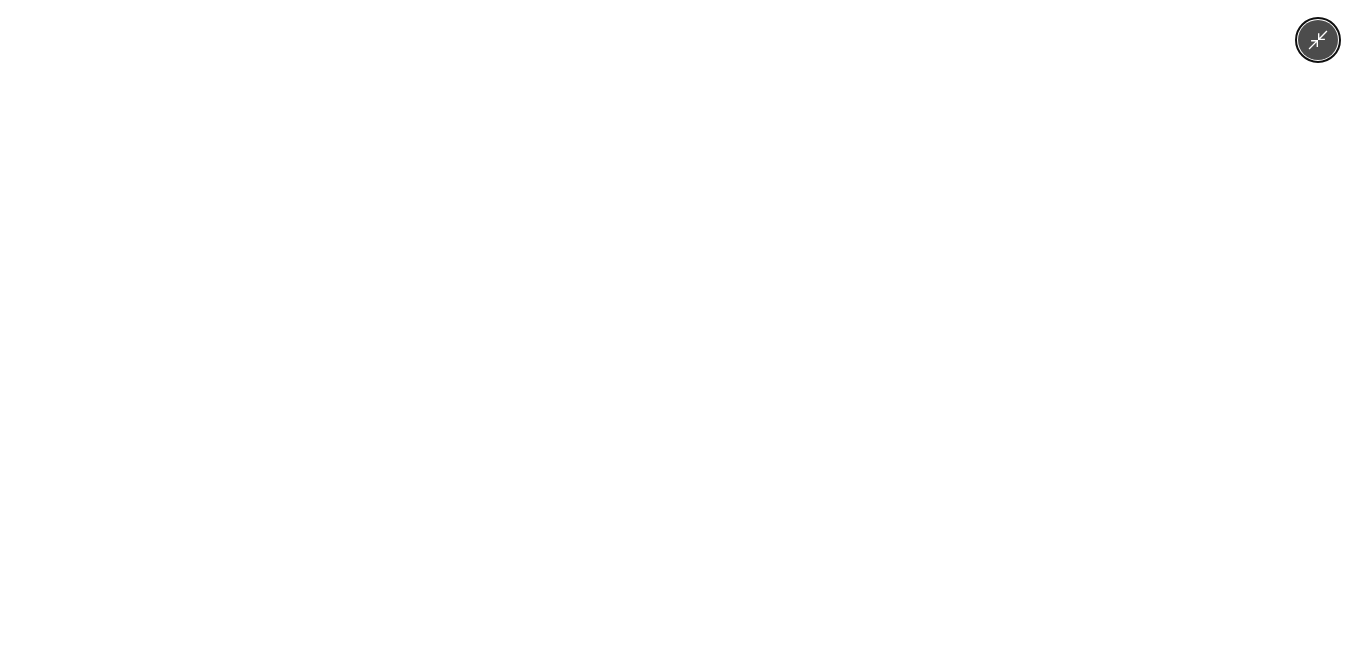 click at bounding box center (679, 325) 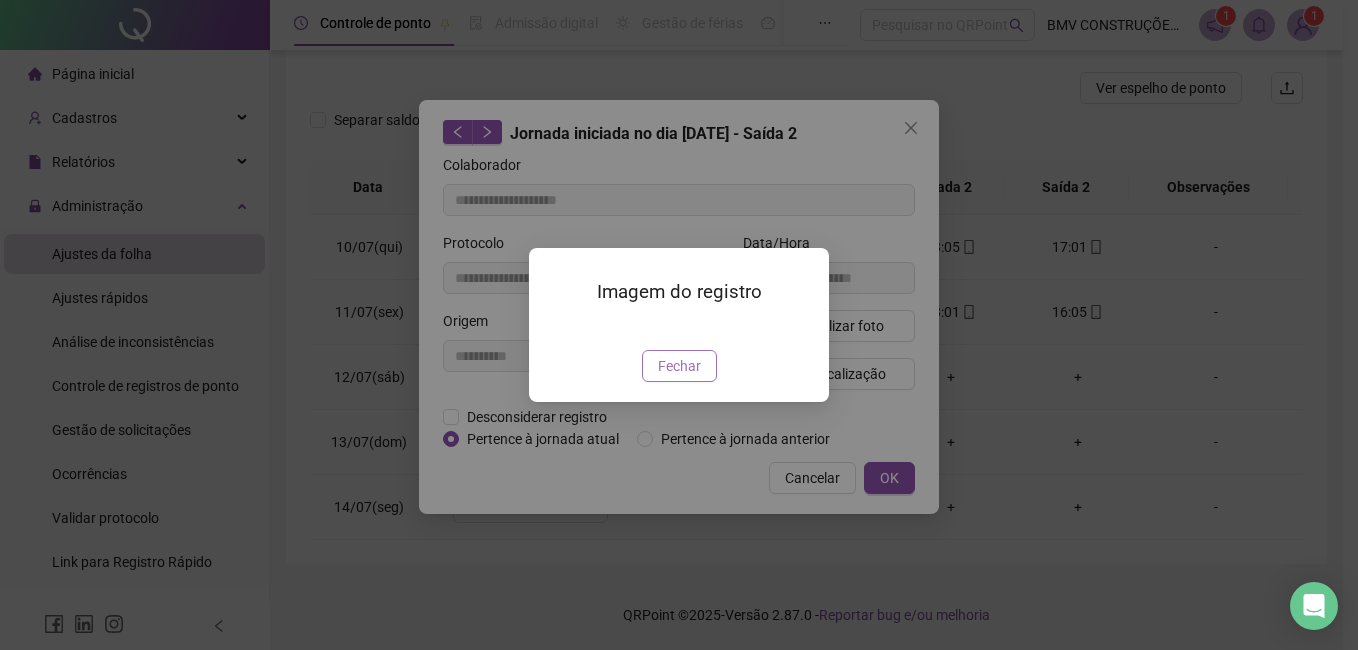 click on "Fechar" at bounding box center (679, 366) 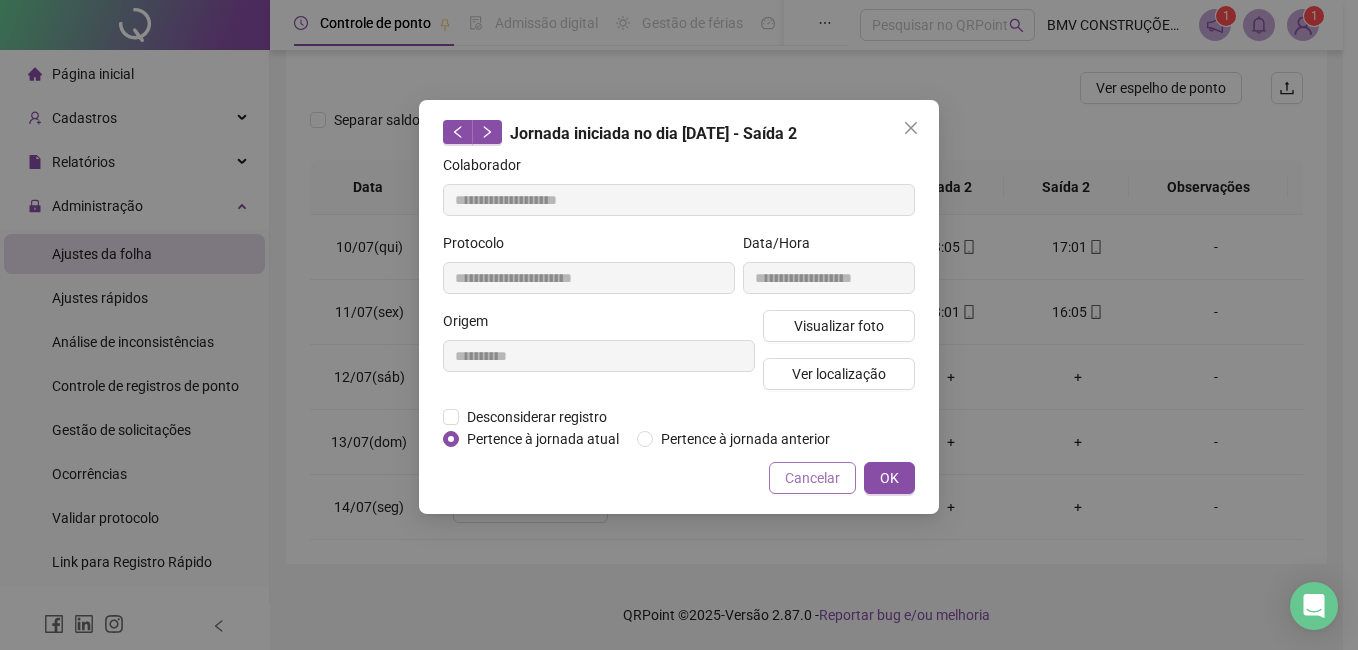 click on "Cancelar" at bounding box center [812, 478] 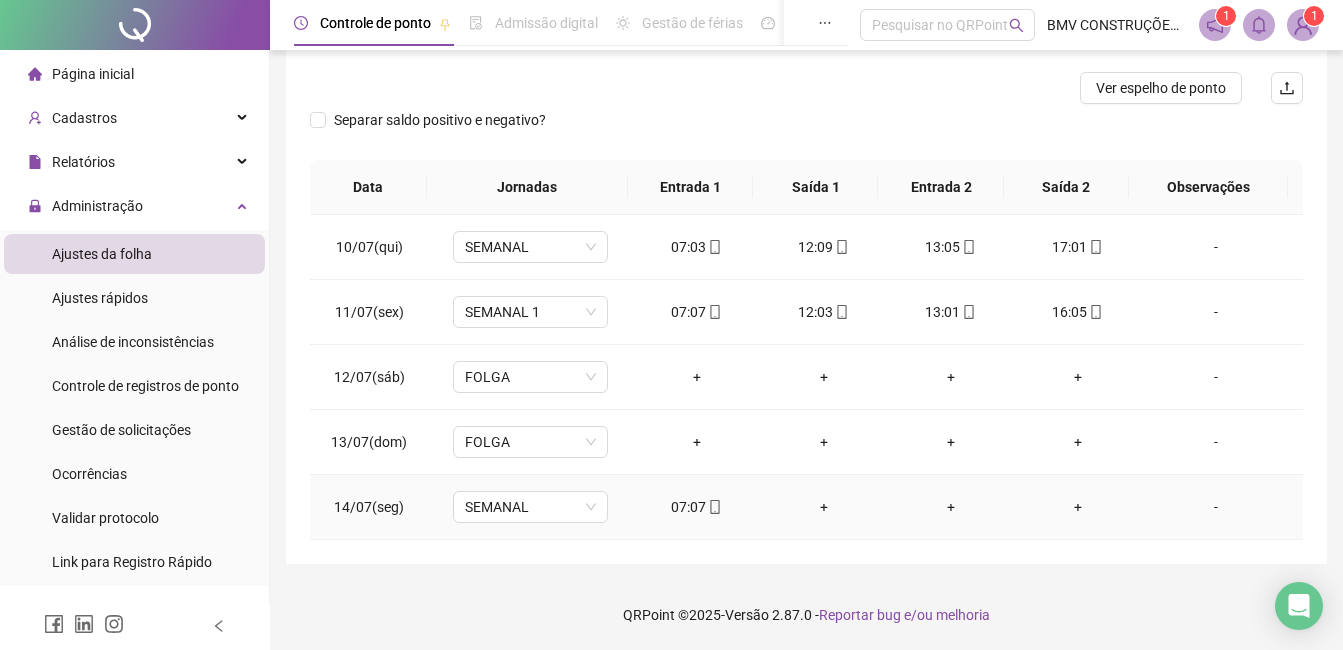 click on "07:07" at bounding box center (696, 507) 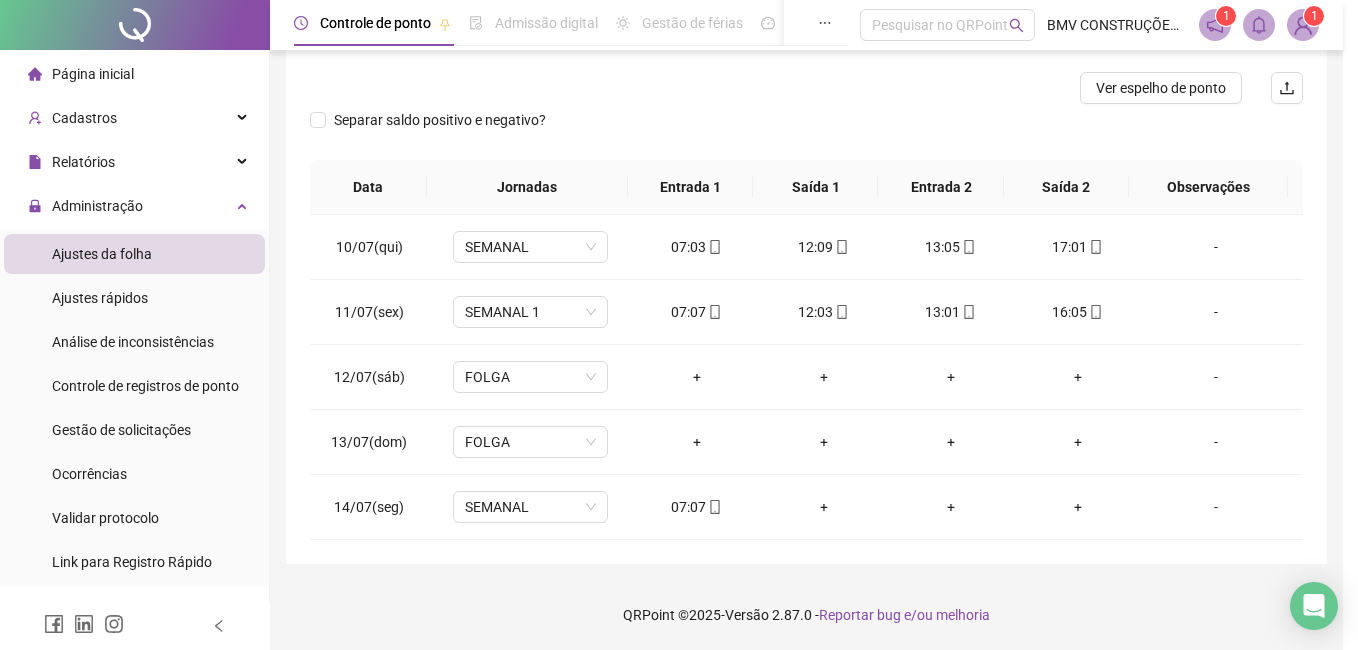 type on "**********" 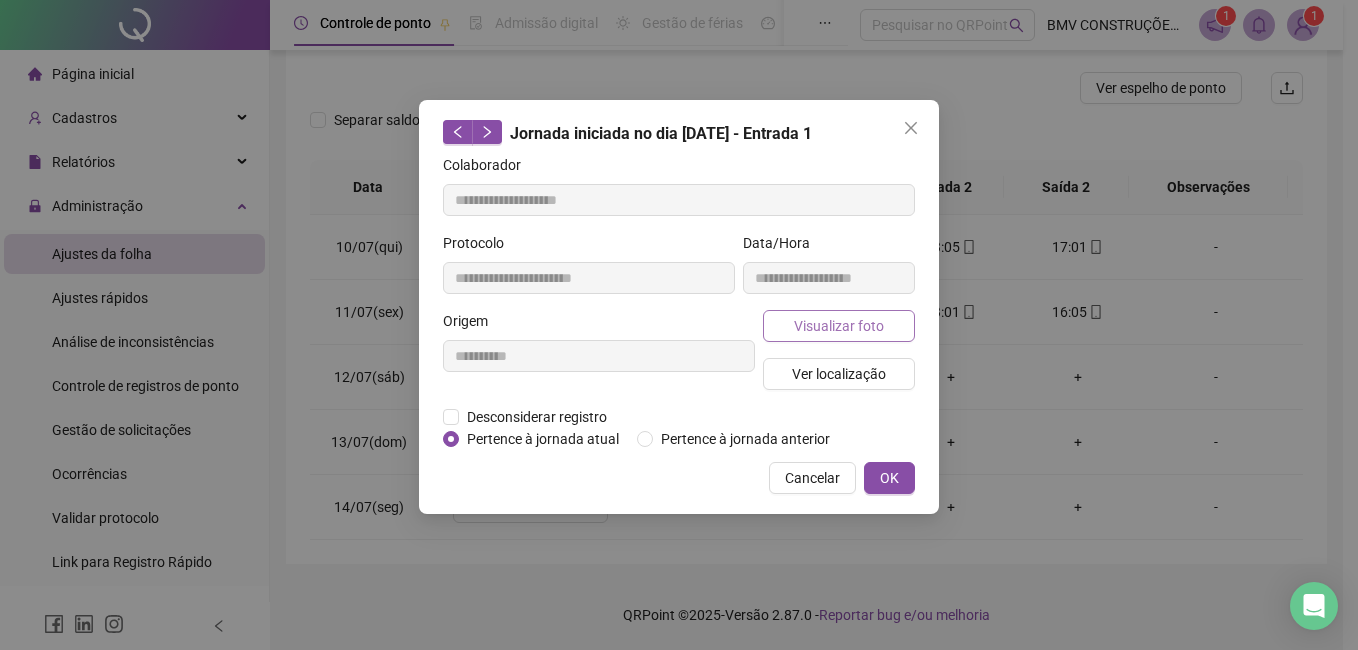 click on "Visualizar foto" at bounding box center (839, 326) 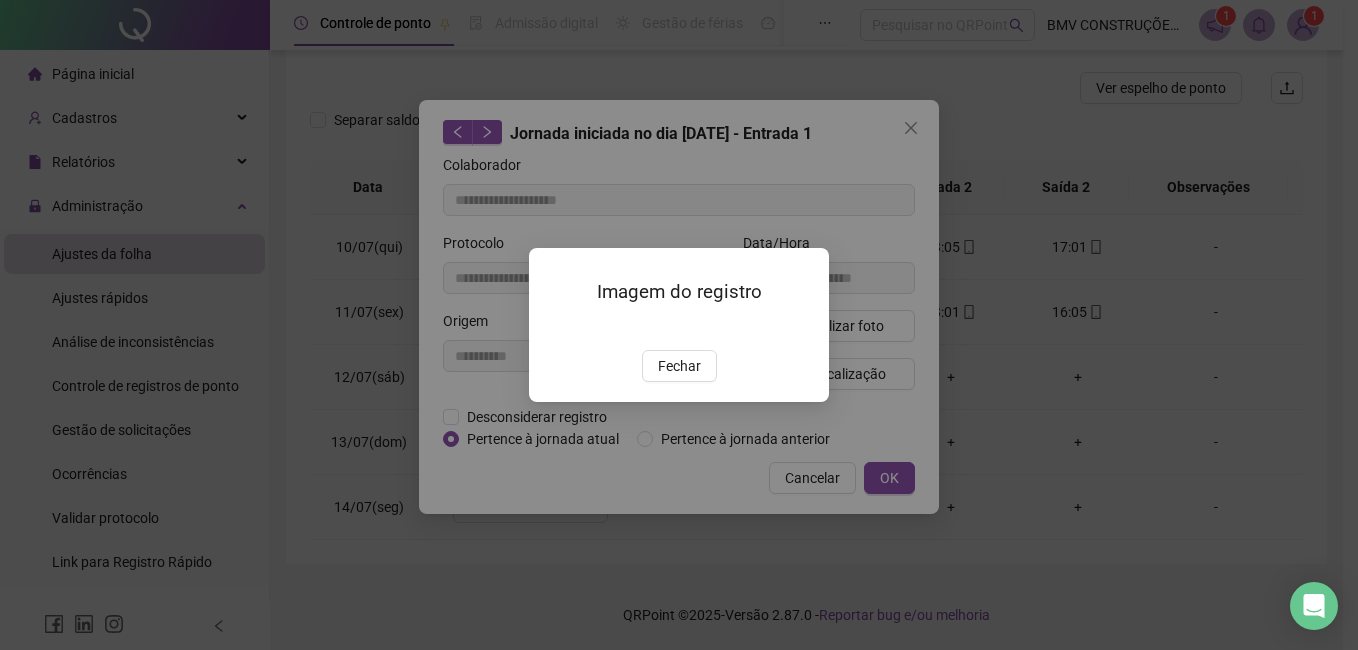 click at bounding box center (553, 328) 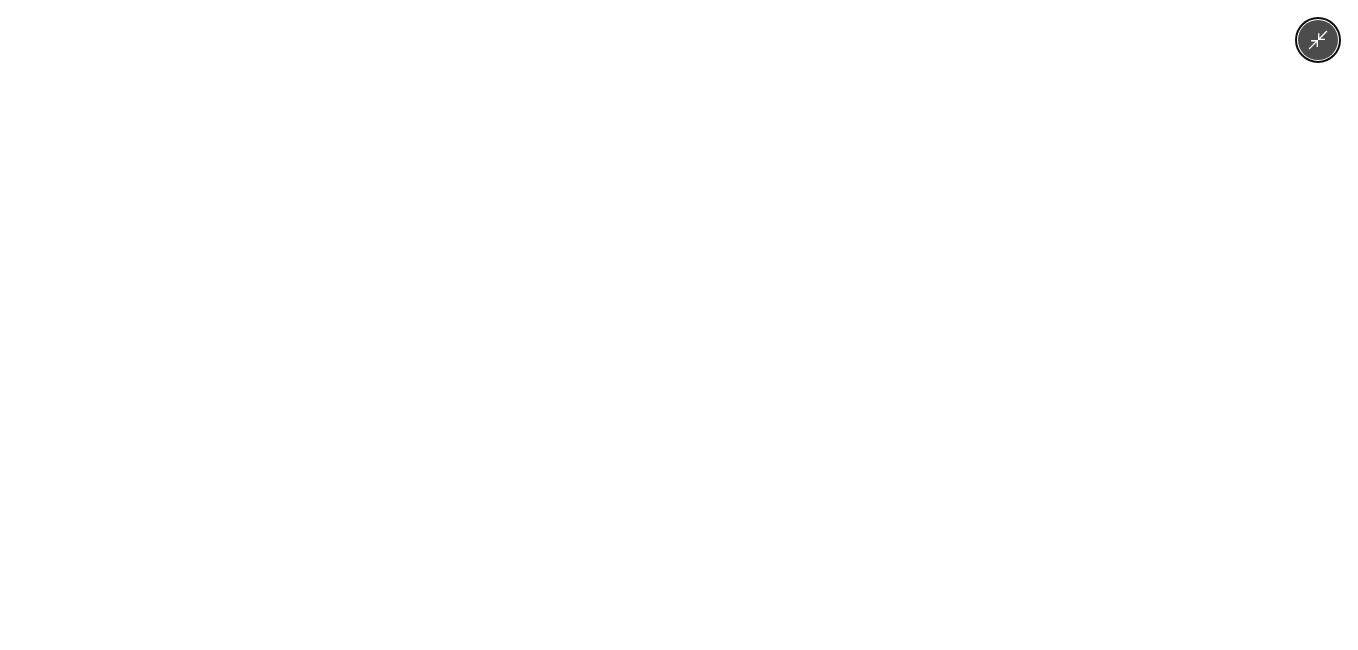 drag, startPoint x: 688, startPoint y: 317, endPoint x: 669, endPoint y: 308, distance: 21.023796 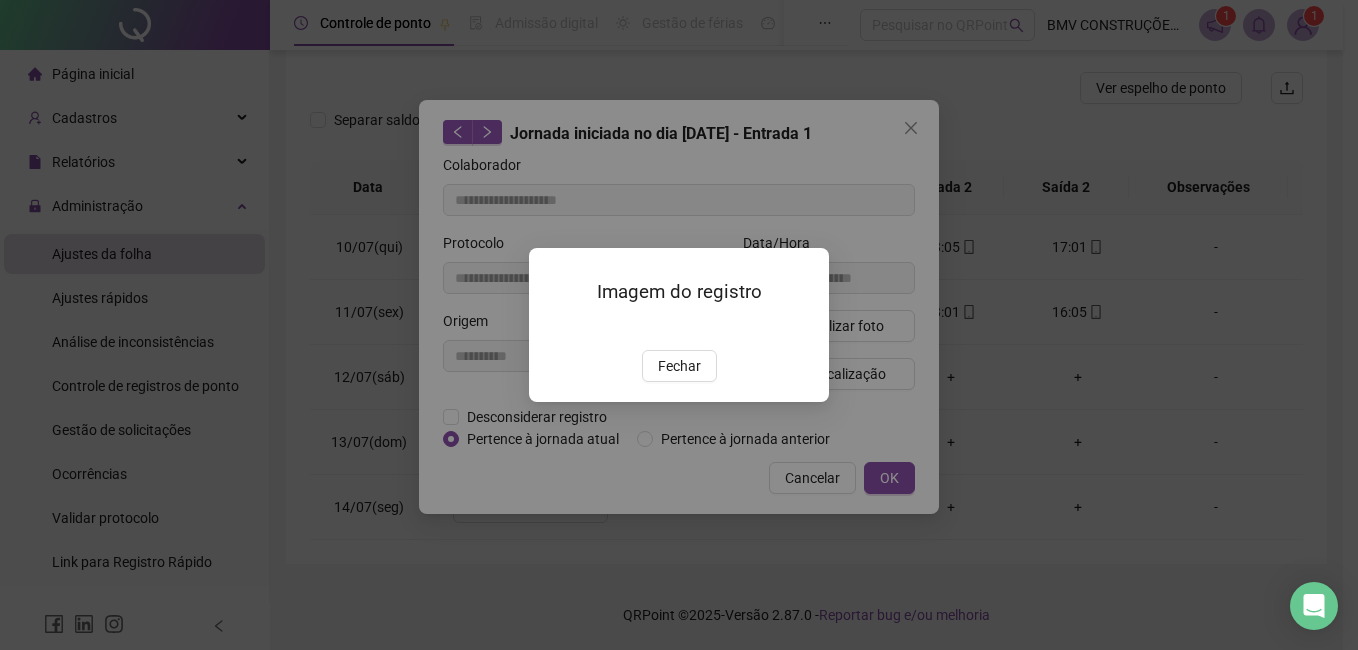 click on "Fechar" at bounding box center (679, 366) 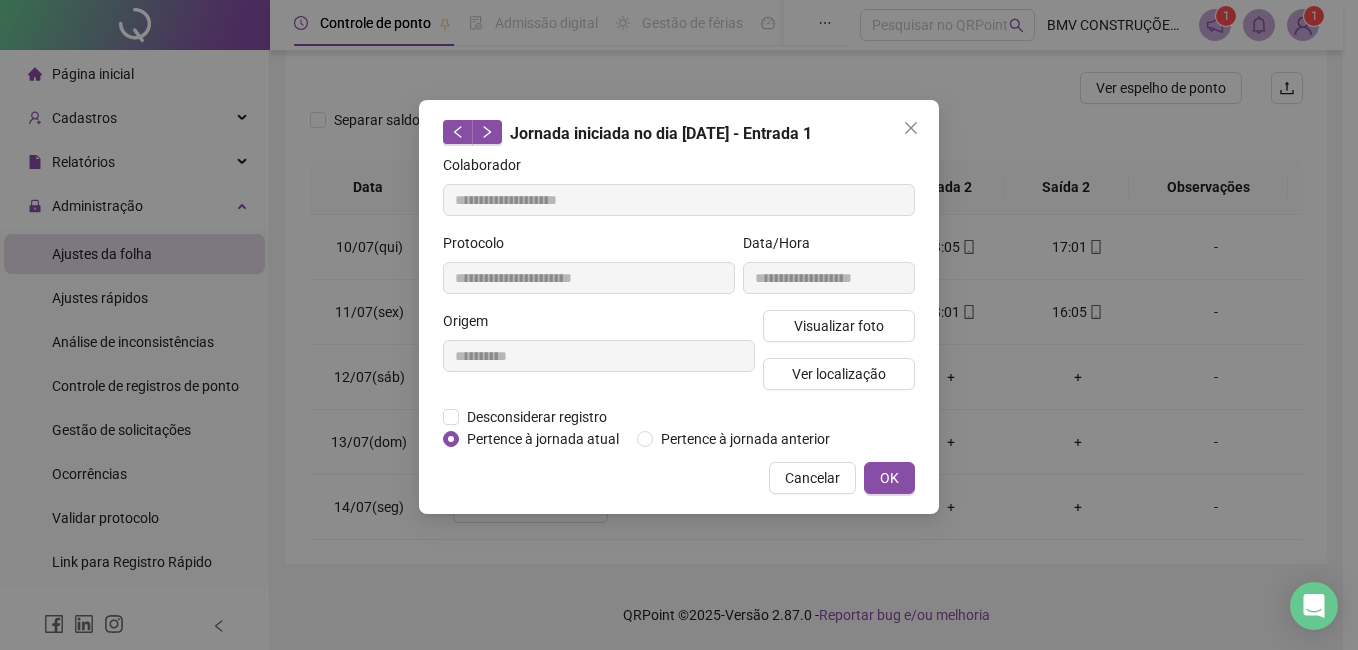 drag, startPoint x: 789, startPoint y: 482, endPoint x: 697, endPoint y: 245, distance: 254.23021 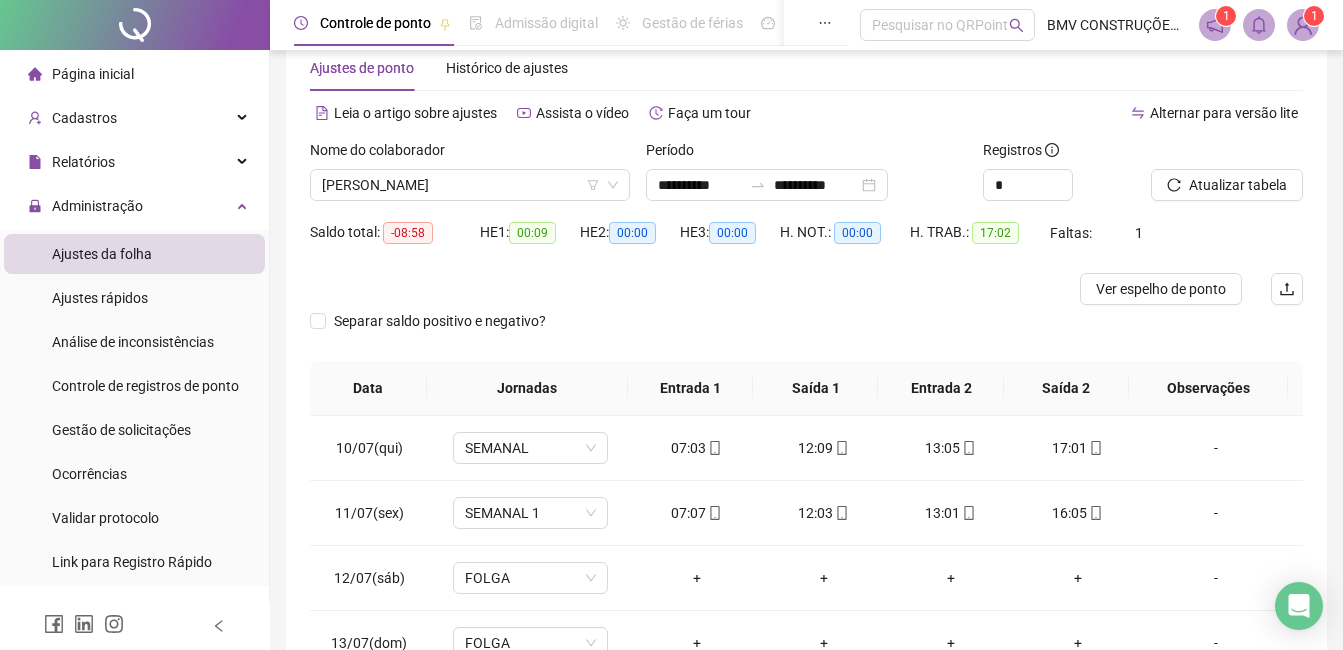 scroll, scrollTop: 0, scrollLeft: 0, axis: both 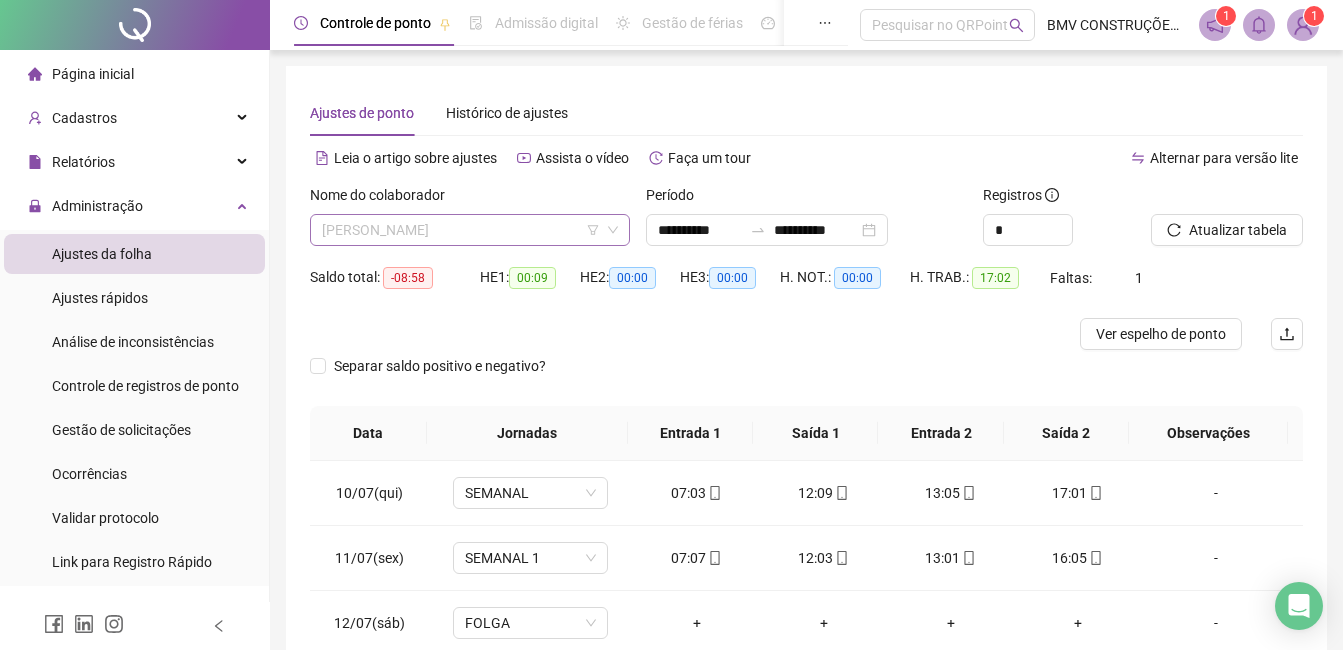 click on "[PERSON_NAME]" at bounding box center [470, 230] 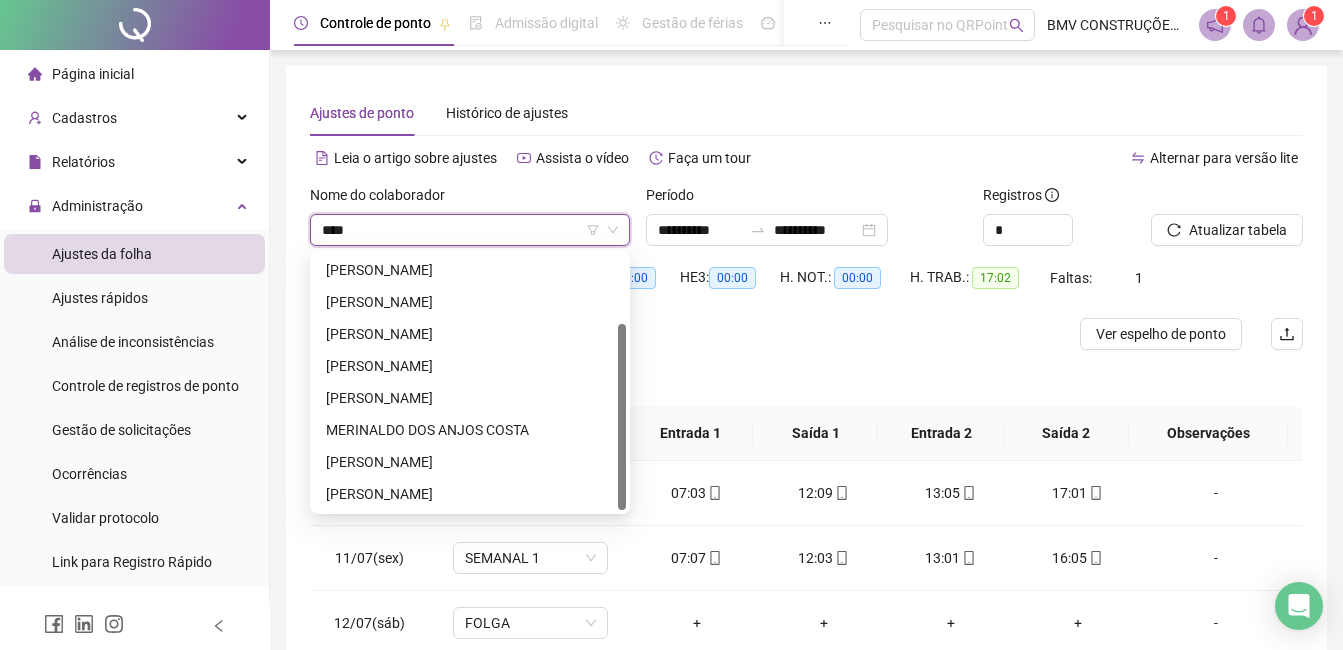 scroll, scrollTop: 0, scrollLeft: 0, axis: both 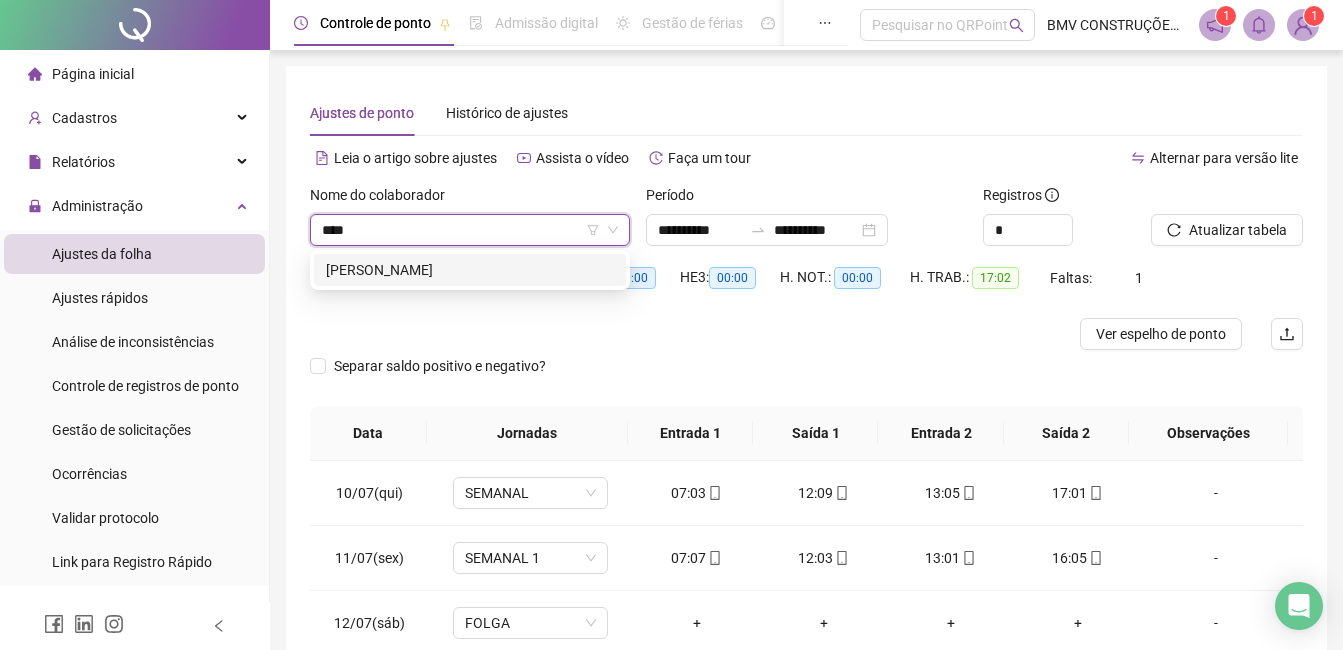type on "*****" 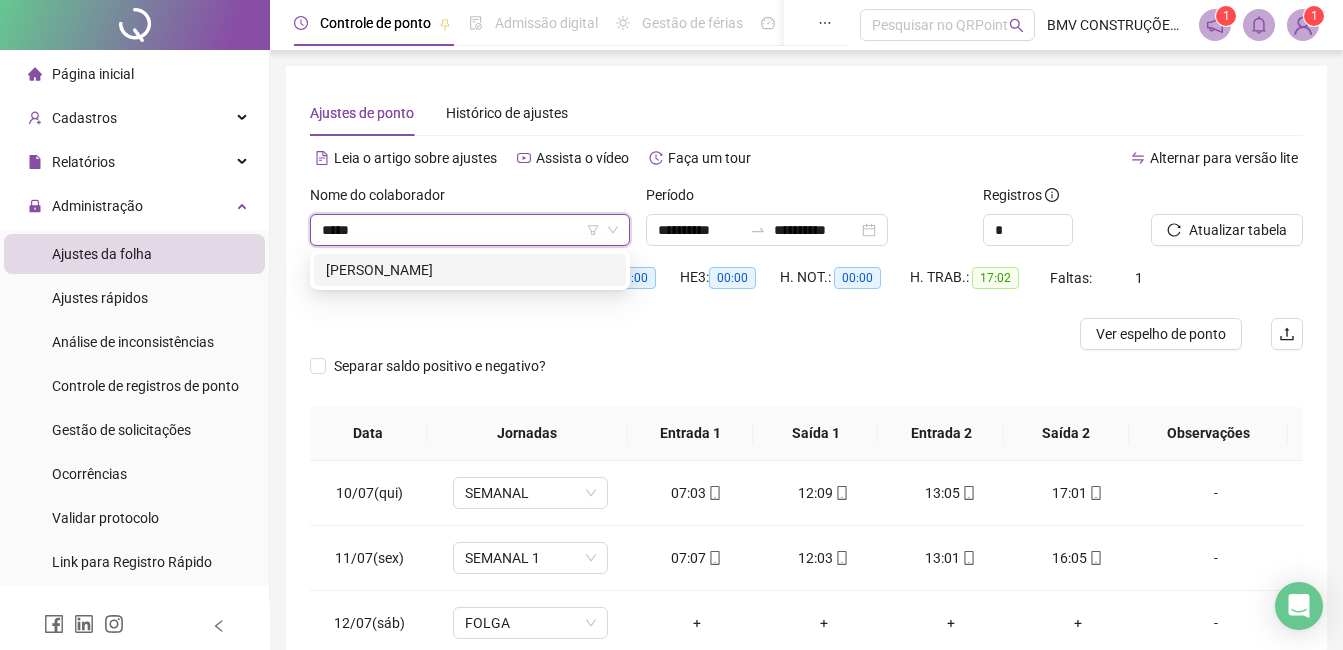 type 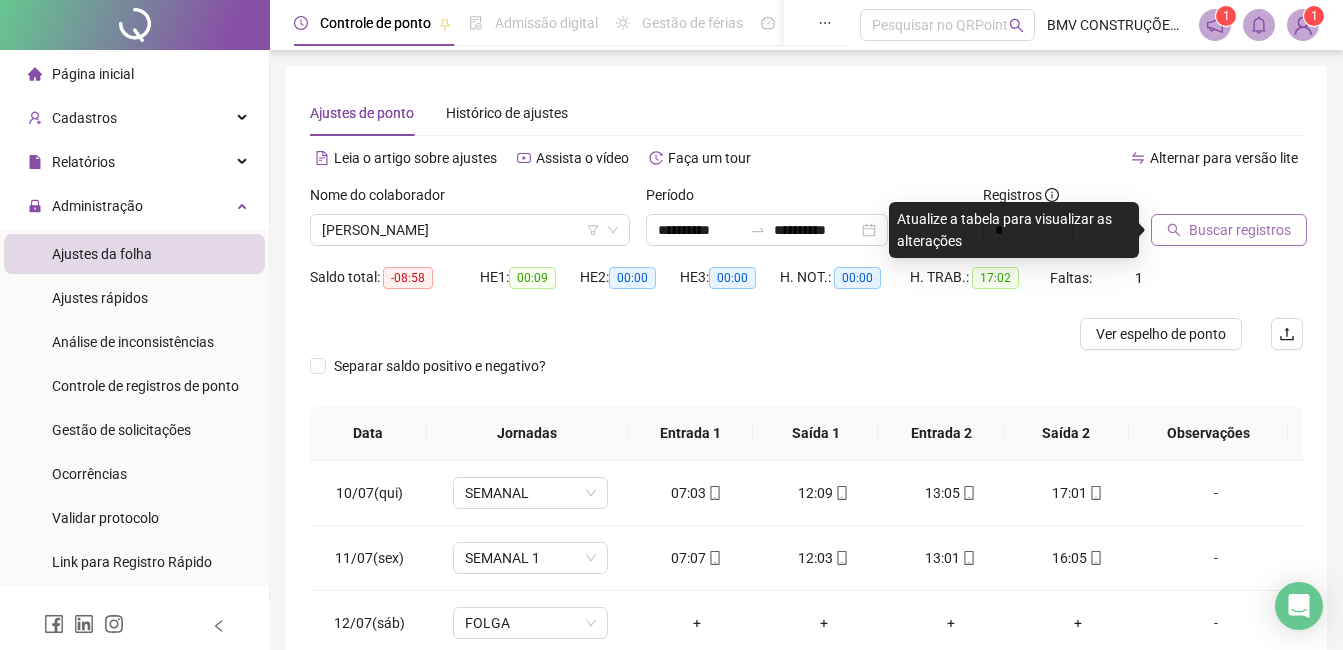 click on "Buscar registros" at bounding box center [1229, 230] 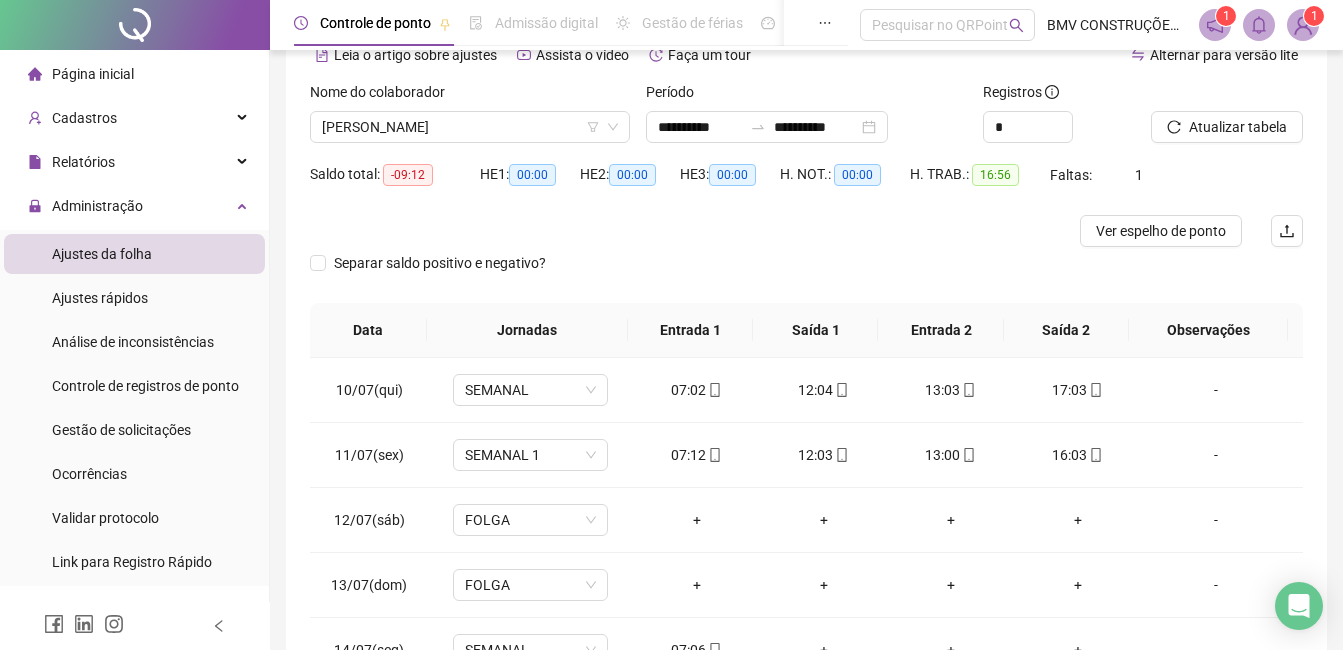scroll, scrollTop: 246, scrollLeft: 0, axis: vertical 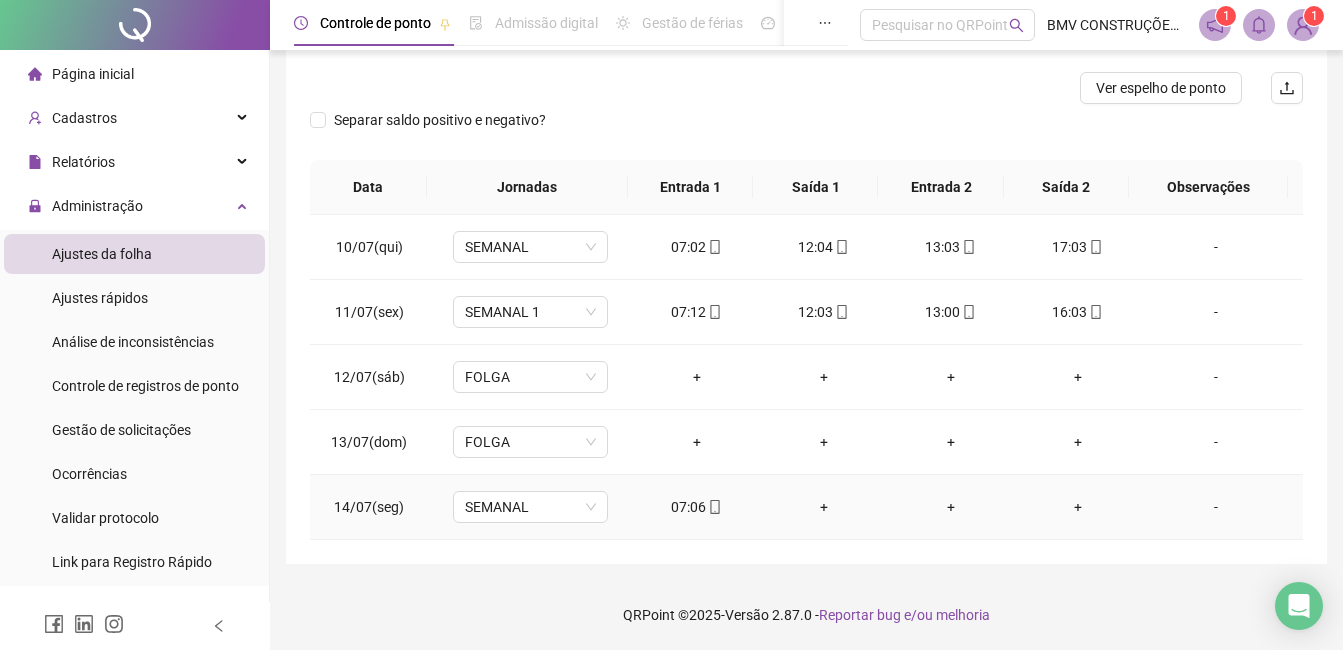 click on "07:06" at bounding box center [696, 507] 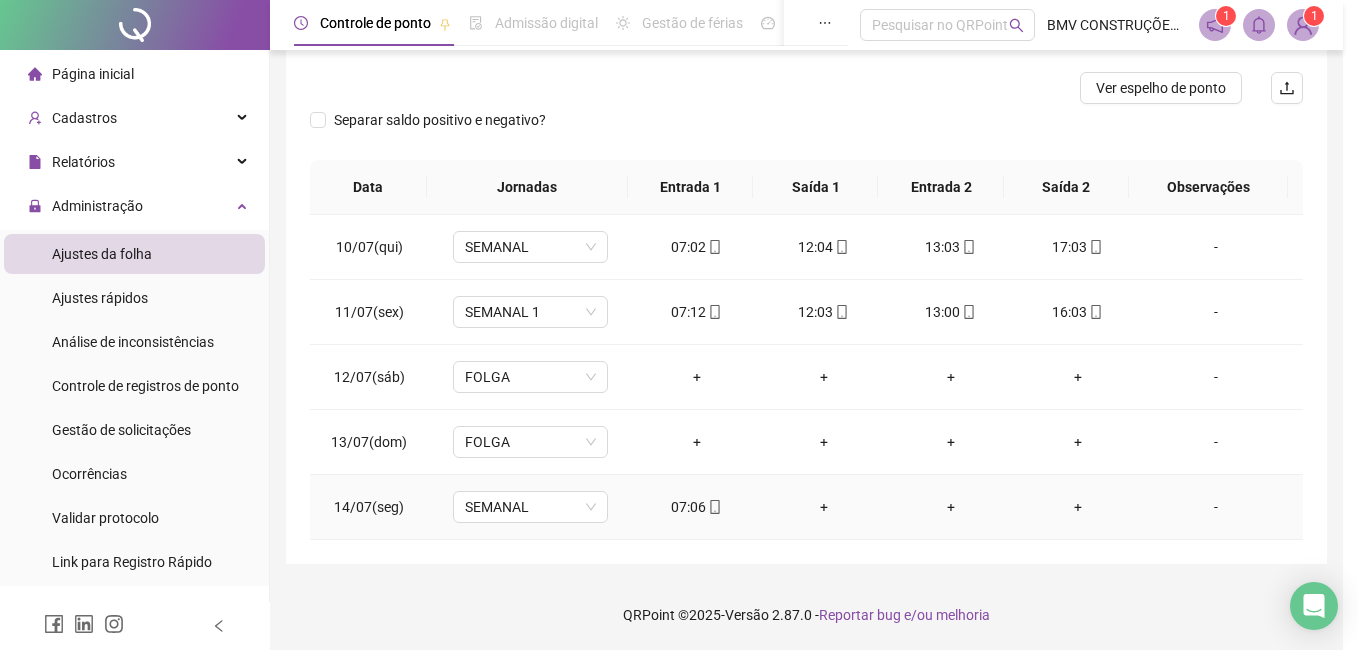 type on "**********" 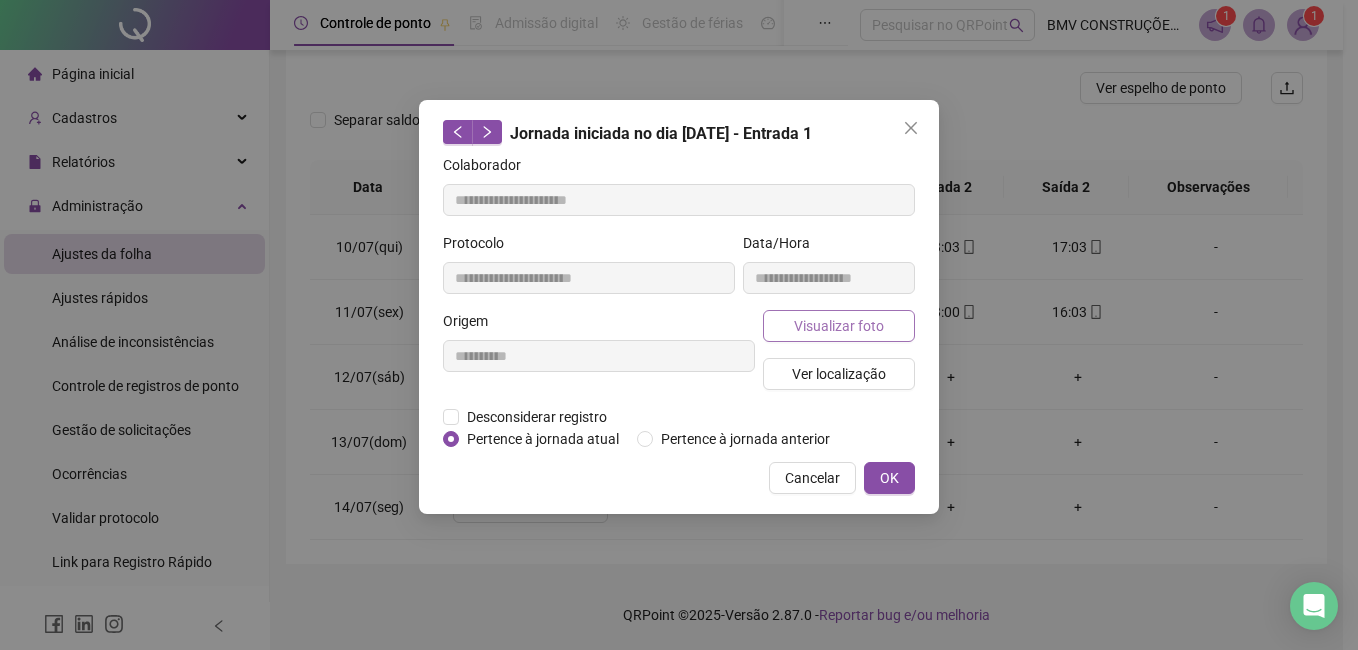 click on "Visualizar foto" at bounding box center (839, 326) 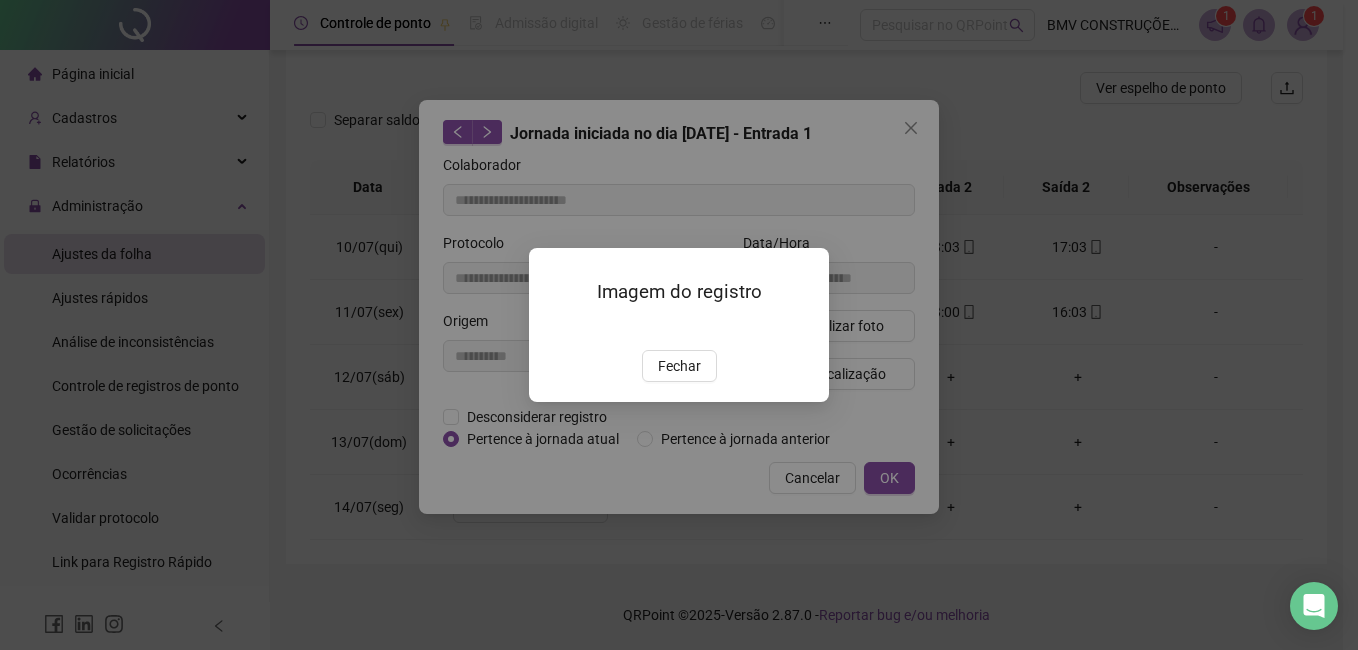 click at bounding box center (553, 328) 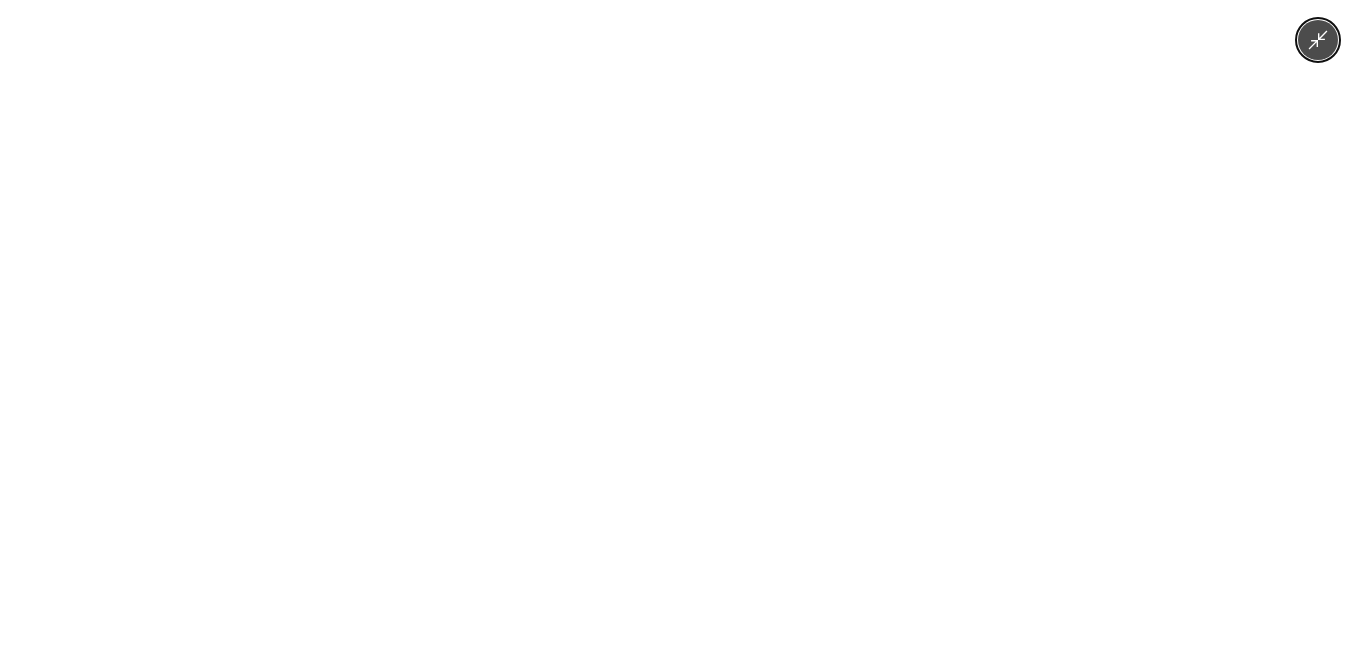click at bounding box center [679, 325] 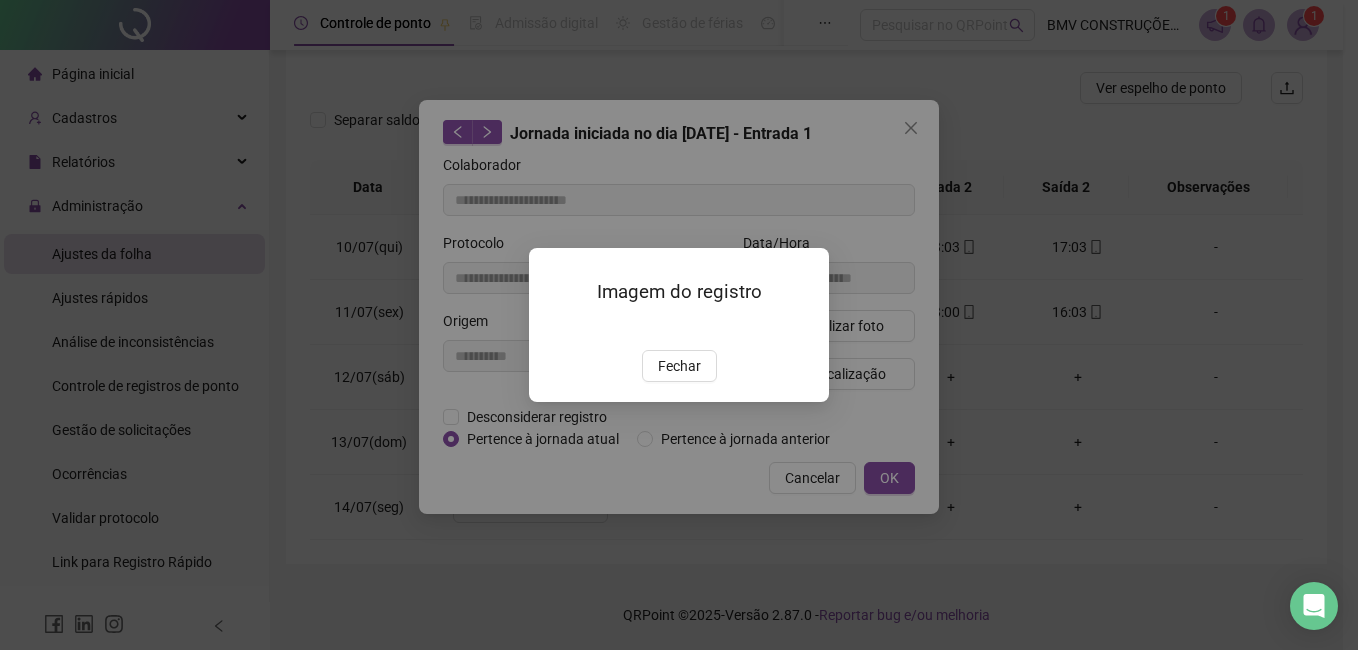 drag, startPoint x: 650, startPoint y: 483, endPoint x: 721, endPoint y: 483, distance: 71 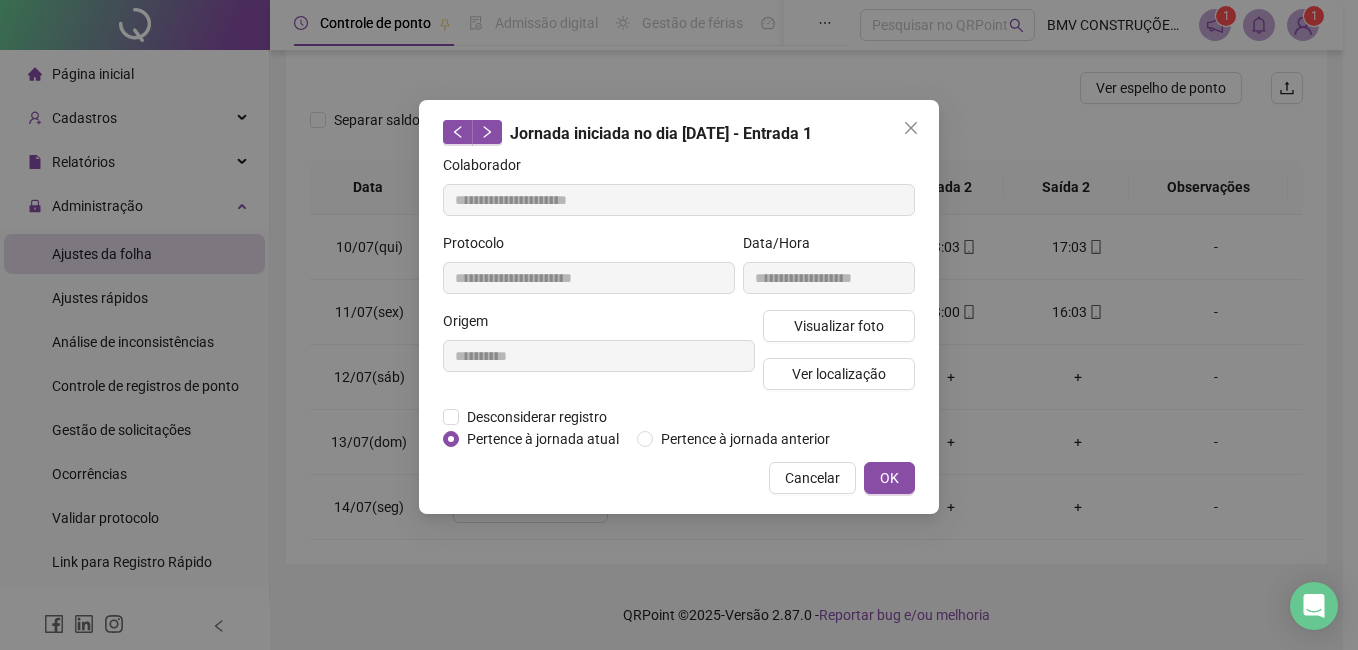 drag, startPoint x: 803, startPoint y: 472, endPoint x: 912, endPoint y: 388, distance: 137.61177 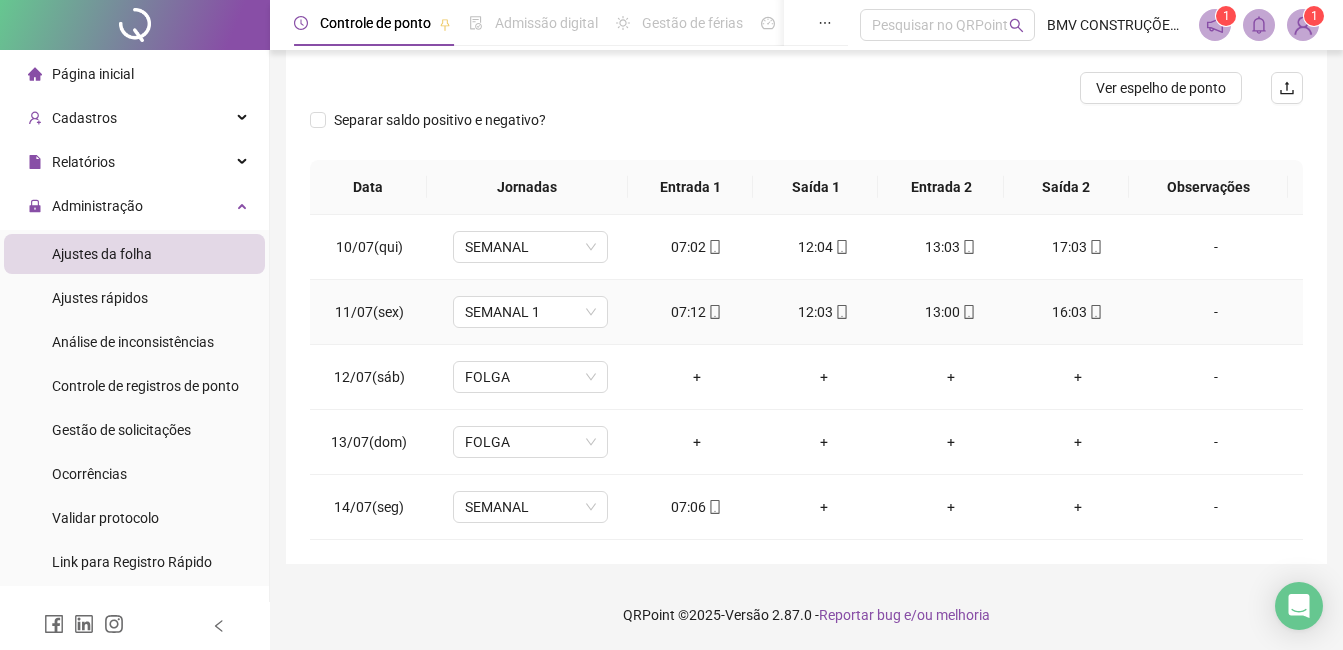 click on "16:03" at bounding box center (1077, 312) 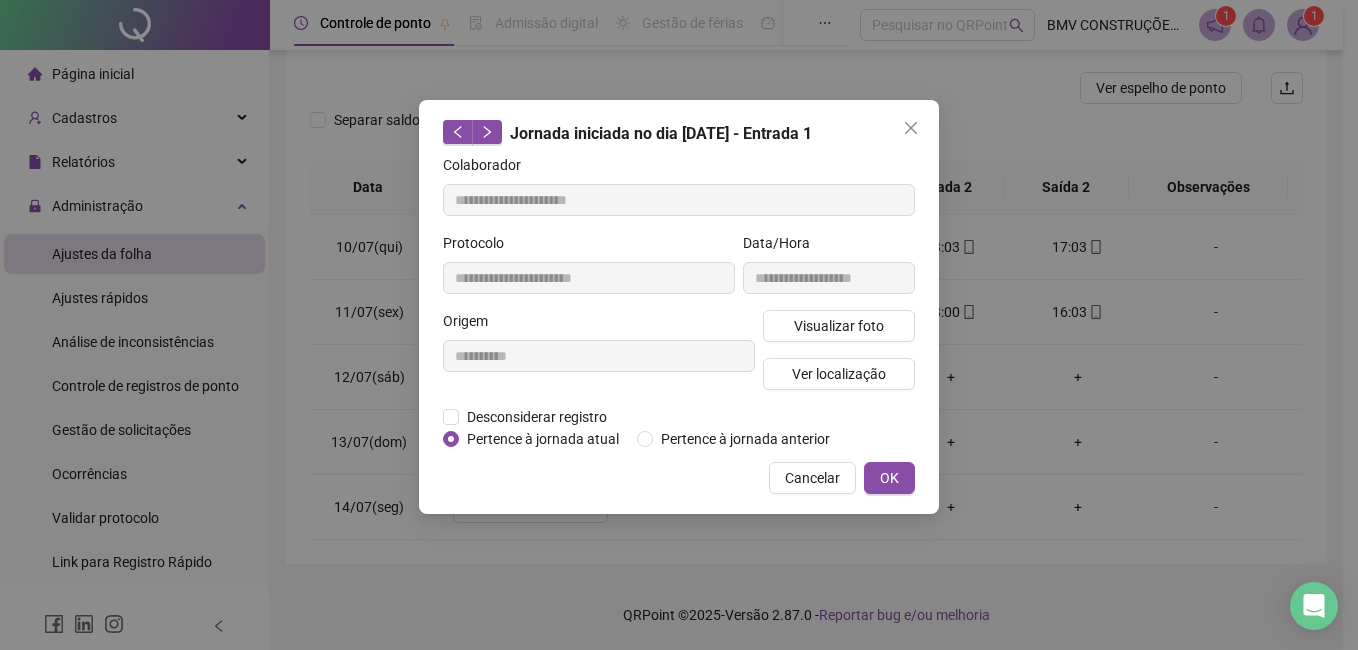 type on "**********" 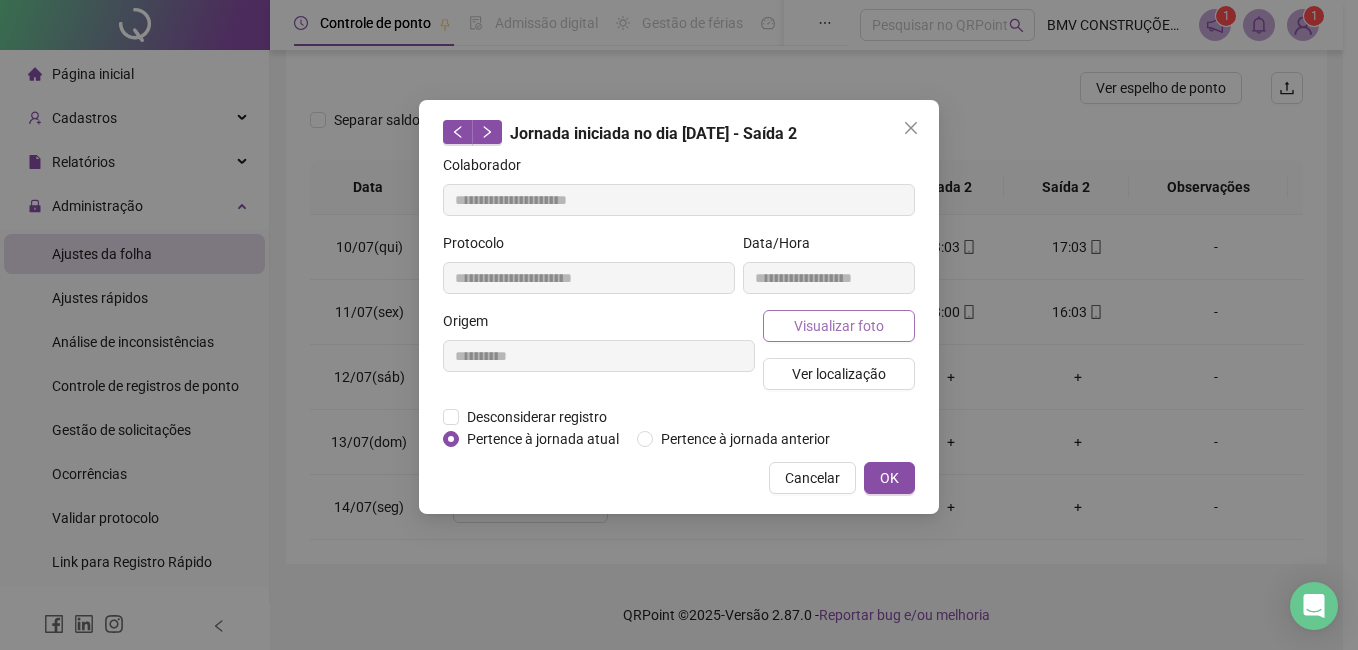 click on "Visualizar foto" at bounding box center [839, 326] 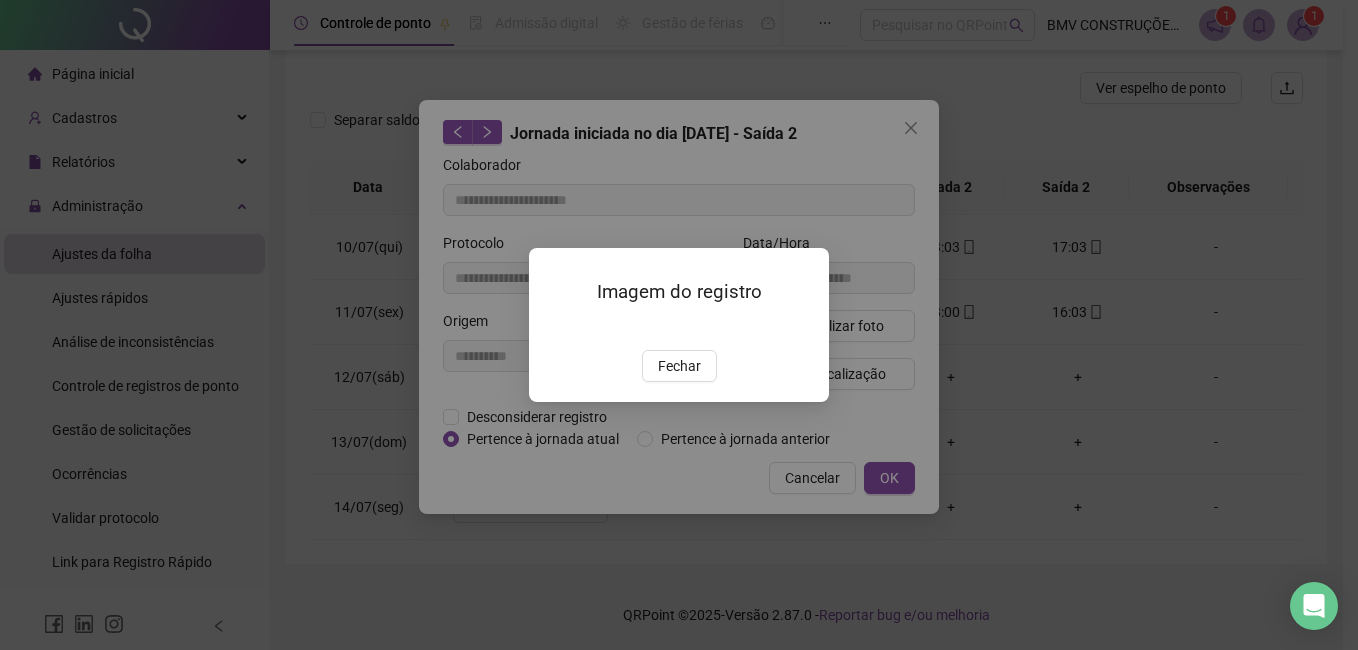drag, startPoint x: 659, startPoint y: 477, endPoint x: 752, endPoint y: 475, distance: 93.0215 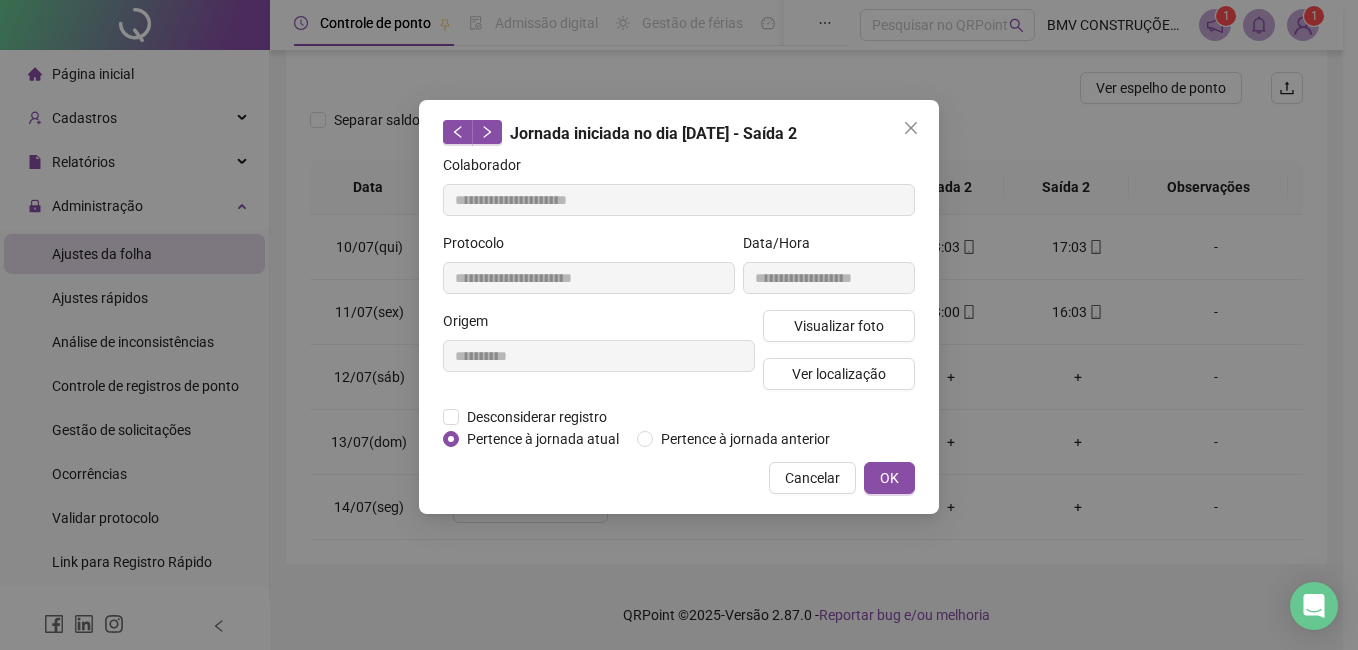 click on "Cancelar" at bounding box center (812, 478) 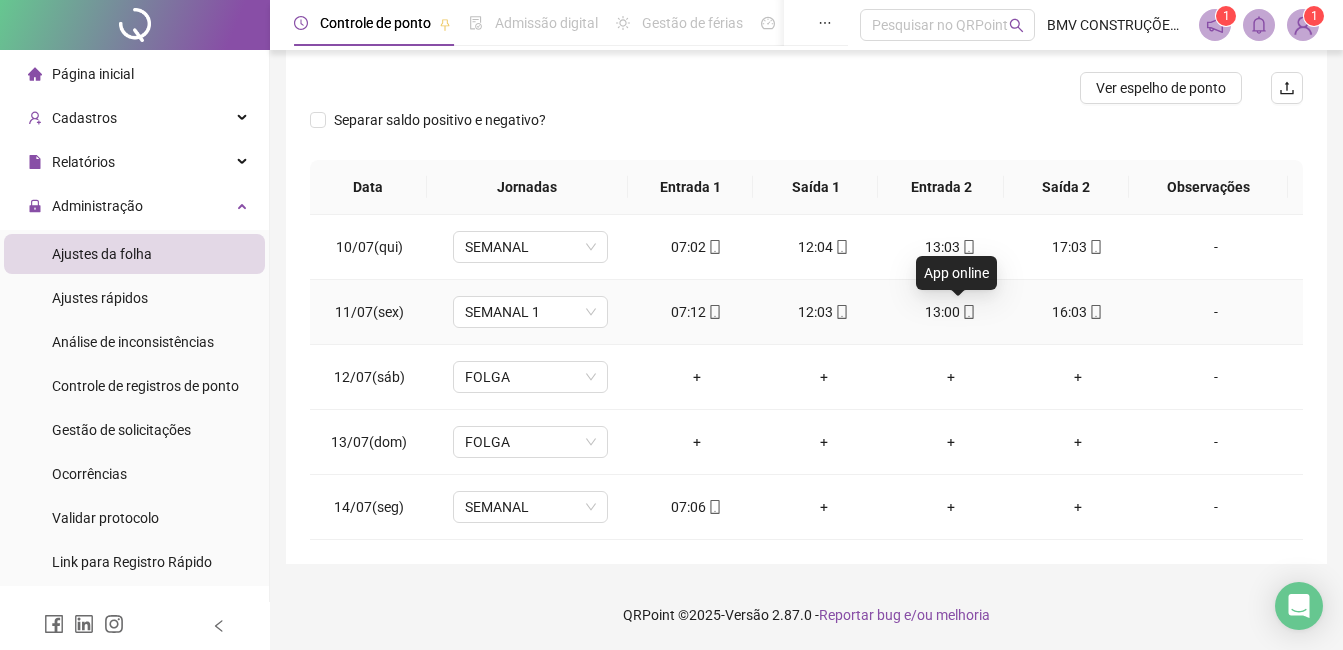 click 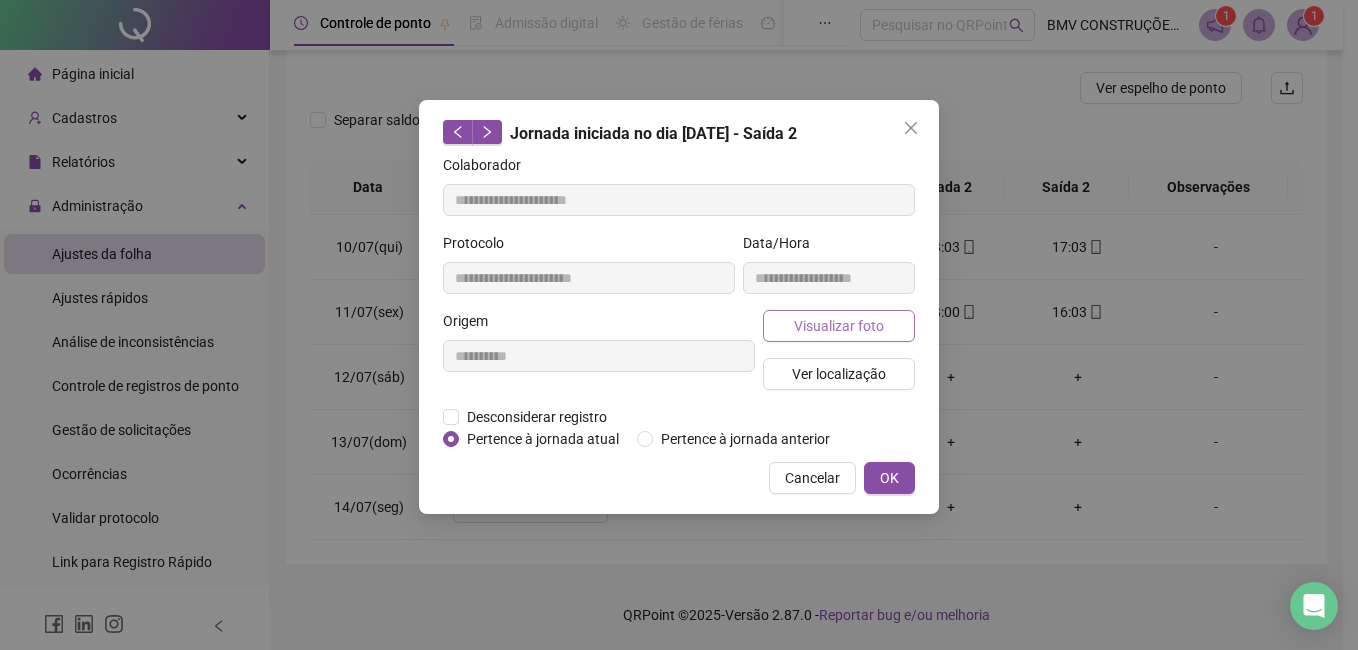click on "Visualizar foto" at bounding box center [839, 326] 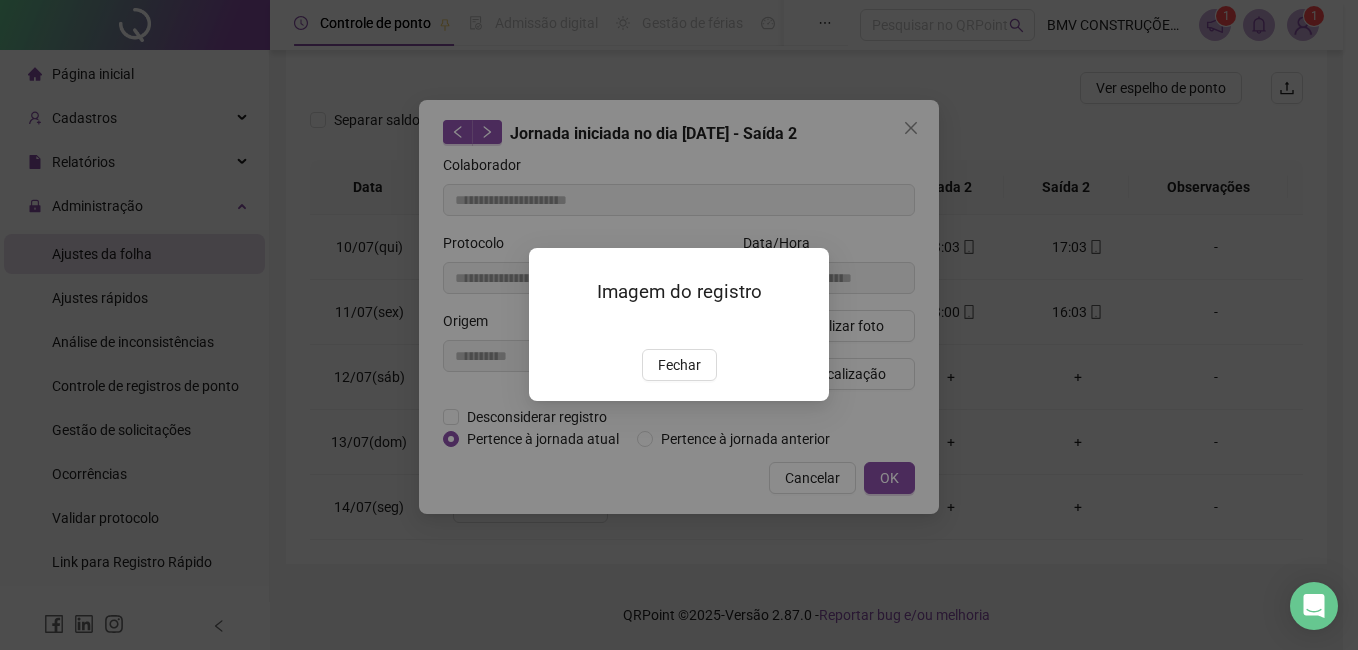 type on "**********" 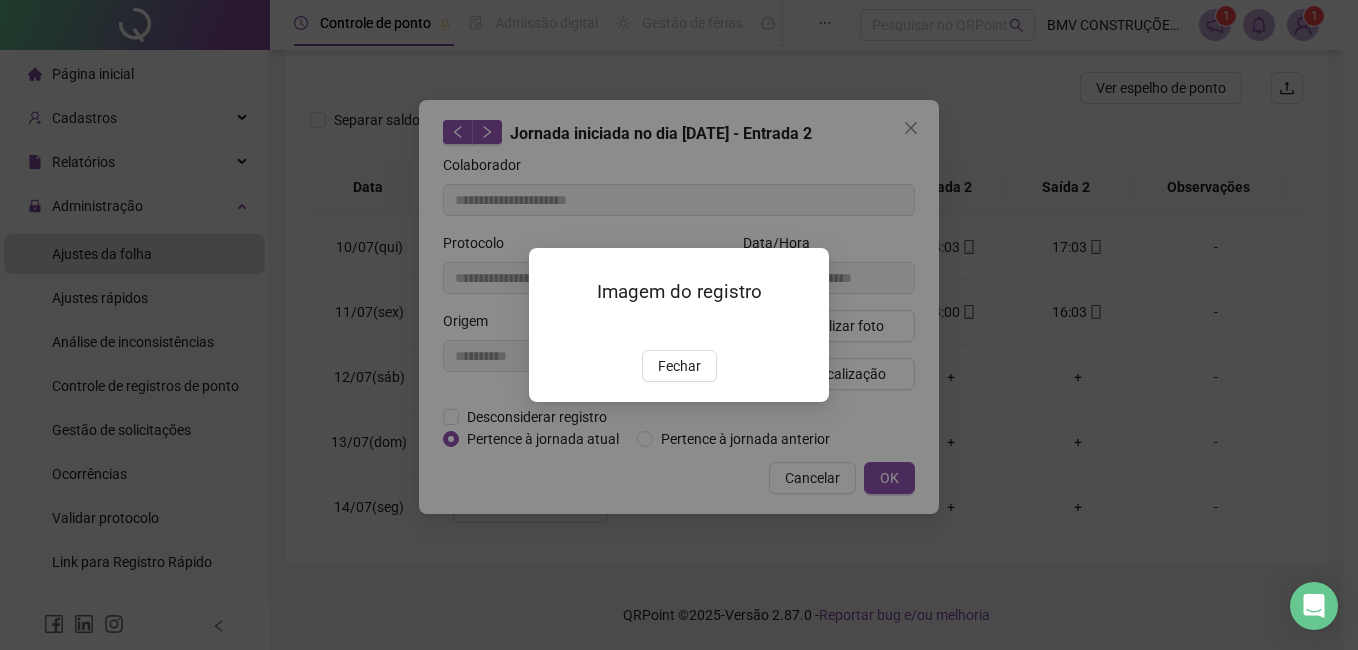 click at bounding box center [553, 328] 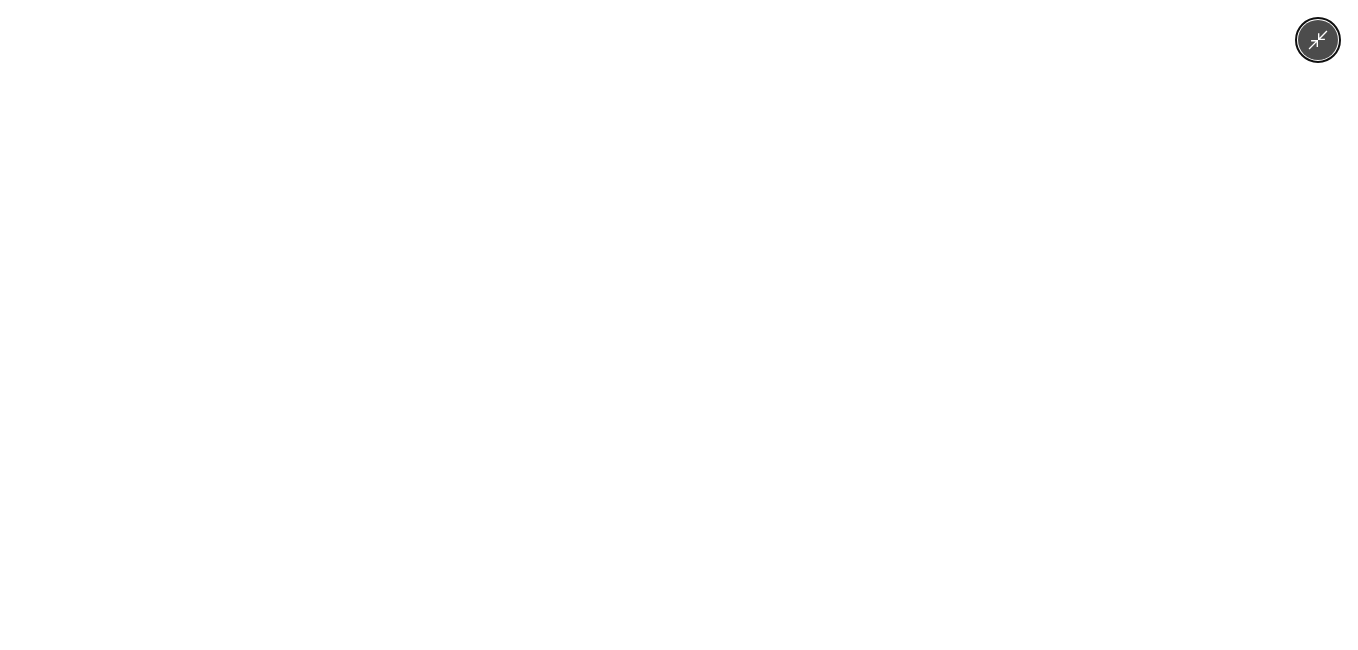 click at bounding box center [679, 325] 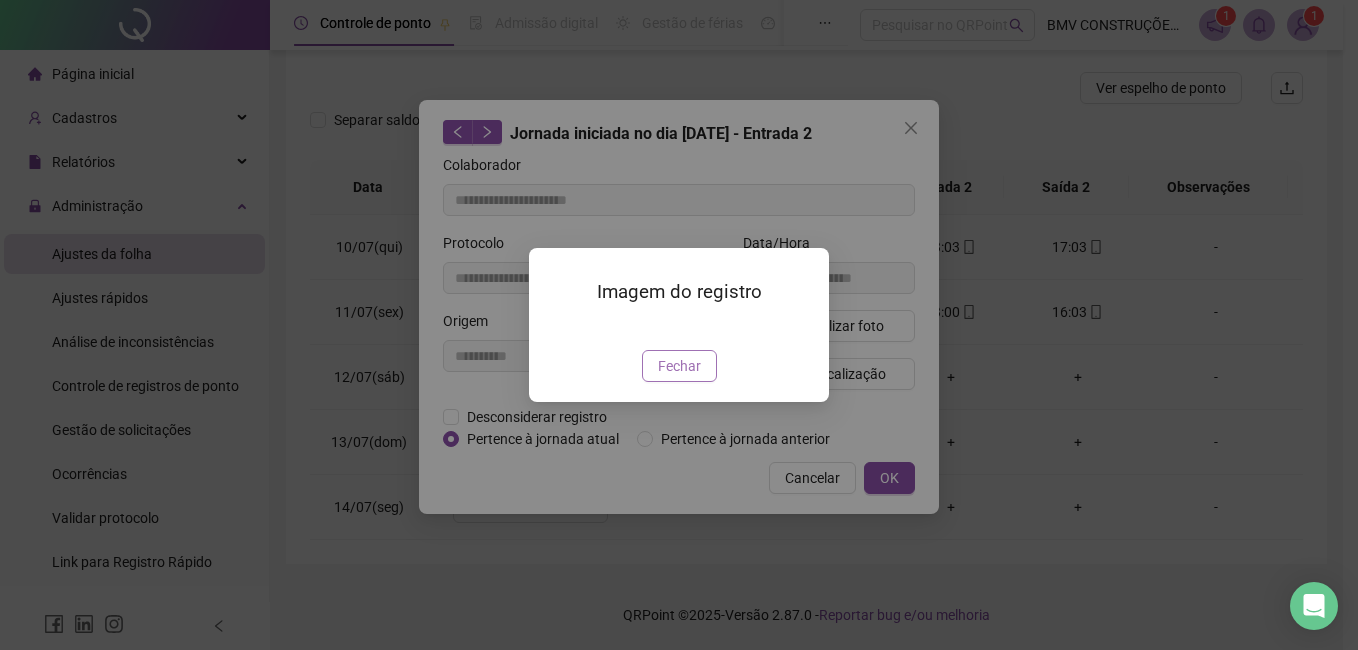 click on "Fechar" at bounding box center (679, 366) 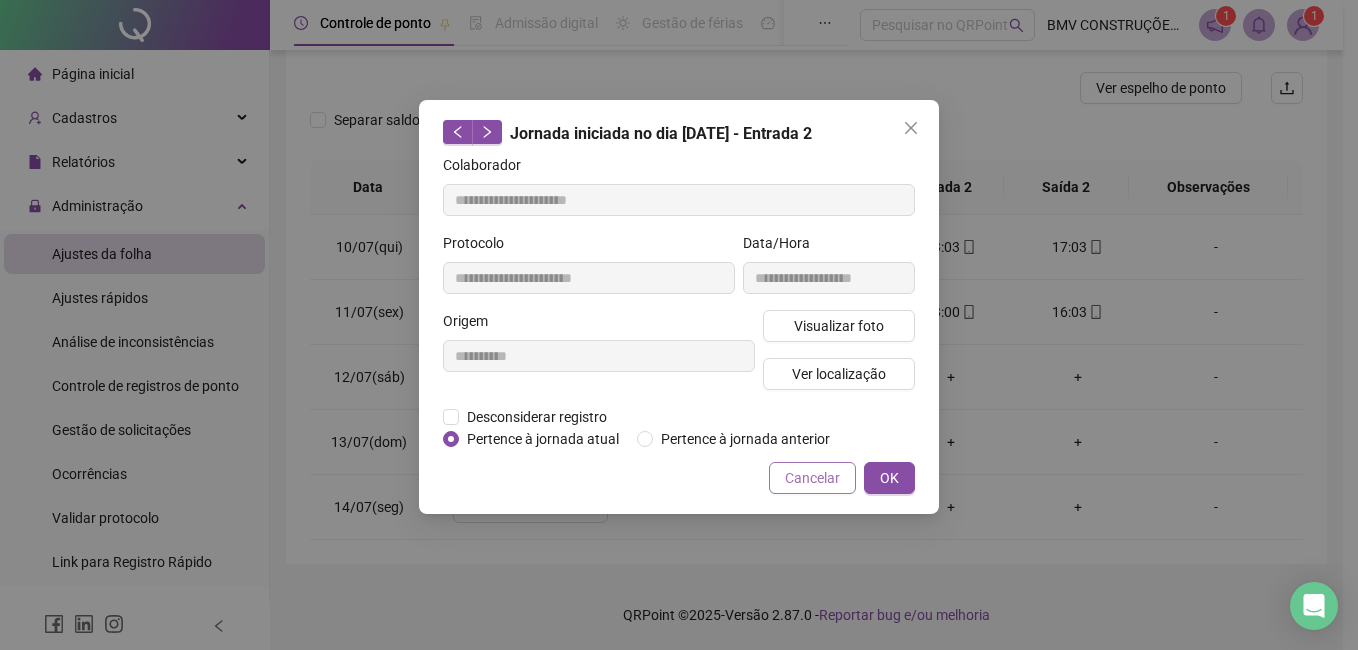 click on "Cancelar" at bounding box center [812, 478] 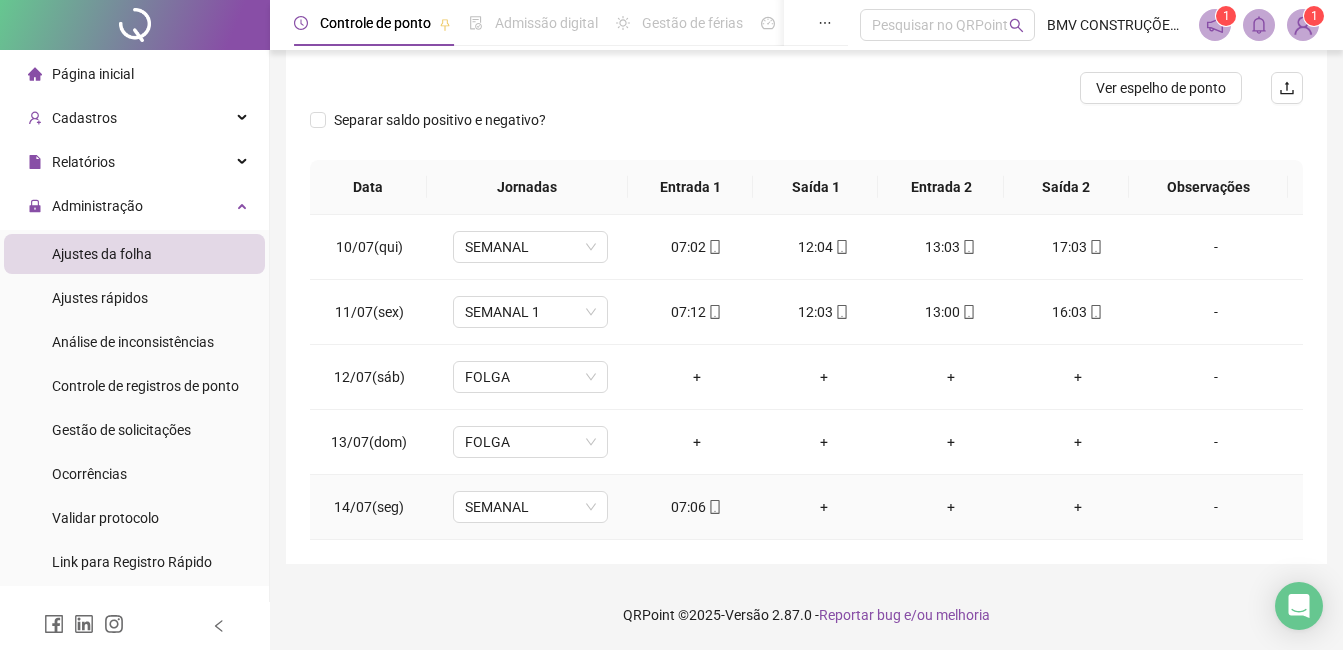 click on "07:06" at bounding box center [696, 507] 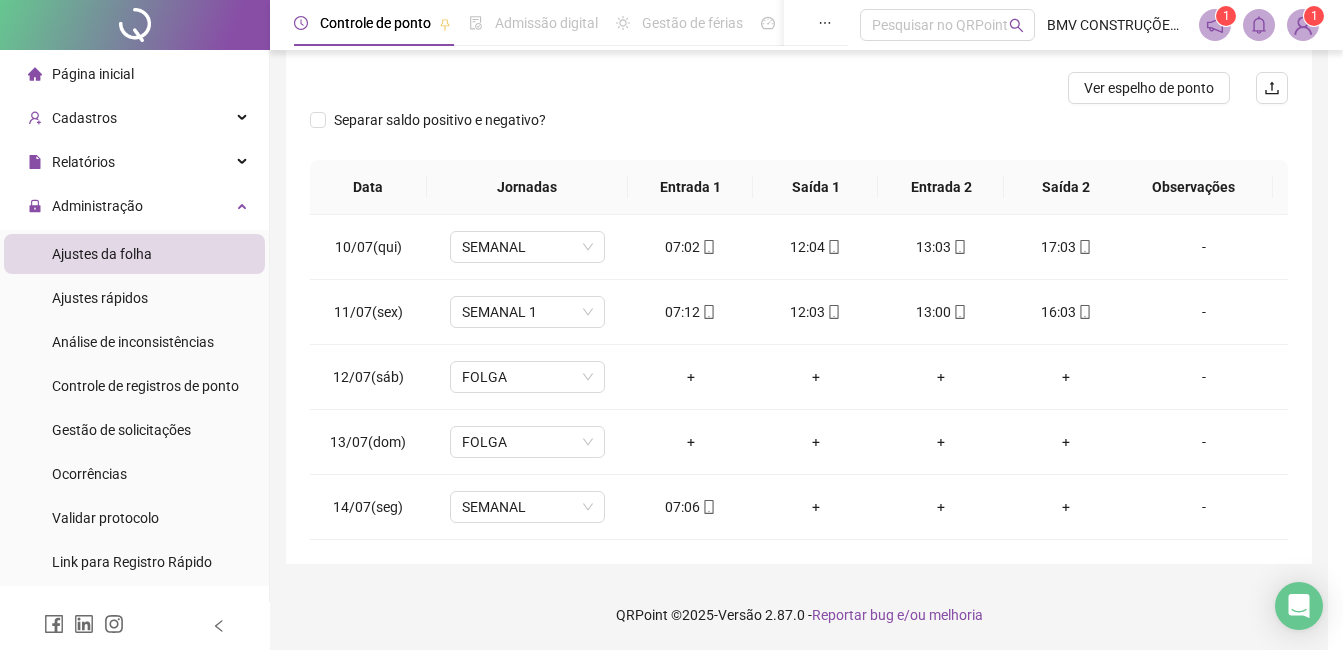 type on "**********" 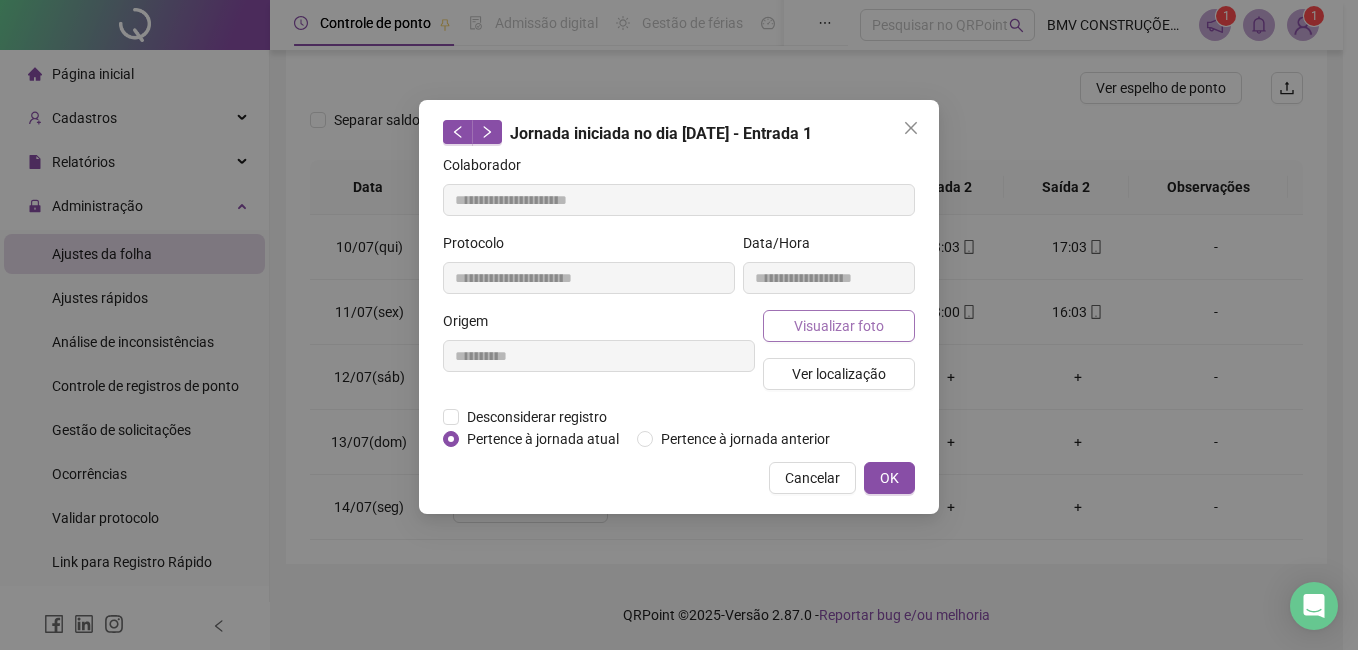 click on "Visualizar foto" at bounding box center (839, 326) 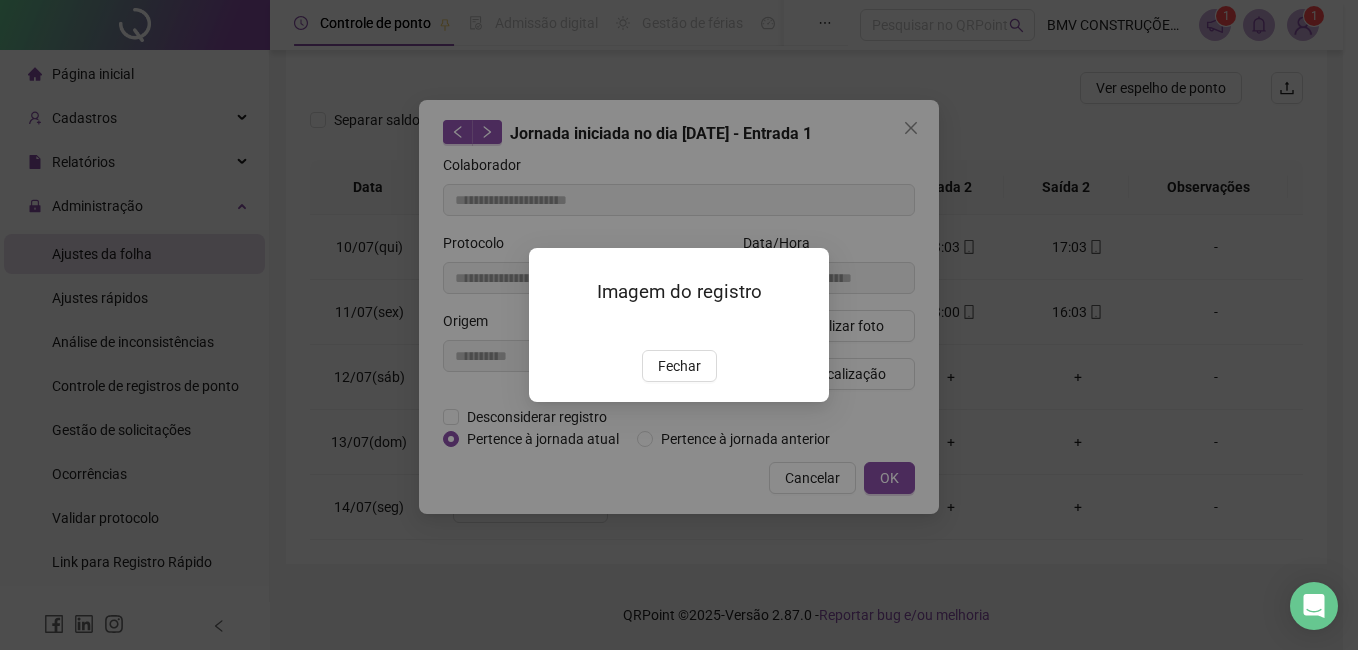 click at bounding box center (553, 328) 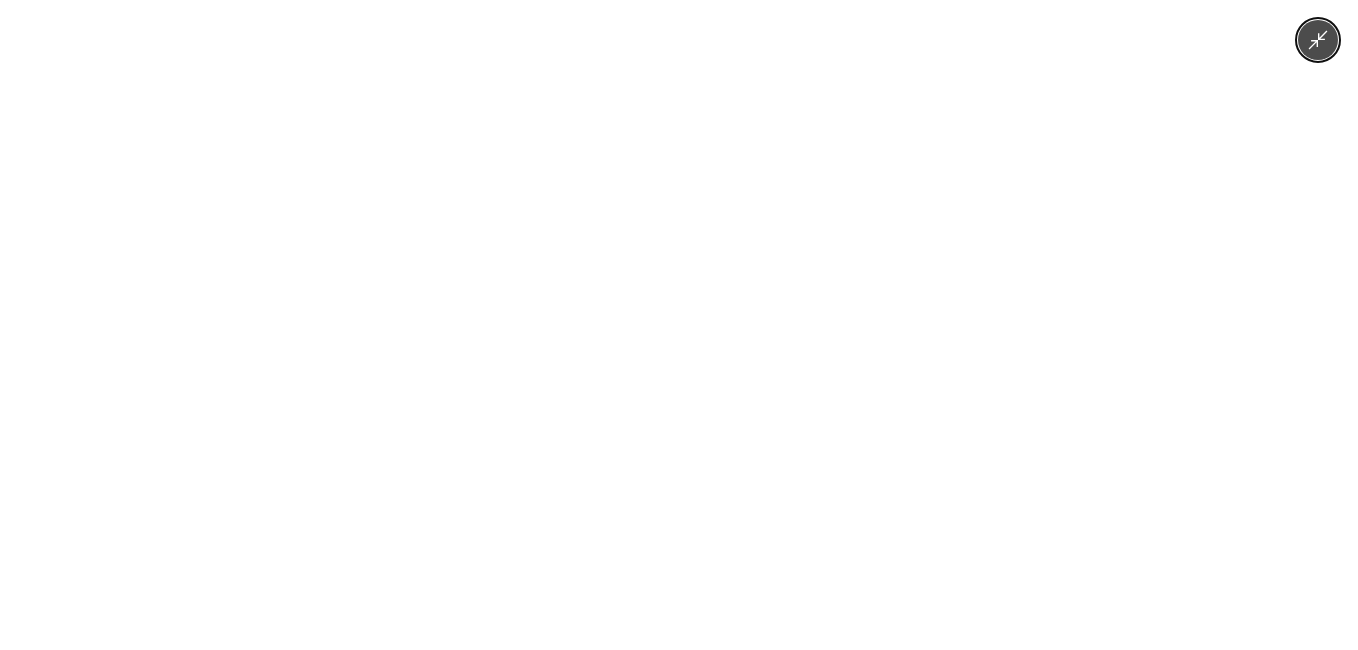 click at bounding box center (679, 325) 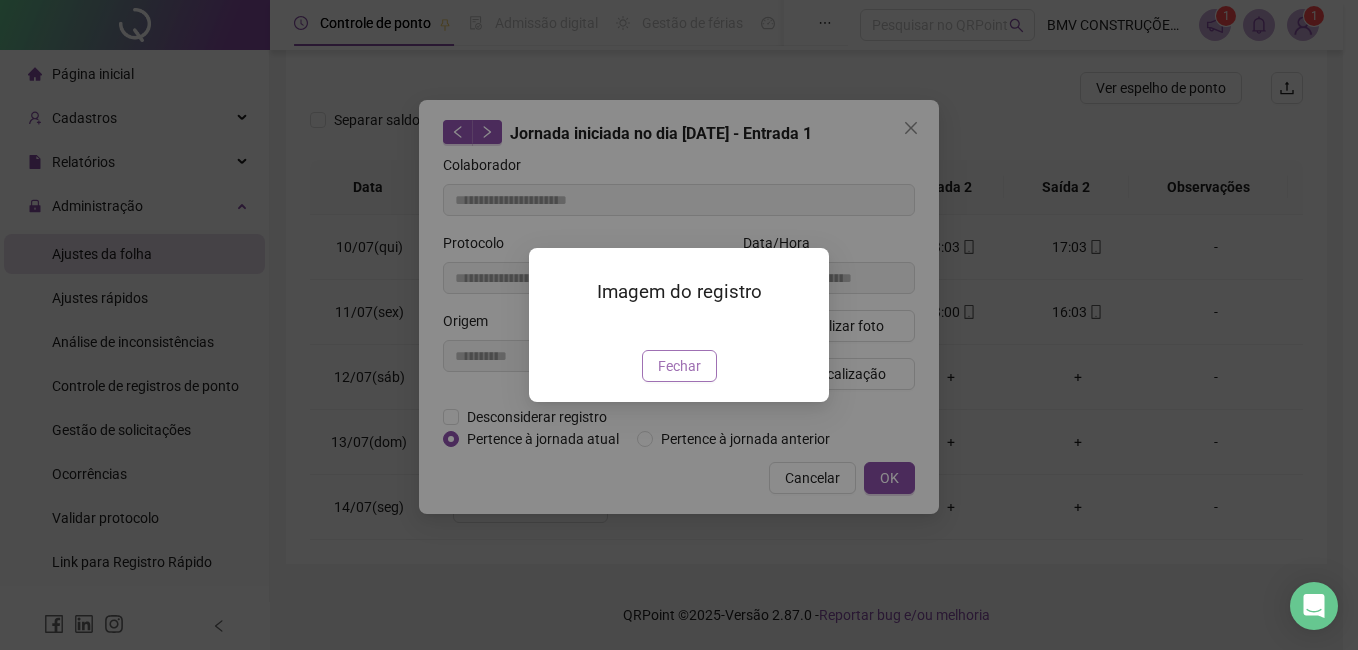click on "Fechar" at bounding box center (679, 366) 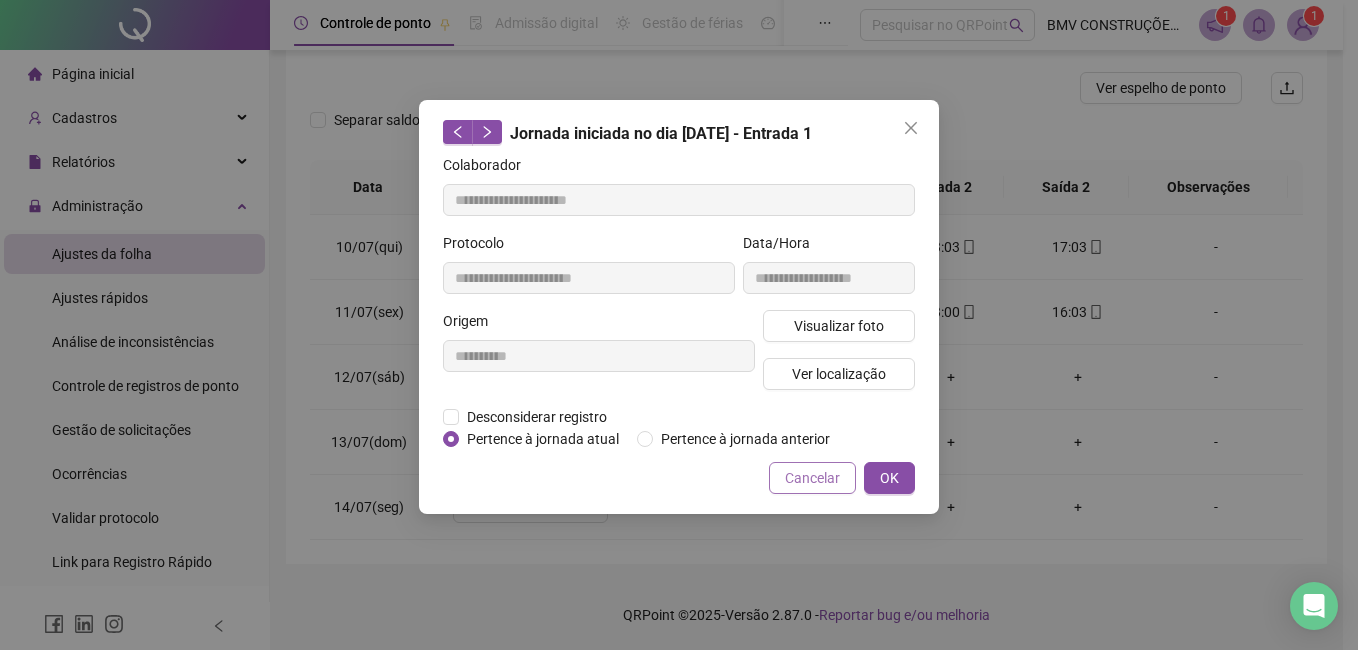 click on "Cancelar" at bounding box center [812, 478] 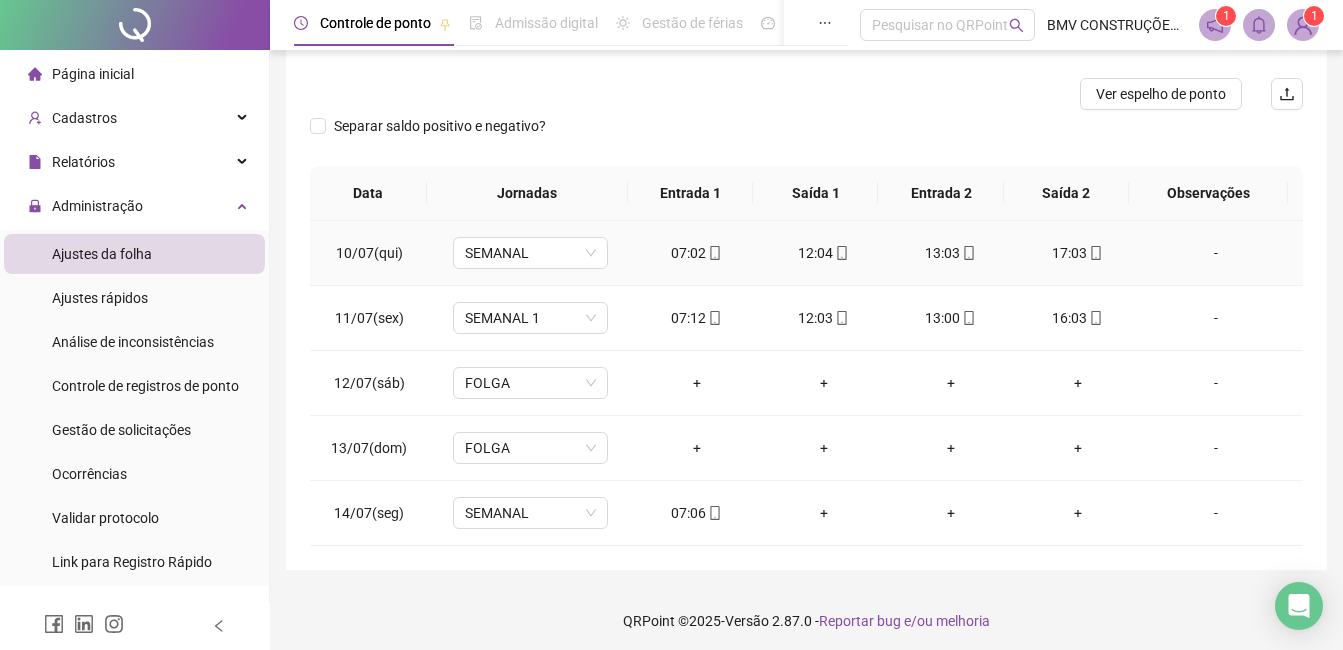 scroll, scrollTop: 0, scrollLeft: 0, axis: both 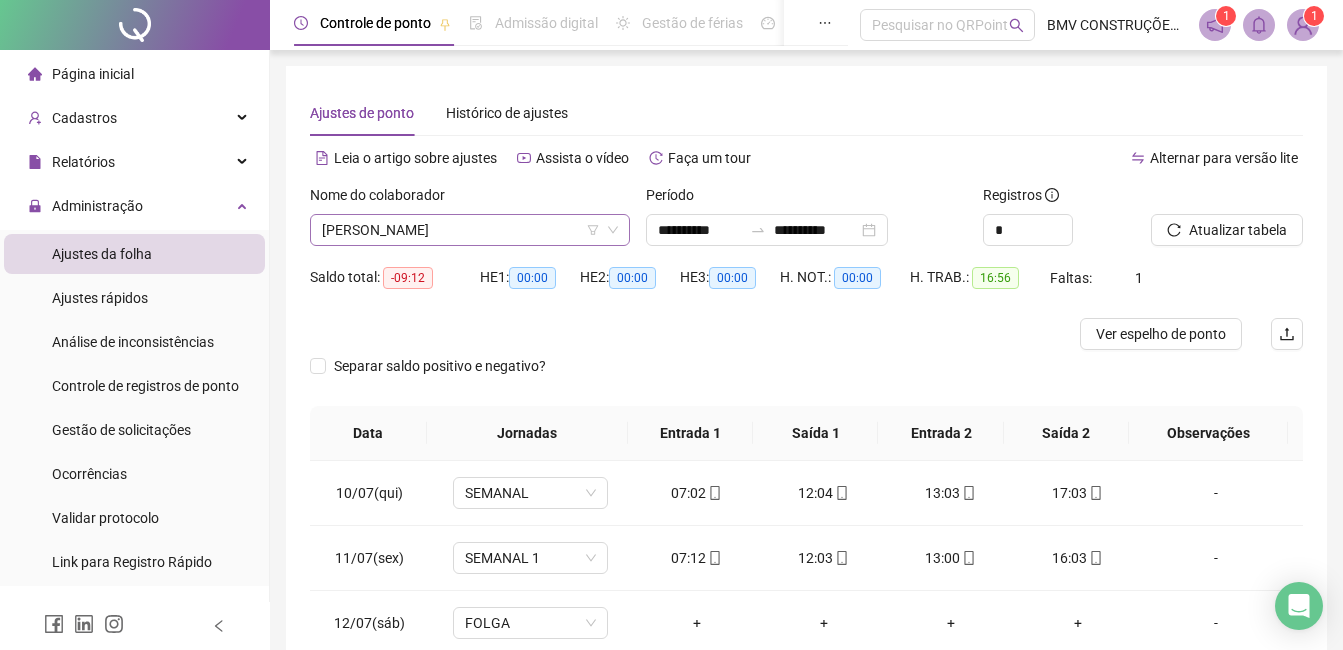 click on "[PERSON_NAME]" at bounding box center (470, 230) 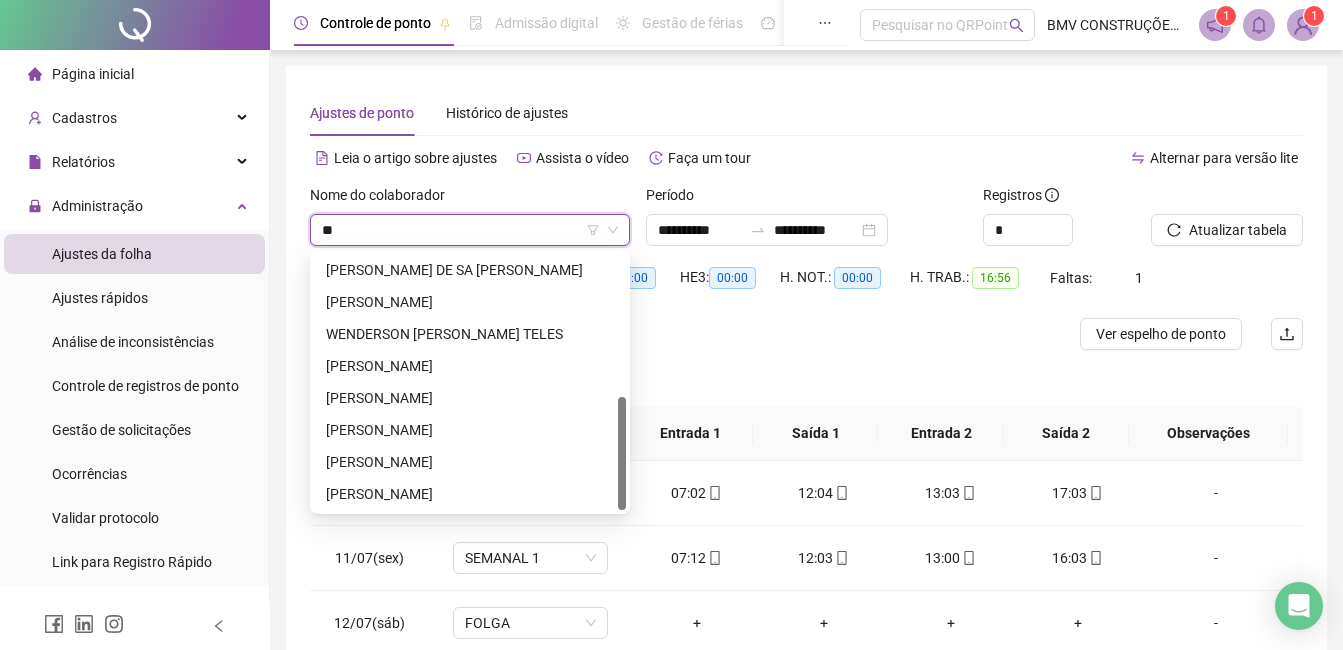 scroll, scrollTop: 0, scrollLeft: 0, axis: both 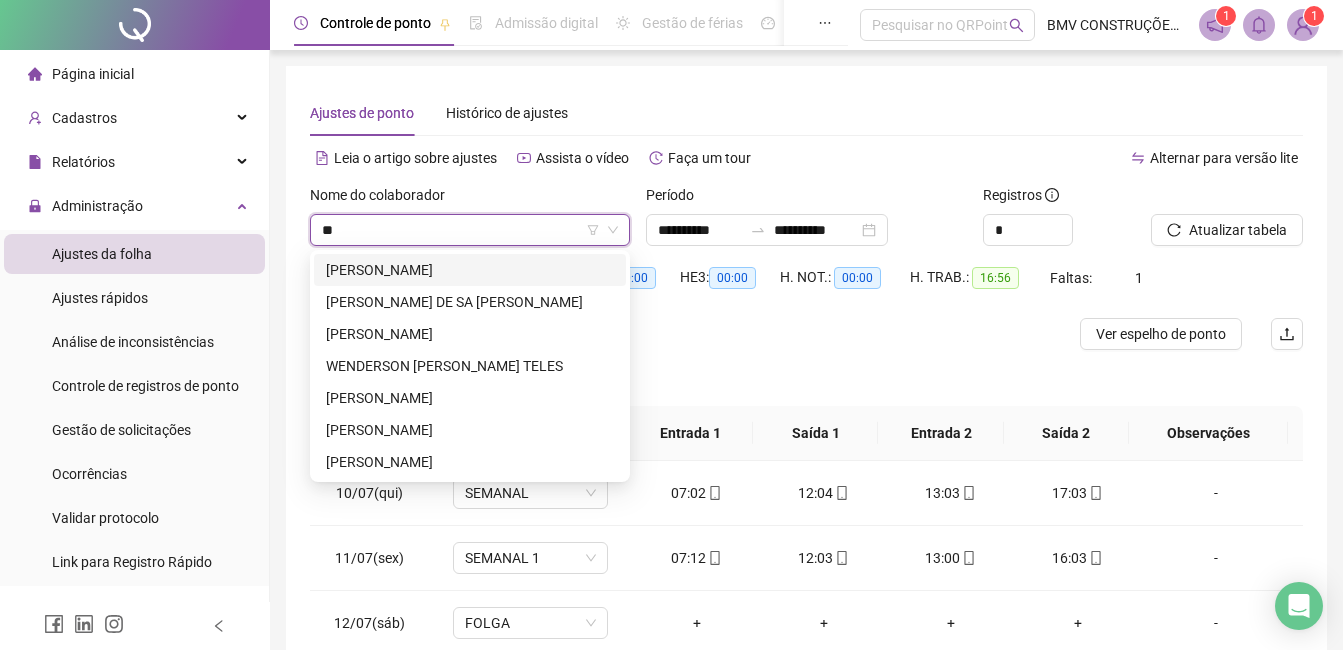 type on "***" 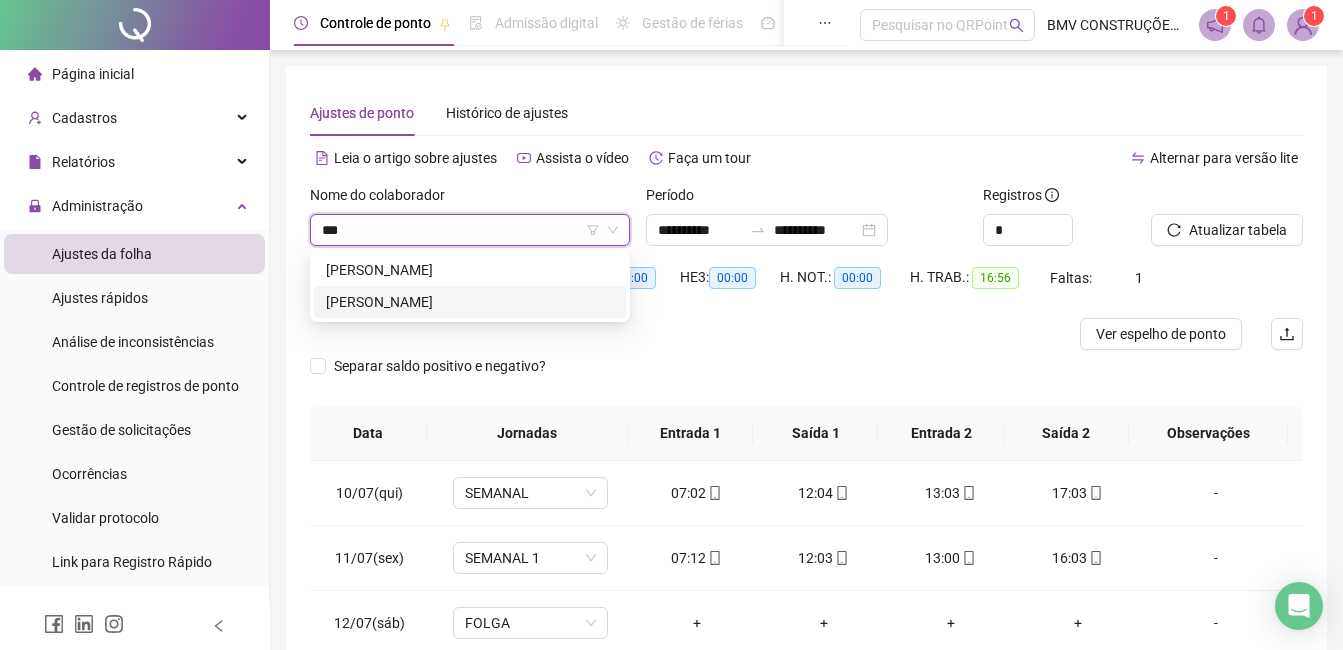 click on "[PERSON_NAME]" at bounding box center (470, 302) 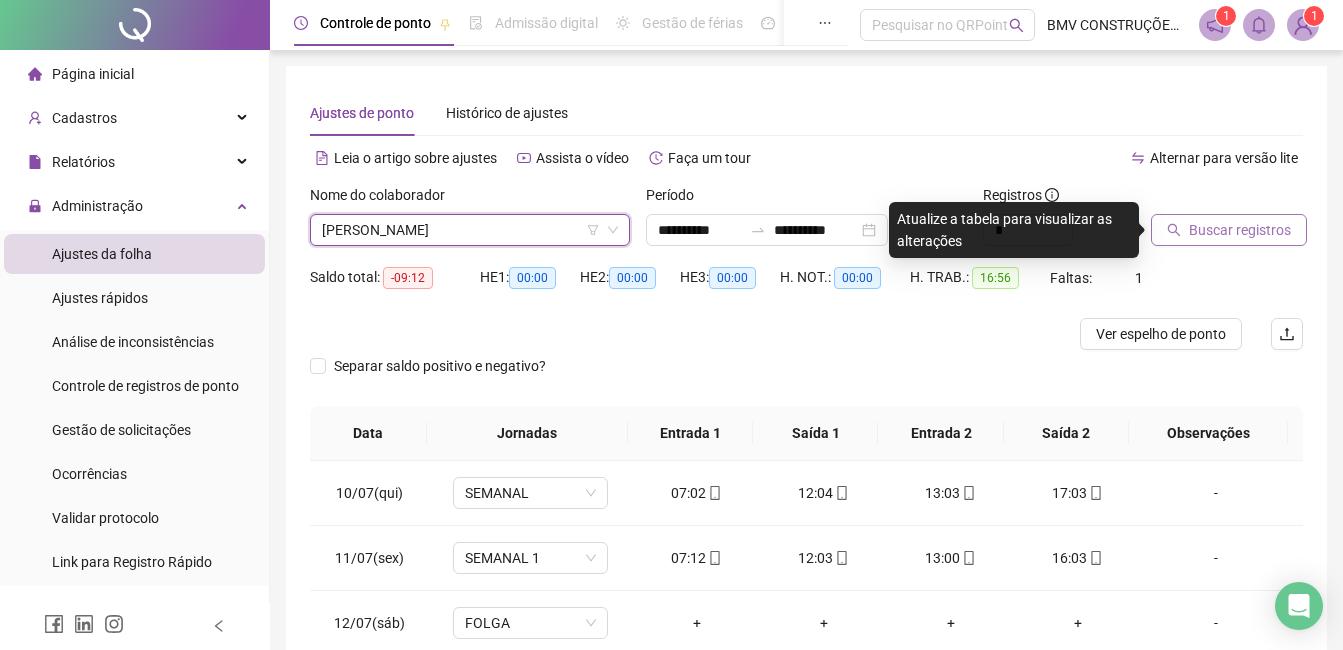 click on "Buscar registros" at bounding box center (1240, 230) 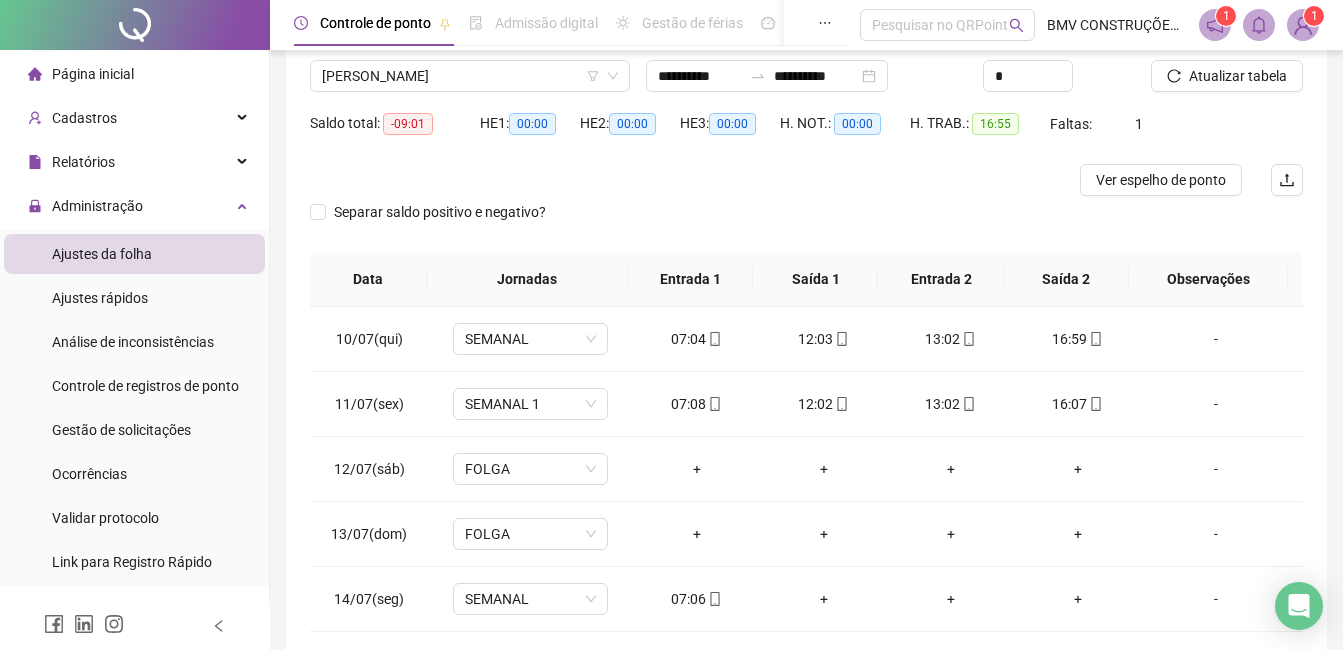 scroll, scrollTop: 246, scrollLeft: 0, axis: vertical 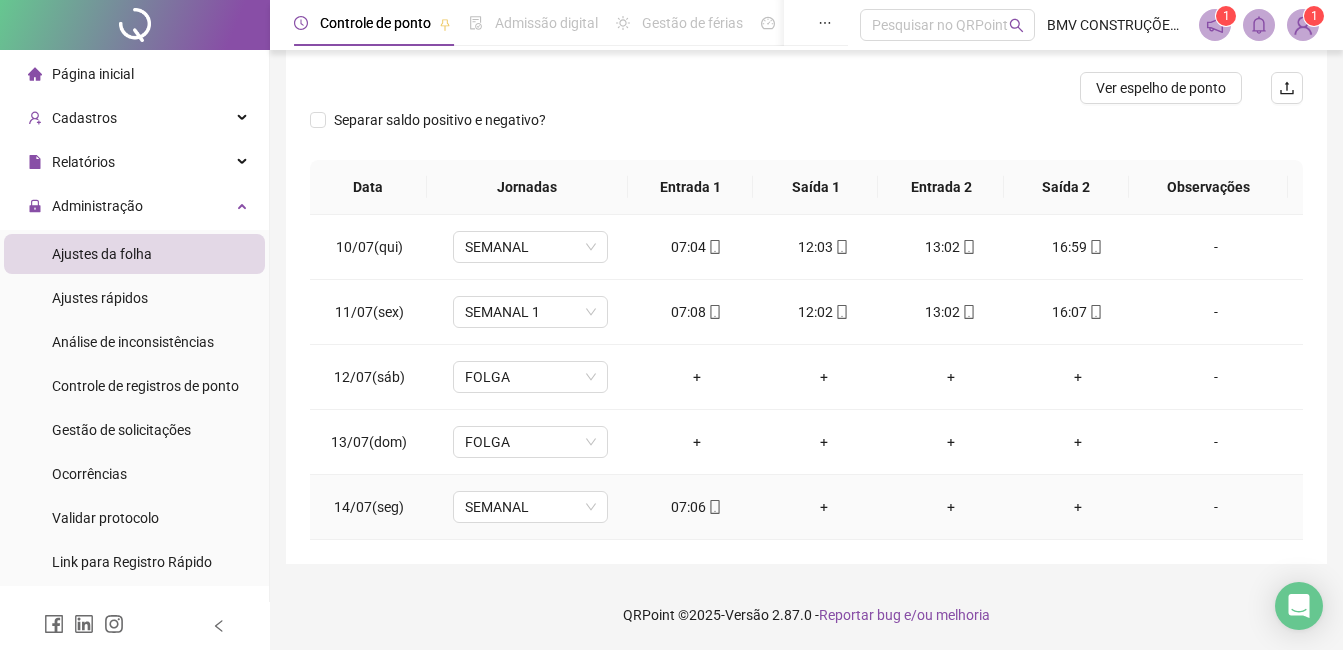 click on "07:06" at bounding box center (696, 507) 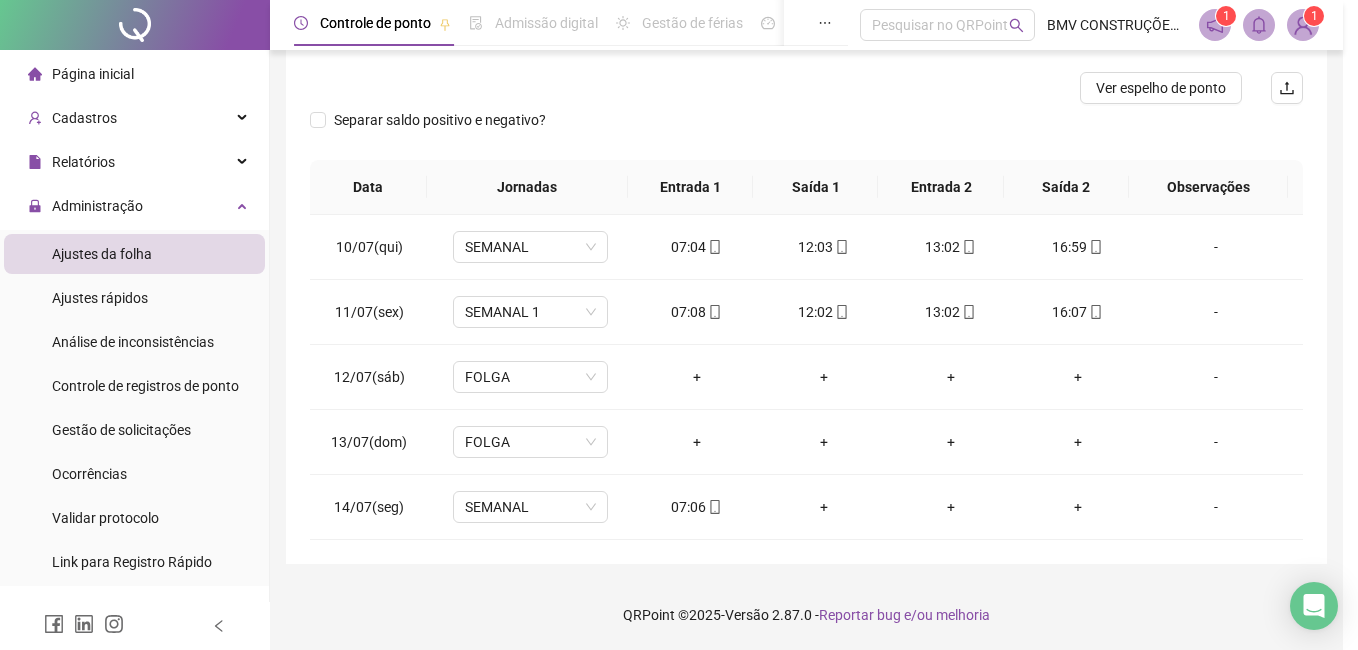 type on "**********" 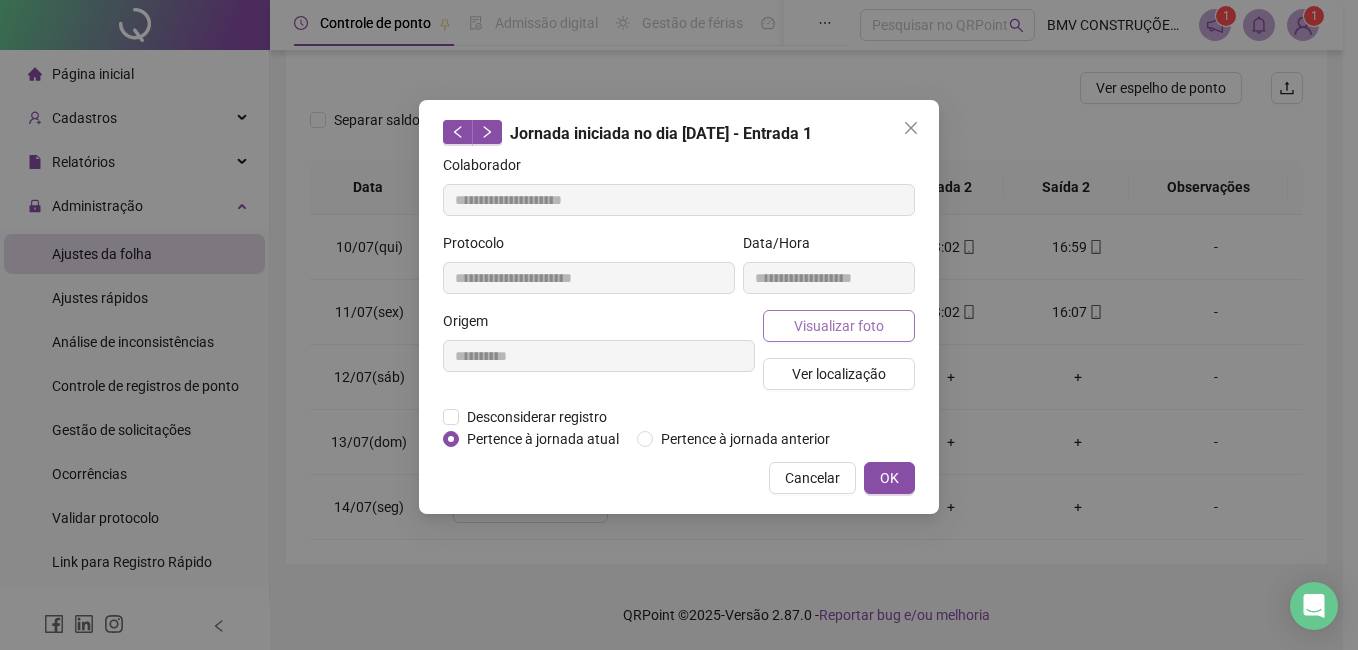 click on "Visualizar foto" at bounding box center (839, 326) 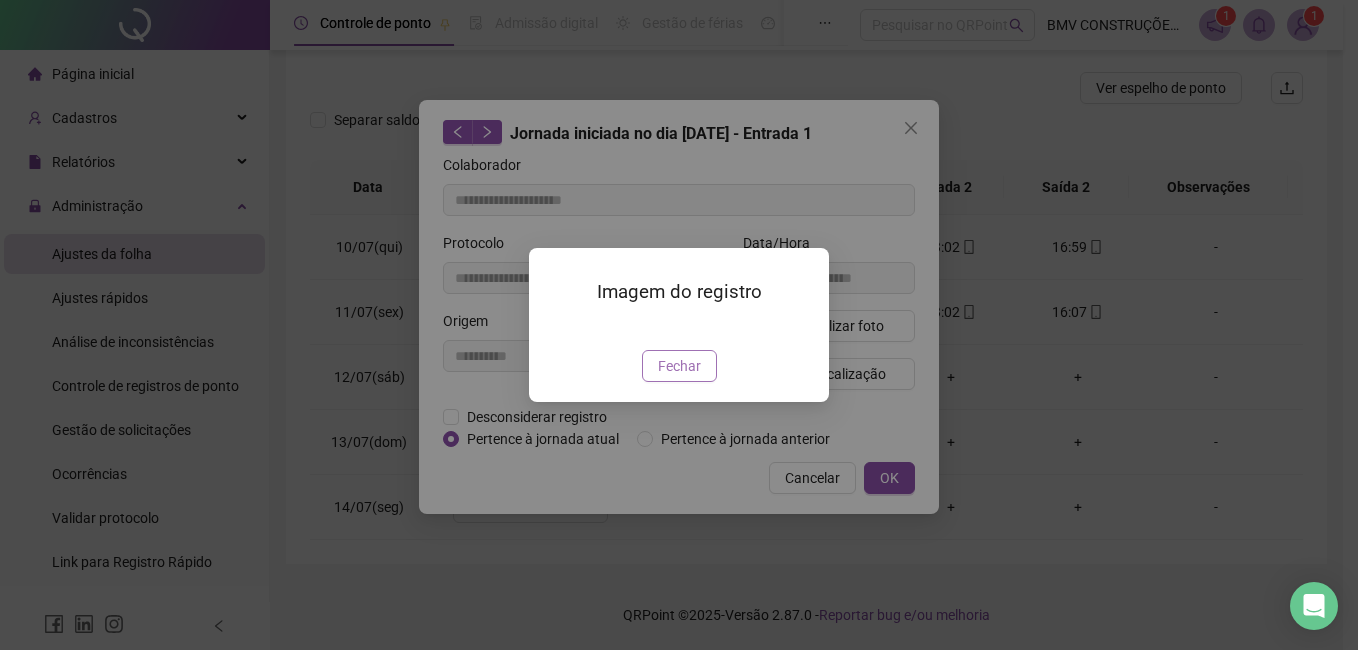 click on "Fechar" at bounding box center (679, 366) 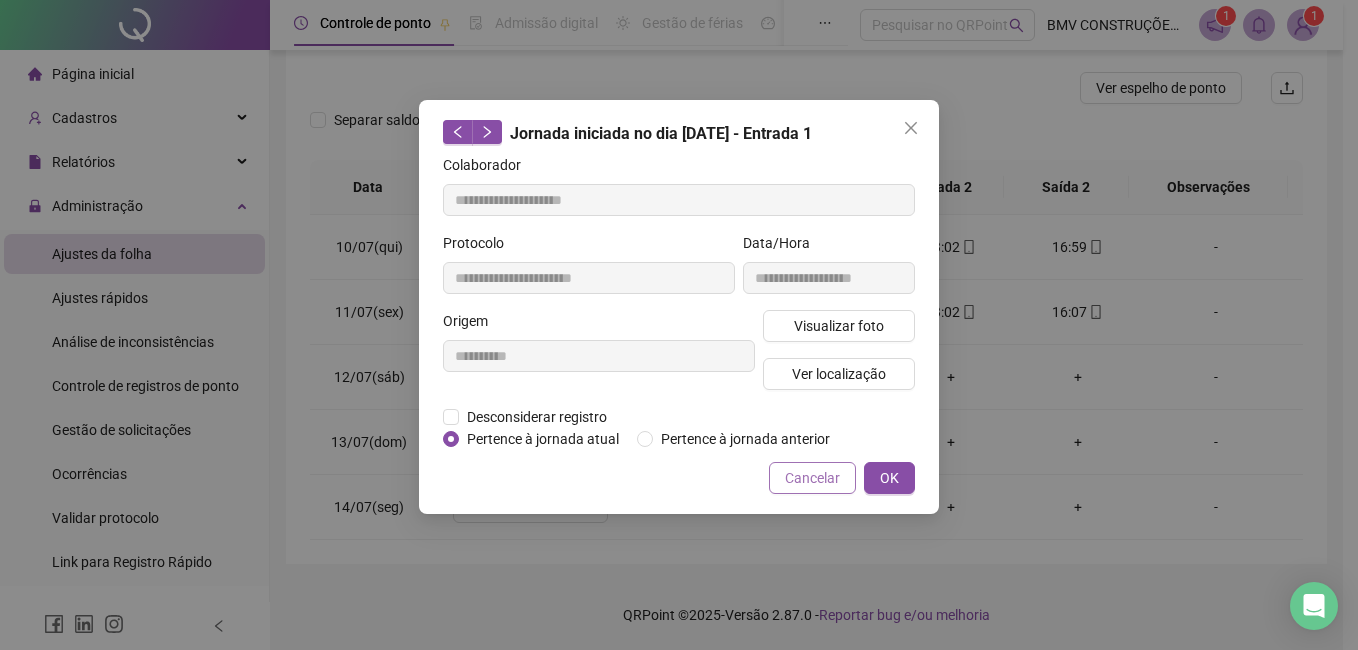 click on "Cancelar" at bounding box center (812, 478) 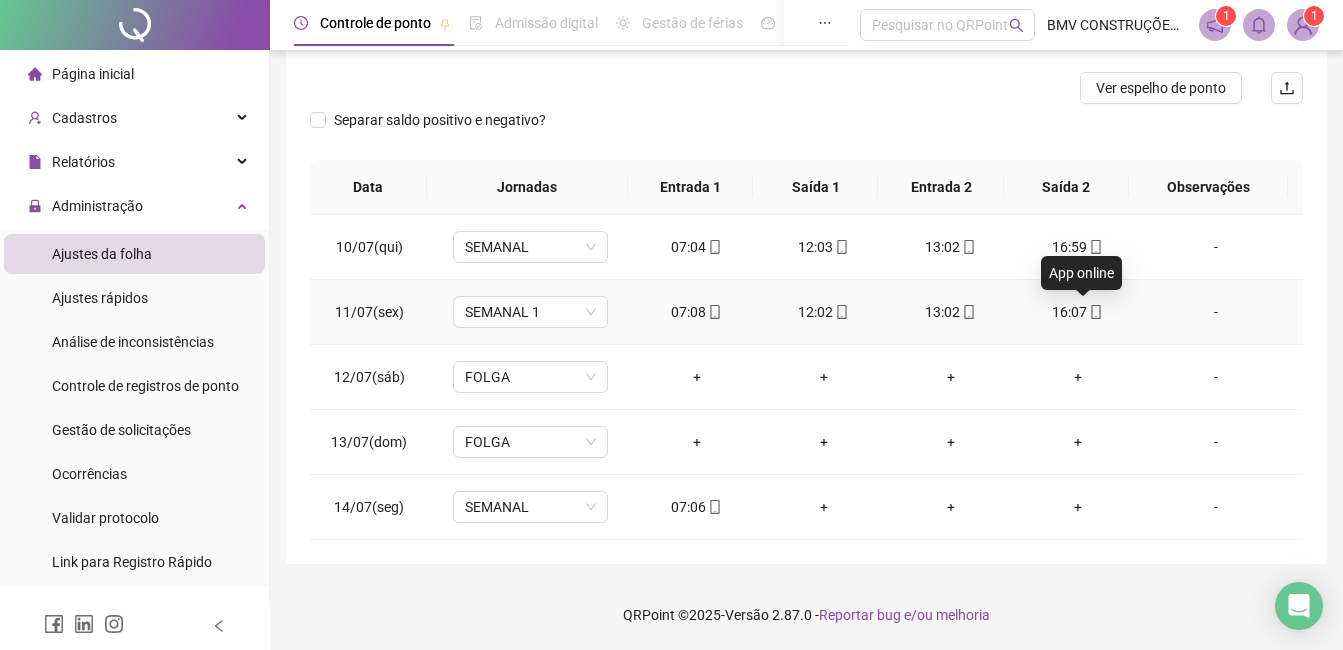 click 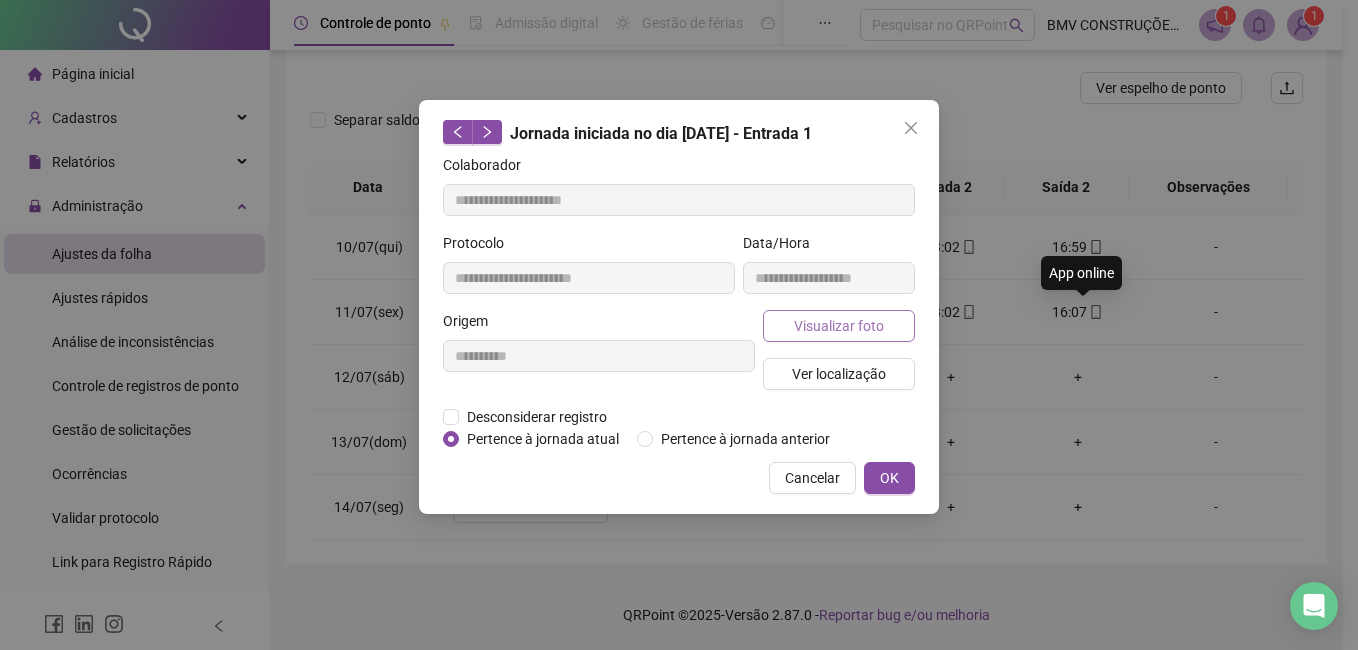 type on "**********" 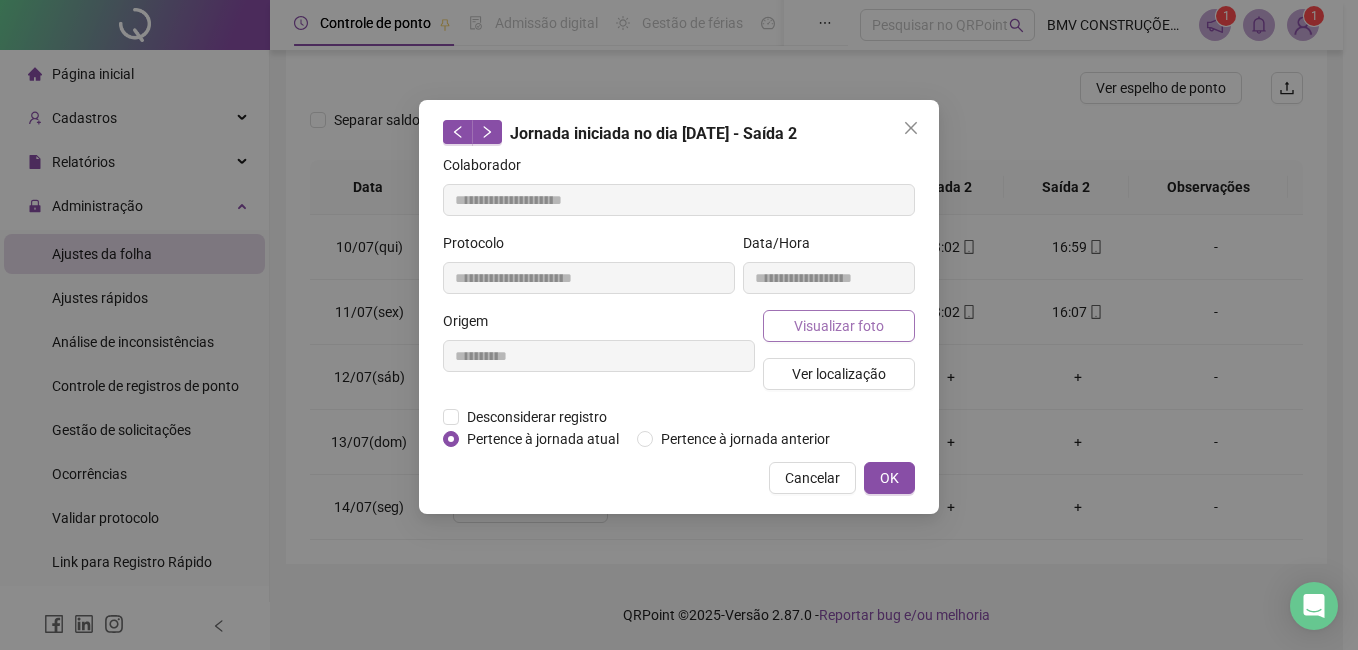 click on "Visualizar foto" at bounding box center (839, 326) 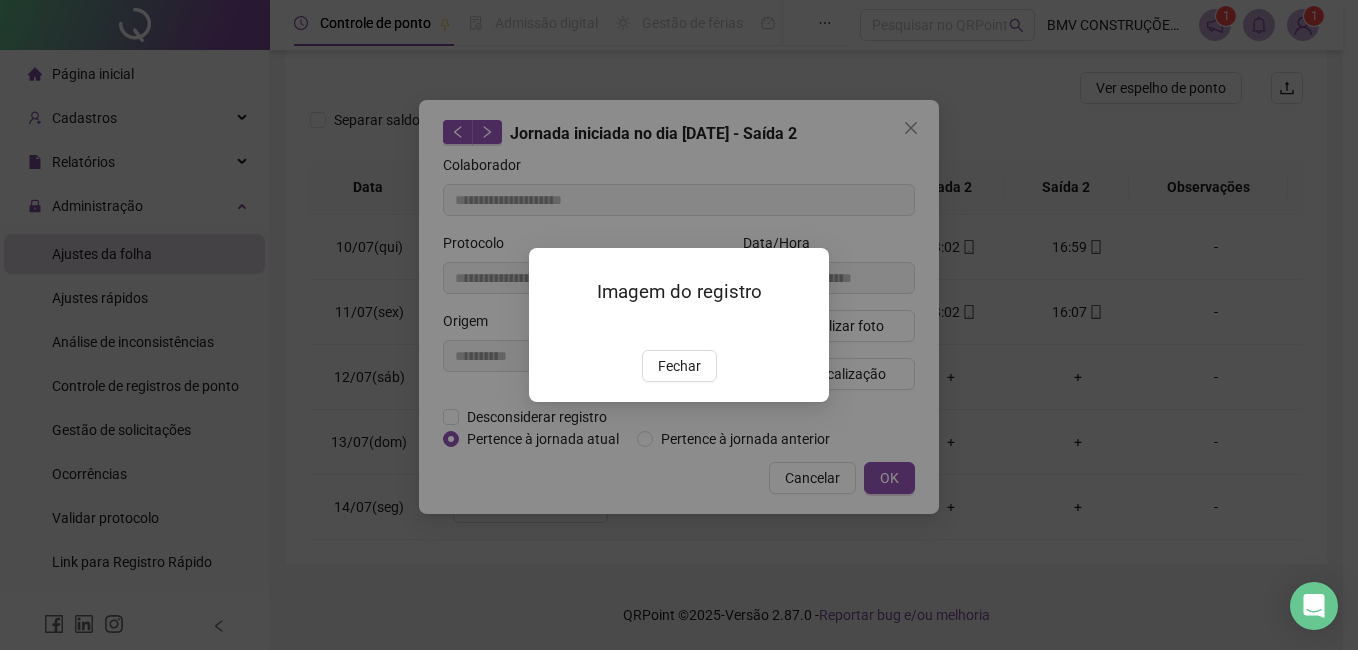click at bounding box center [553, 328] 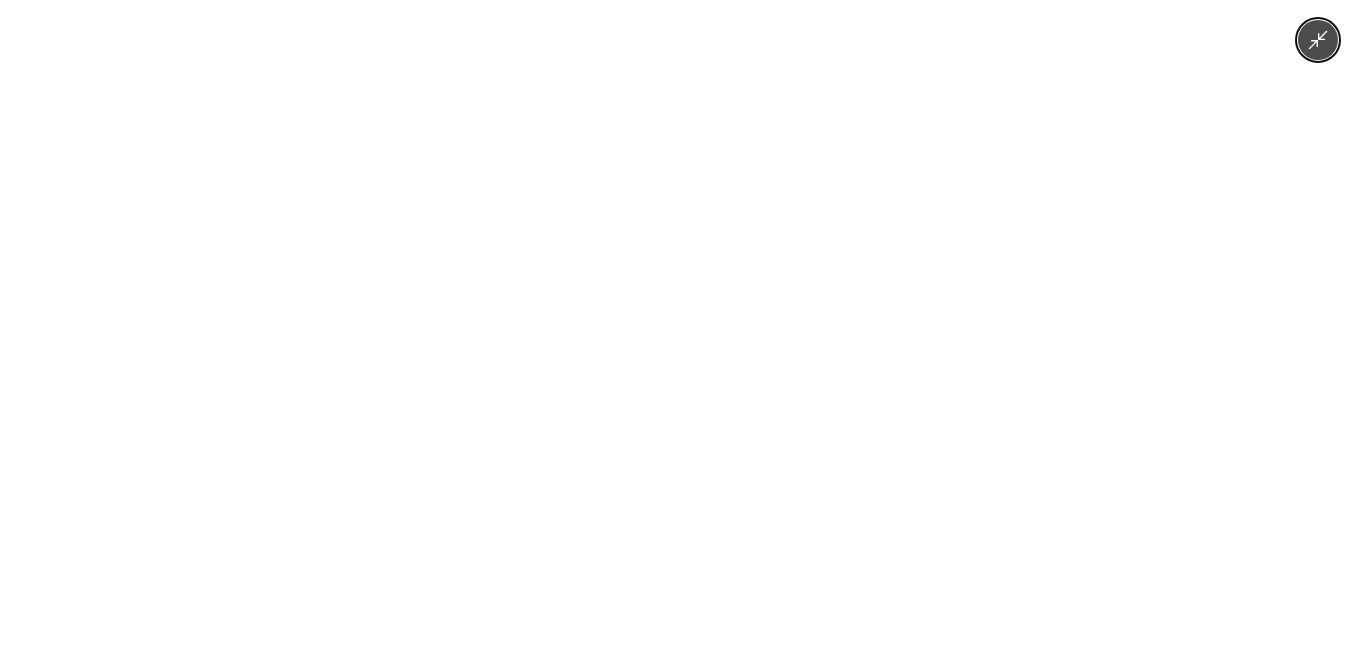 click at bounding box center (679, 325) 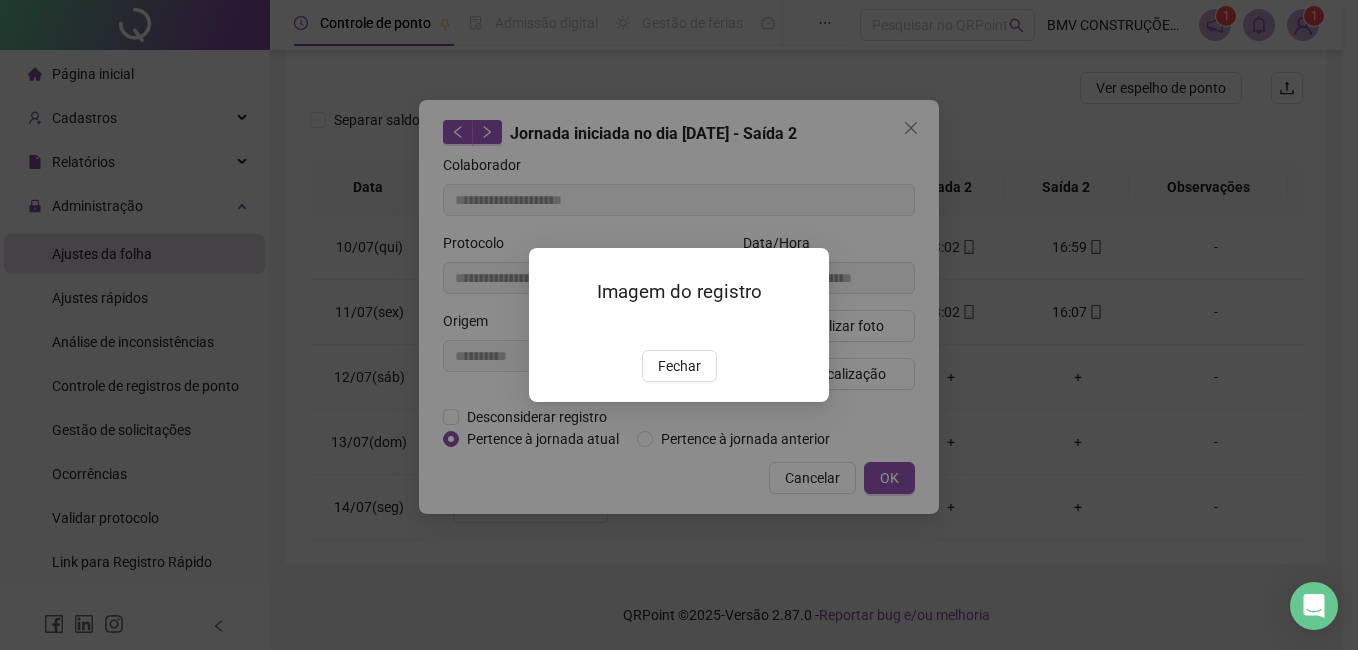 click on "Imagem do registro Fechar" at bounding box center [679, 324] 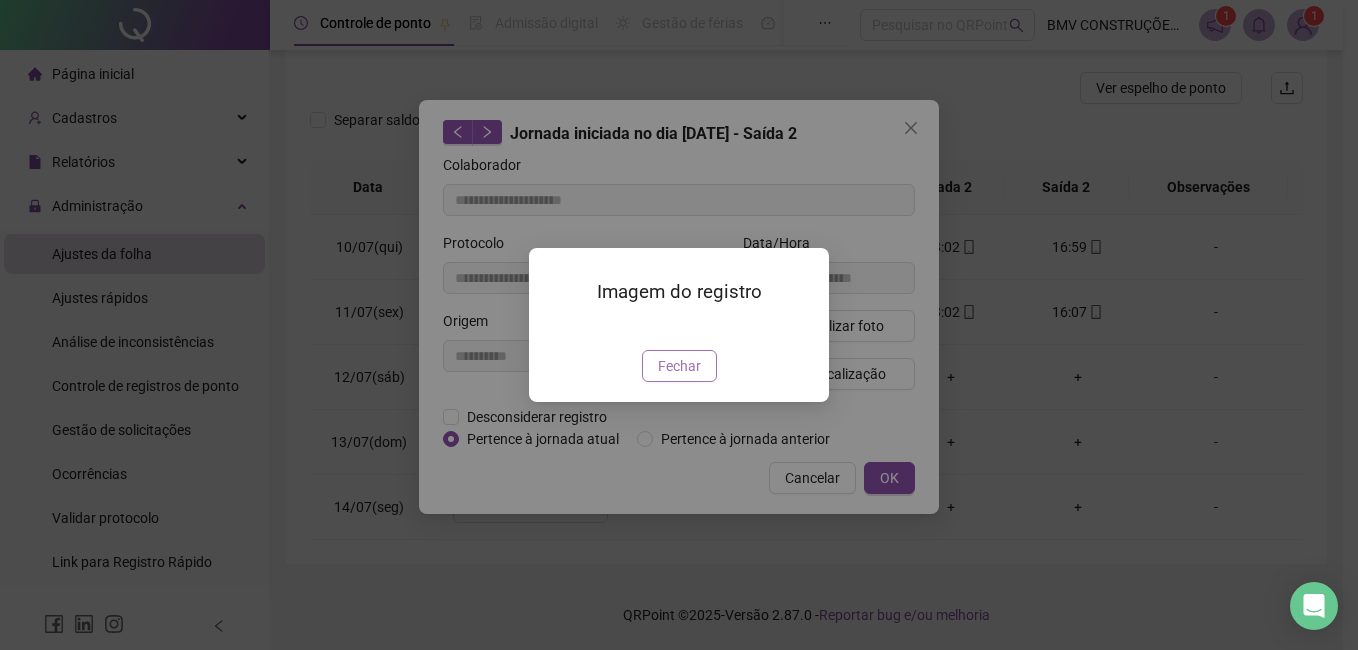 click on "Fechar" at bounding box center (679, 366) 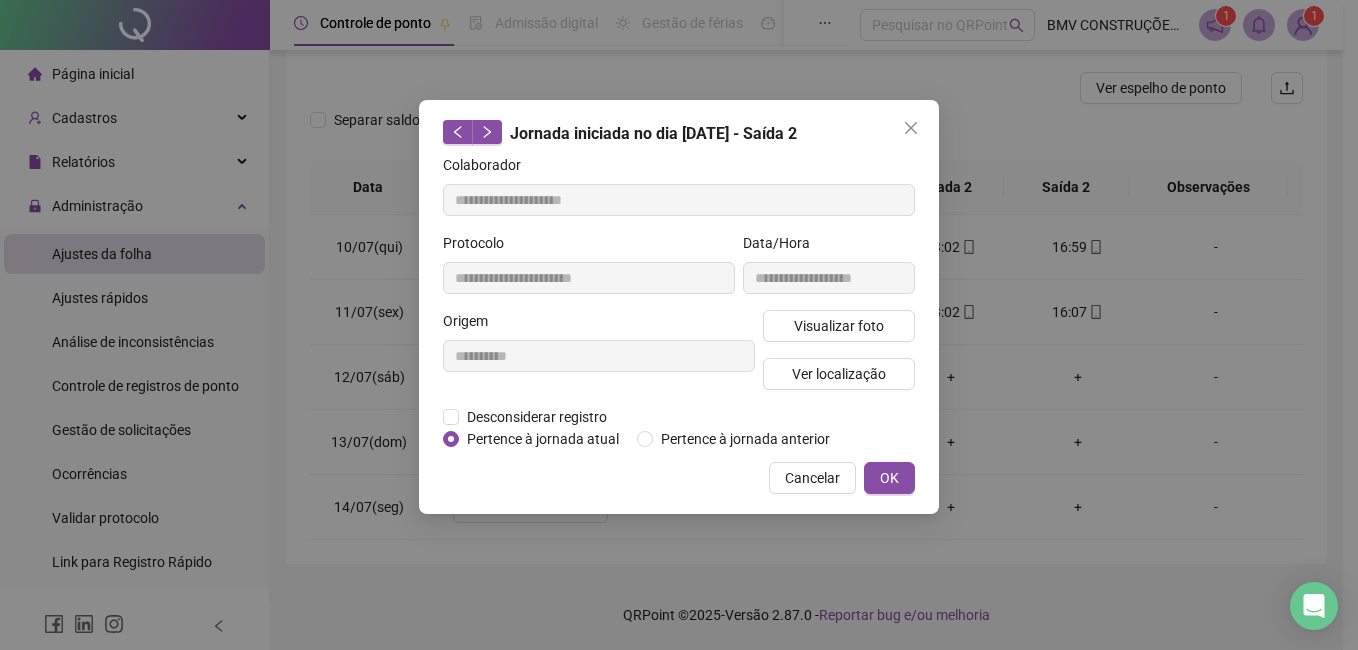 drag, startPoint x: 786, startPoint y: 482, endPoint x: 852, endPoint y: 384, distance: 118.15244 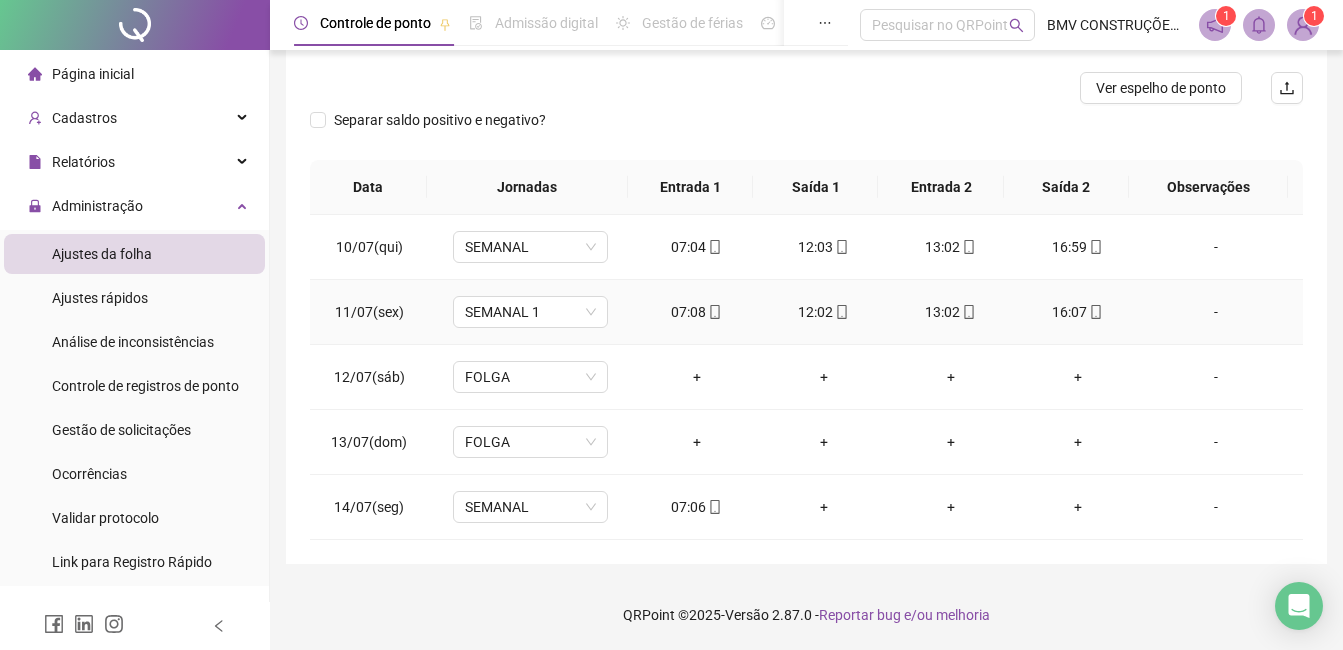 click at bounding box center [968, 312] 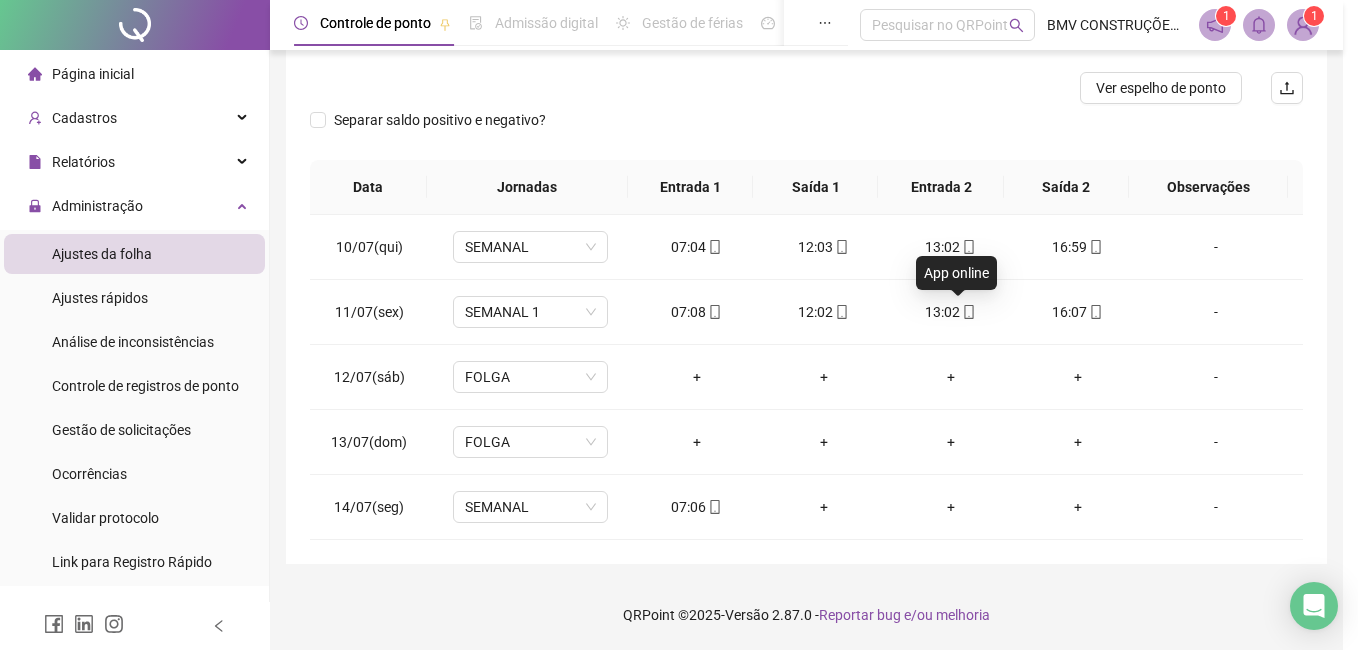 type on "**********" 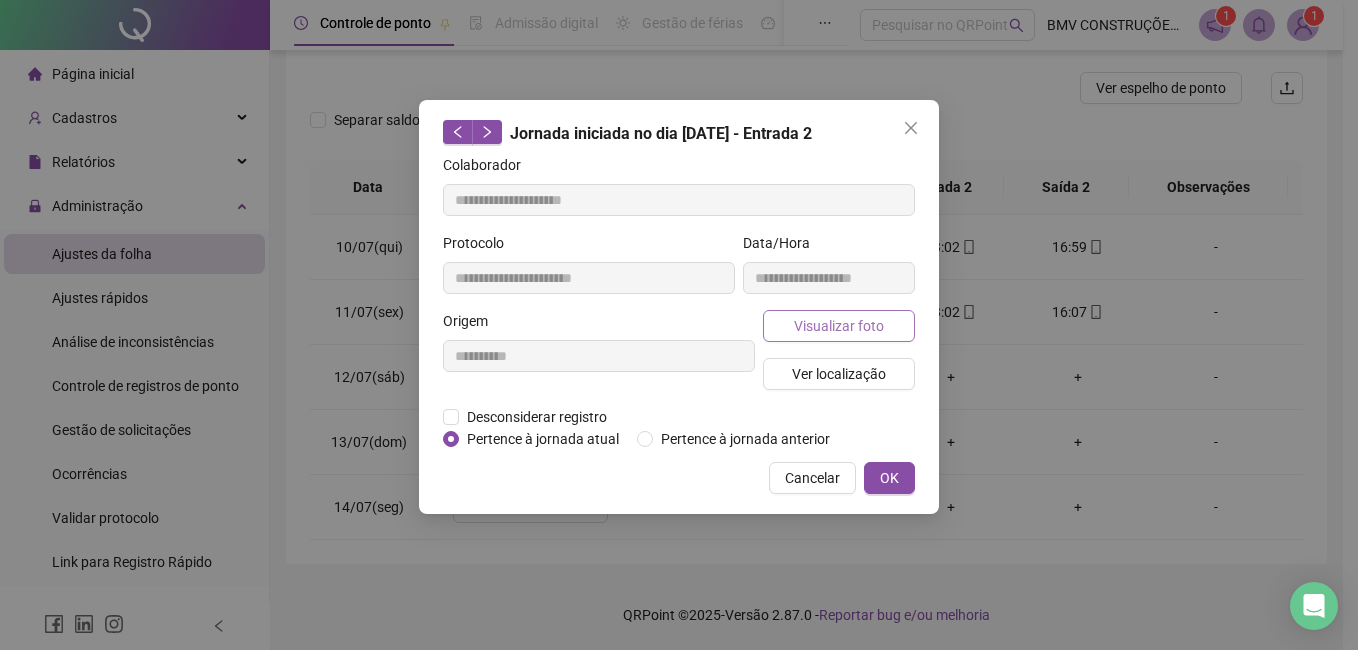 click on "Visualizar foto" at bounding box center (839, 326) 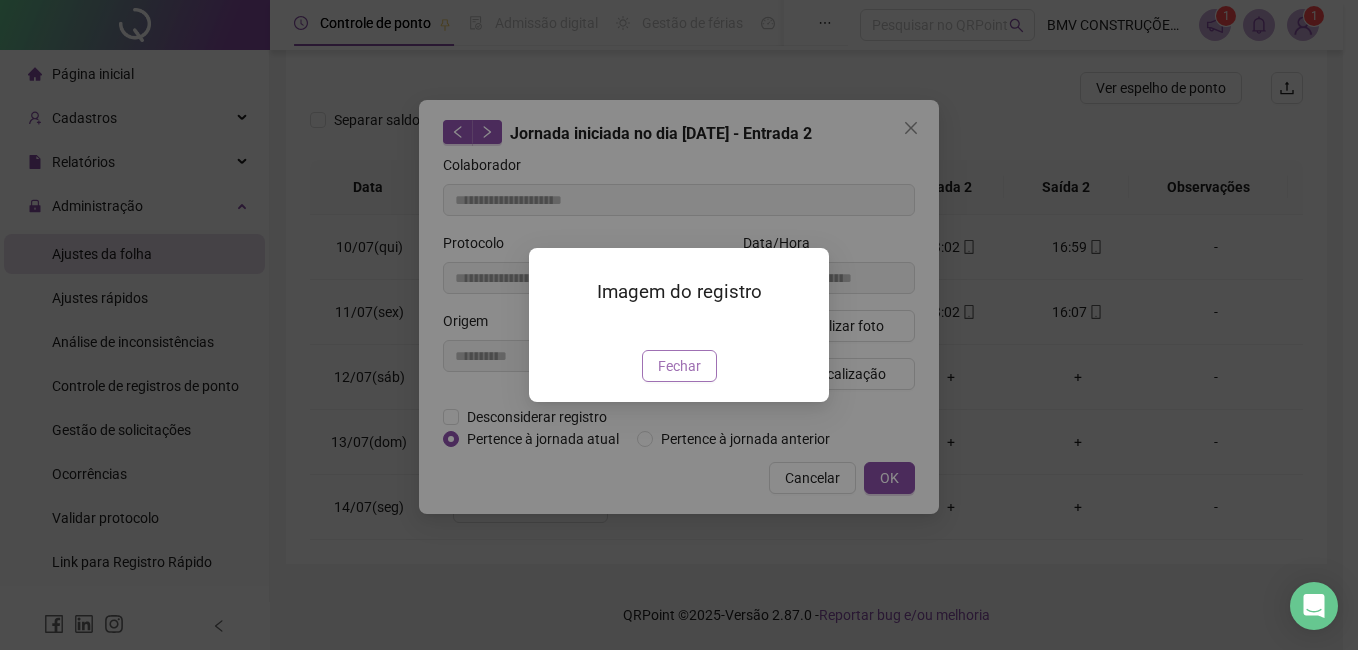 click on "Fechar" at bounding box center (679, 366) 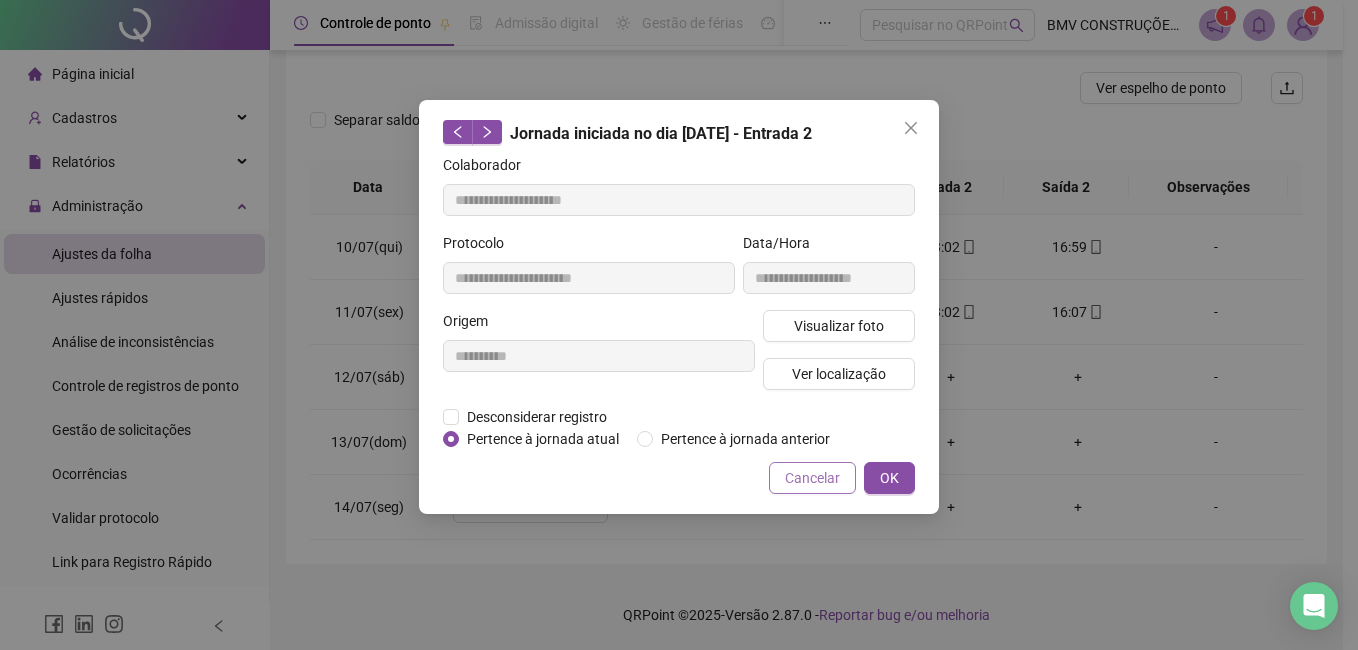 drag, startPoint x: 791, startPoint y: 483, endPoint x: 793, endPoint y: 425, distance: 58.034473 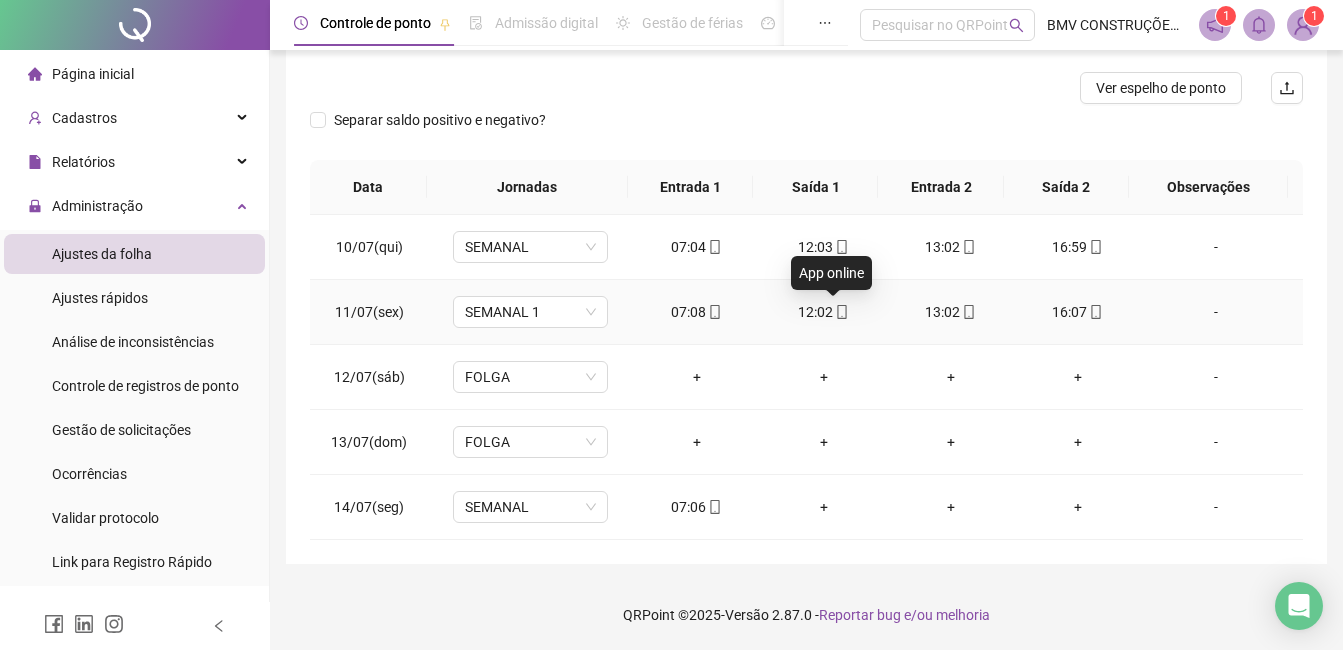 click 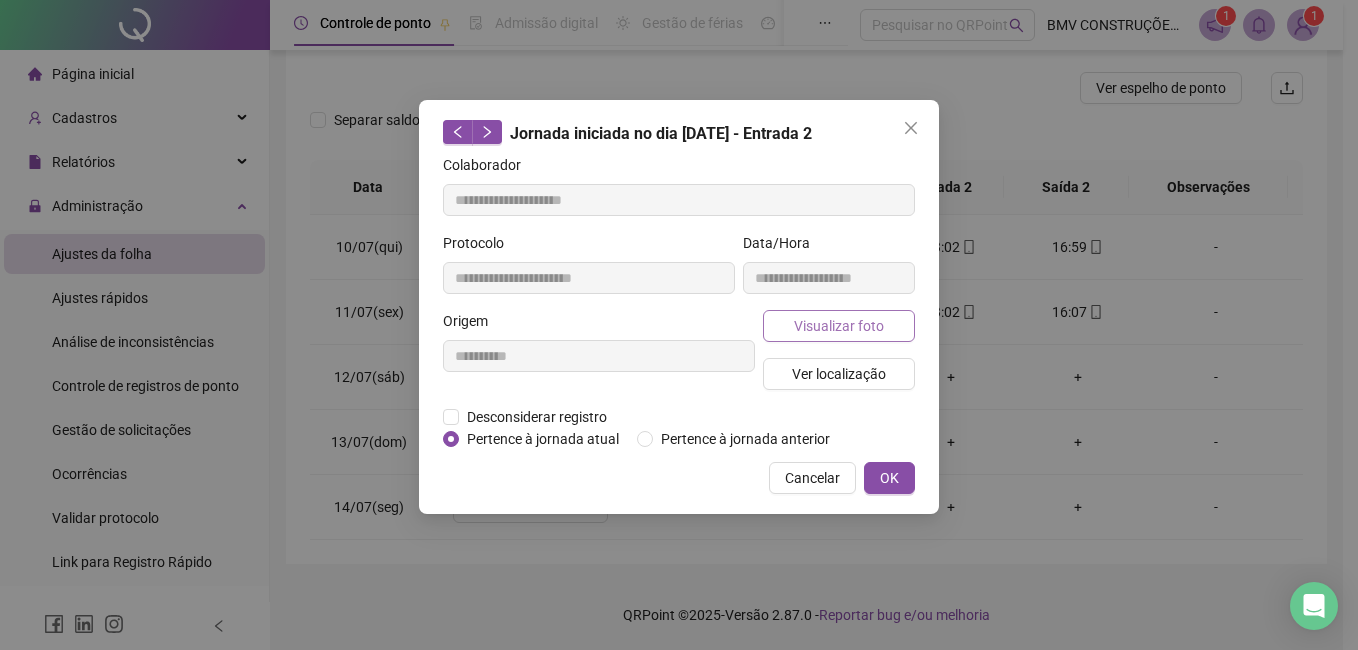 click on "Visualizar foto" at bounding box center [839, 326] 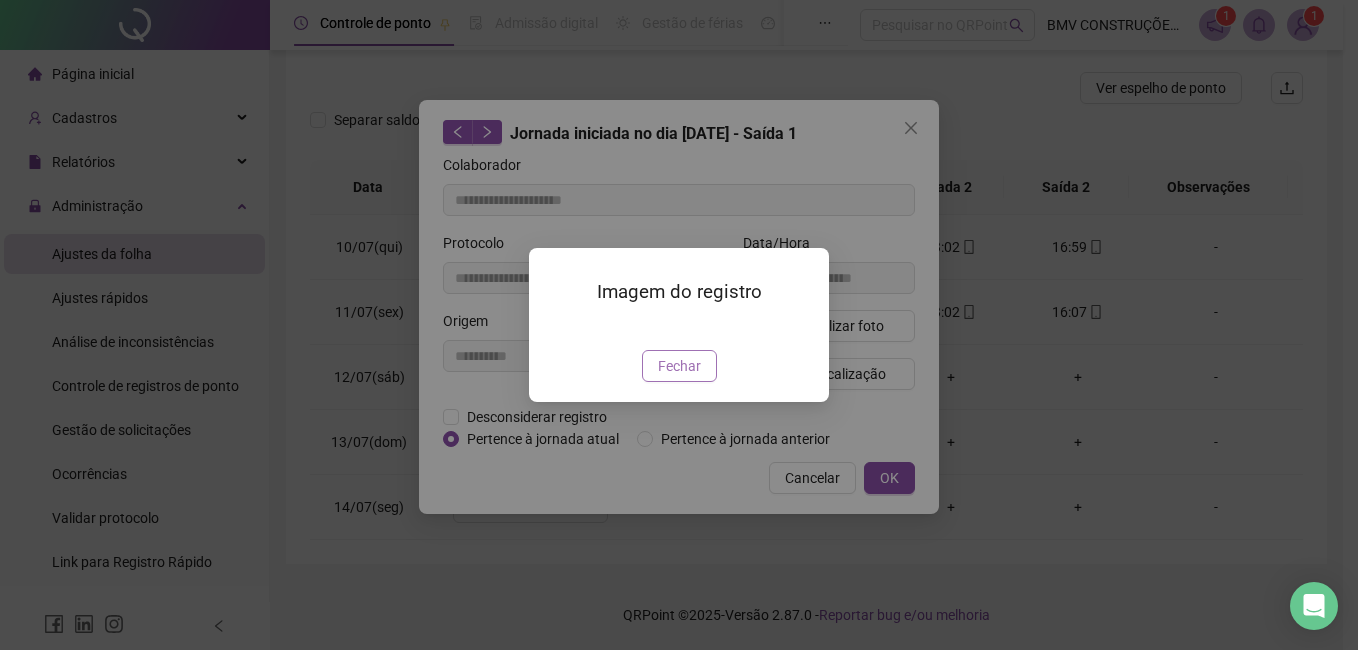 click on "Fechar" at bounding box center (679, 366) 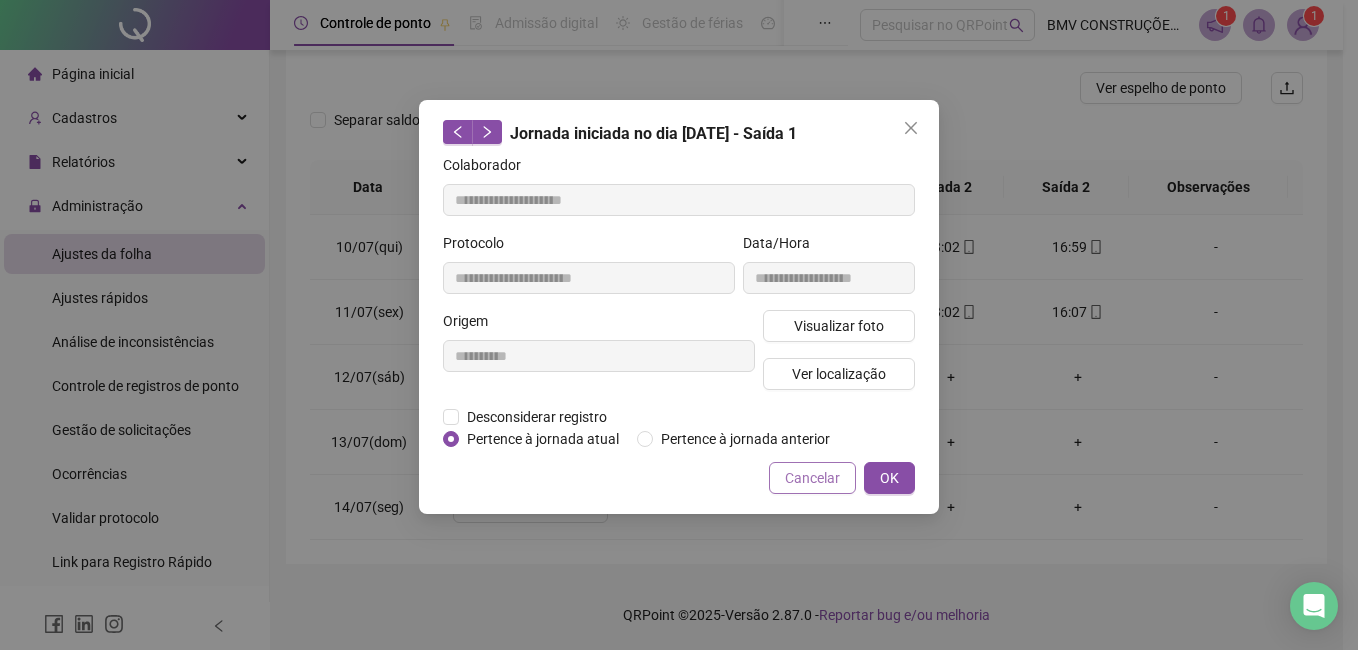 click on "Cancelar" at bounding box center (812, 478) 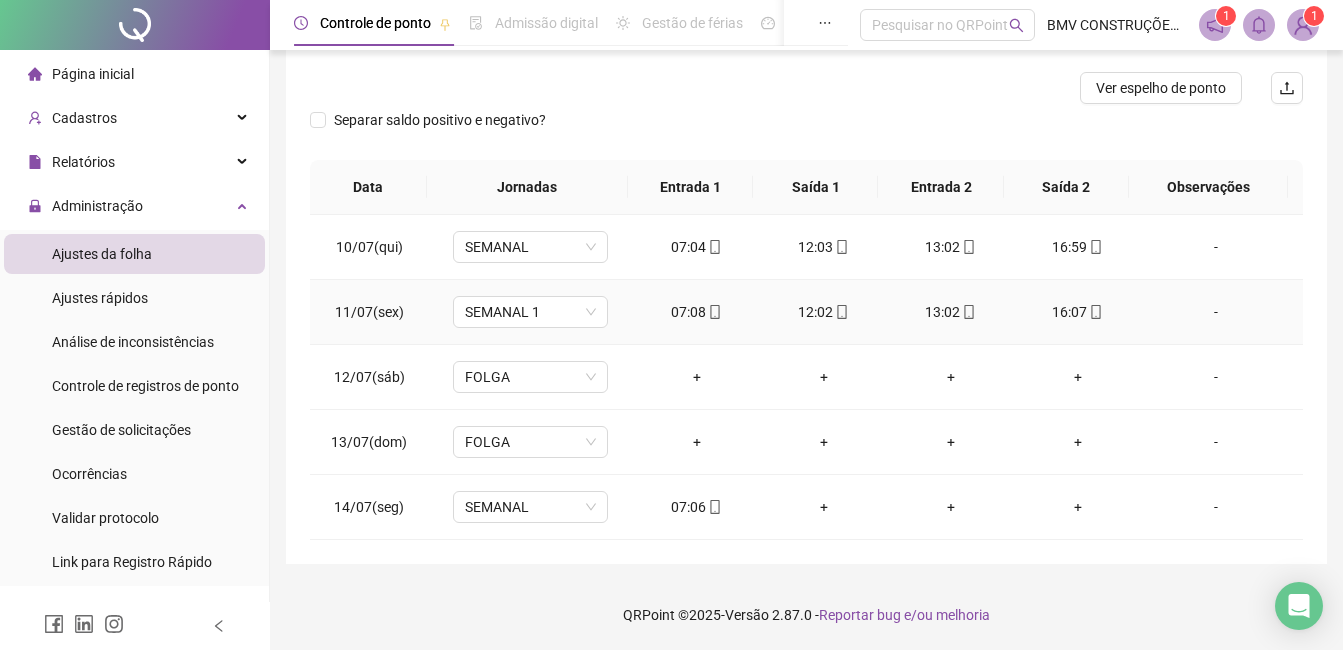 click on "07:08" at bounding box center [696, 312] 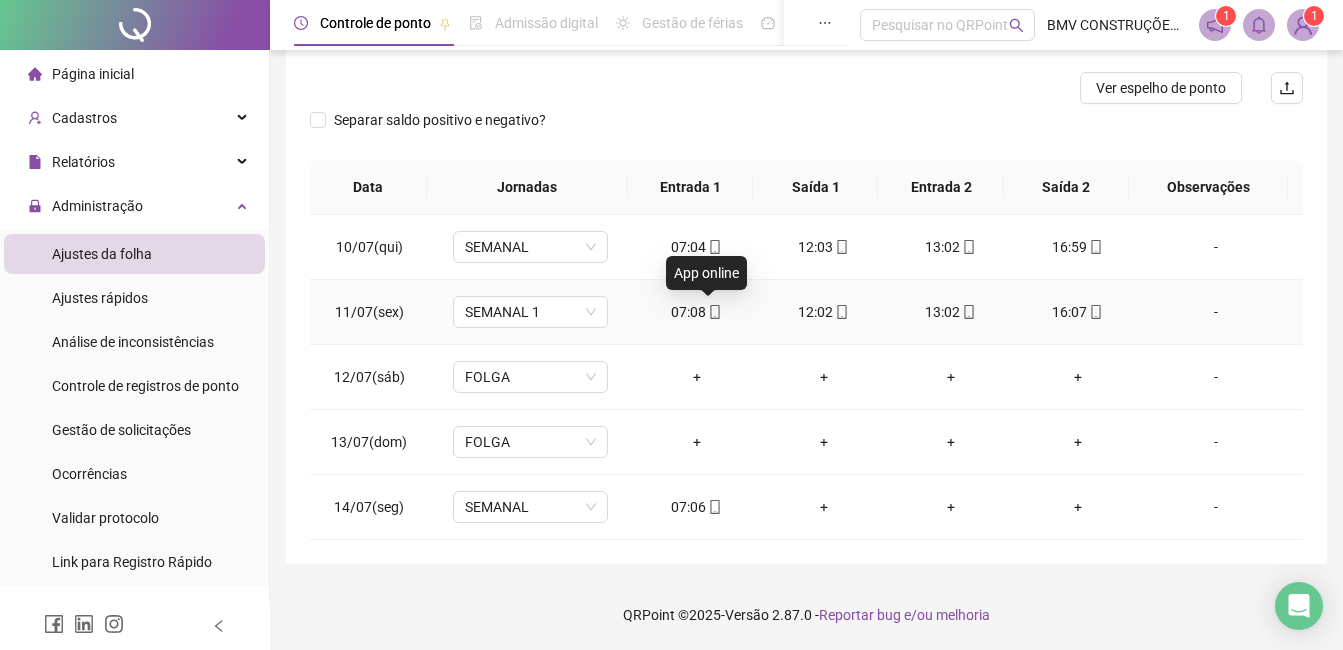 click 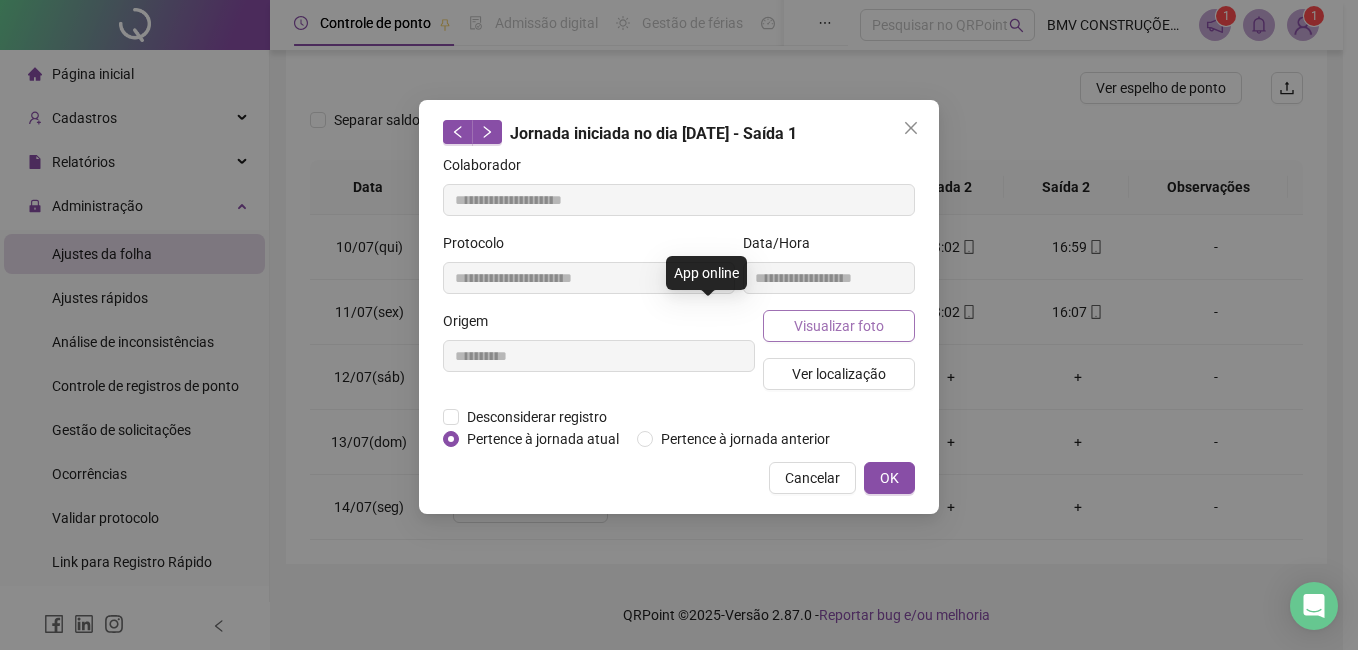 type on "**********" 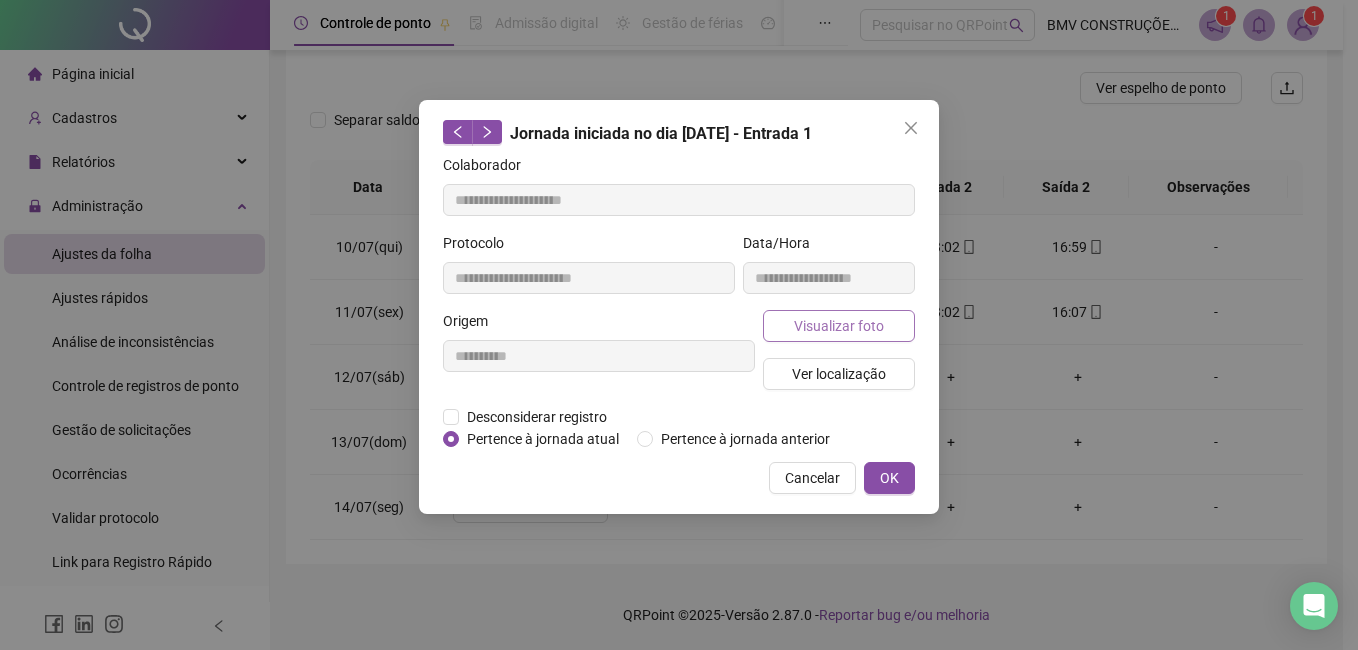 click on "Visualizar foto" at bounding box center (839, 326) 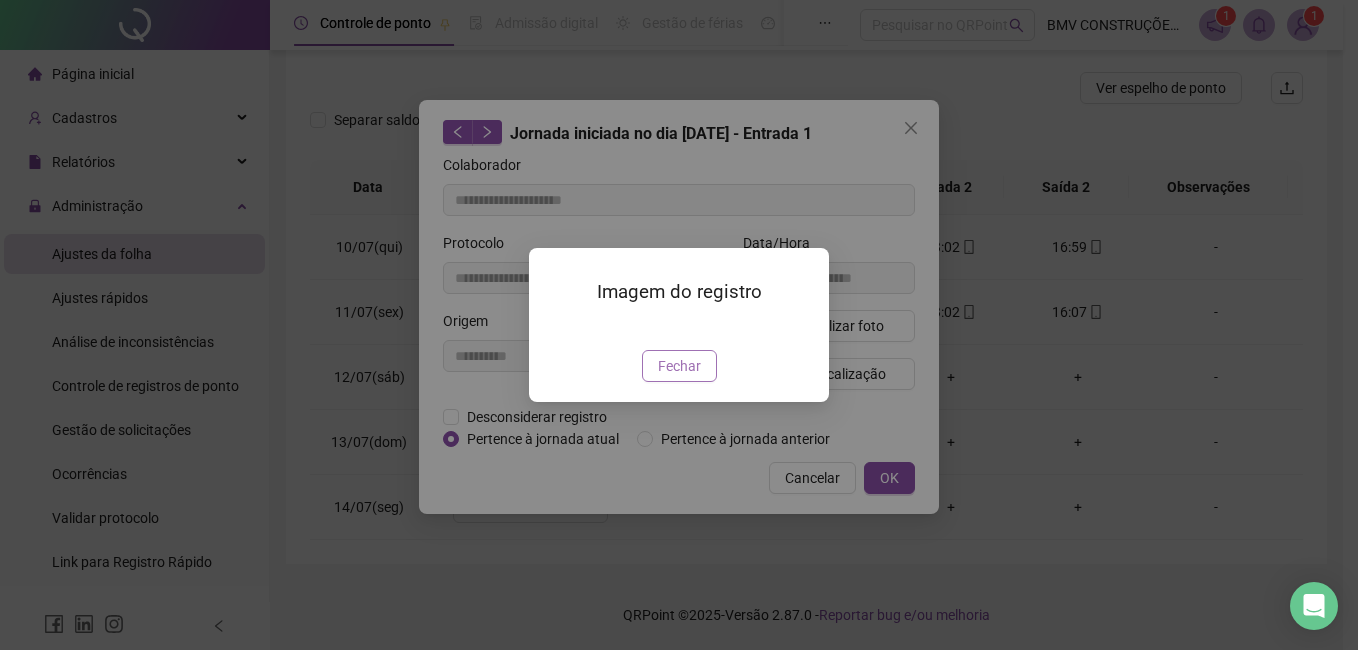 click on "Fechar" at bounding box center (679, 366) 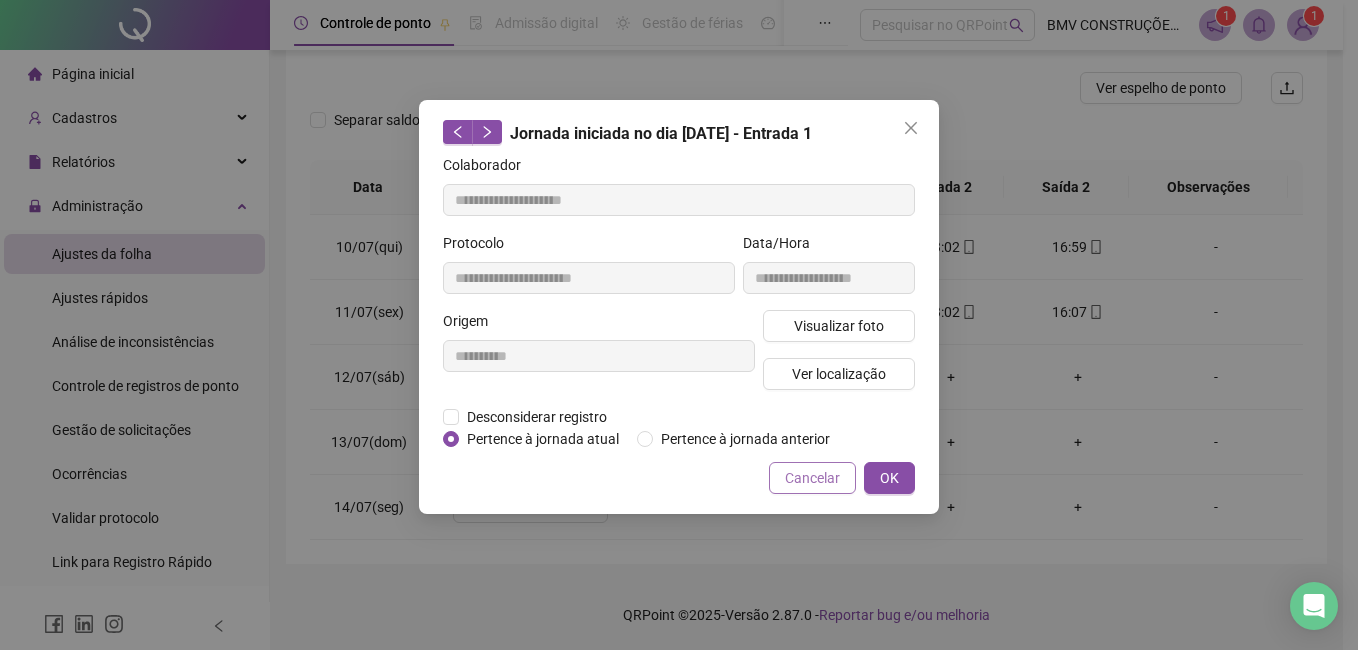 click on "Cancelar" at bounding box center (812, 478) 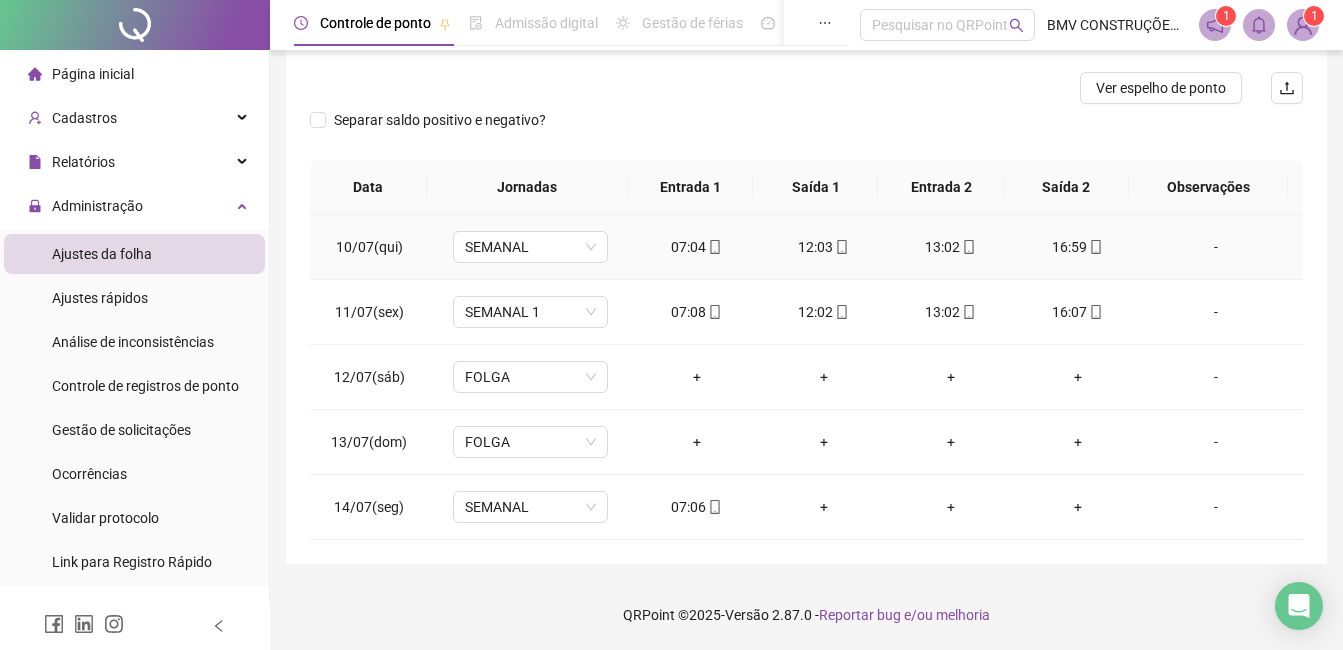 drag, startPoint x: 1074, startPoint y: 231, endPoint x: 1067, endPoint y: 239, distance: 10.630146 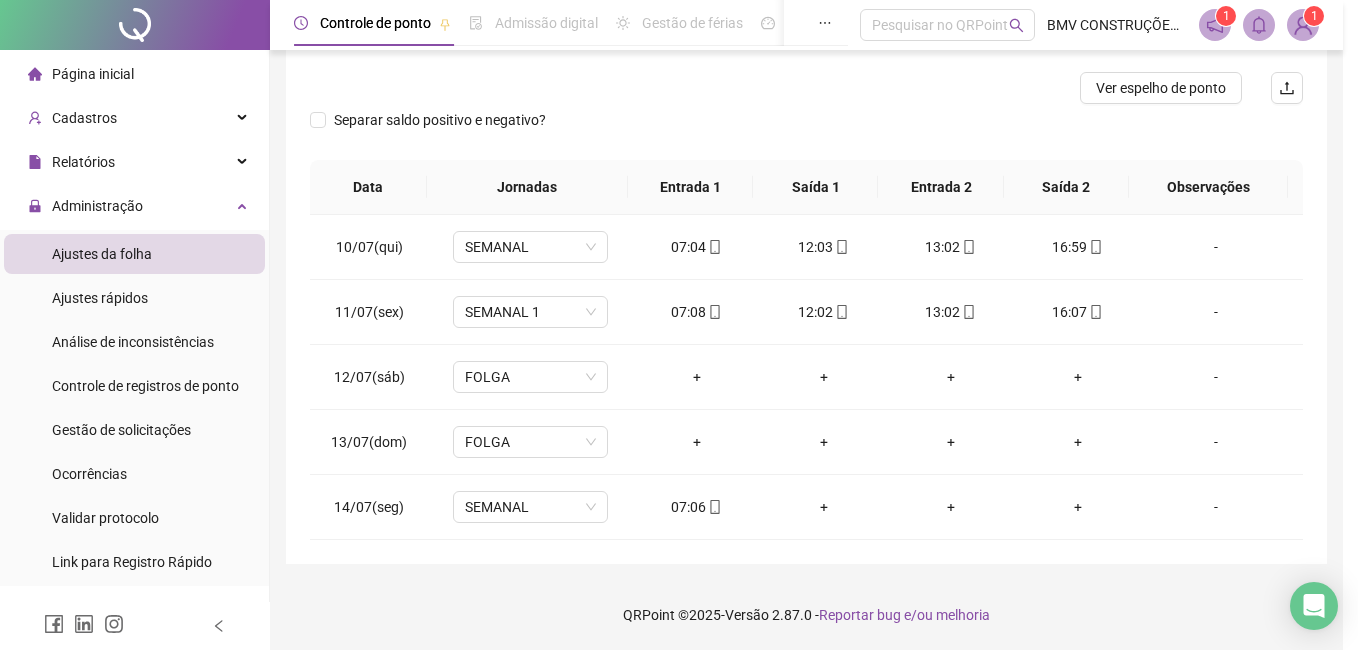 type on "**********" 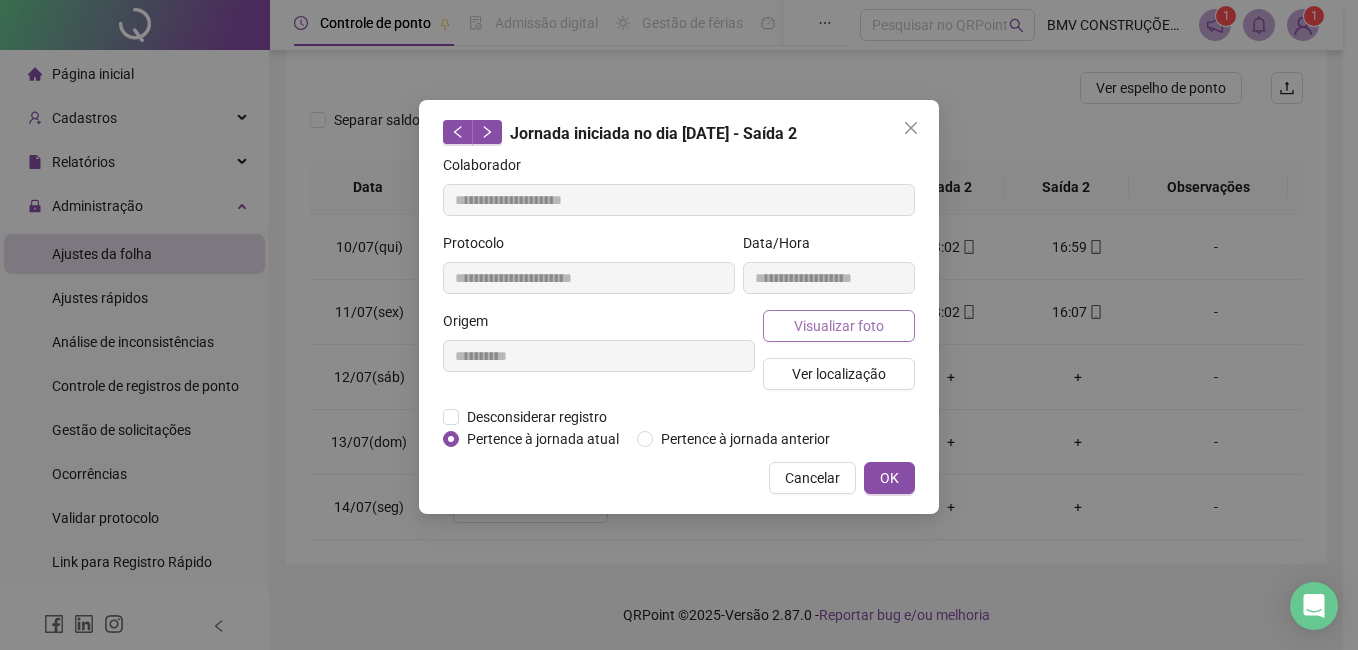 click on "Visualizar foto" at bounding box center [839, 326] 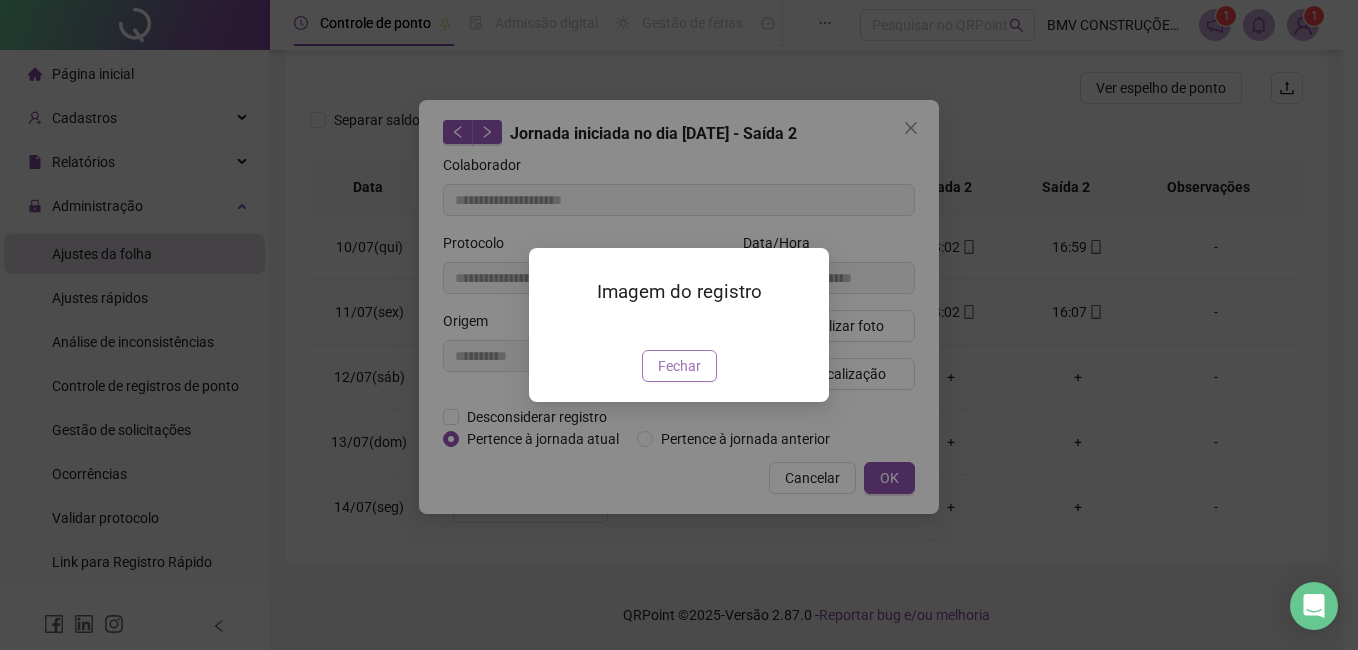 click on "Fechar" at bounding box center [679, 366] 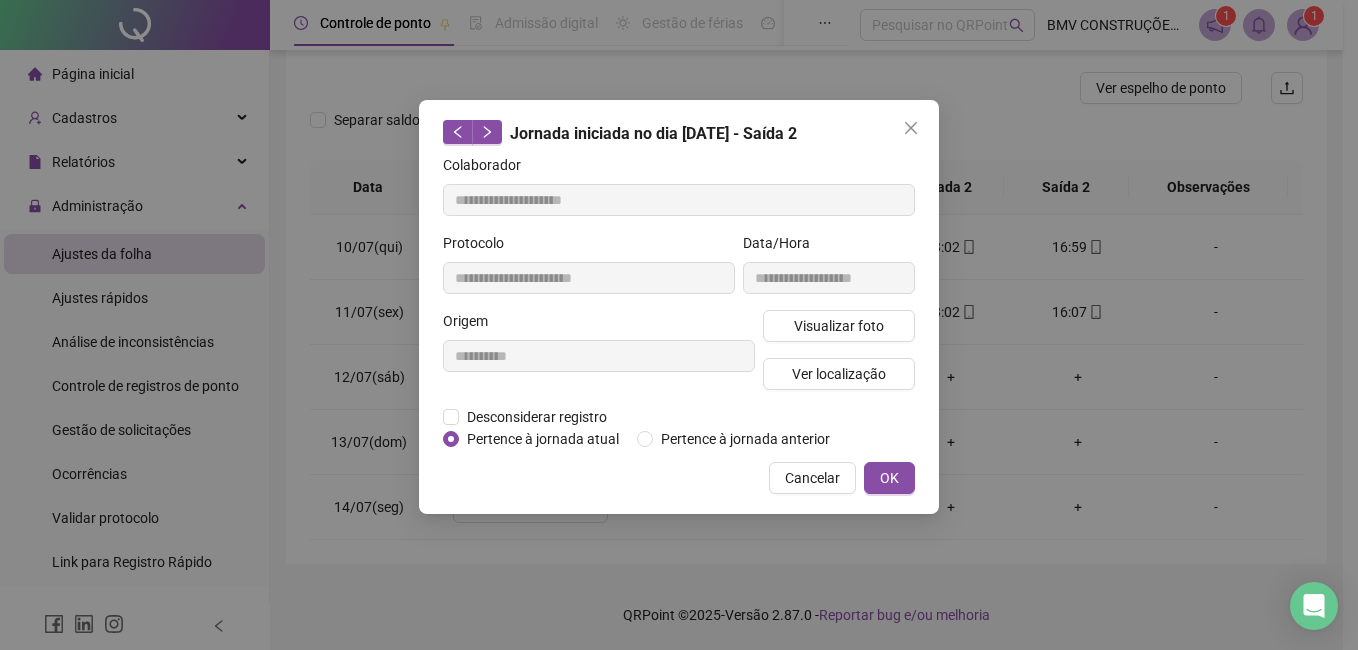 click on "Cancelar" at bounding box center (812, 478) 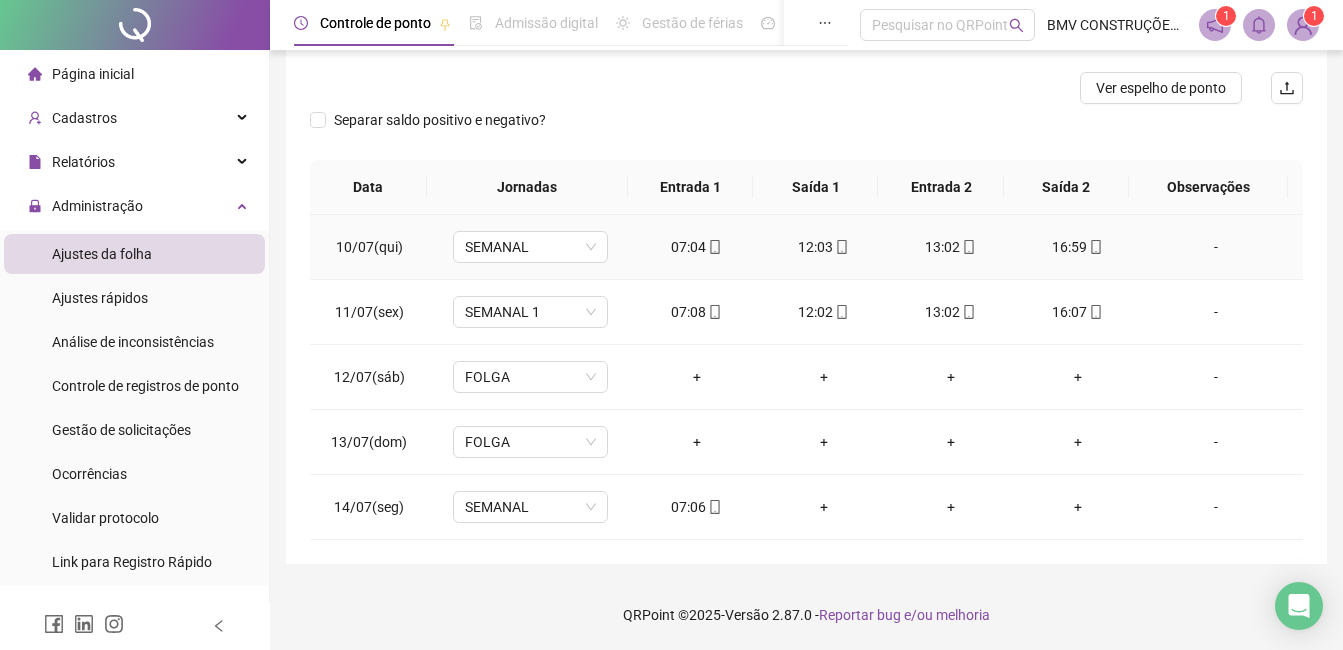 click on "13:02" at bounding box center [950, 247] 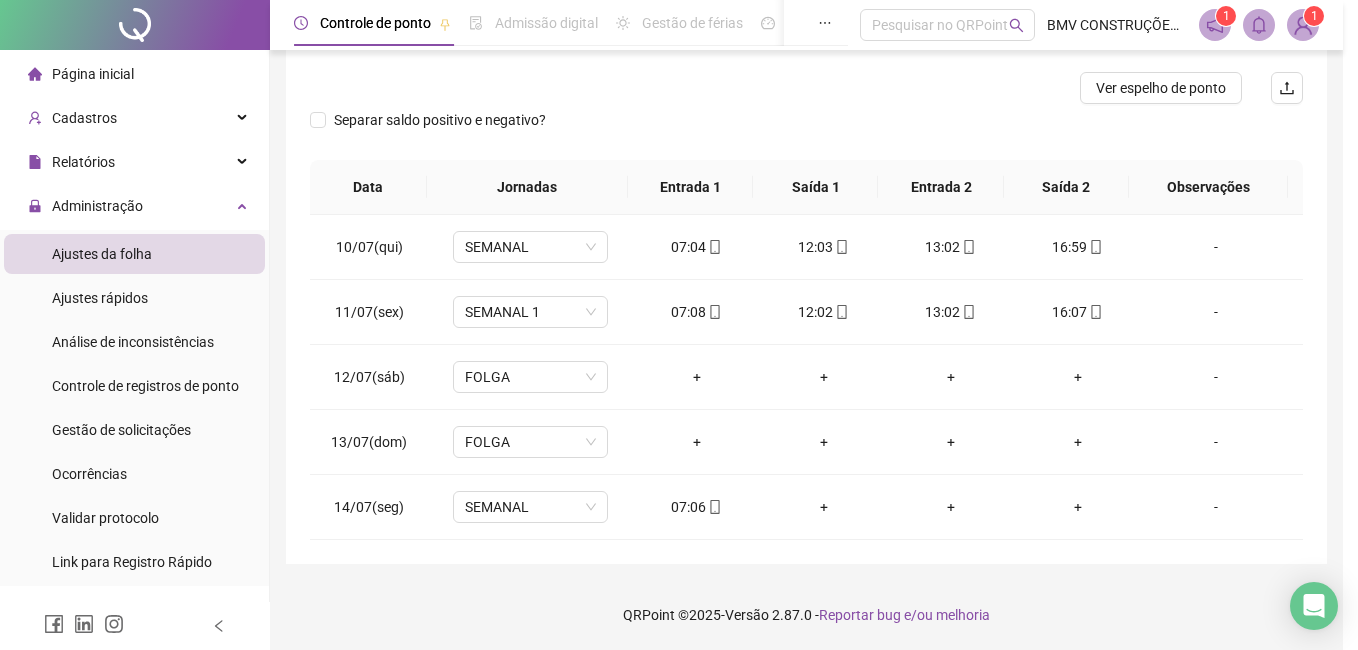type on "**********" 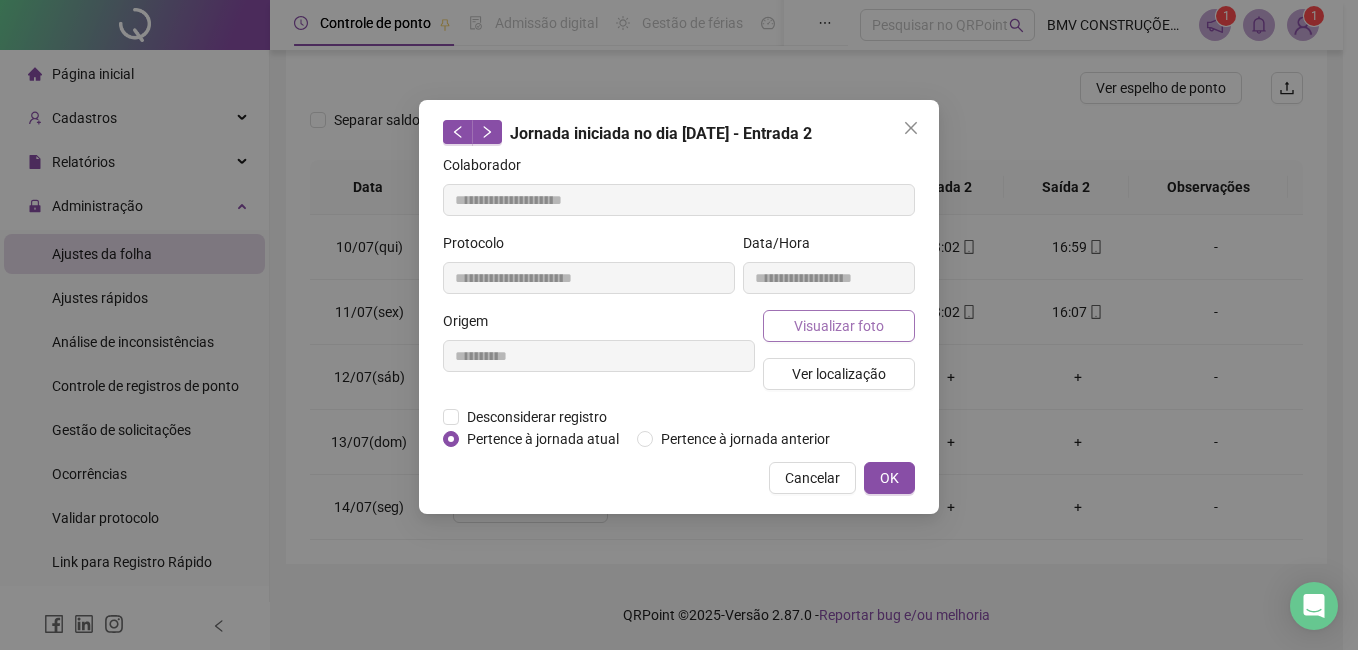click on "Visualizar foto" at bounding box center (839, 326) 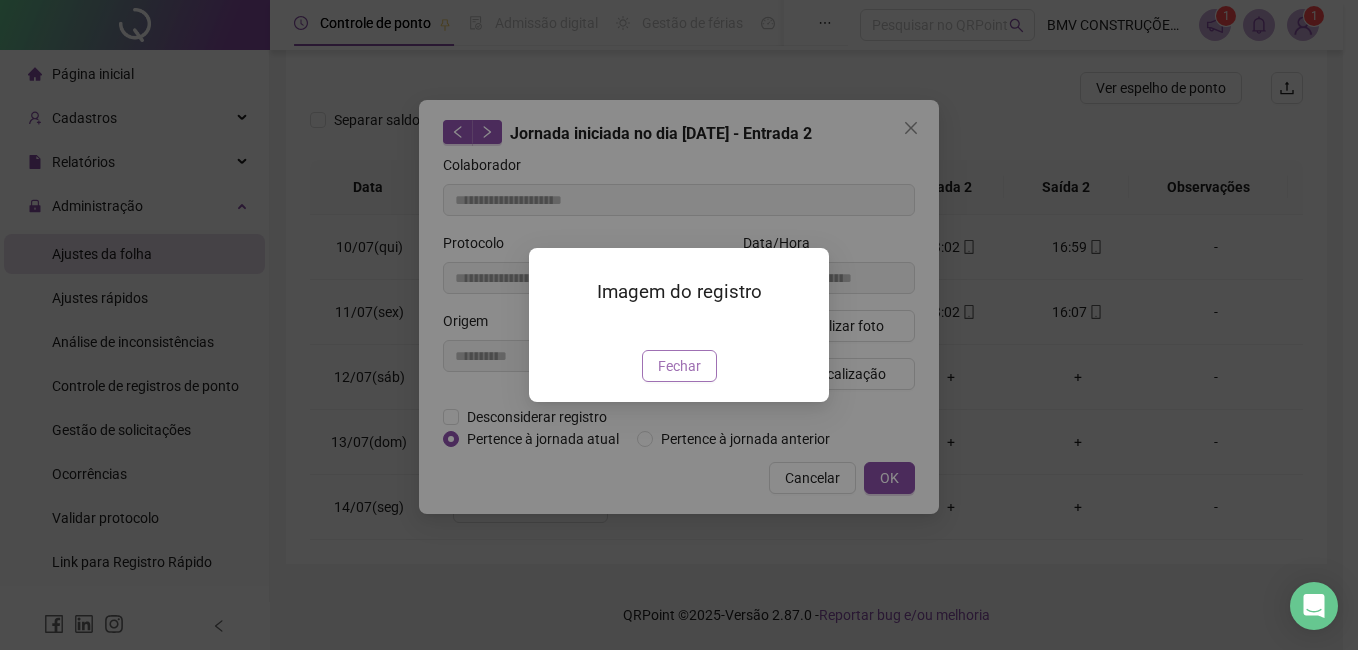 click on "Fechar" at bounding box center [679, 366] 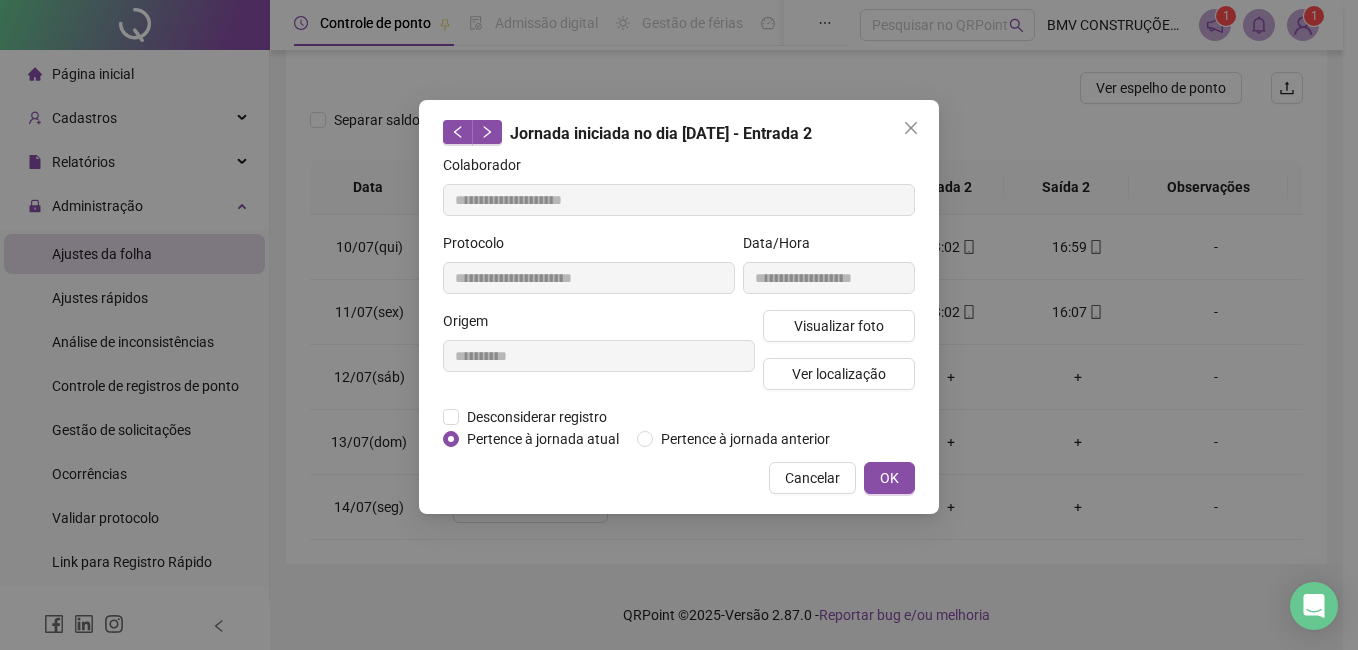 drag, startPoint x: 798, startPoint y: 486, endPoint x: 794, endPoint y: 362, distance: 124.0645 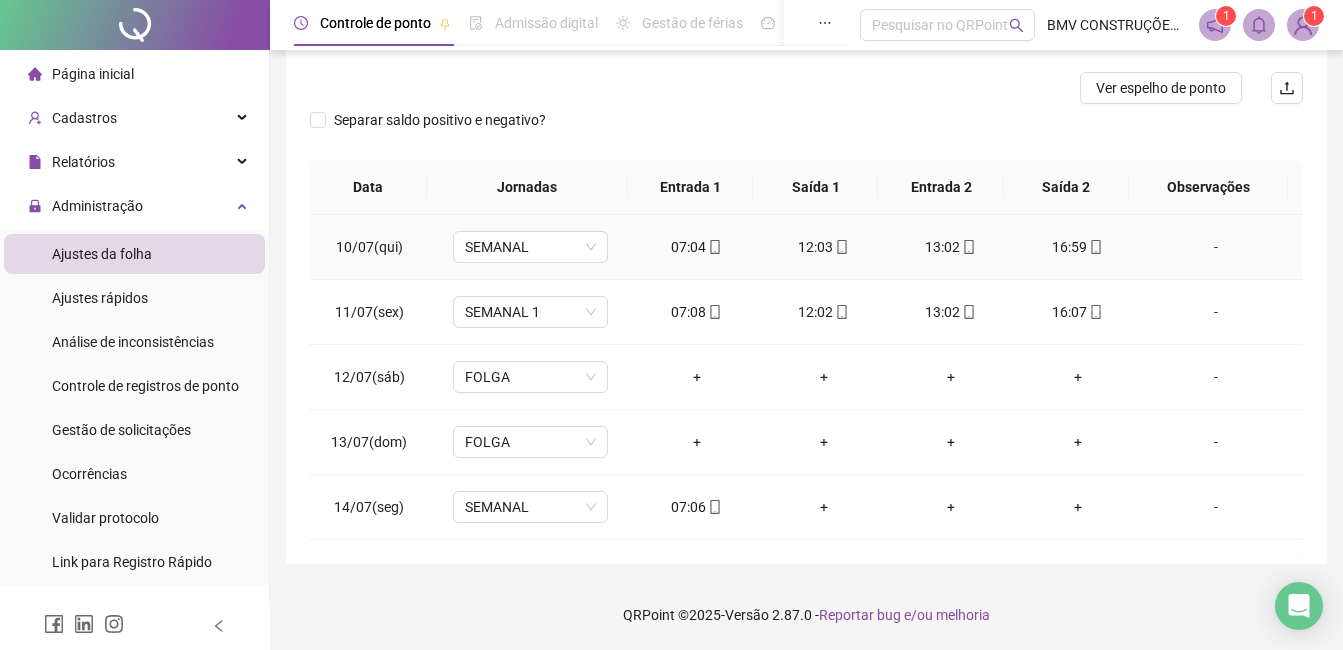 click on "12:03" at bounding box center (823, 247) 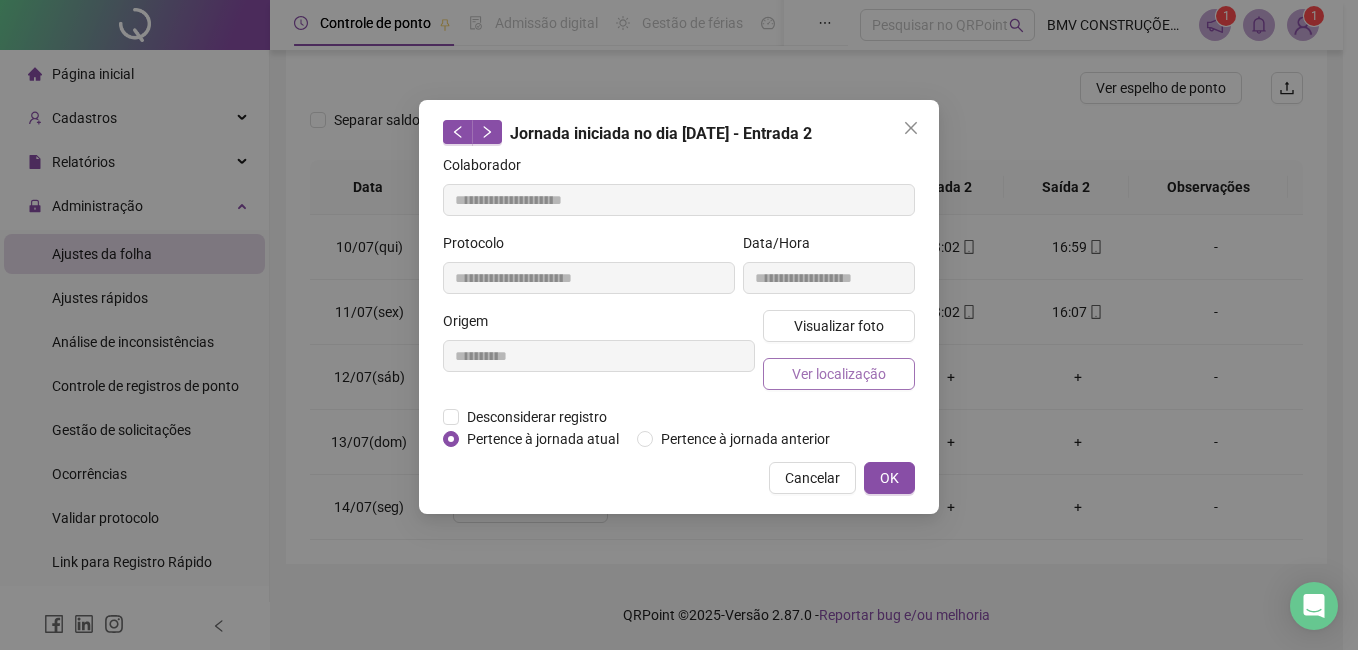 type on "**********" 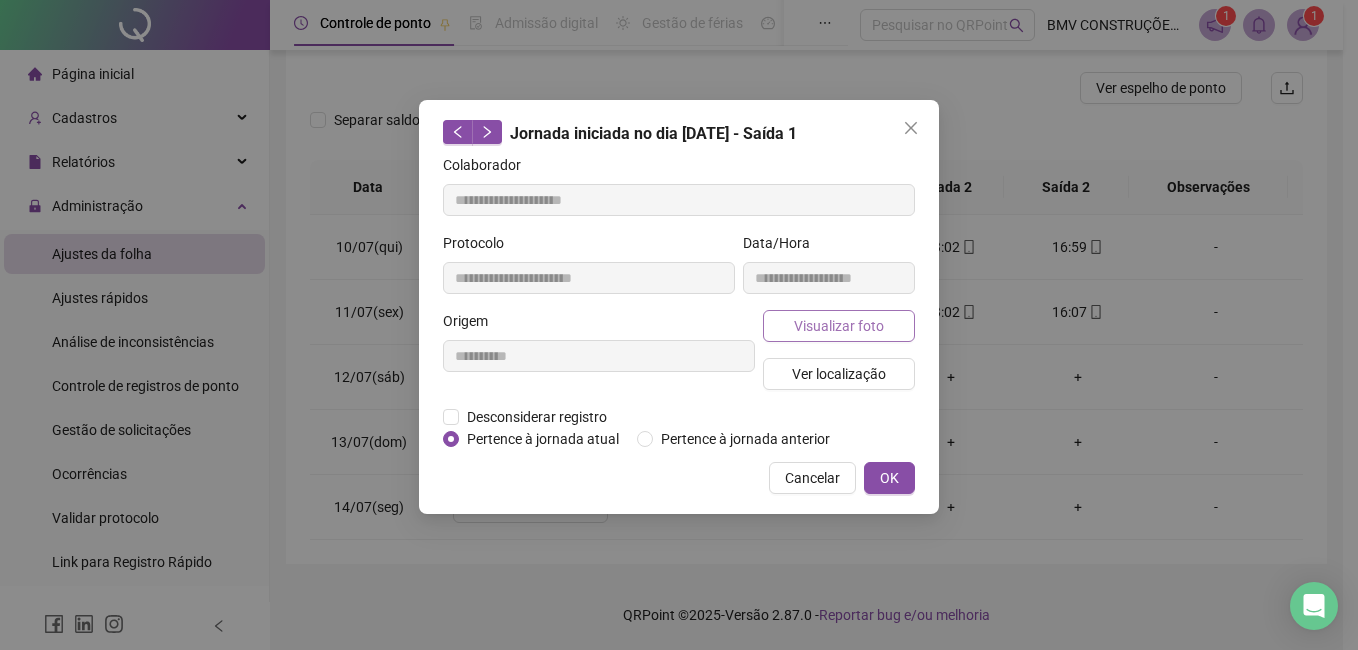 click on "Visualizar foto" at bounding box center (839, 326) 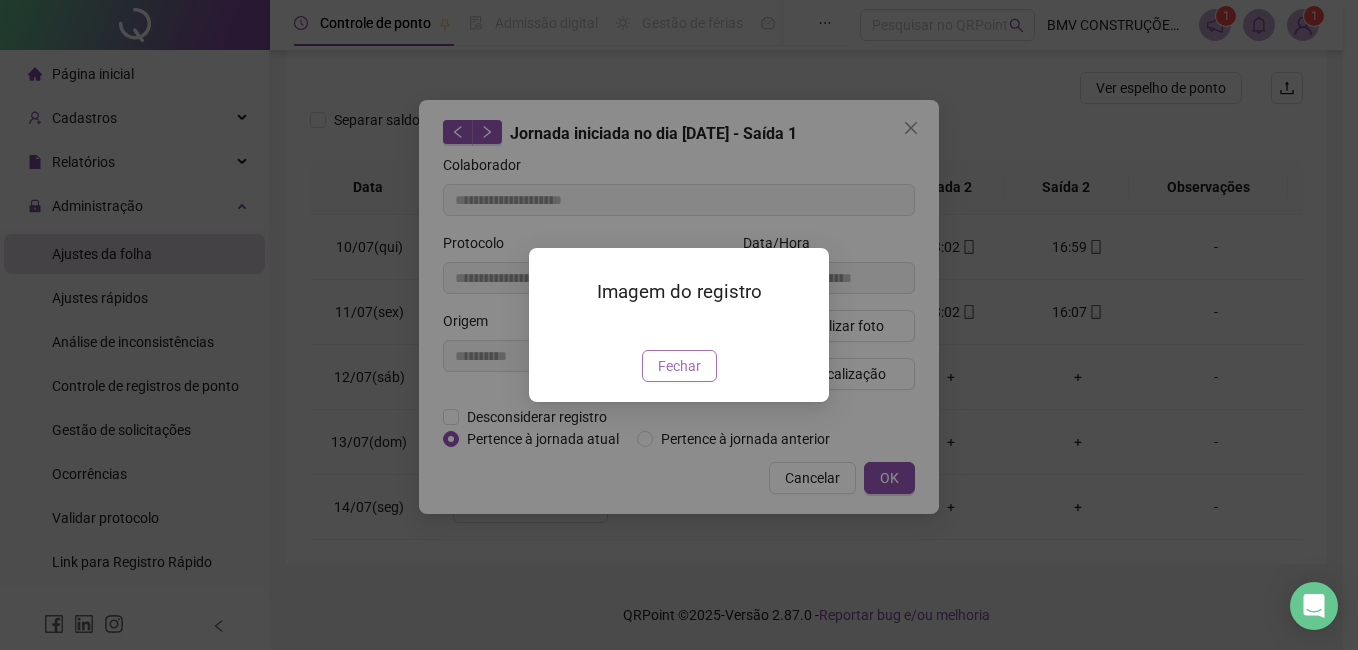 click on "Fechar" at bounding box center [679, 366] 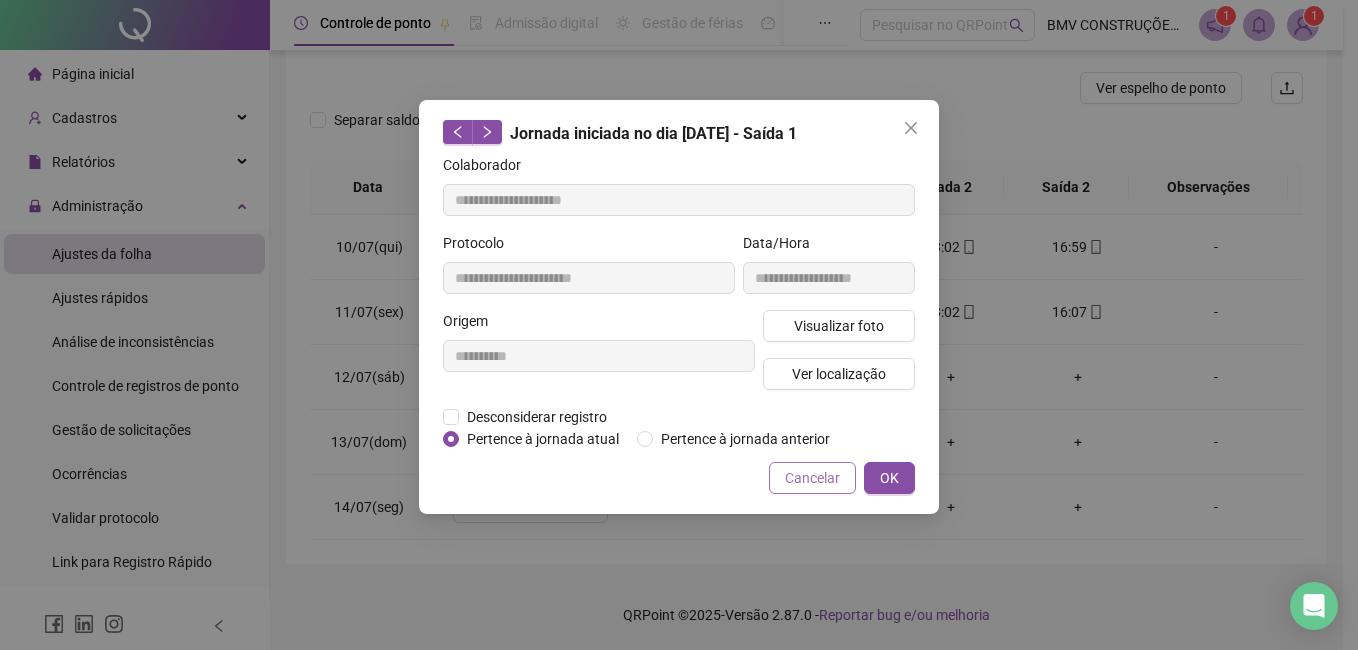 click on "Cancelar" at bounding box center [812, 478] 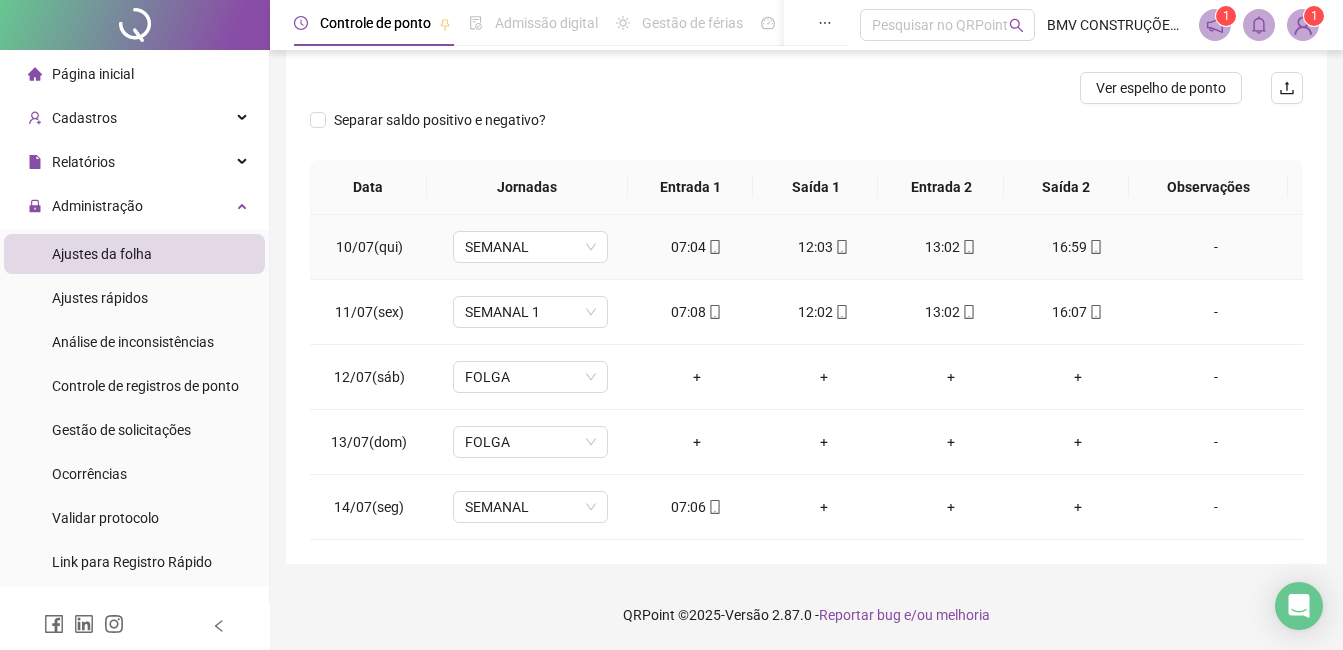 click on "07:04" at bounding box center [696, 247] 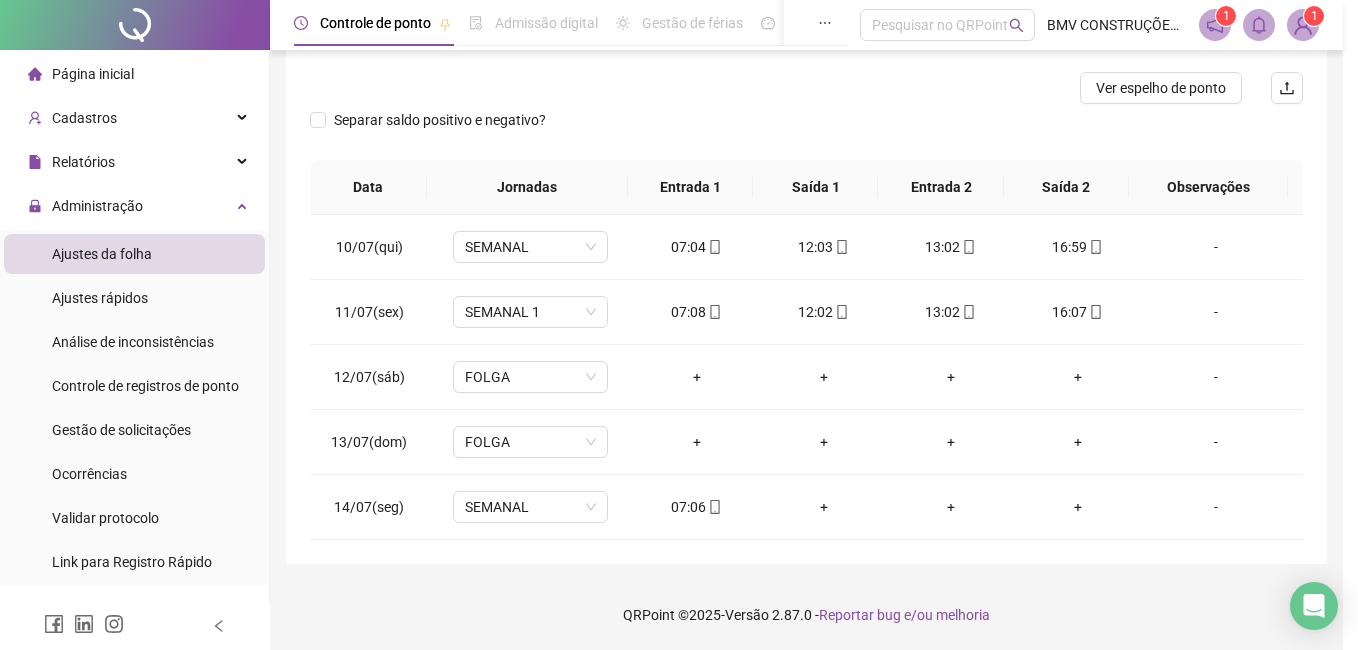 type on "**********" 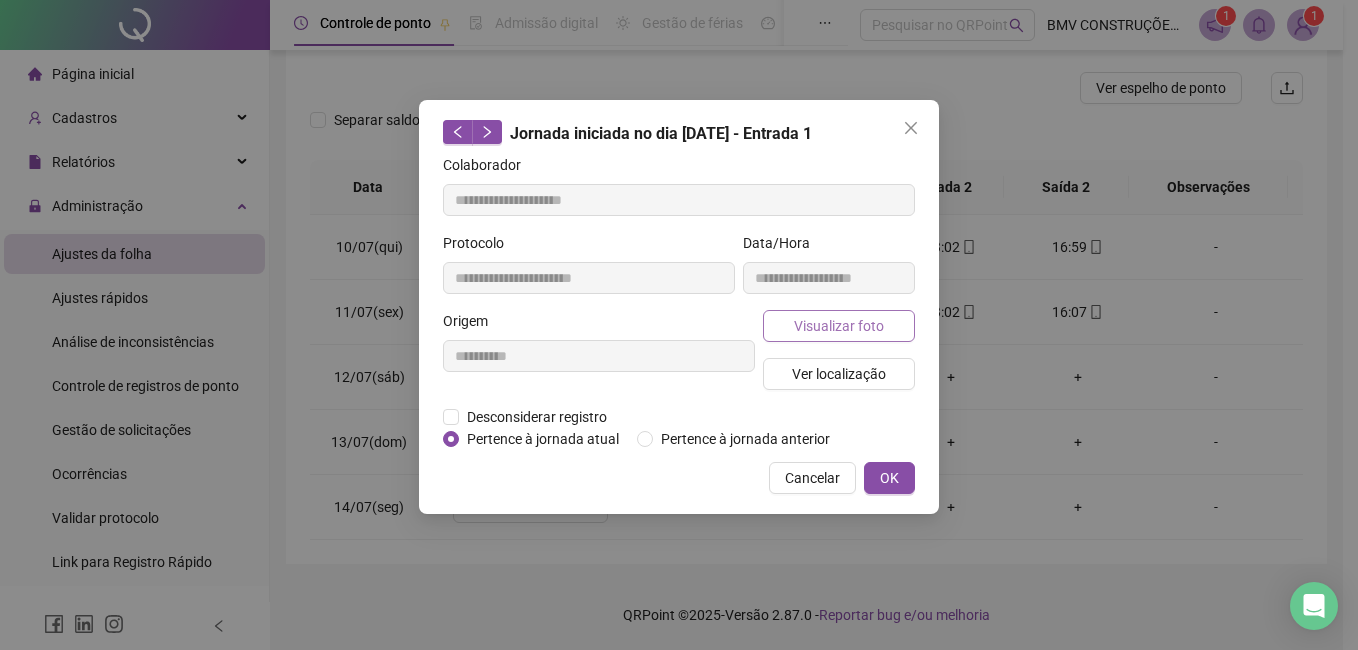 drag, startPoint x: 834, startPoint y: 304, endPoint x: 838, endPoint y: 315, distance: 11.7046995 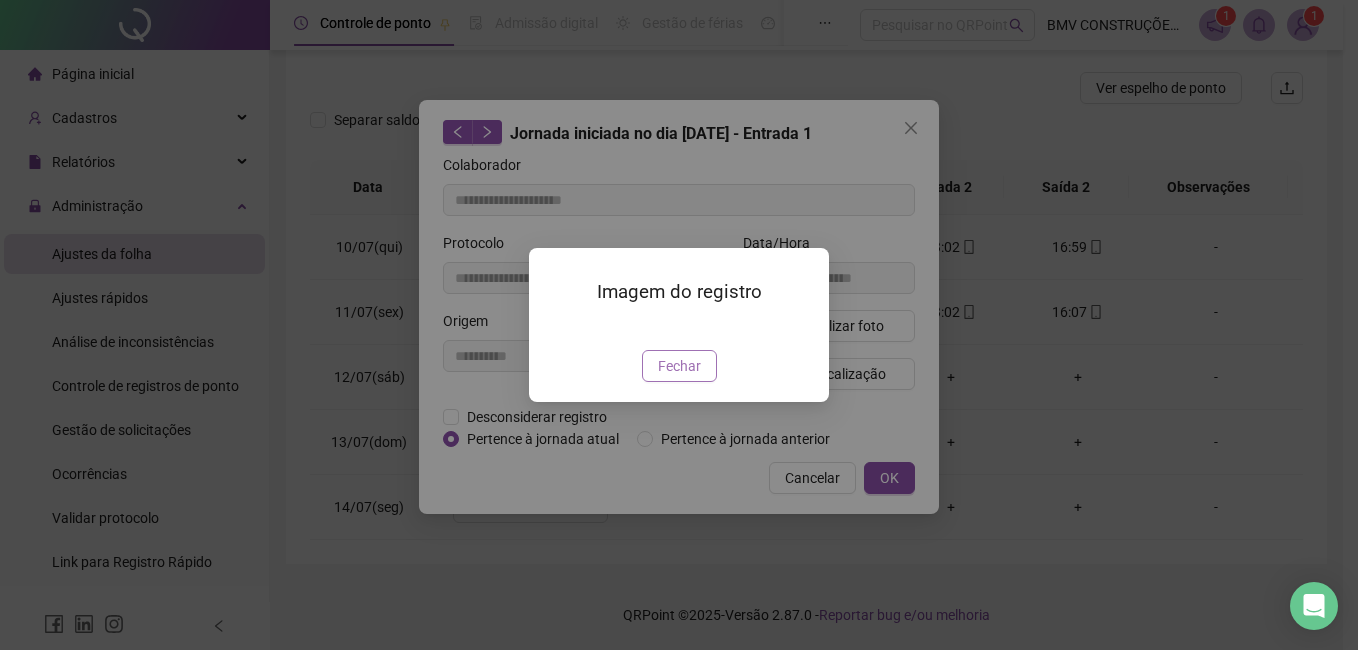 click on "Fechar" at bounding box center (679, 366) 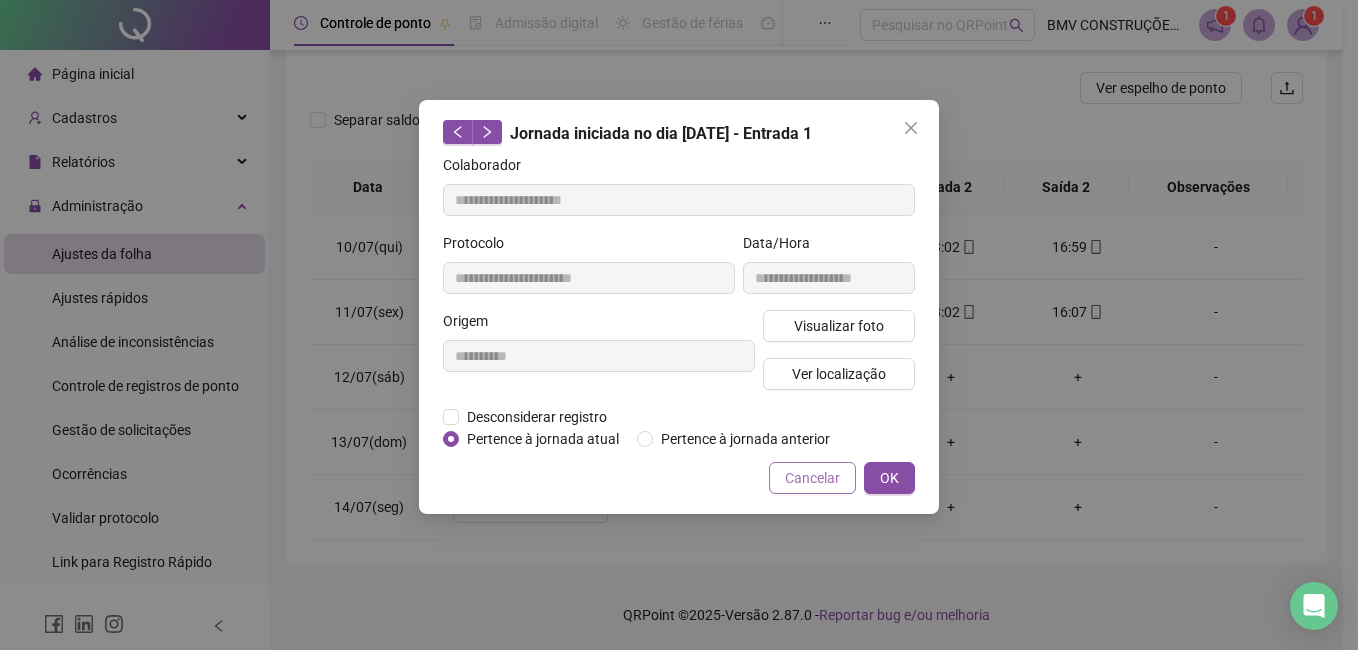 click on "Cancelar" at bounding box center (812, 478) 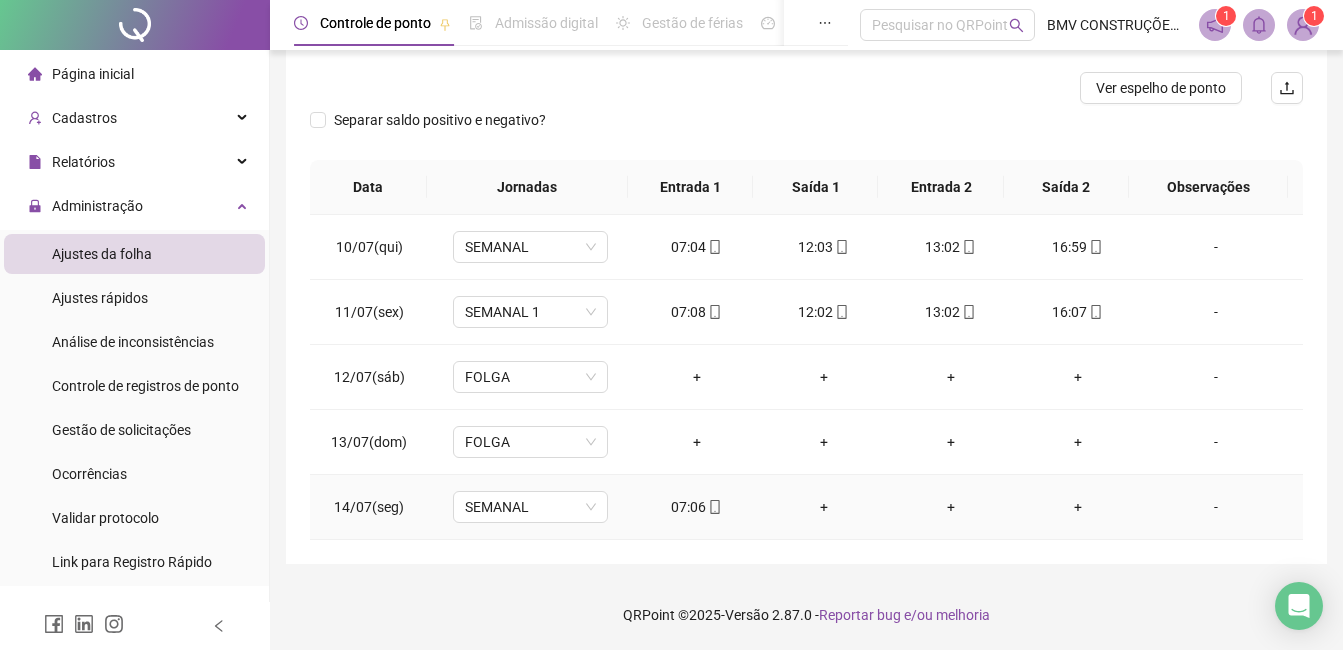 click on "07:06" at bounding box center [696, 507] 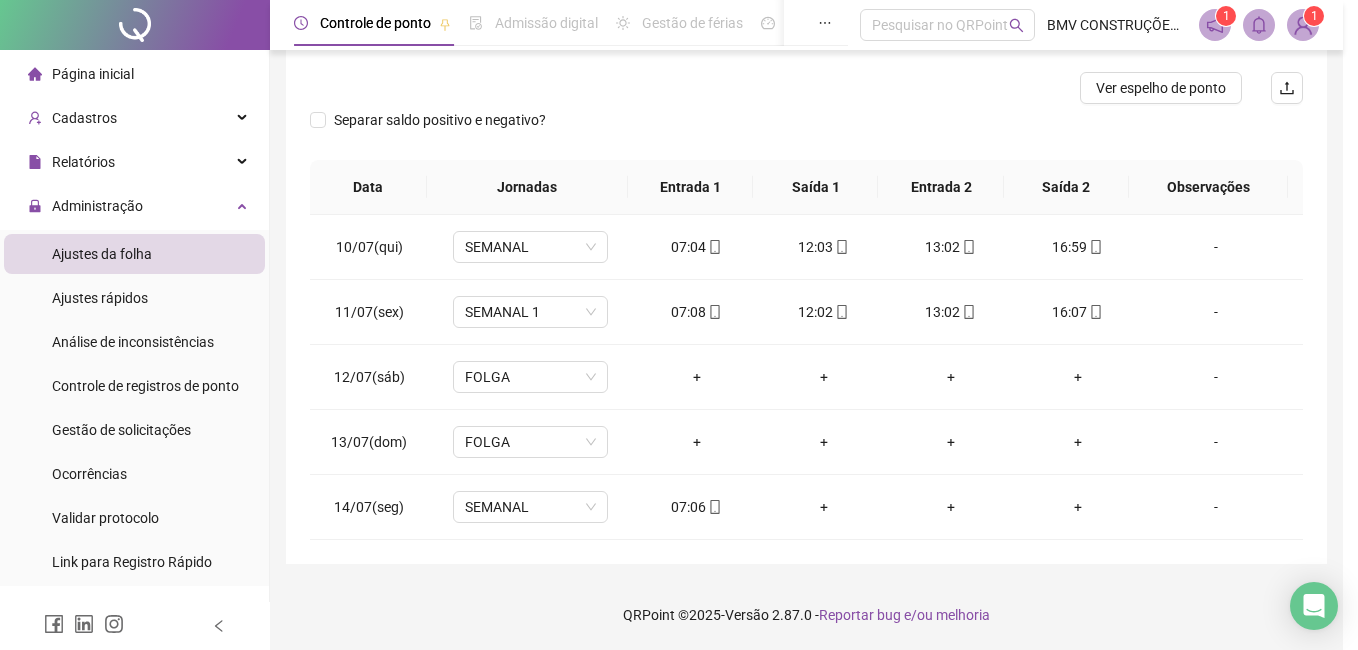 type on "**********" 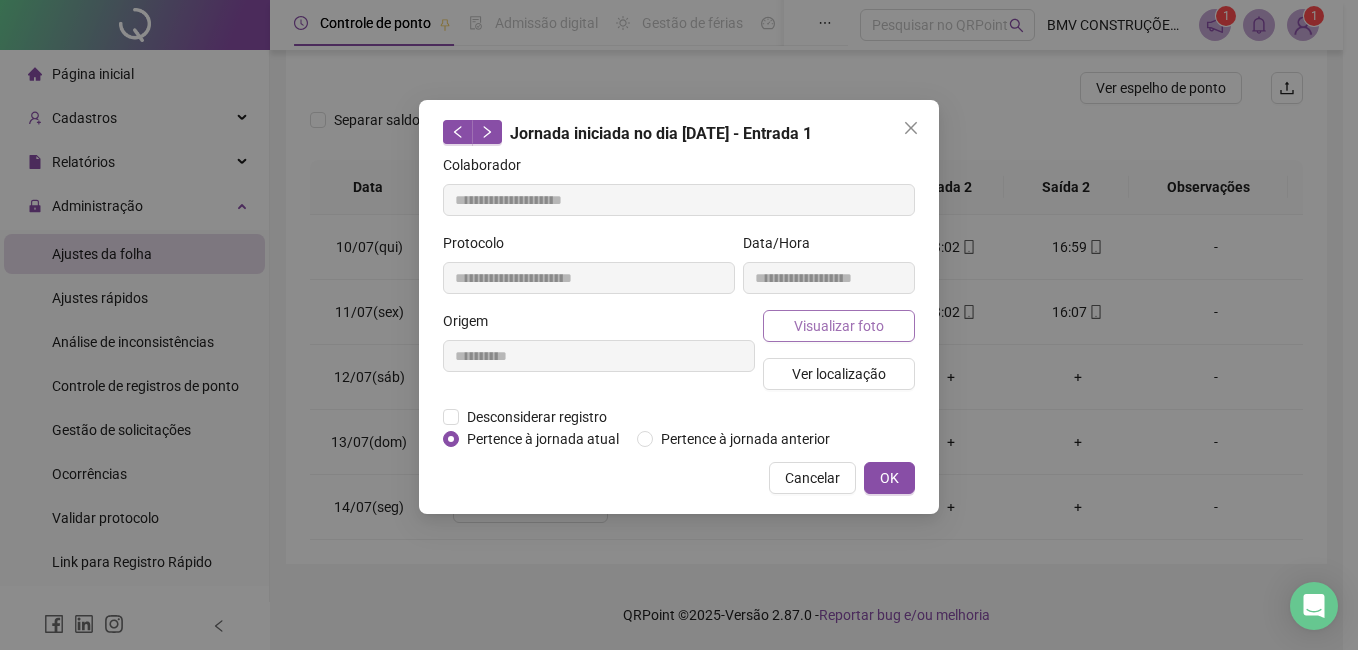 click on "Visualizar foto" at bounding box center (839, 326) 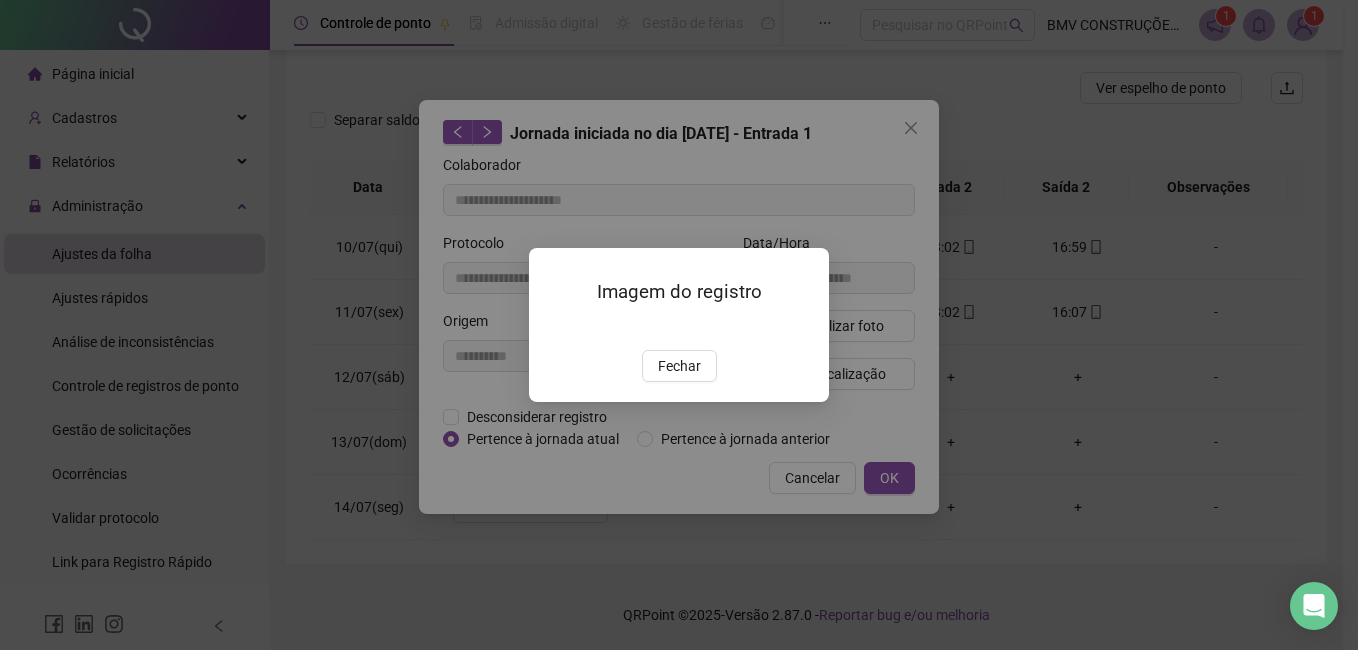 drag, startPoint x: 691, startPoint y: 470, endPoint x: 691, endPoint y: 482, distance: 12 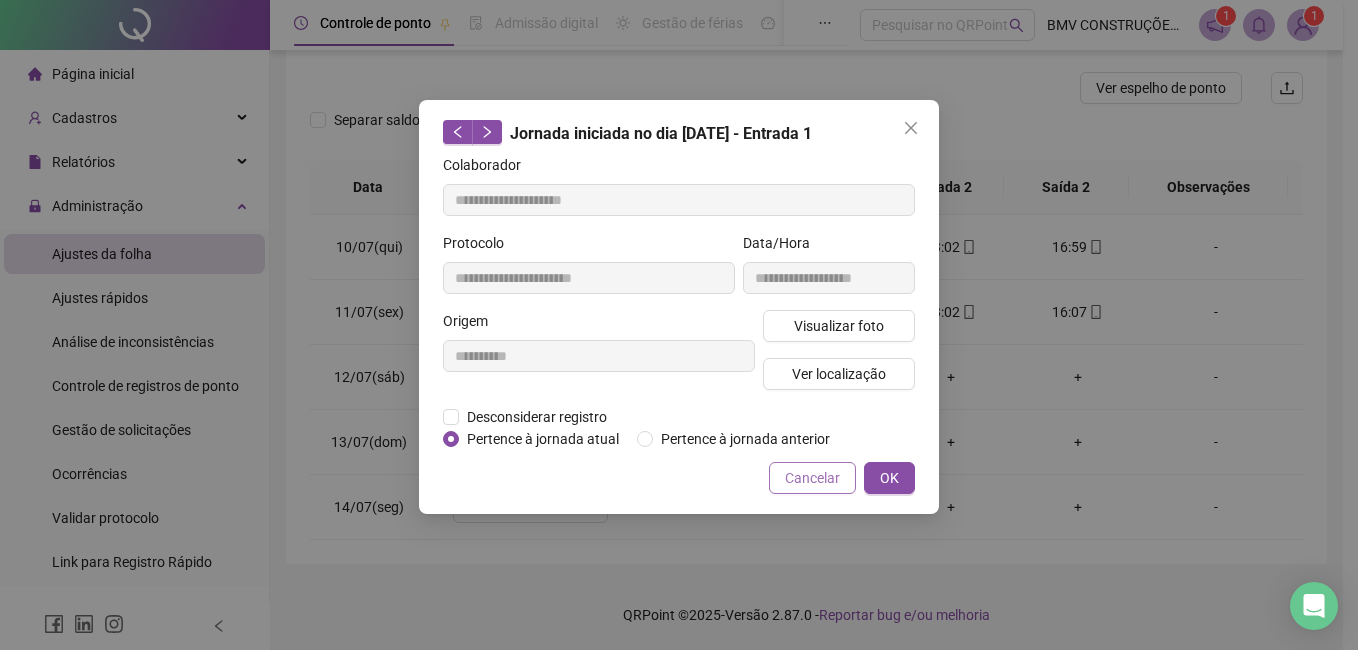 click on "Cancelar" at bounding box center (812, 478) 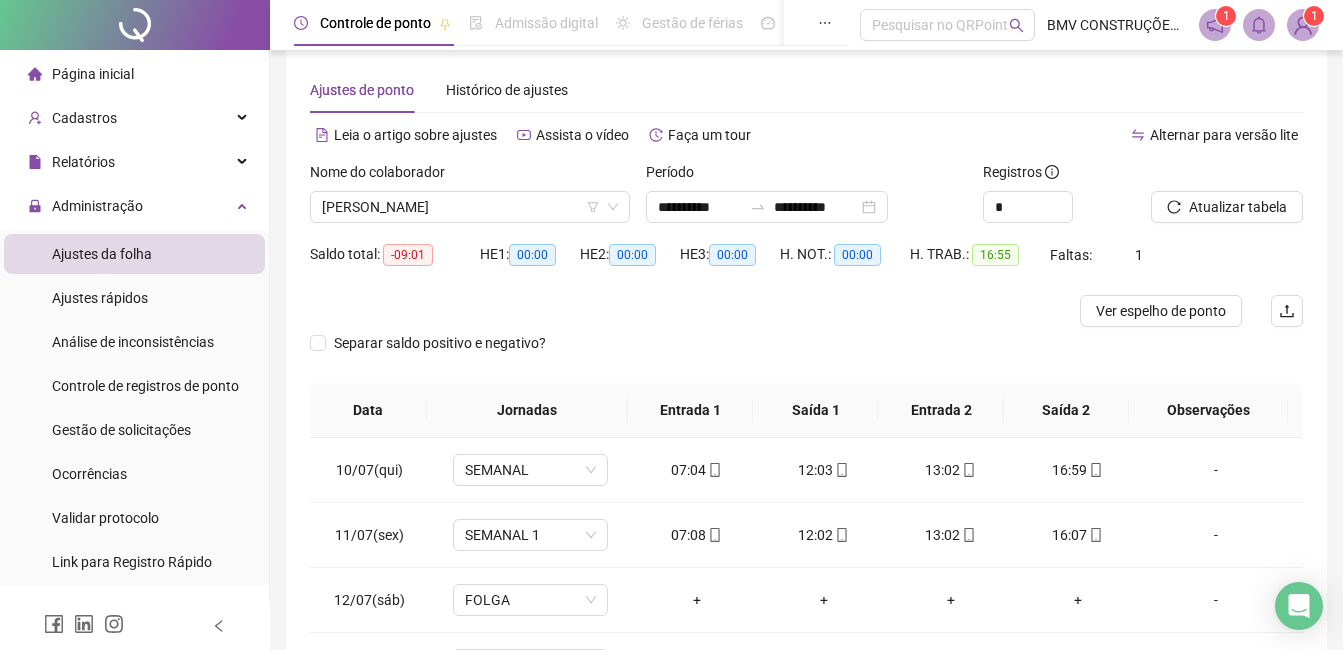 scroll, scrollTop: 0, scrollLeft: 0, axis: both 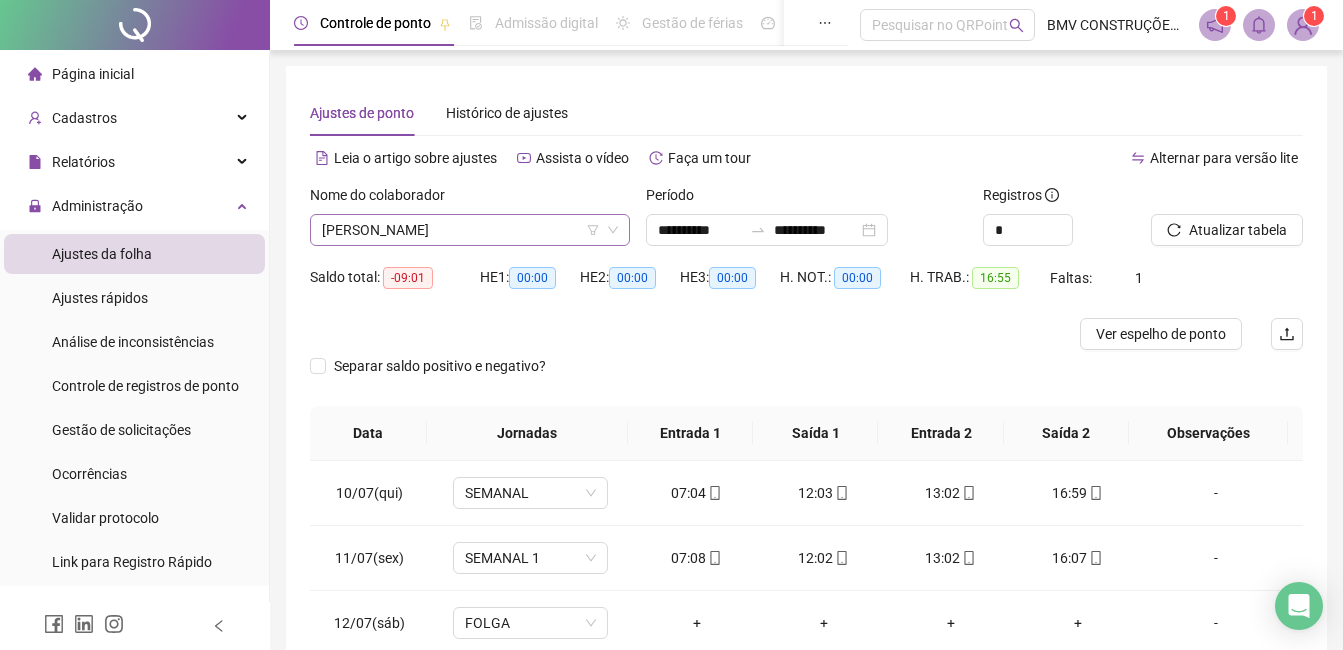 click on "[PERSON_NAME]" at bounding box center [470, 230] 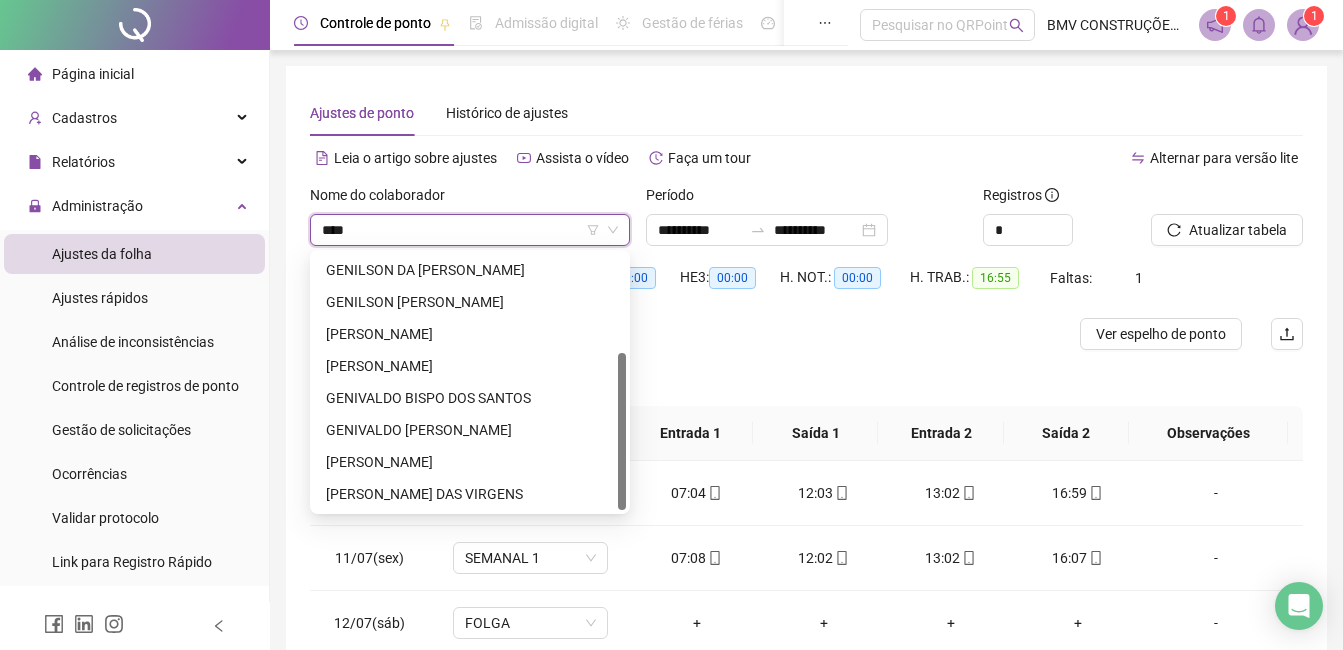scroll, scrollTop: 32, scrollLeft: 0, axis: vertical 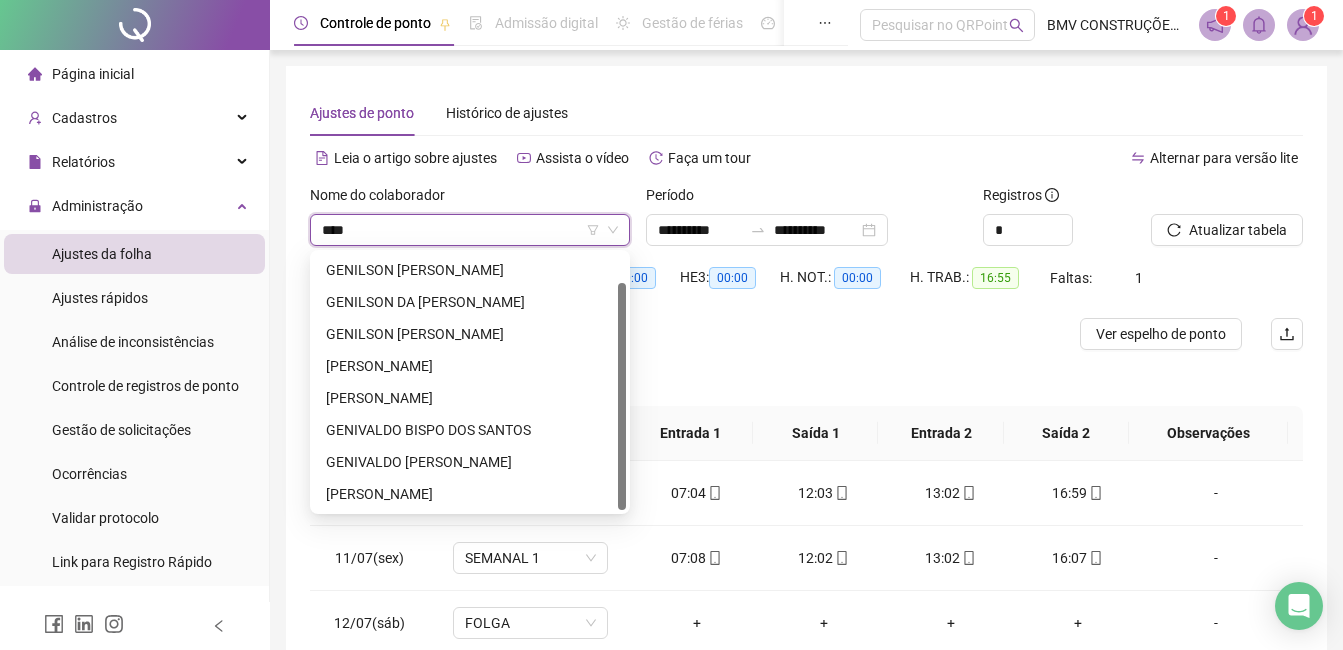 type on "*****" 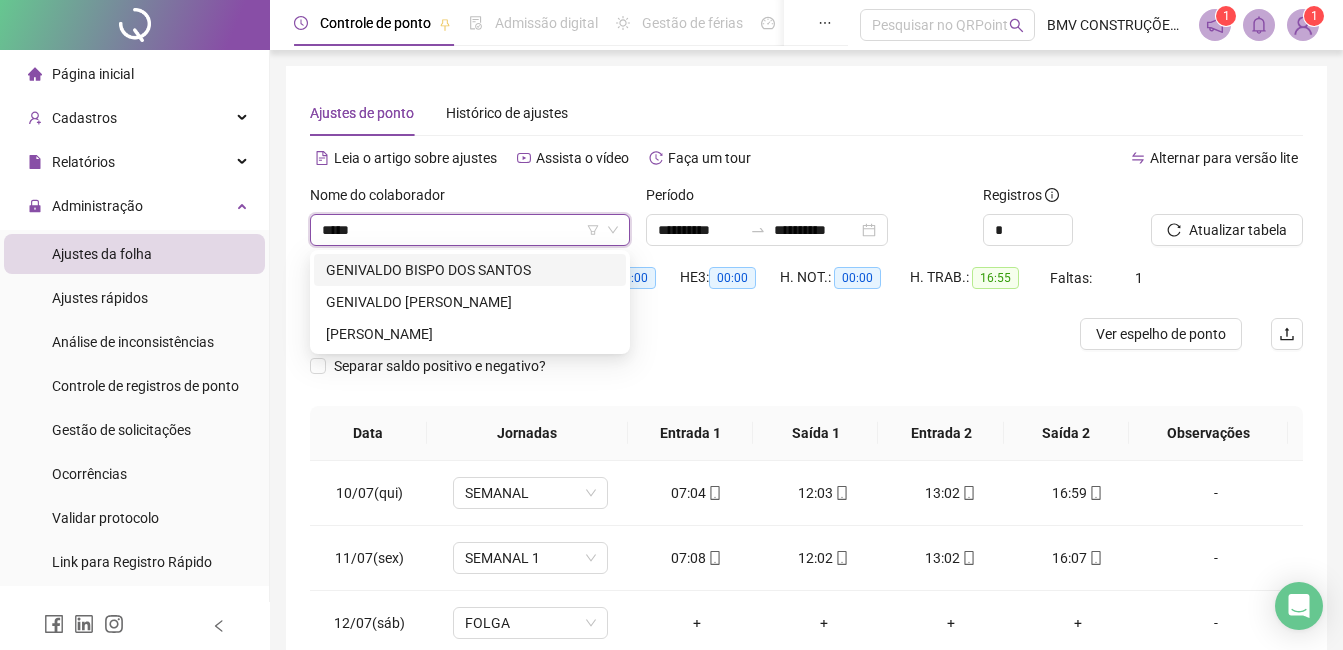 scroll, scrollTop: 0, scrollLeft: 0, axis: both 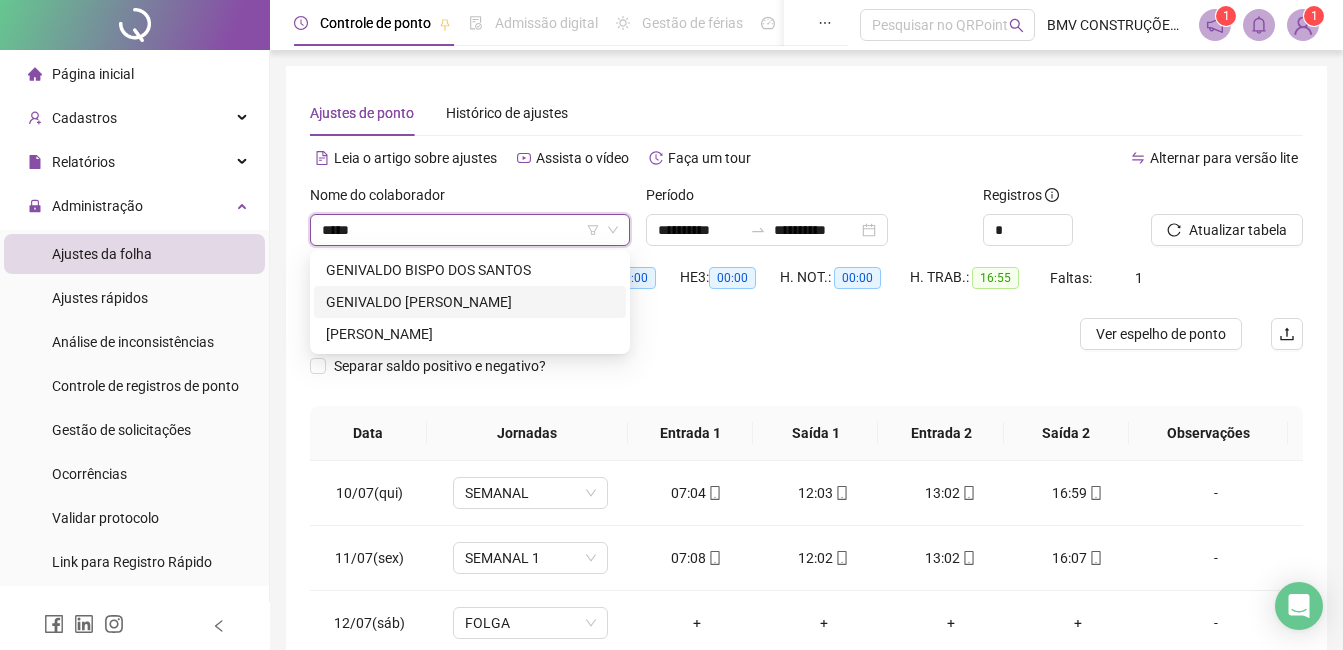 click on "GENIVALDO [PERSON_NAME]" at bounding box center [470, 302] 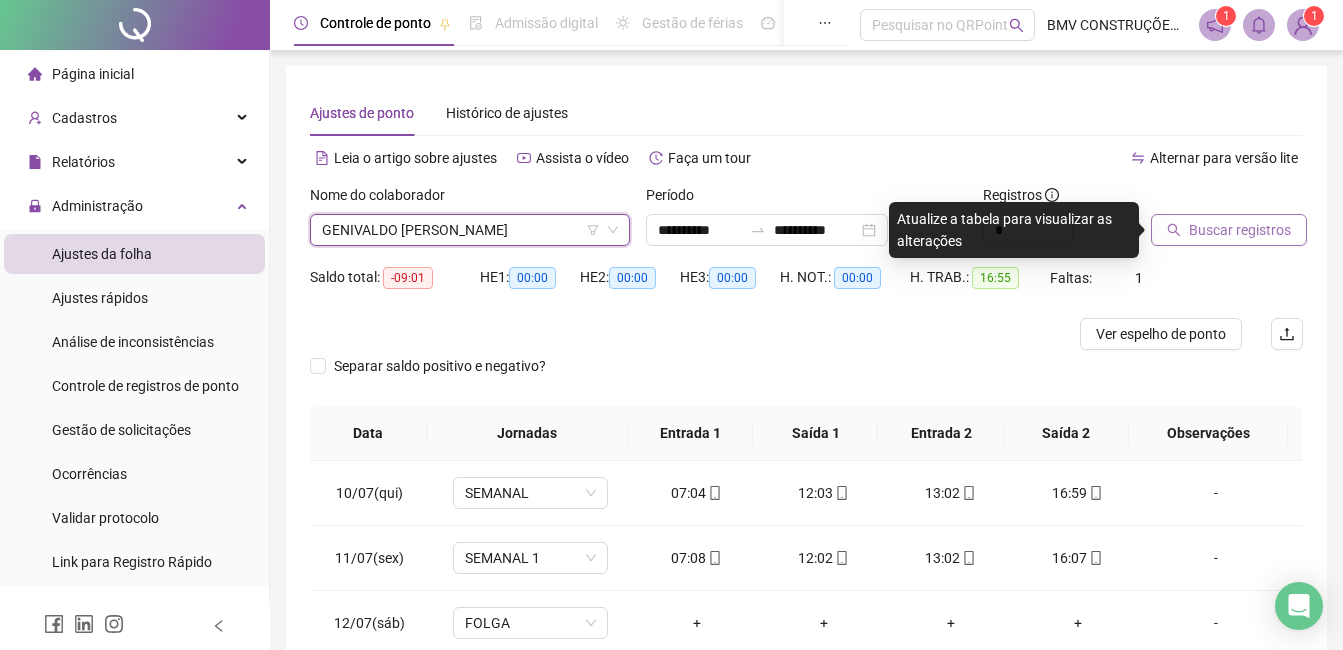 click on "Buscar registros" at bounding box center (1229, 230) 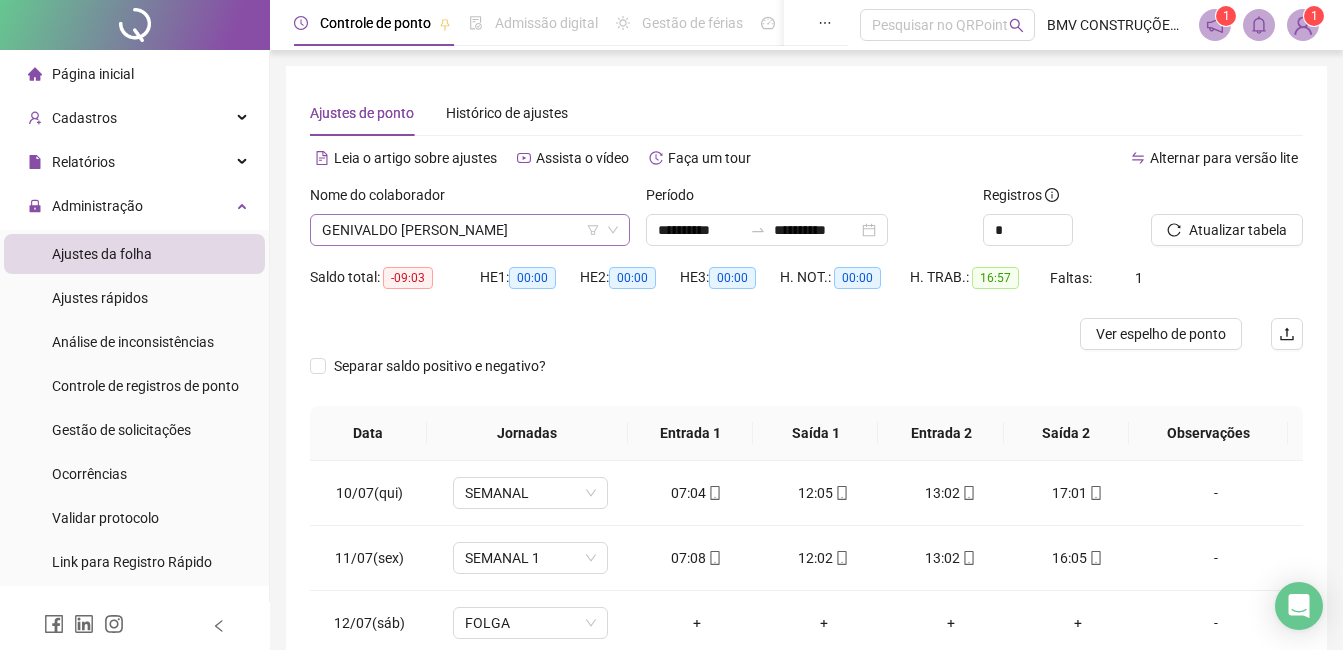 click on "Nome do colaborador GENIVALDO [PERSON_NAME]" at bounding box center [470, 223] 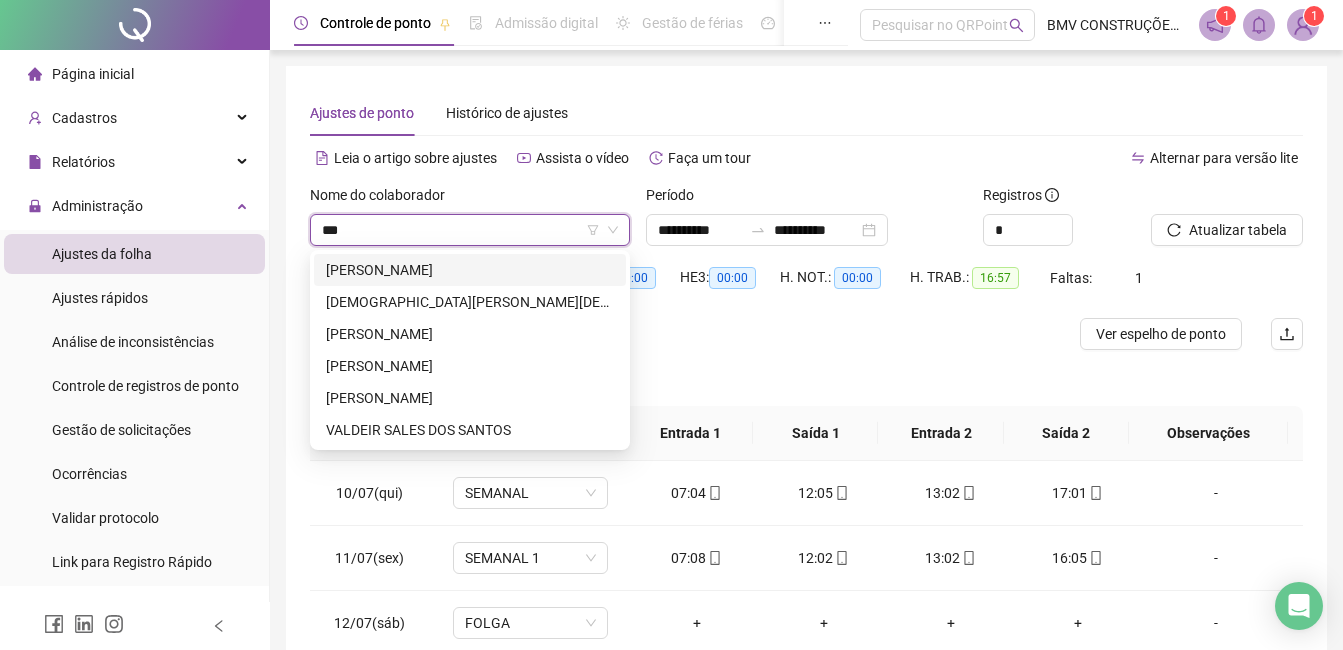 scroll, scrollTop: 0, scrollLeft: 0, axis: both 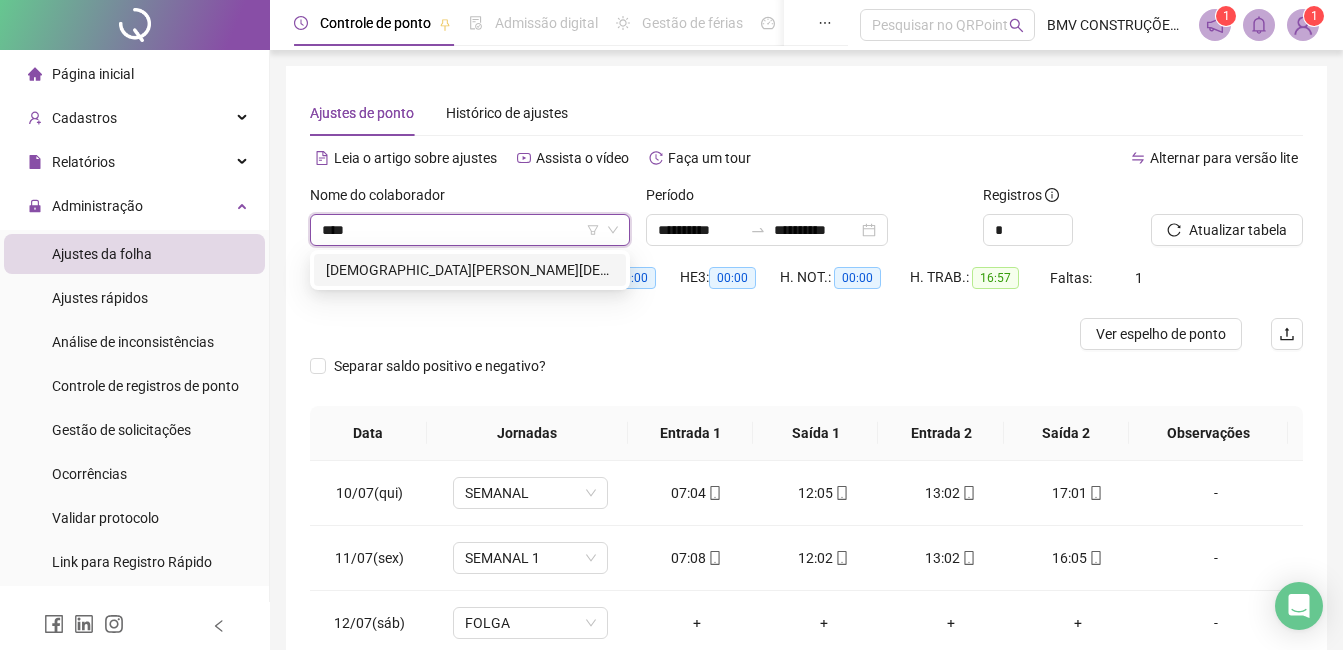 click on "[DEMOGRAPHIC_DATA][PERSON_NAME][DEMOGRAPHIC_DATA]" at bounding box center [470, 270] 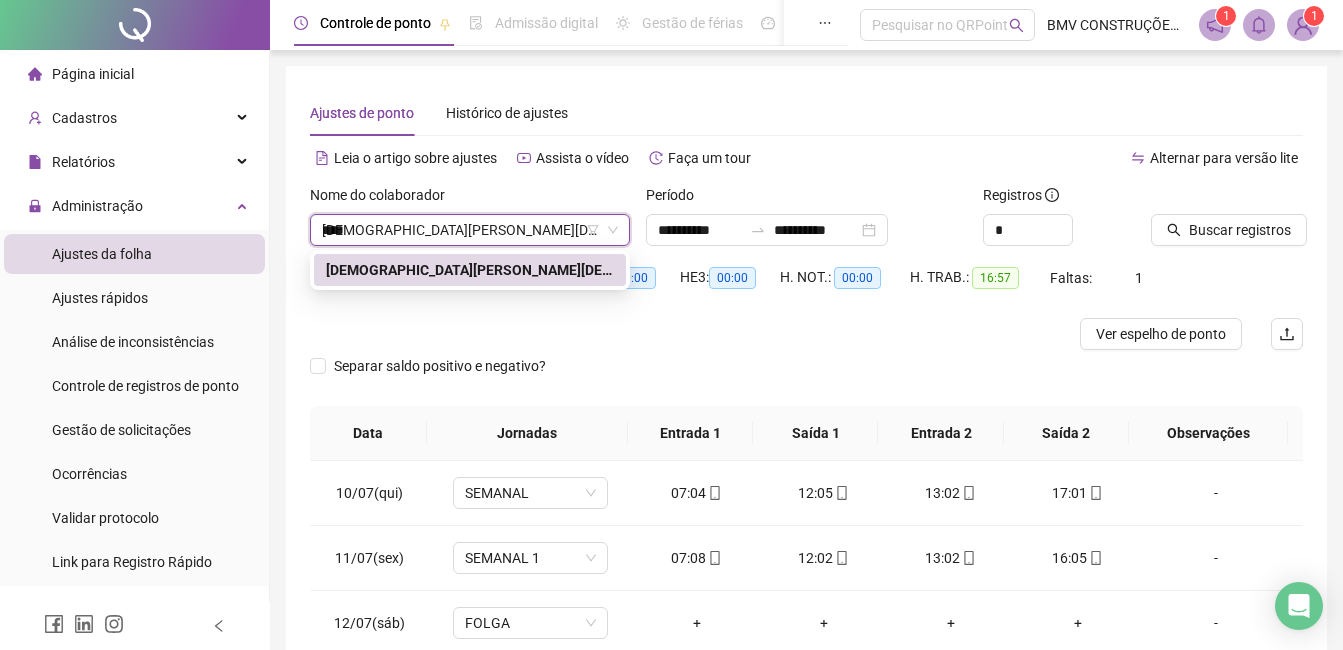type 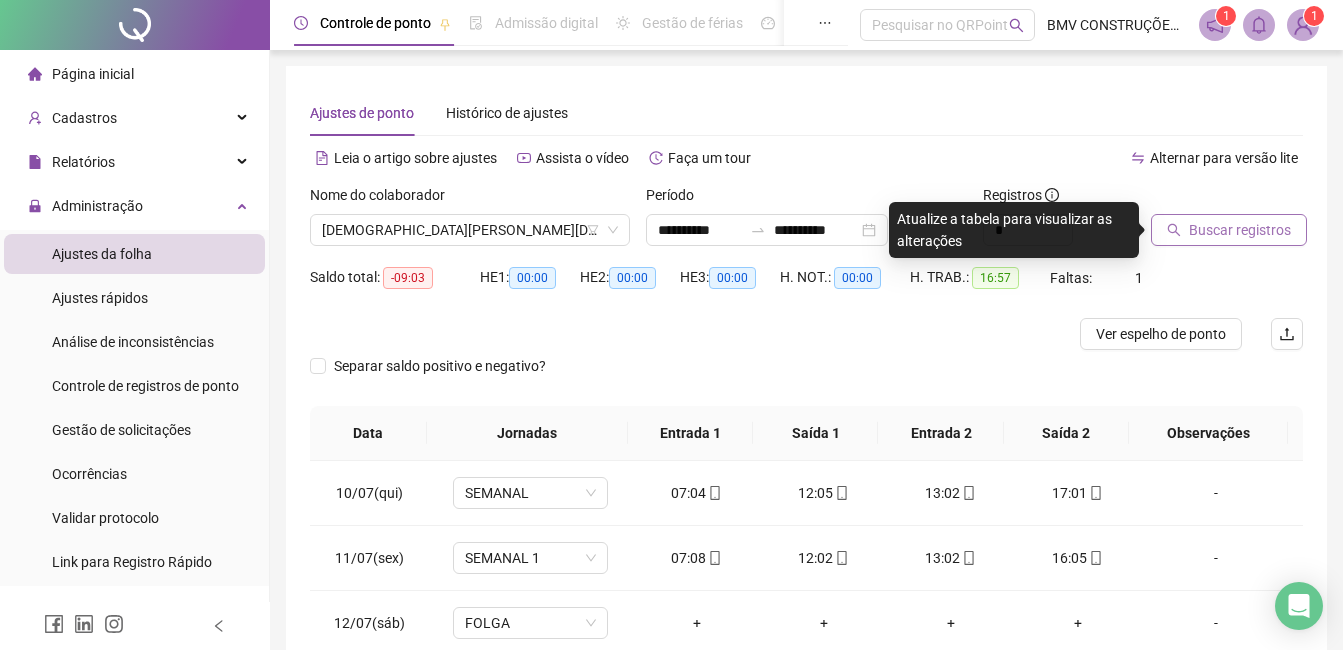 click on "Buscar registros" at bounding box center [1229, 230] 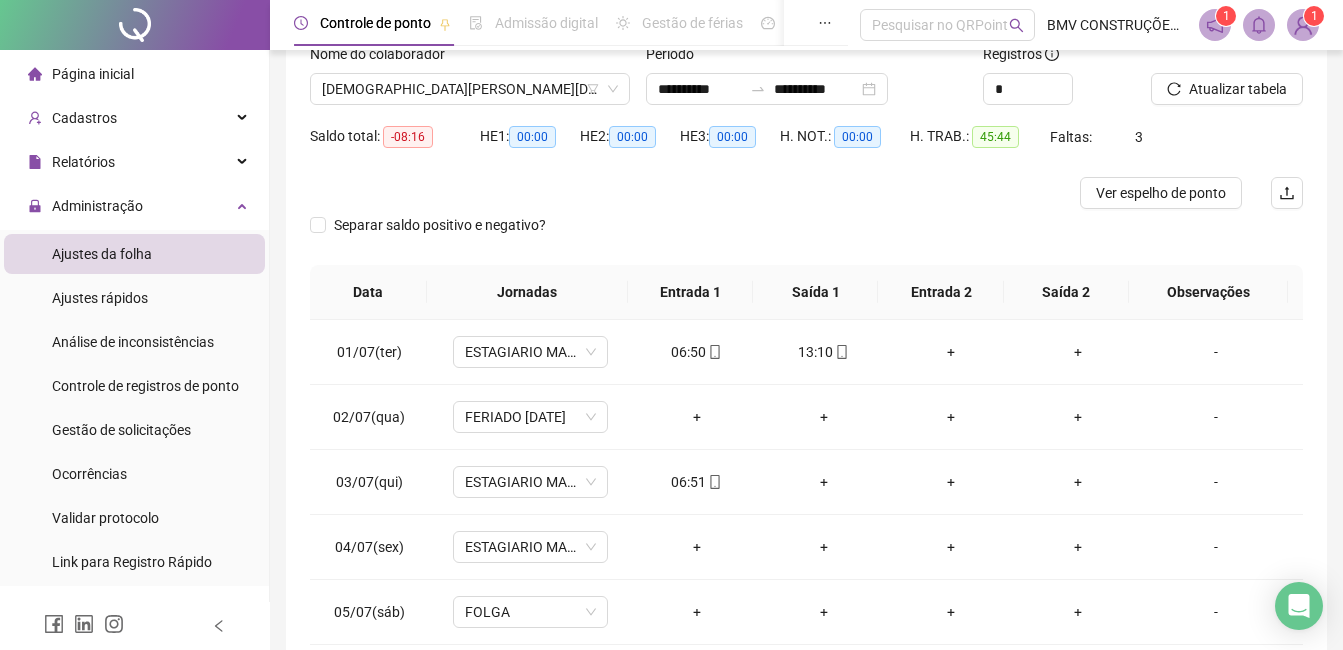 scroll, scrollTop: 348, scrollLeft: 0, axis: vertical 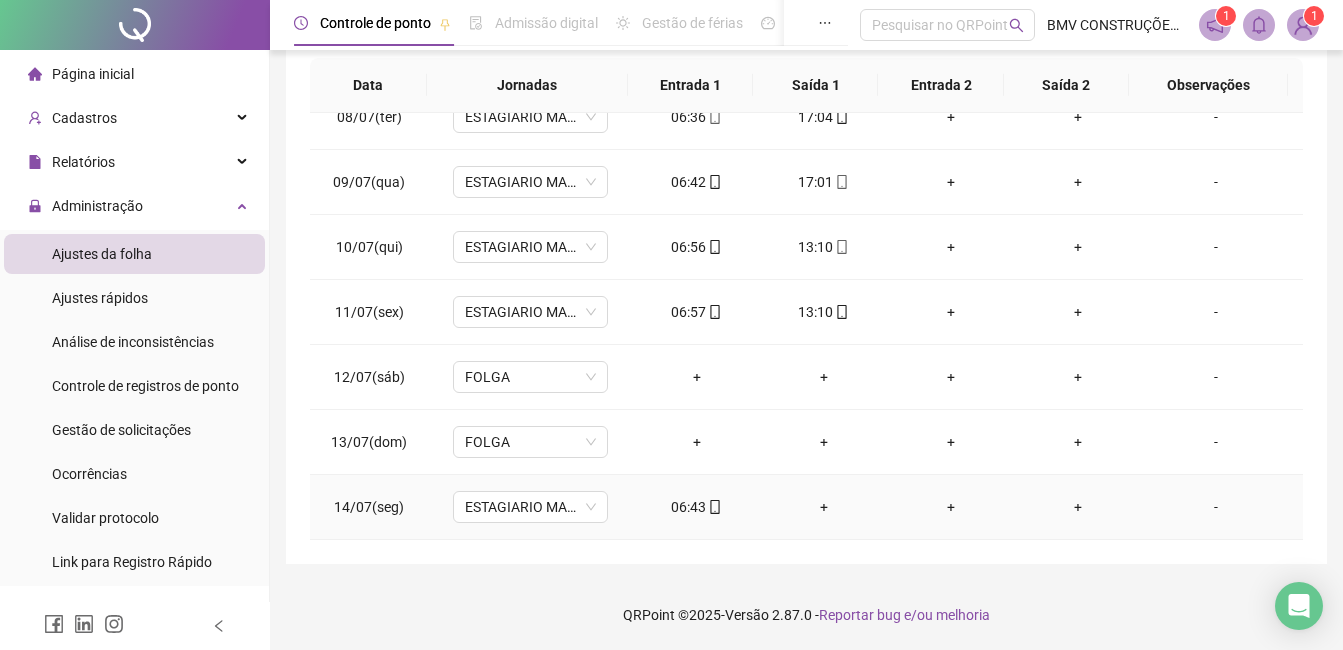 click on "06:43" at bounding box center [696, 507] 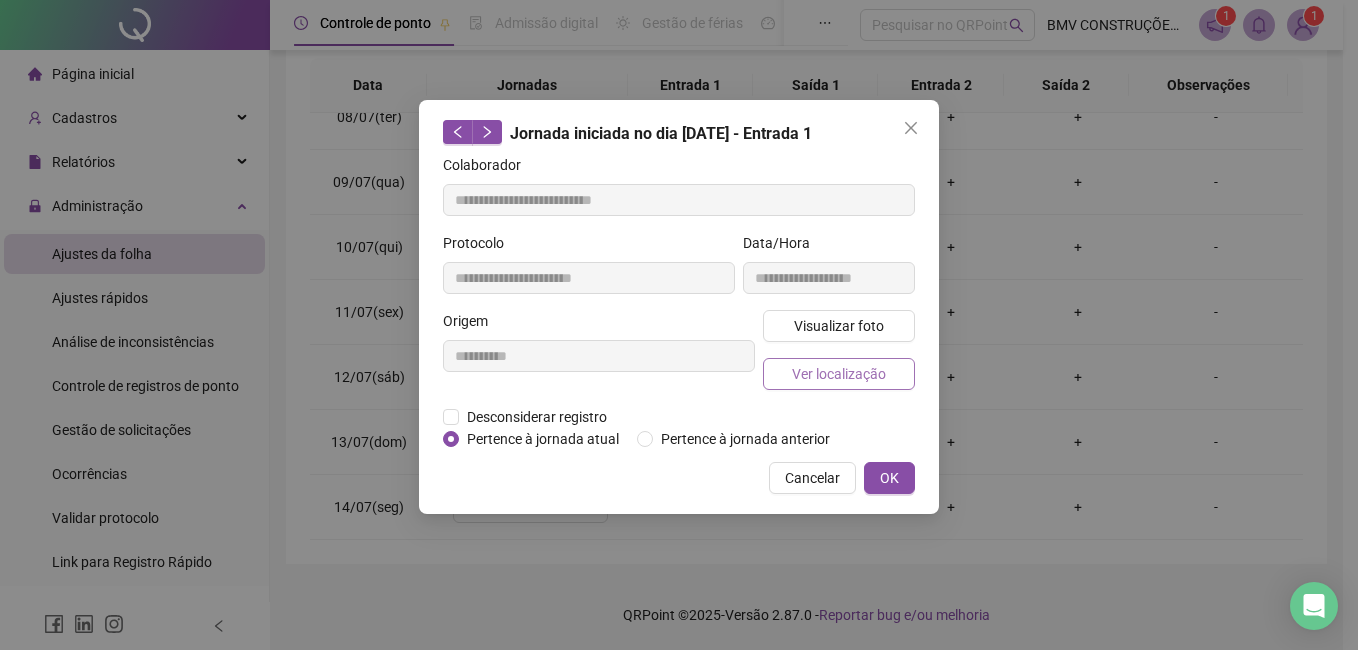 click on "Ver localização" at bounding box center (839, 374) 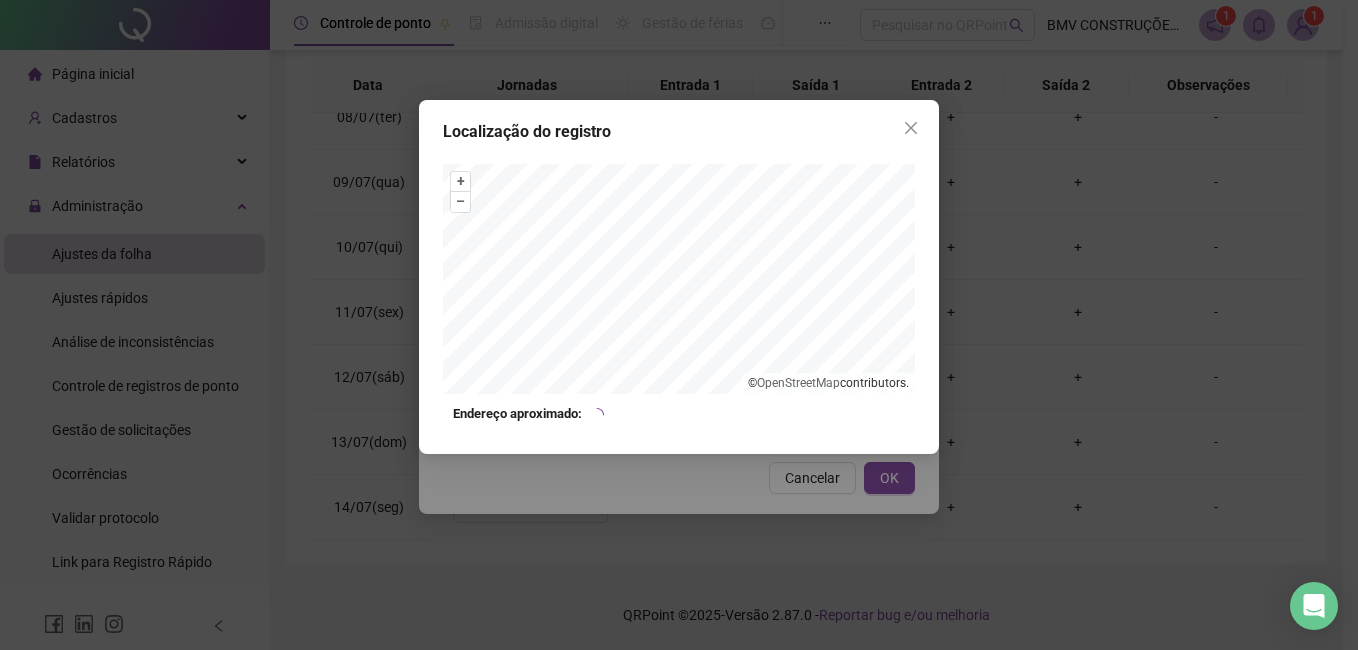type on "**********" 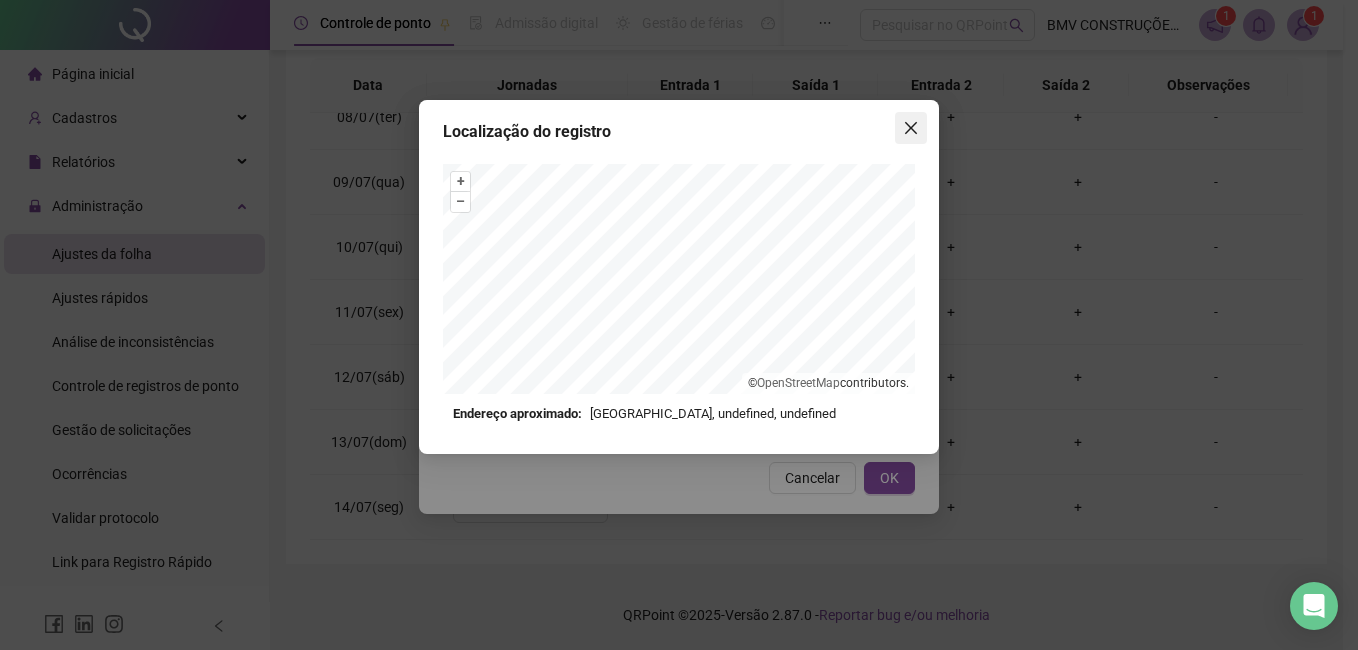 click at bounding box center (911, 128) 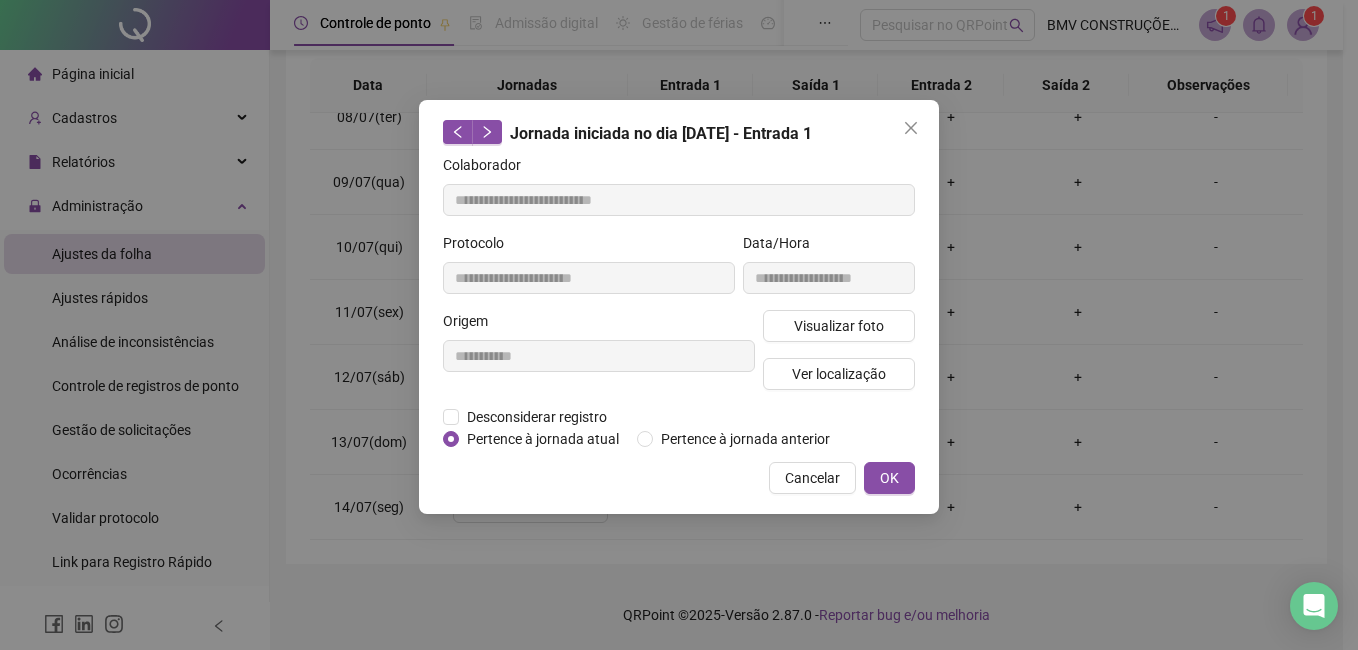 click 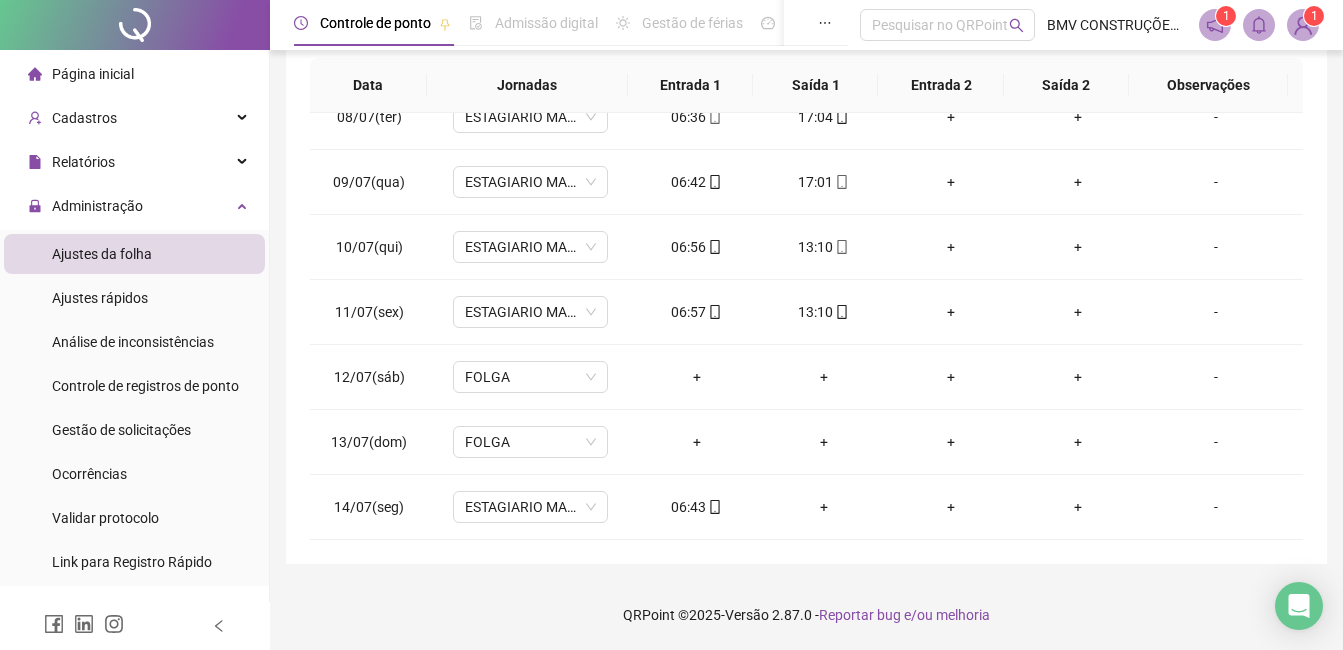 scroll, scrollTop: 0, scrollLeft: 0, axis: both 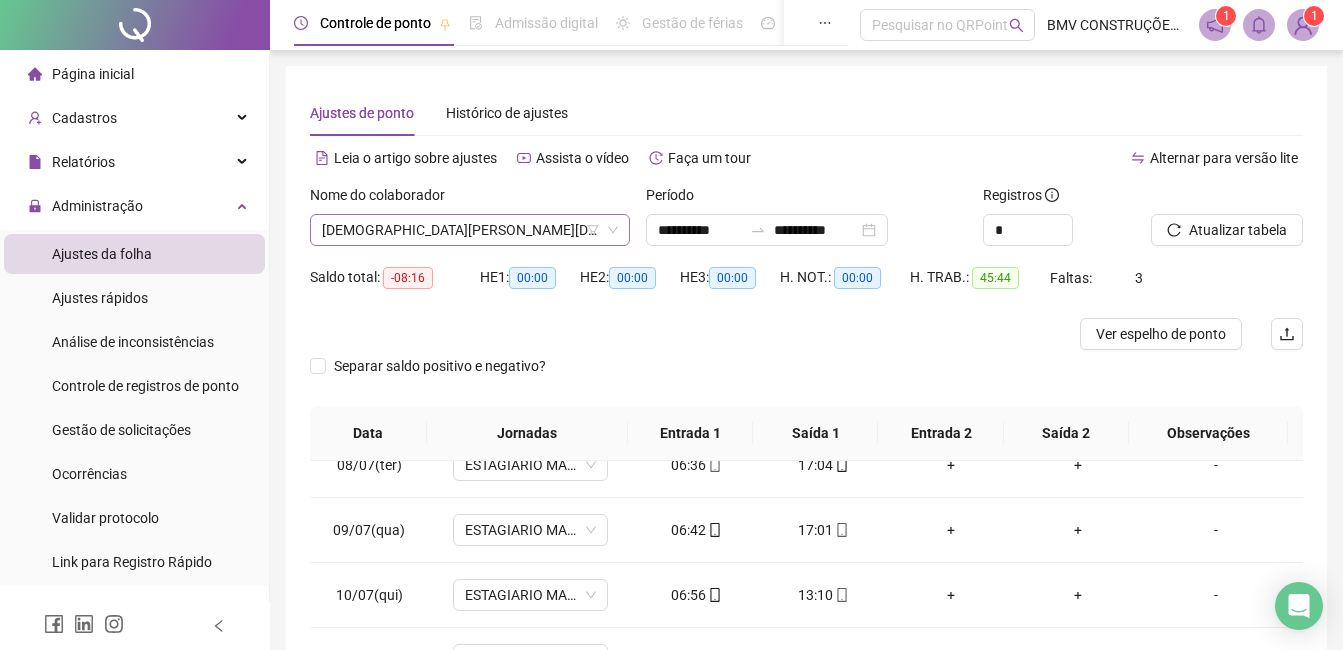 click on "[DEMOGRAPHIC_DATA][PERSON_NAME][DEMOGRAPHIC_DATA]" at bounding box center [470, 230] 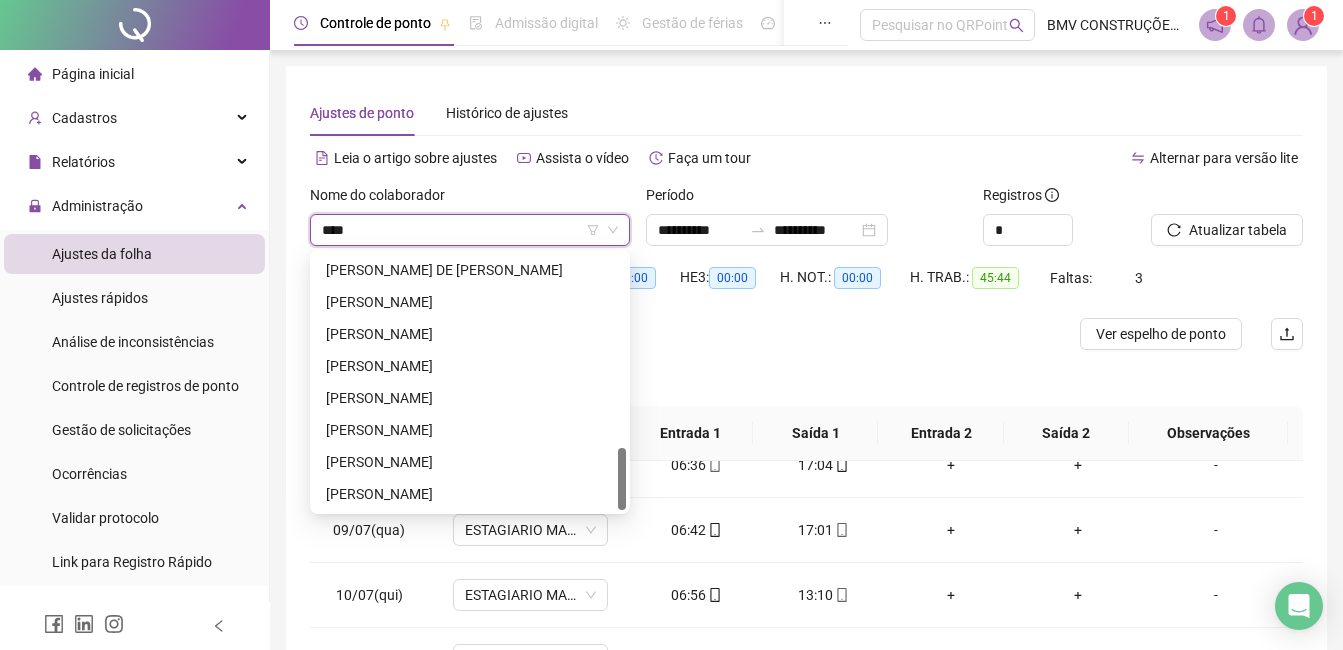 scroll, scrollTop: 160, scrollLeft: 0, axis: vertical 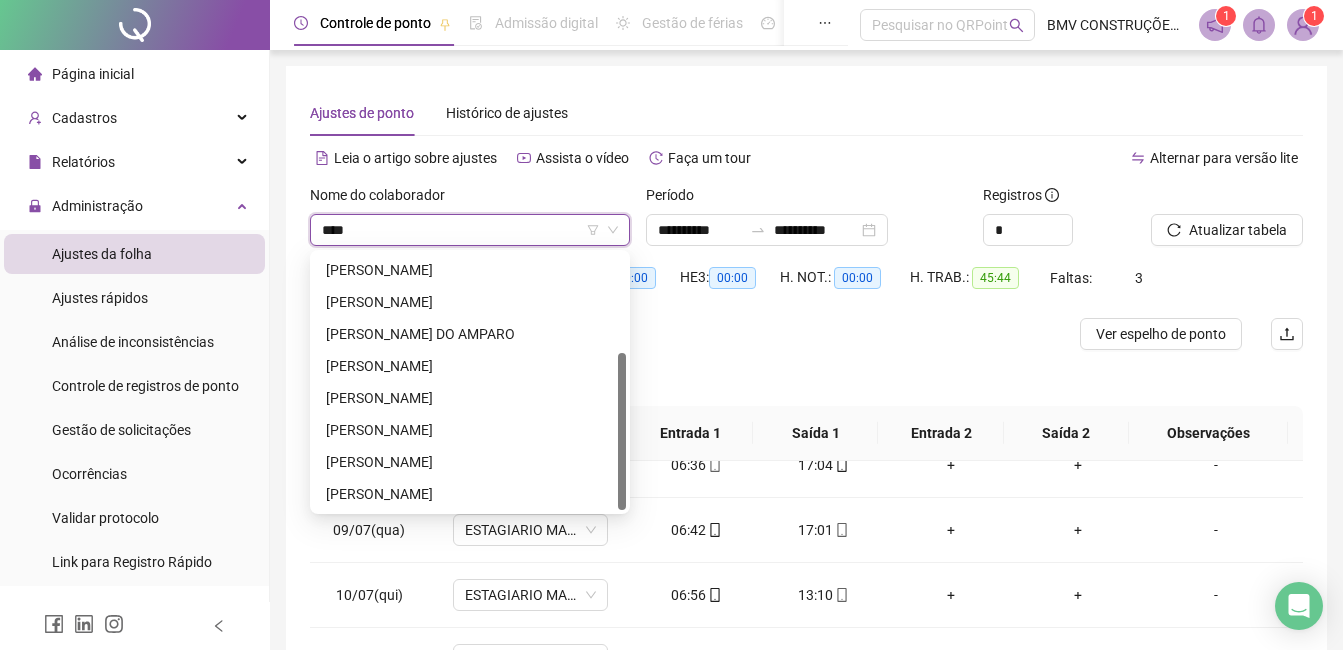 type on "*****" 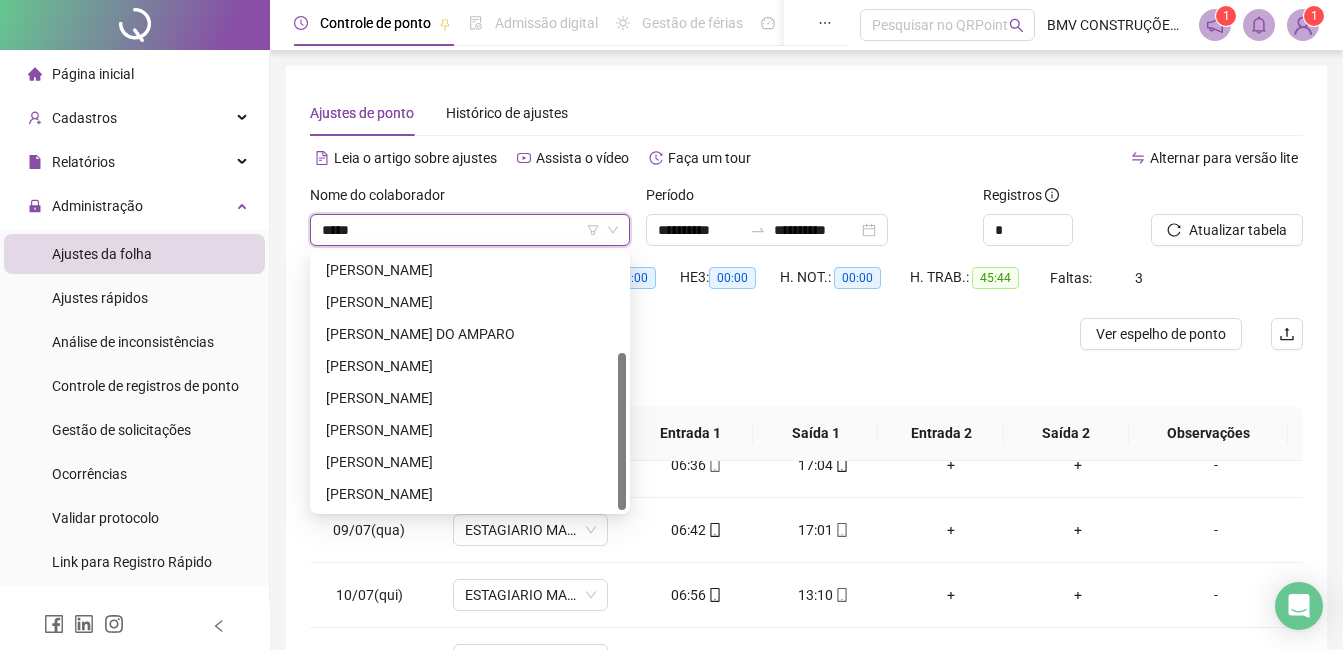 scroll, scrollTop: 0, scrollLeft: 0, axis: both 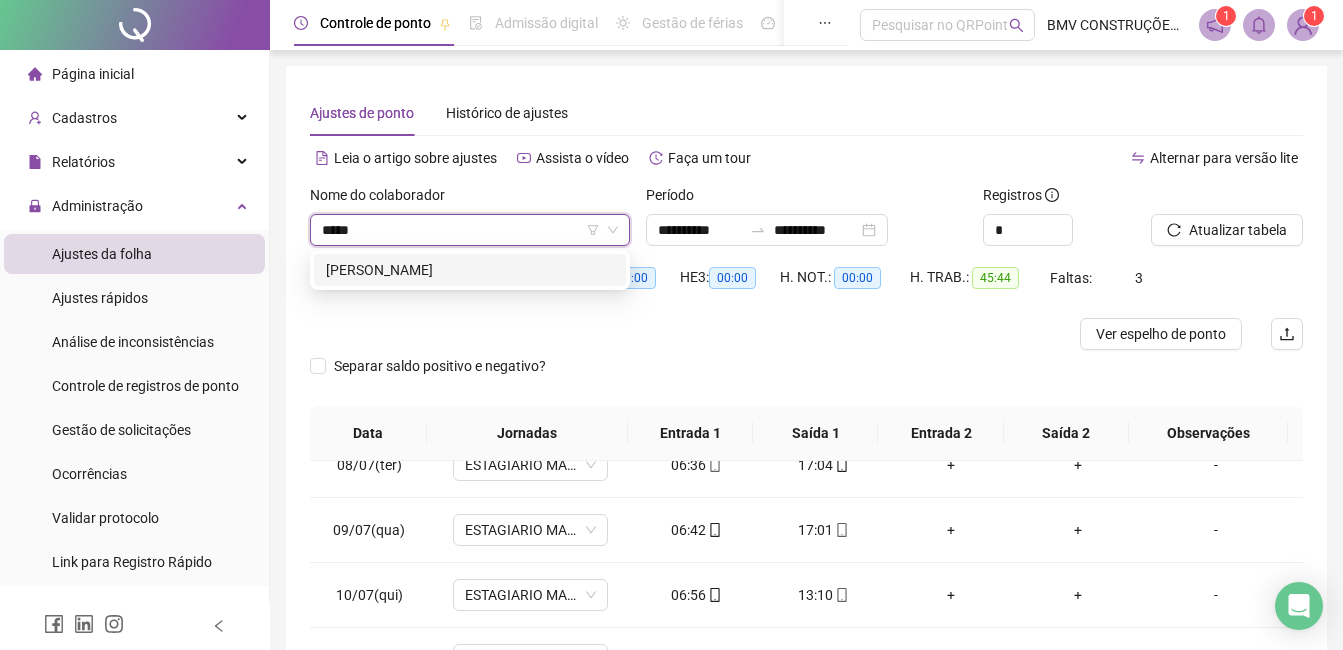click on "[PERSON_NAME]" at bounding box center (470, 270) 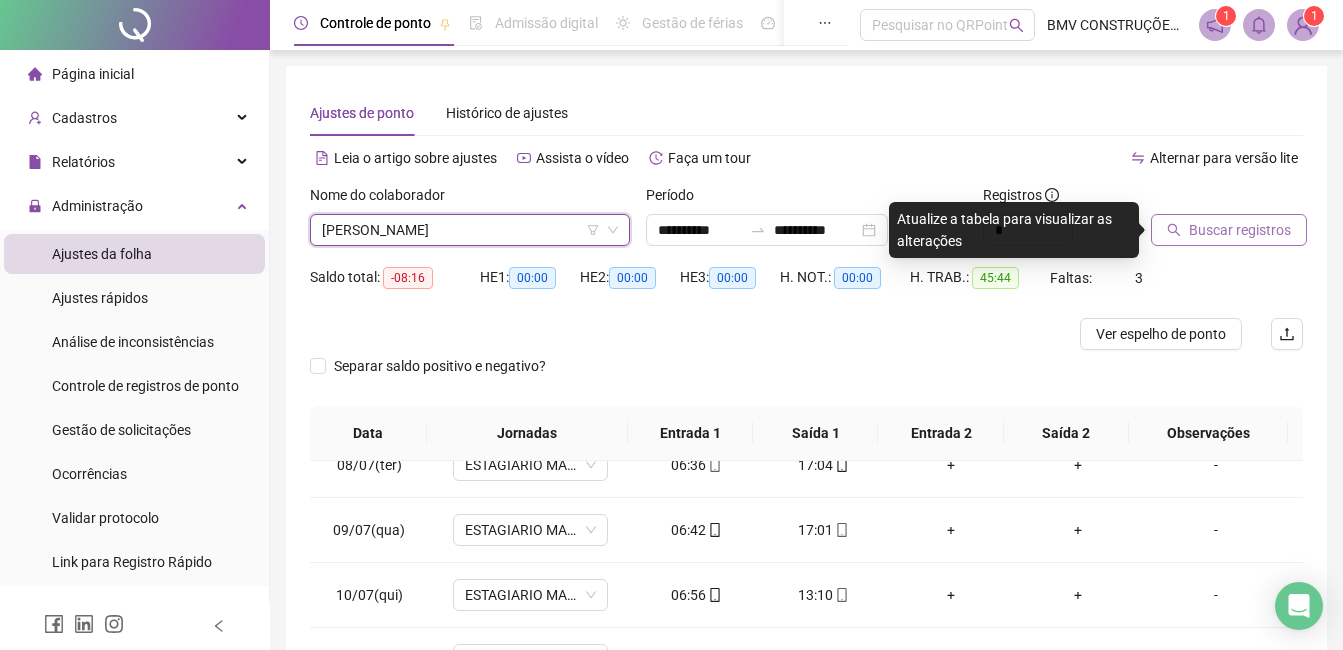 click on "Buscar registros" at bounding box center [1240, 230] 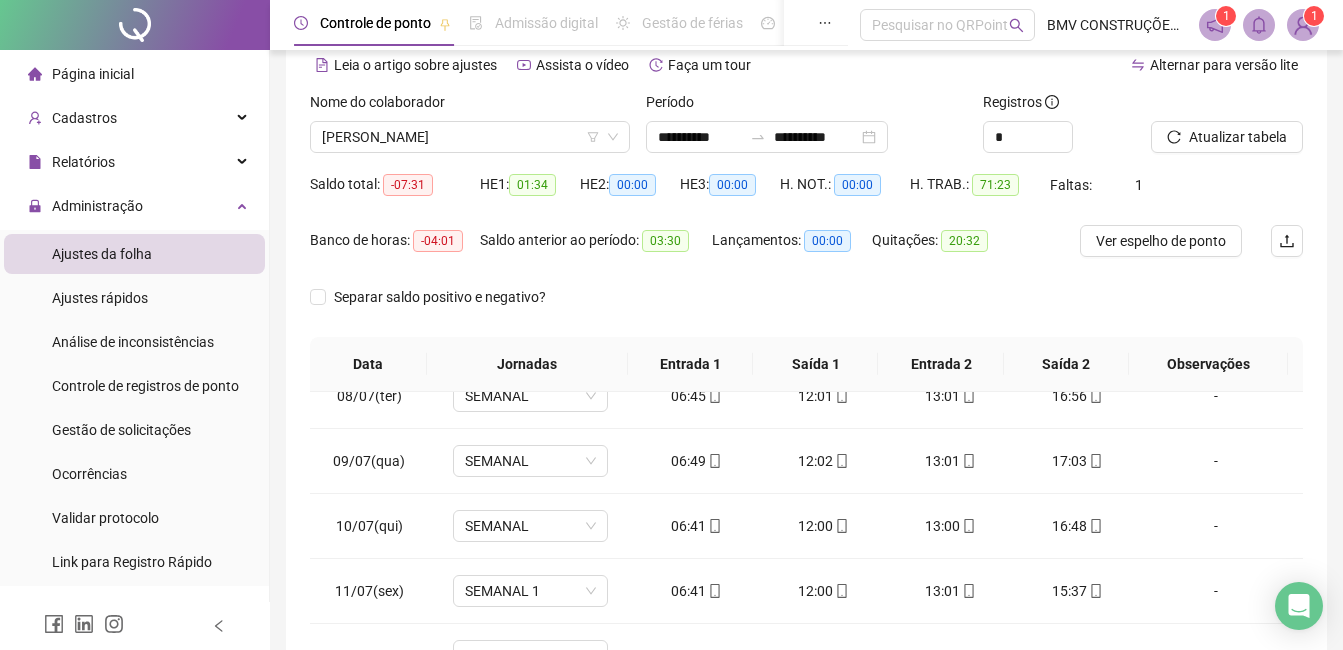 scroll, scrollTop: 372, scrollLeft: 0, axis: vertical 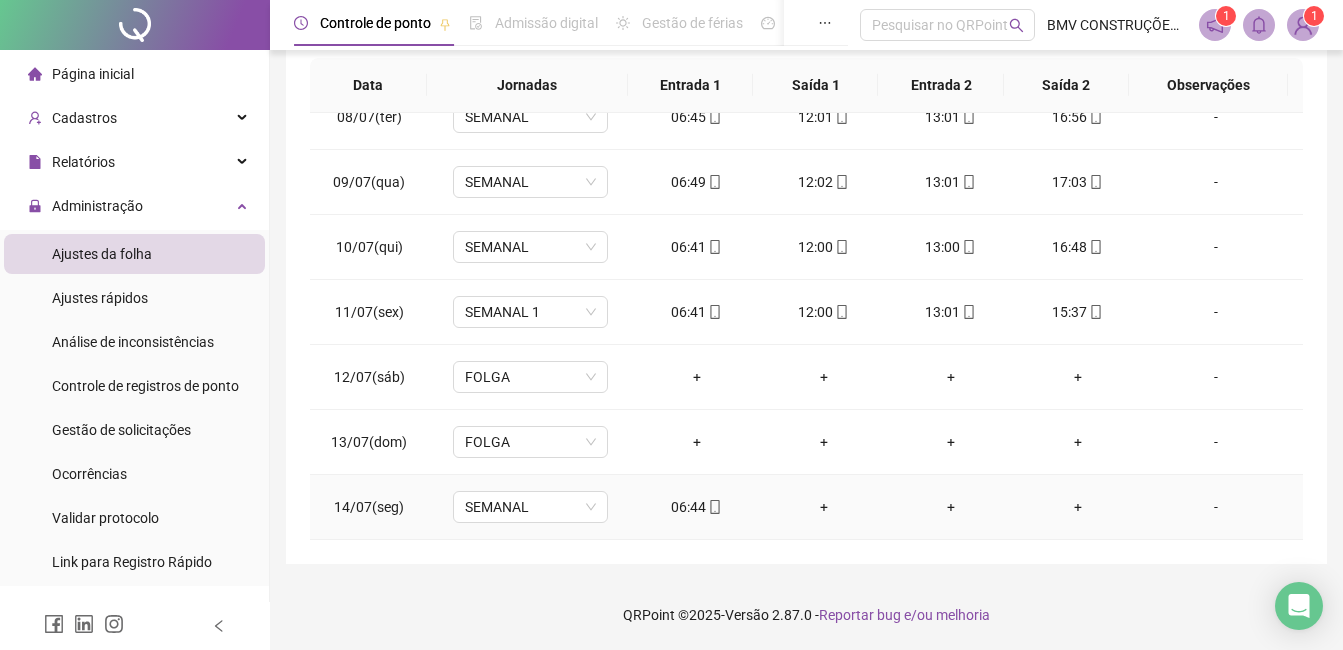 click on "06:44" at bounding box center (696, 507) 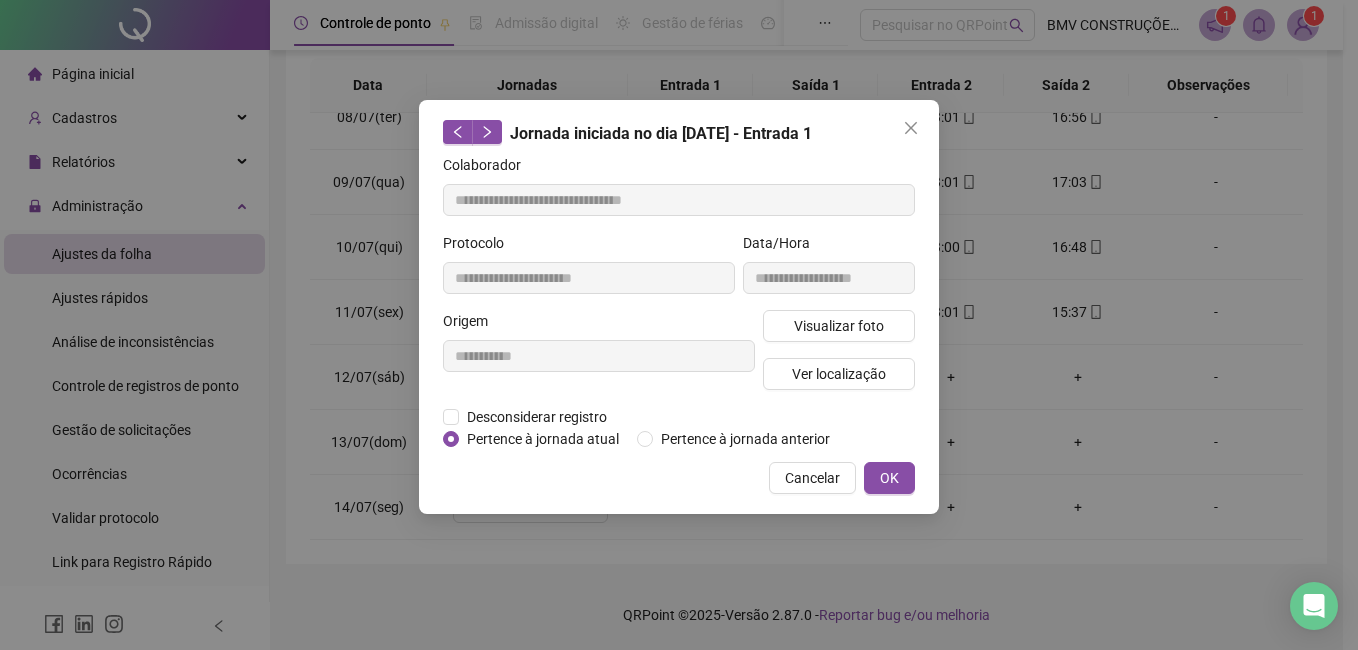 type on "**********" 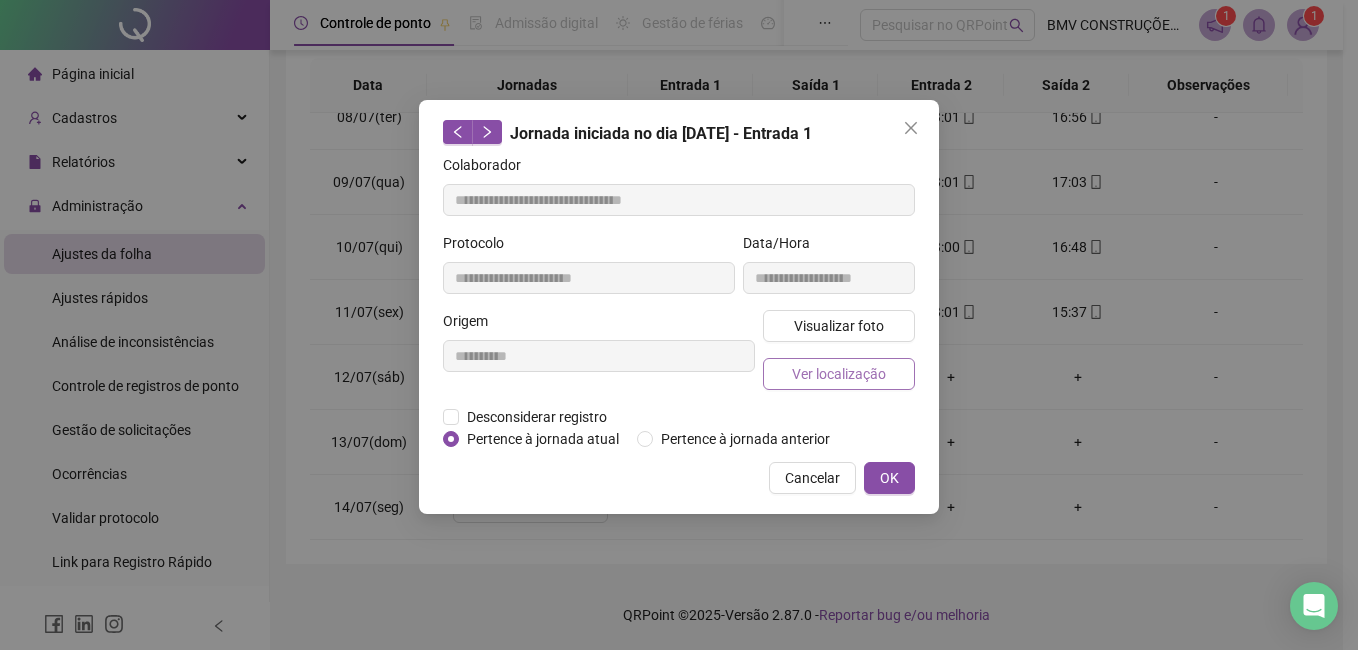 click on "Ver localização" at bounding box center (839, 374) 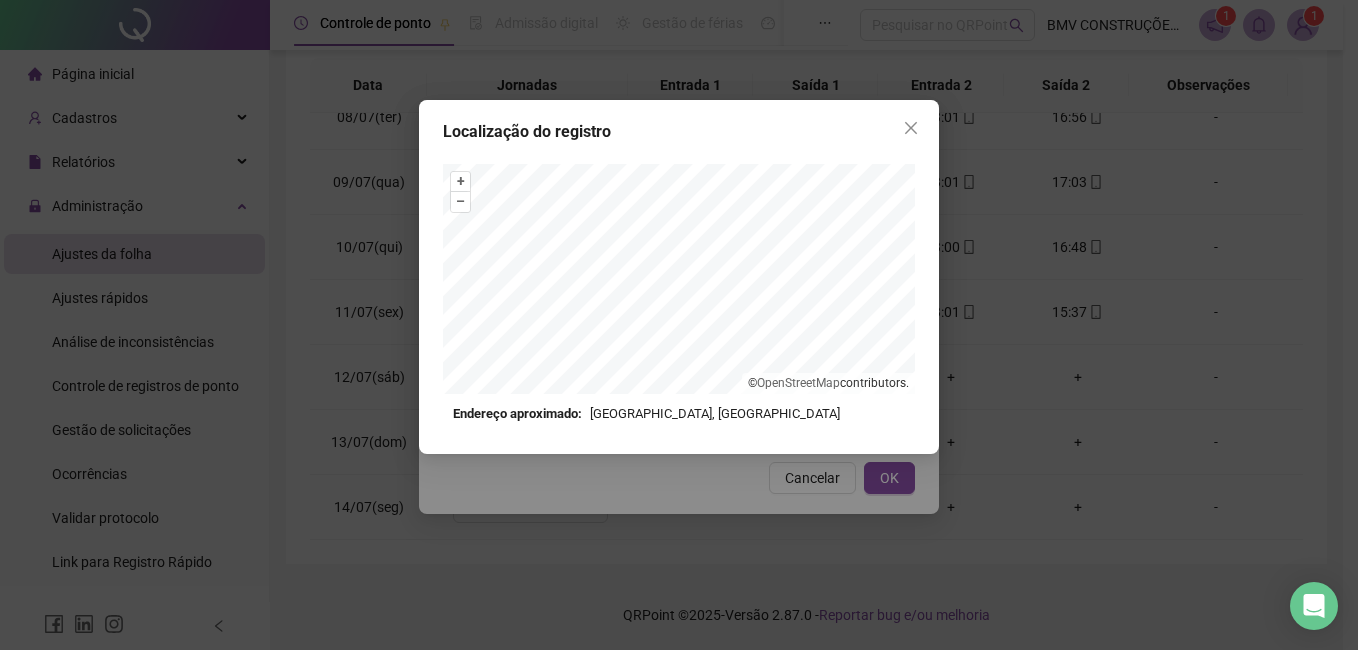 click 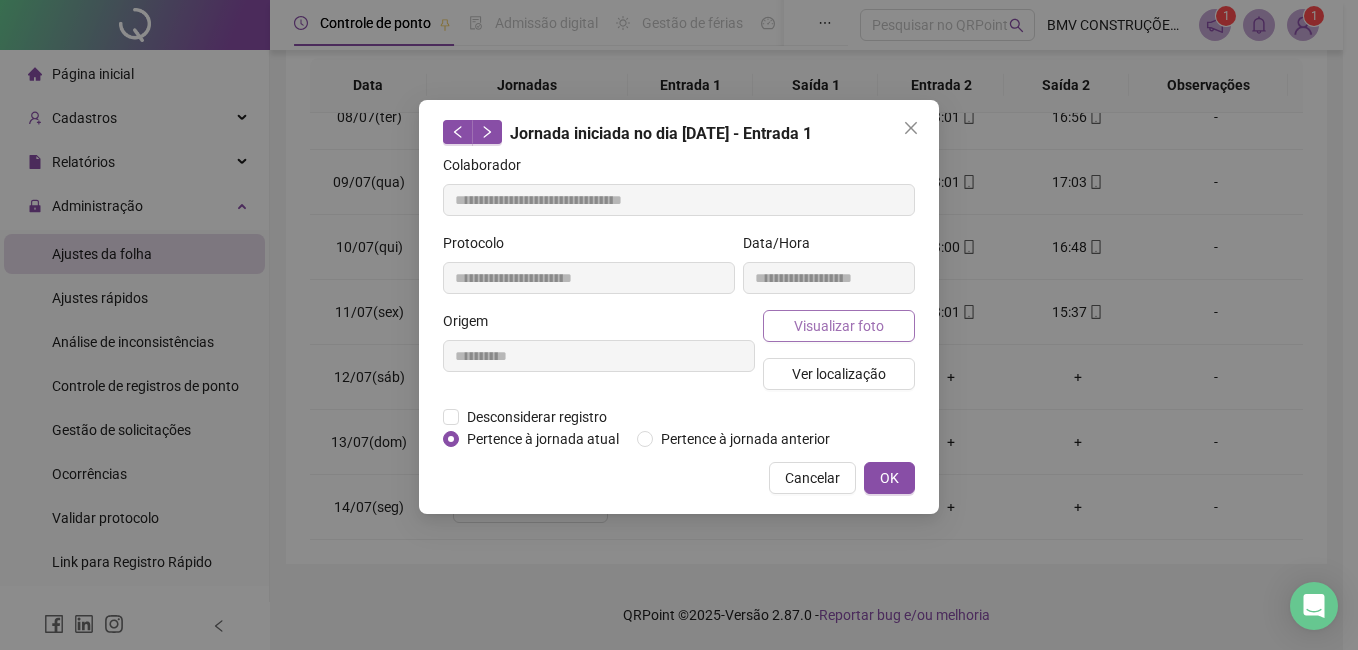 click on "Visualizar foto" at bounding box center (839, 326) 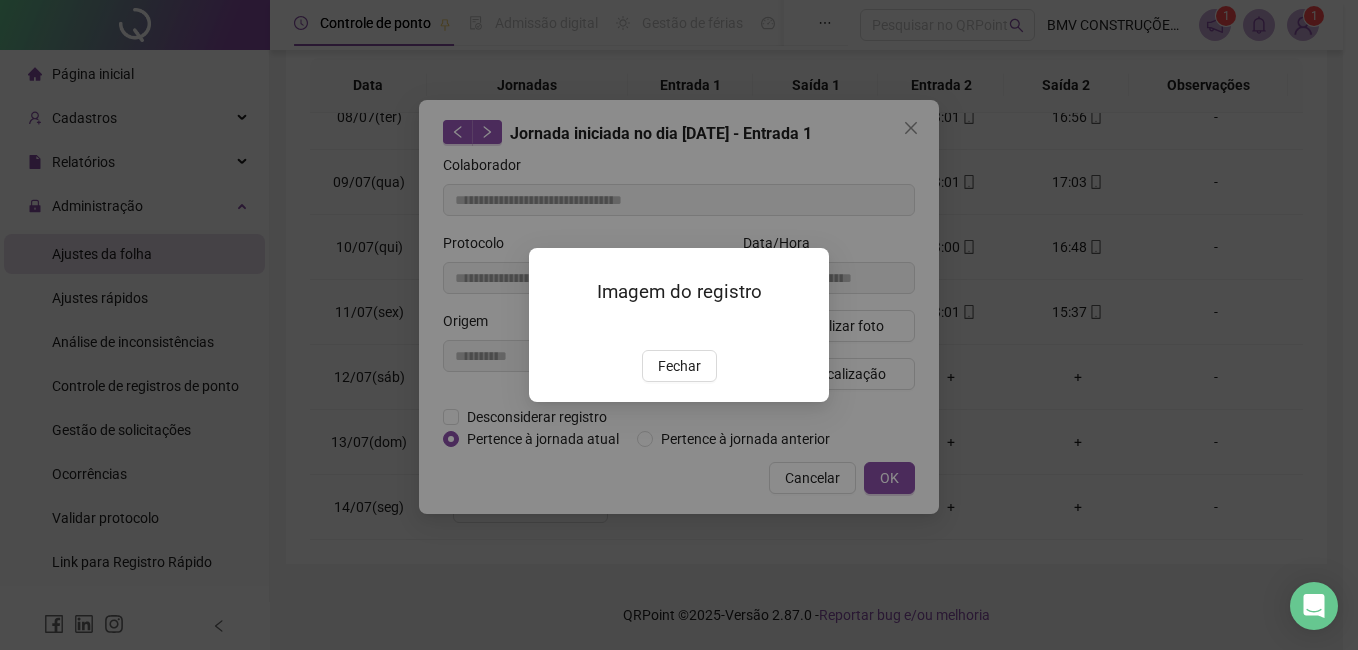 click on "Fechar" at bounding box center (679, 366) 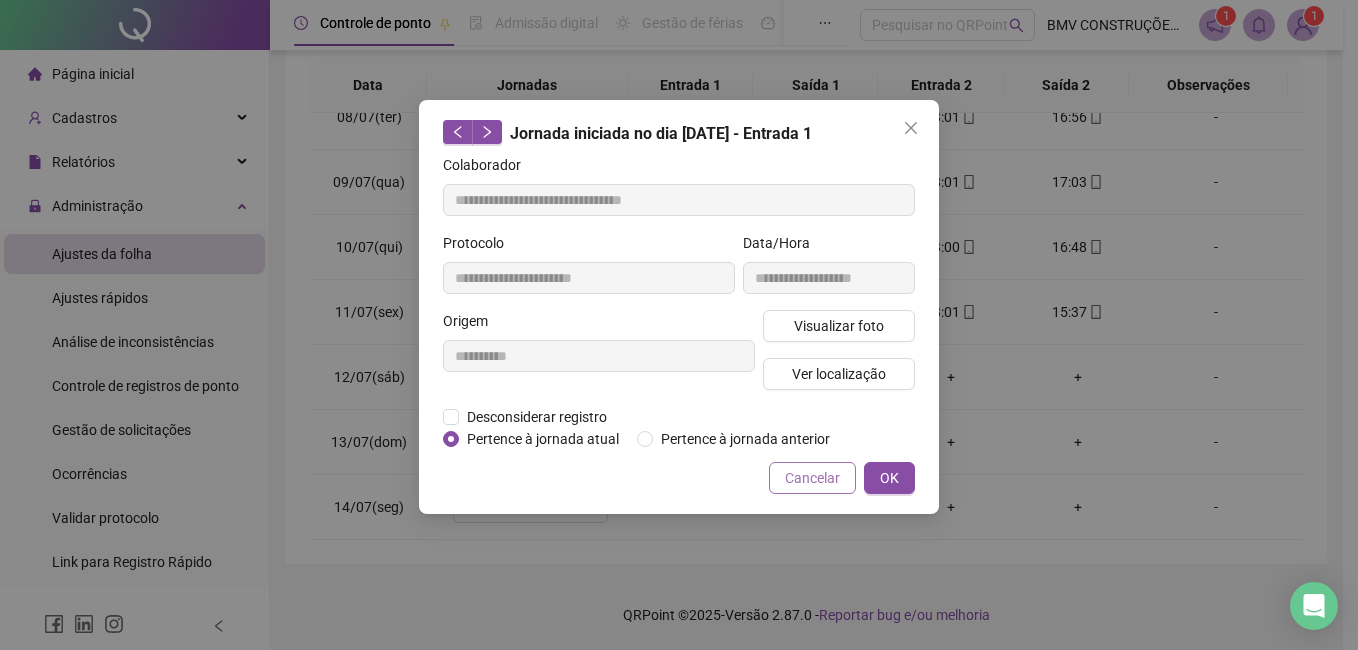 click on "Cancelar" at bounding box center (812, 478) 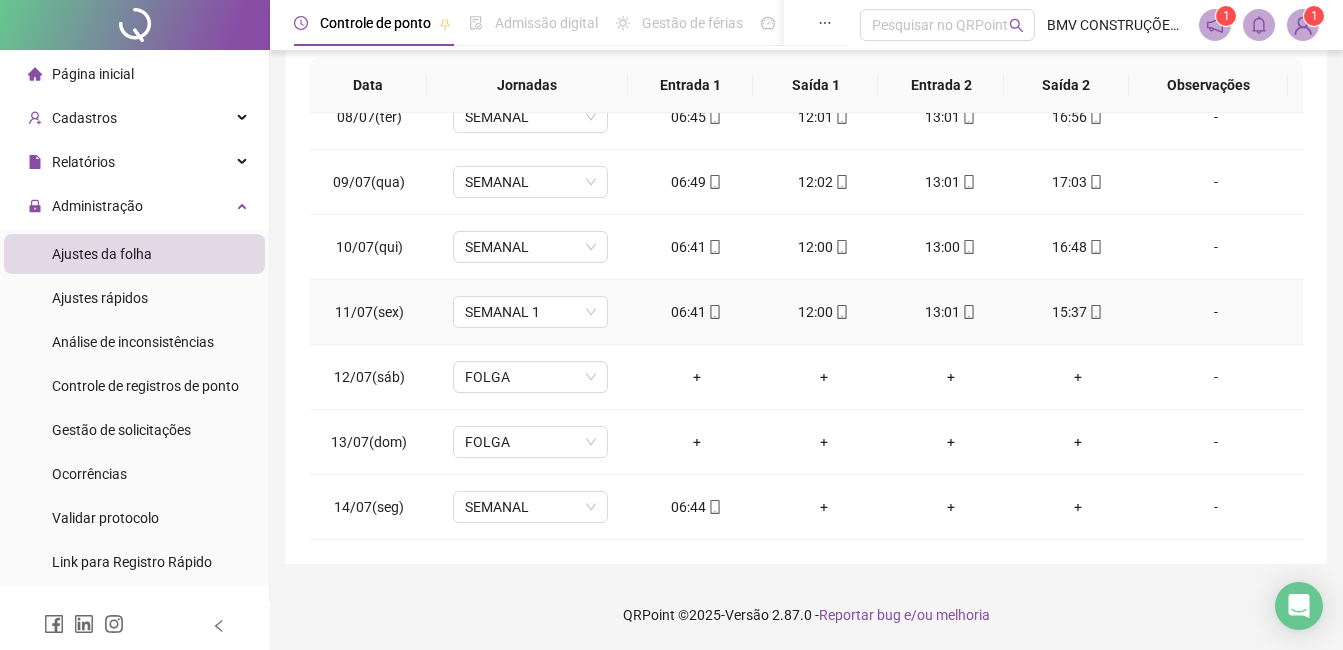 click on "06:41" at bounding box center [696, 312] 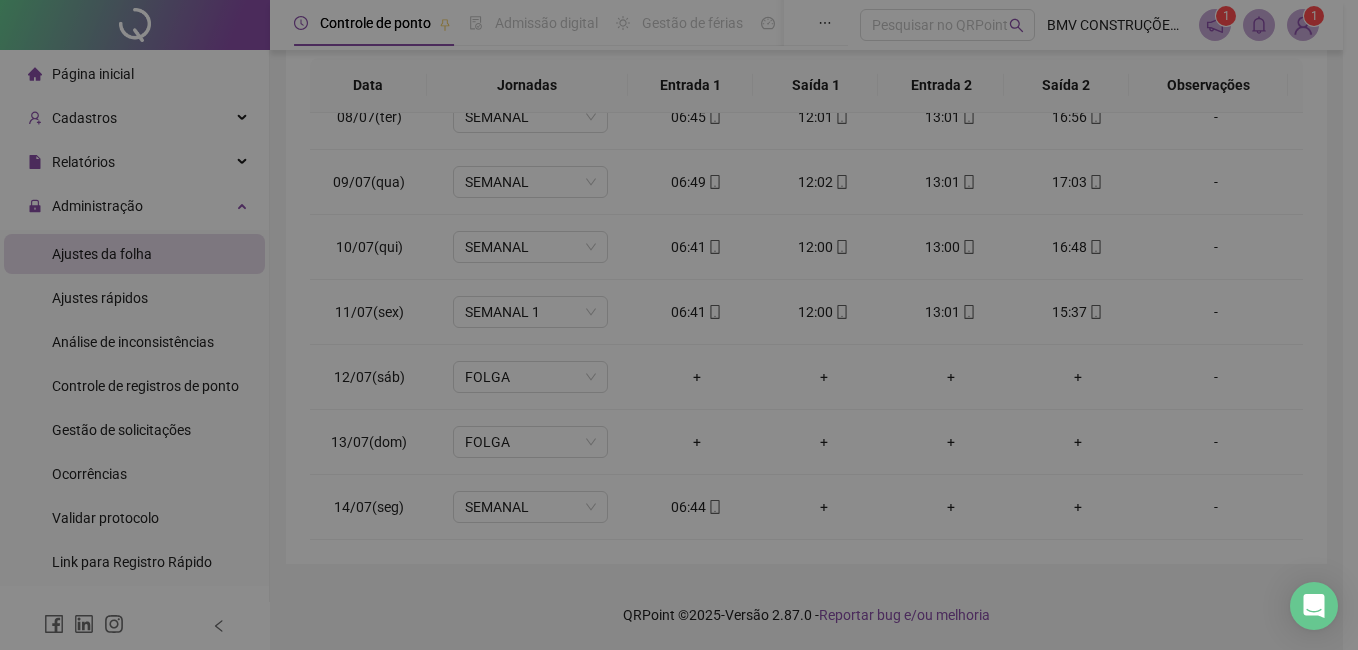 type on "**********" 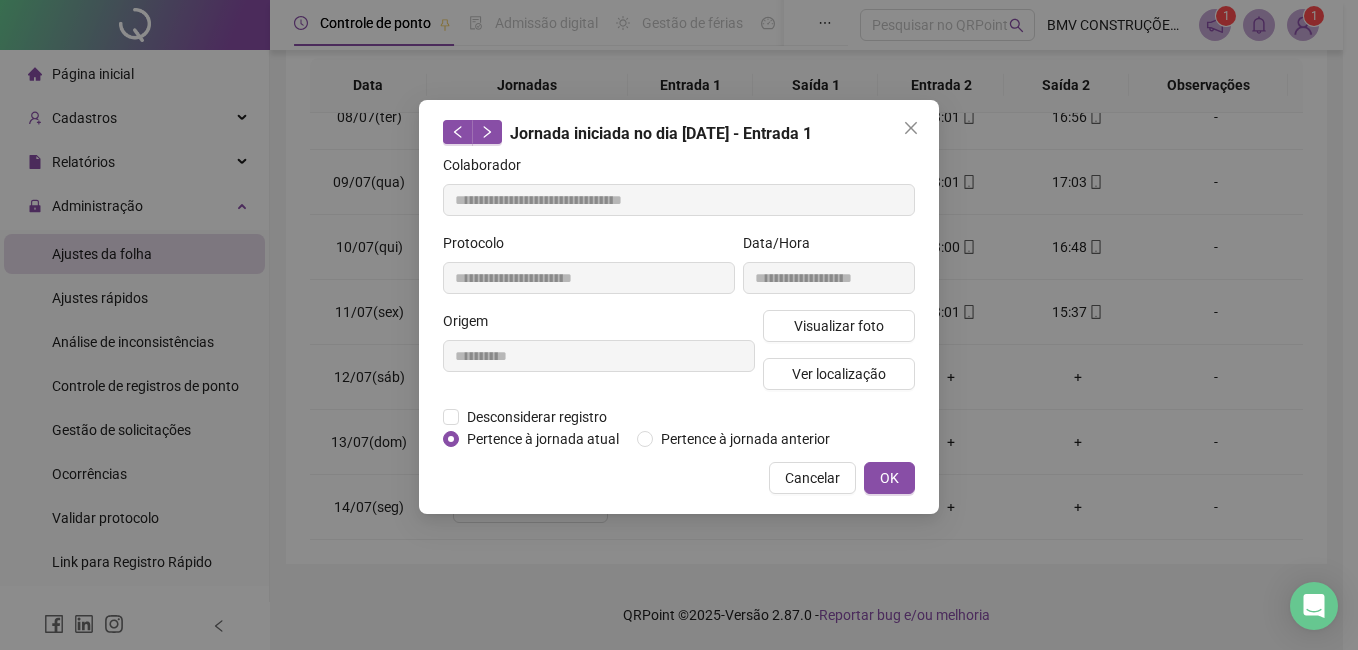 click on "Visualizar foto Ver localização" at bounding box center (839, 358) 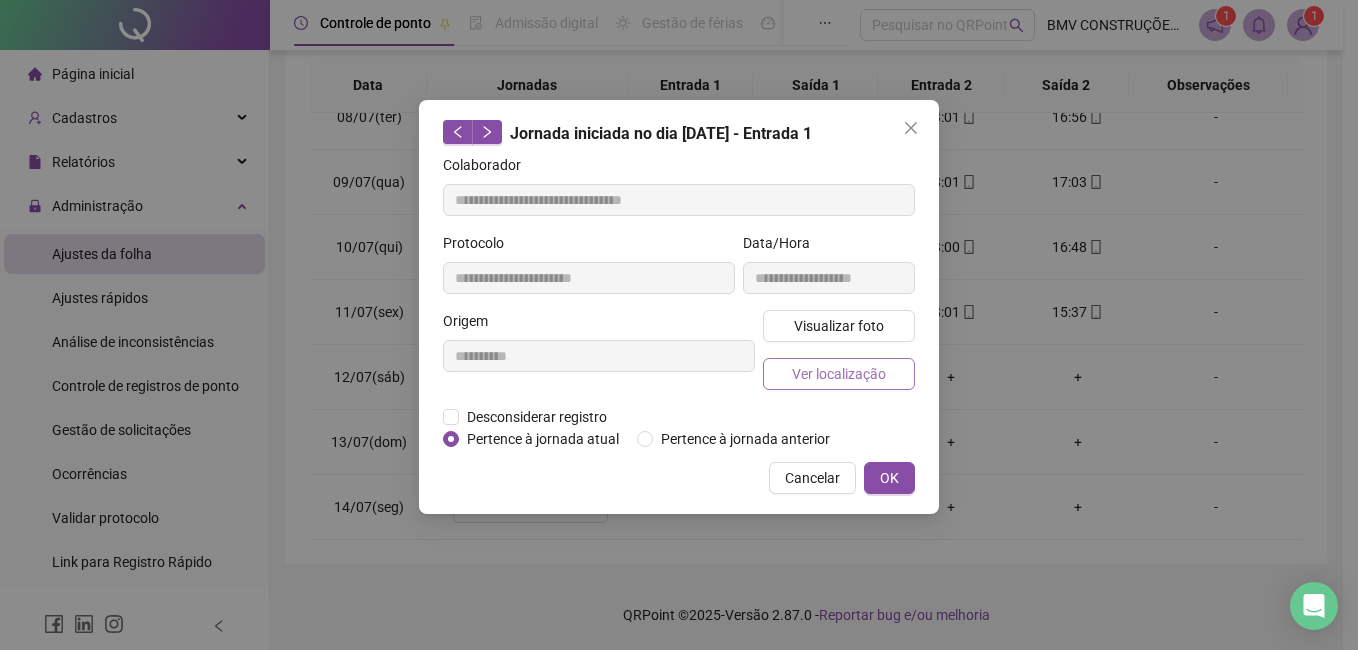 click on "Ver localização" at bounding box center [839, 374] 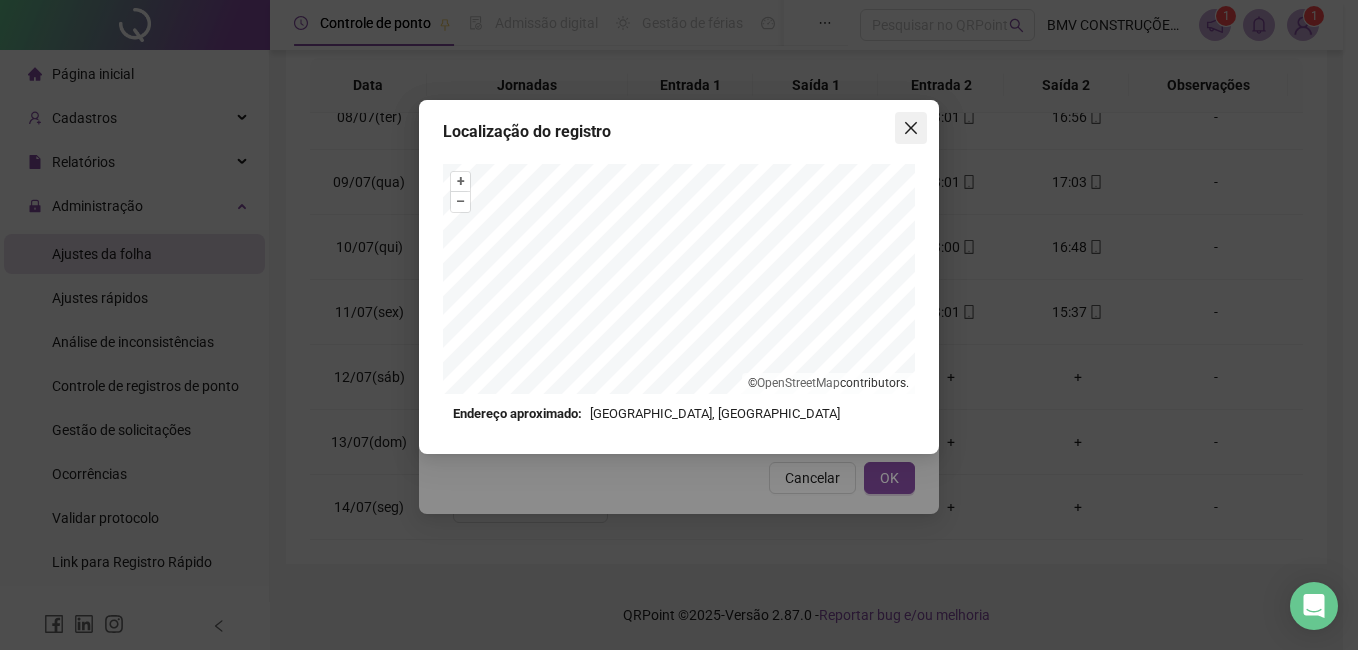 click at bounding box center (911, 128) 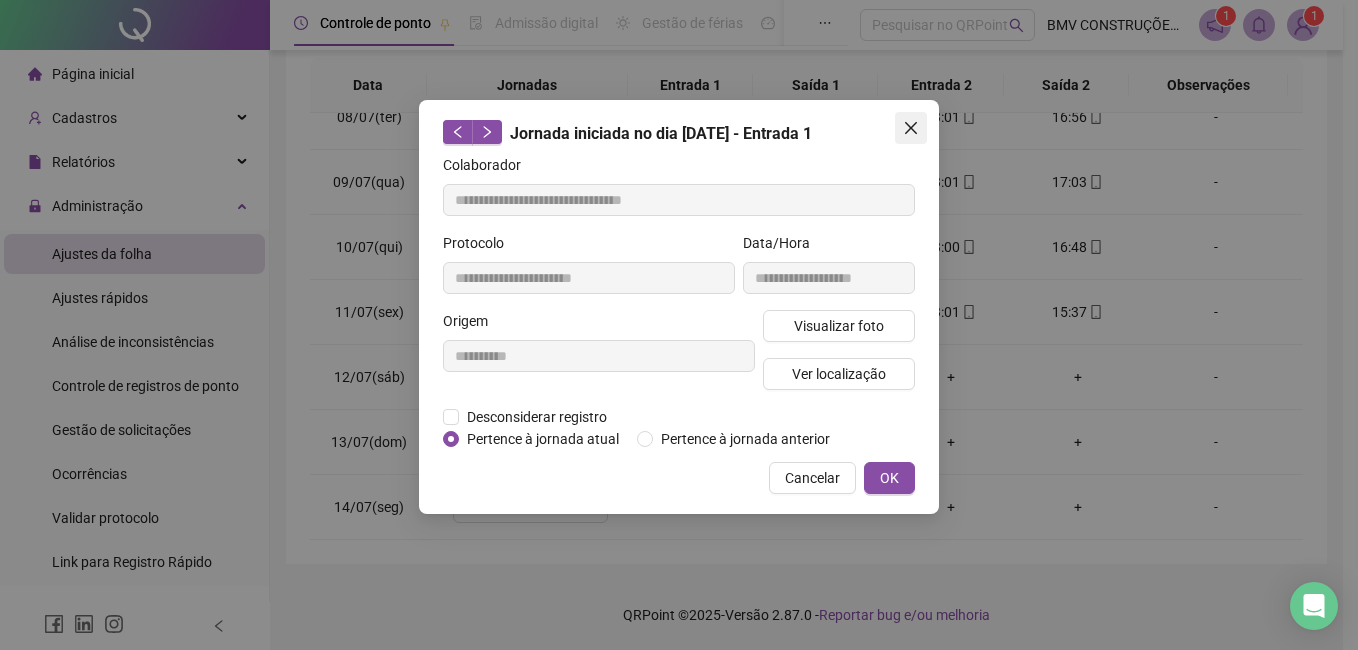 click 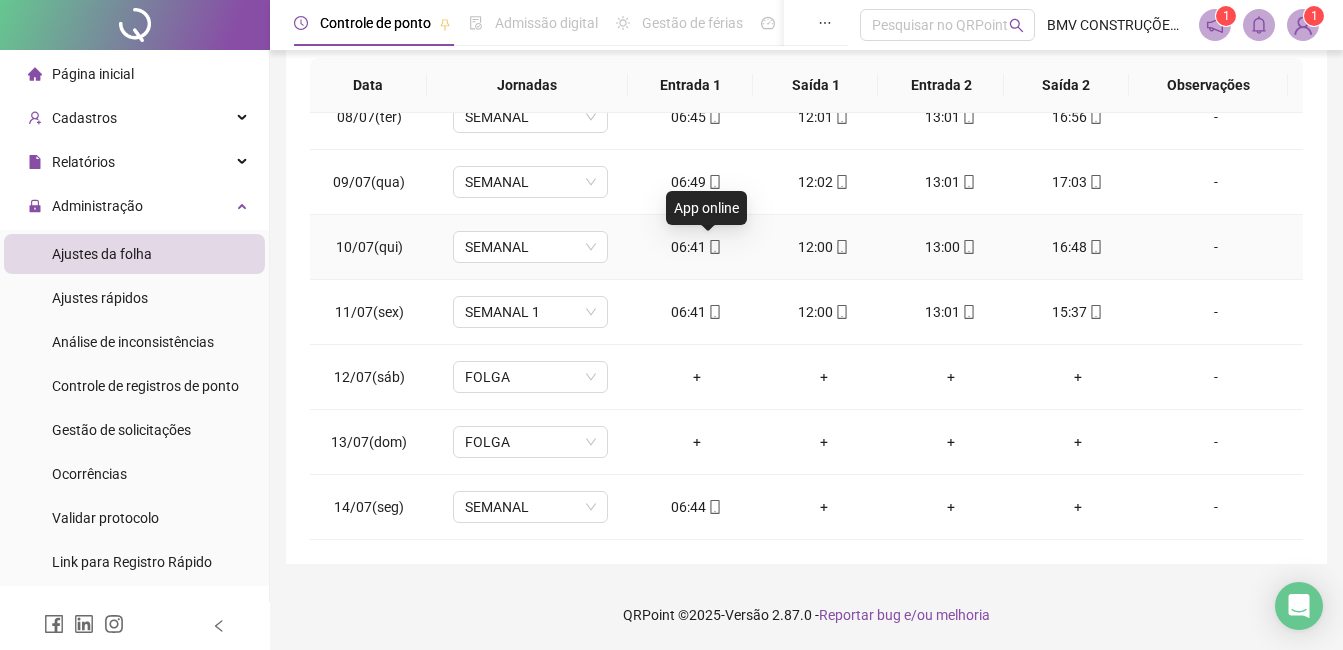 click at bounding box center (714, 247) 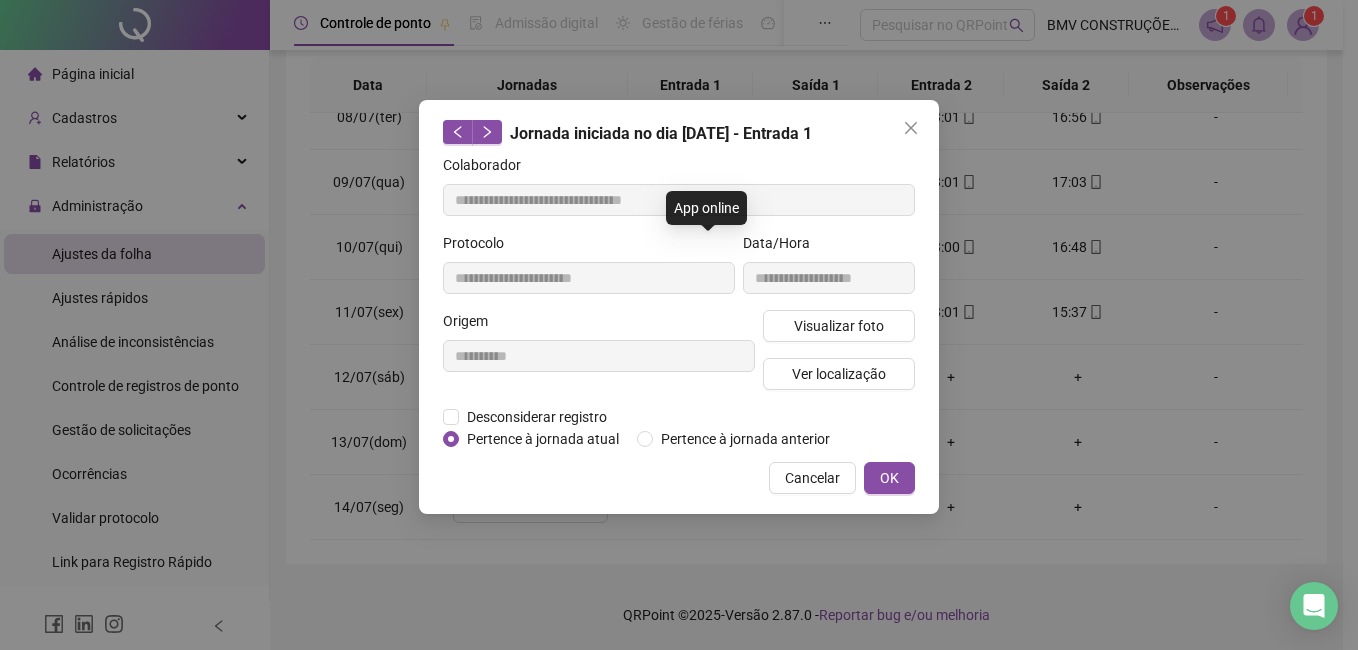 type on "**********" 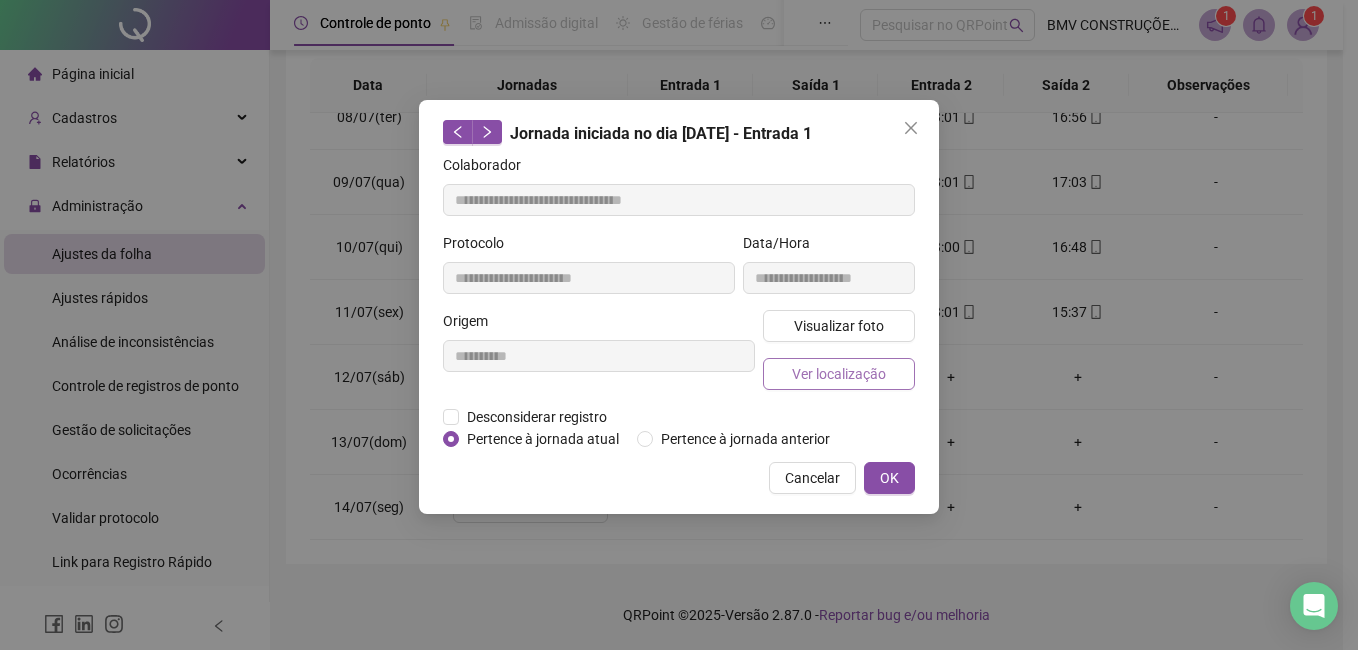 click on "Ver localização" at bounding box center [839, 374] 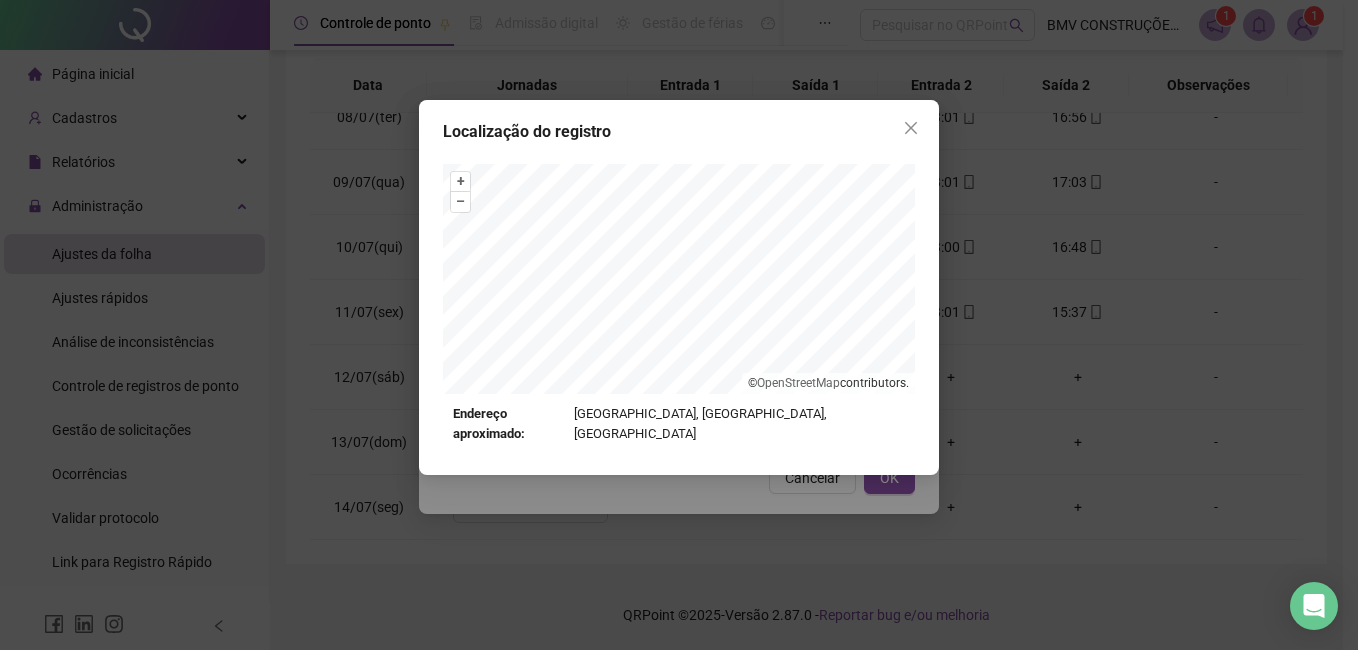 drag, startPoint x: 913, startPoint y: 125, endPoint x: 817, endPoint y: 285, distance: 186.59045 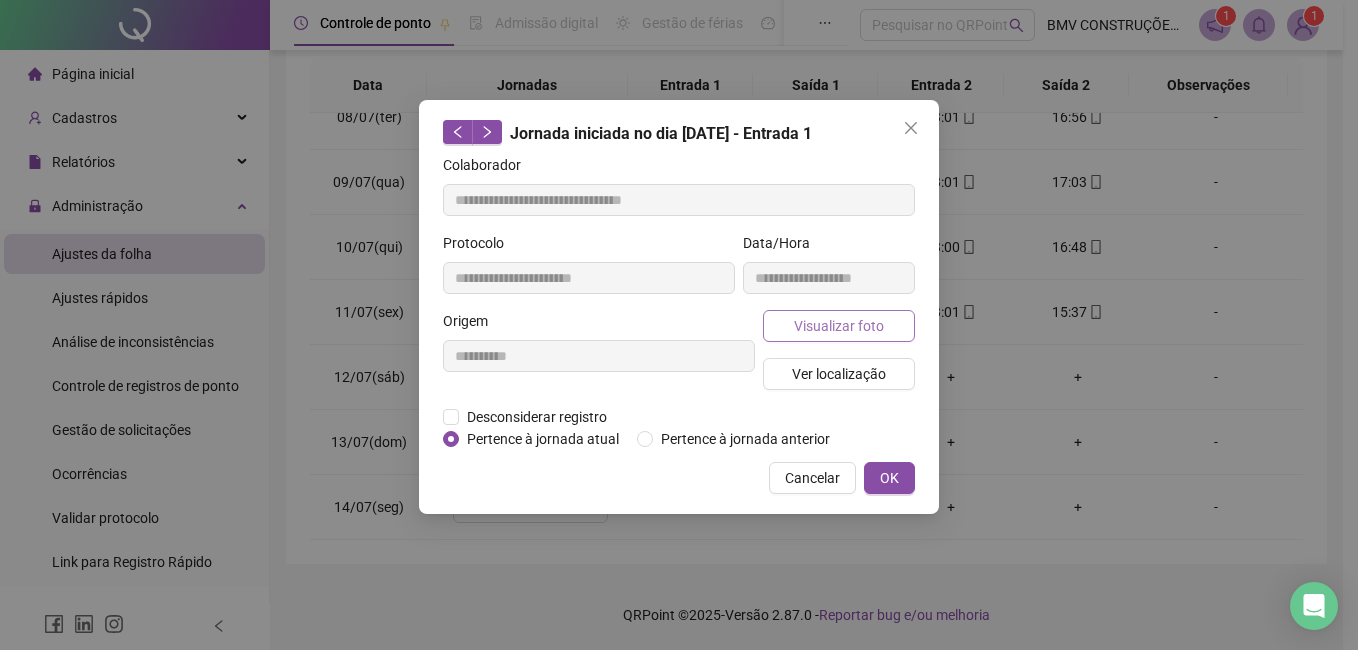 click on "Visualizar foto" at bounding box center [839, 326] 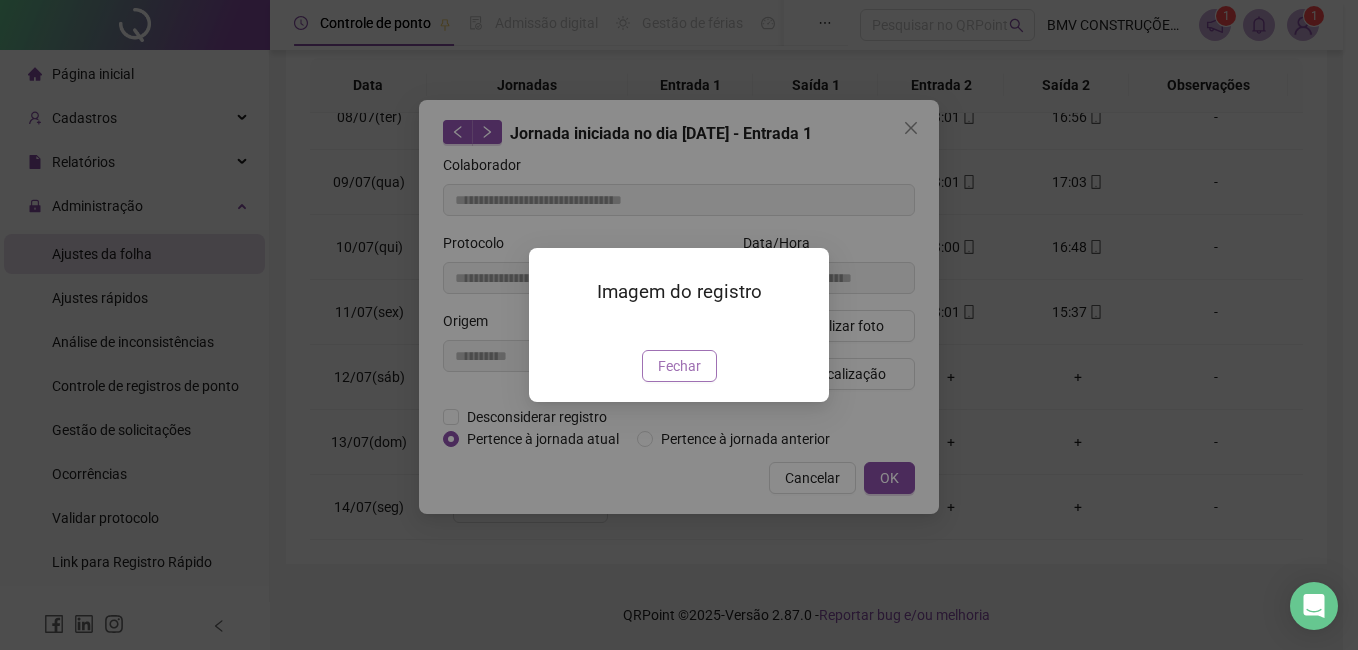 click on "Fechar" at bounding box center [679, 366] 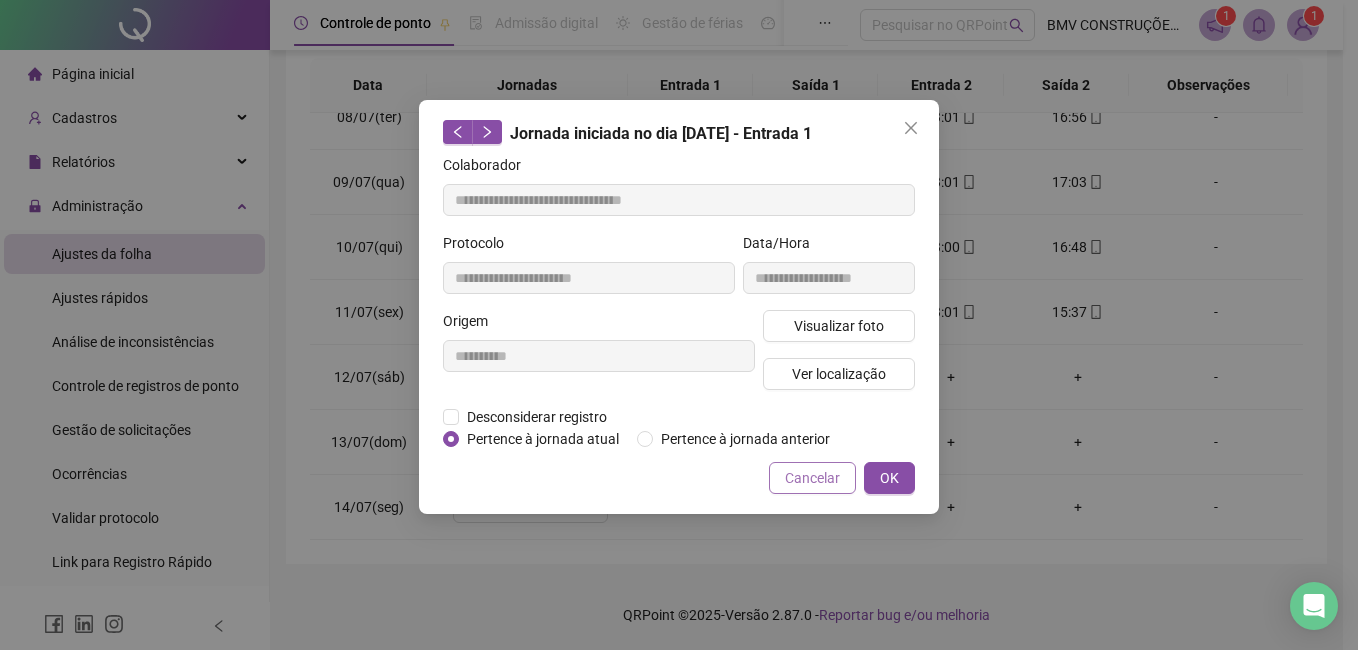click on "Cancelar" at bounding box center (812, 478) 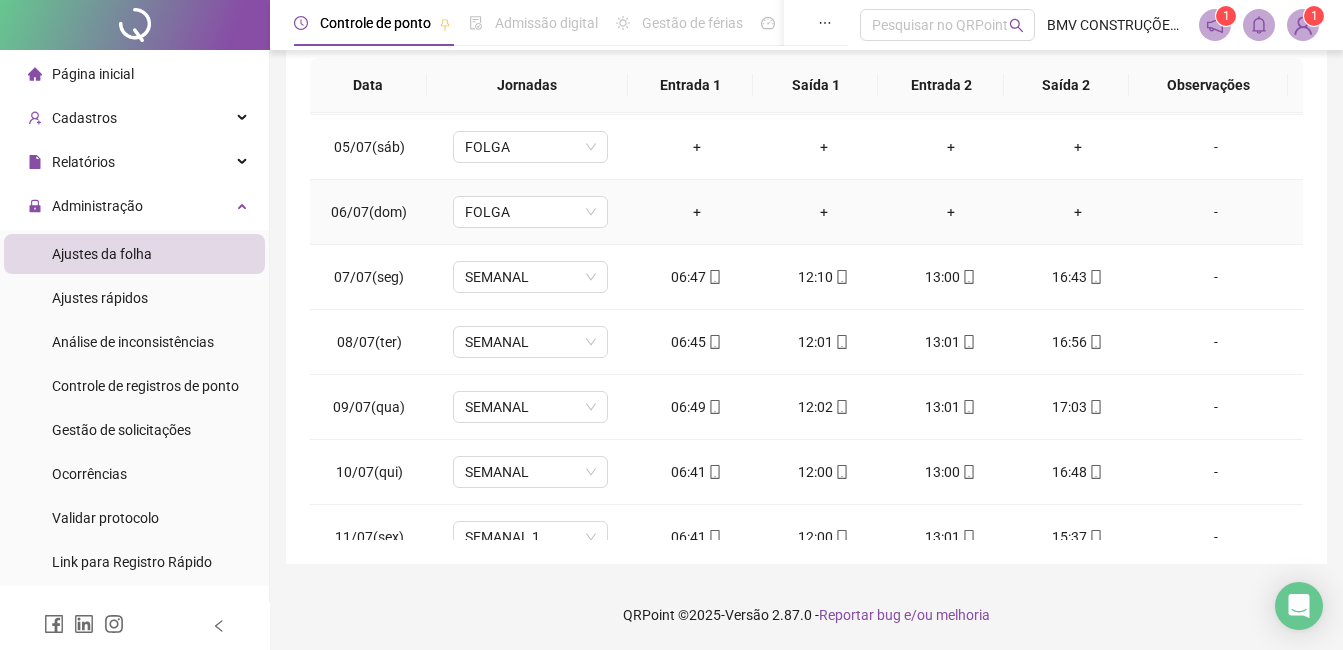scroll, scrollTop: 383, scrollLeft: 0, axis: vertical 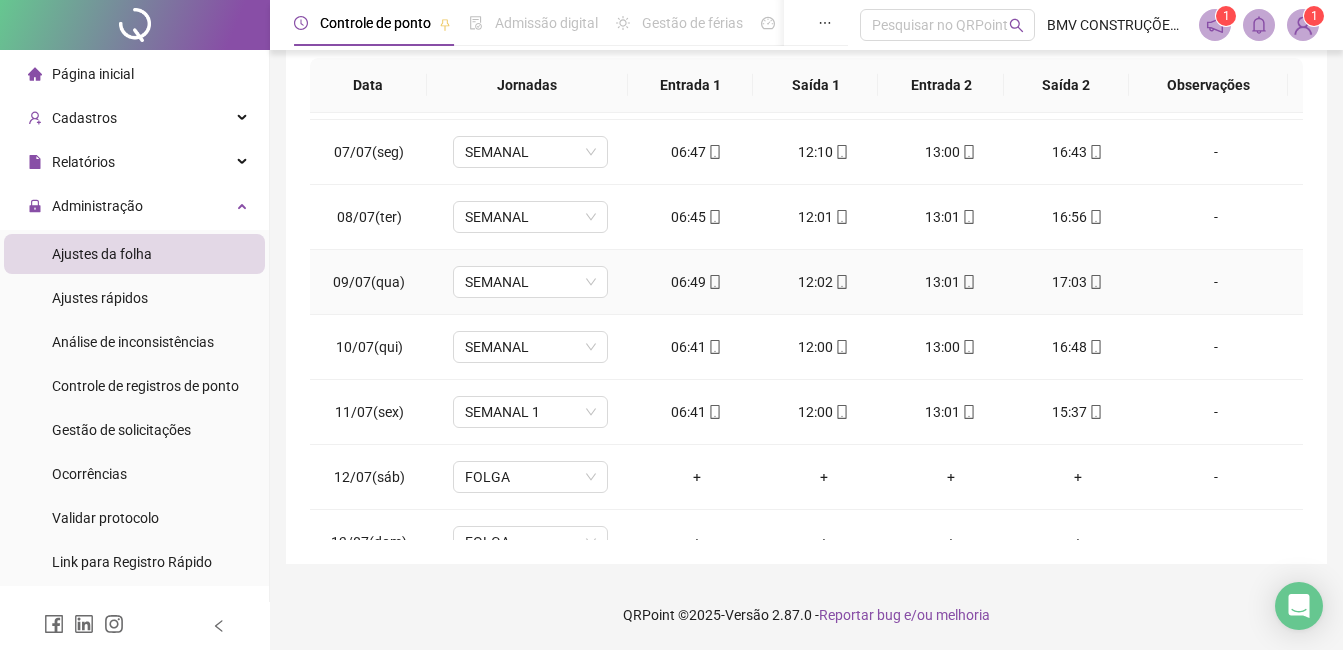click on "06:49" at bounding box center [696, 282] 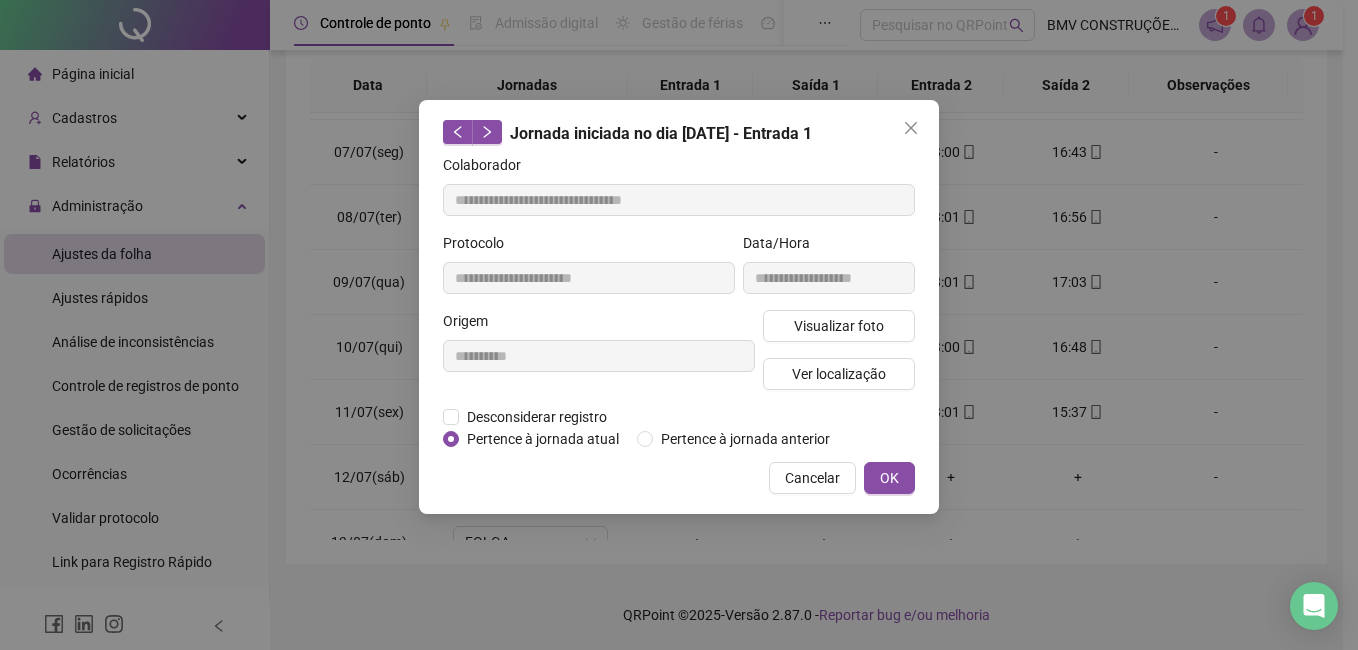type on "**********" 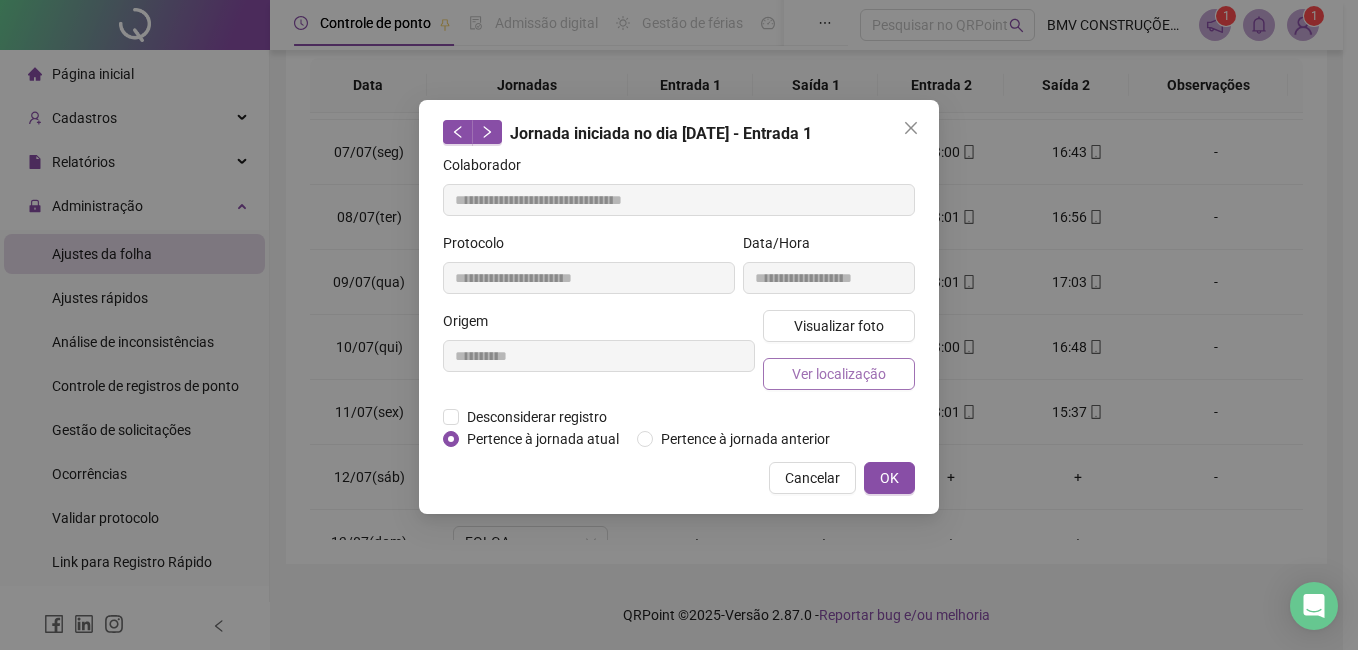 click on "Ver localização" at bounding box center (839, 374) 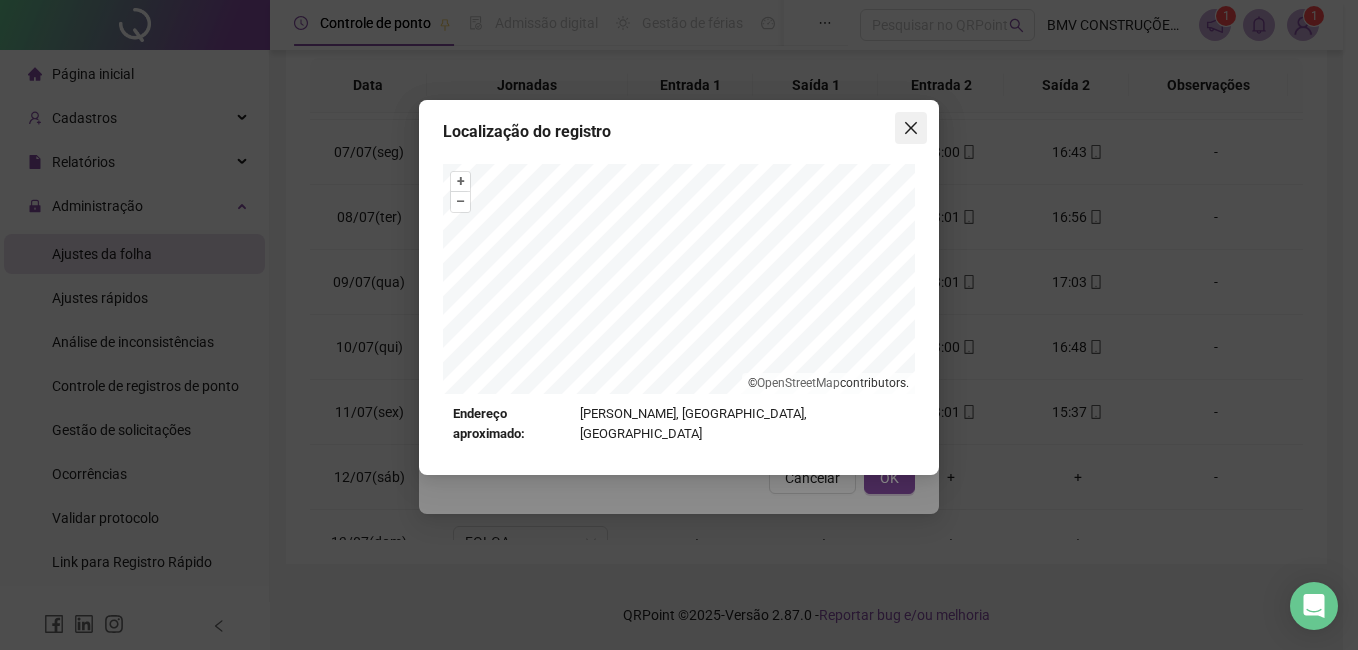 click at bounding box center (911, 128) 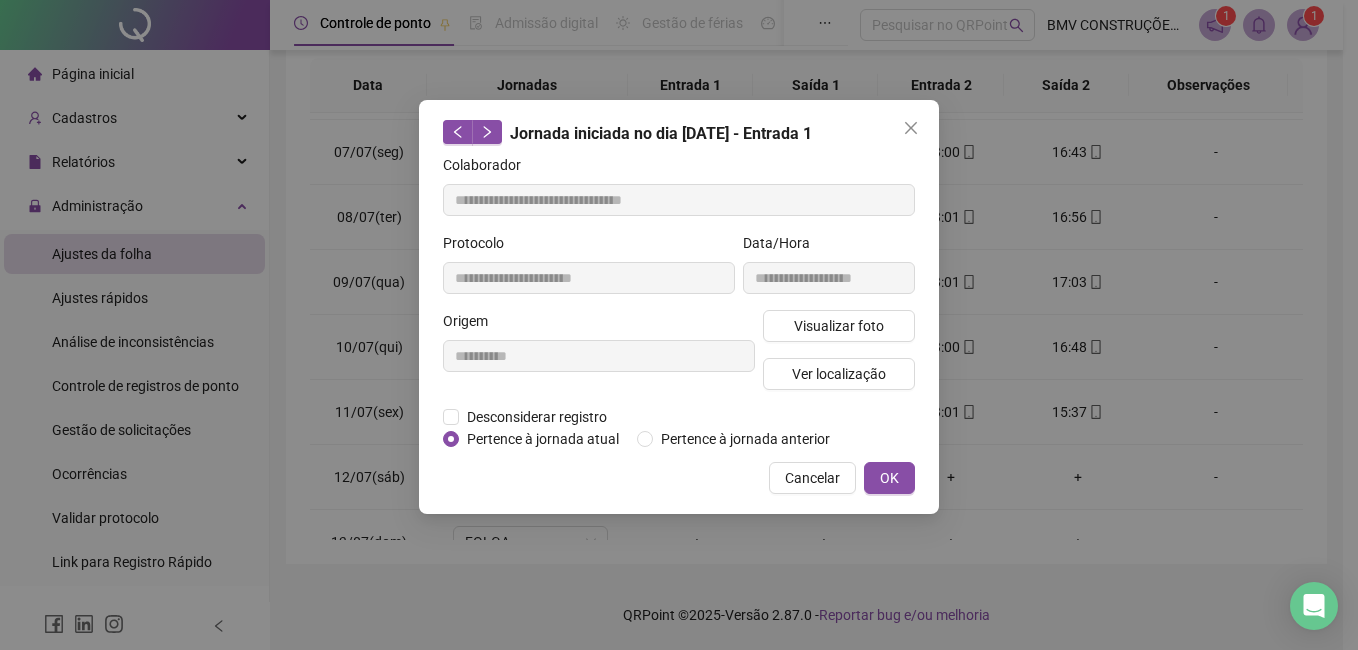 click on "Visualizar foto" at bounding box center (839, 326) 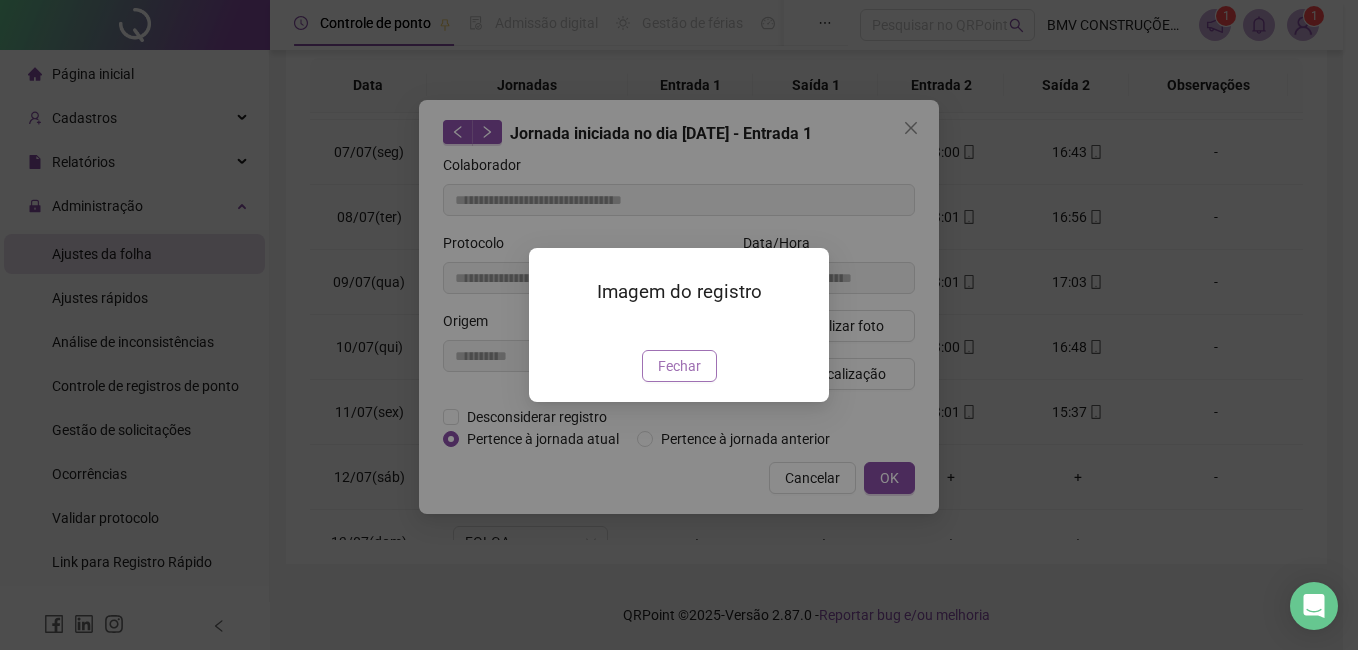 click on "Fechar" at bounding box center [679, 366] 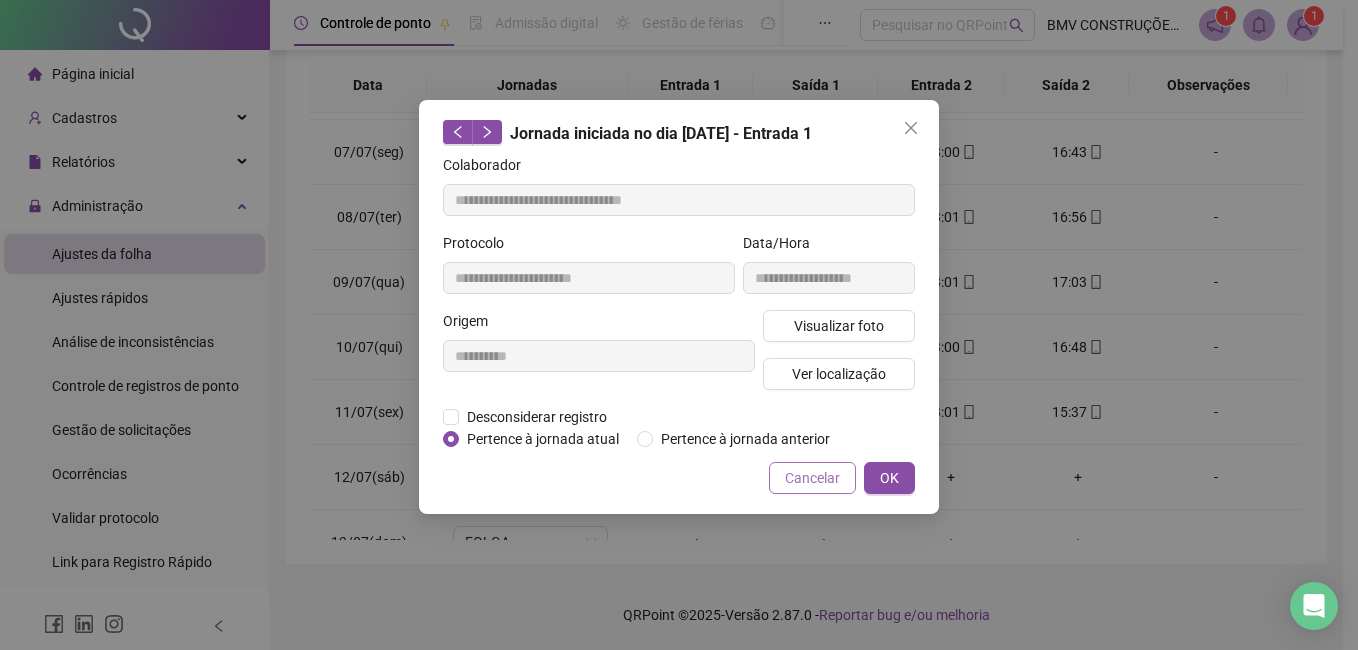 click on "Cancelar" at bounding box center (812, 478) 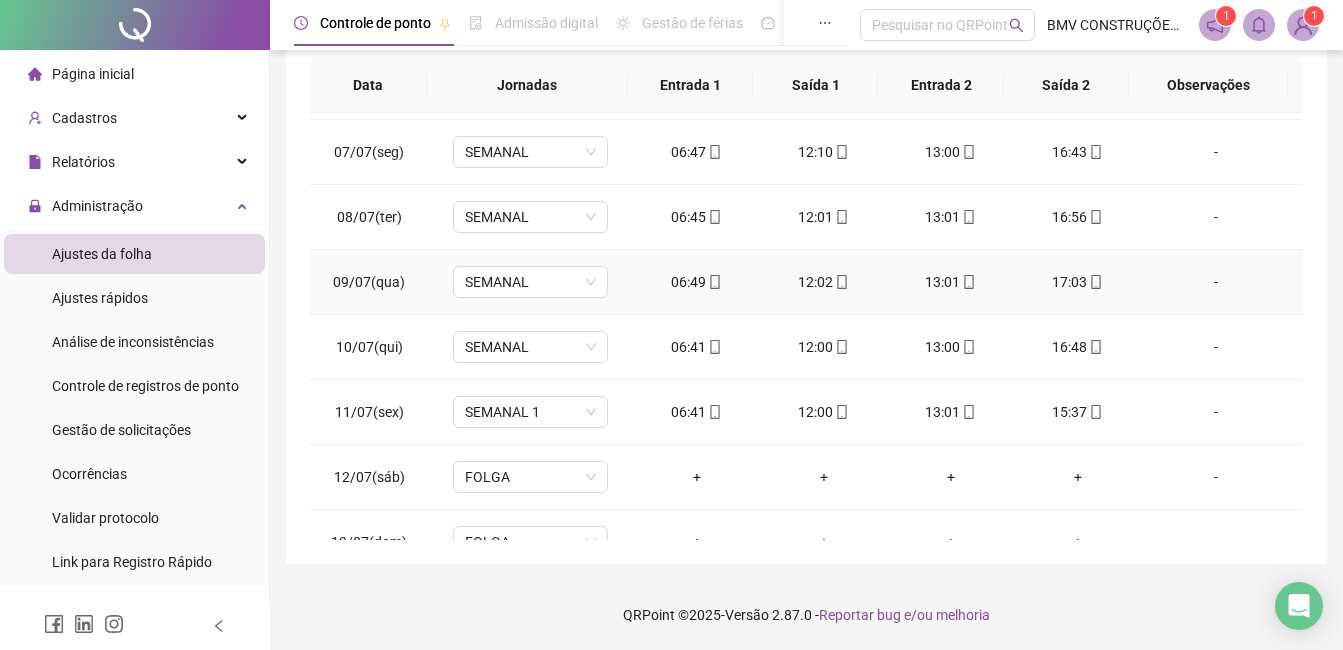 click on "06:49" at bounding box center (696, 282) 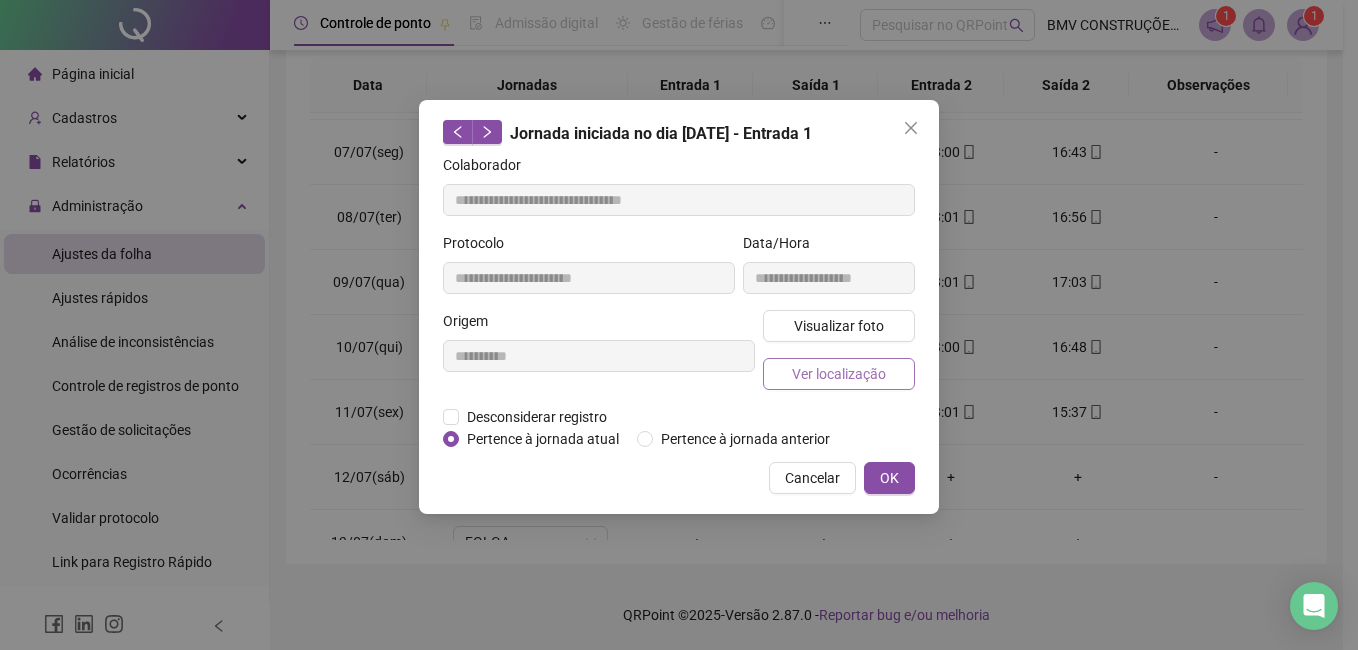 click on "Ver localização" at bounding box center [839, 374] 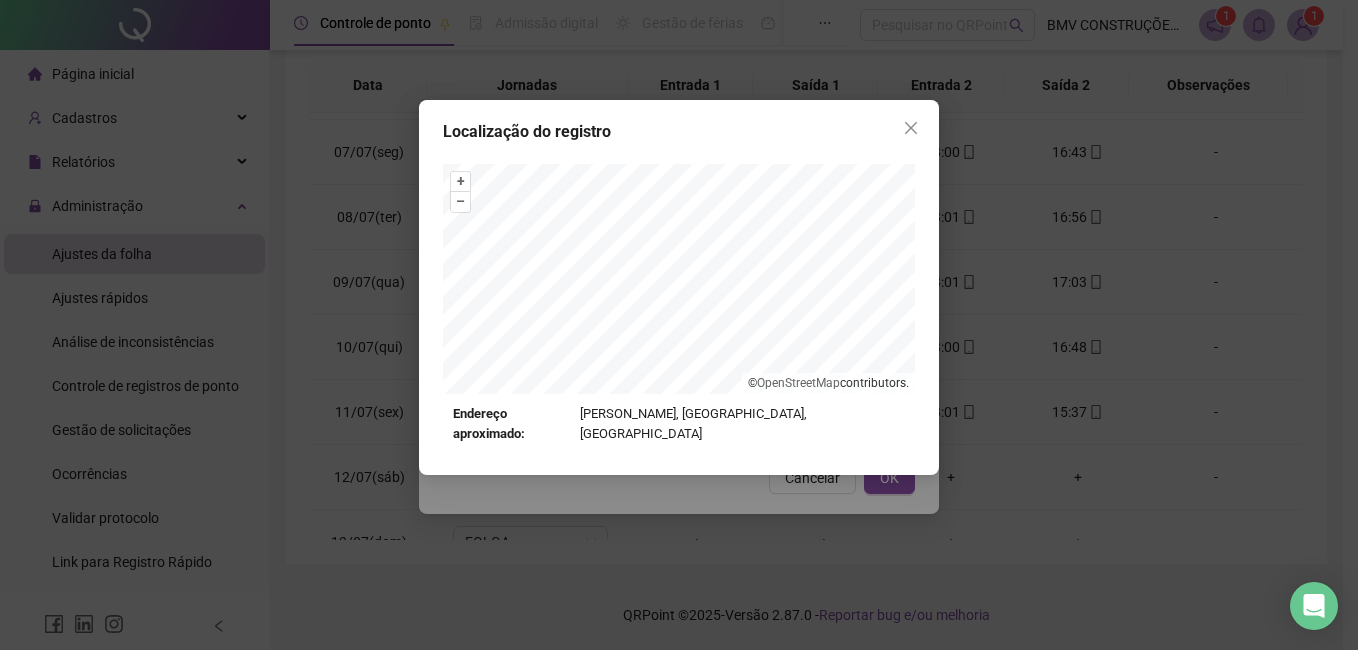 click on "Localização do registro + – ⇧ › ©  OpenStreetMap  contributors. Endereço aproximado:   [PERSON_NAME], [PERSON_NAME], [GEOGRAPHIC_DATA] *OBS Os registros de ponto executados através da web utilizam uma tecnologia menos precisa para obter a geolocalização do colaborador, o que poderá resultar em localizações distintas." at bounding box center [679, 287] 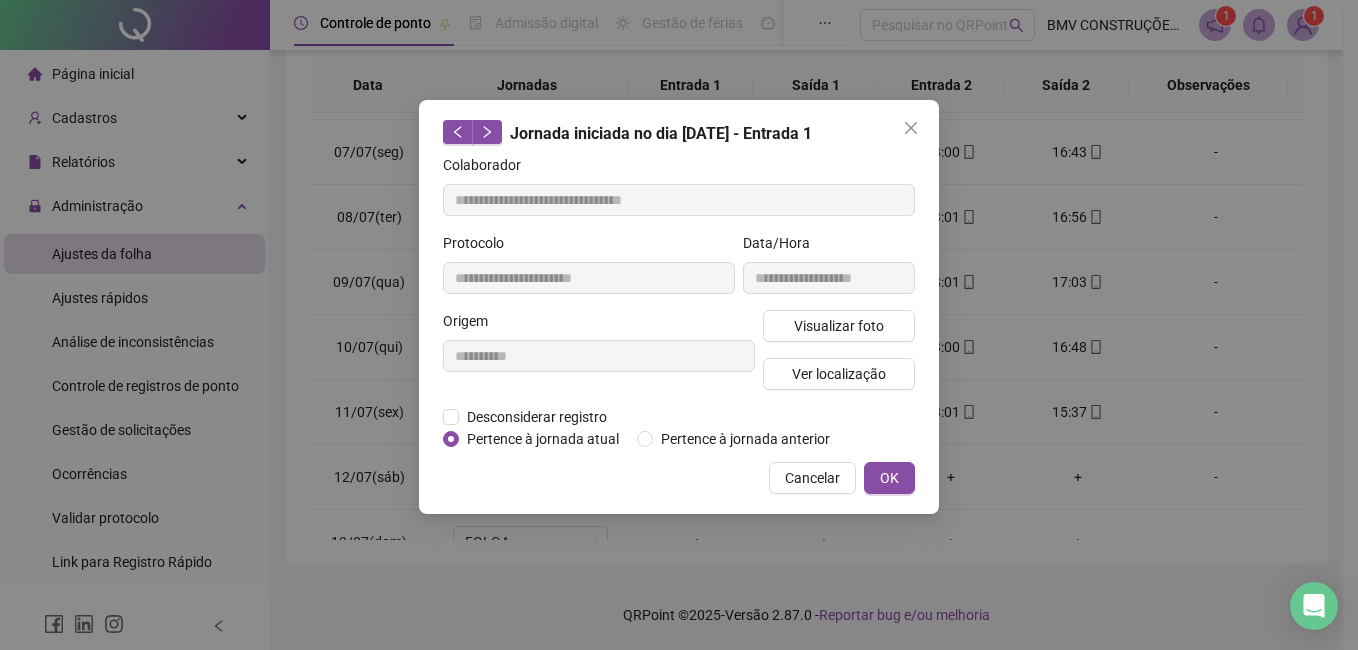 click 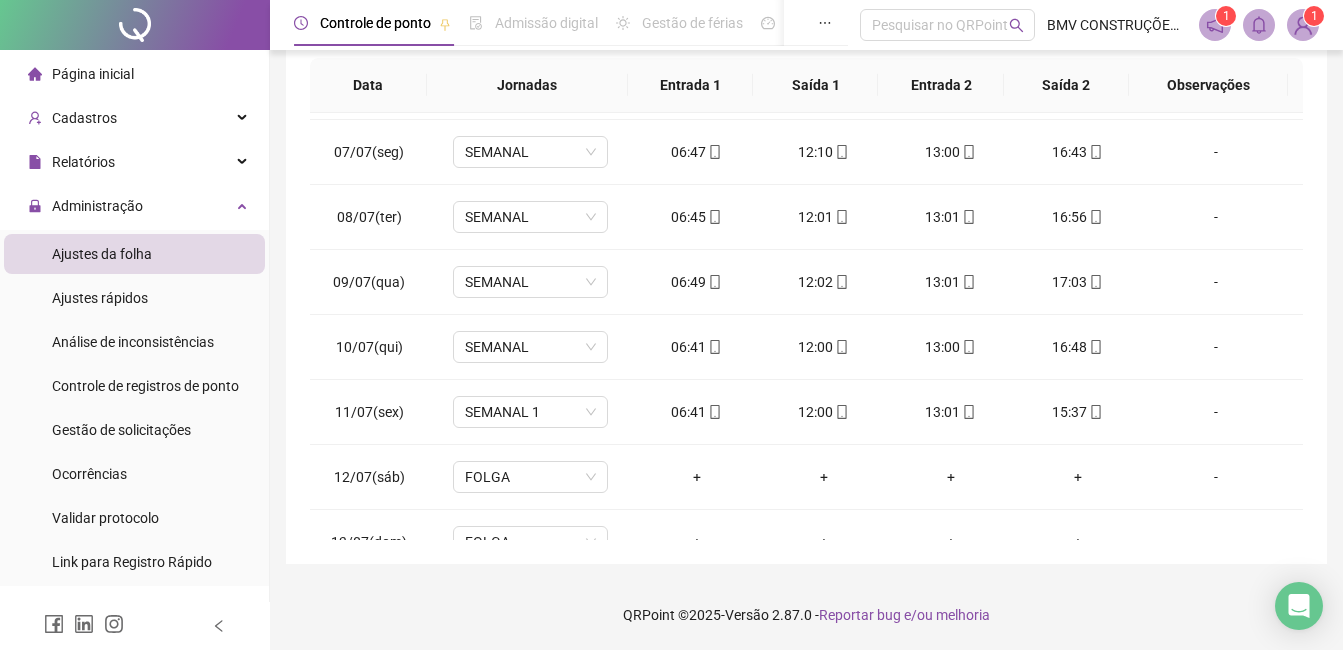 scroll, scrollTop: 0, scrollLeft: 0, axis: both 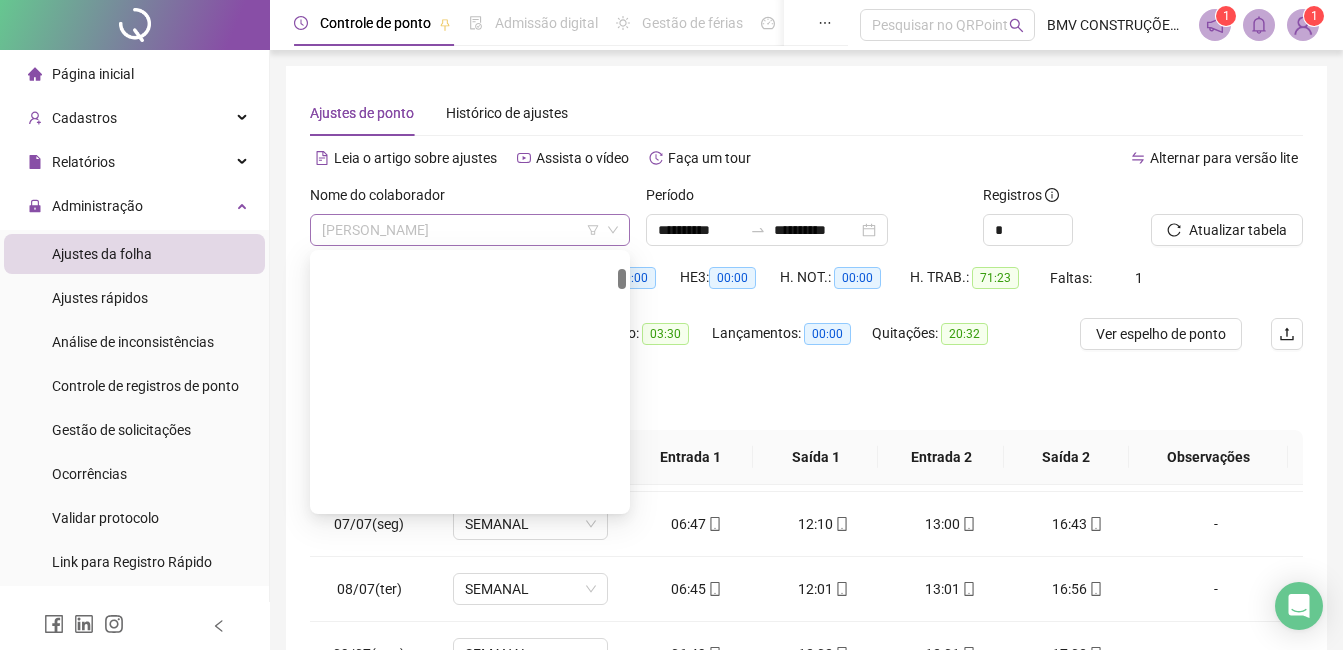click on "[PERSON_NAME]" at bounding box center [470, 230] 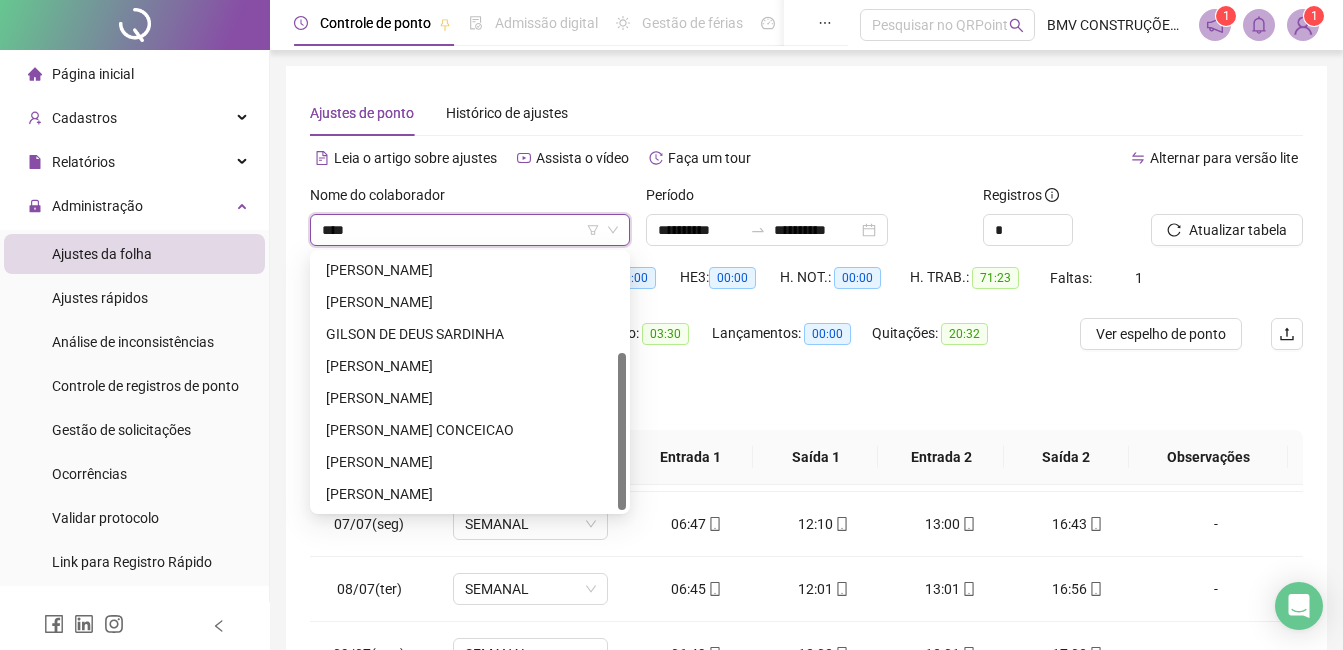 scroll, scrollTop: 0, scrollLeft: 0, axis: both 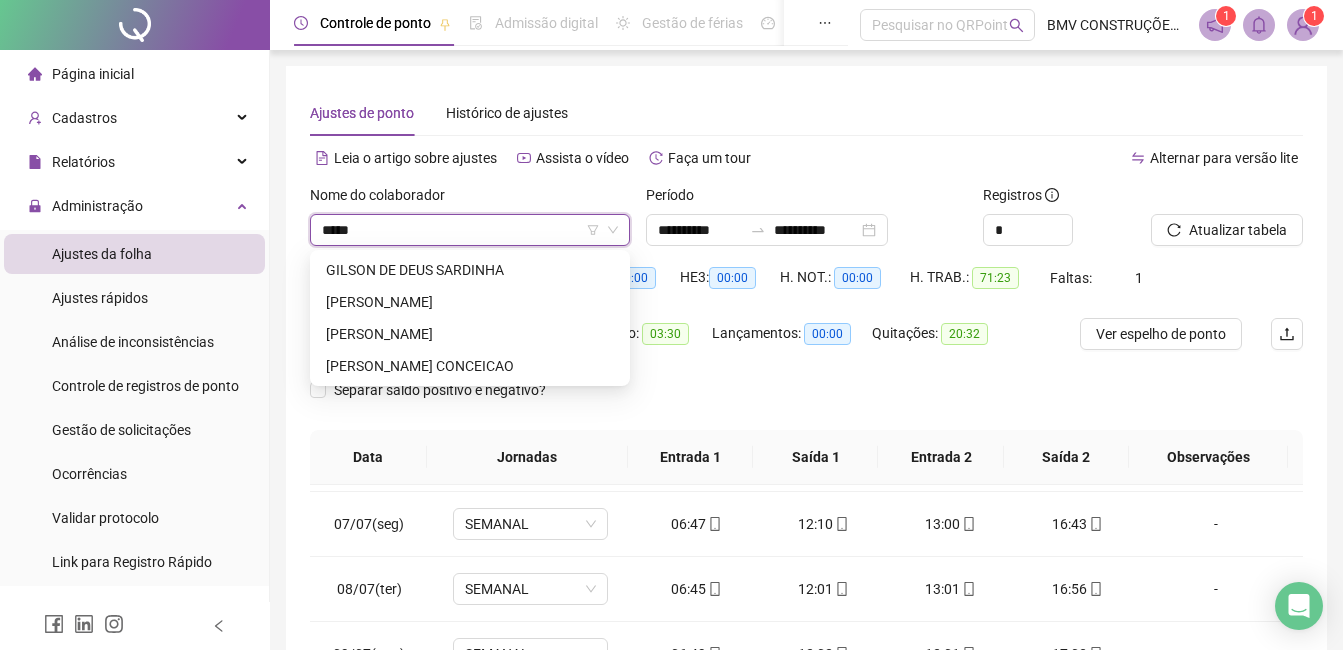 type on "****" 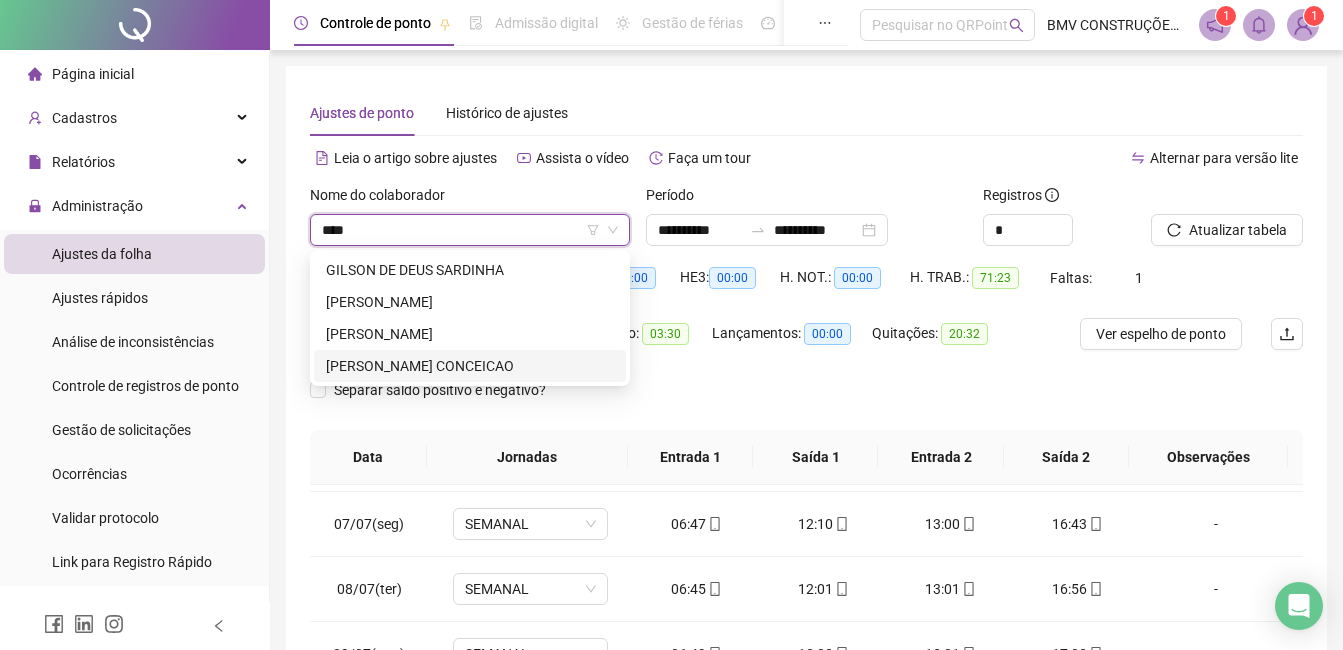 click on "[PERSON_NAME] CONCEICAO" at bounding box center [470, 366] 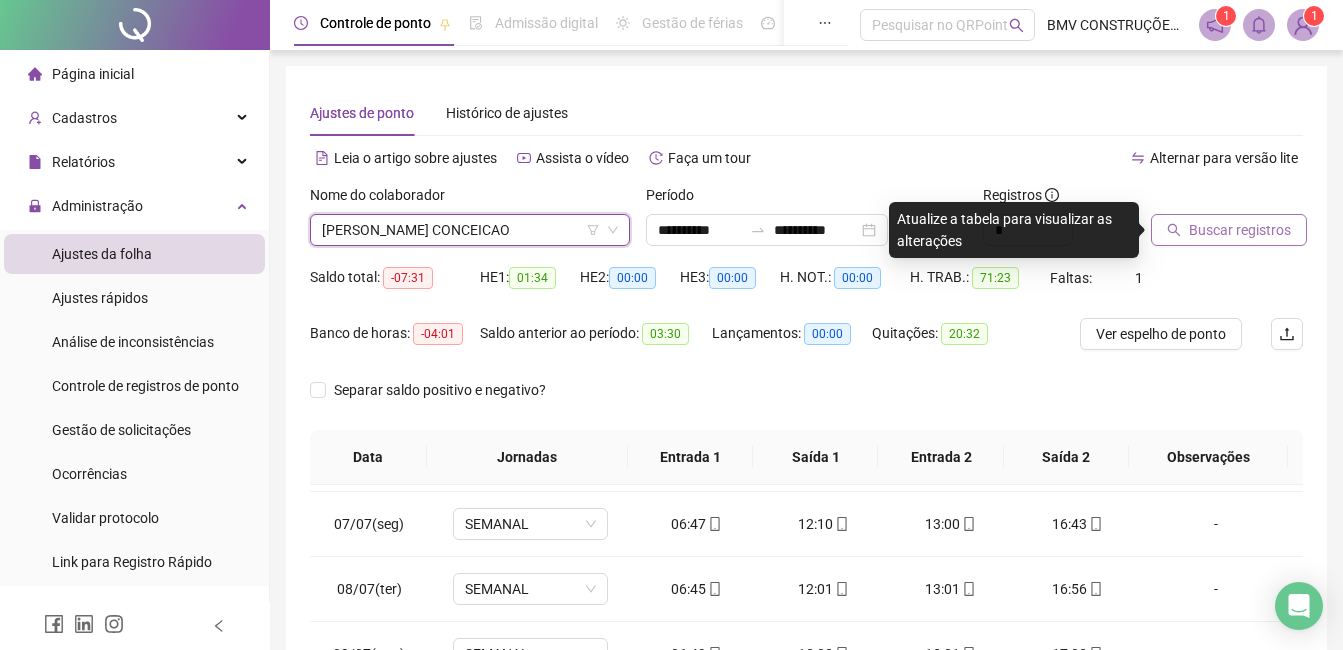 click on "Buscar registros" at bounding box center (1240, 230) 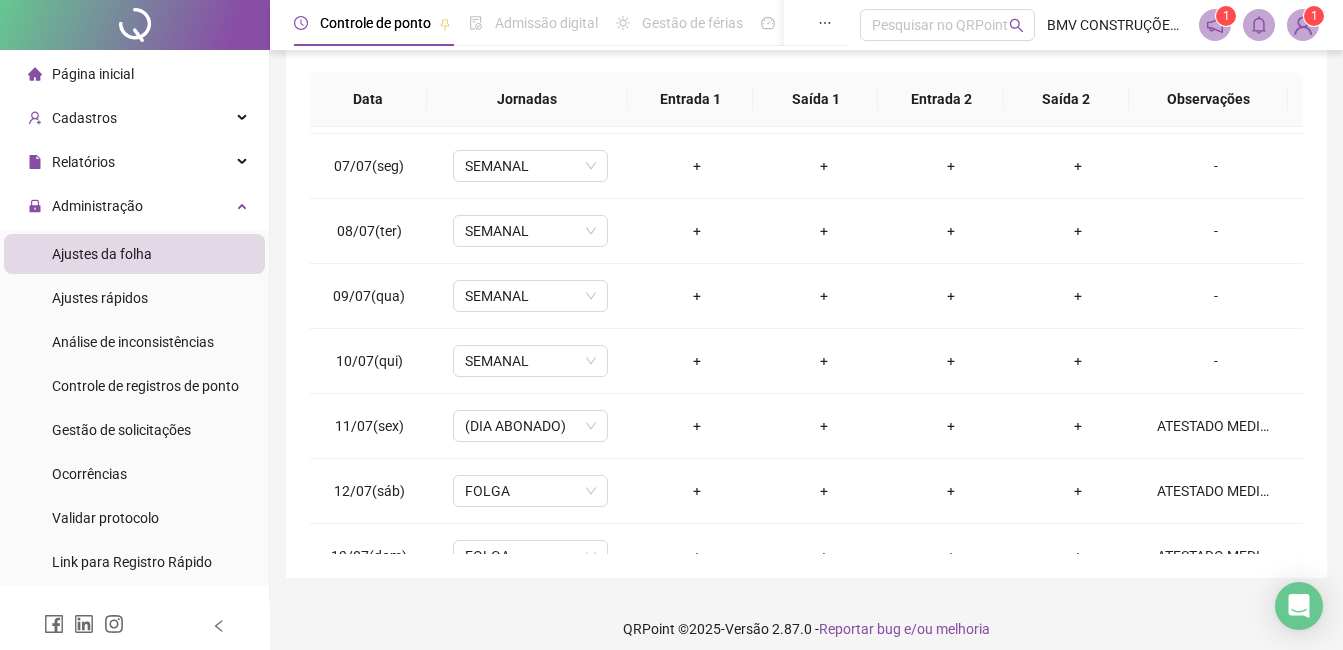 scroll, scrollTop: 348, scrollLeft: 0, axis: vertical 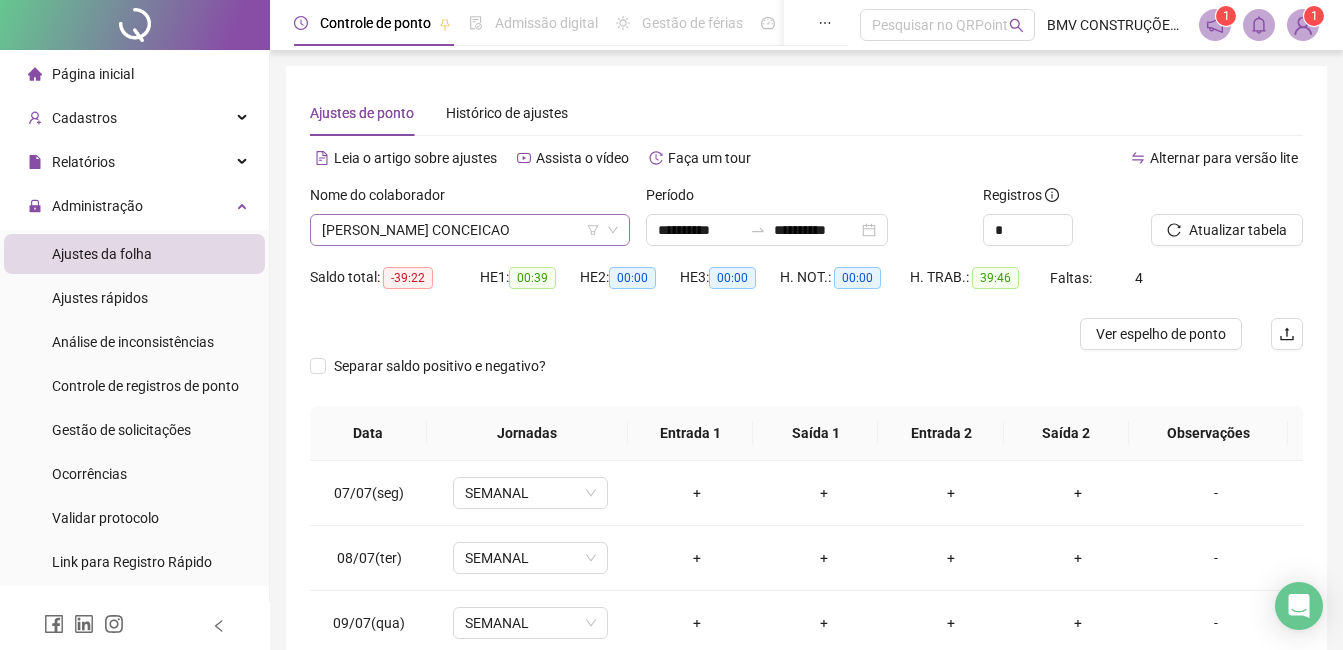 click on "[PERSON_NAME] CONCEICAO" at bounding box center (470, 230) 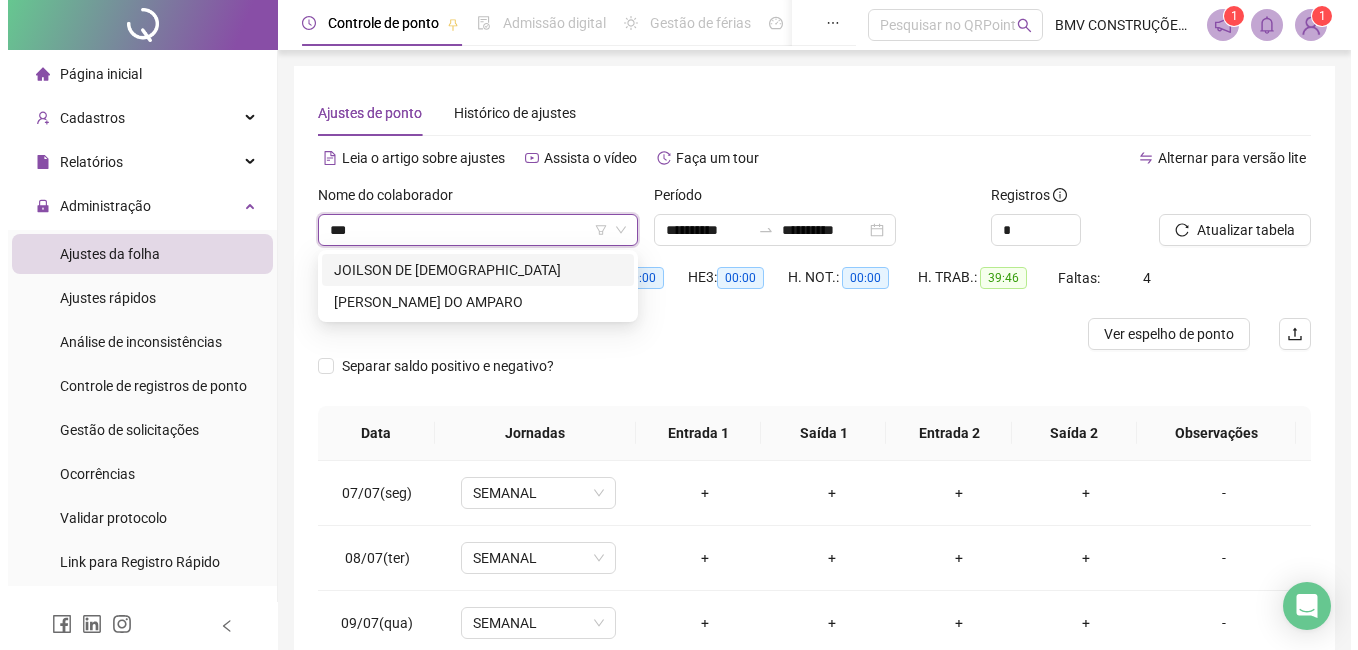 scroll, scrollTop: 0, scrollLeft: 0, axis: both 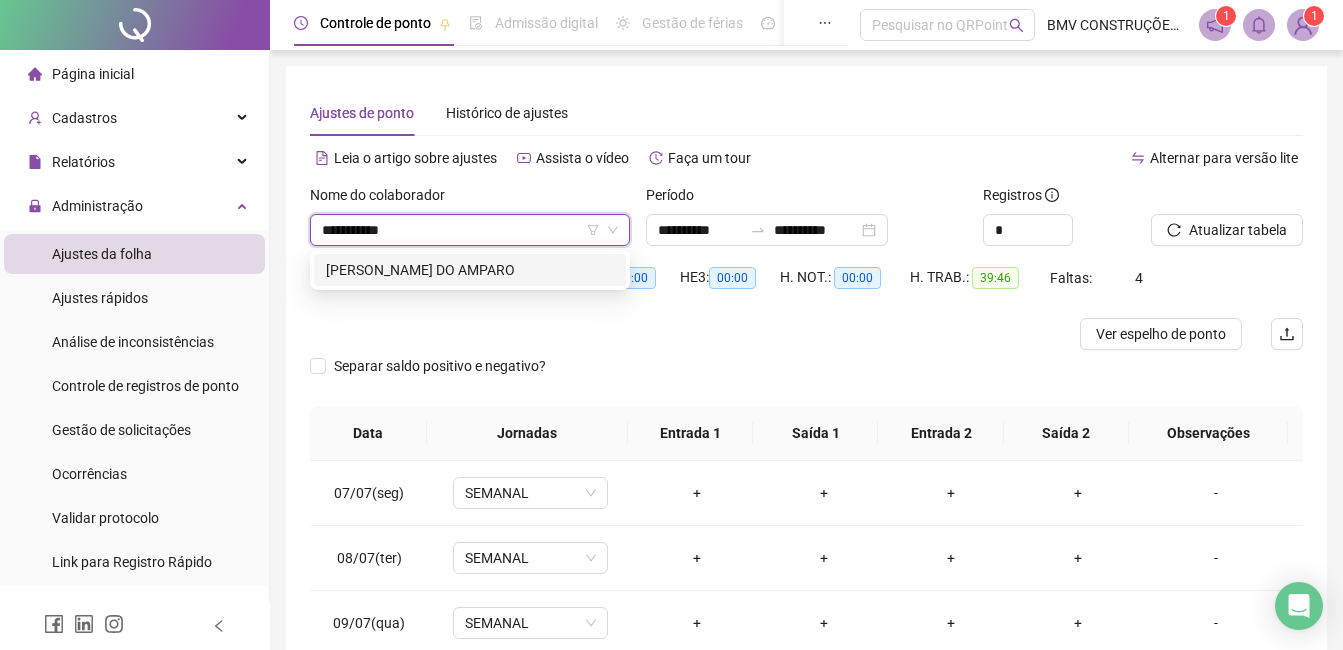 type on "**********" 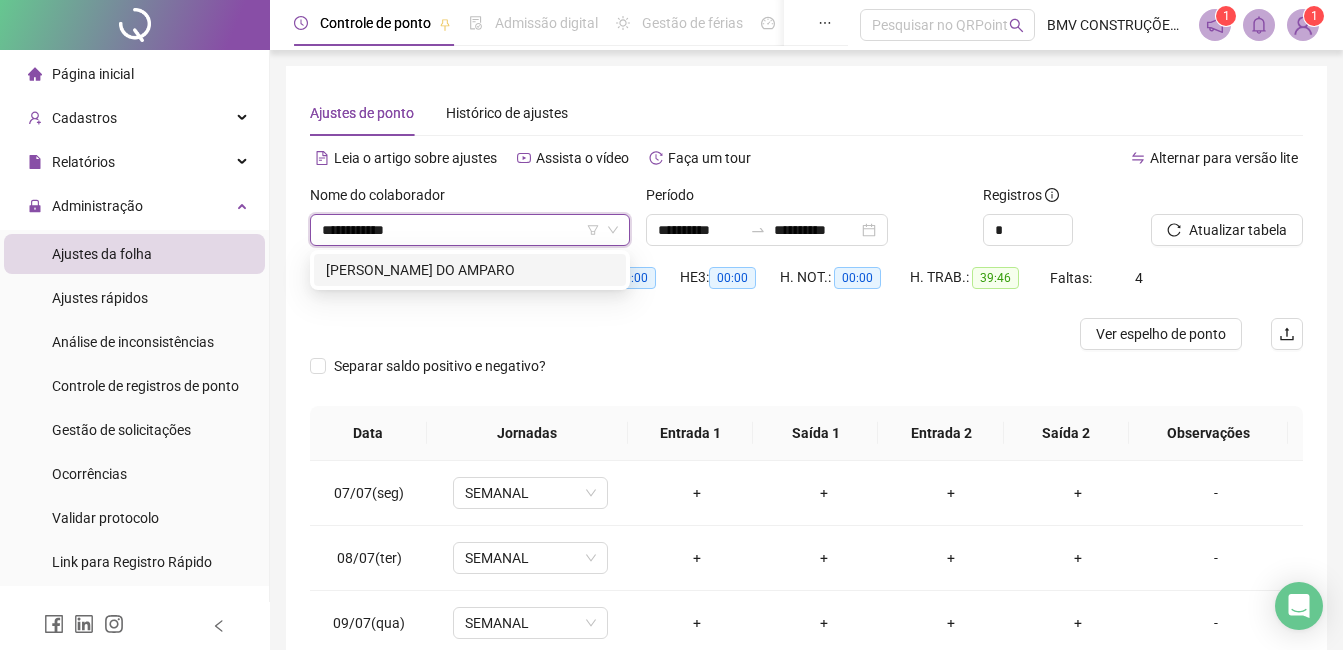 type 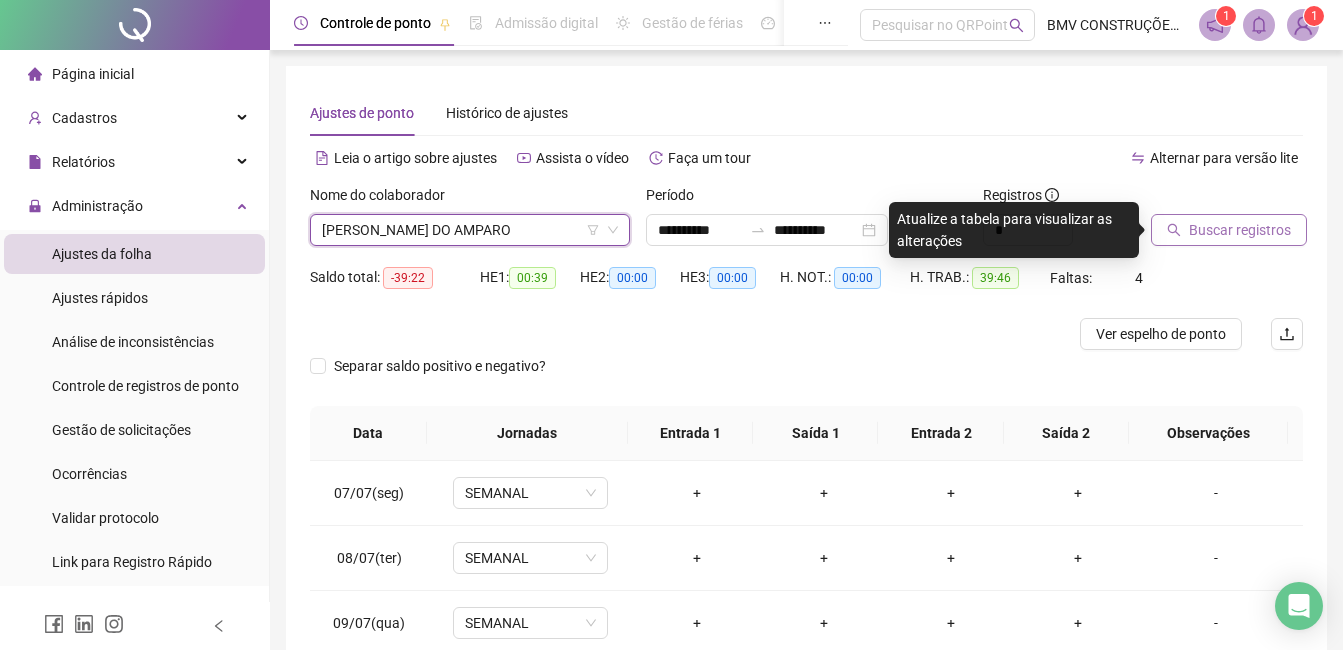 click on "Buscar registros" at bounding box center [1229, 230] 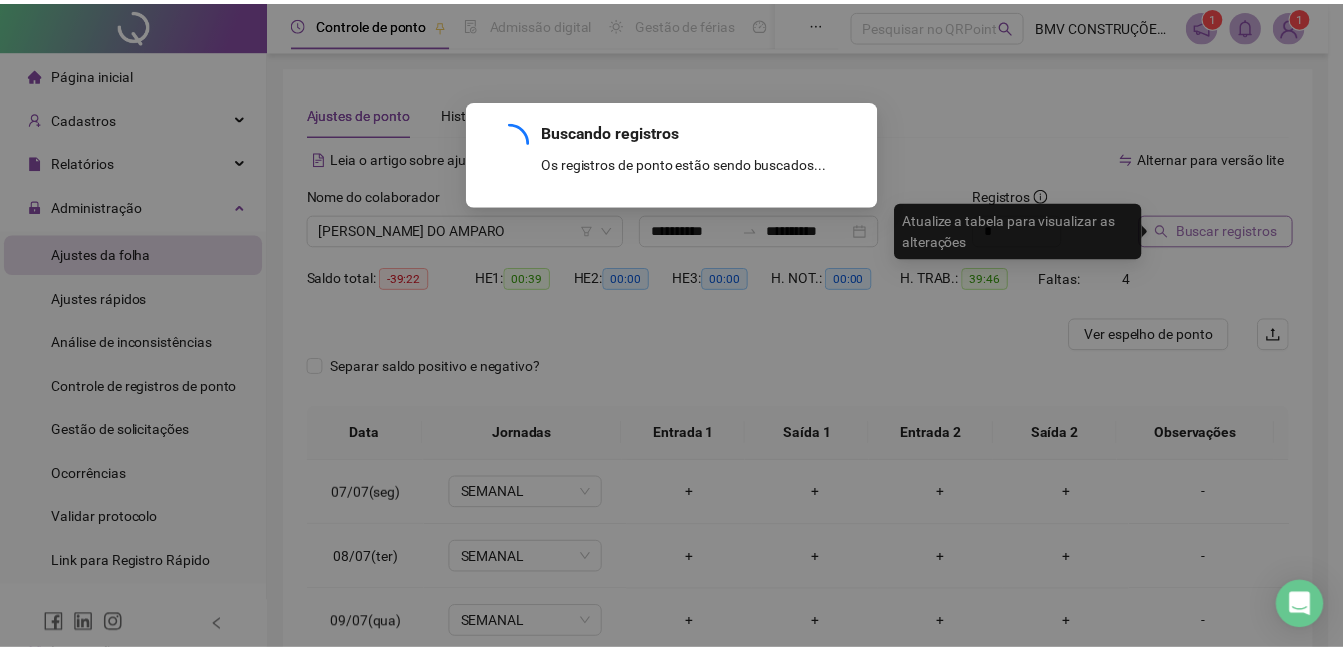 scroll, scrollTop: 0, scrollLeft: 0, axis: both 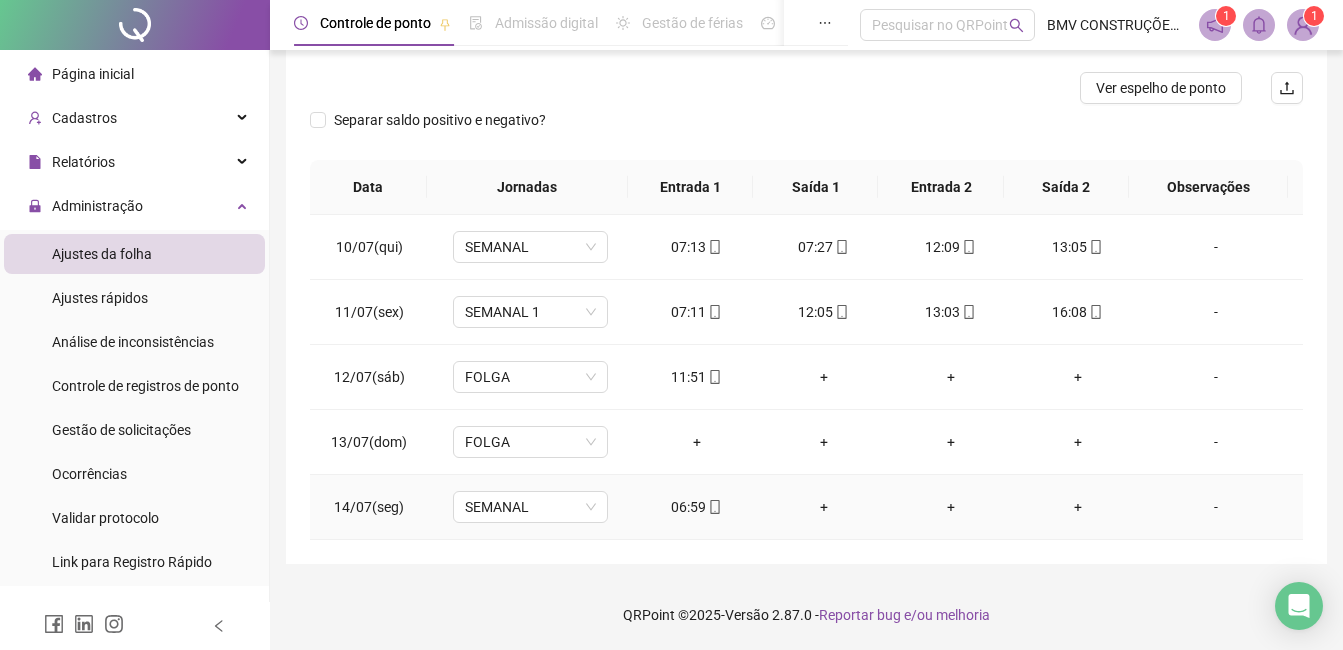 click on "06:59" at bounding box center [696, 507] 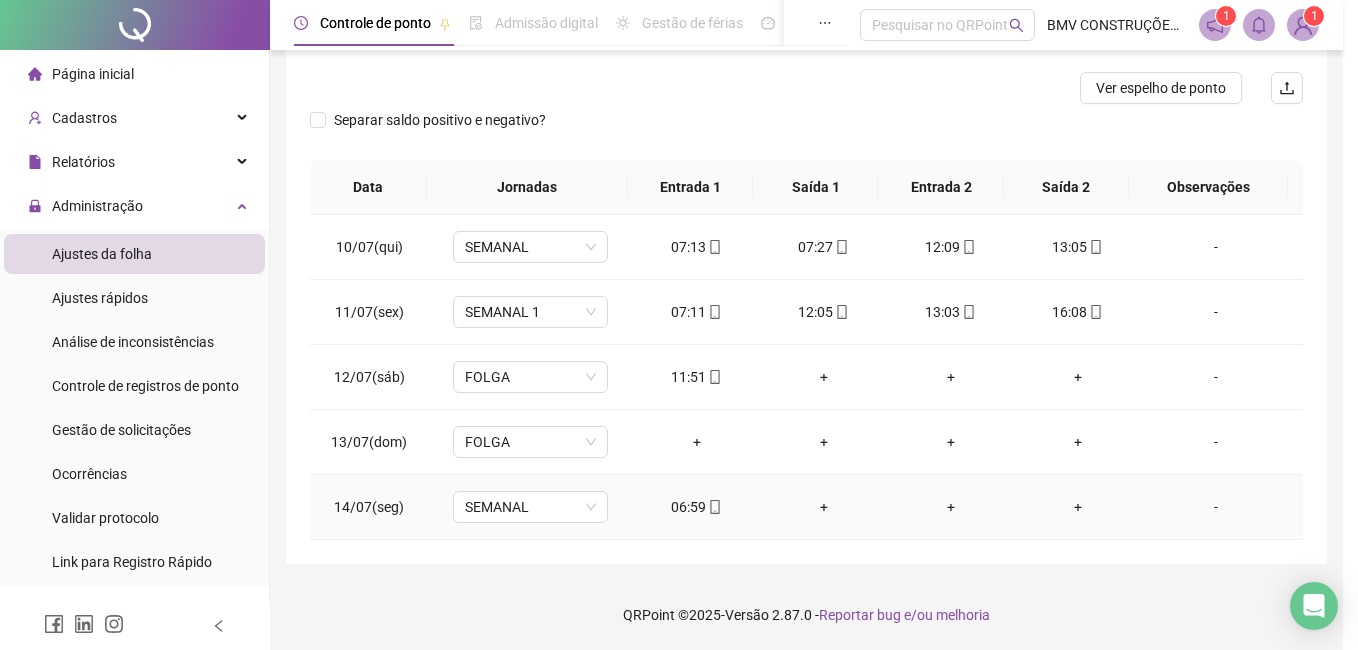 type on "**********" 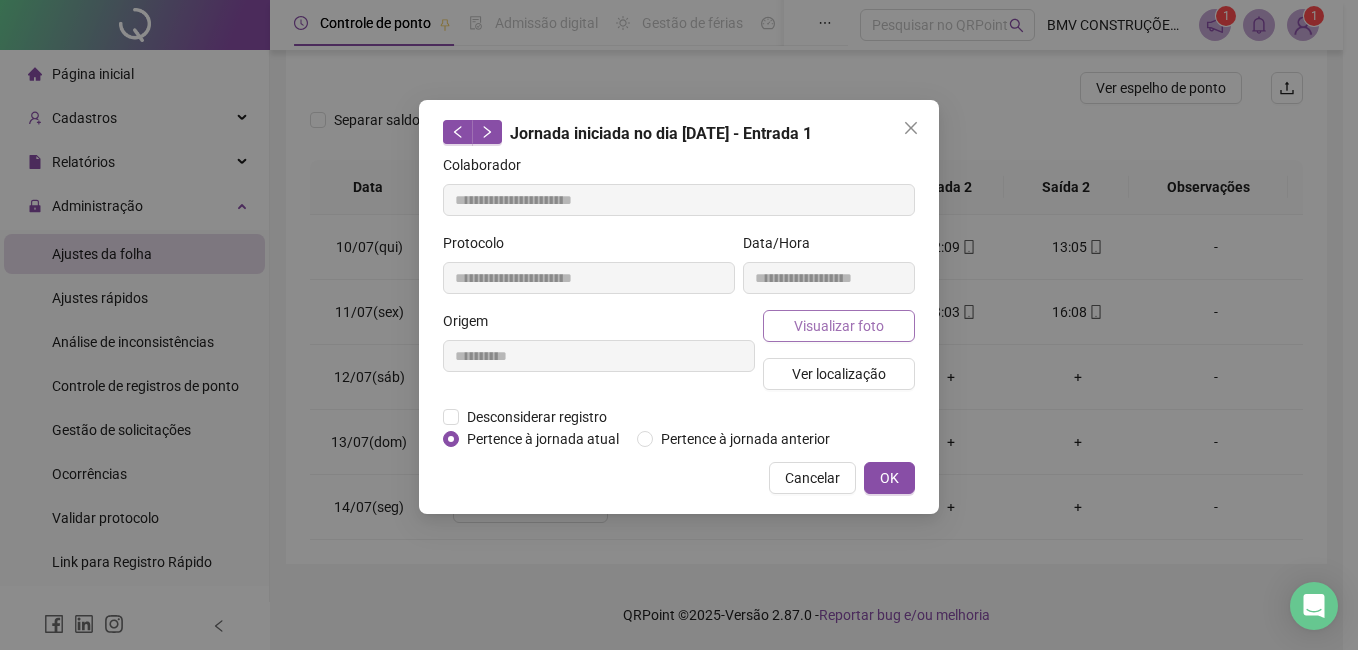 click on "Visualizar foto" at bounding box center [839, 326] 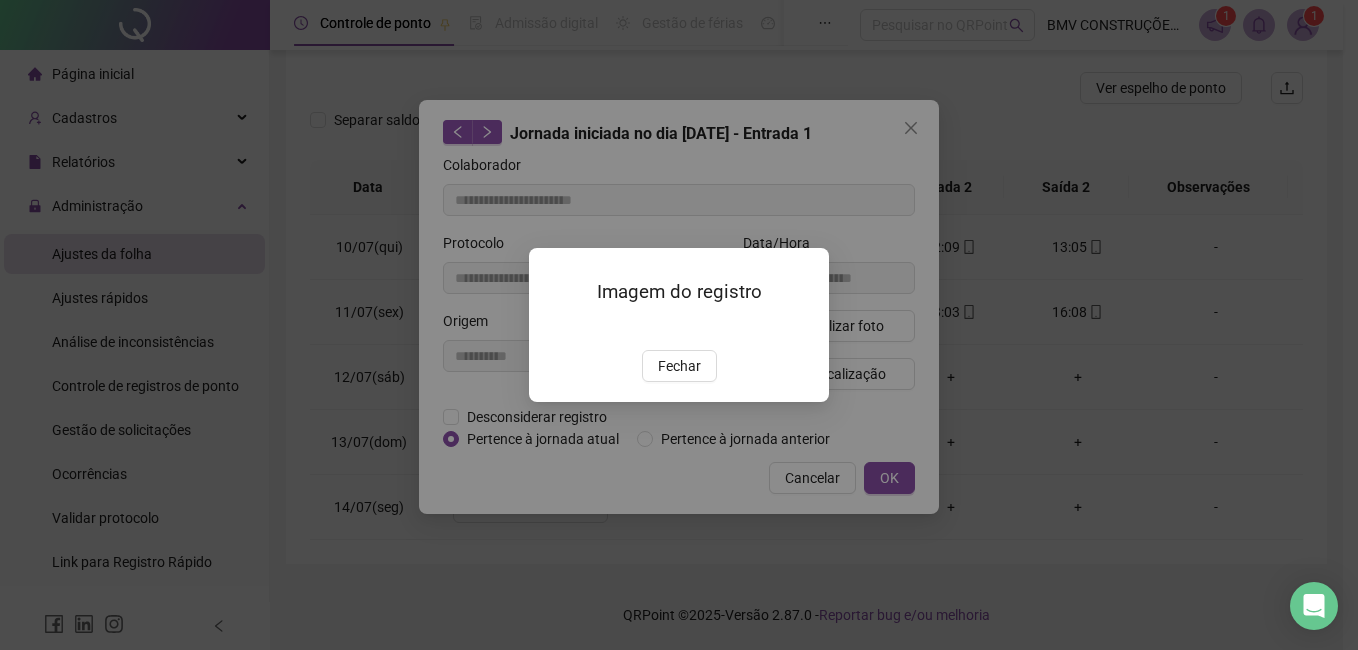click at bounding box center (553, 328) 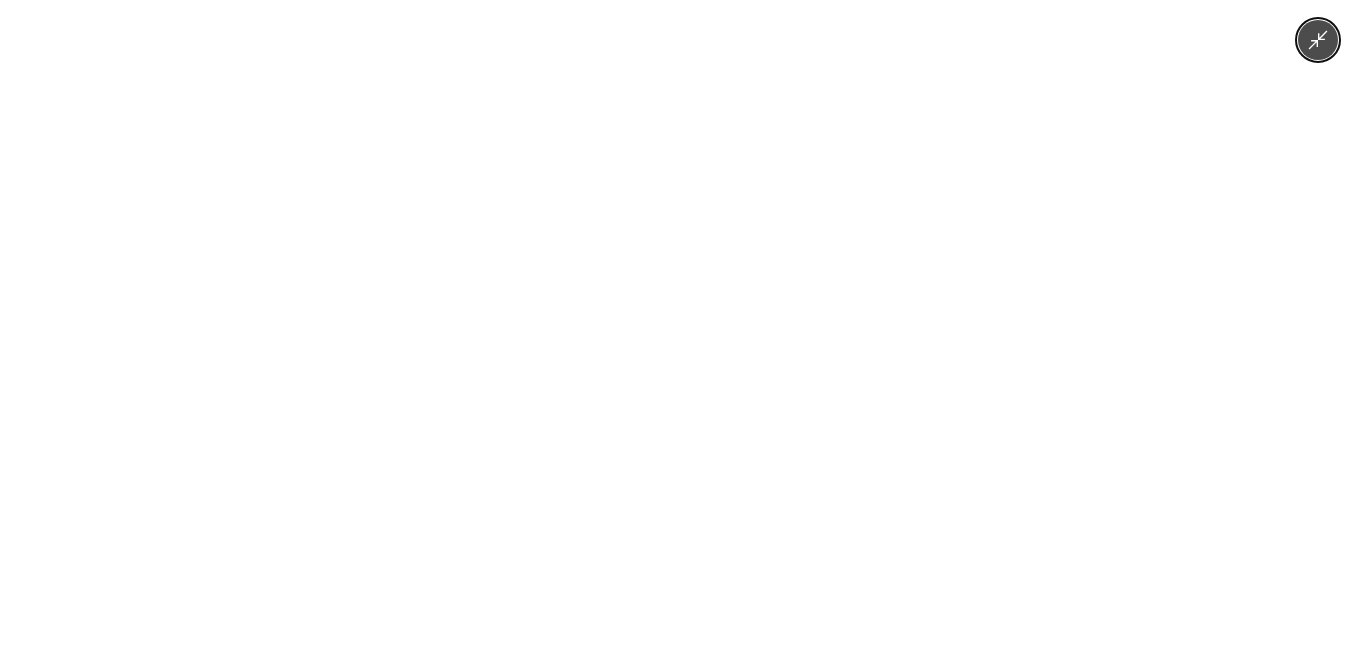 click at bounding box center [679, 325] 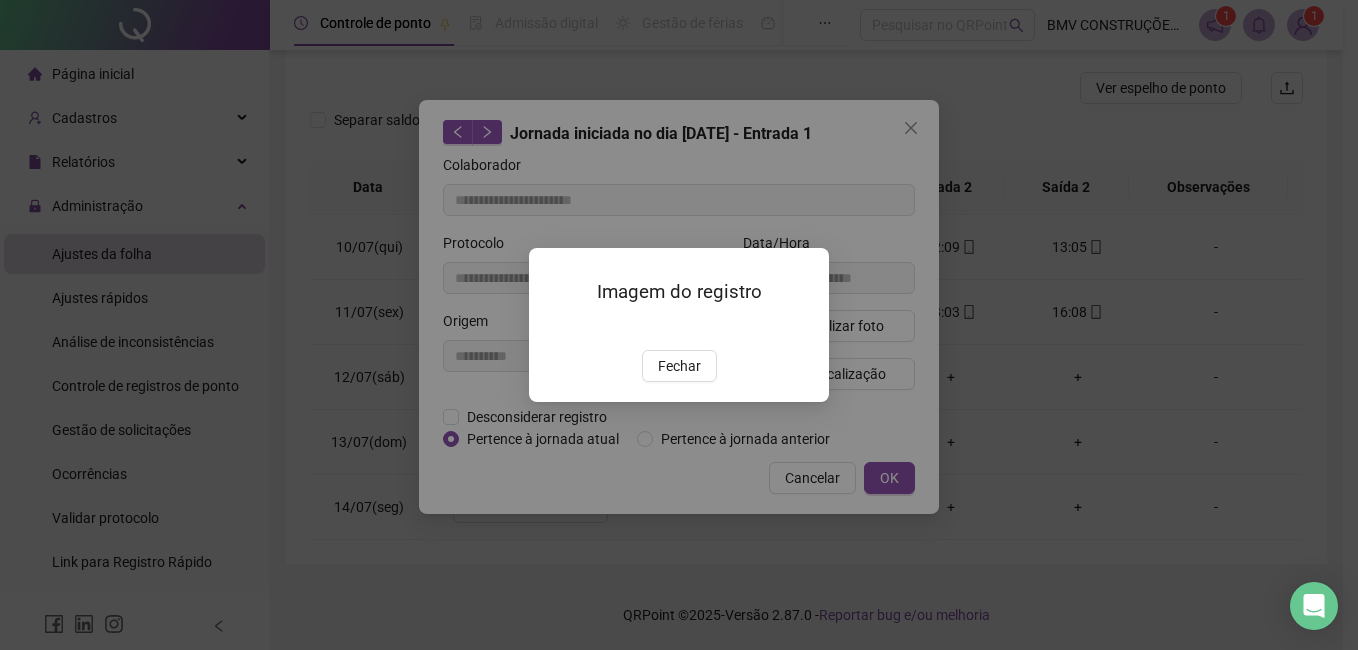 click on "Fechar" at bounding box center (679, 366) 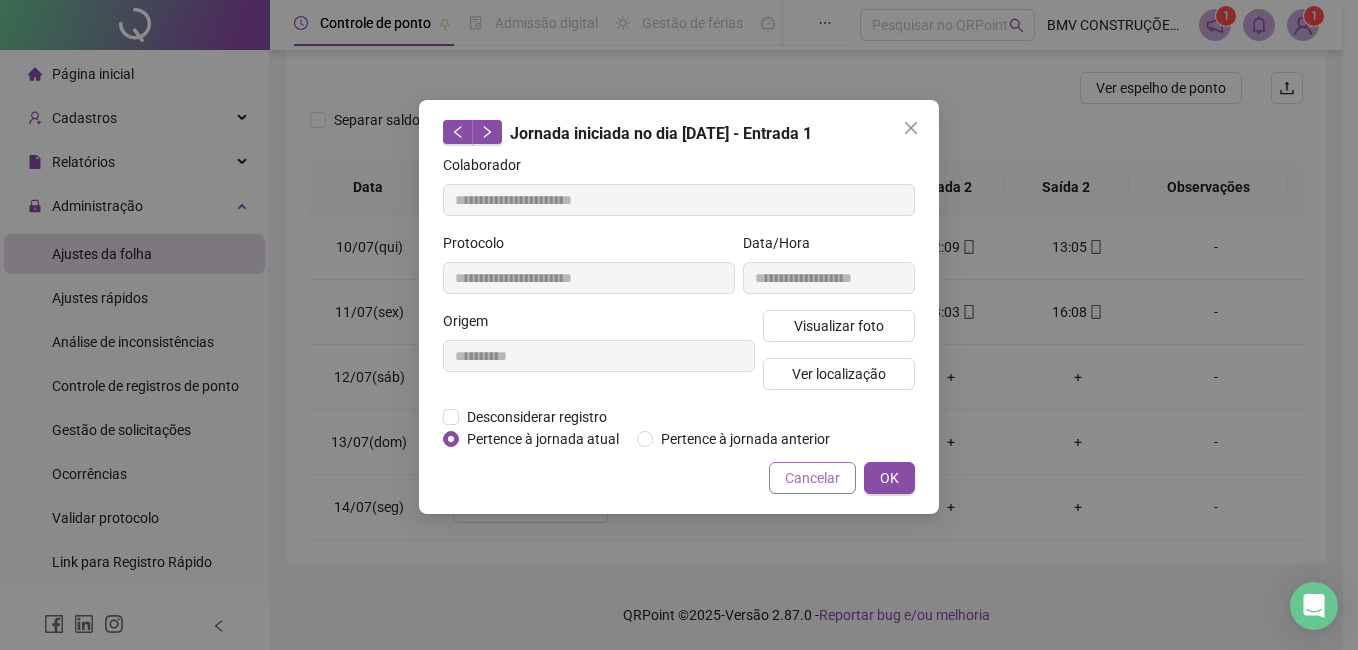 click on "Cancelar" at bounding box center (812, 478) 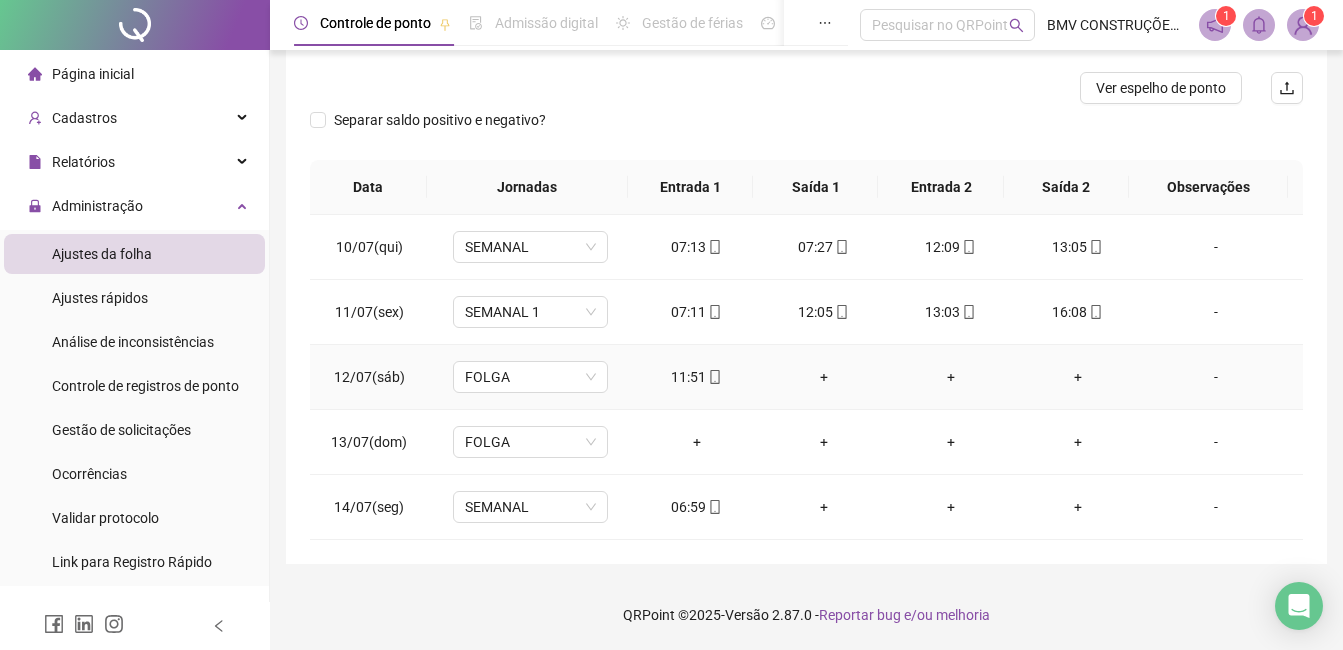 click on "11:51" at bounding box center (696, 377) 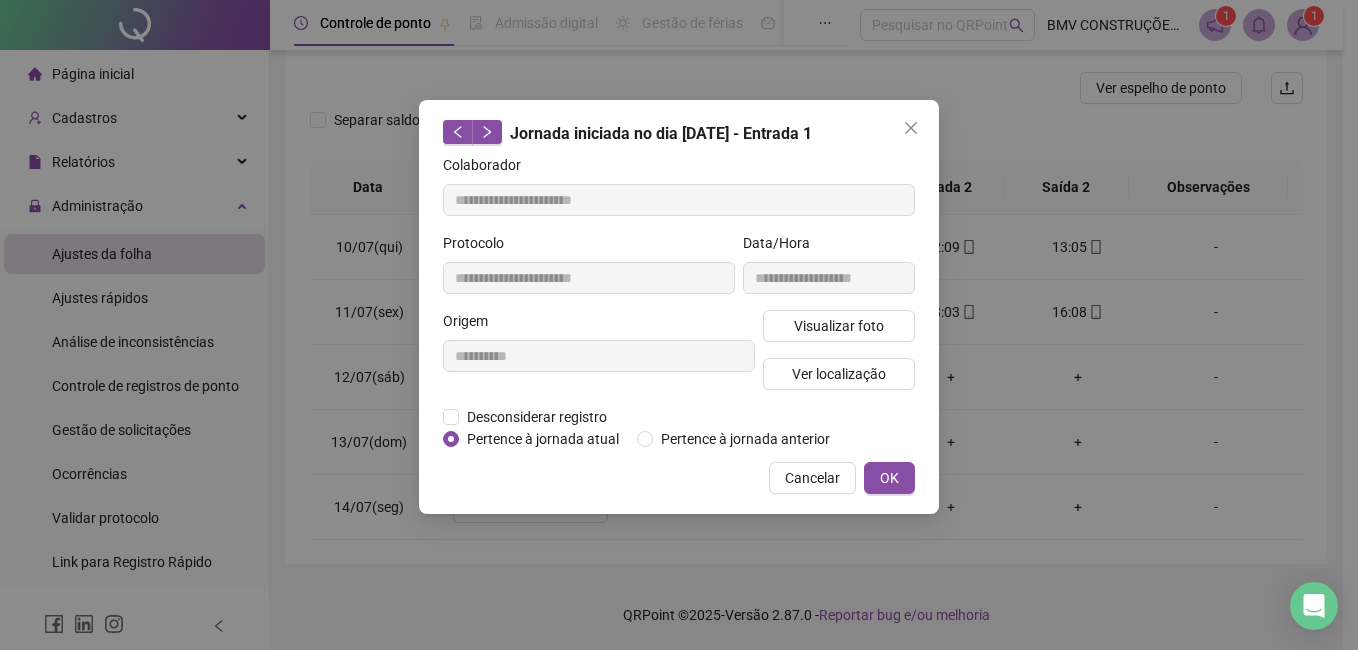 type on "**********" 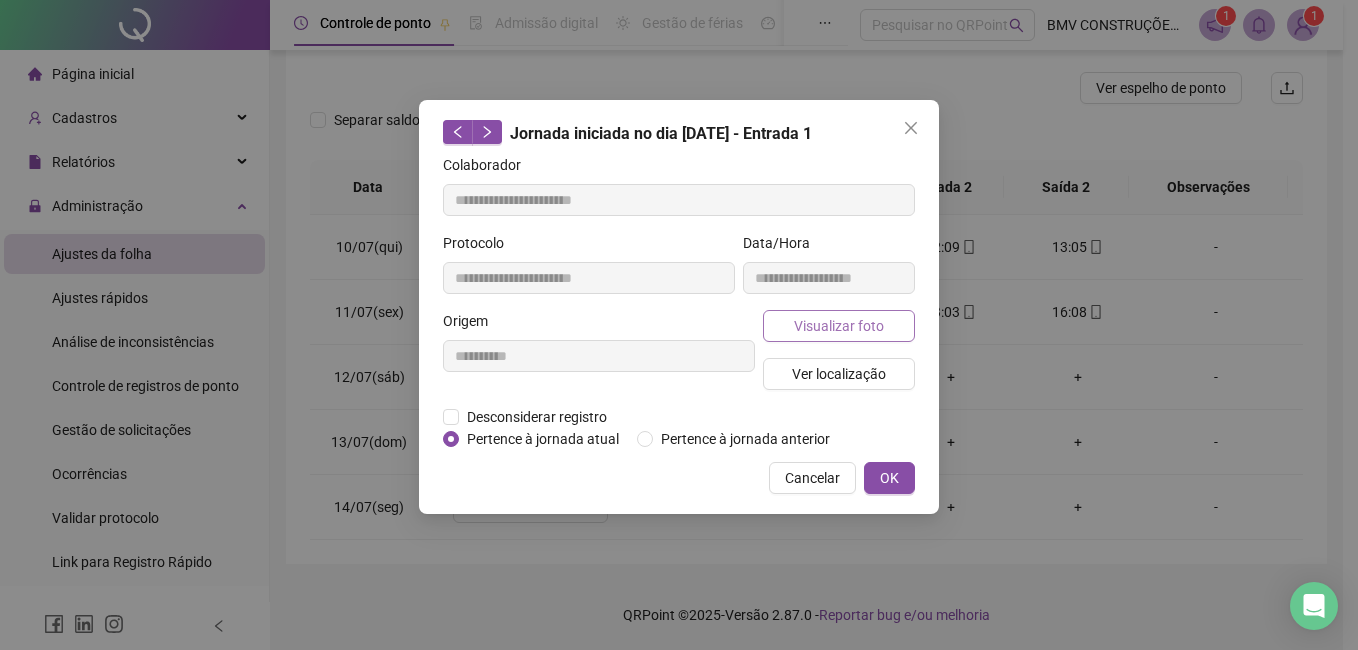 click on "Visualizar foto" at bounding box center (839, 326) 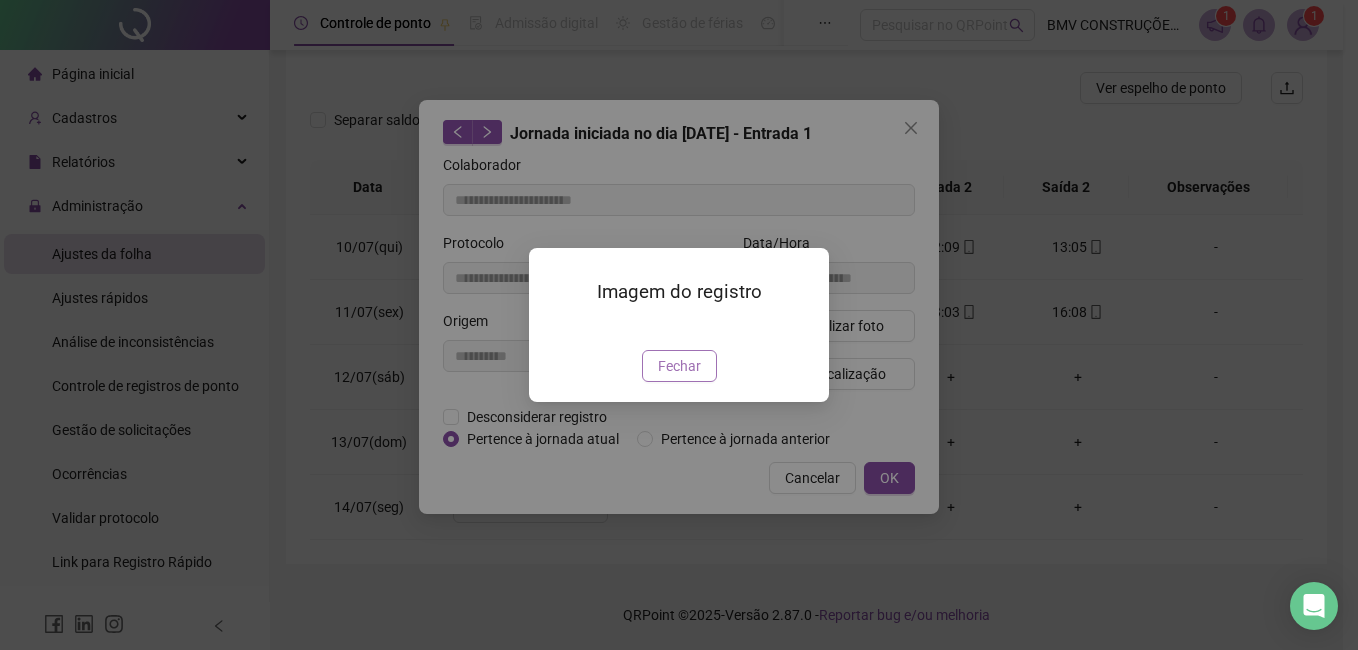 click on "Fechar" at bounding box center [679, 366] 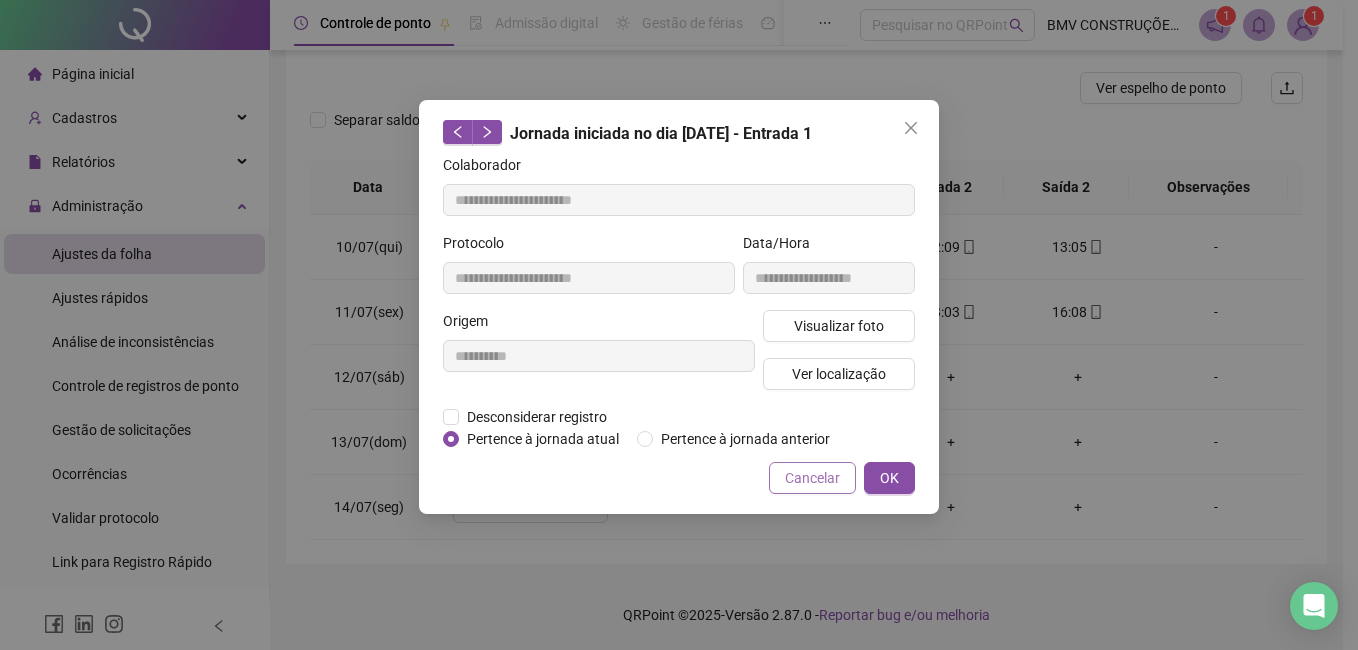 click on "Cancelar" at bounding box center (812, 478) 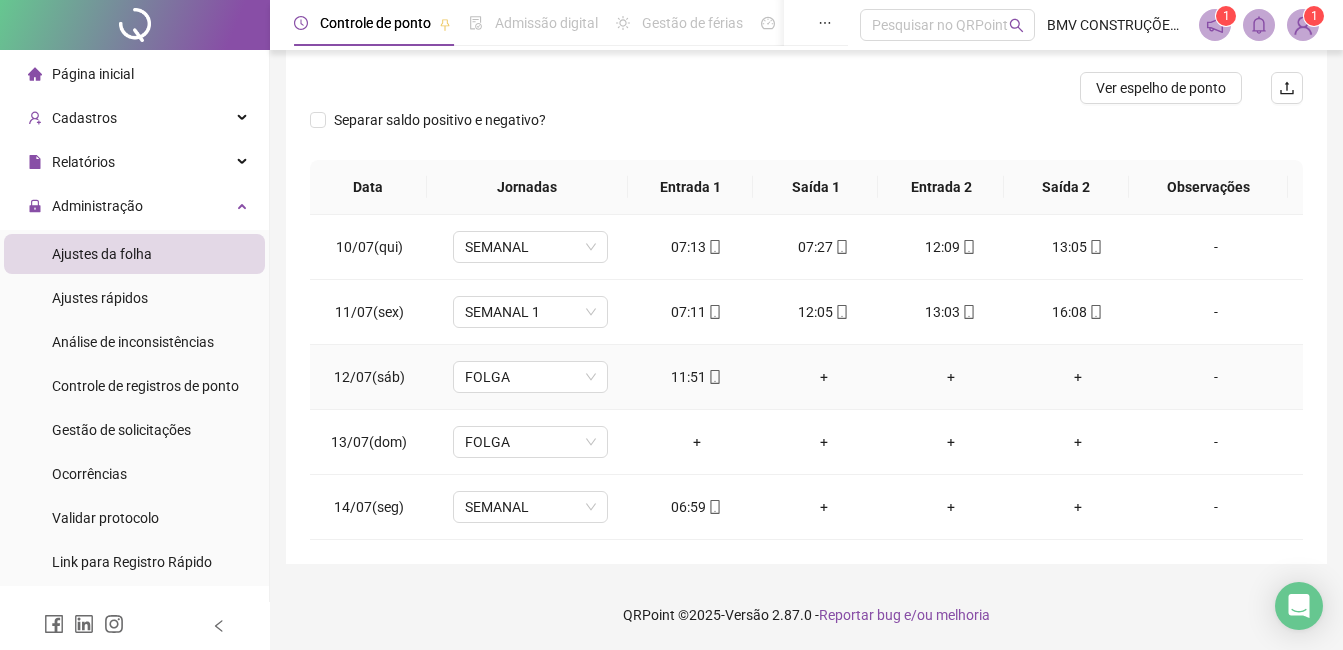 click on "11:51" at bounding box center (696, 377) 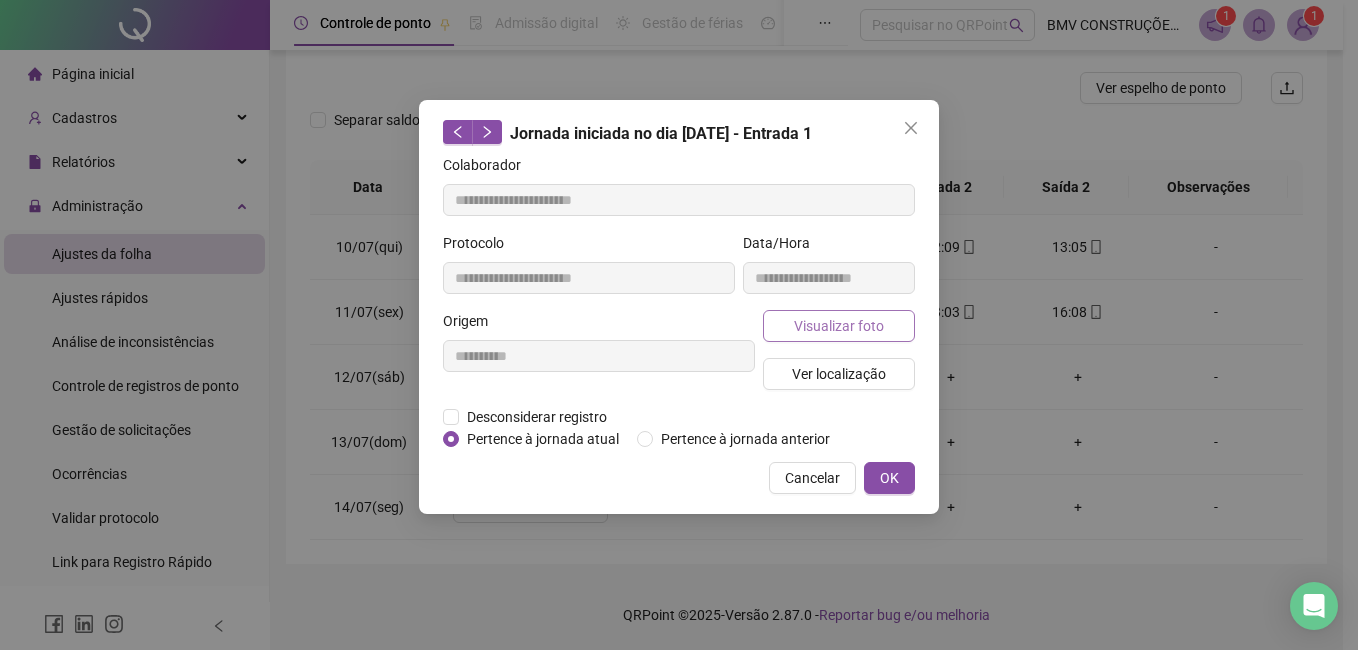 click on "Visualizar foto" at bounding box center (839, 326) 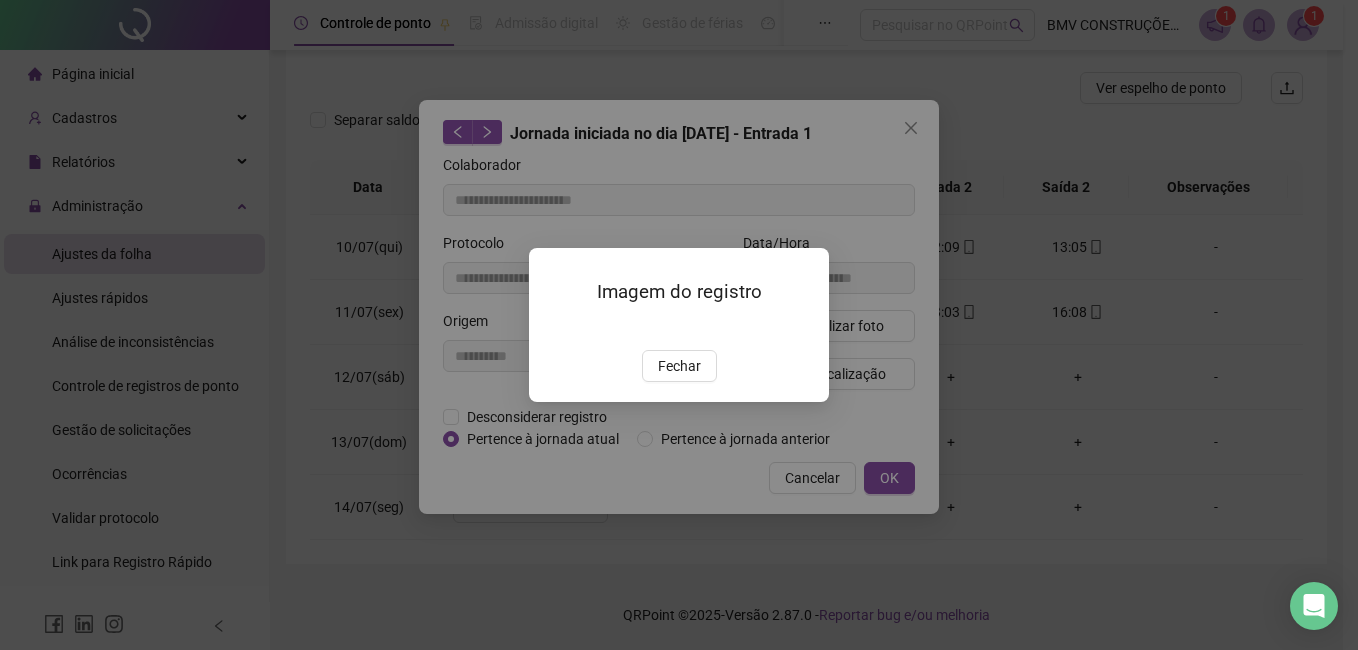 click at bounding box center [553, 328] 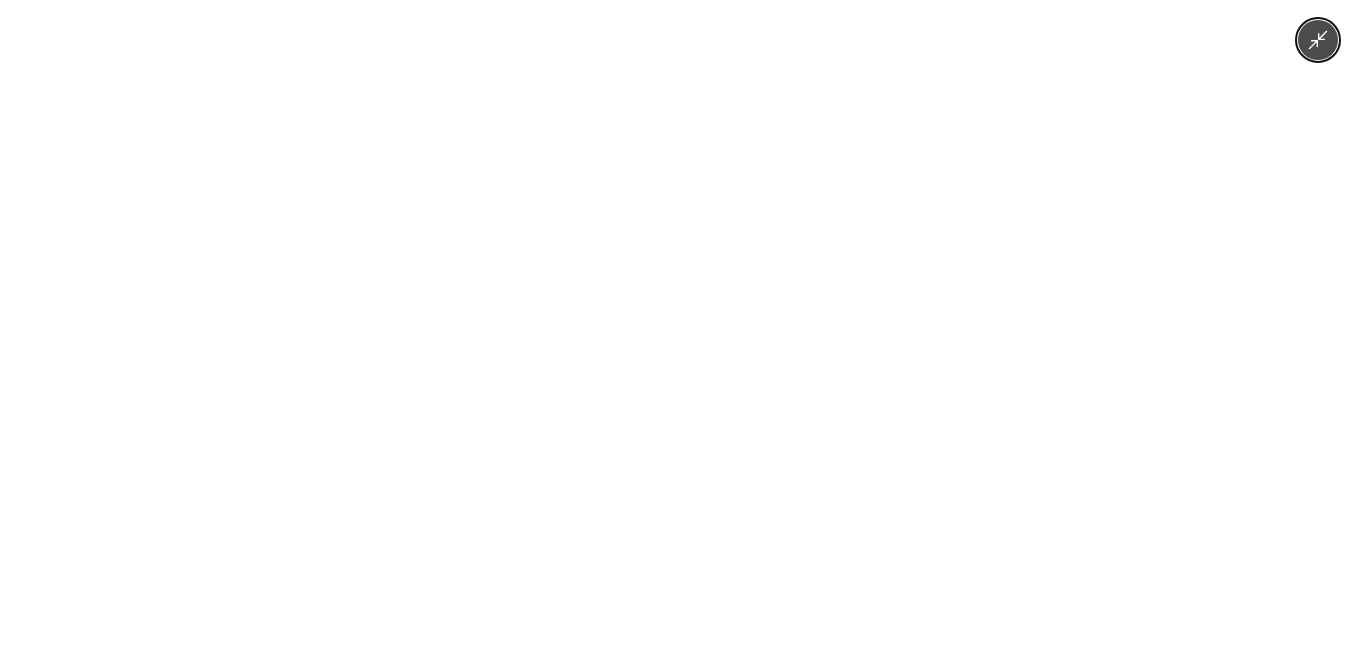 click at bounding box center [679, 325] 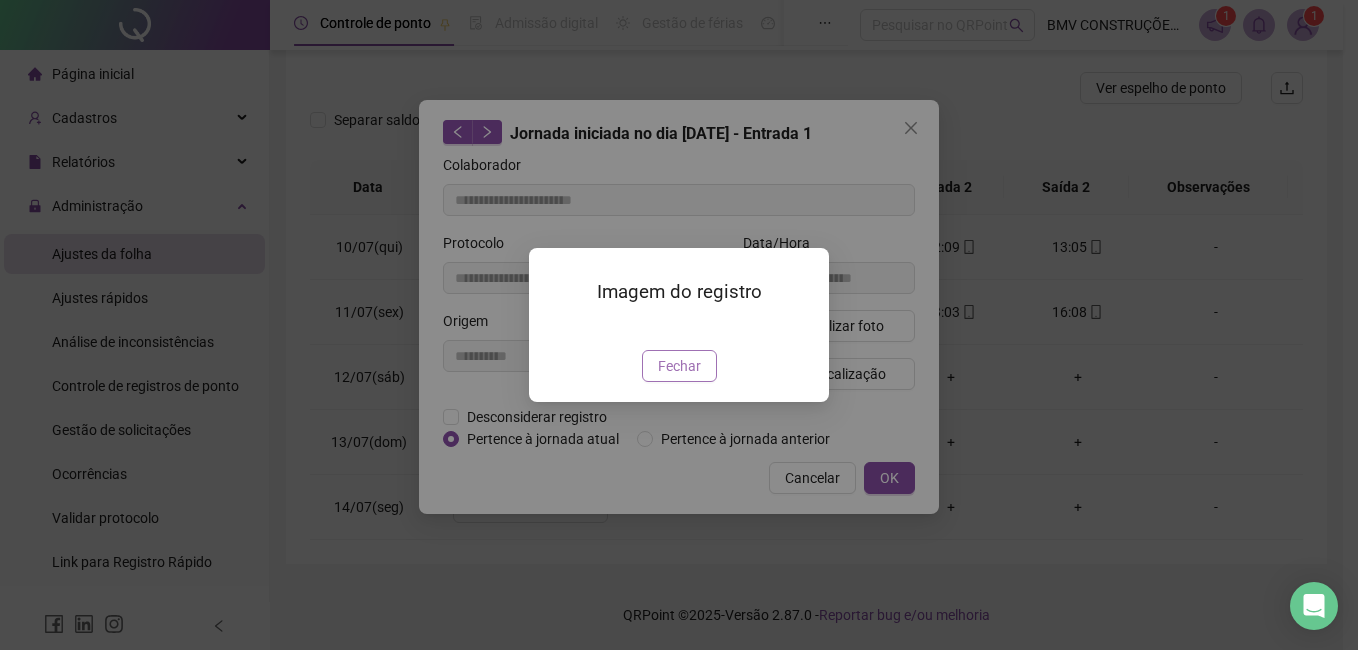 click on "Fechar" at bounding box center [679, 366] 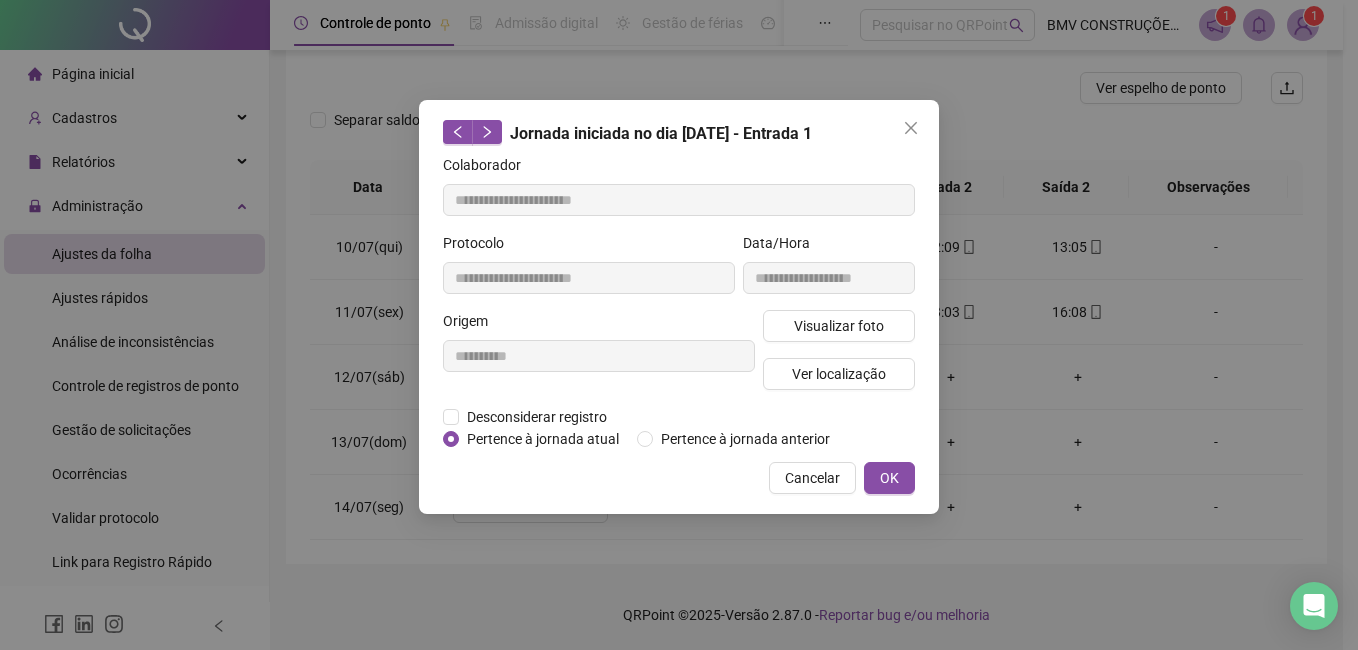 click on "Cancelar" at bounding box center [812, 478] 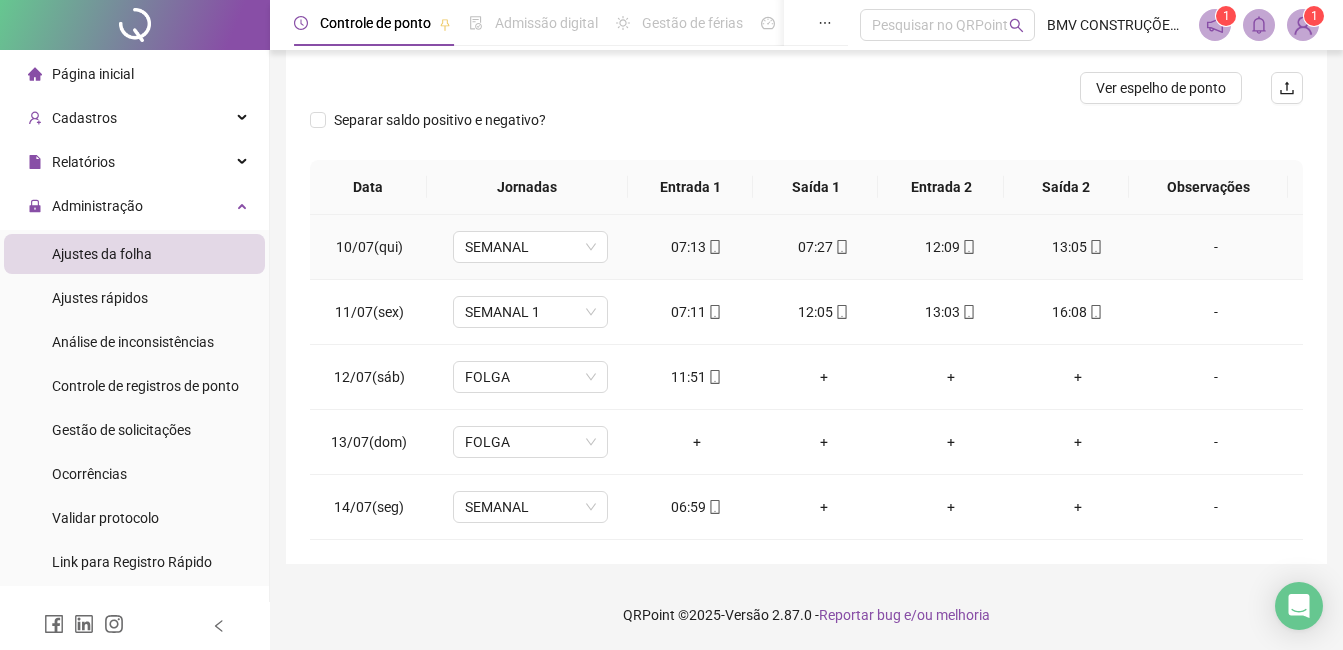 click on "07:13" at bounding box center [696, 247] 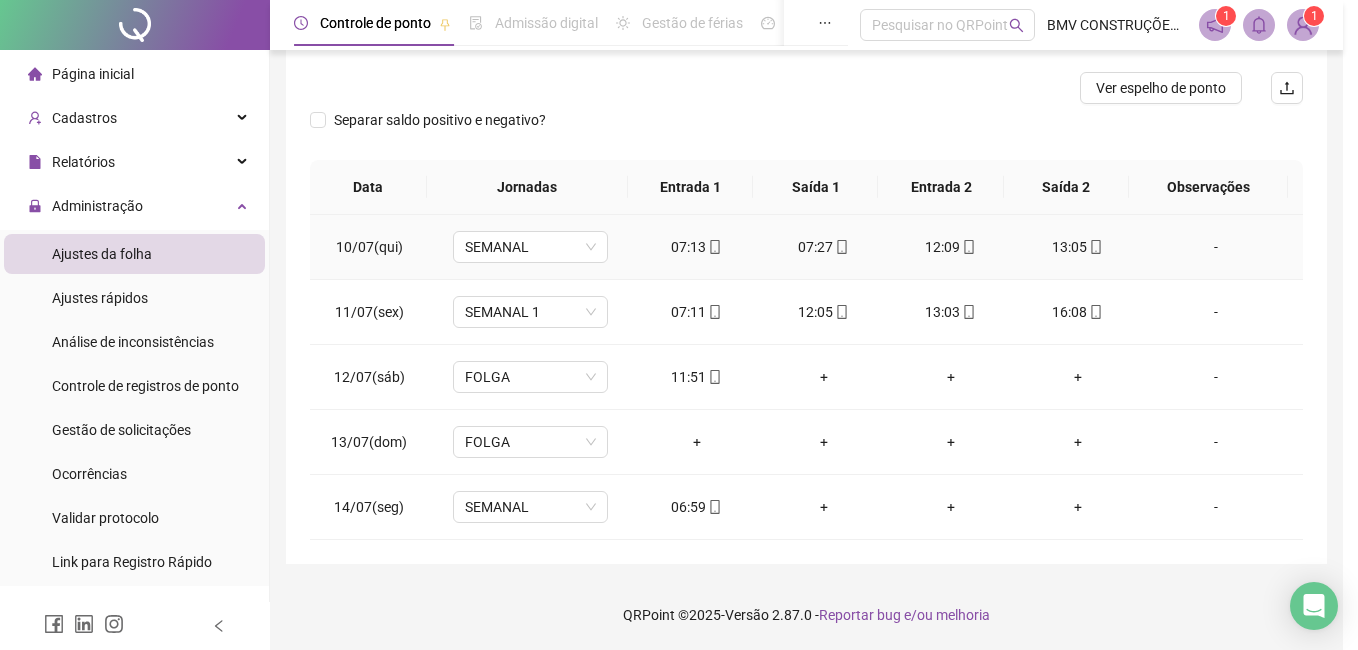 type on "**********" 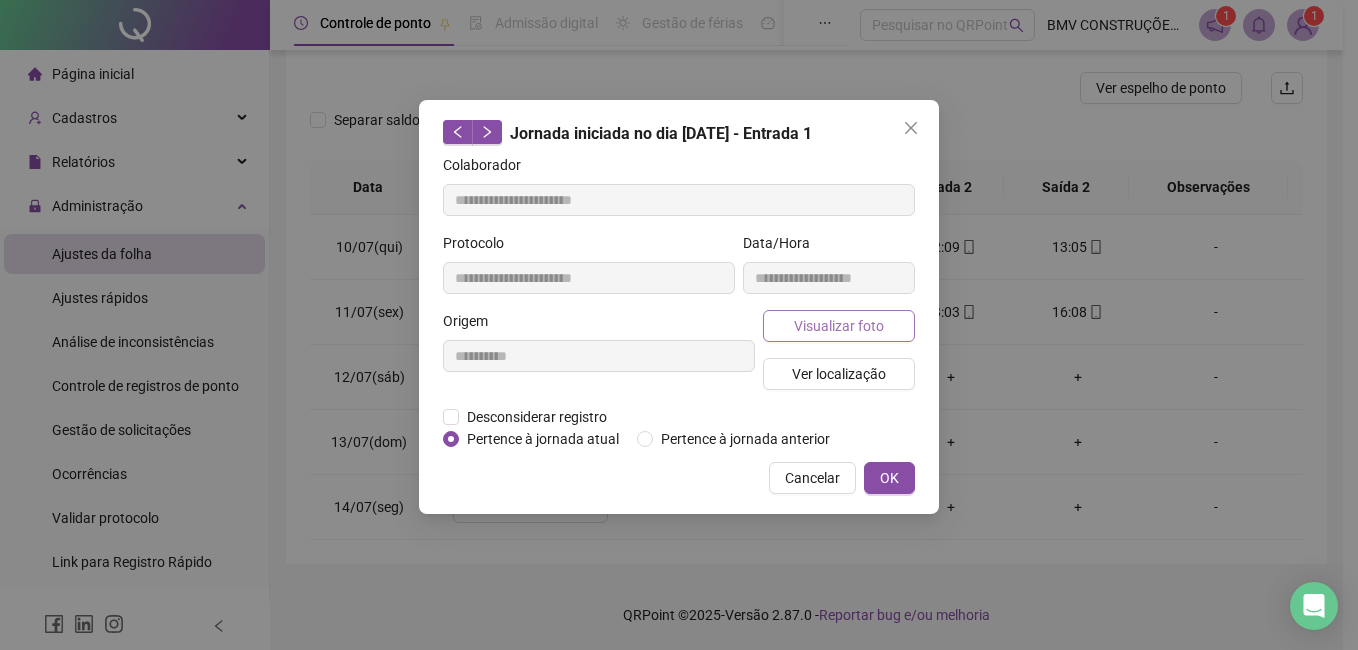 click on "Visualizar foto" at bounding box center [839, 326] 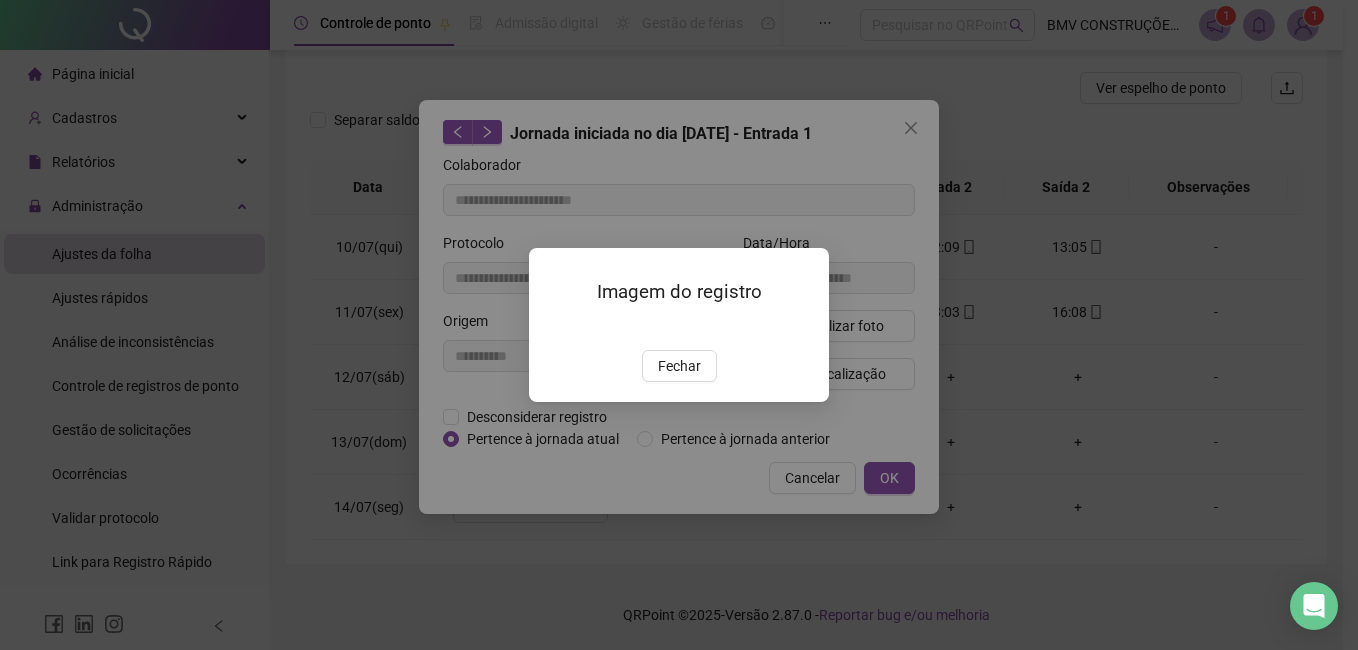 drag, startPoint x: 675, startPoint y: 476, endPoint x: 739, endPoint y: 476, distance: 64 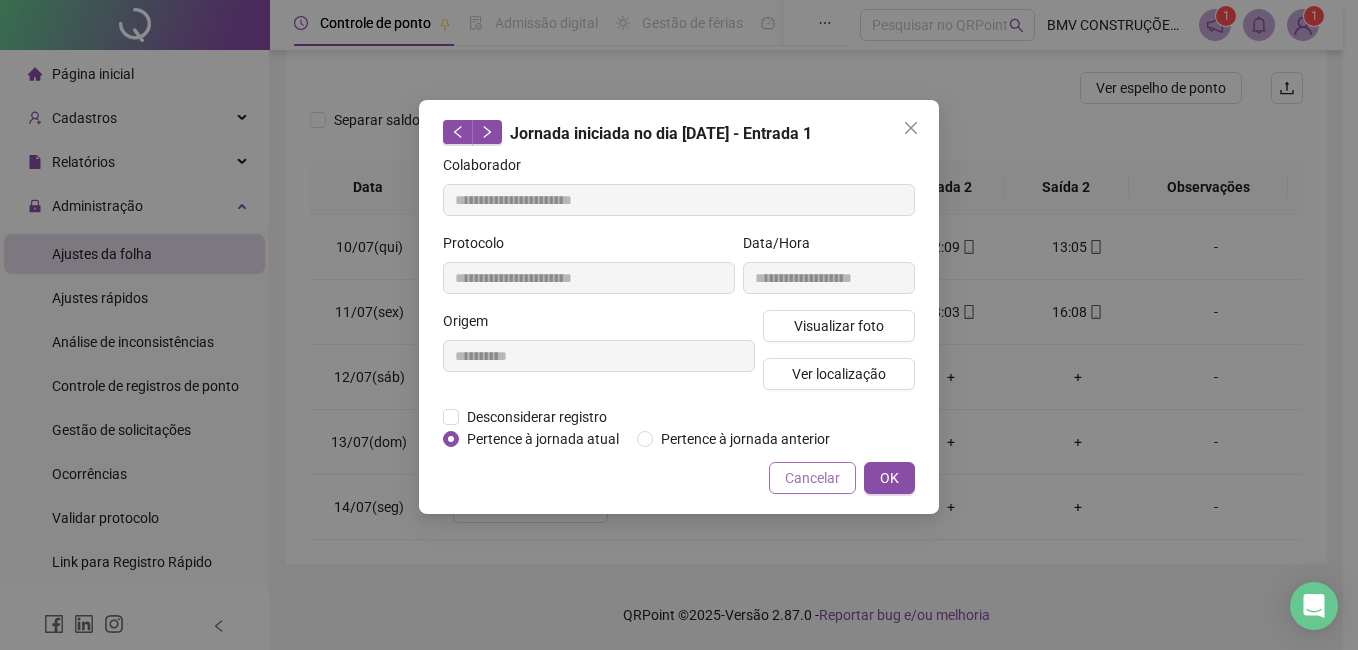 click on "Cancelar" at bounding box center (812, 478) 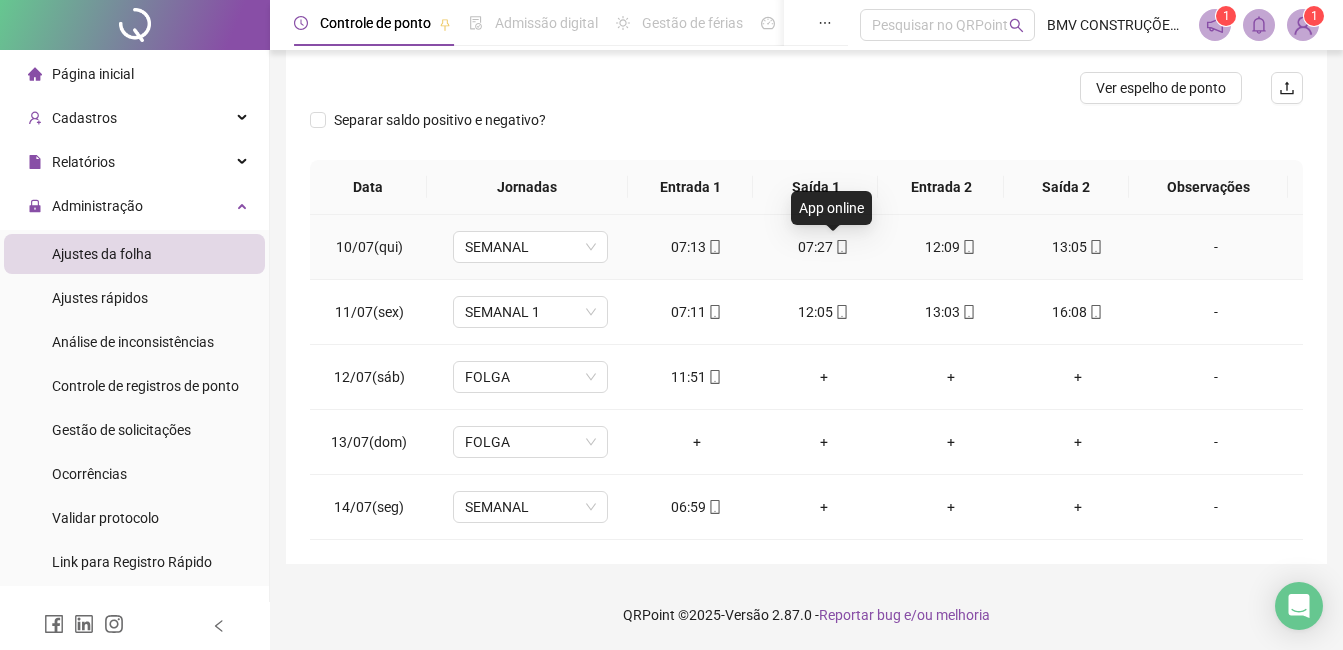 click 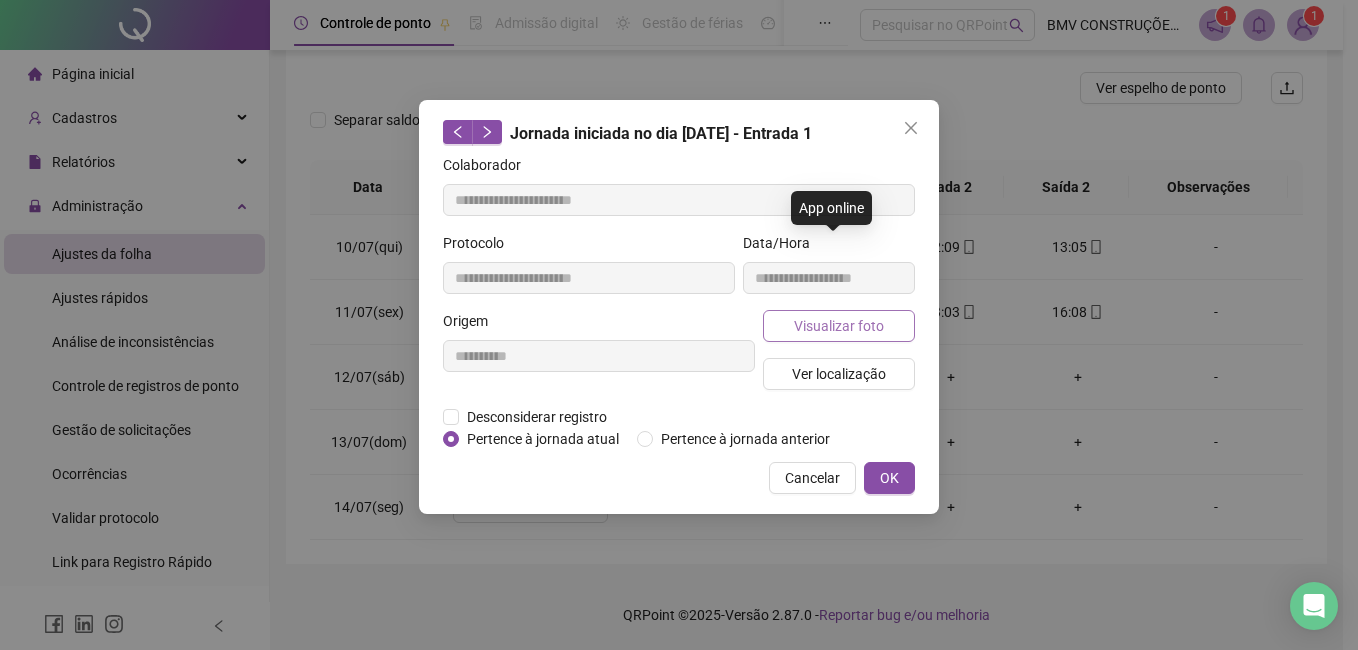 type on "**********" 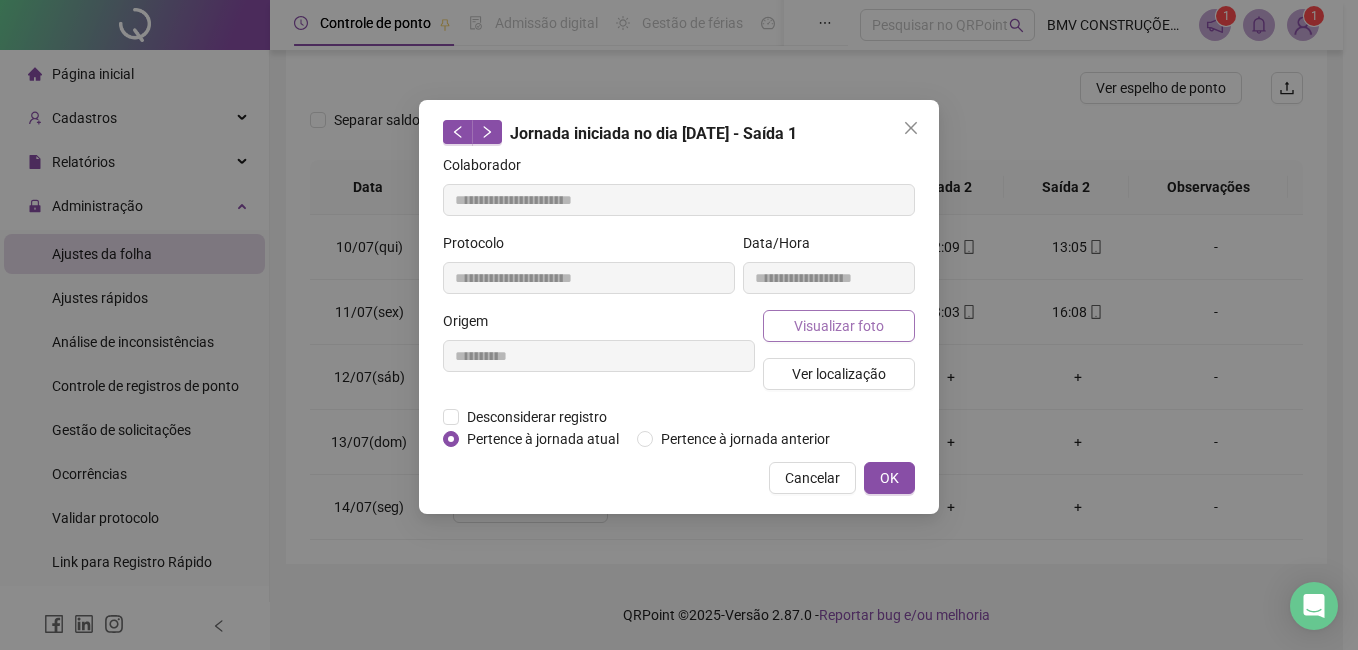 click on "Visualizar foto" at bounding box center [839, 326] 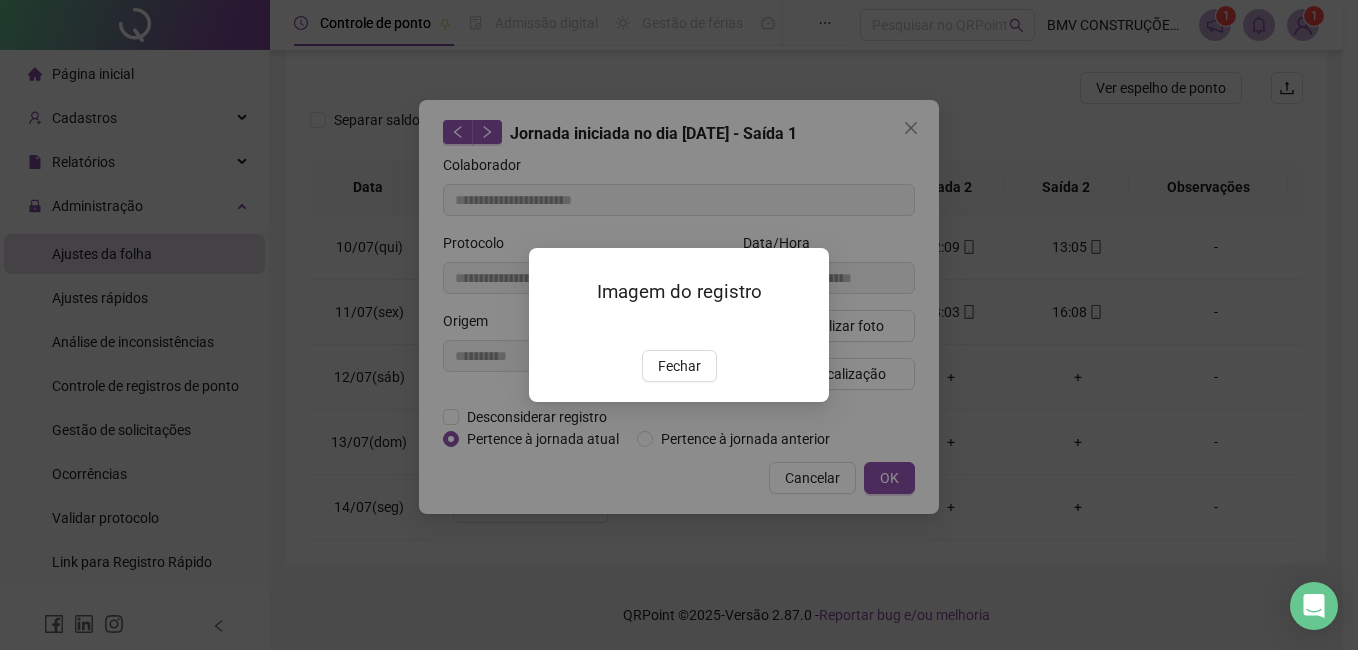 drag, startPoint x: 681, startPoint y: 490, endPoint x: 755, endPoint y: 489, distance: 74.00676 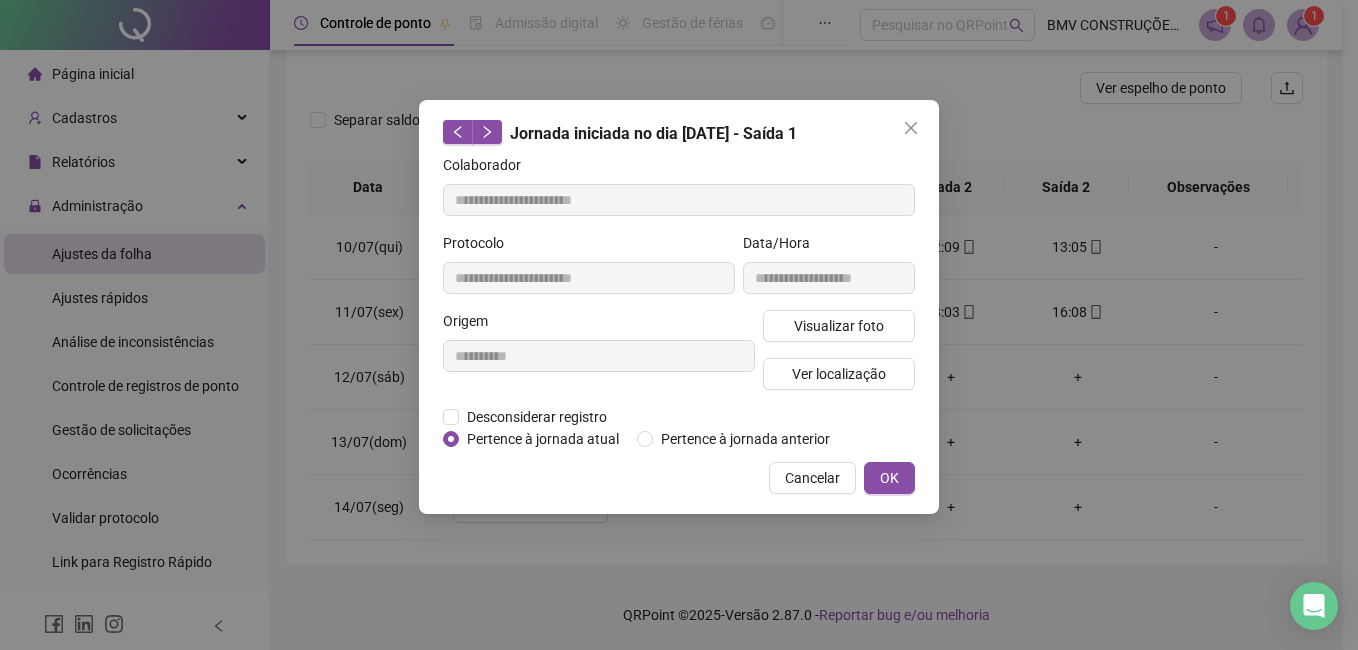drag, startPoint x: 791, startPoint y: 487, endPoint x: 891, endPoint y: 362, distance: 160.07811 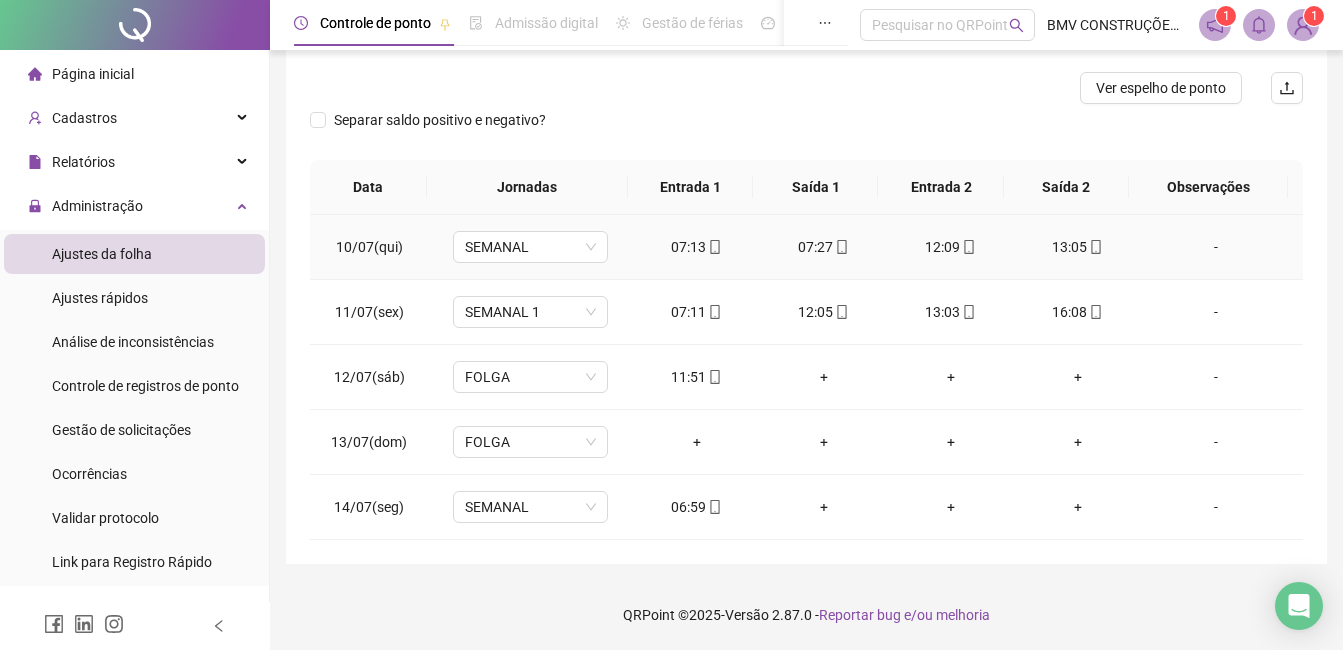 click on "12:09" at bounding box center (950, 247) 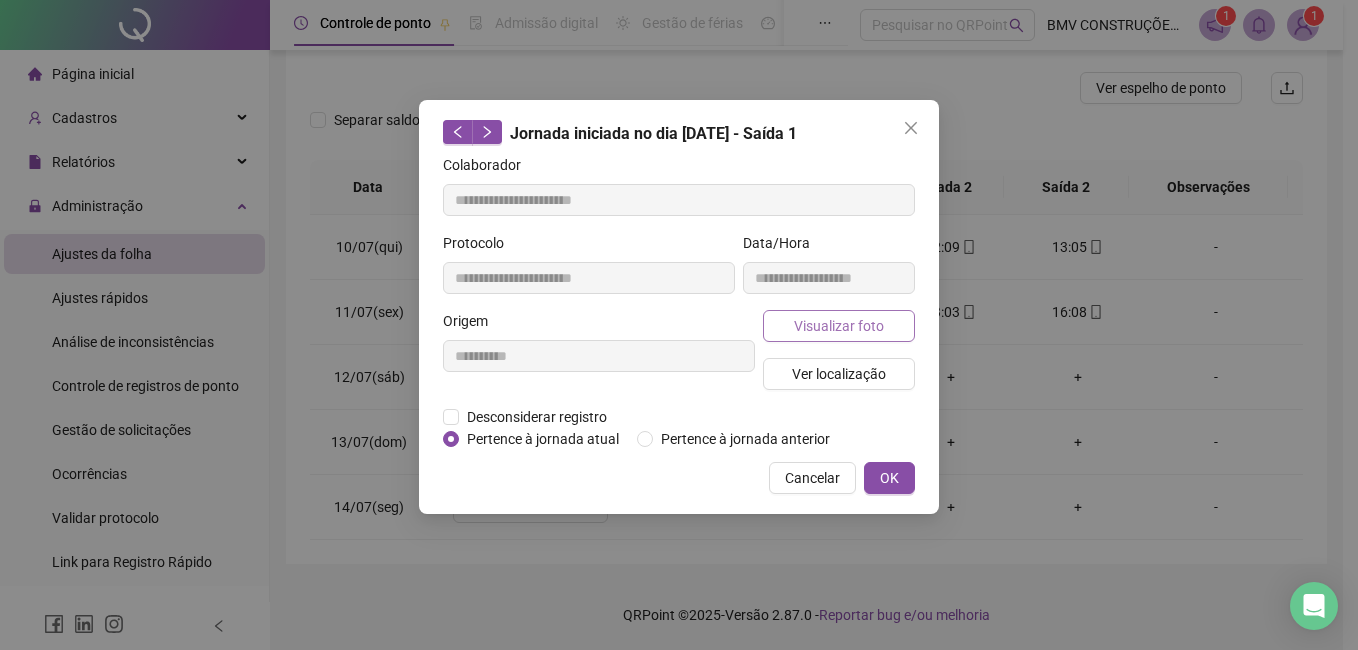 type on "**********" 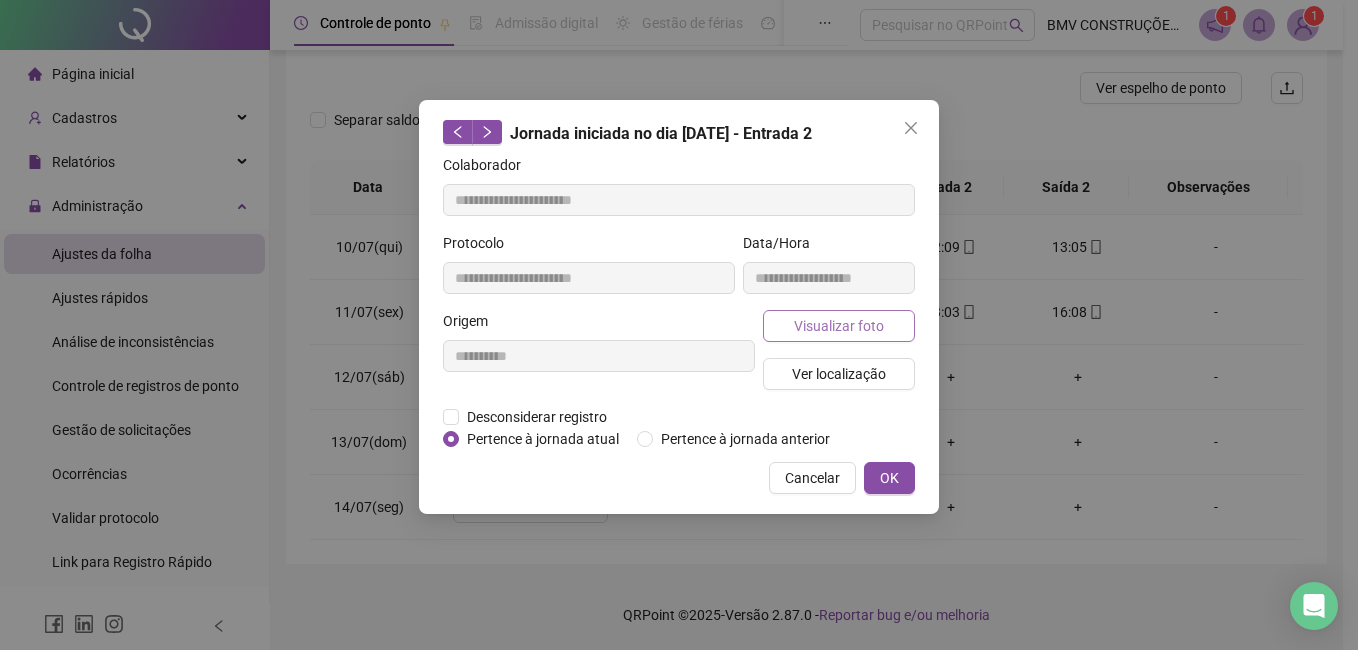 click on "Visualizar foto" at bounding box center [839, 326] 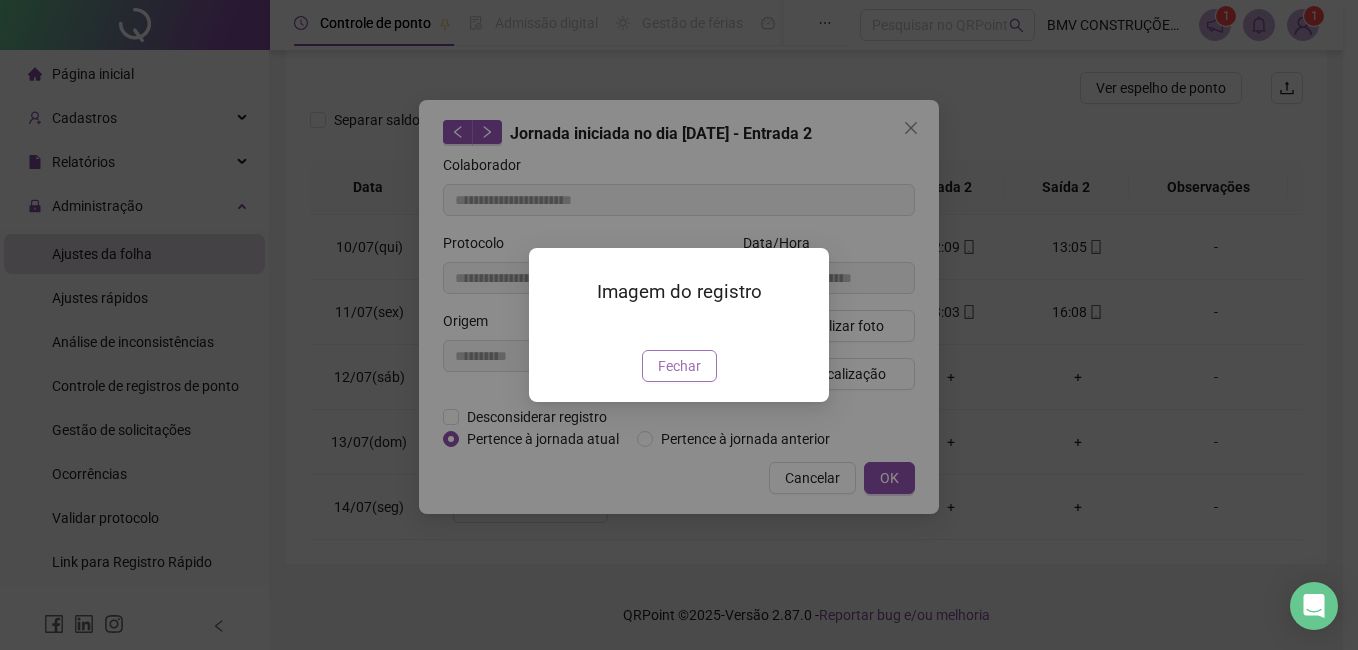 click on "Fechar" at bounding box center [679, 366] 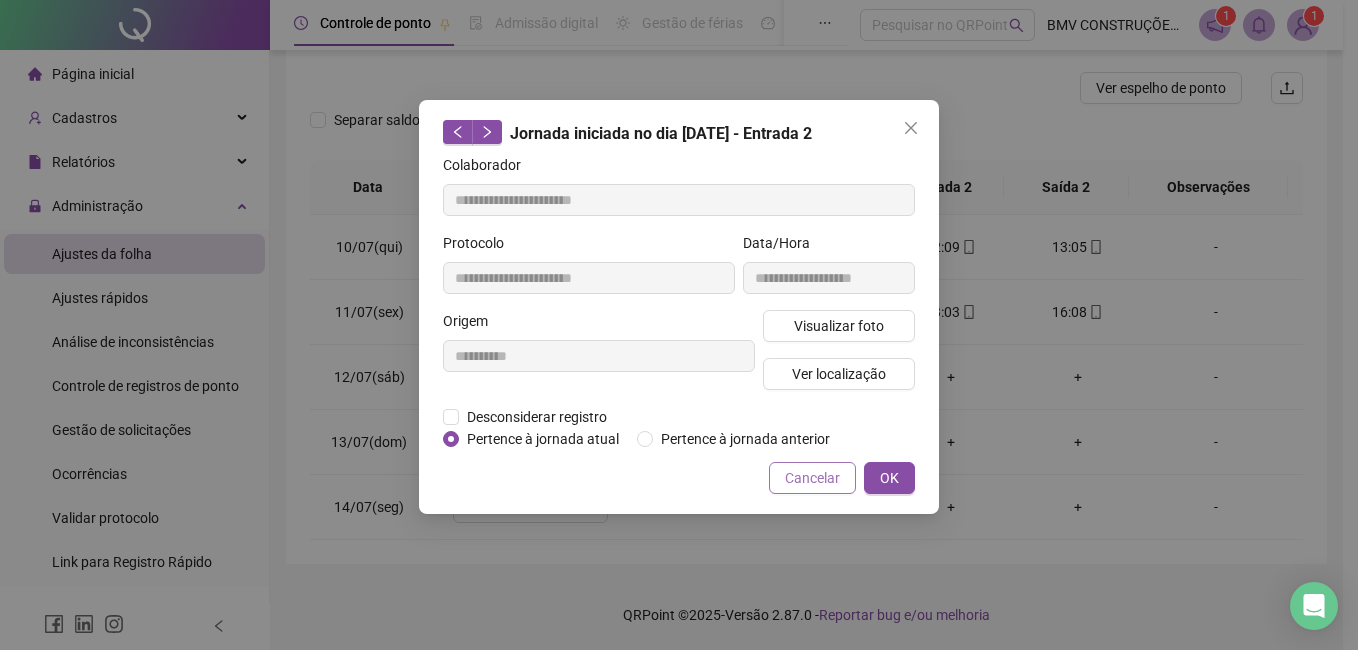 drag, startPoint x: 774, startPoint y: 482, endPoint x: 869, endPoint y: 429, distance: 108.78419 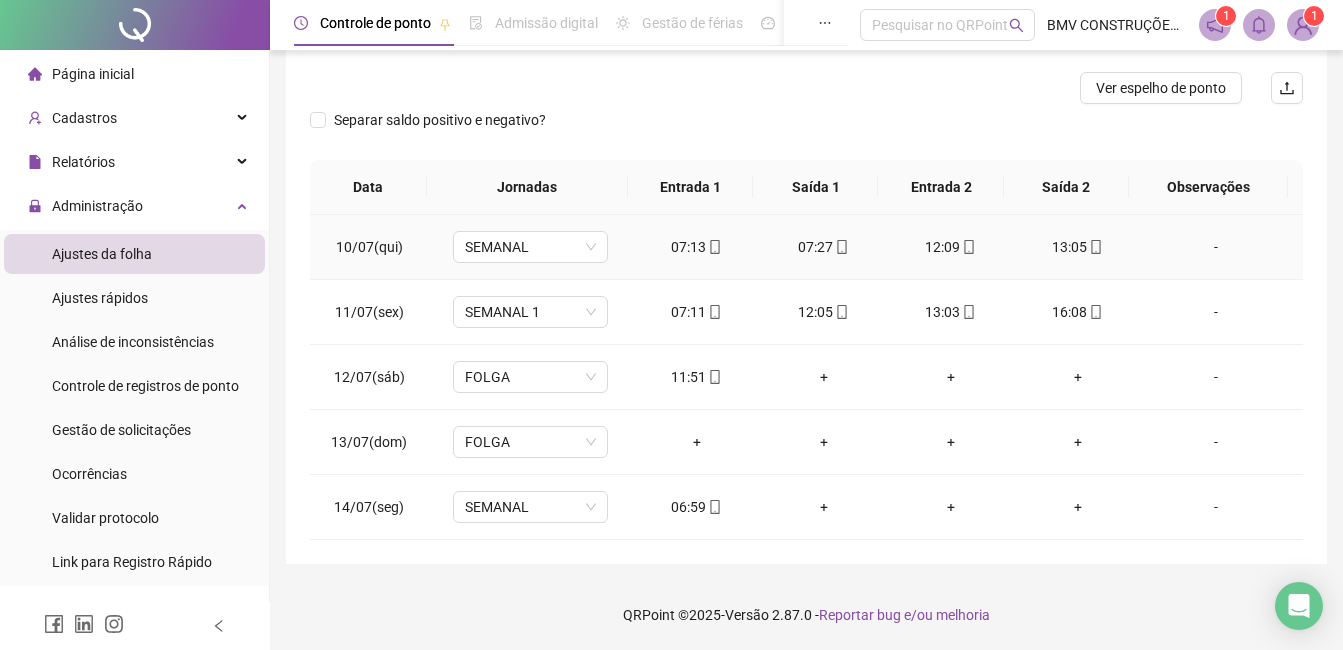 click on "13:05" at bounding box center (1077, 247) 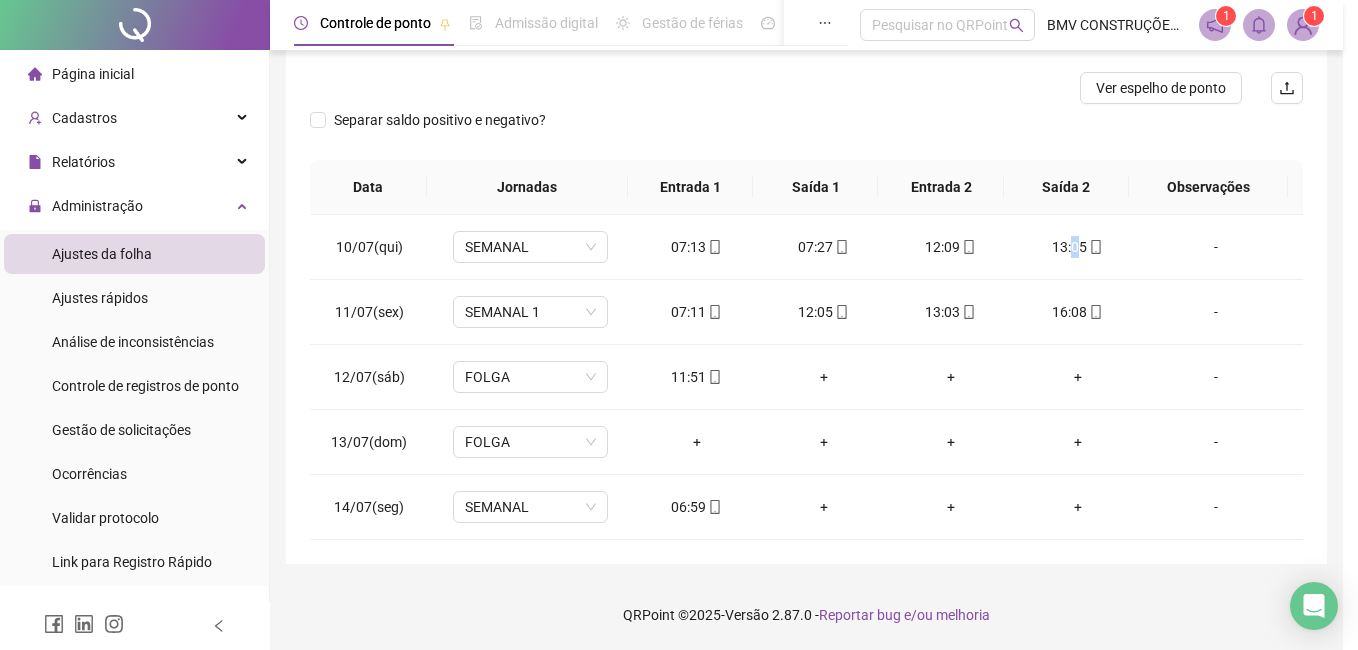 type on "**********" 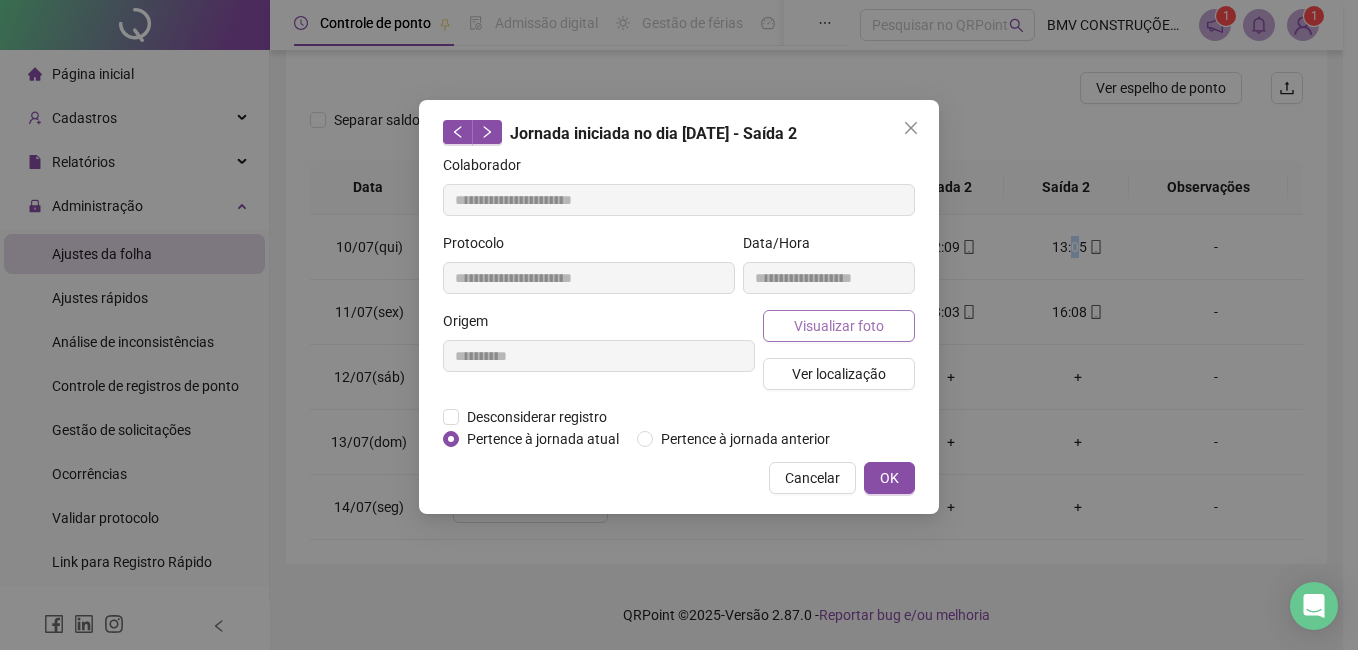 click on "Visualizar foto" at bounding box center (839, 326) 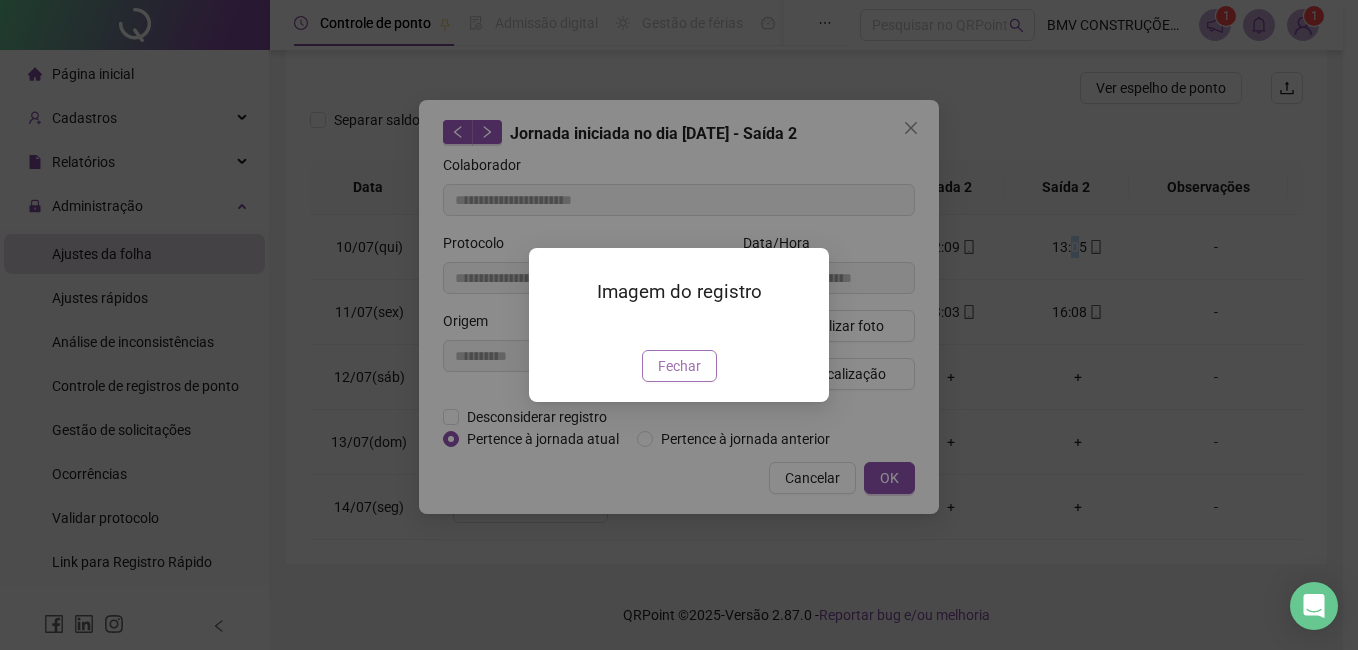 click on "Fechar" at bounding box center (679, 366) 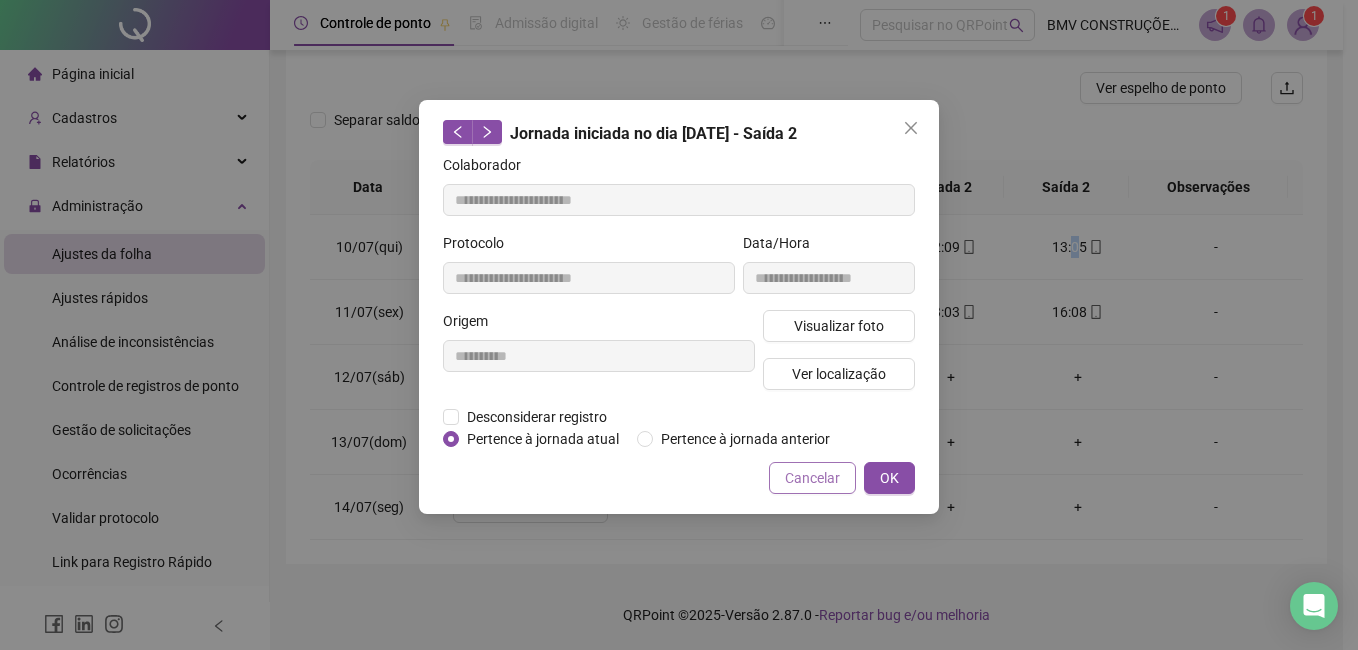 click on "Cancelar" at bounding box center (812, 478) 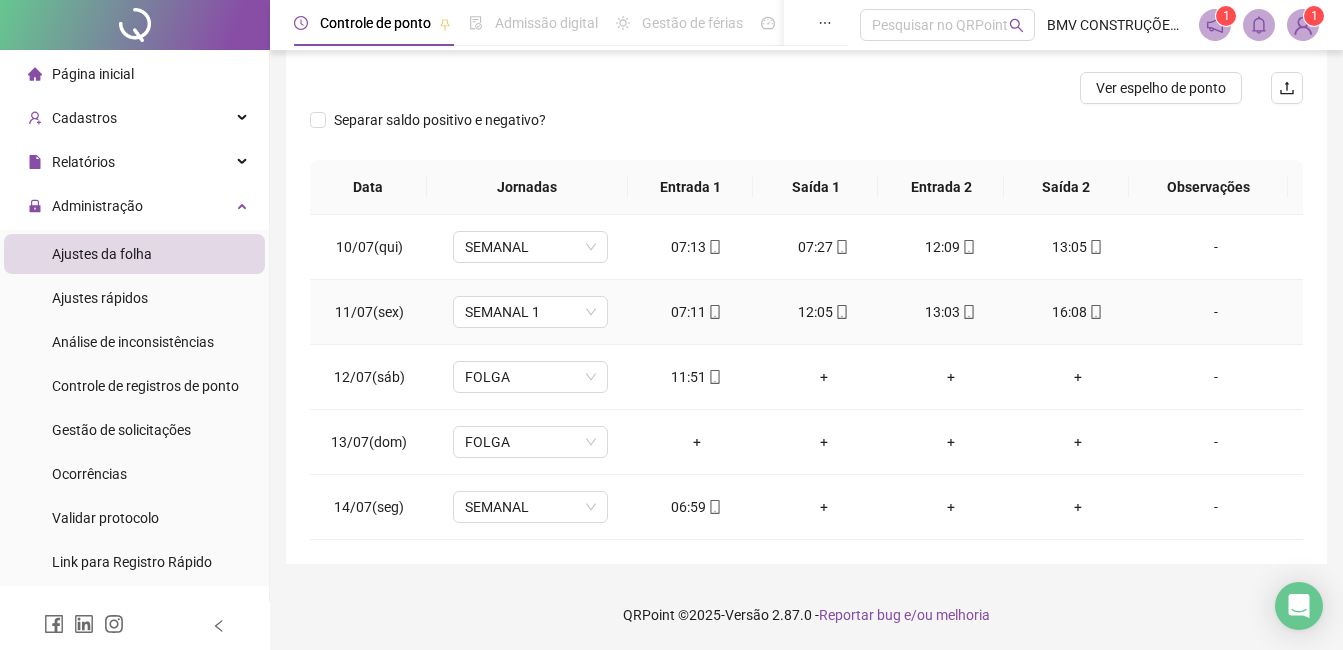 click on "07:11" at bounding box center [696, 312] 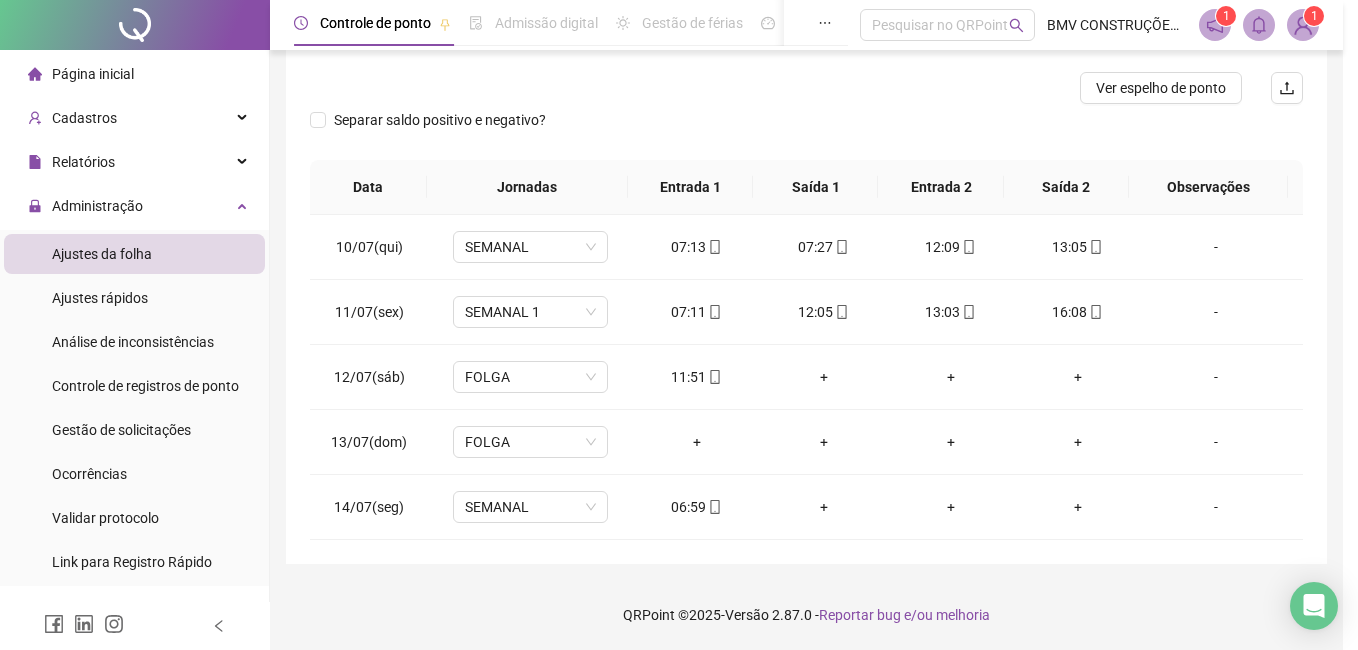 type on "**********" 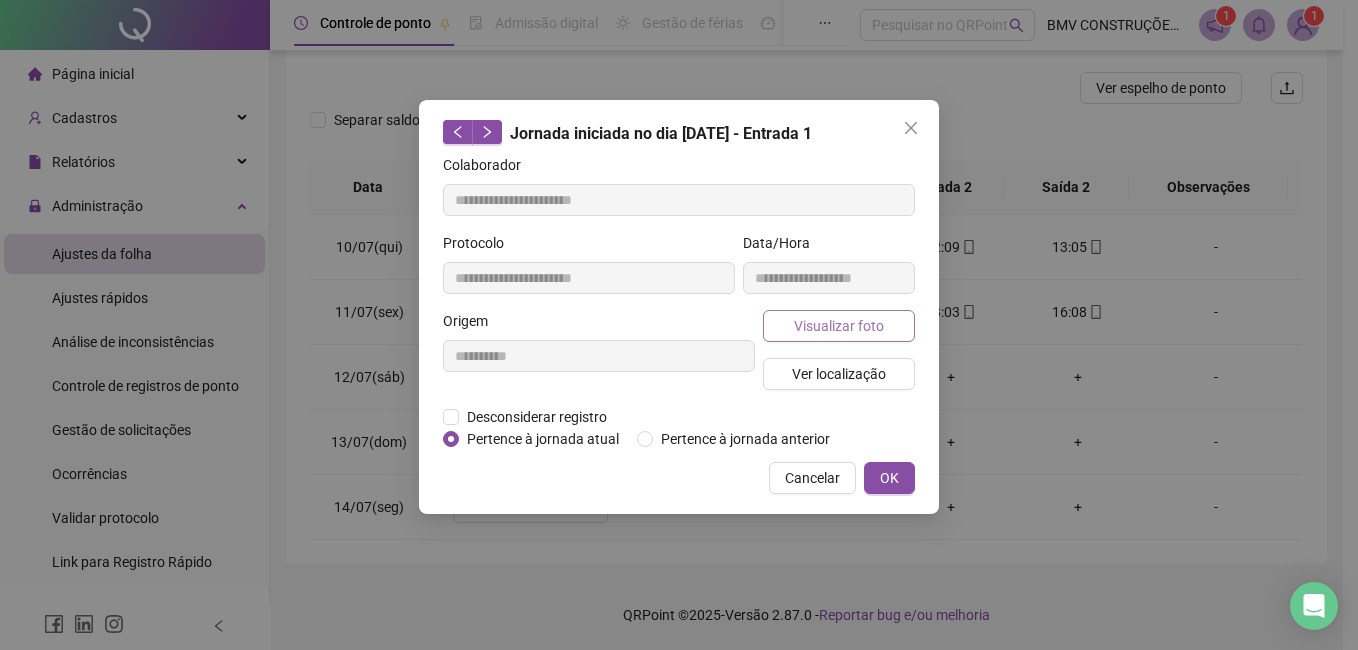 click on "Visualizar foto" at bounding box center (839, 326) 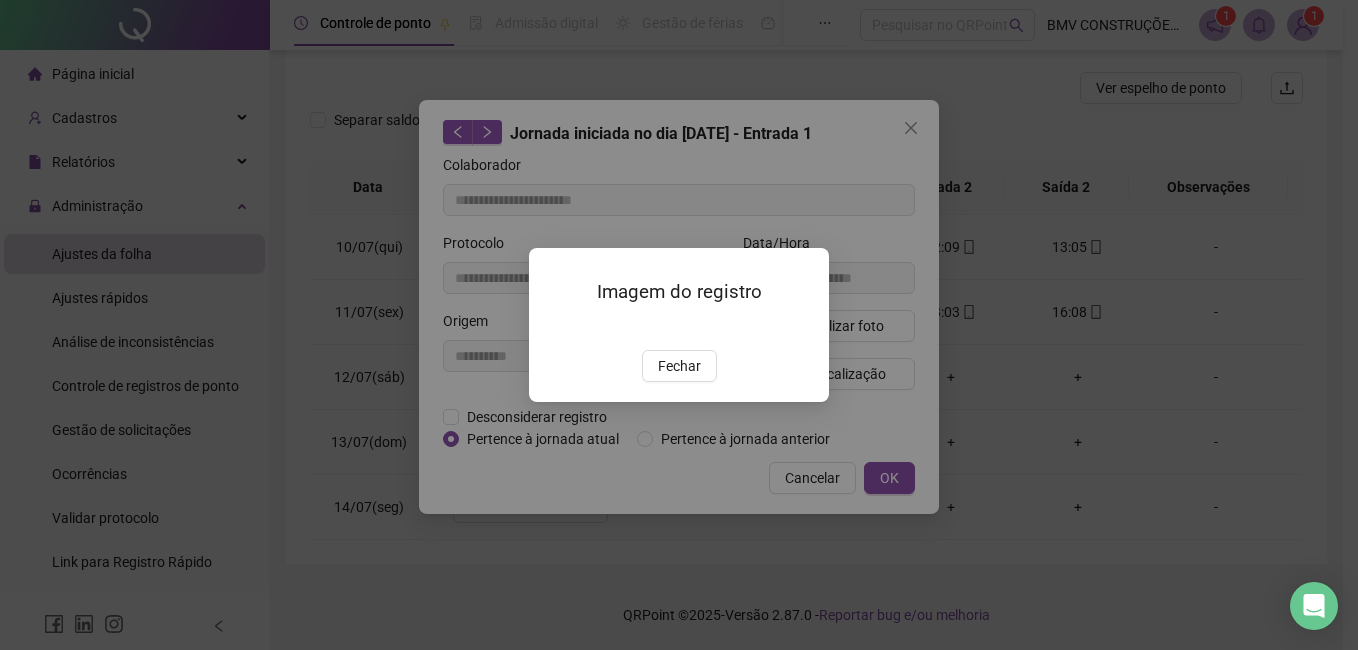 drag, startPoint x: 674, startPoint y: 483, endPoint x: 771, endPoint y: 477, distance: 97.18539 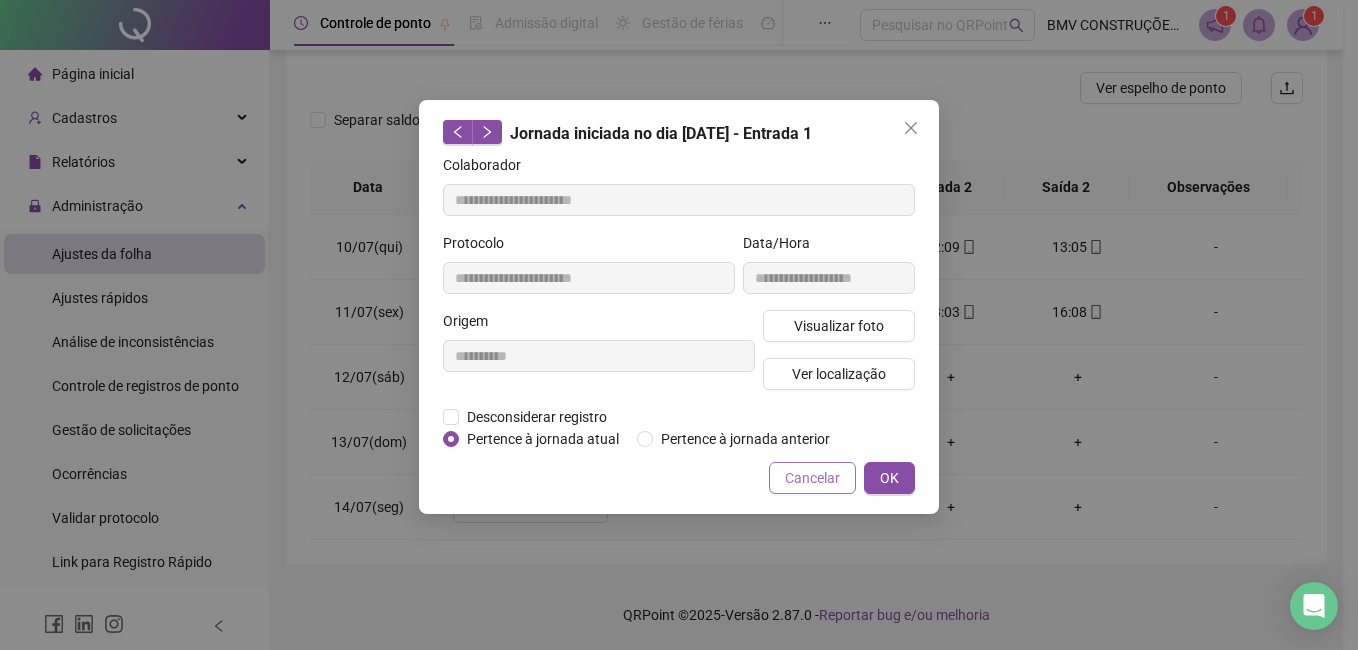 click on "Cancelar" at bounding box center [812, 478] 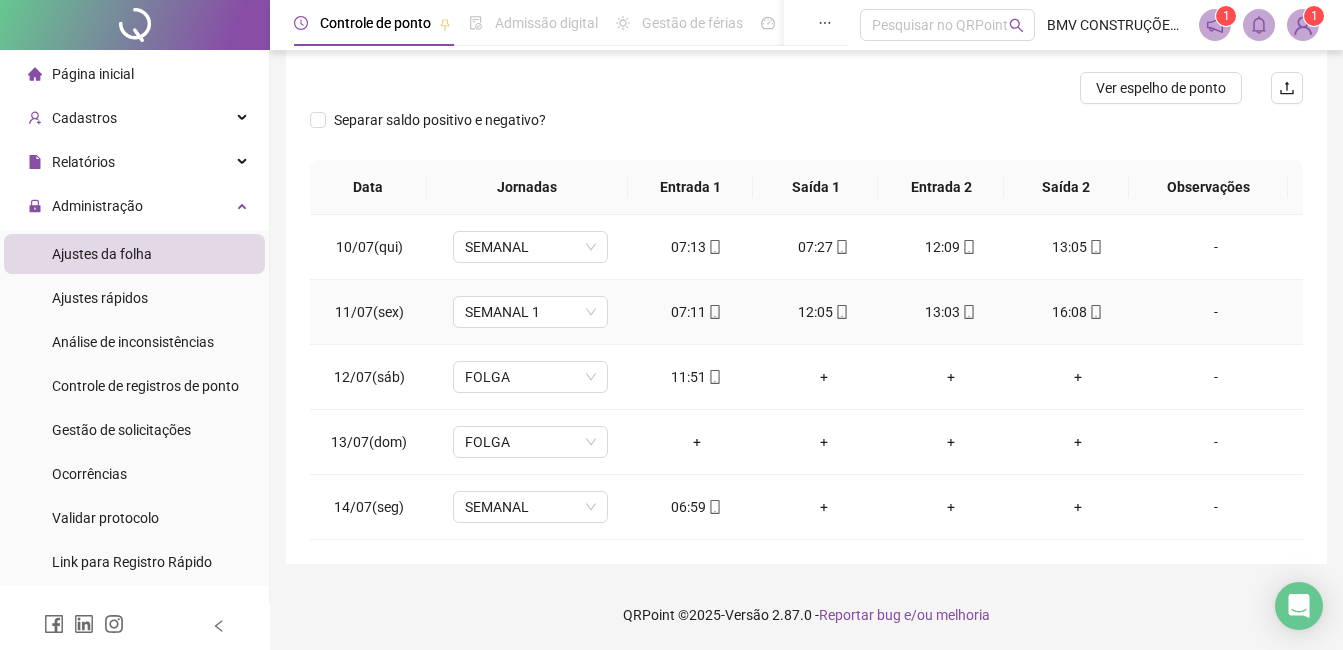 click on "12:05" at bounding box center (823, 312) 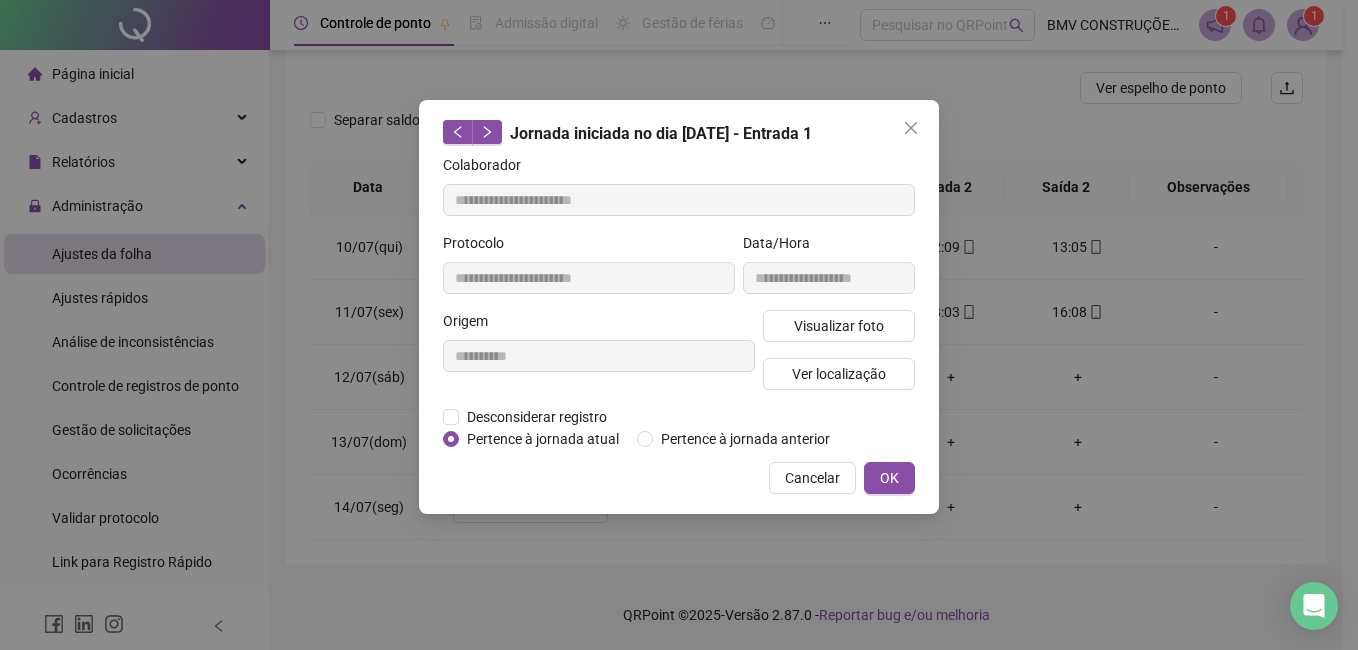 type on "**********" 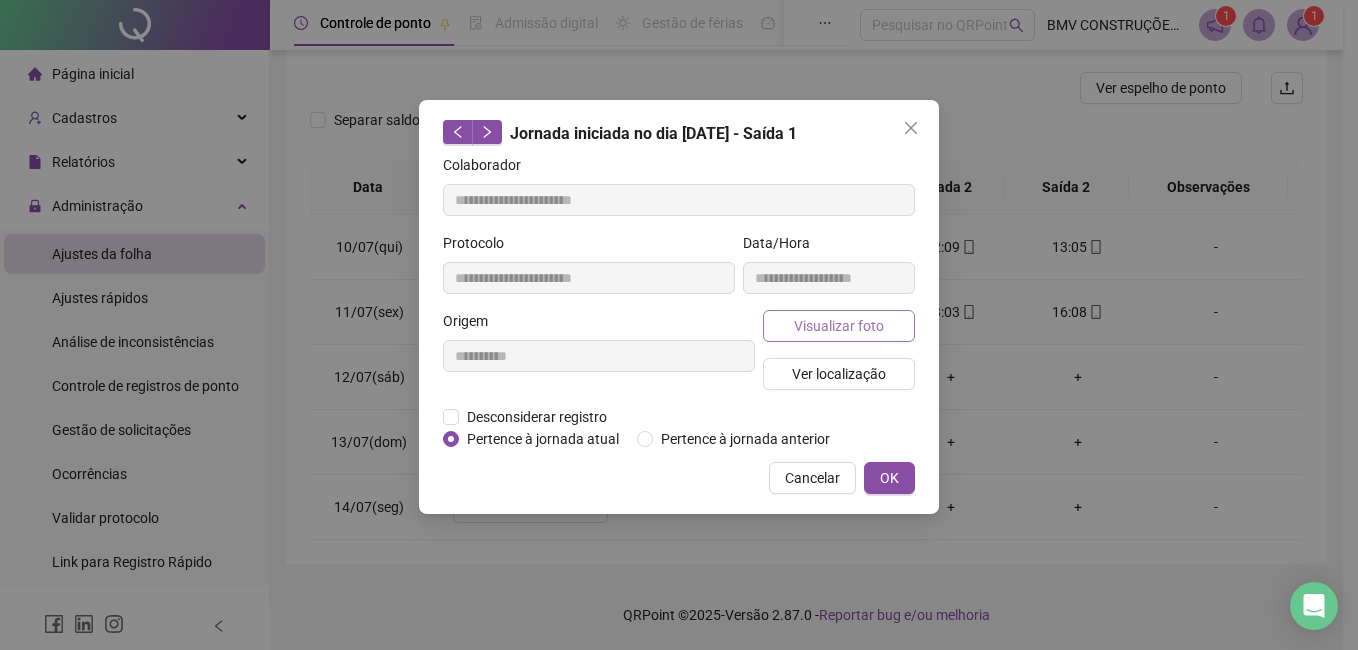 click on "Visualizar foto" at bounding box center (839, 326) 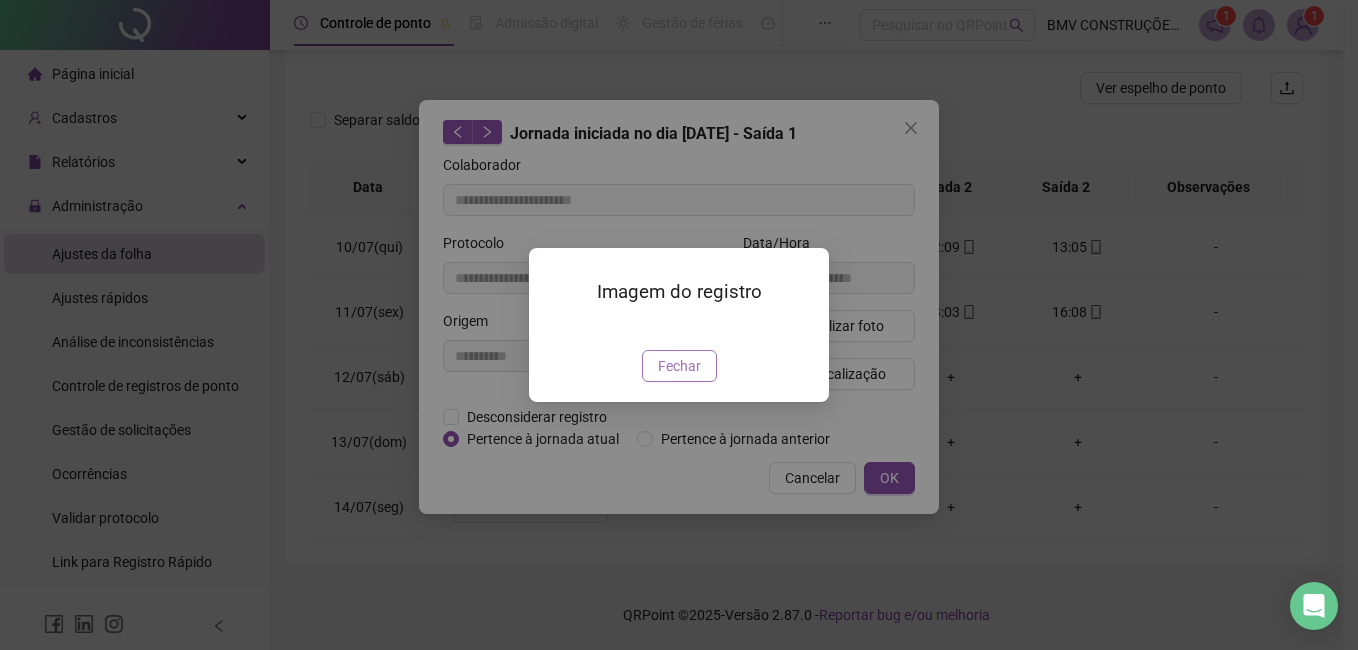 click on "Fechar" at bounding box center (679, 366) 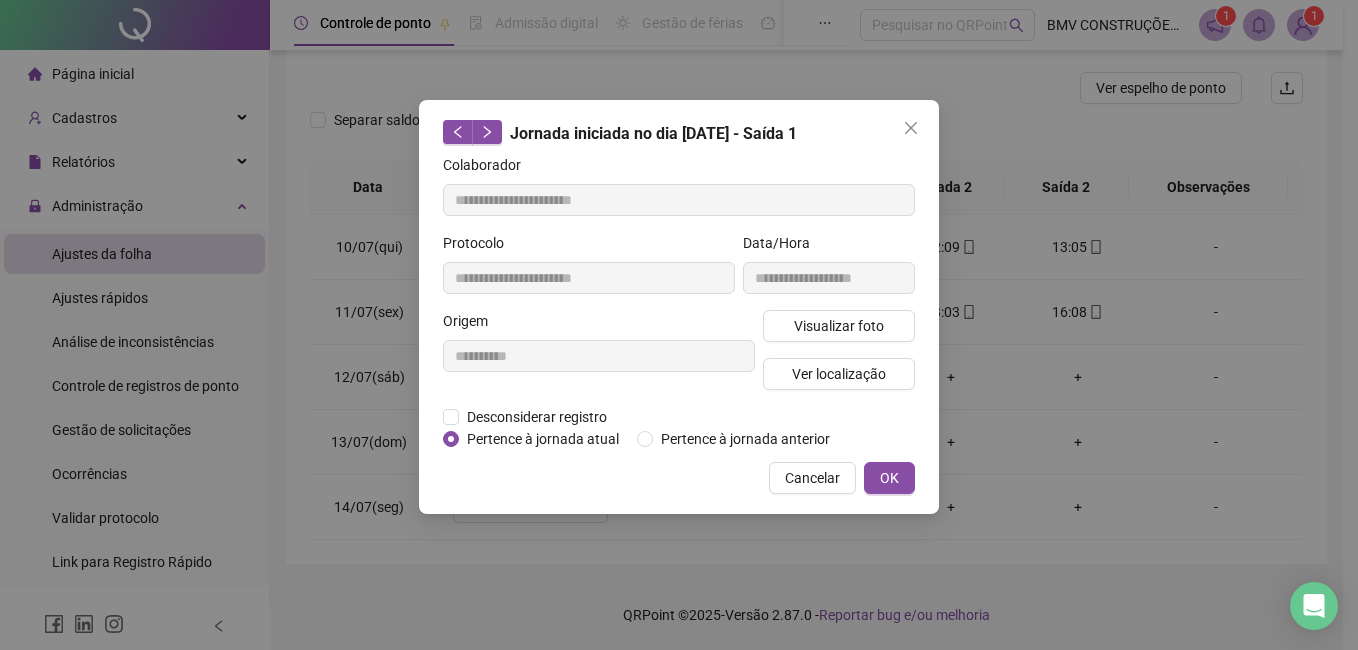 drag, startPoint x: 778, startPoint y: 488, endPoint x: 865, endPoint y: 413, distance: 114.865135 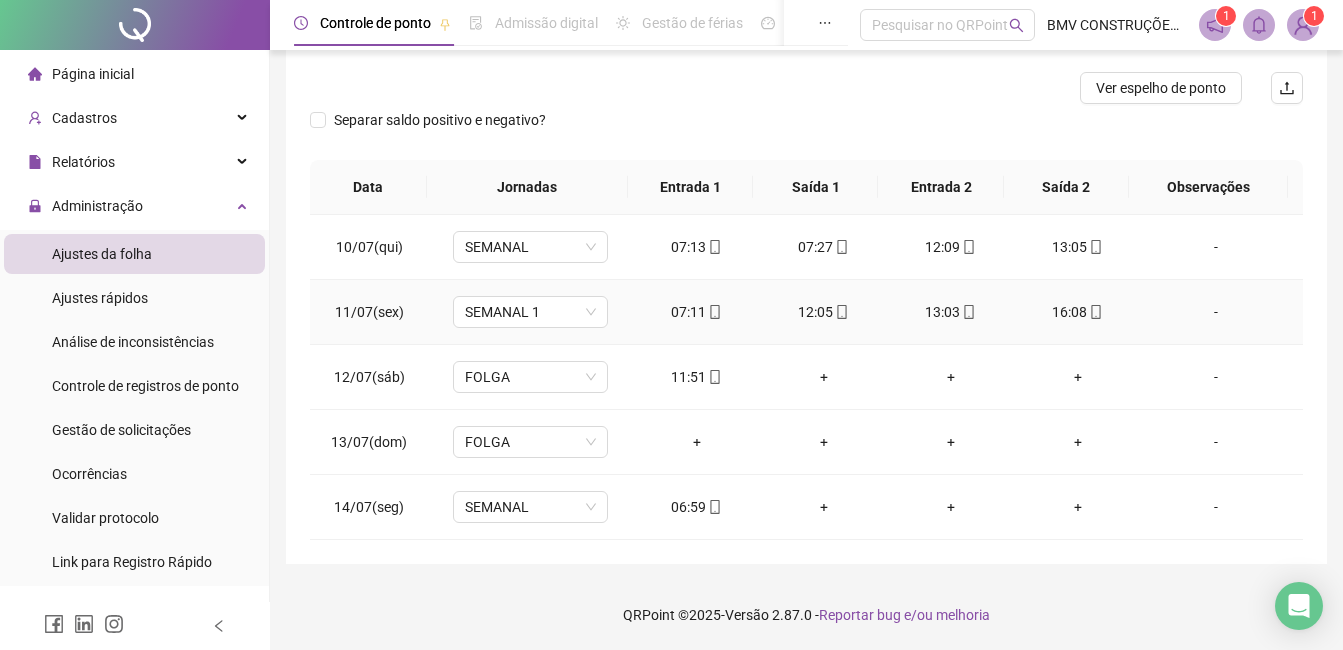 click on "13:03" at bounding box center [950, 312] 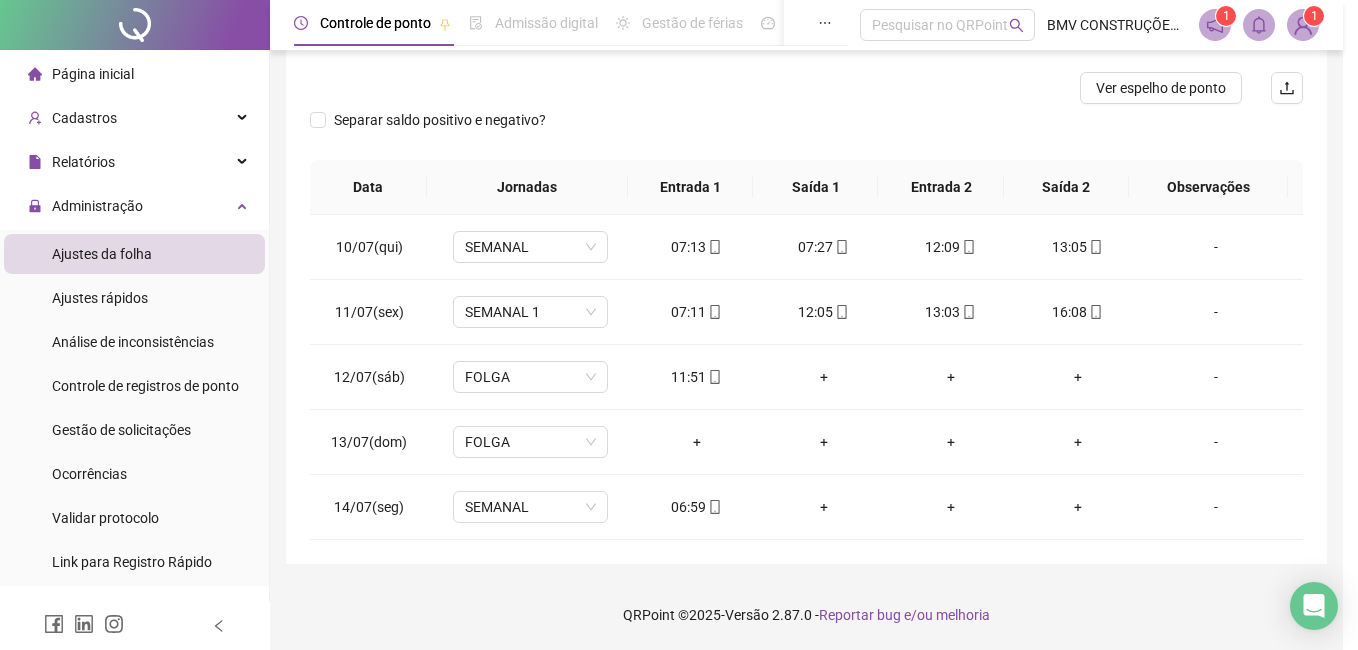 type on "**********" 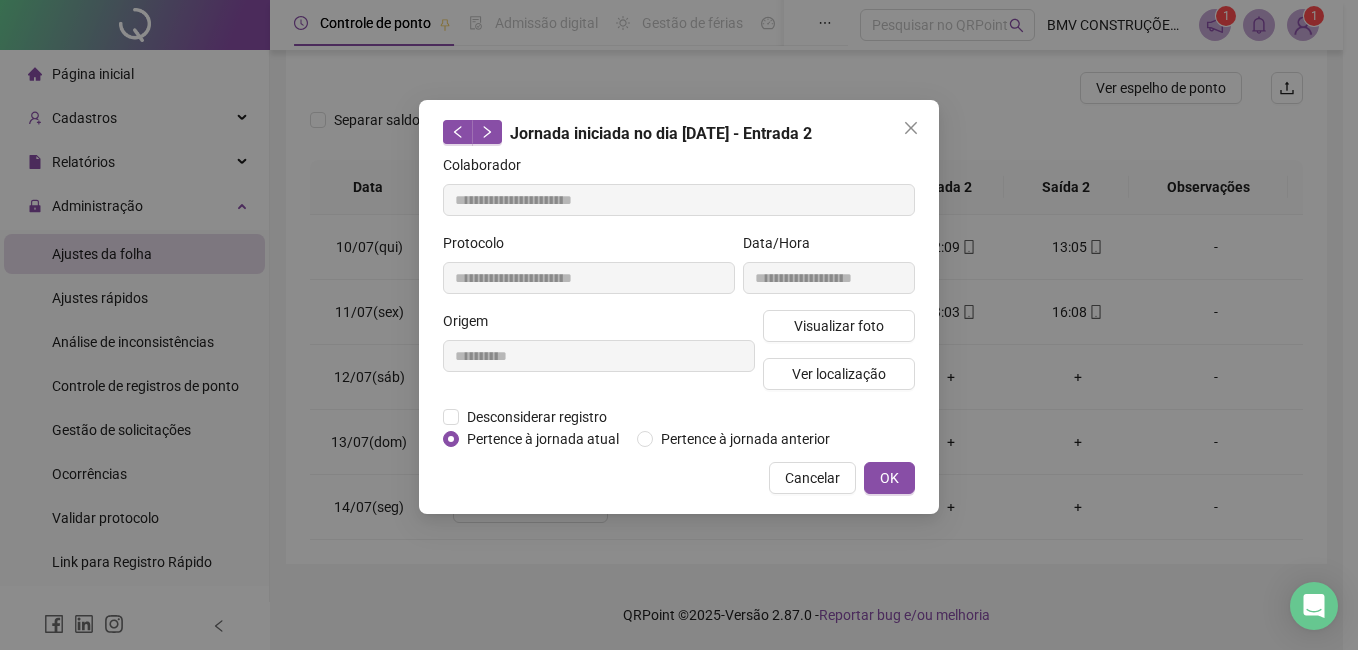 click on "Visualizar foto Ver localização" at bounding box center (839, 358) 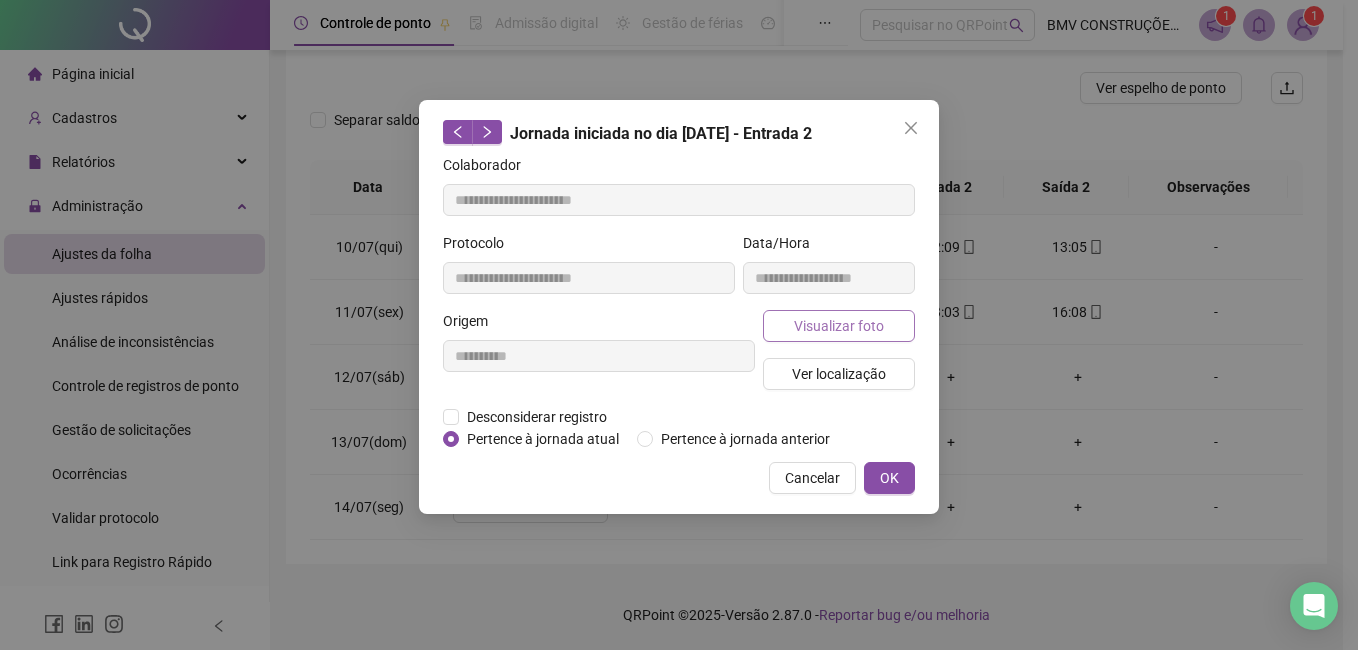 click on "Visualizar foto" at bounding box center [839, 326] 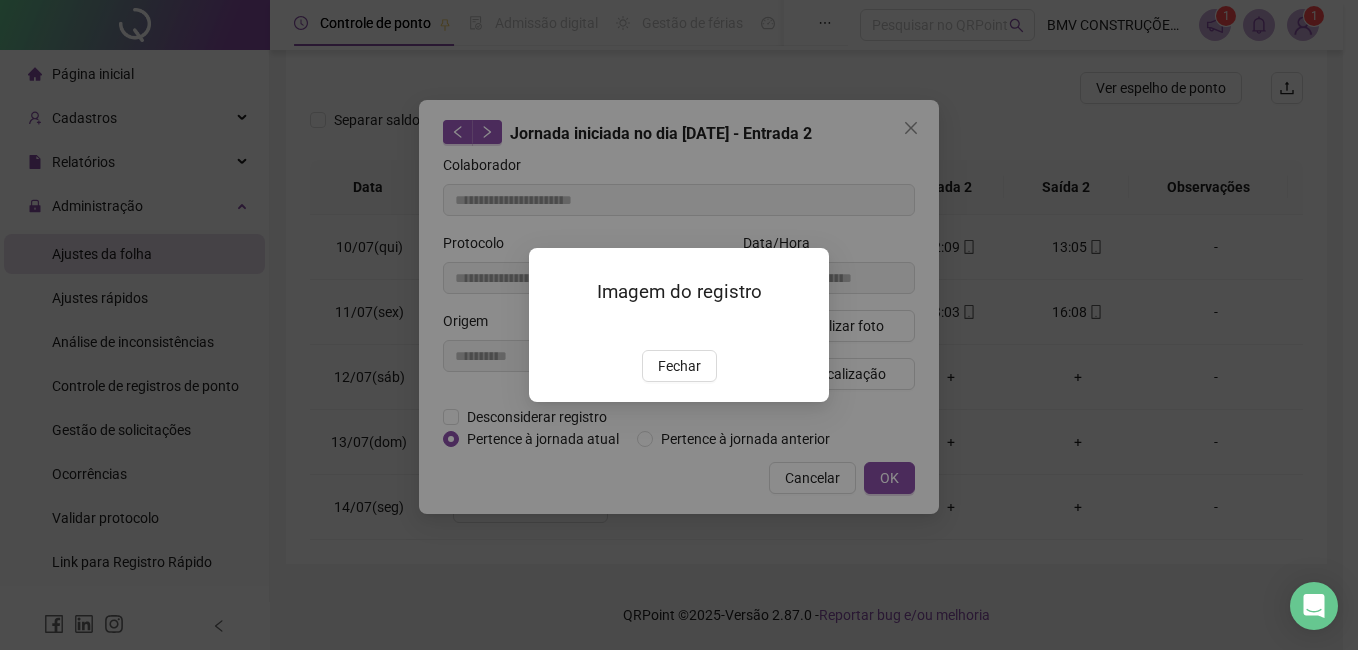 click at bounding box center (553, 328) 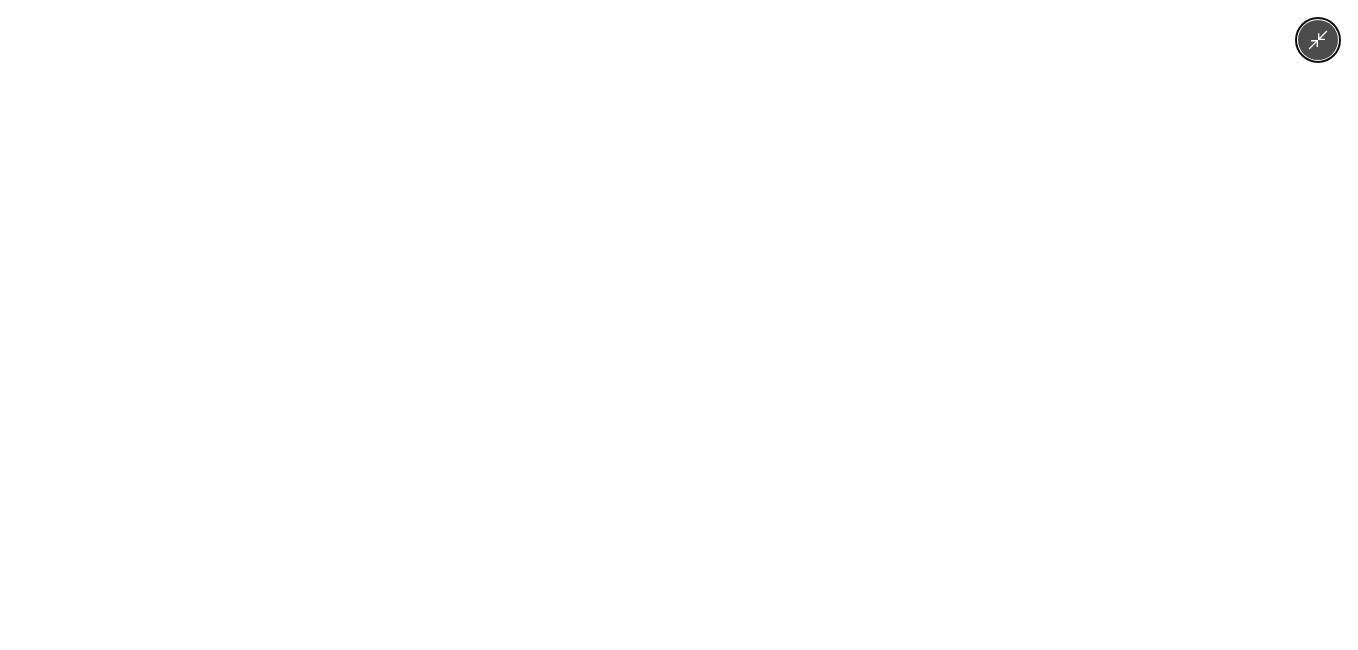 click at bounding box center [679, 325] 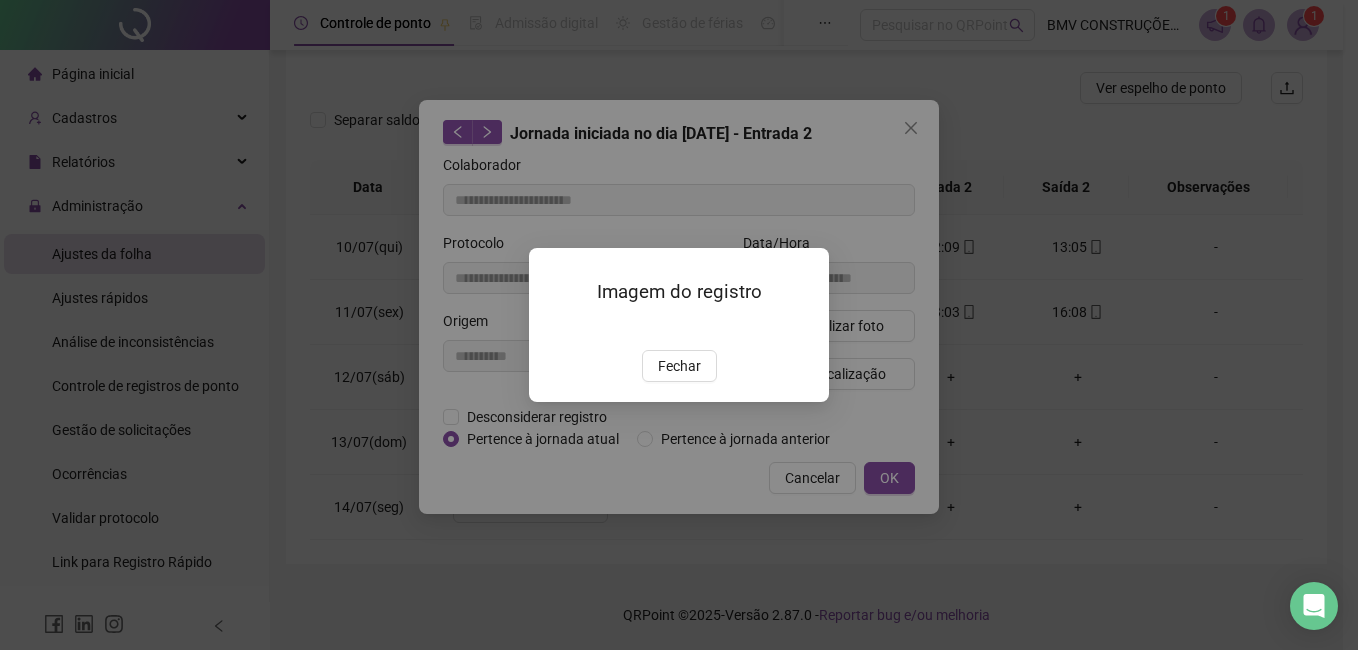 click on "Fechar" at bounding box center (679, 366) 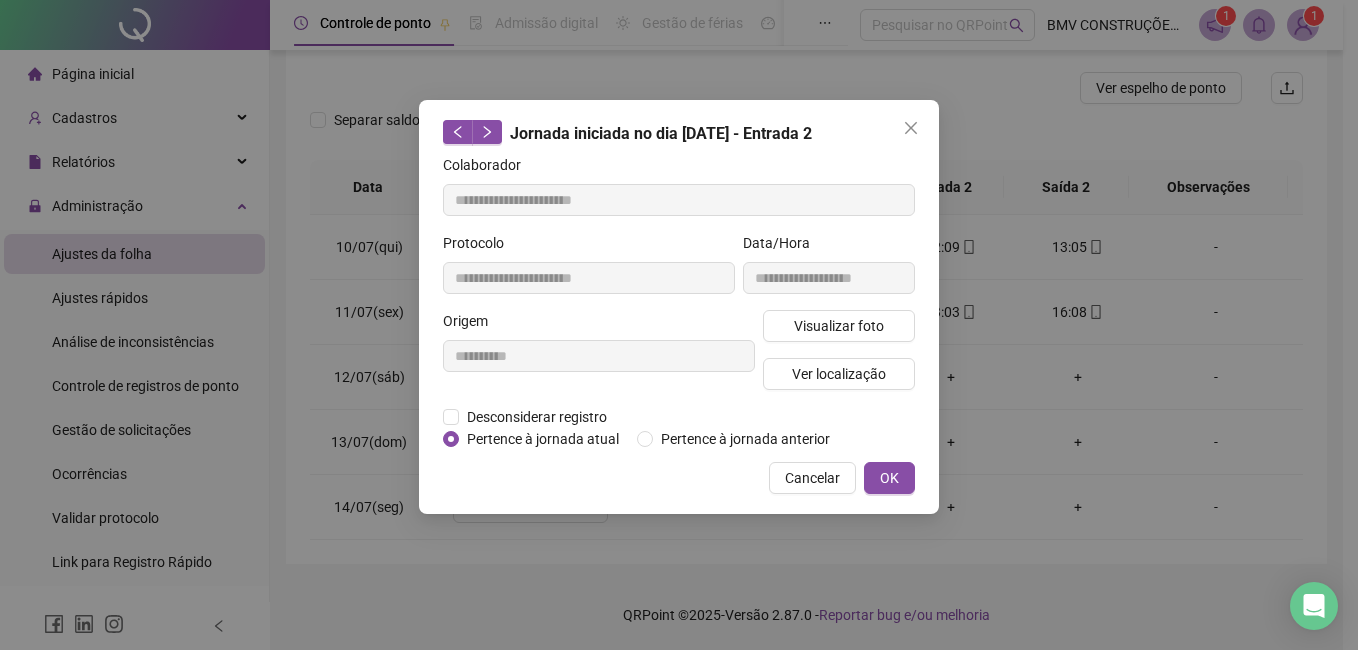 drag, startPoint x: 808, startPoint y: 488, endPoint x: 836, endPoint y: 450, distance: 47.201694 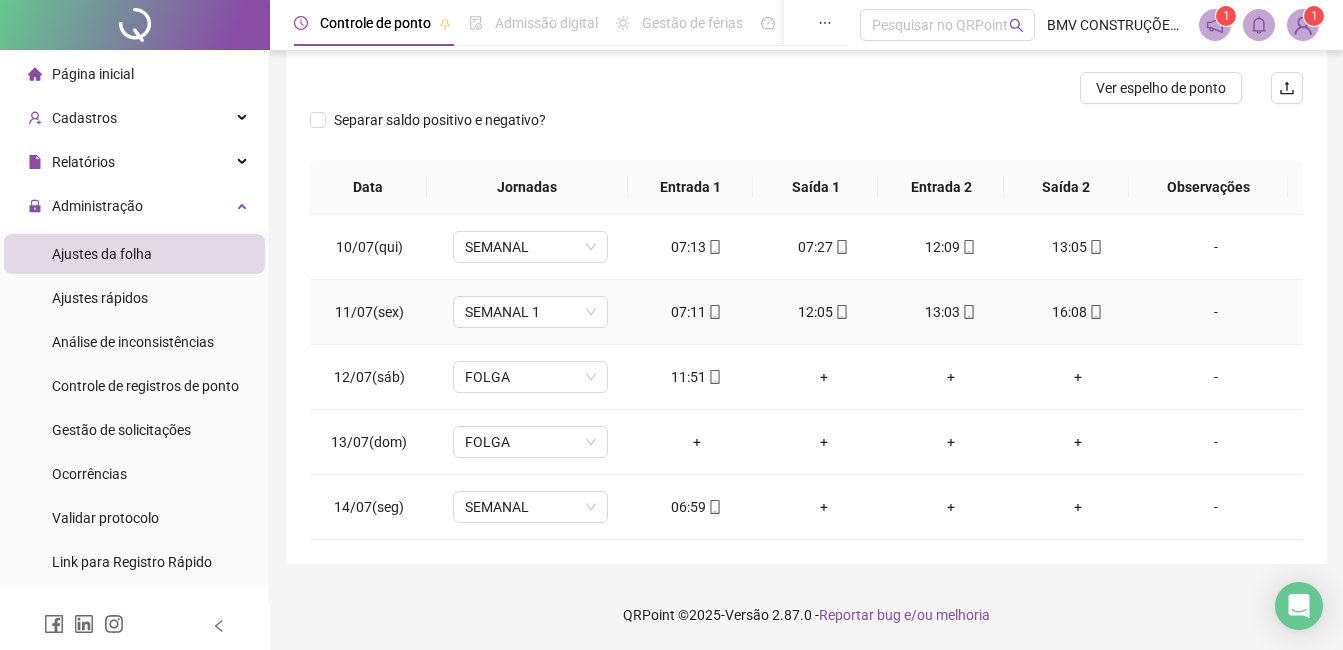 click on "16:08" at bounding box center (1077, 312) 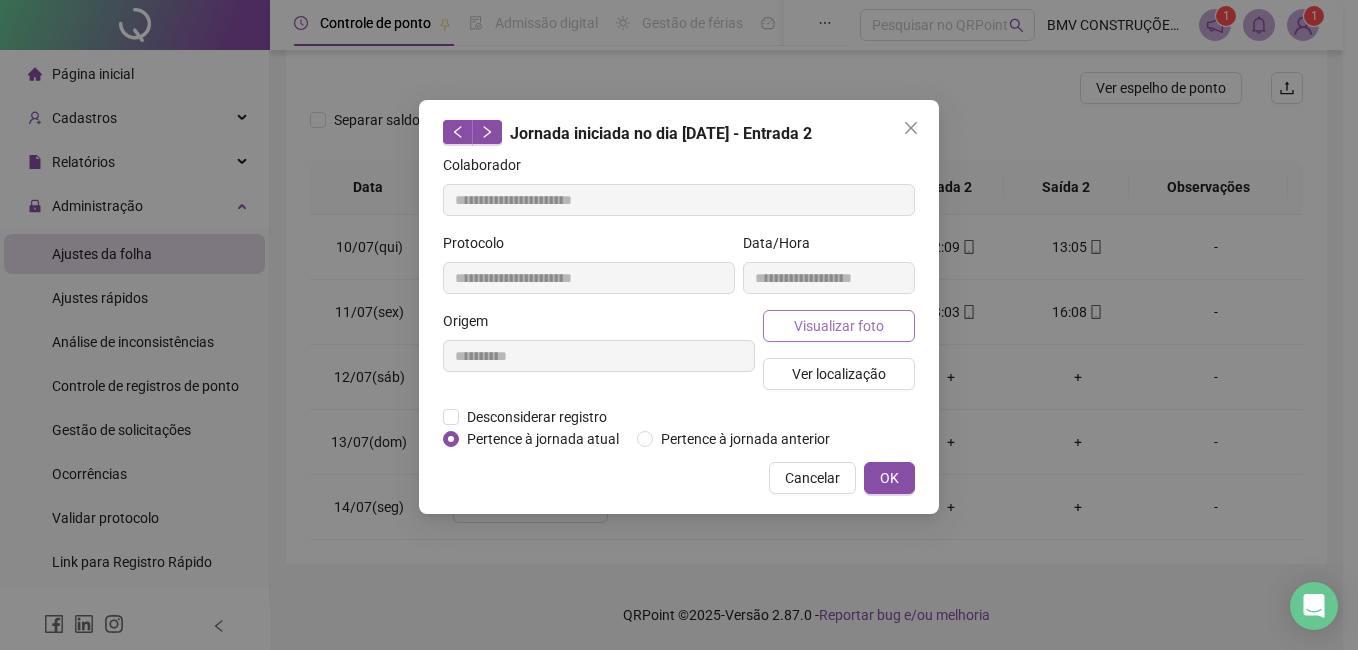 type on "**********" 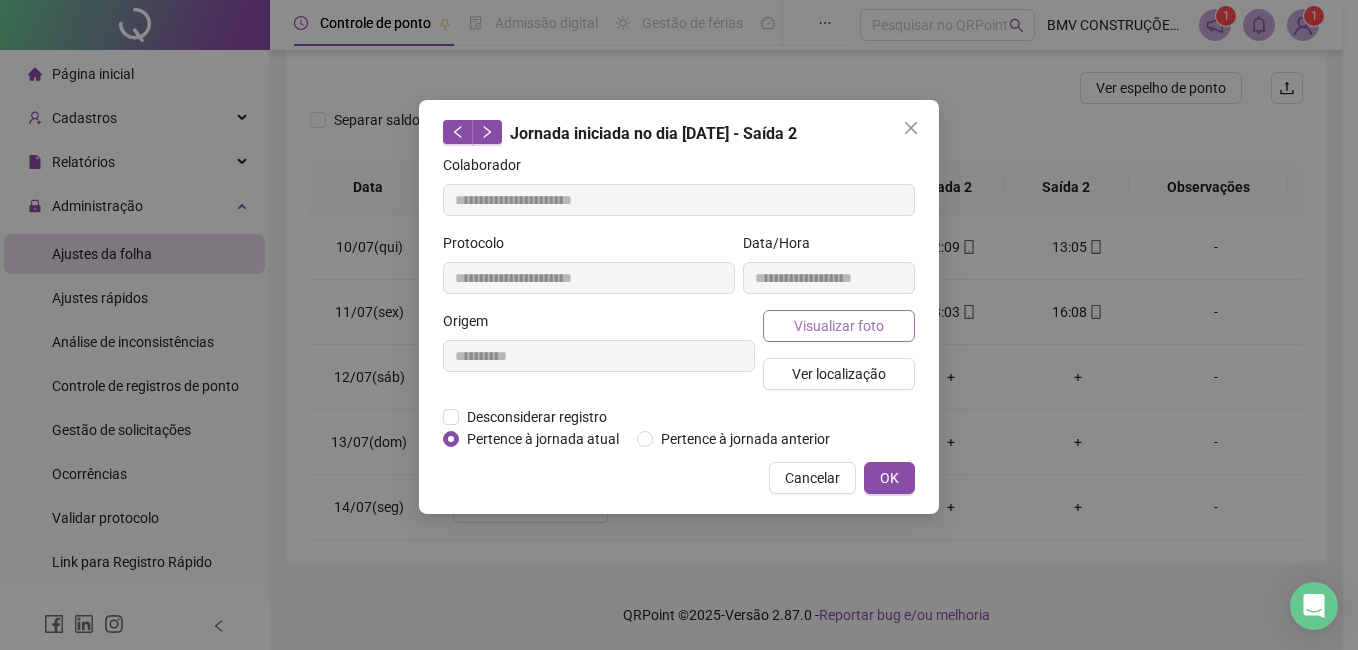 click on "Visualizar foto" at bounding box center (839, 326) 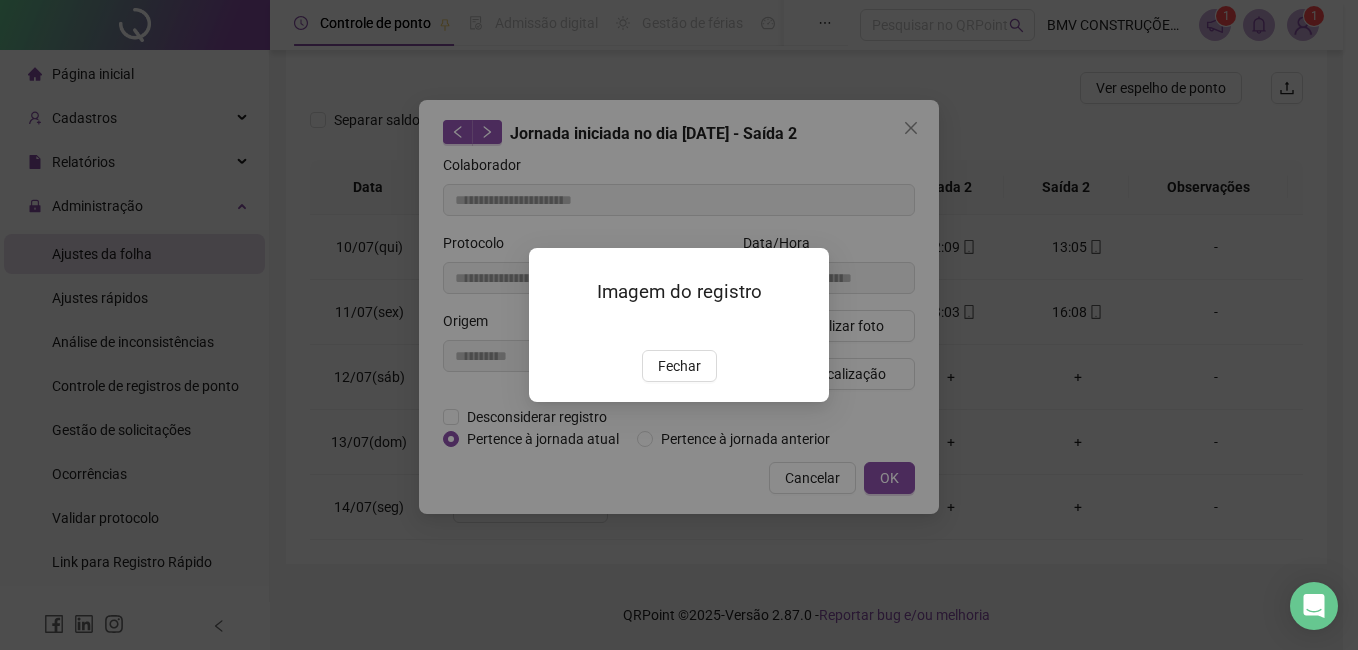 click at bounding box center (553, 328) 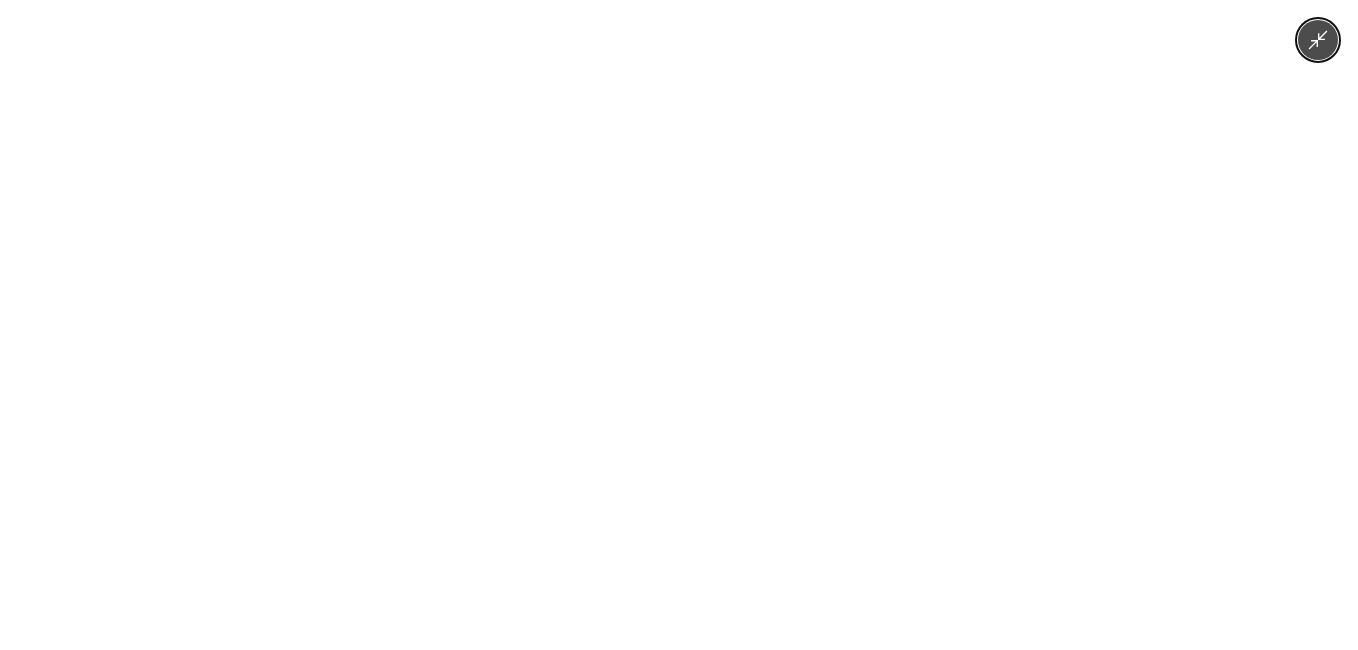 click at bounding box center (679, 325) 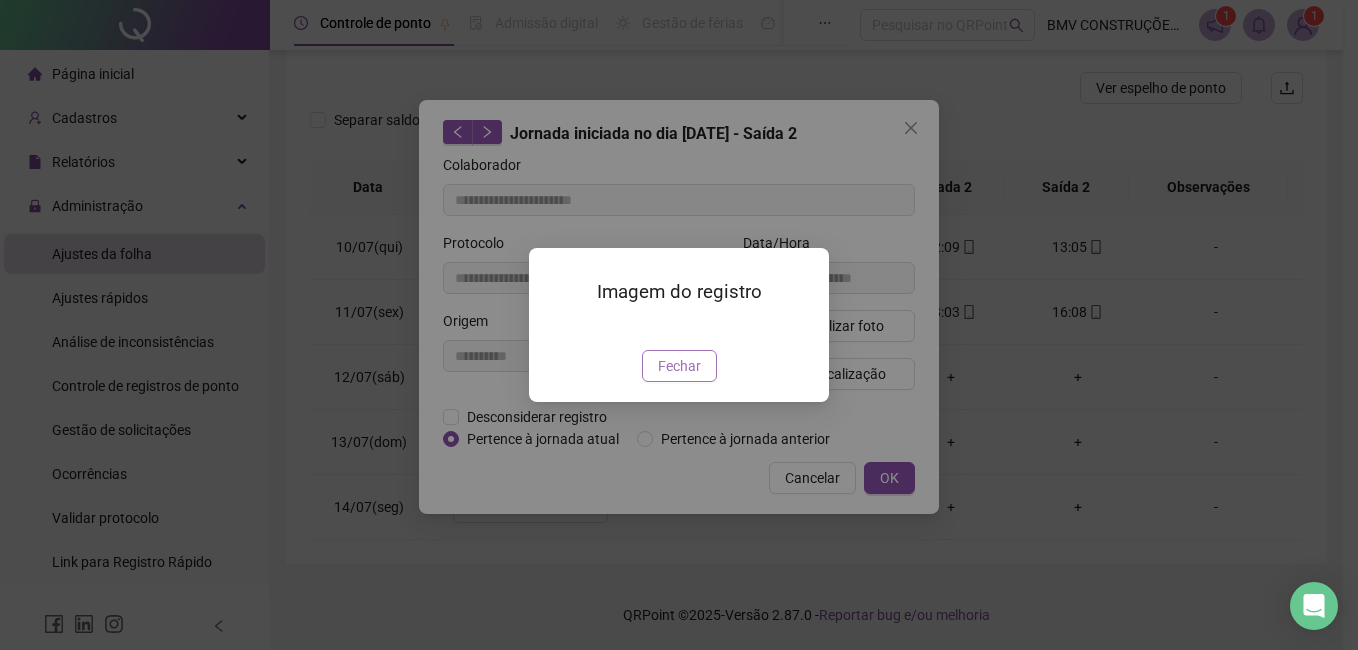 click on "Fechar" at bounding box center [679, 366] 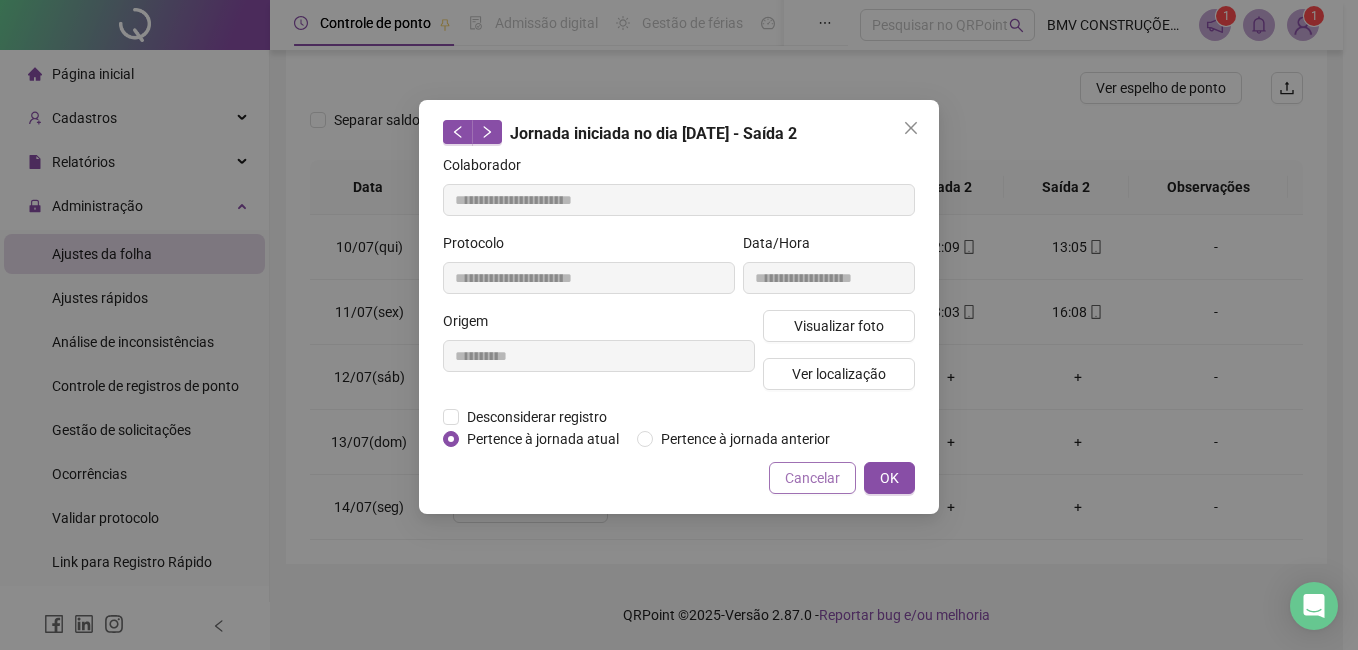 click on "Cancelar" at bounding box center (812, 478) 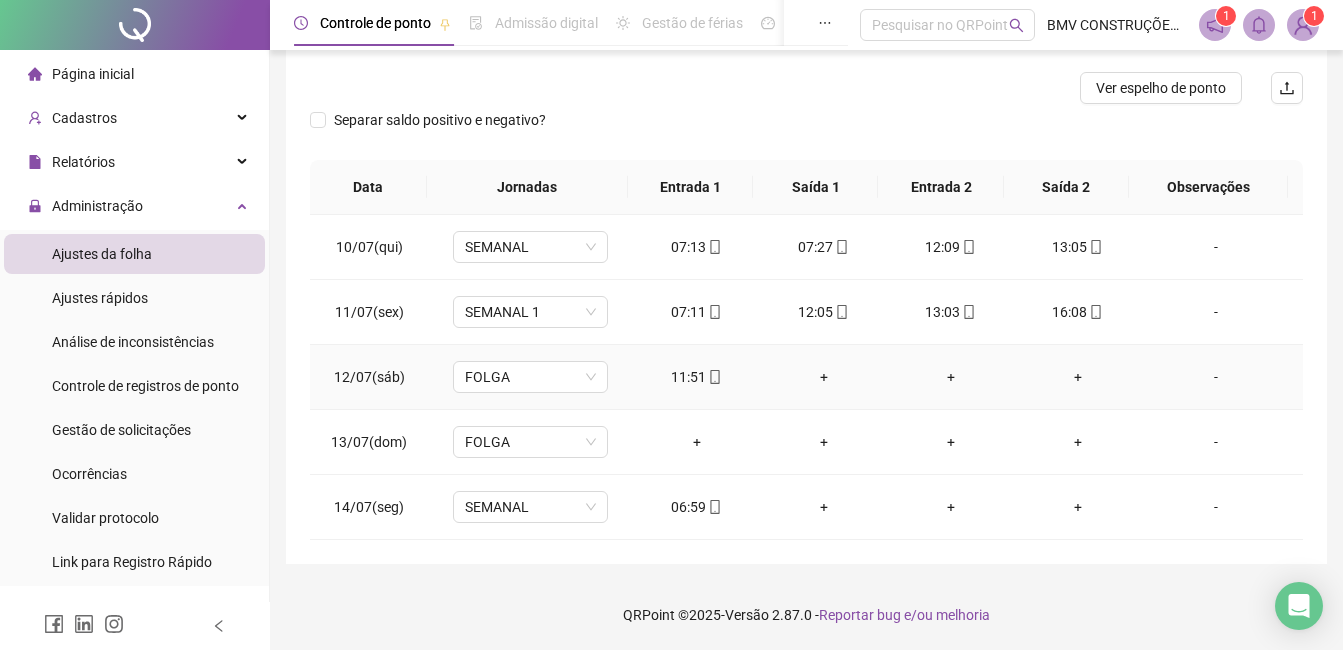 click on "11:51" at bounding box center (696, 377) 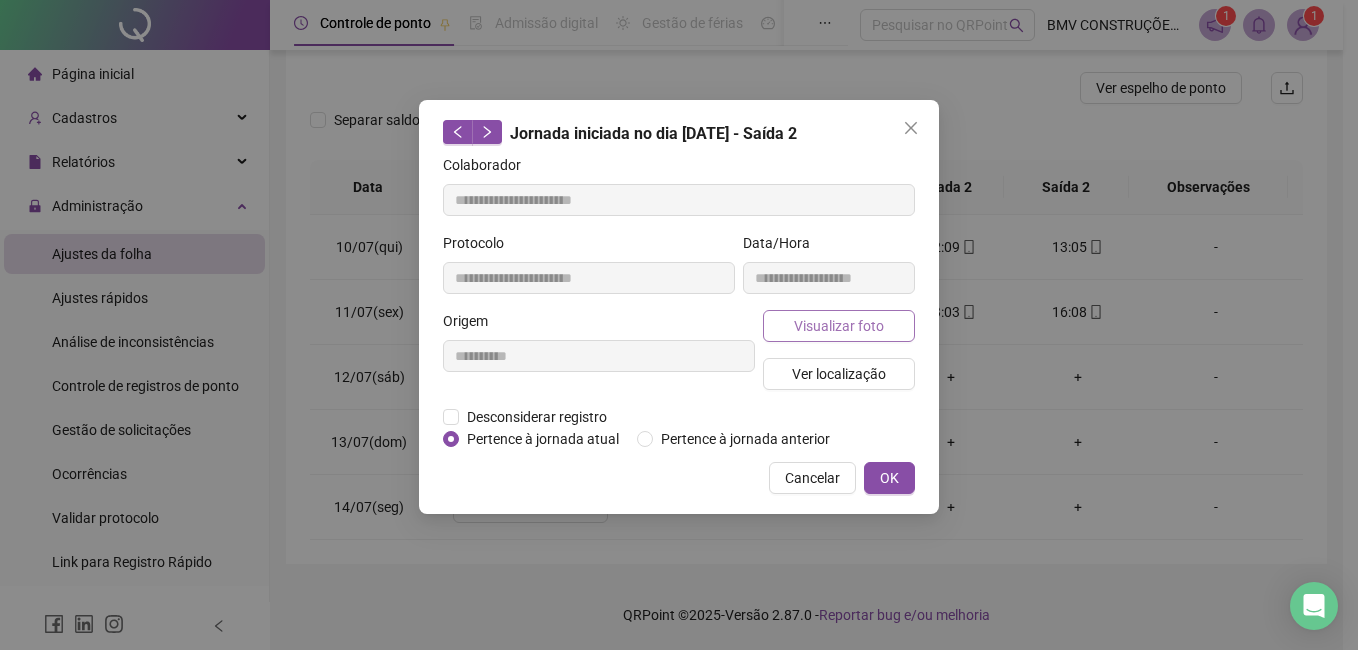 type on "**********" 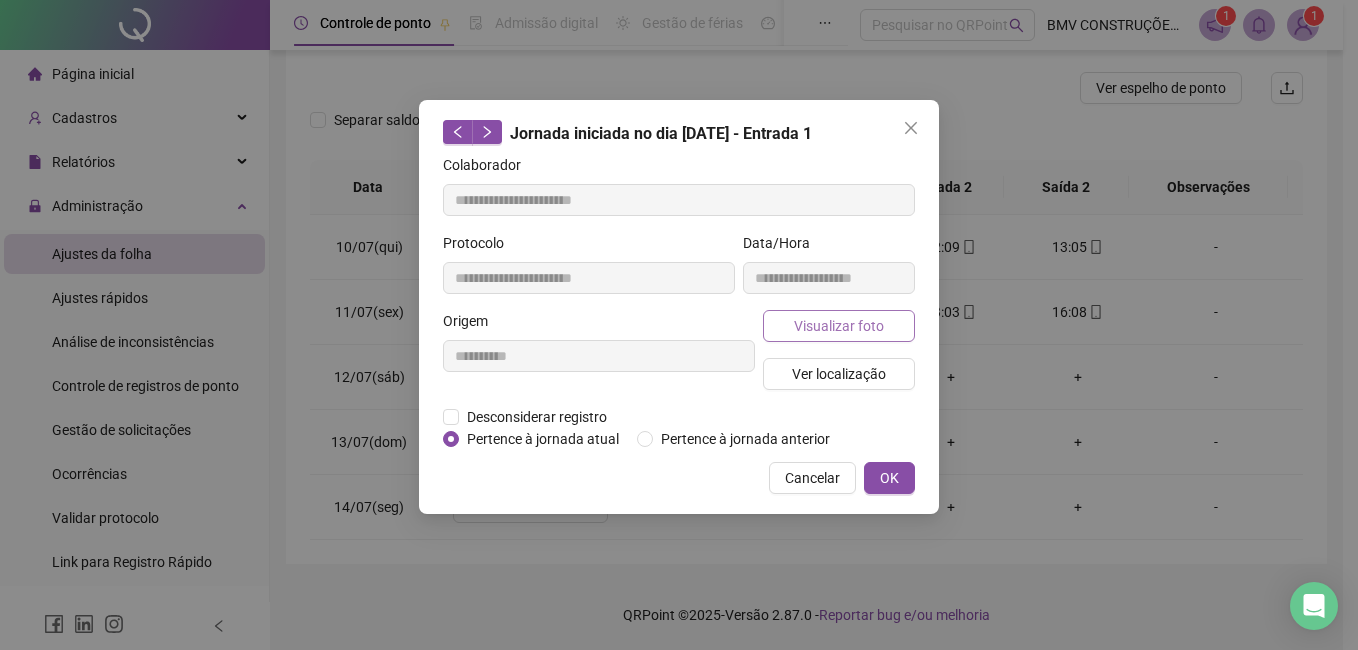 click on "Visualizar foto" at bounding box center (839, 326) 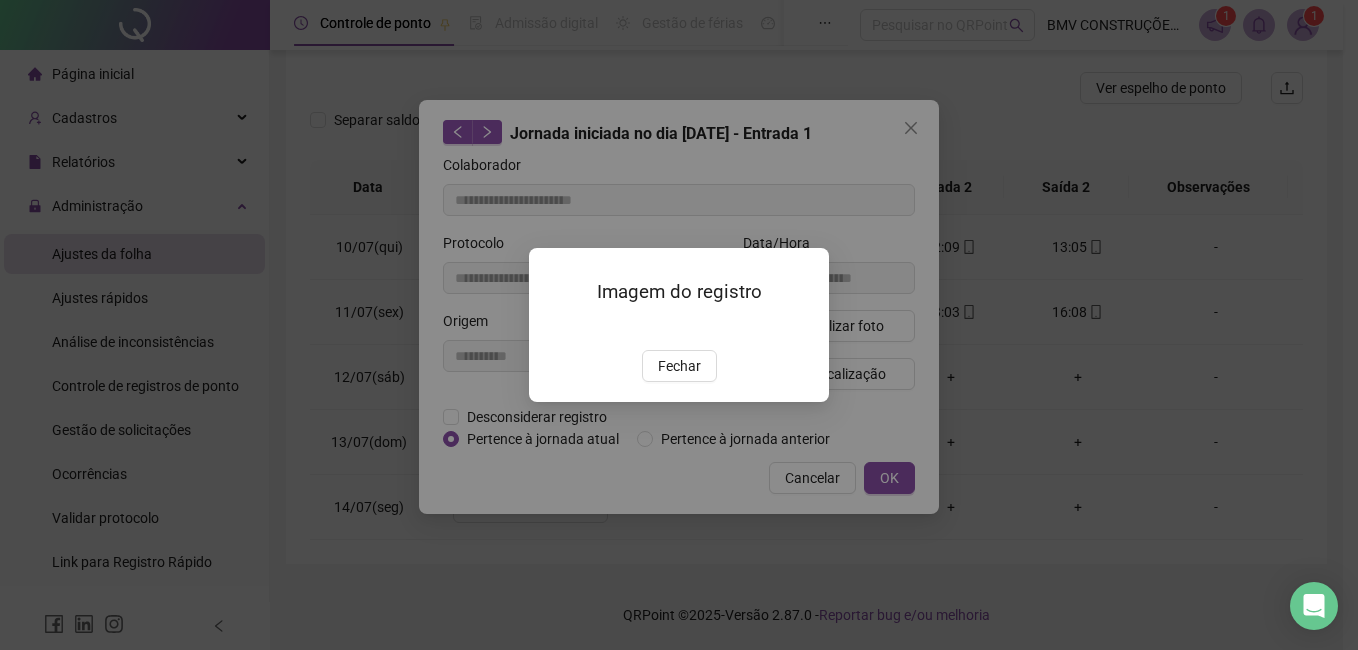 click at bounding box center (553, 328) 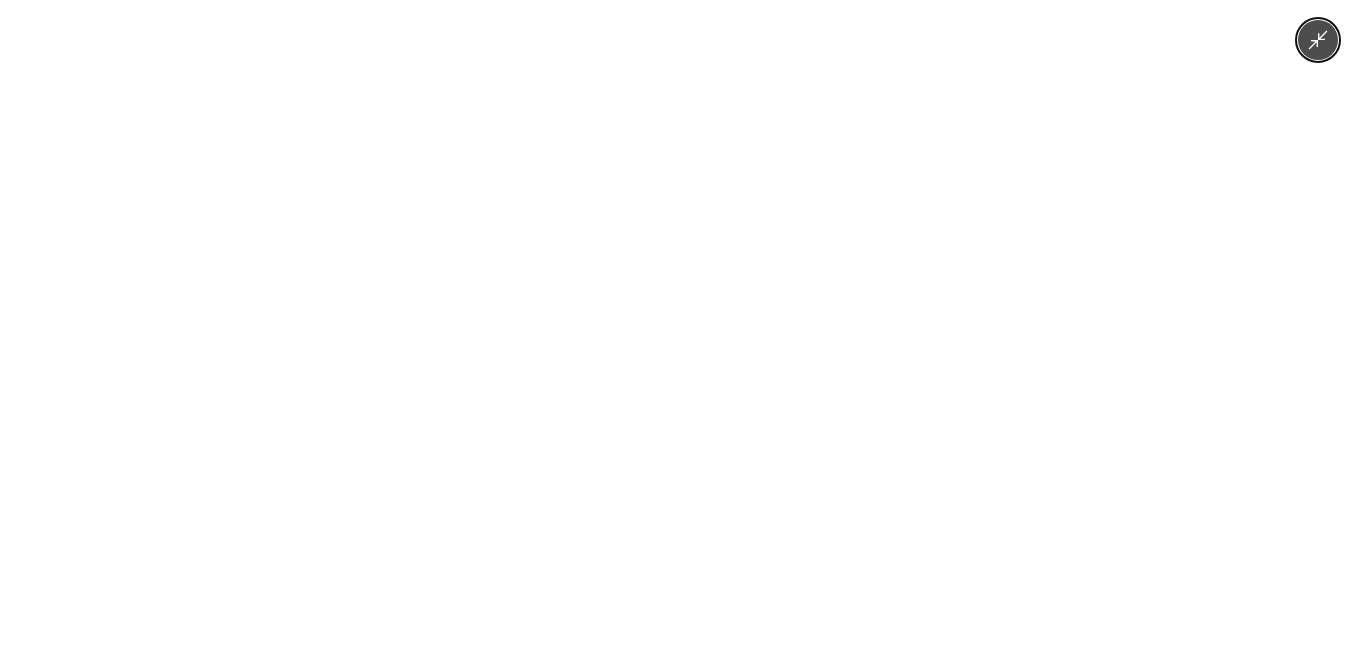click at bounding box center (679, 325) 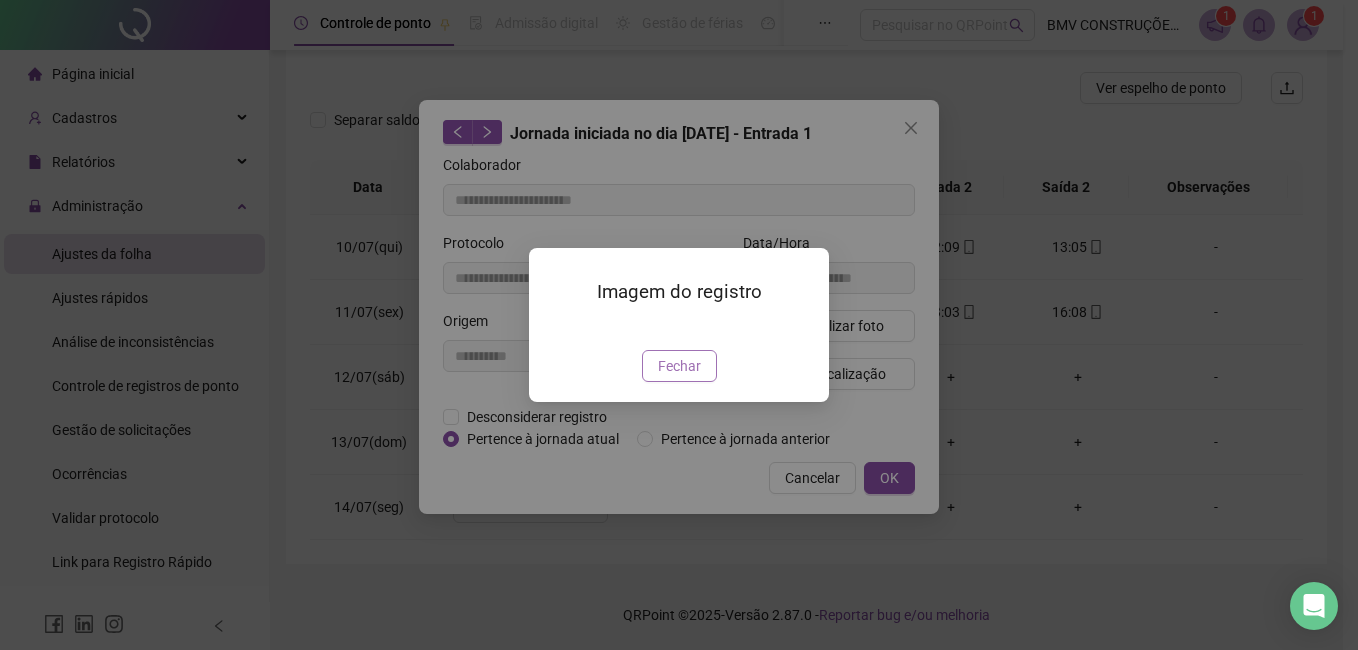 click on "Fechar" at bounding box center (679, 366) 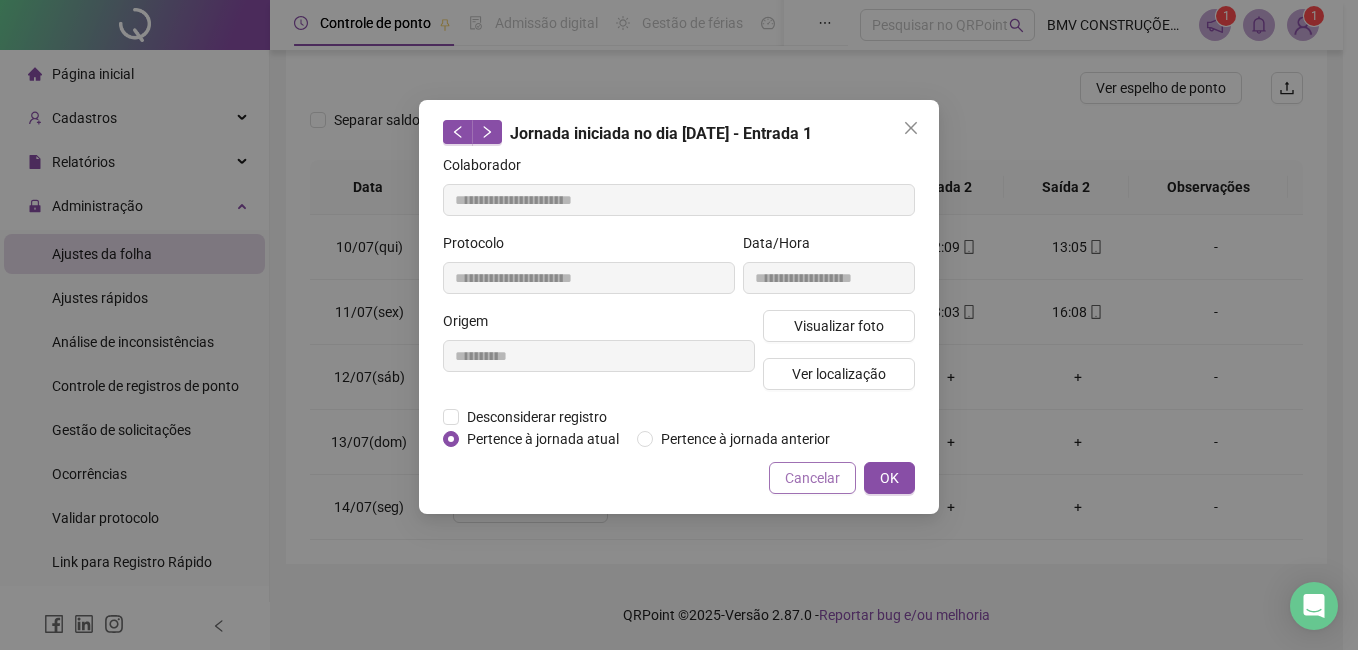 click on "Cancelar" at bounding box center [812, 478] 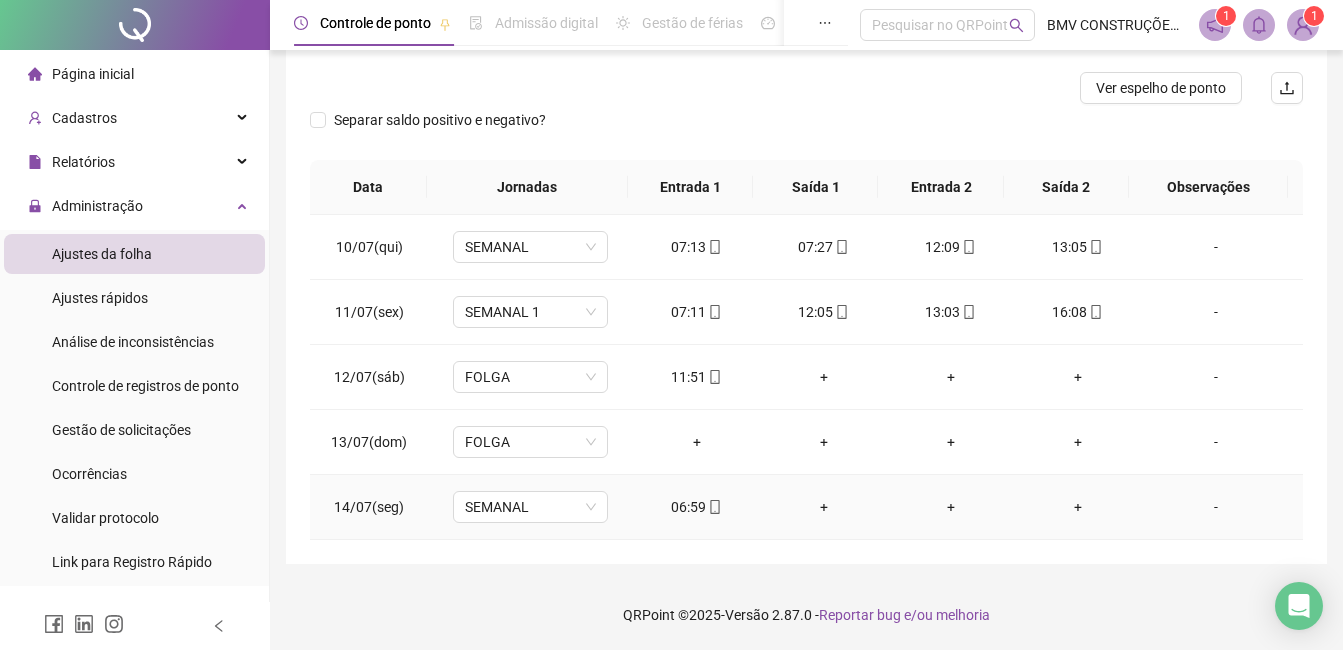 click on "06:59" at bounding box center [696, 507] 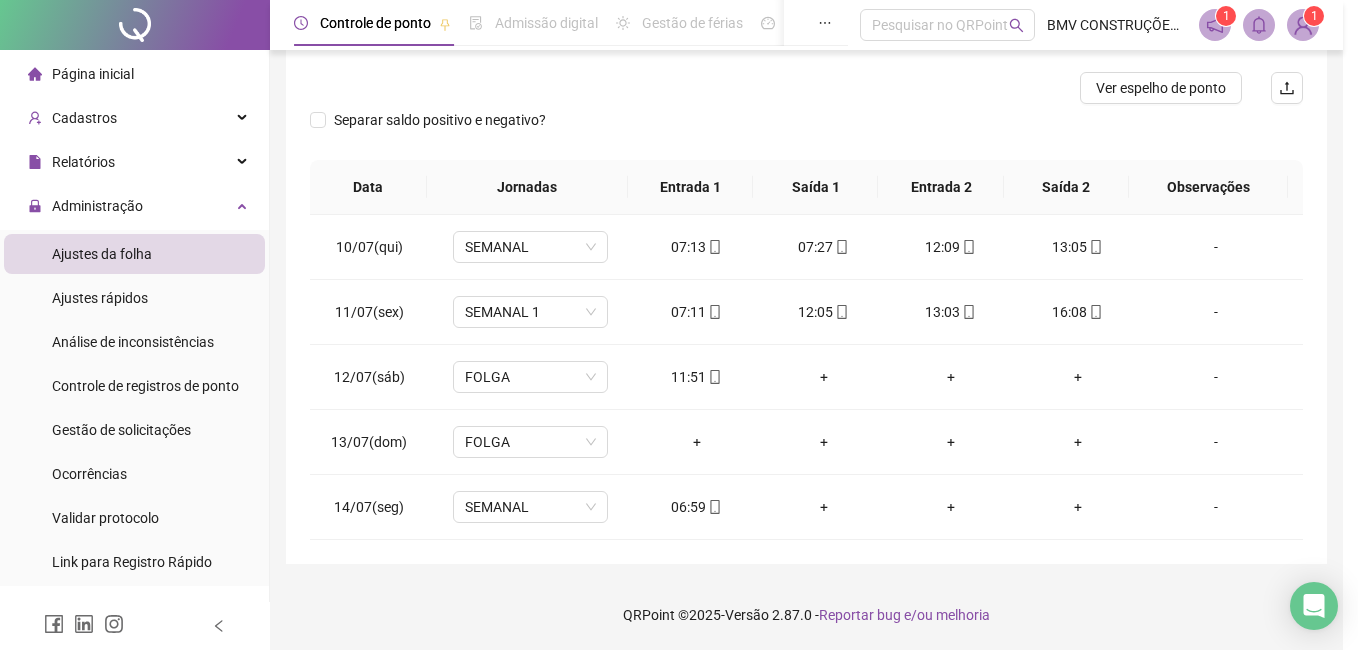 type on "**********" 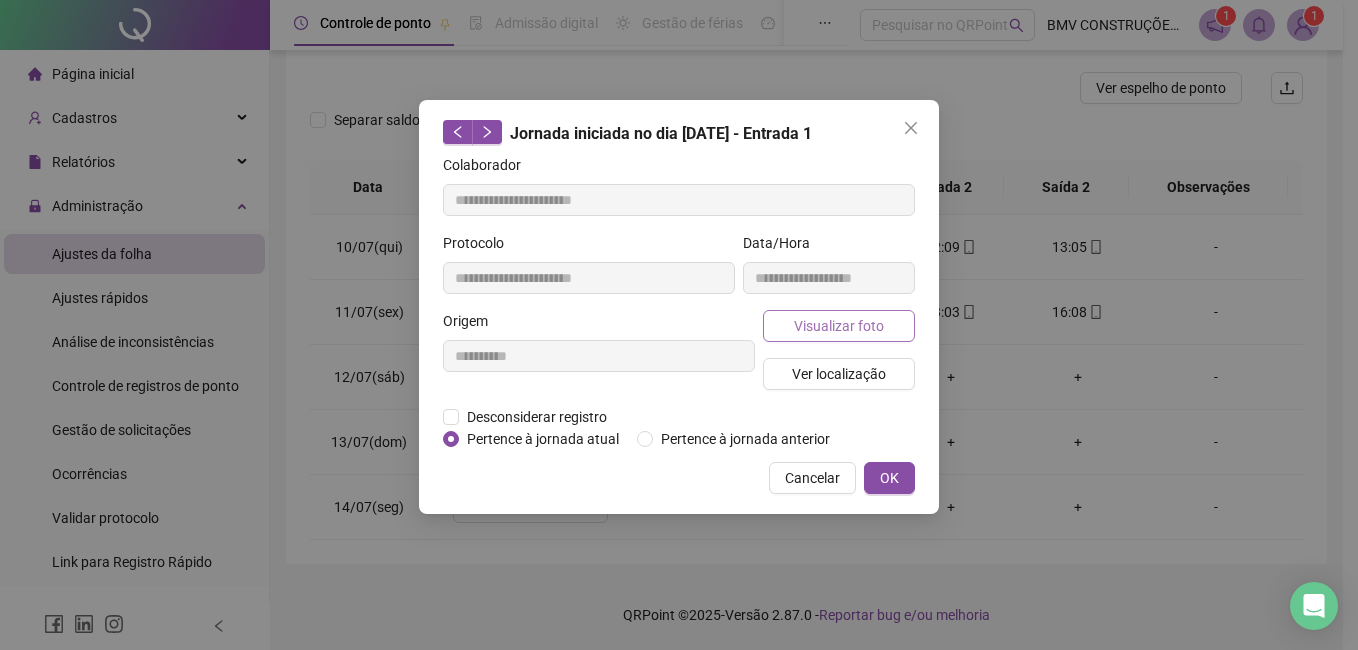 click on "Visualizar foto" at bounding box center (839, 326) 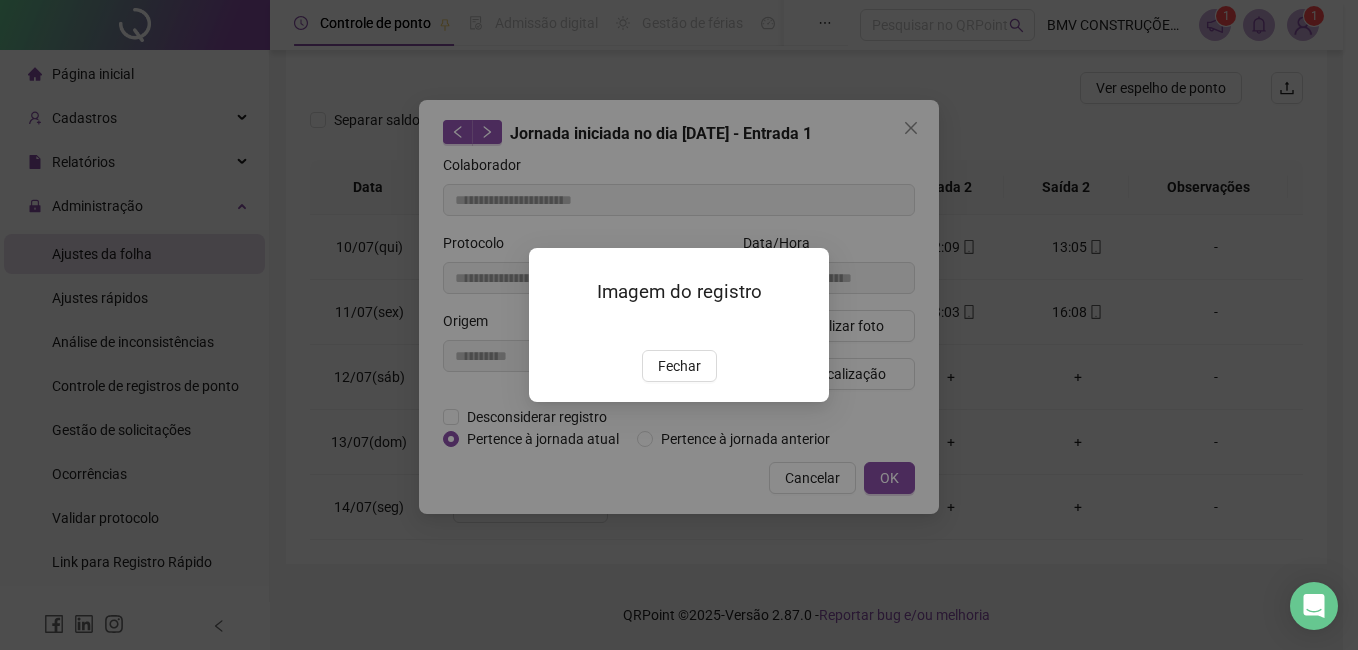 click at bounding box center [553, 328] 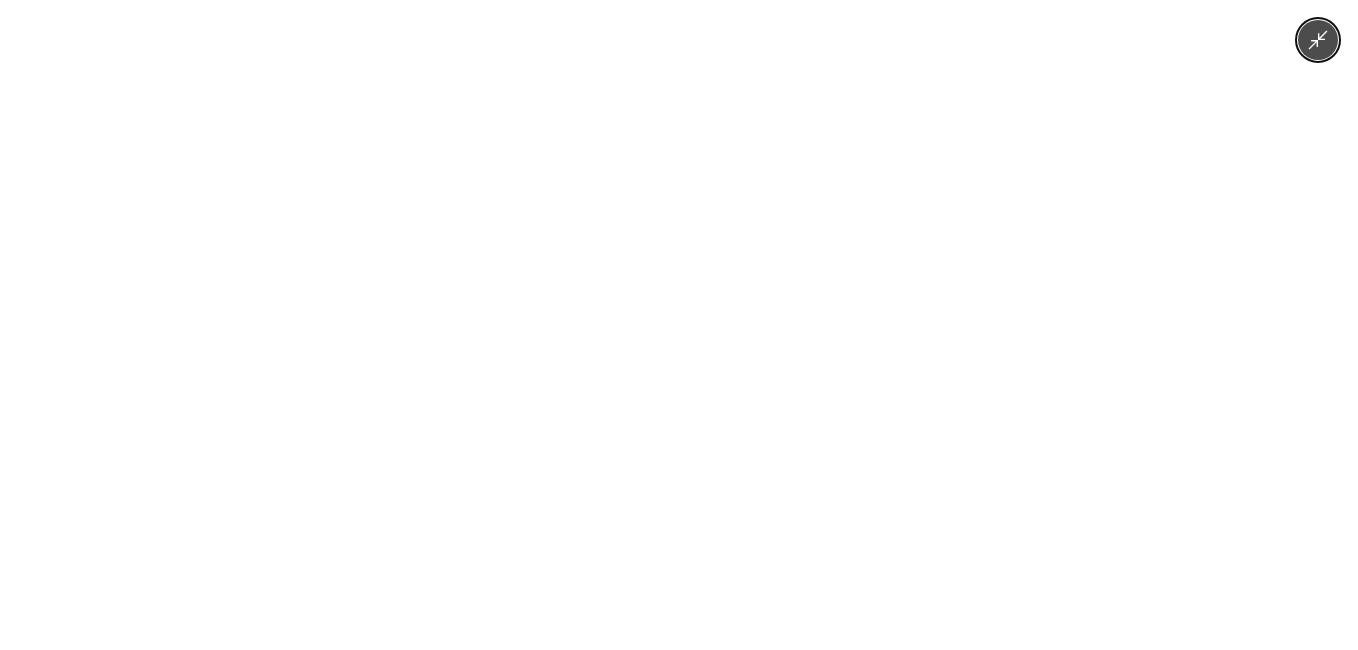 click at bounding box center [679, 325] 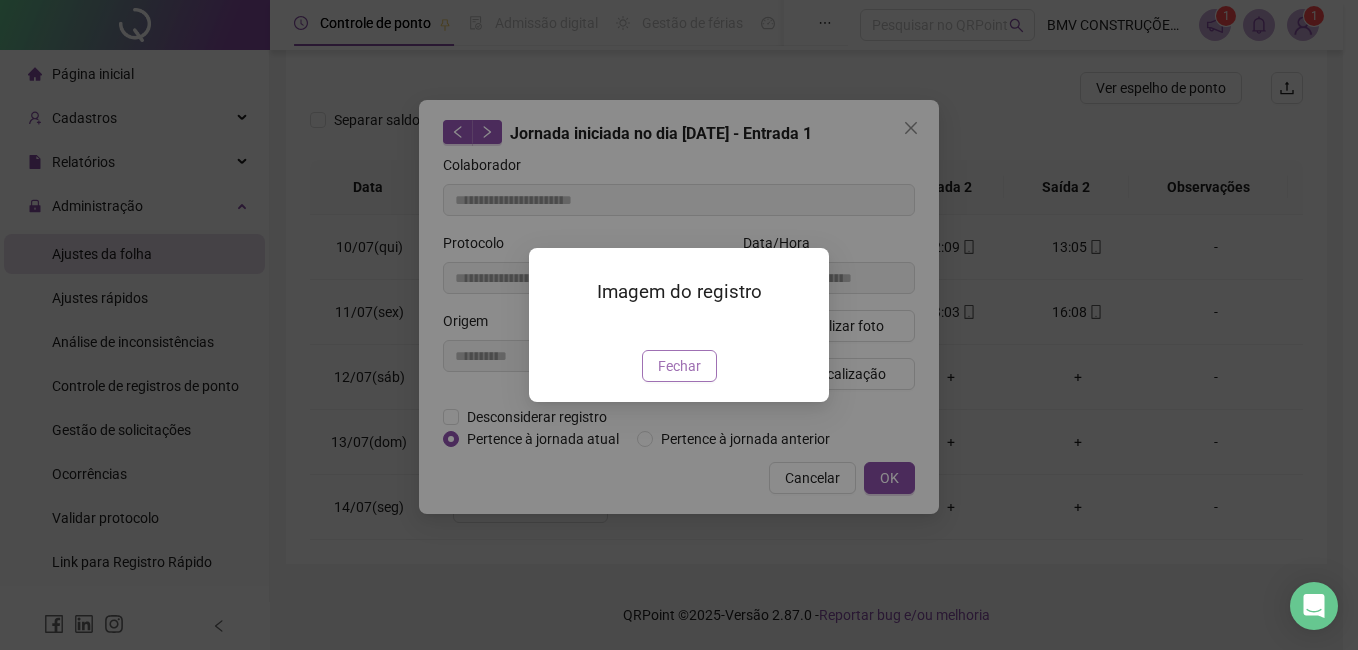 click on "Fechar" at bounding box center (679, 366) 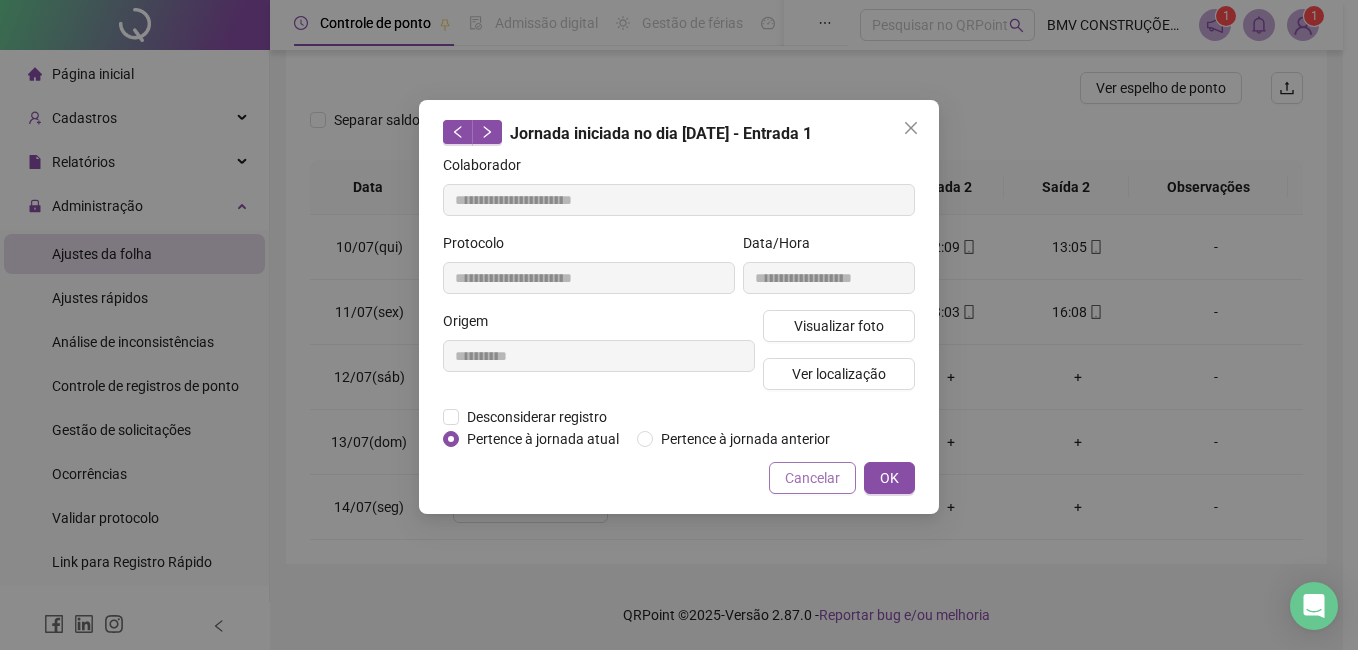 click on "Cancelar" at bounding box center [812, 478] 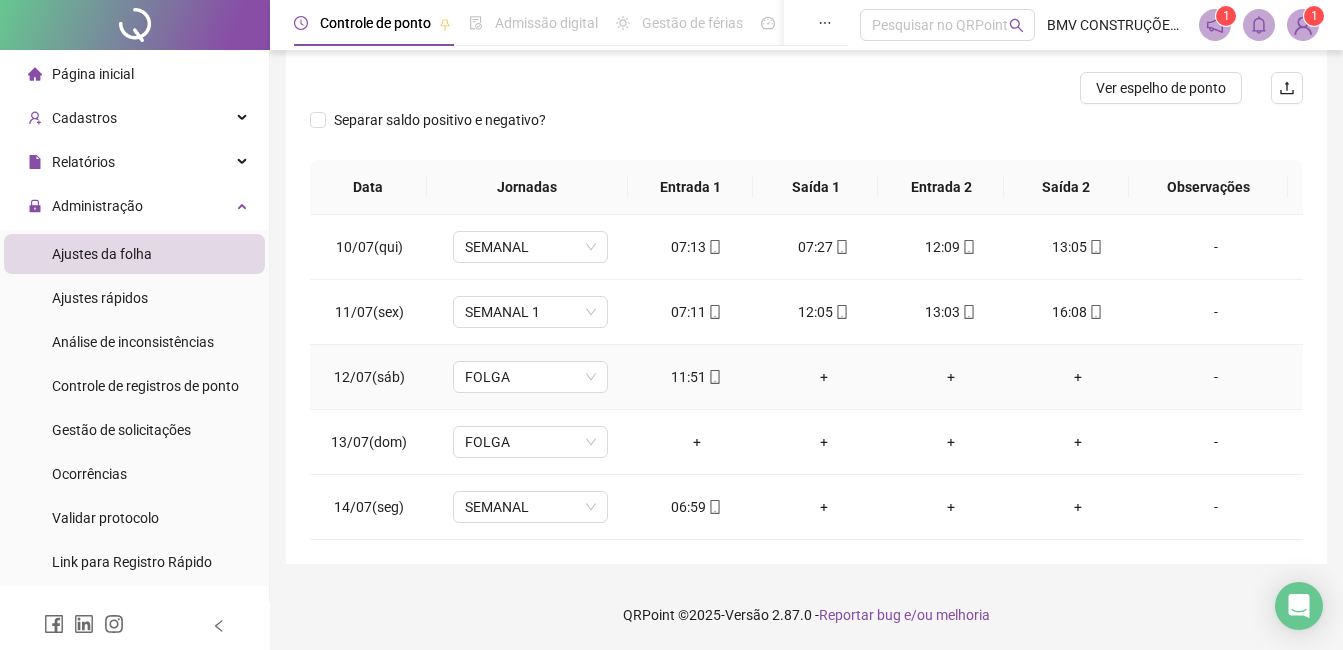 click on "11:51" at bounding box center [696, 377] 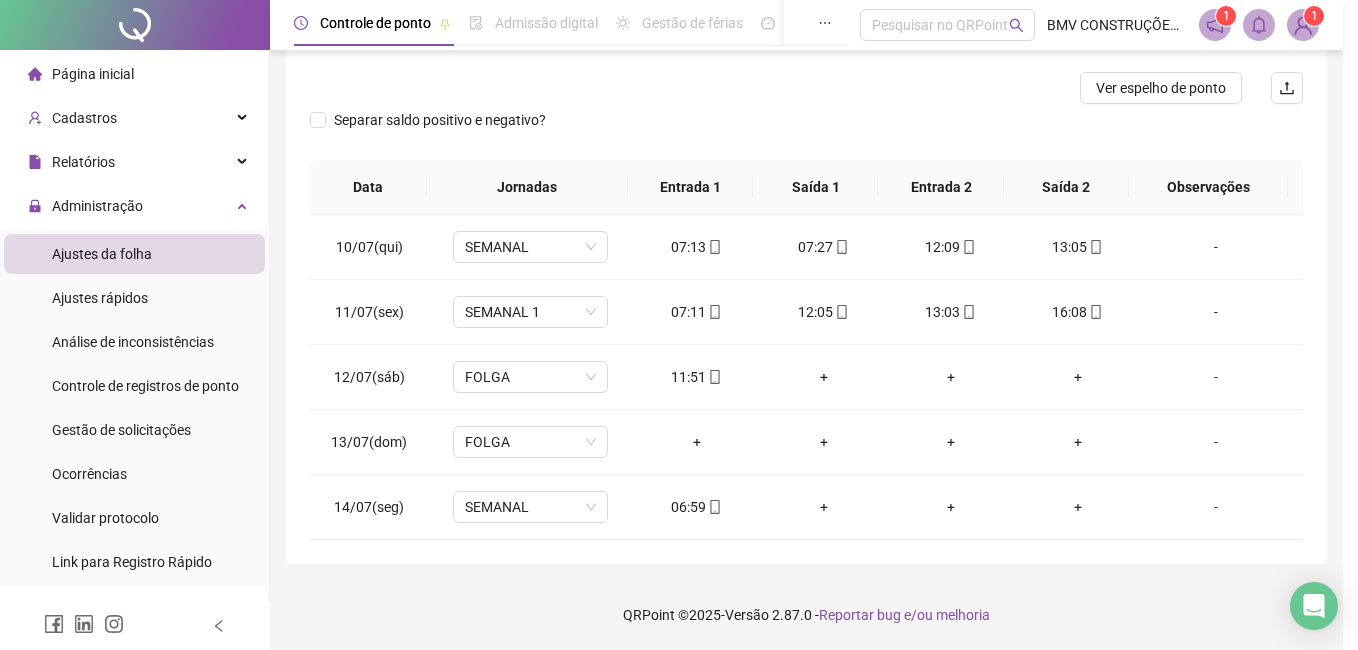 type on "**********" 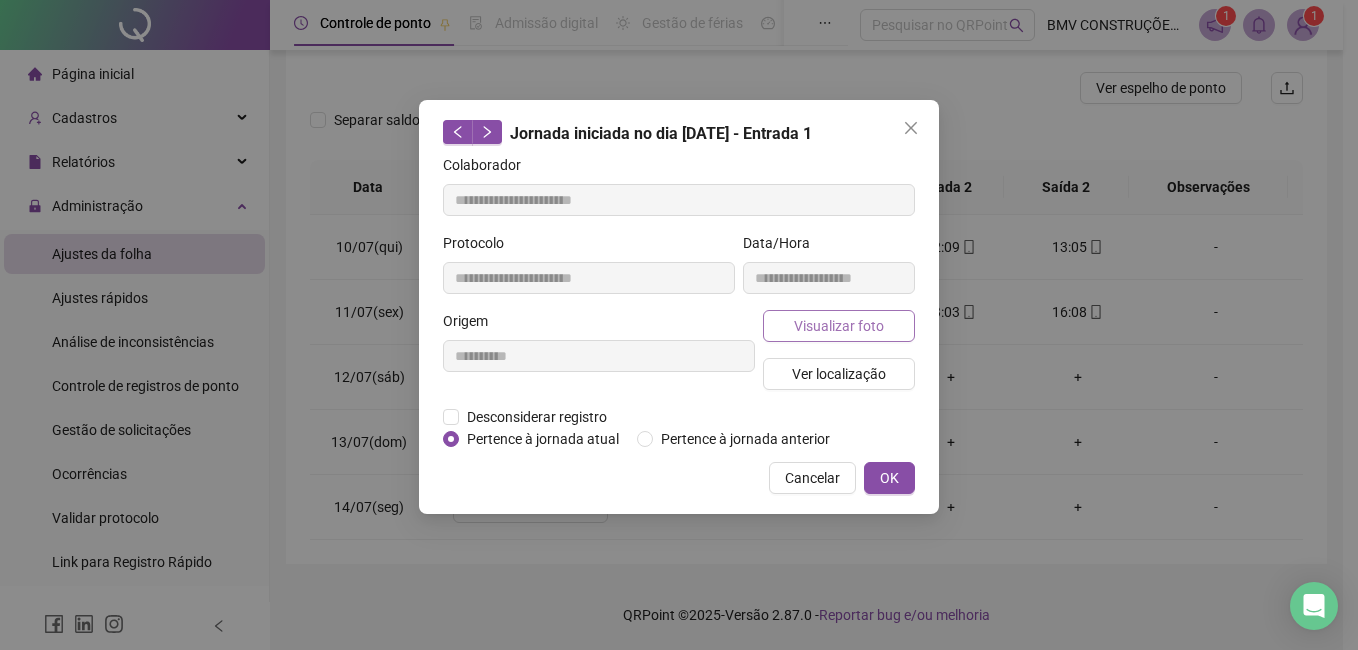 click on "Visualizar foto" at bounding box center [839, 326] 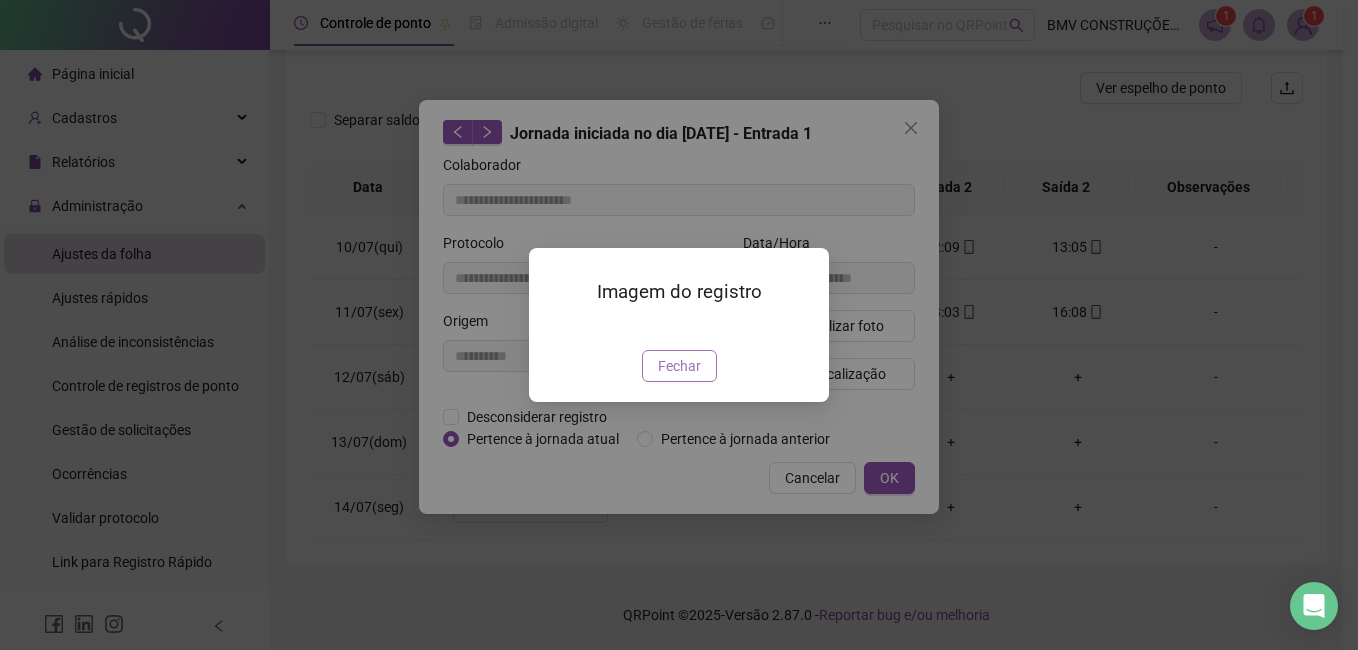 click on "Fechar" at bounding box center [679, 366] 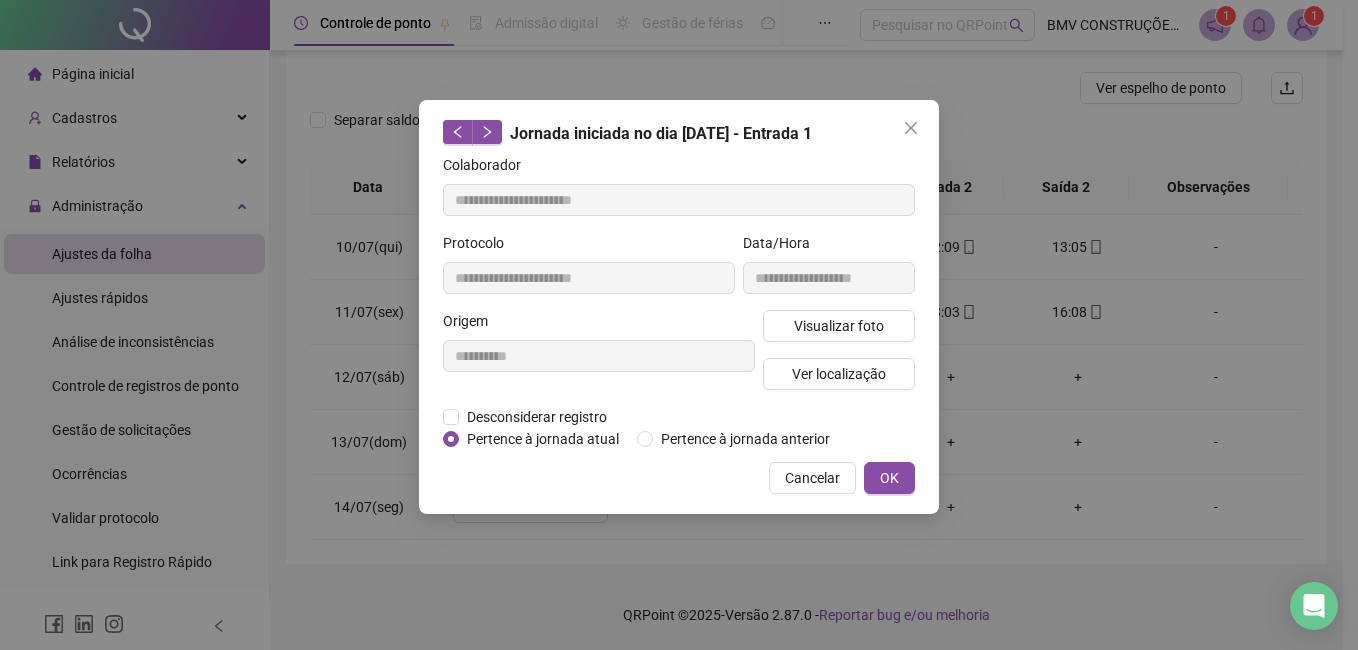 click on "Cancelar" at bounding box center [812, 478] 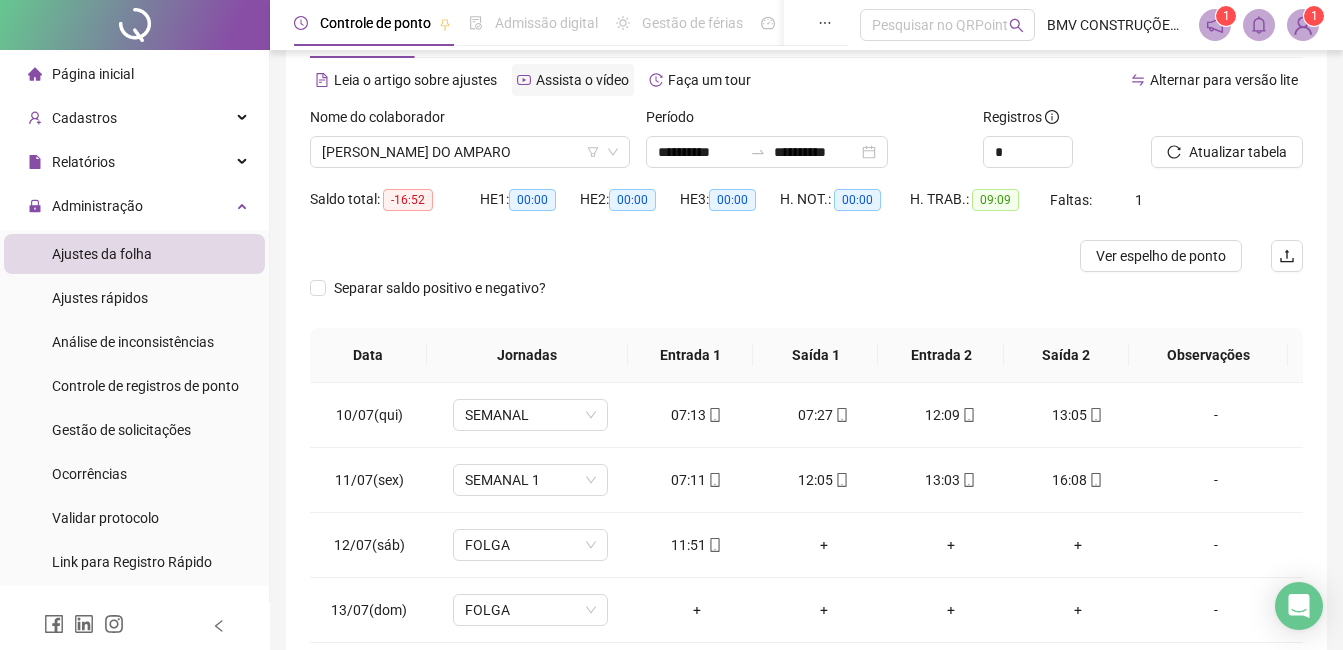 scroll, scrollTop: 0, scrollLeft: 0, axis: both 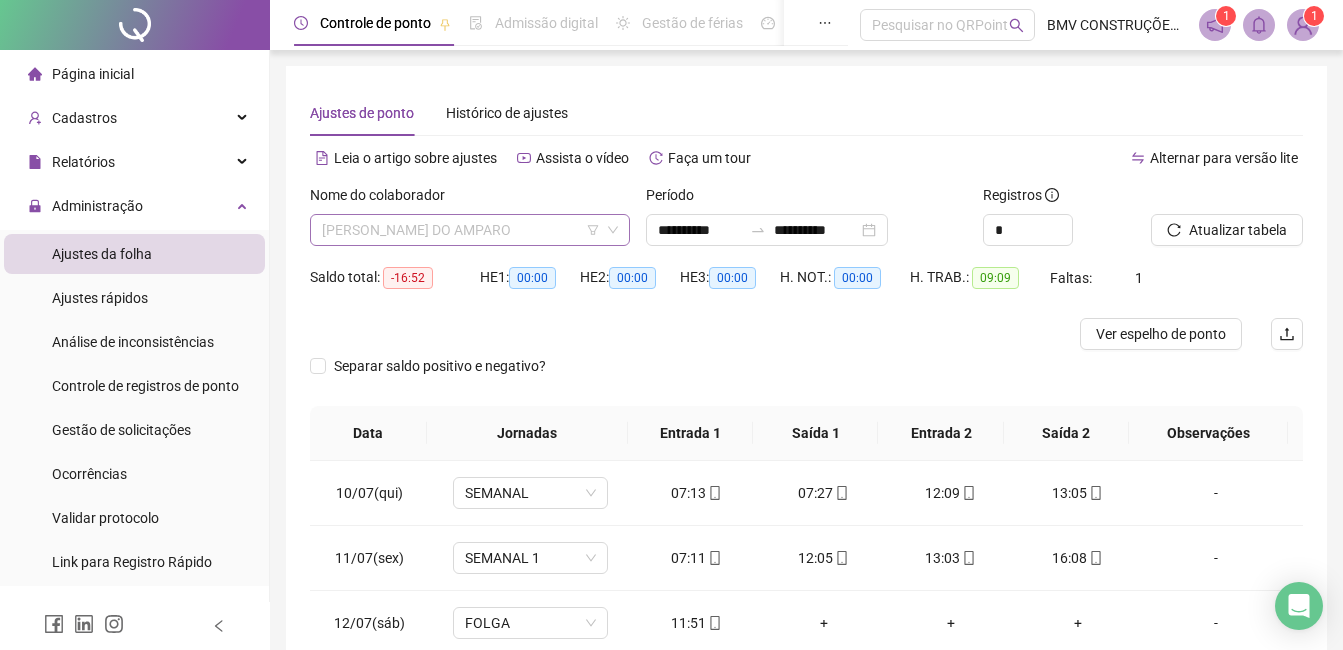click on "[PERSON_NAME] DO AMPARO" at bounding box center [470, 230] 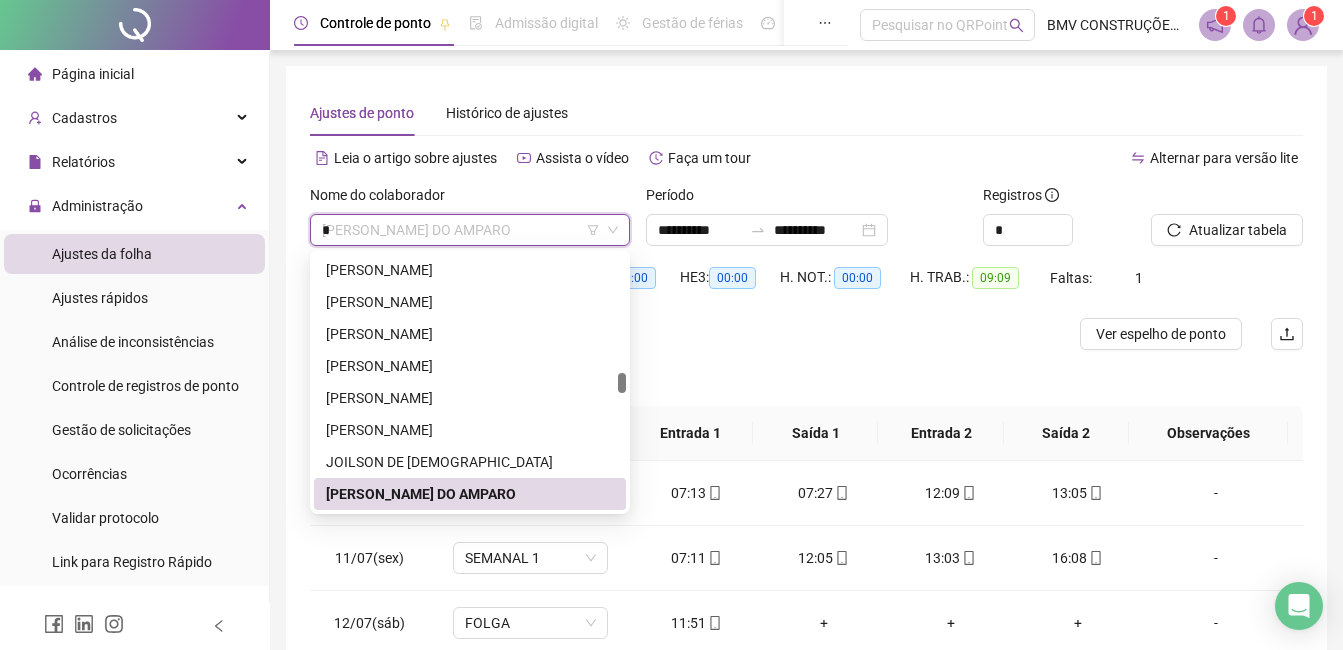 scroll, scrollTop: 2848, scrollLeft: 0, axis: vertical 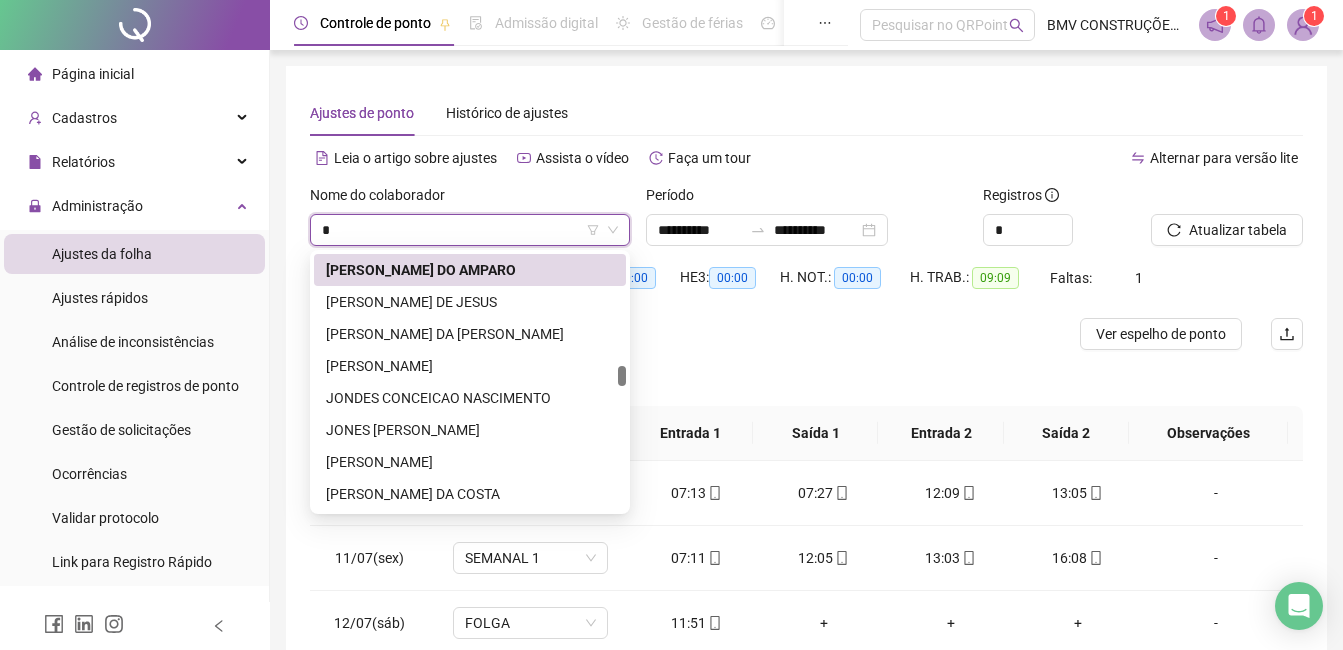 type on "**" 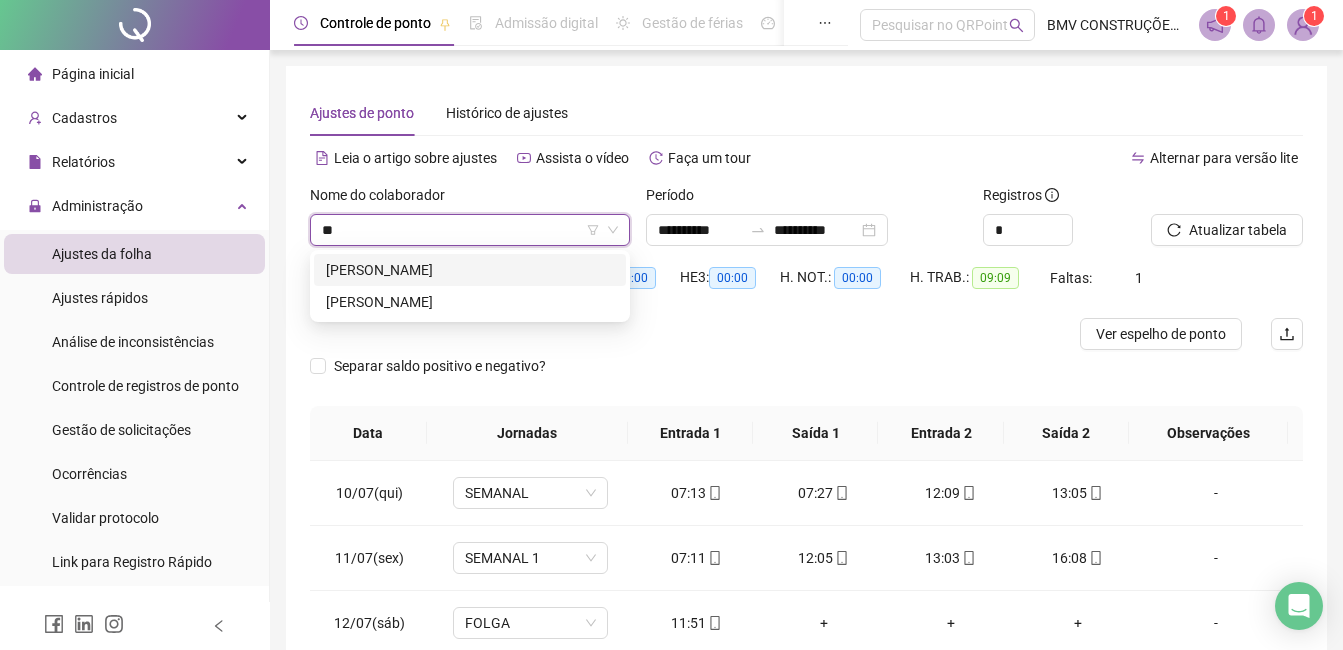 scroll, scrollTop: 0, scrollLeft: 0, axis: both 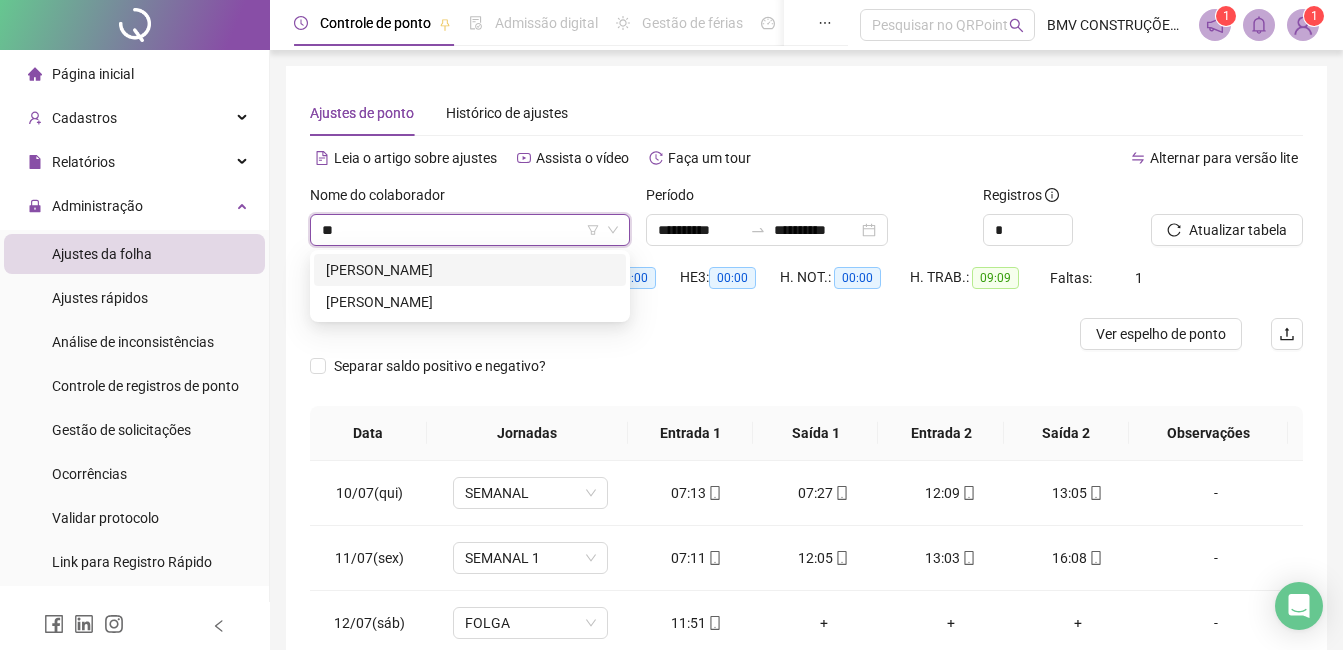 click on "[PERSON_NAME]" at bounding box center [470, 270] 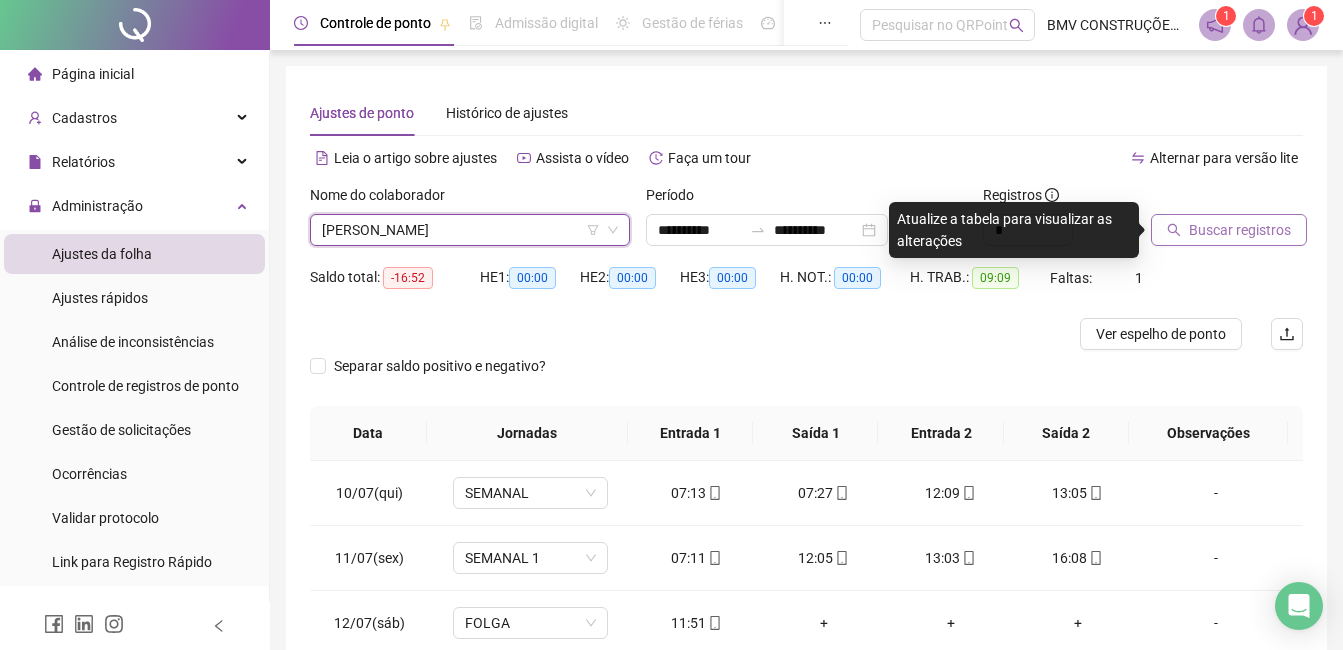 click on "Buscar registros" at bounding box center [1240, 230] 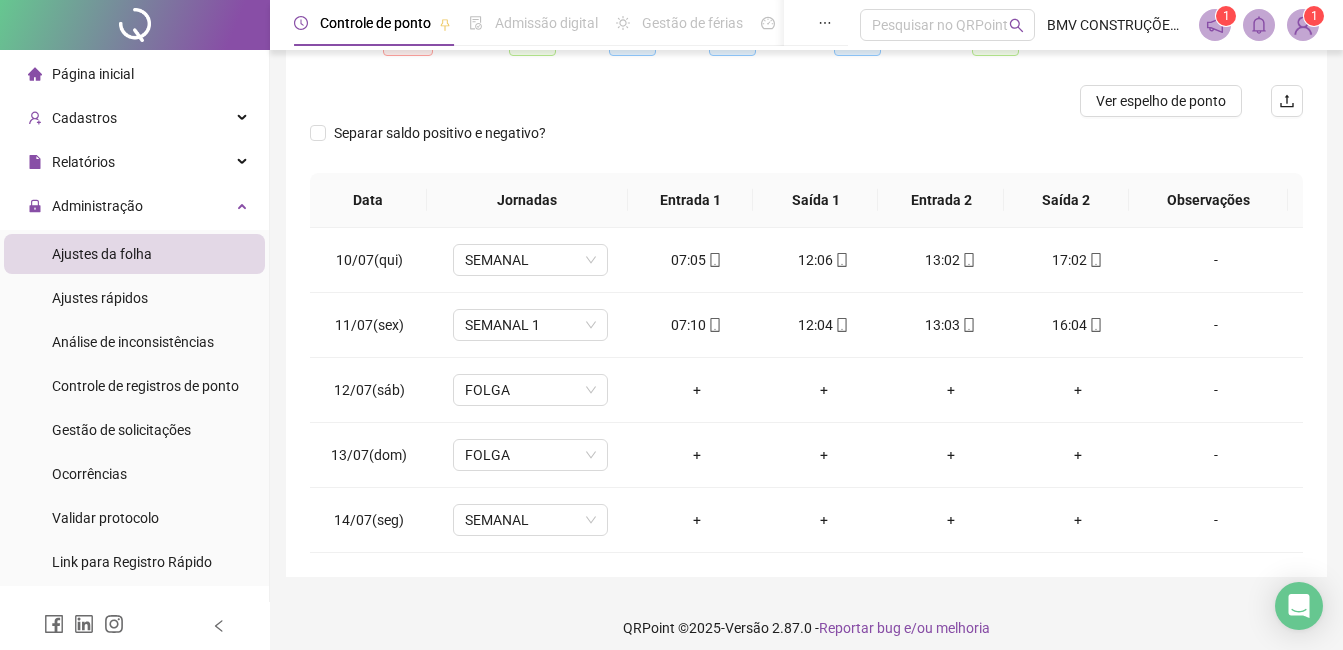 scroll, scrollTop: 246, scrollLeft: 0, axis: vertical 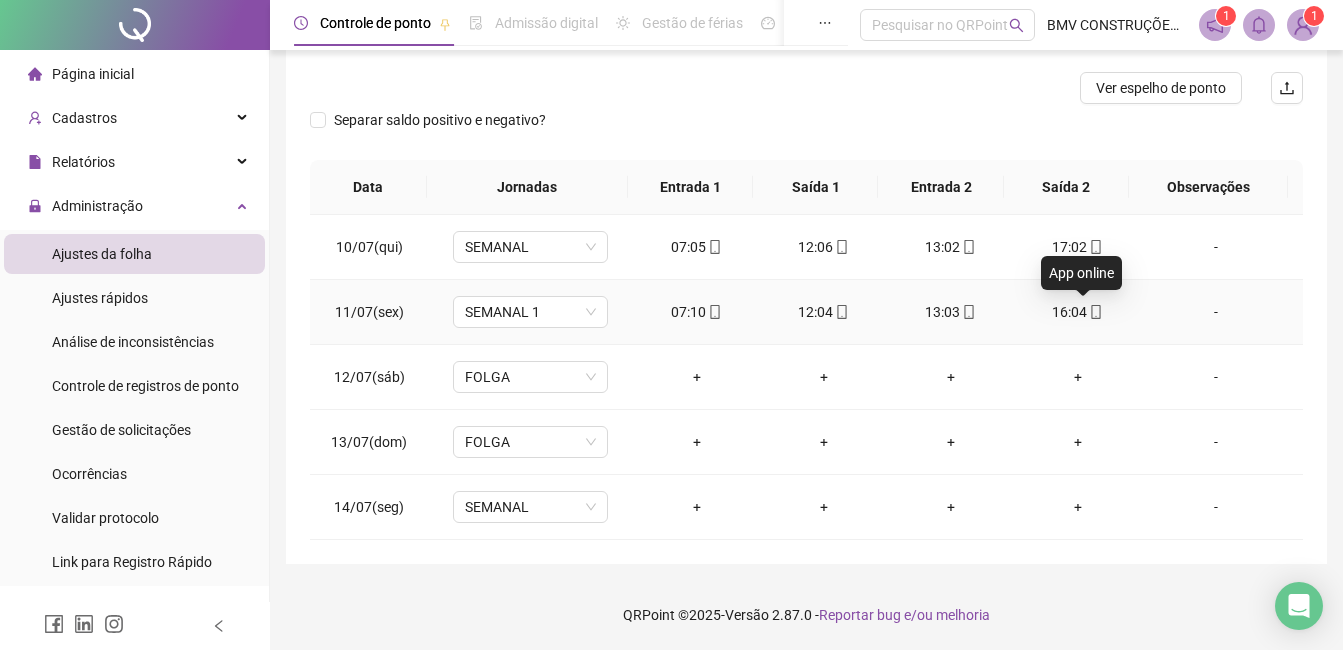 click on "16:04" at bounding box center (1077, 312) 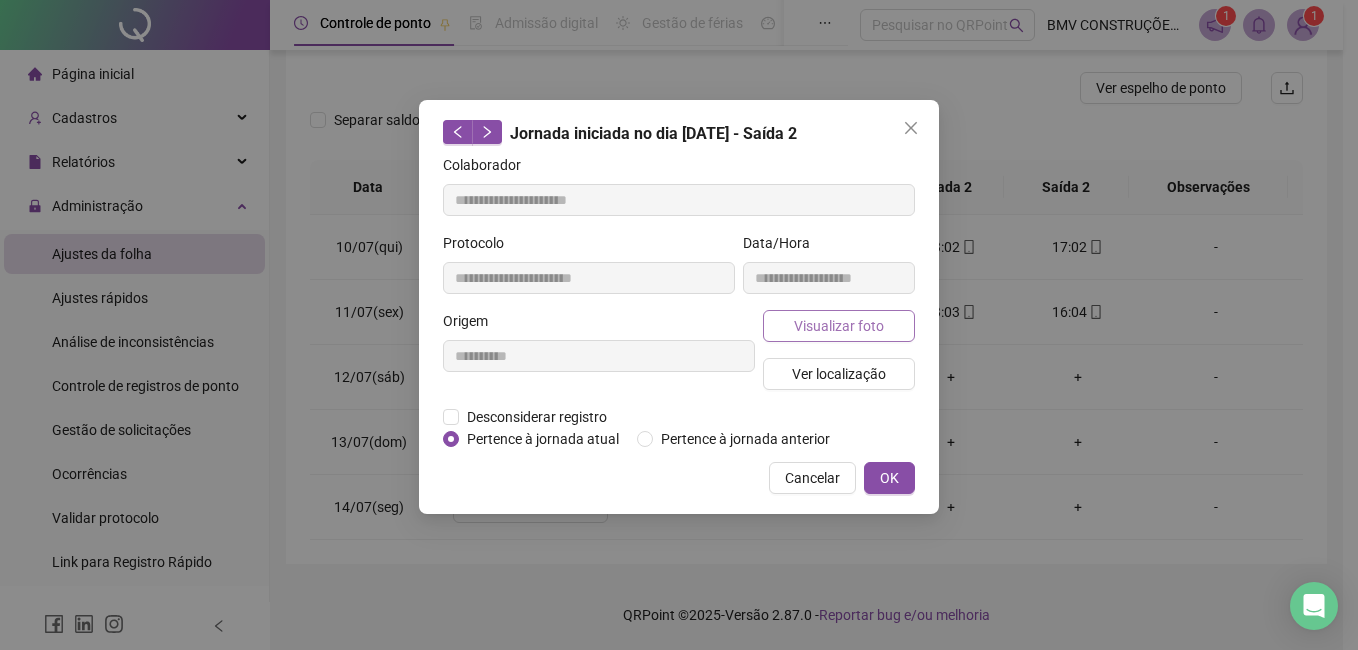 click on "Visualizar foto" at bounding box center [839, 326] 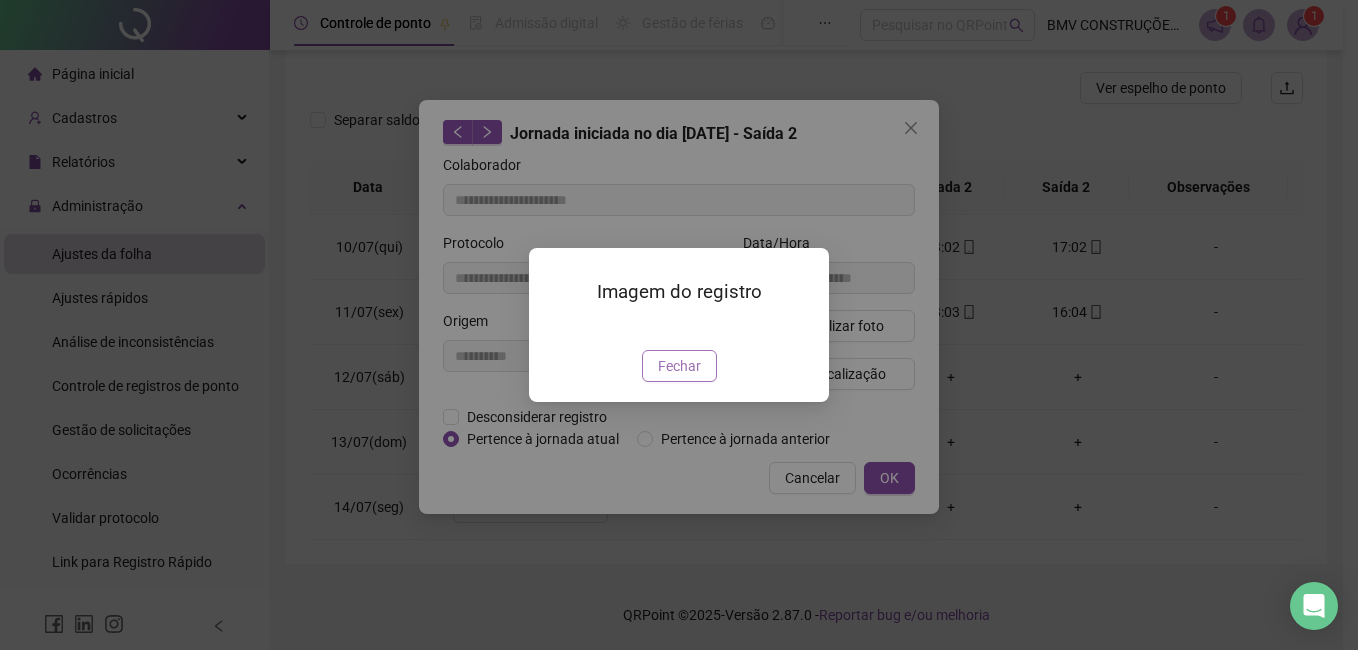 click on "Fechar" at bounding box center [679, 366] 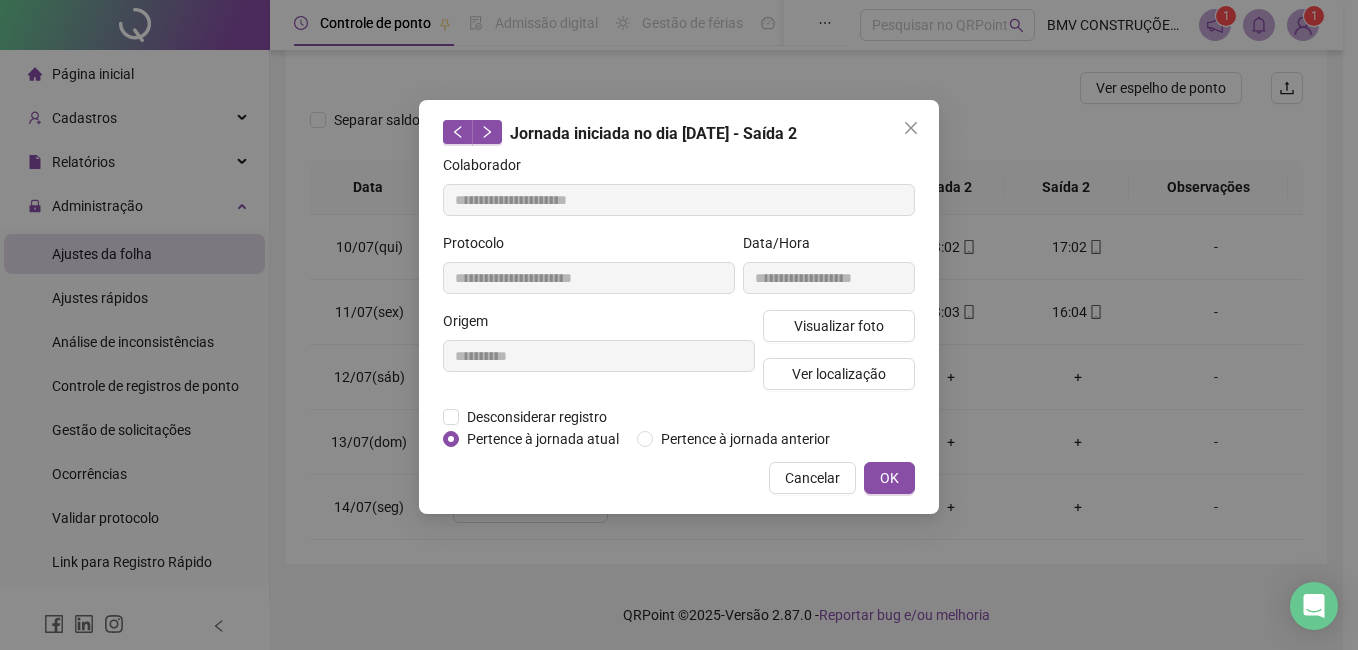drag, startPoint x: 785, startPoint y: 479, endPoint x: 796, endPoint y: 463, distance: 19.416489 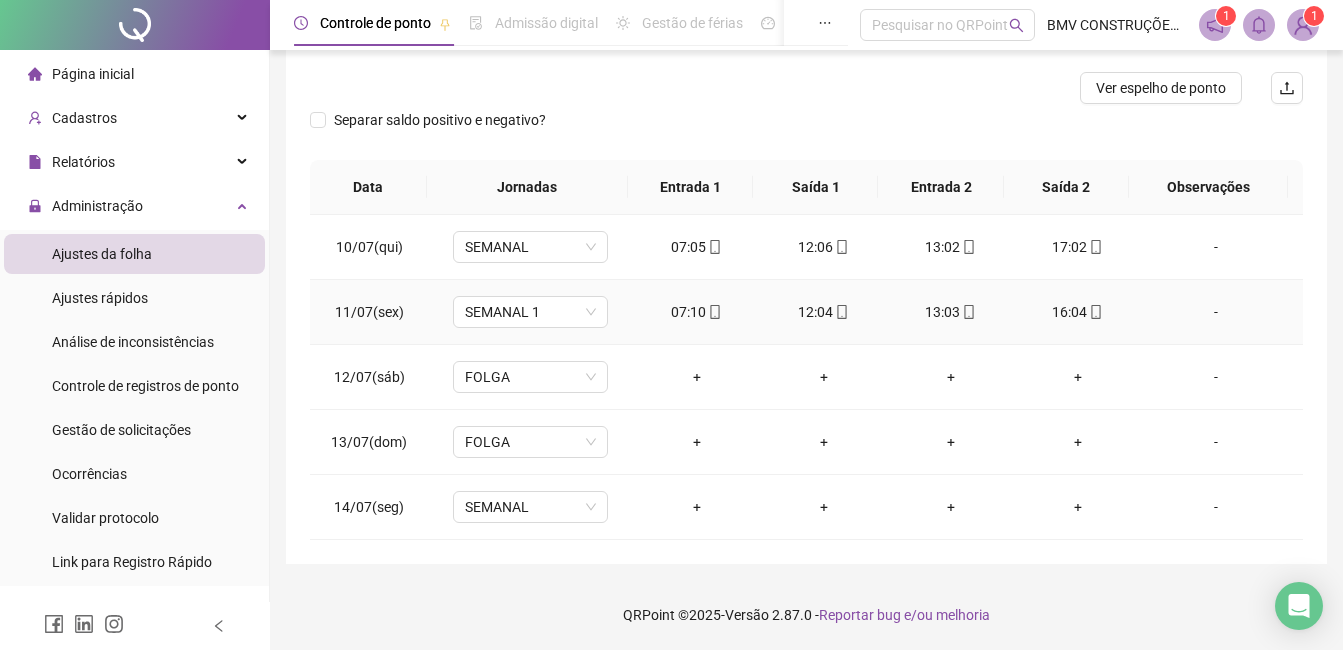 click on "13:03" at bounding box center (950, 312) 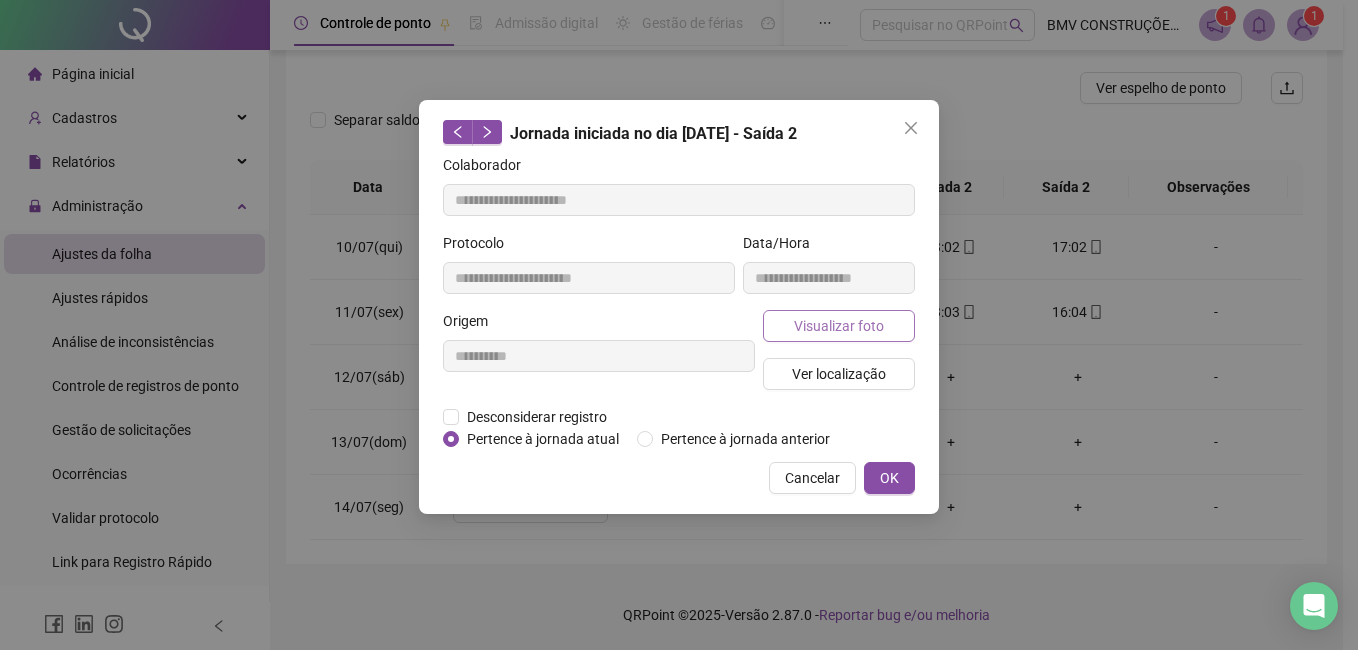 click on "Visualizar foto" at bounding box center (839, 326) 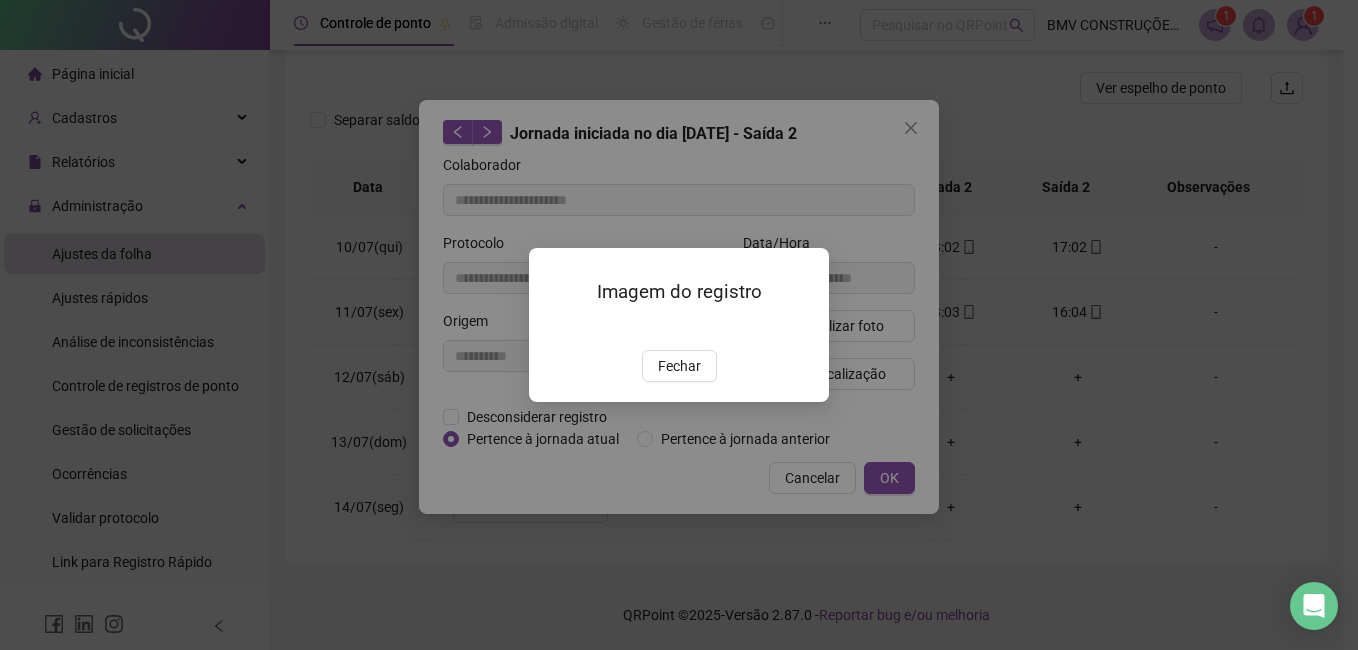 type on "**********" 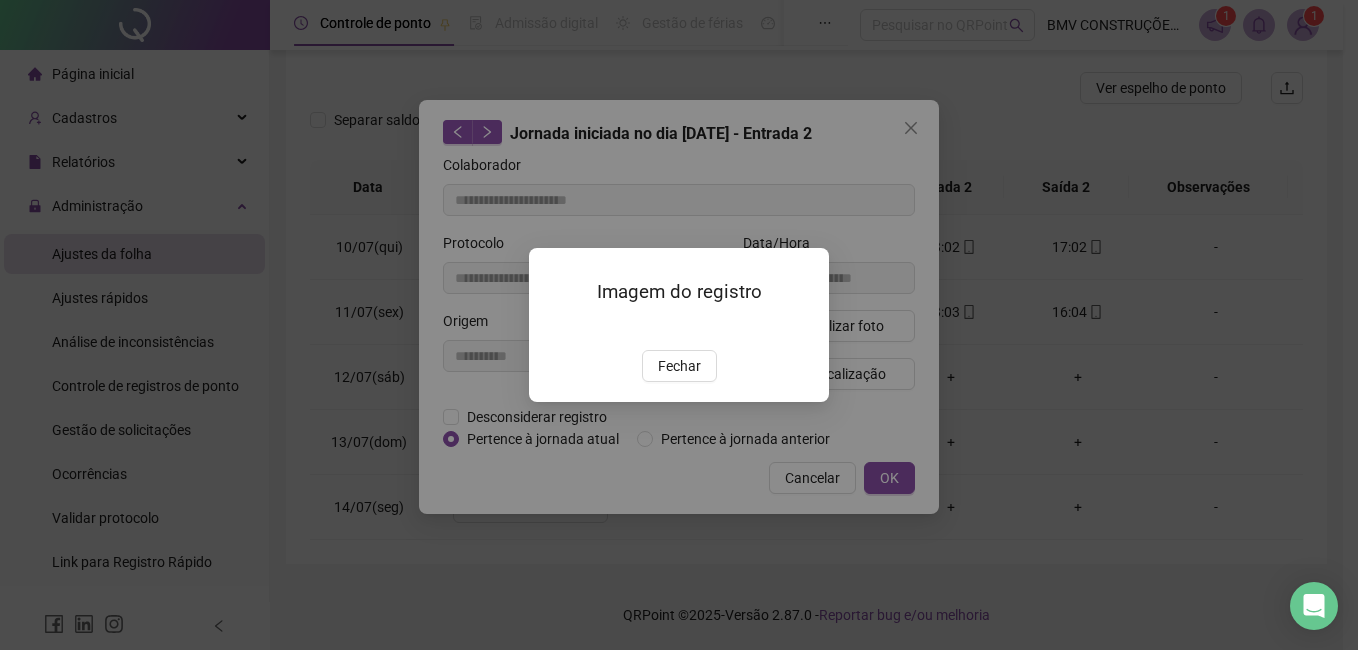 click on "Fechar" at bounding box center [679, 366] 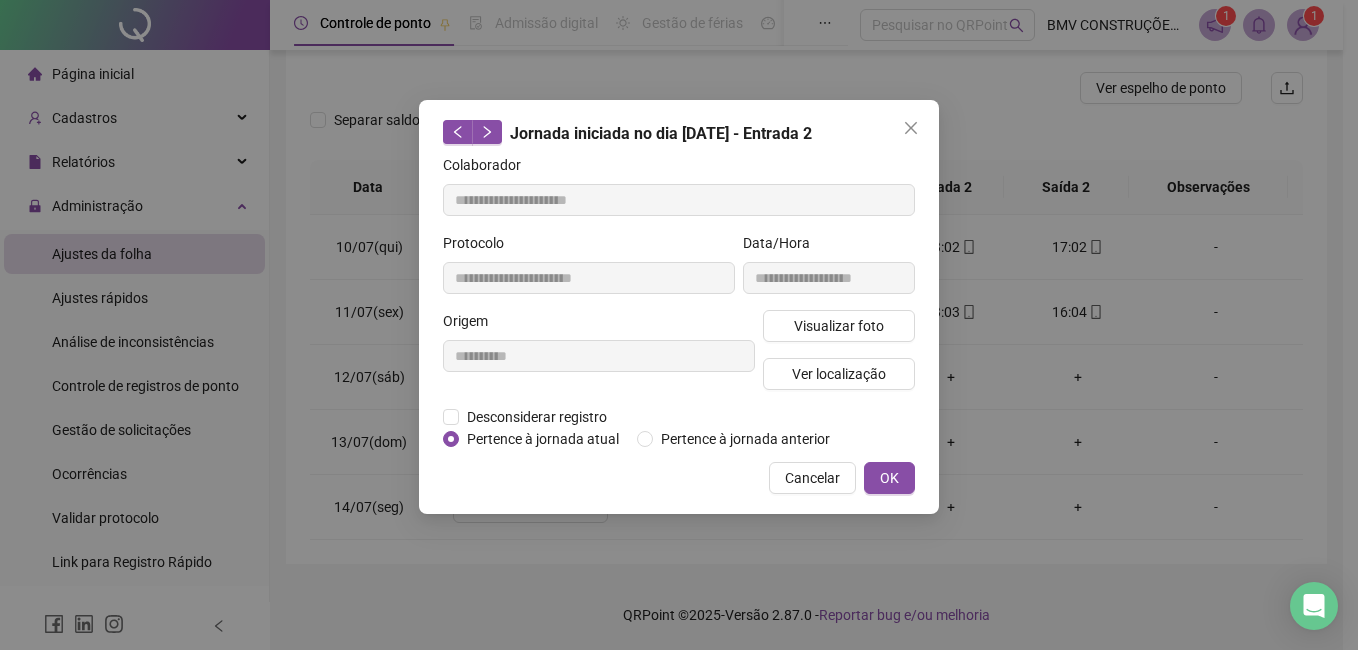 drag, startPoint x: 783, startPoint y: 481, endPoint x: 790, endPoint y: 383, distance: 98.24968 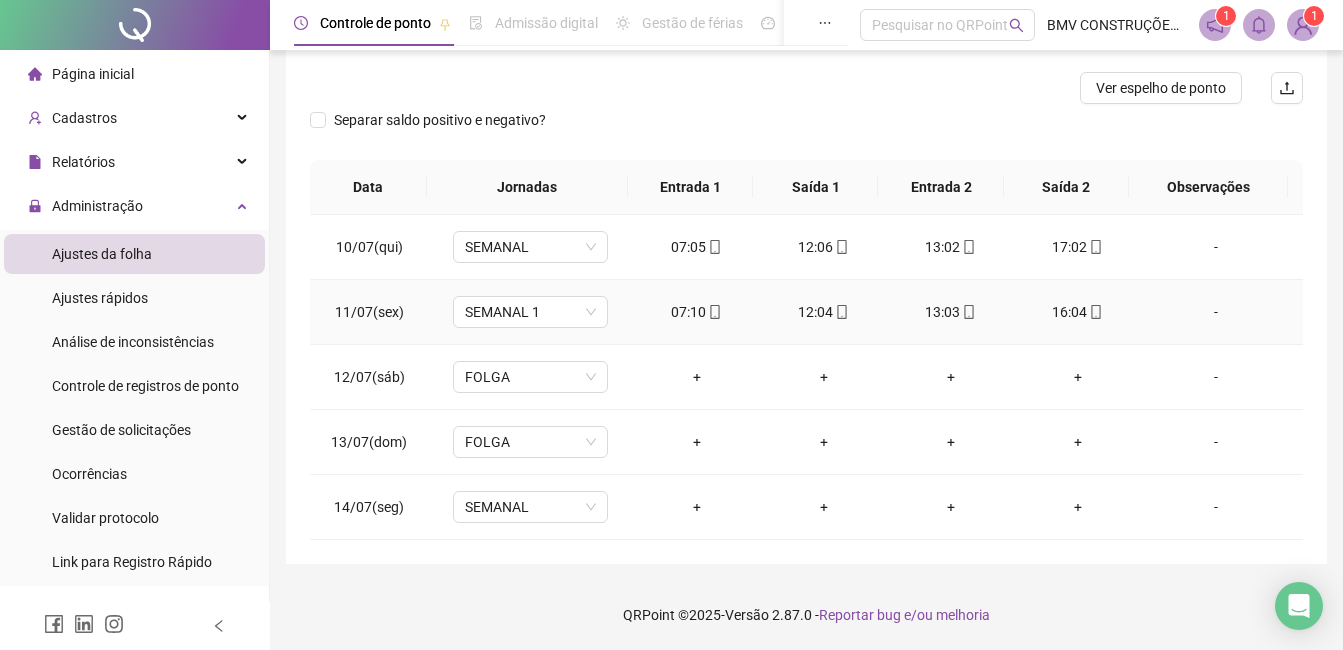 click on "12:04" at bounding box center (823, 312) 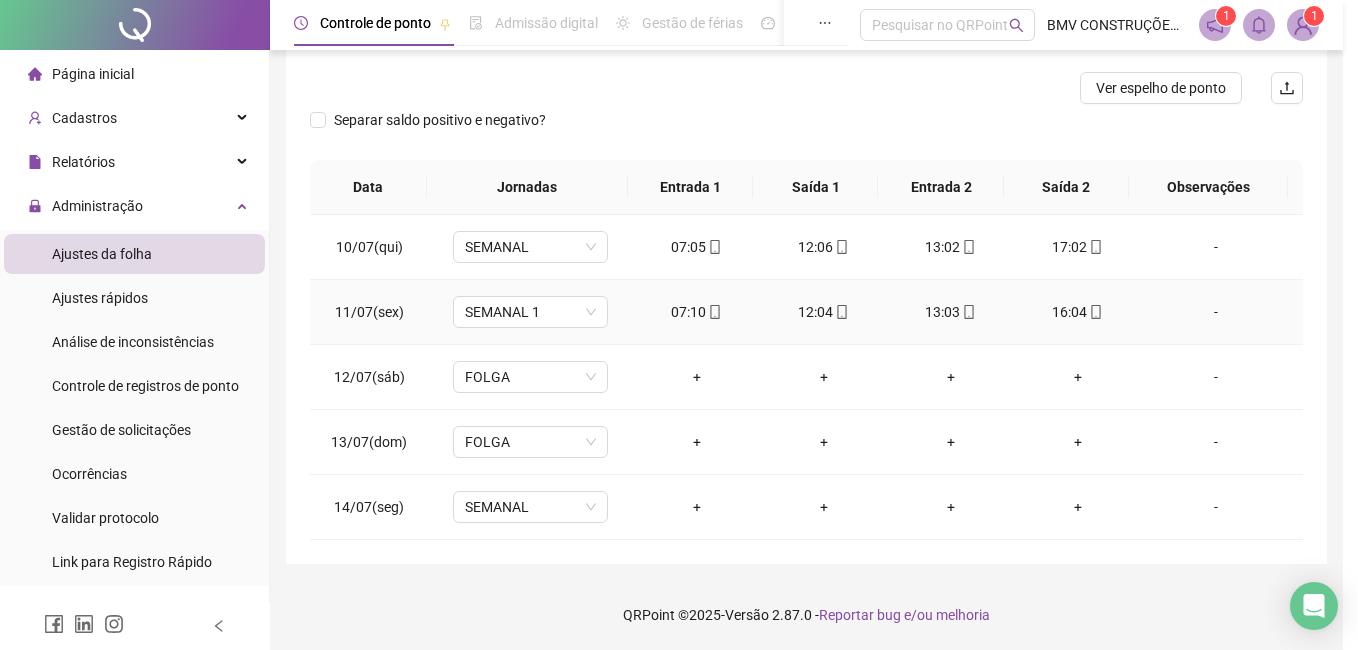 type on "**********" 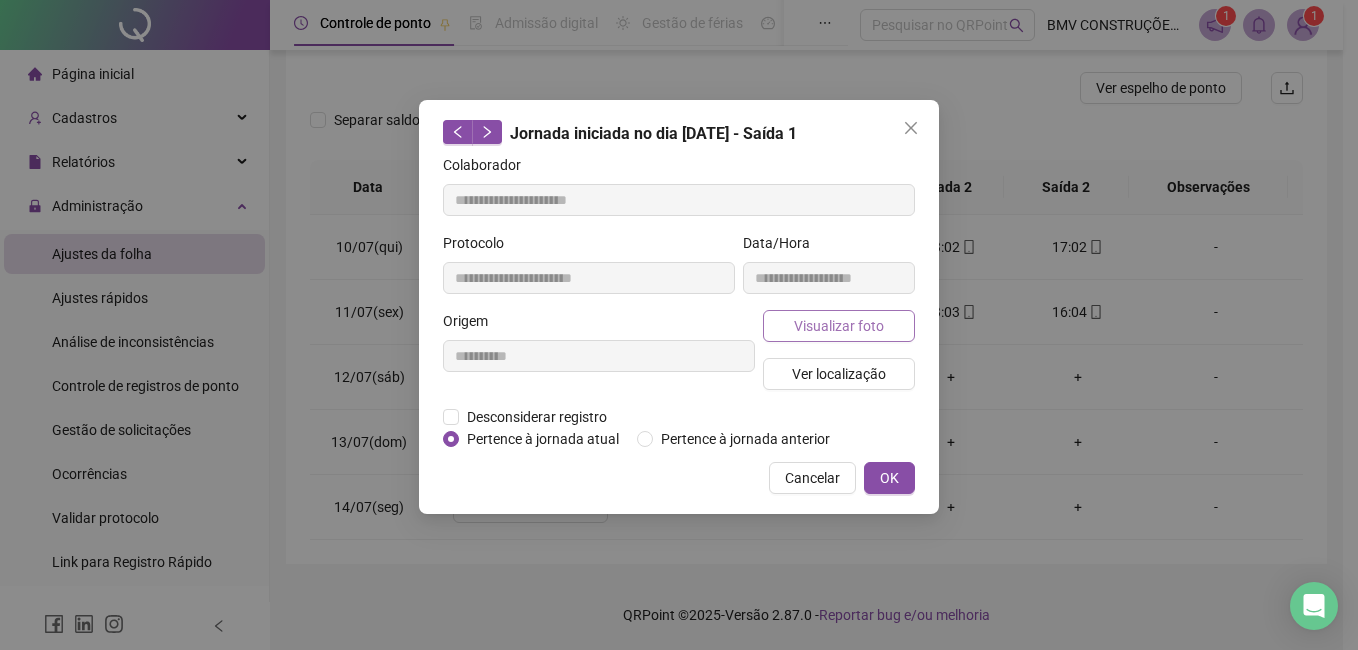 click on "Visualizar foto" at bounding box center [839, 326] 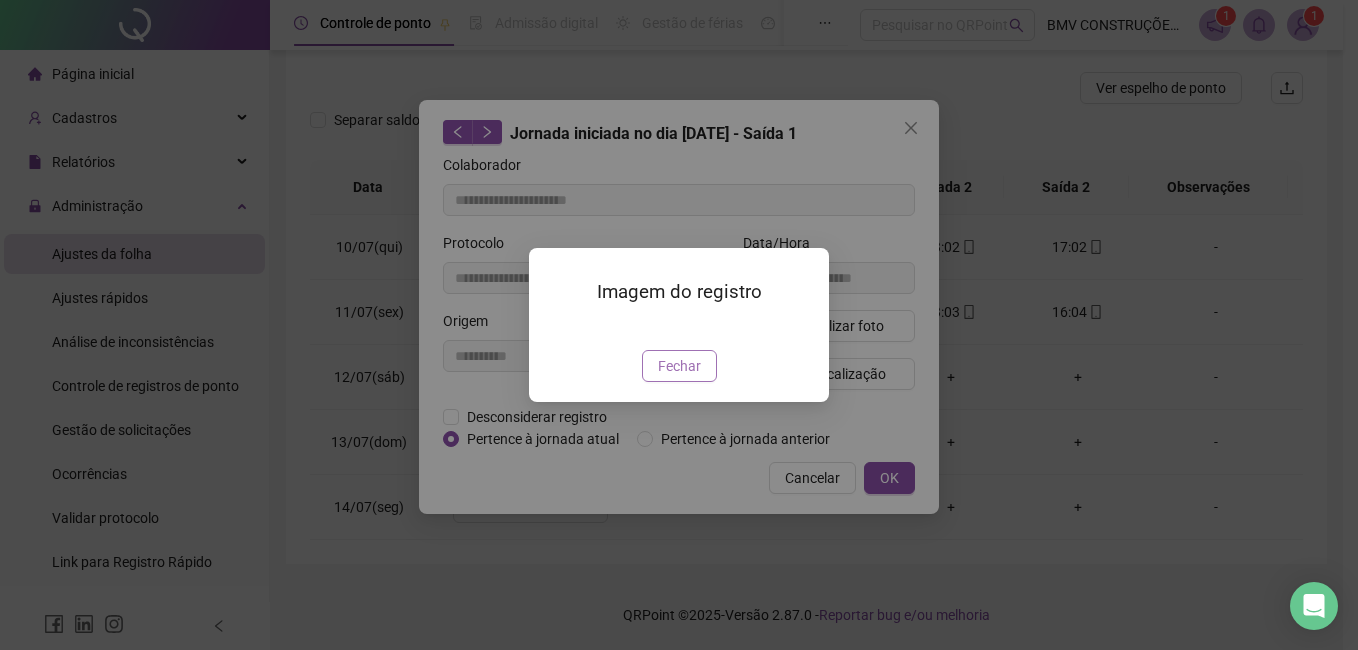 click on "Fechar" at bounding box center [679, 366] 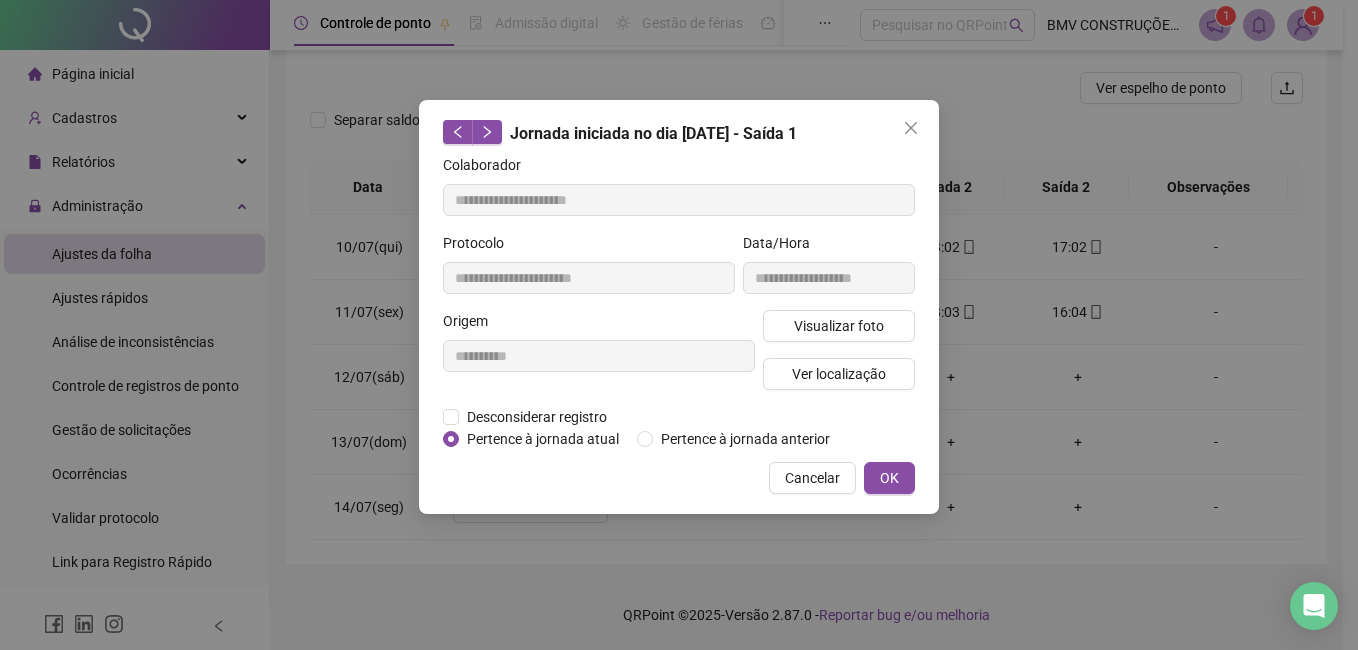 drag, startPoint x: 795, startPoint y: 472, endPoint x: 726, endPoint y: 348, distance: 141.90489 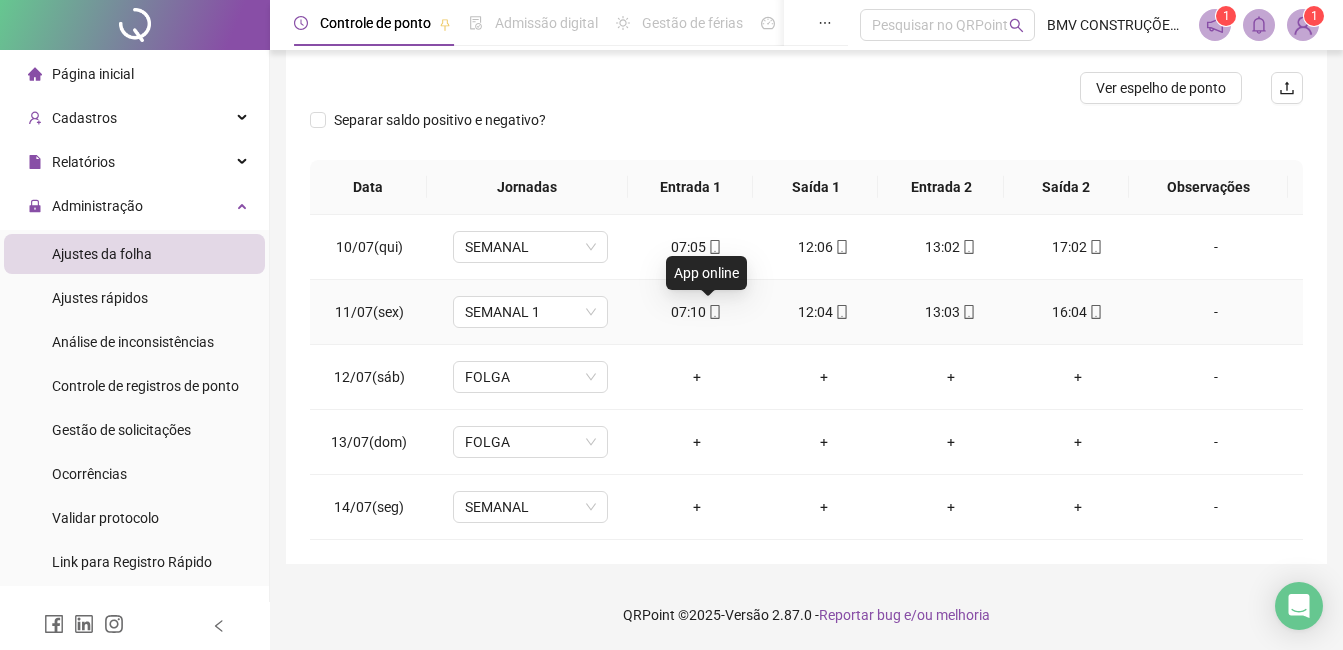 click 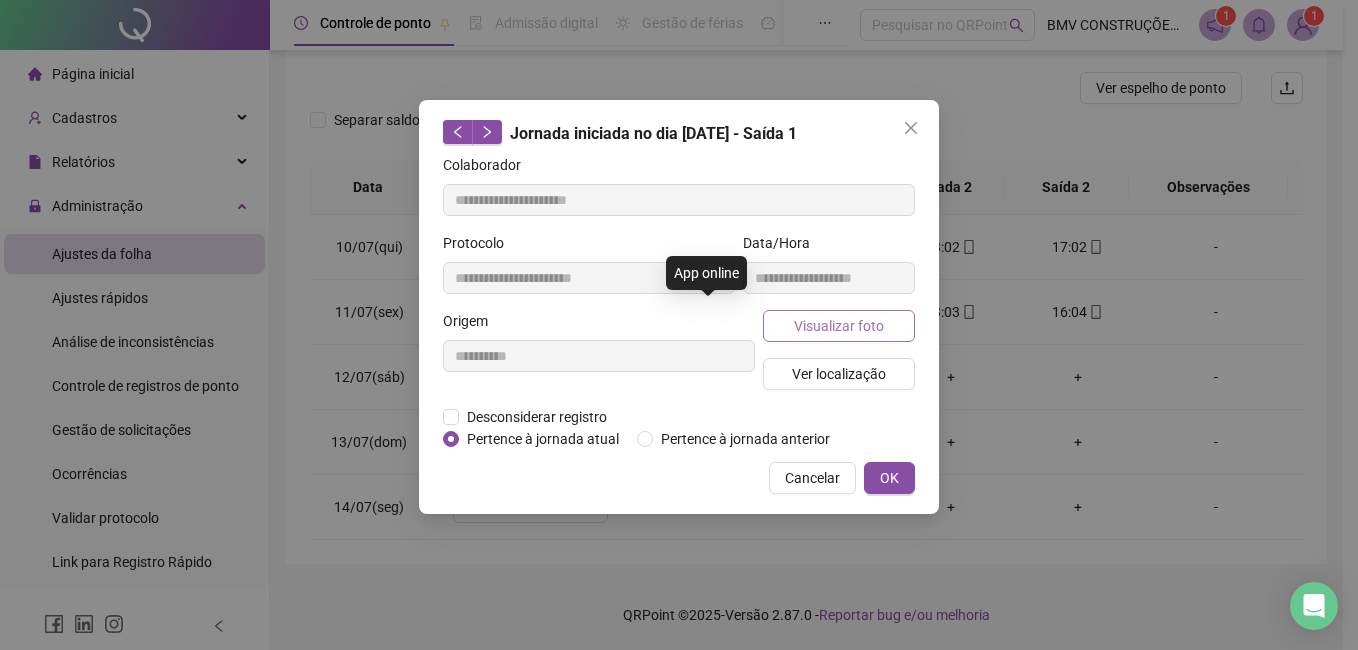 type on "**********" 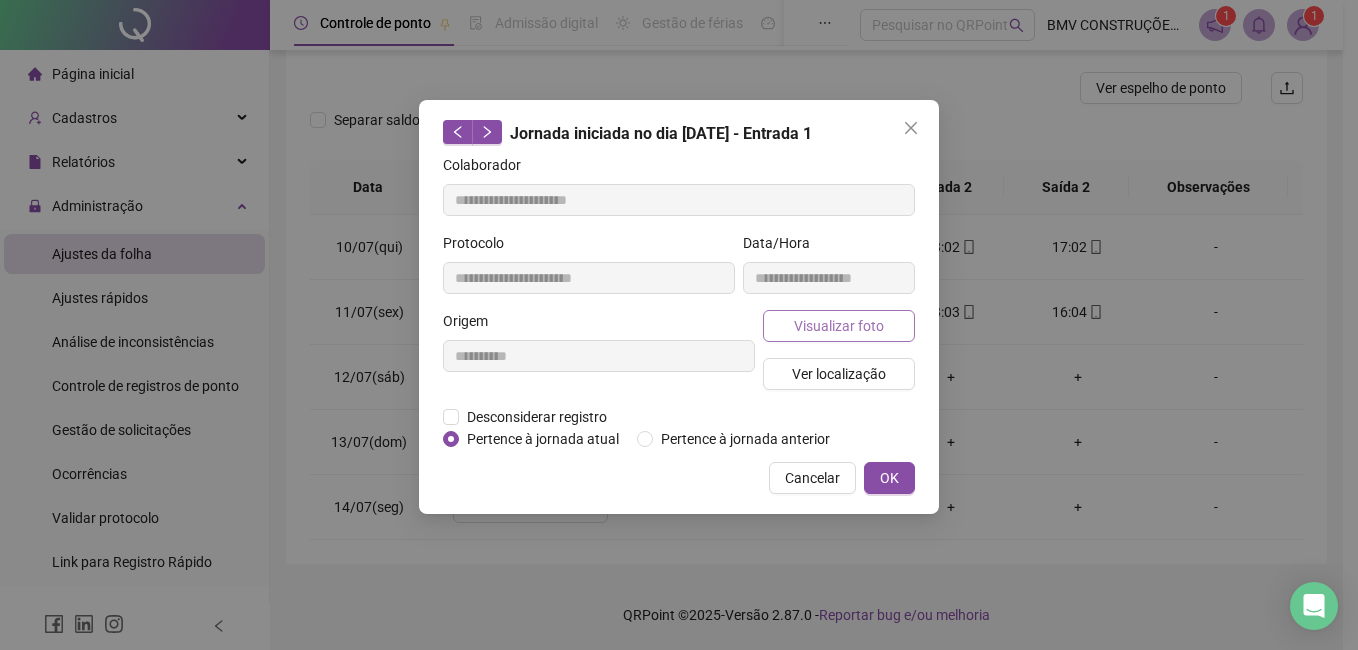 click on "Visualizar foto" at bounding box center [839, 326] 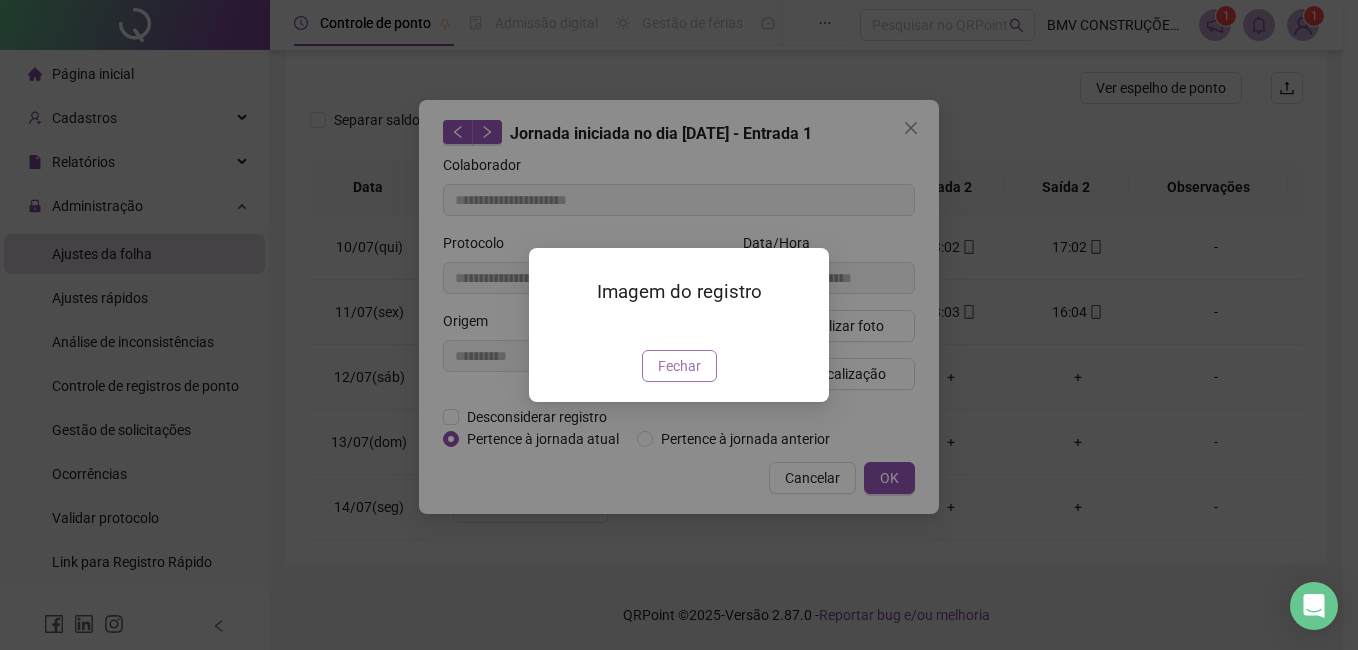 click on "Fechar" at bounding box center [679, 366] 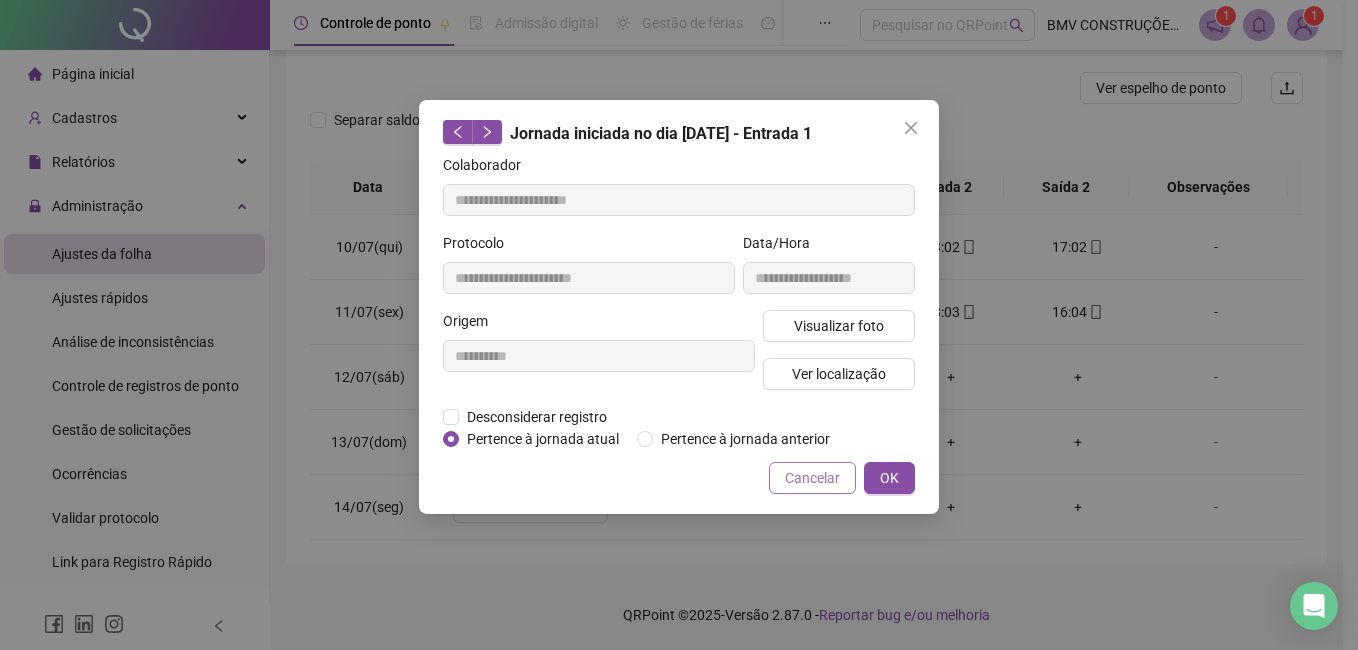 click on "Cancelar" at bounding box center (812, 478) 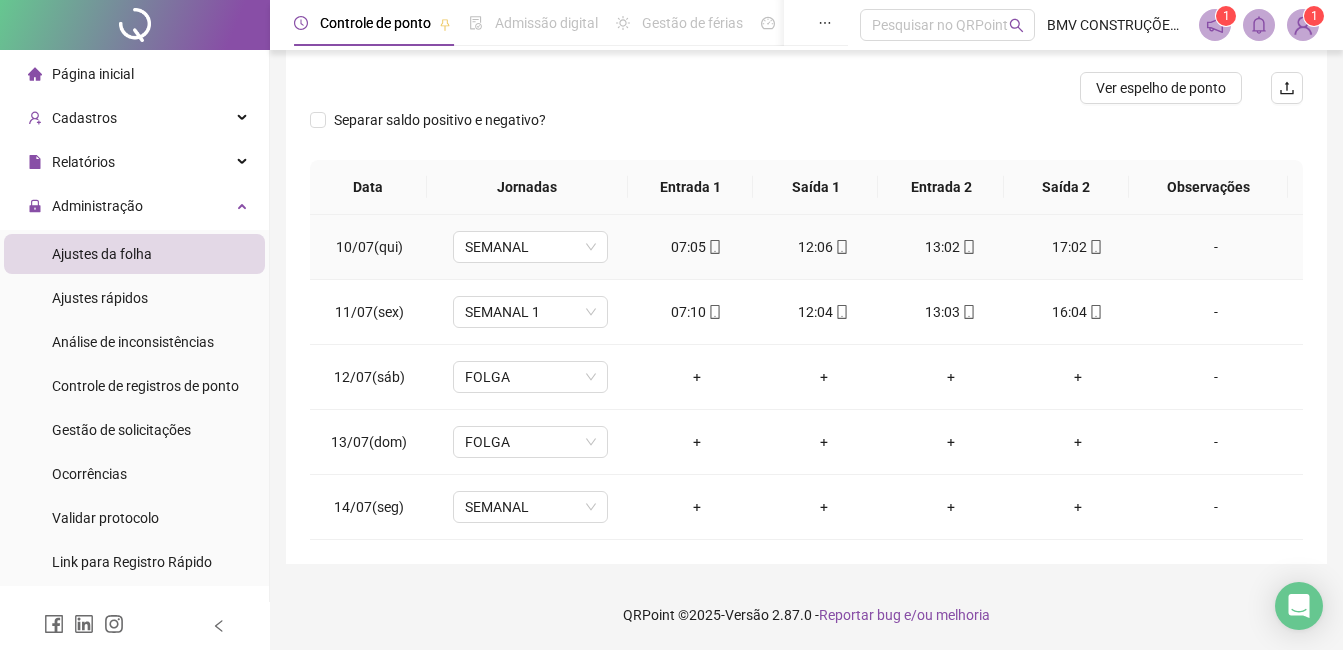 click at bounding box center [1095, 247] 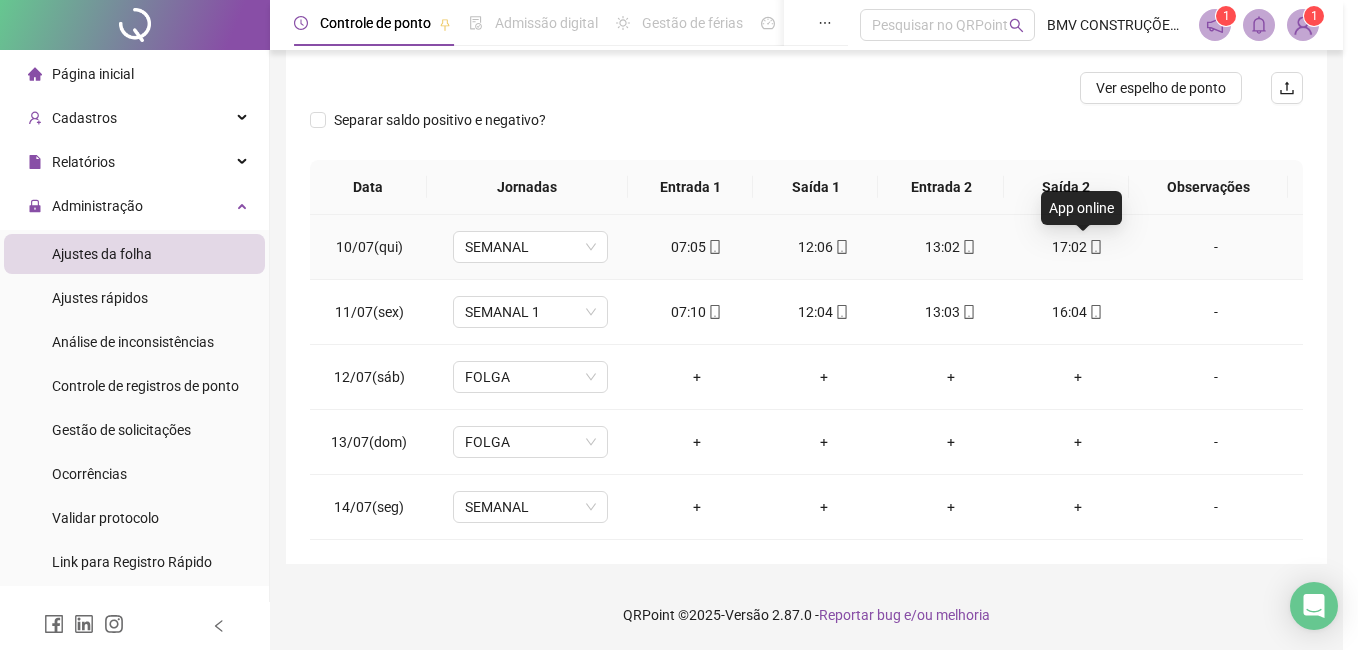 type on "**********" 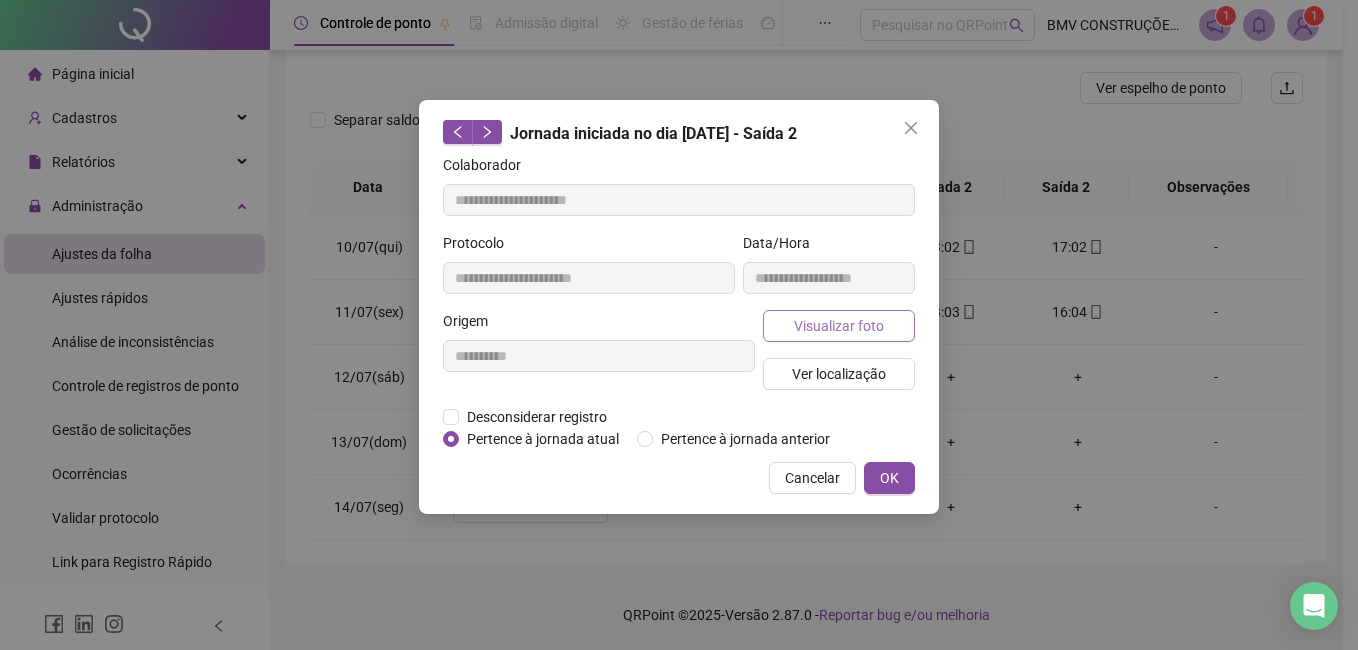 click on "Visualizar foto" at bounding box center (839, 326) 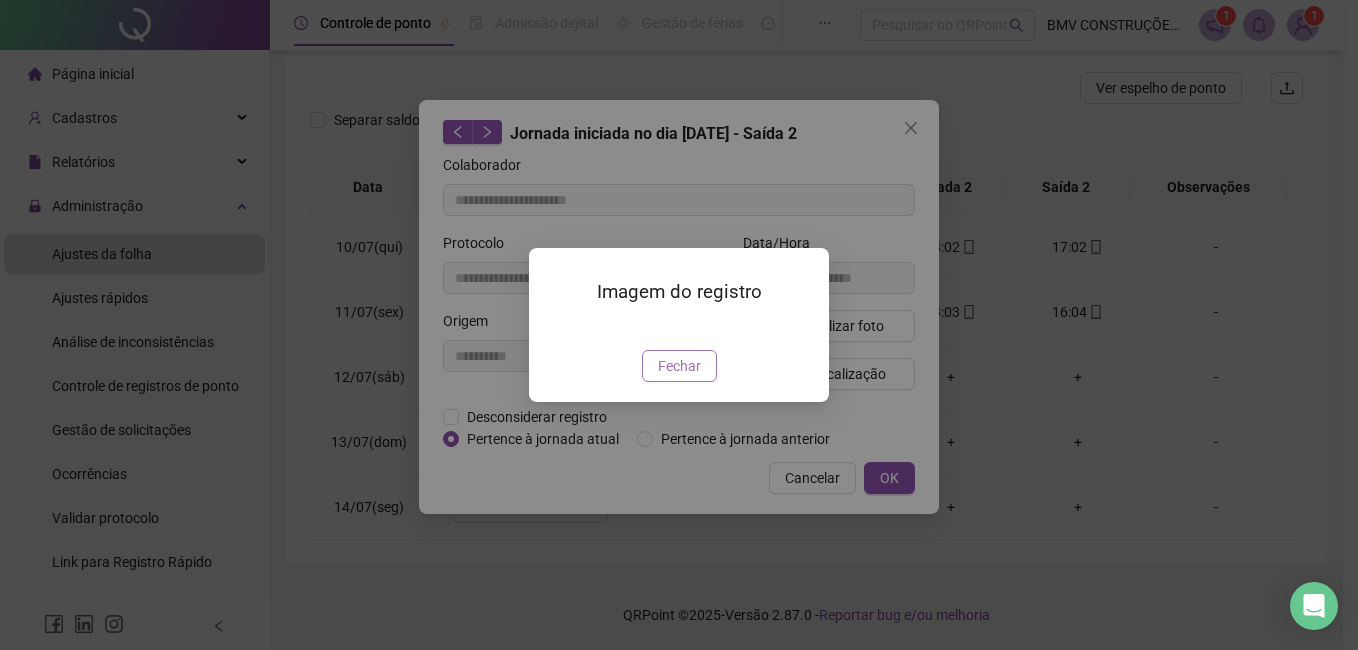 click on "Fechar" at bounding box center (679, 366) 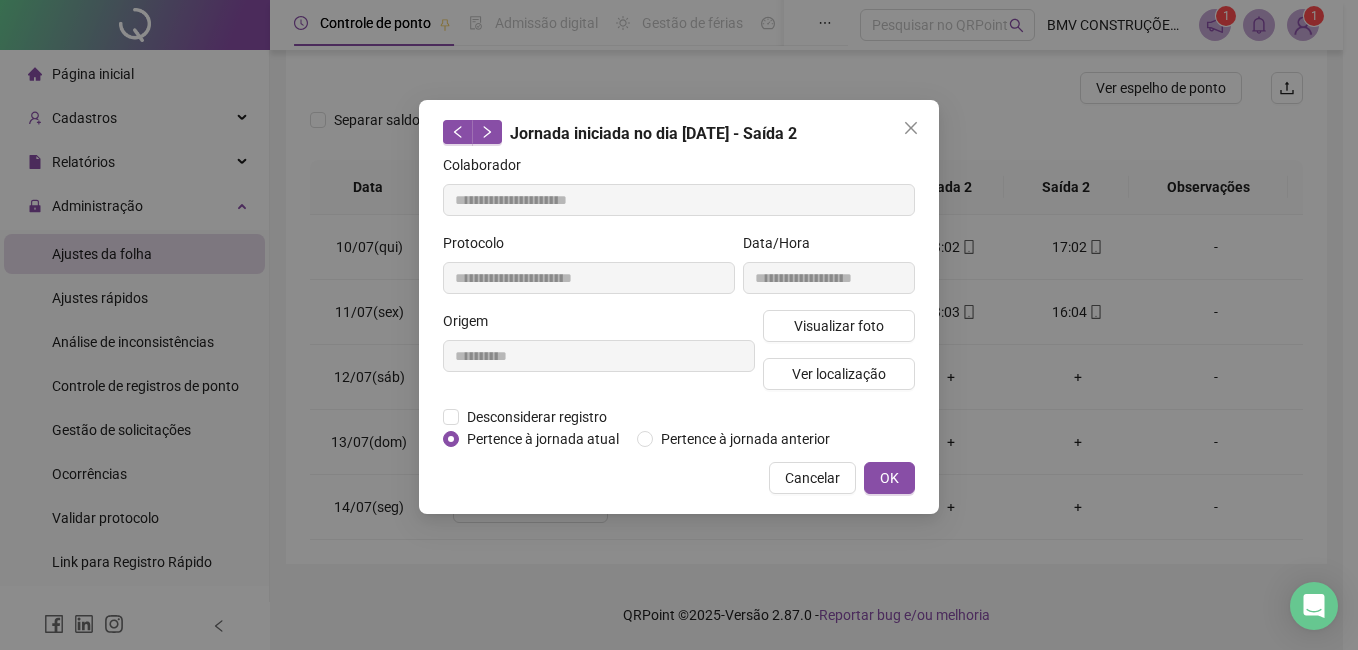 click on "Cancelar OK" at bounding box center (679, 478) 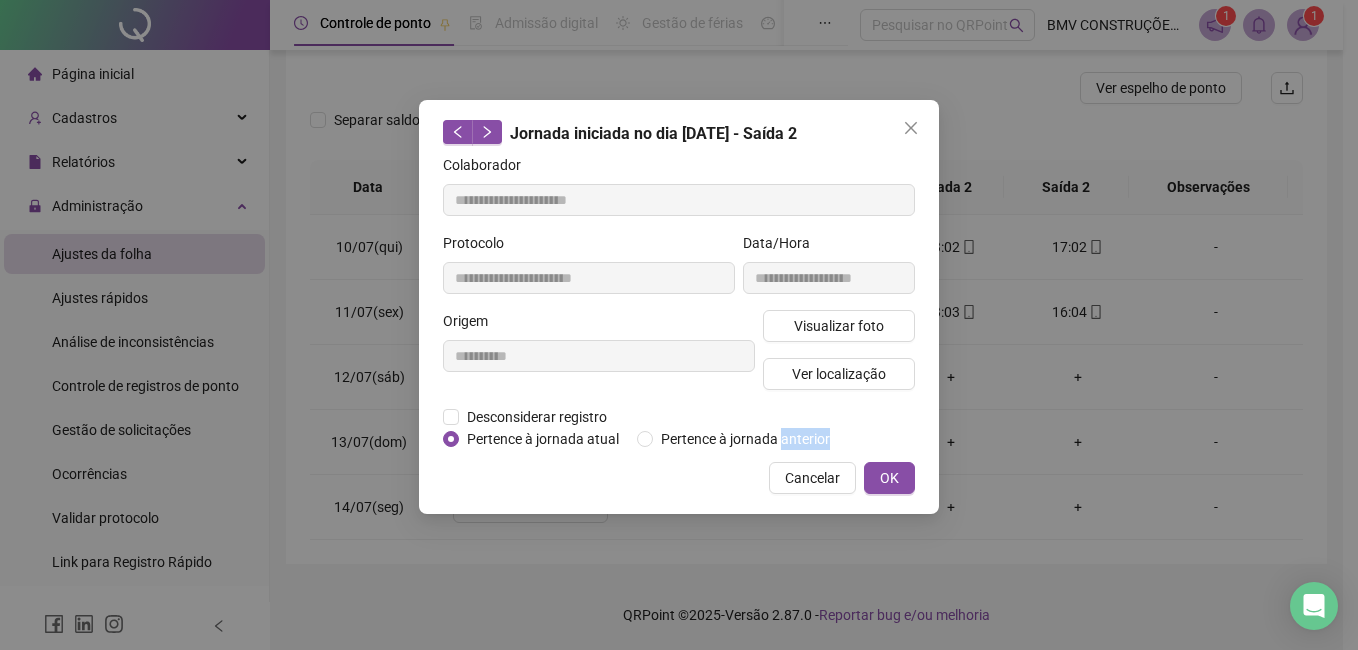 click on "Cancelar OK" at bounding box center (679, 478) 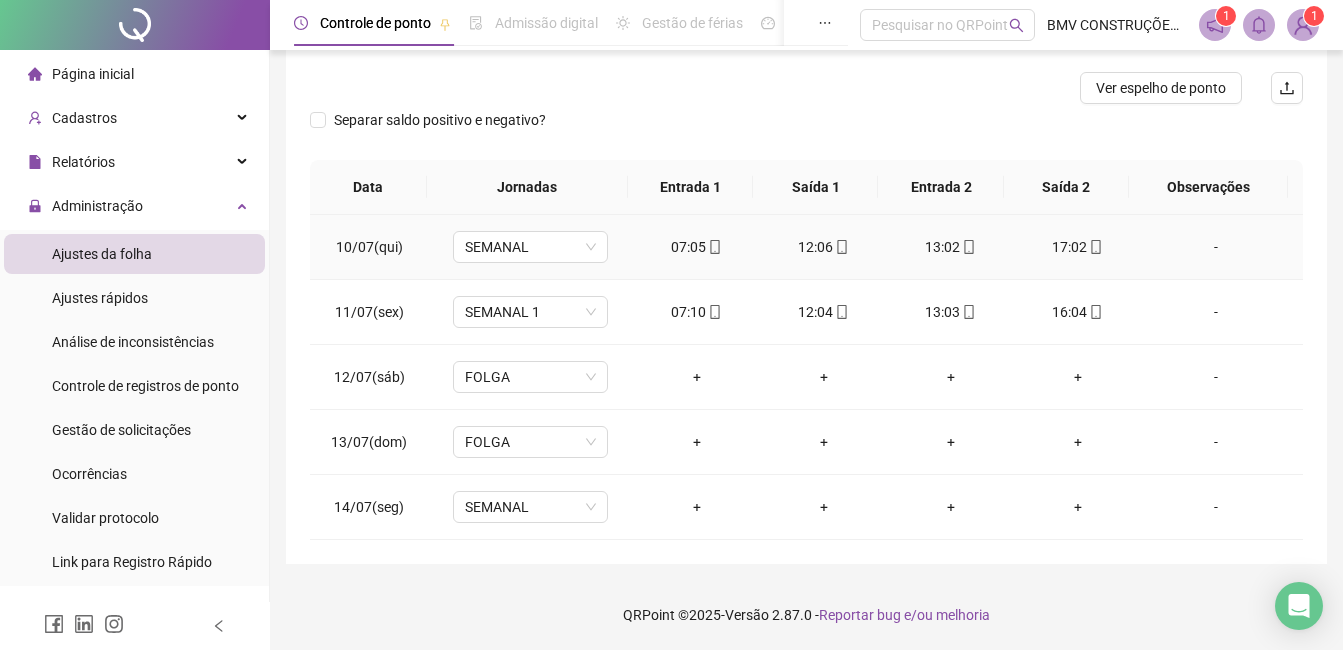 click on "13:02" at bounding box center [950, 247] 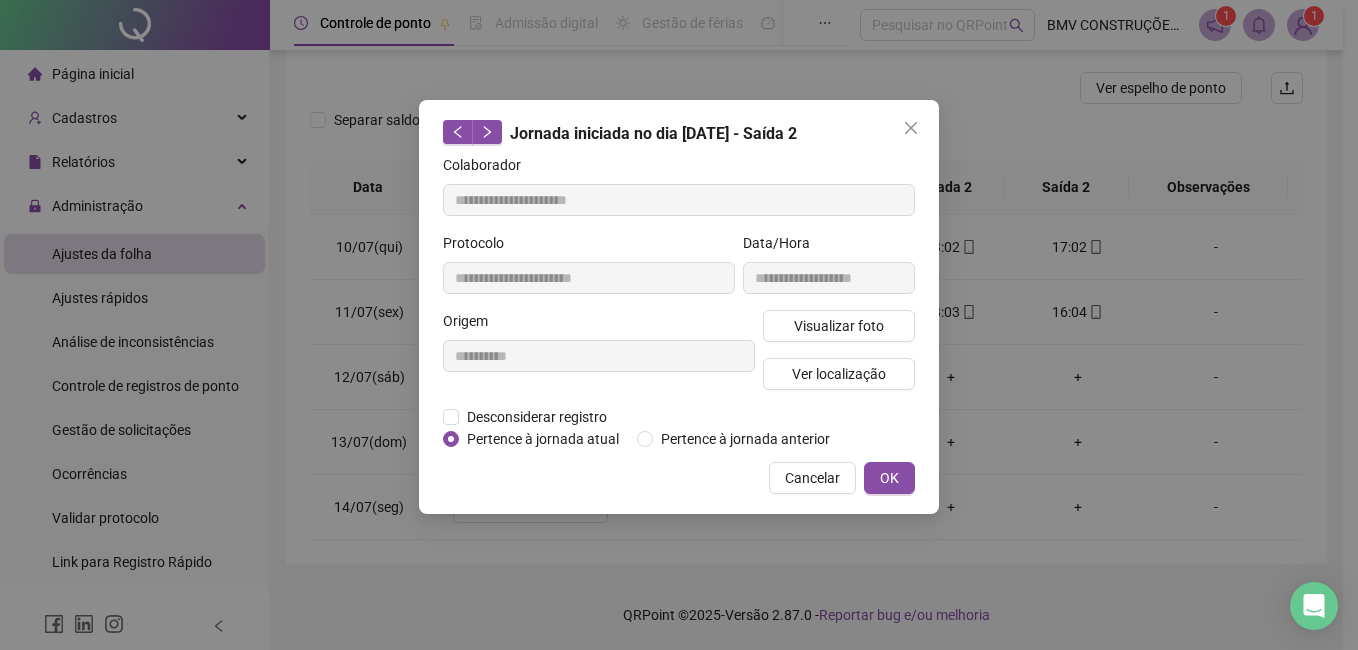type on "**********" 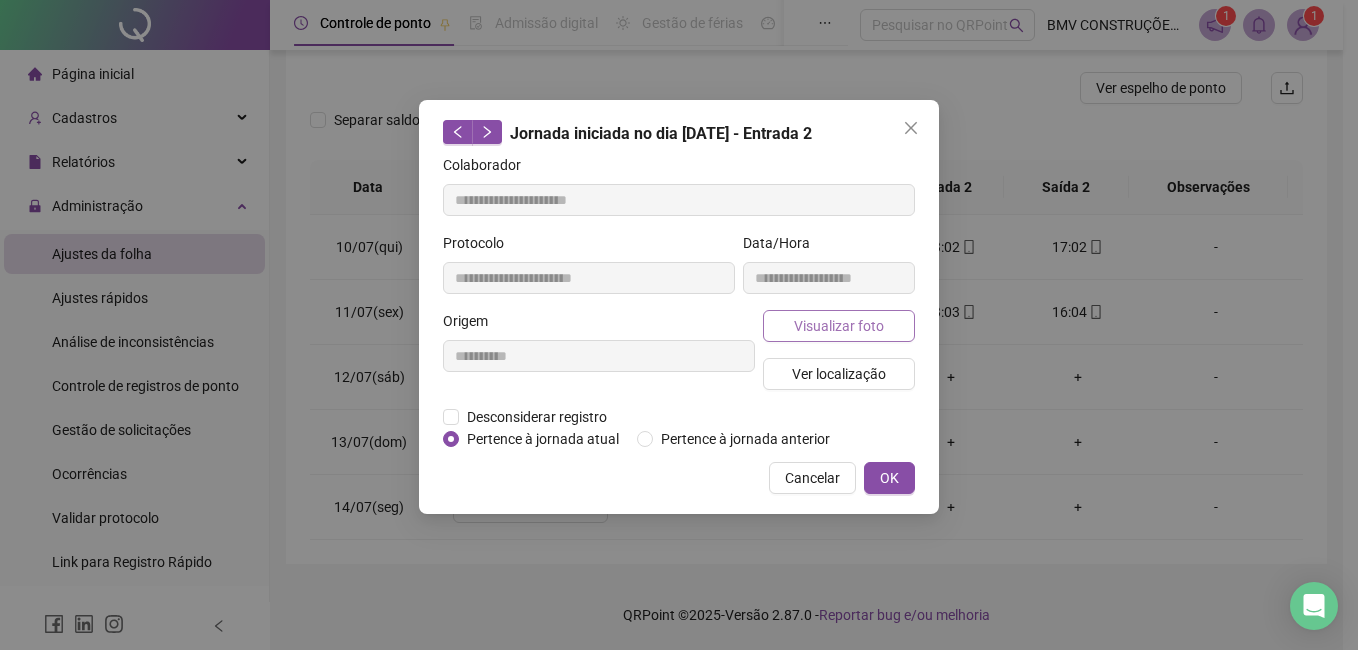 click on "Visualizar foto" at bounding box center [839, 326] 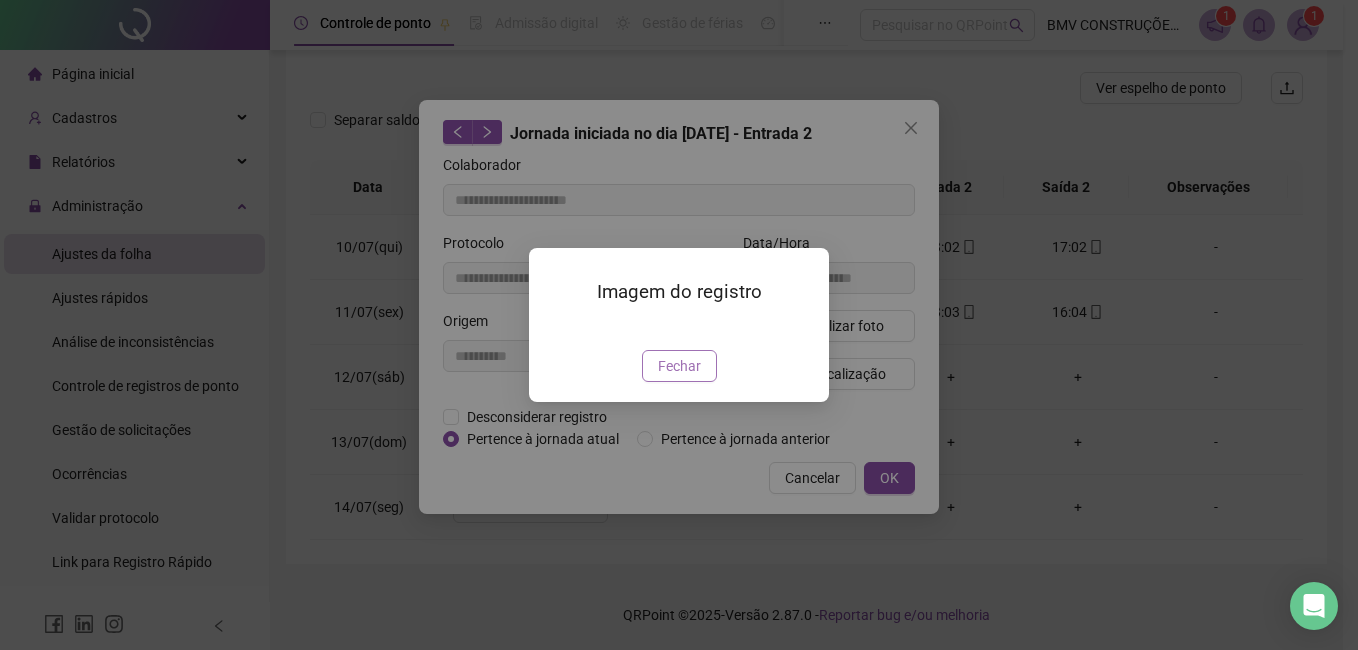 click on "Fechar" at bounding box center [679, 366] 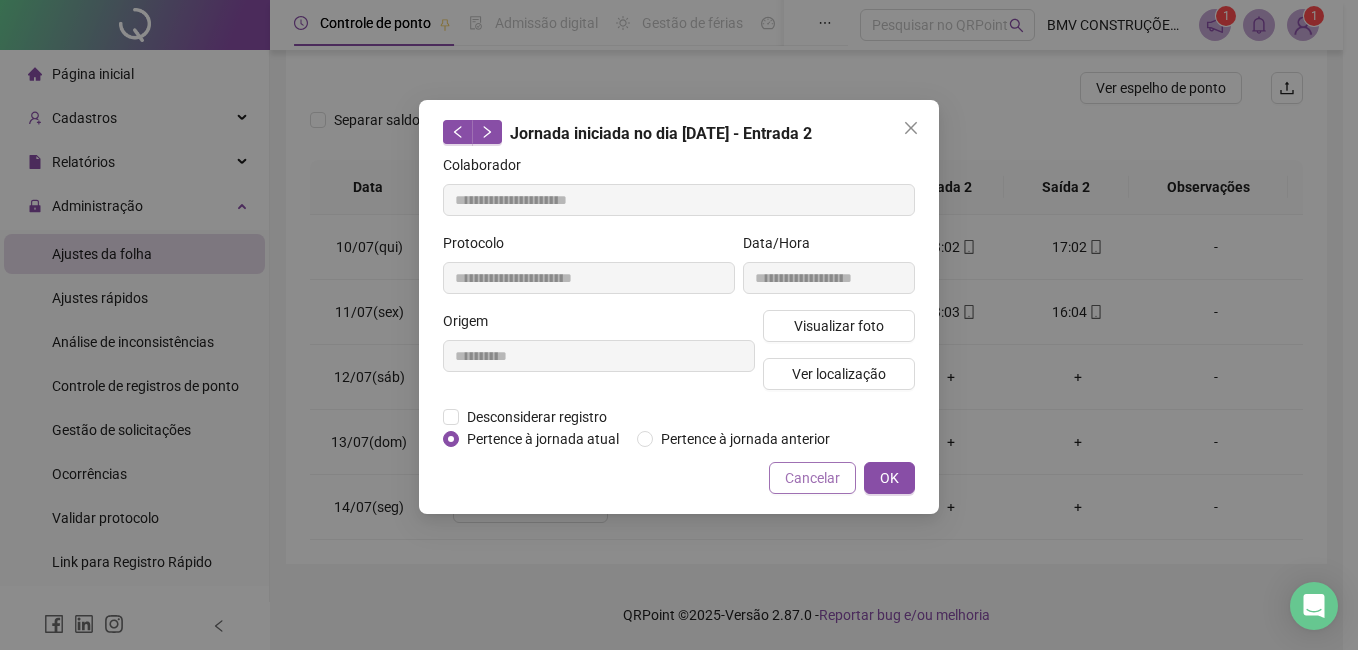 click on "Cancelar" at bounding box center [812, 478] 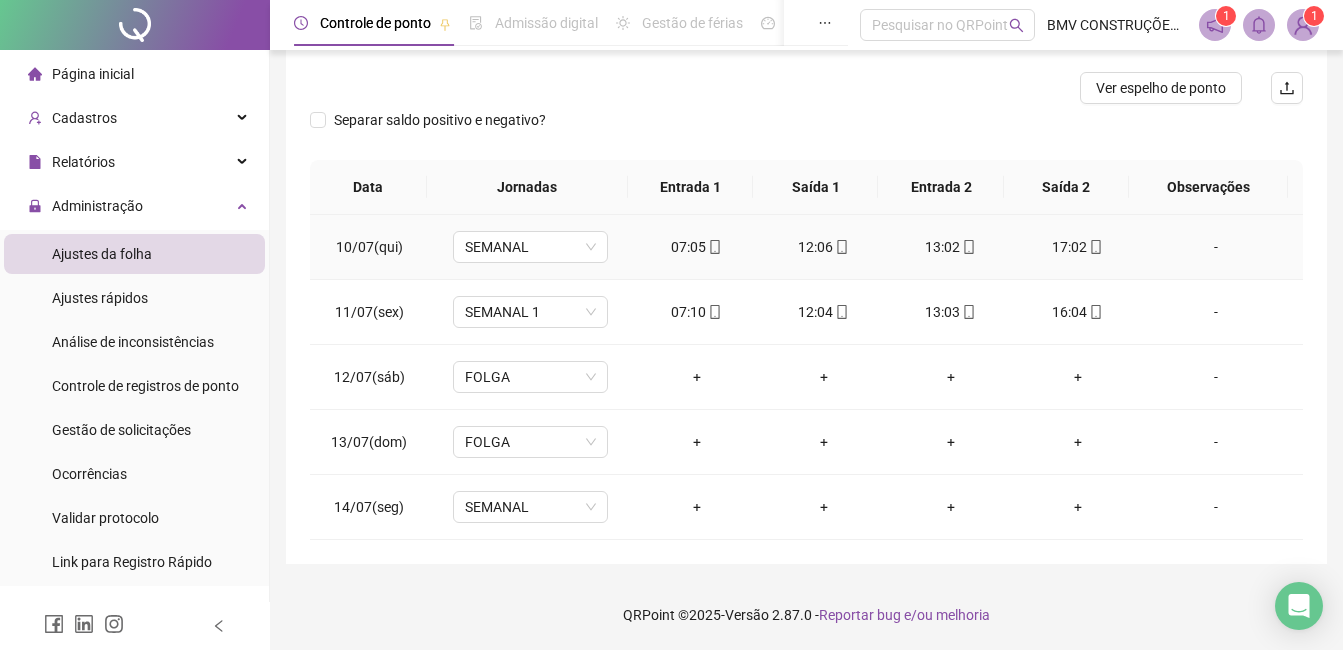 click on "12:06" at bounding box center (823, 247) 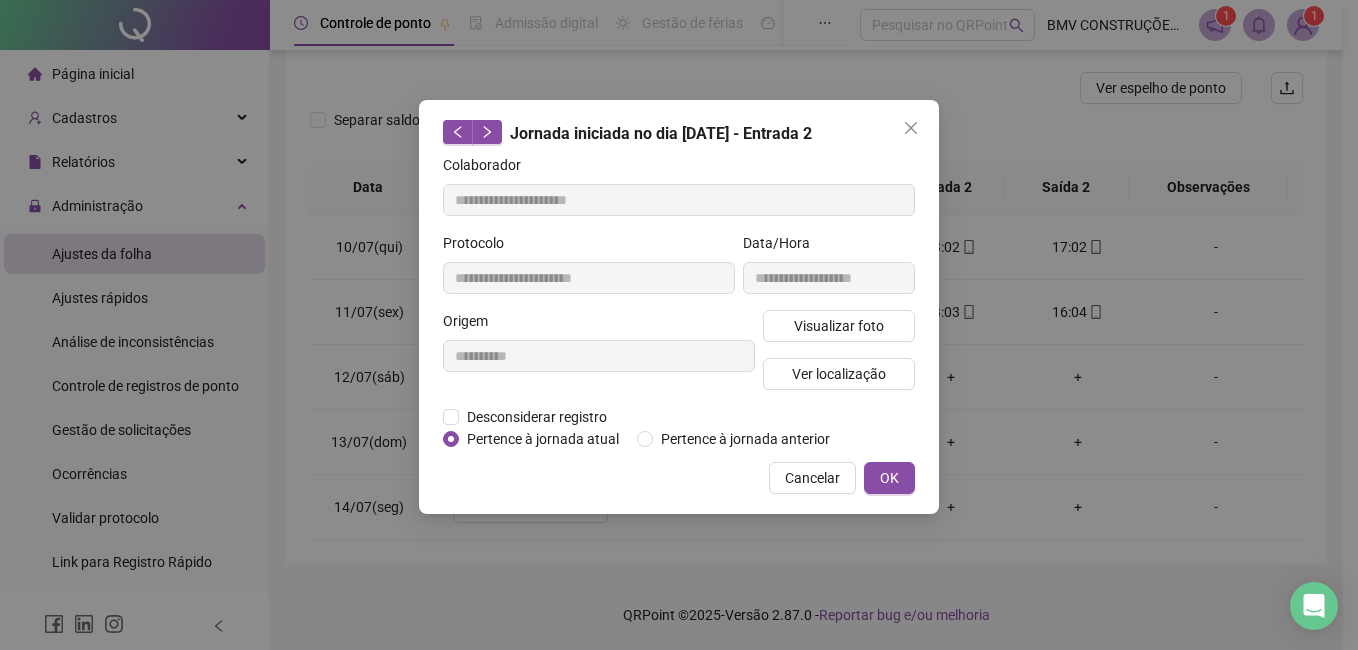 type on "**********" 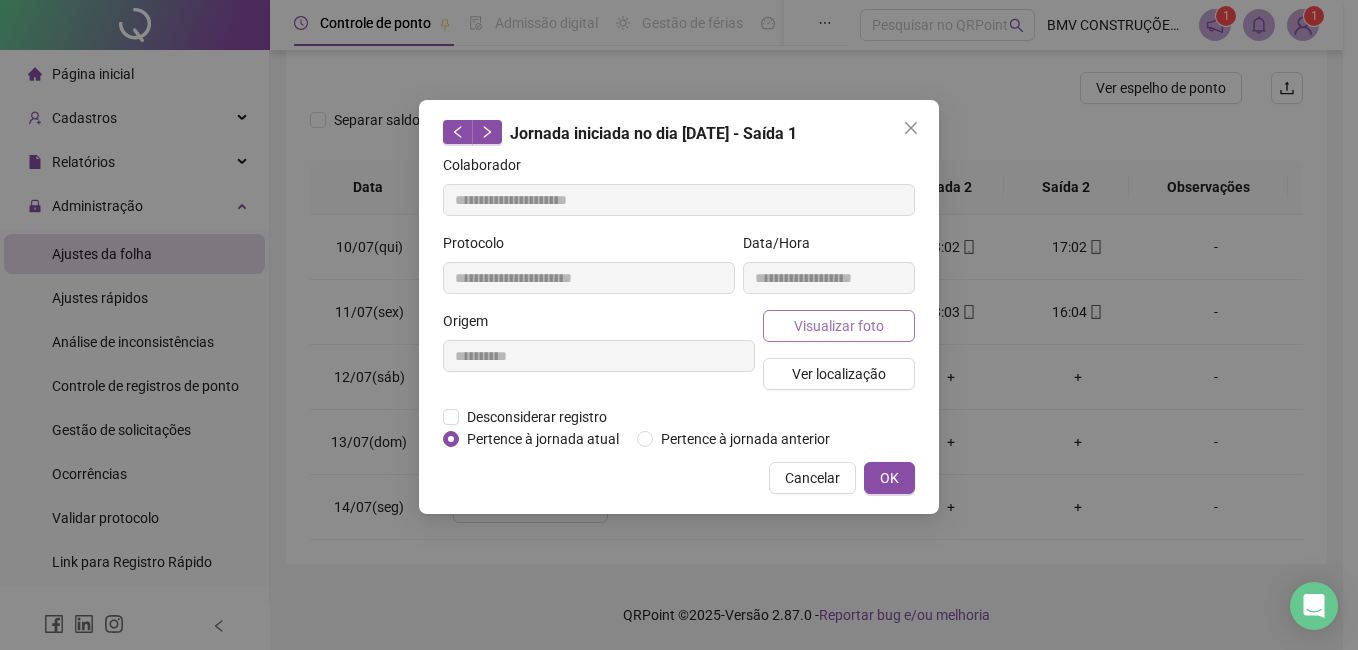 click on "Visualizar foto" at bounding box center [839, 326] 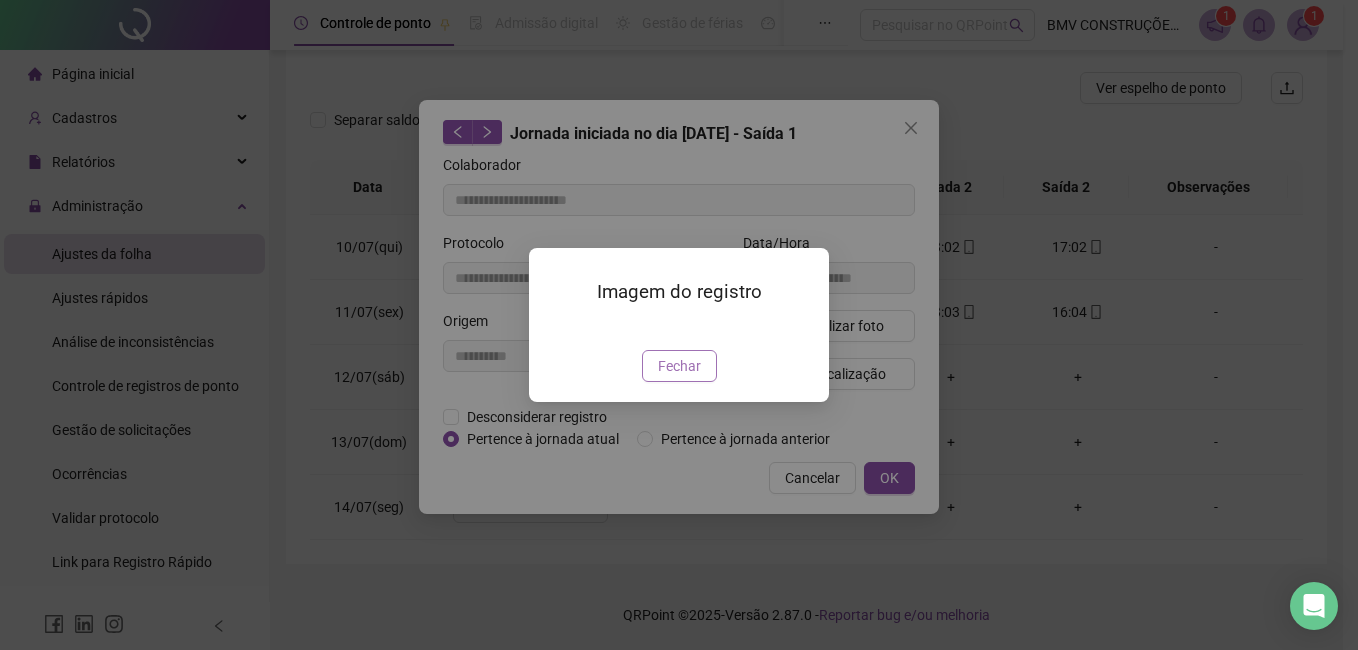 click on "Fechar" at bounding box center [679, 366] 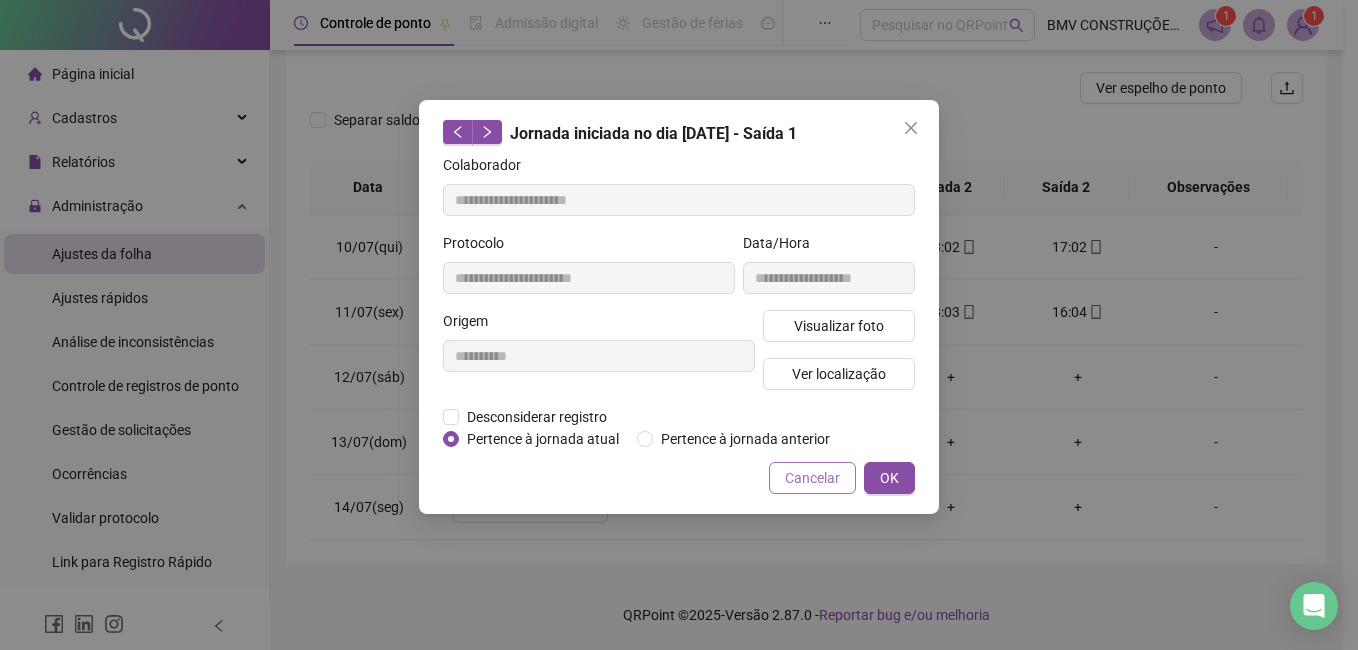 click on "Cancelar" at bounding box center [812, 478] 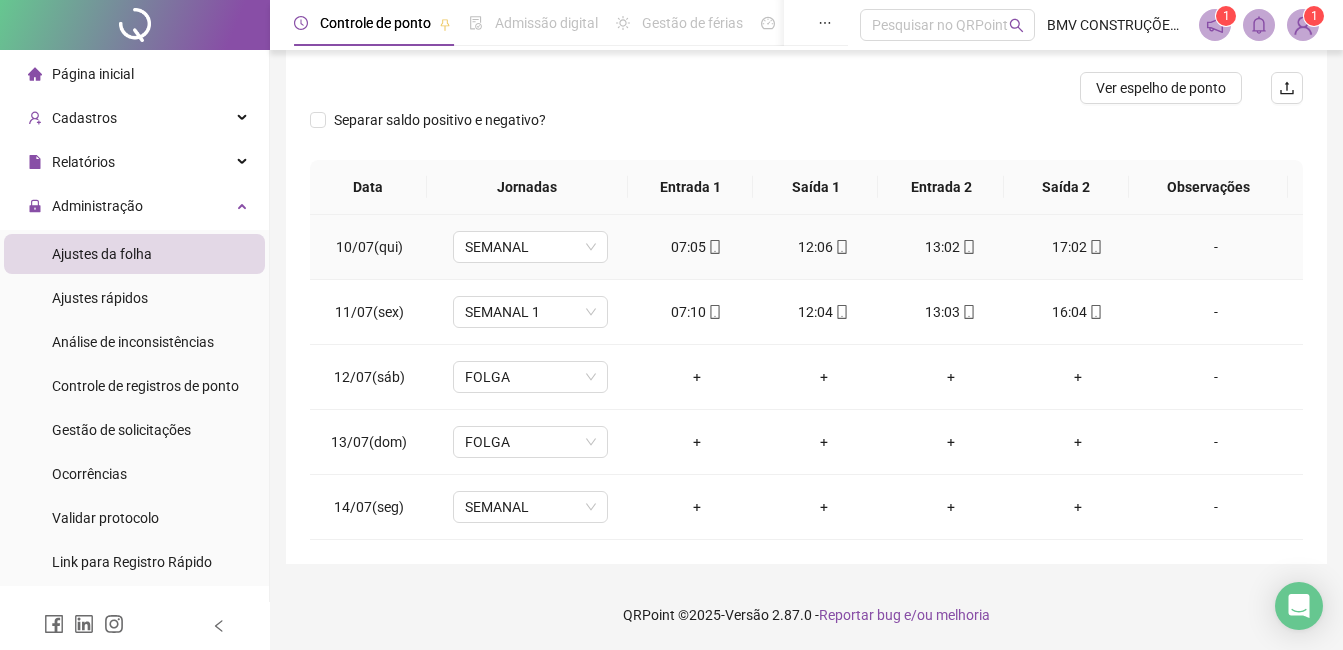 click on "07:05" at bounding box center (696, 247) 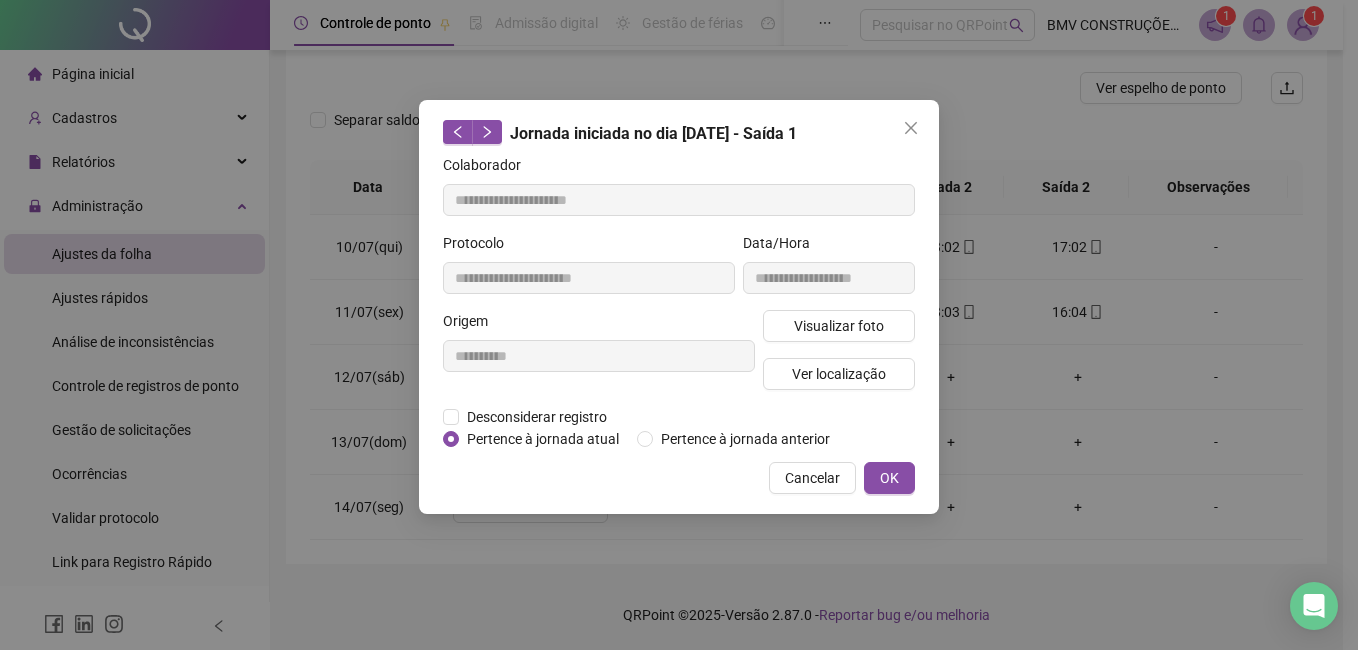 type on "**********" 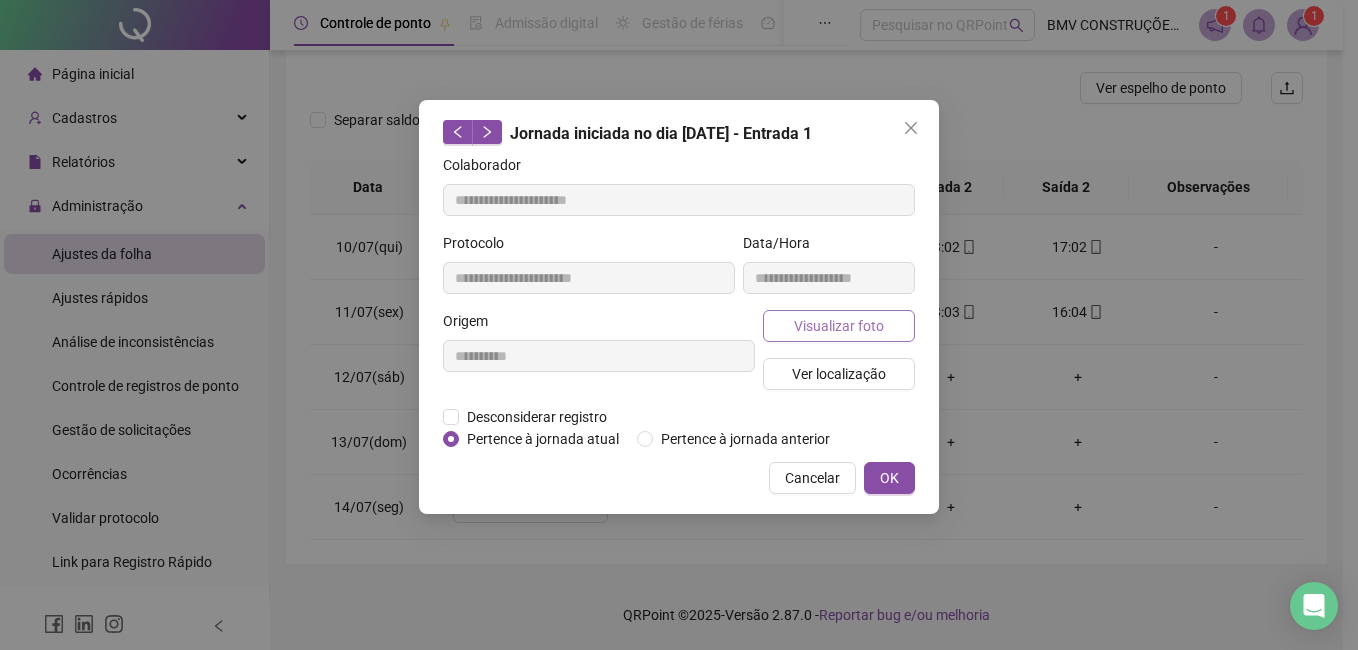 drag, startPoint x: 693, startPoint y: 242, endPoint x: 846, endPoint y: 320, distance: 171.73526 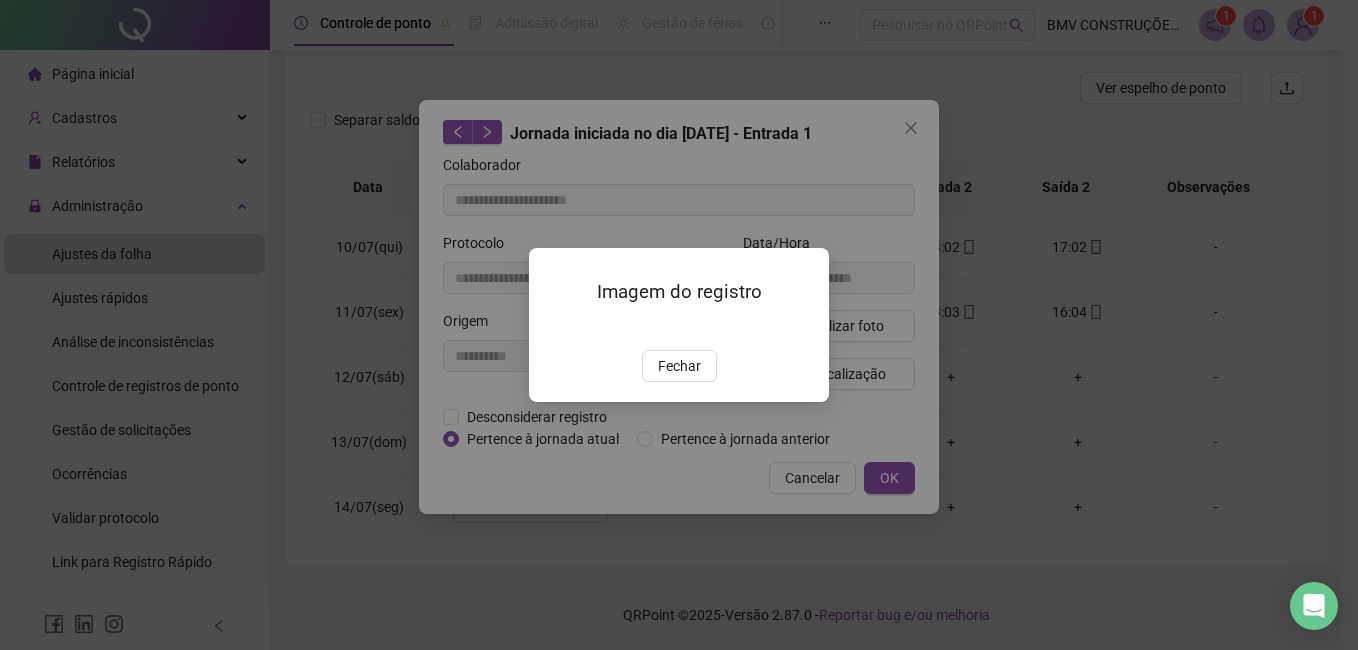 click at bounding box center (553, 328) 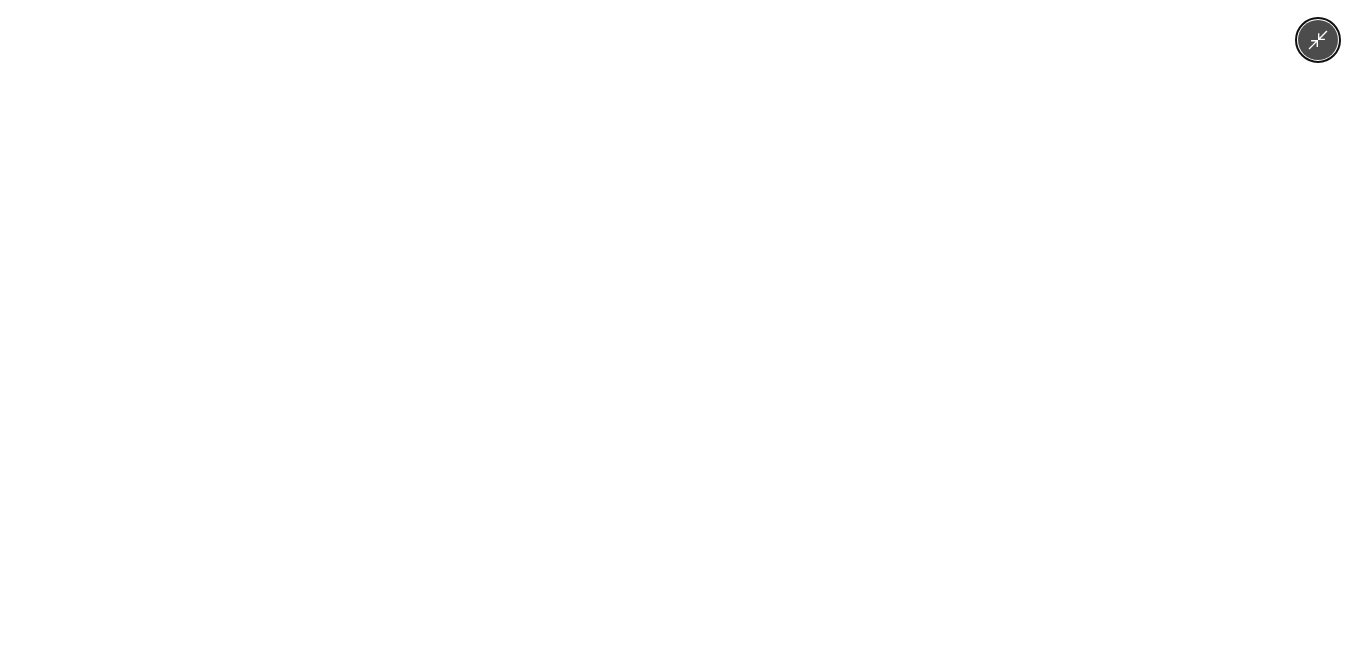 click at bounding box center [679, 325] 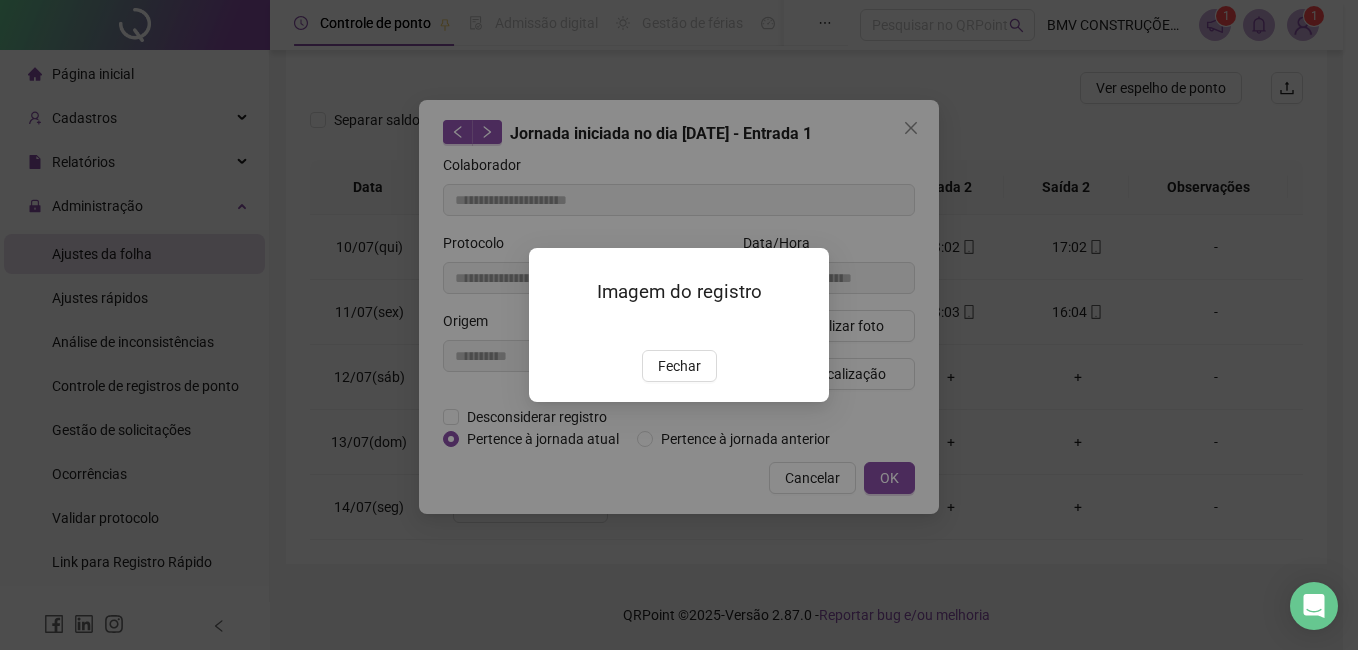 drag, startPoint x: 698, startPoint y: 485, endPoint x: 714, endPoint y: 480, distance: 16.763054 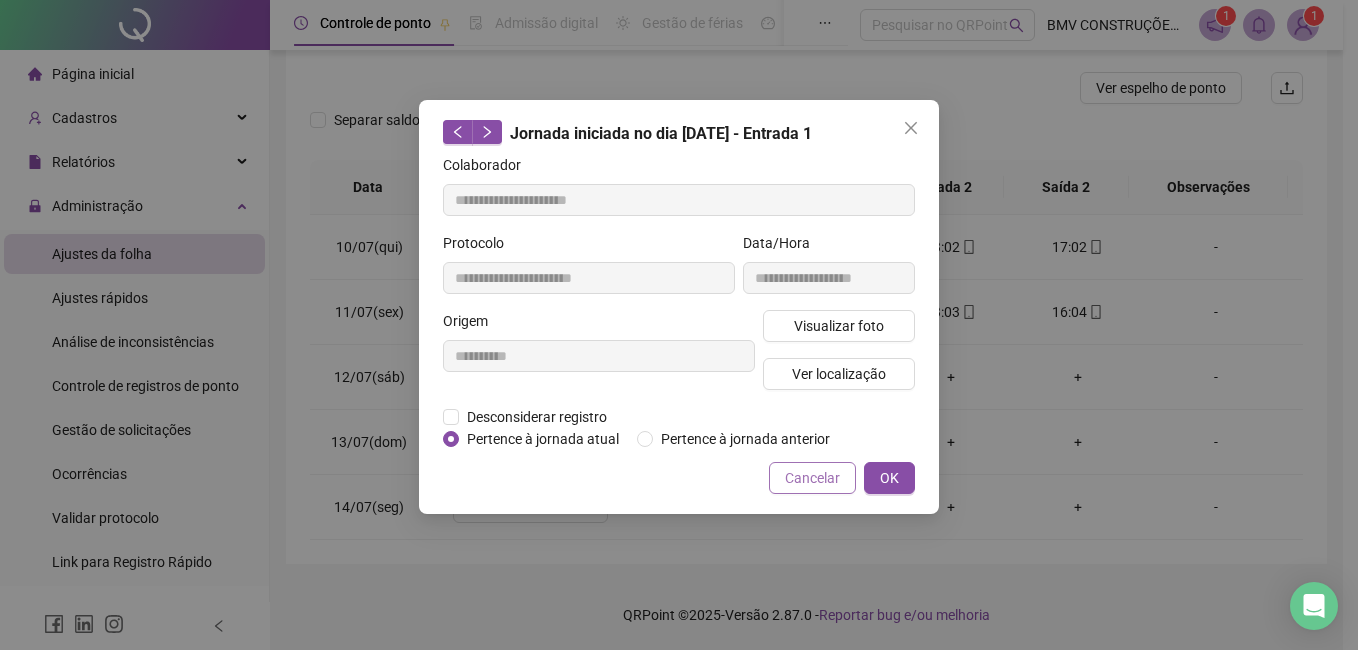 click on "Cancelar" at bounding box center [812, 478] 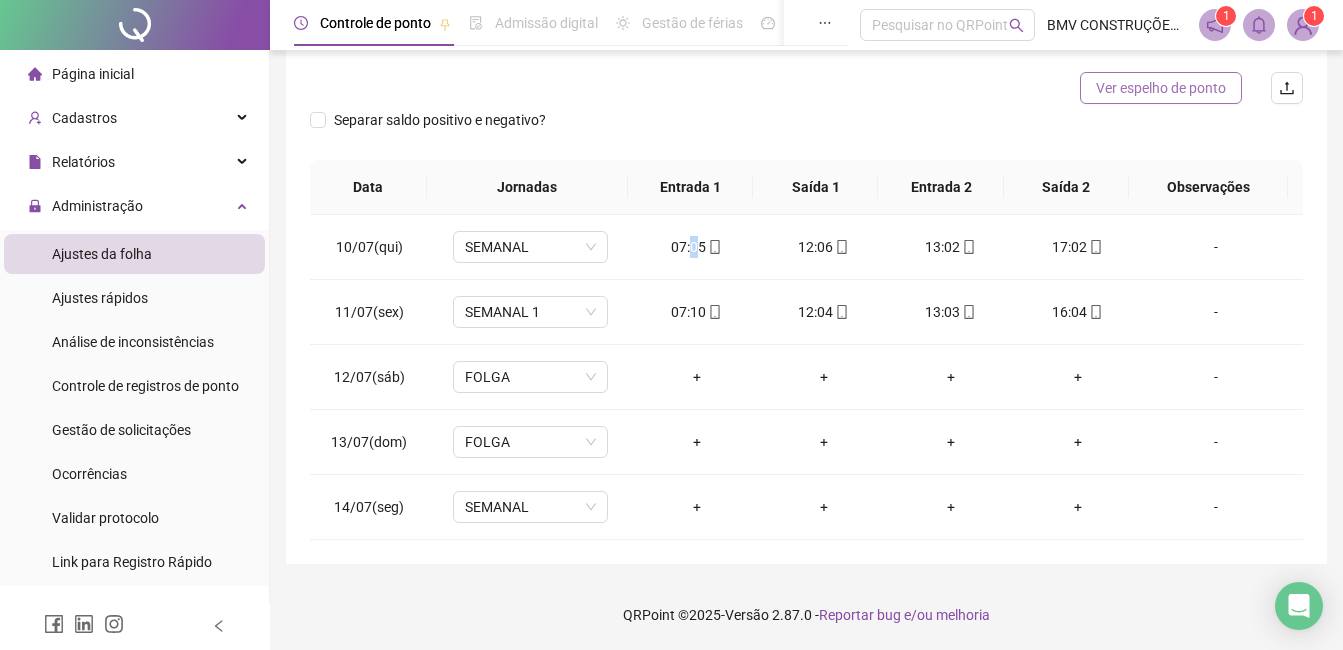 click on "Ver espelho de ponto" at bounding box center [1161, 88] 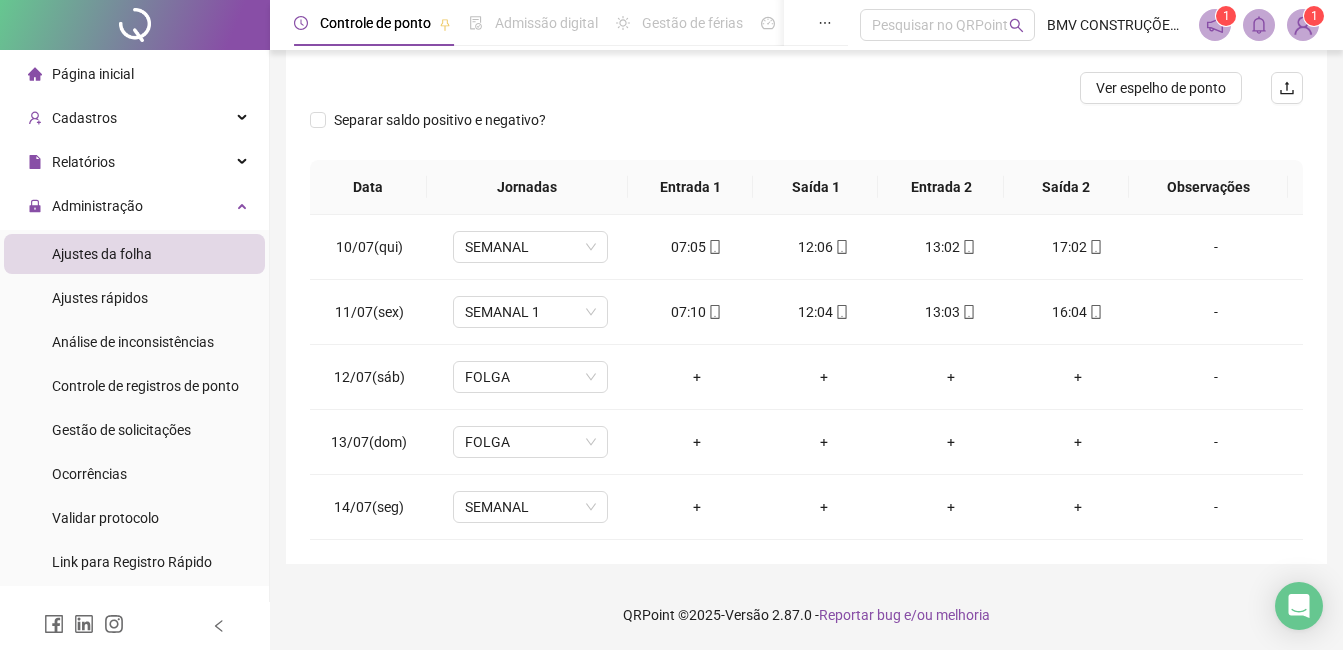 click on "Separar saldo positivo e negativo?" at bounding box center [806, 132] 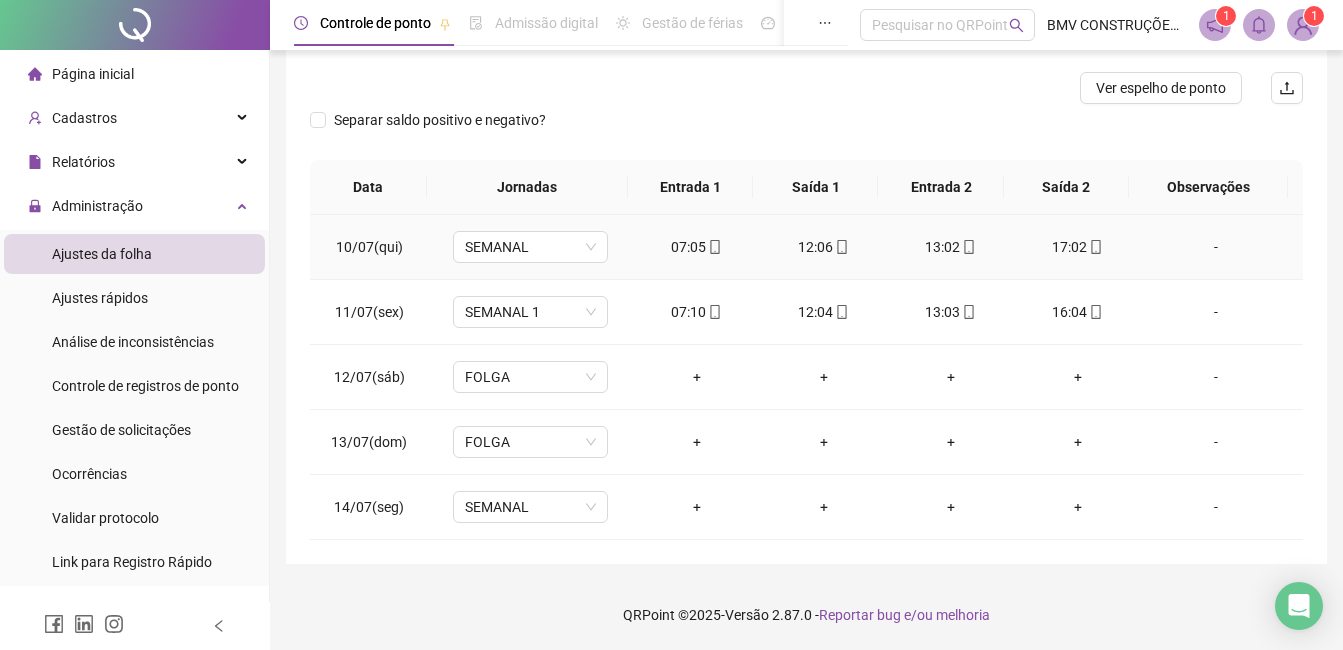 click on "07:05" at bounding box center (696, 247) 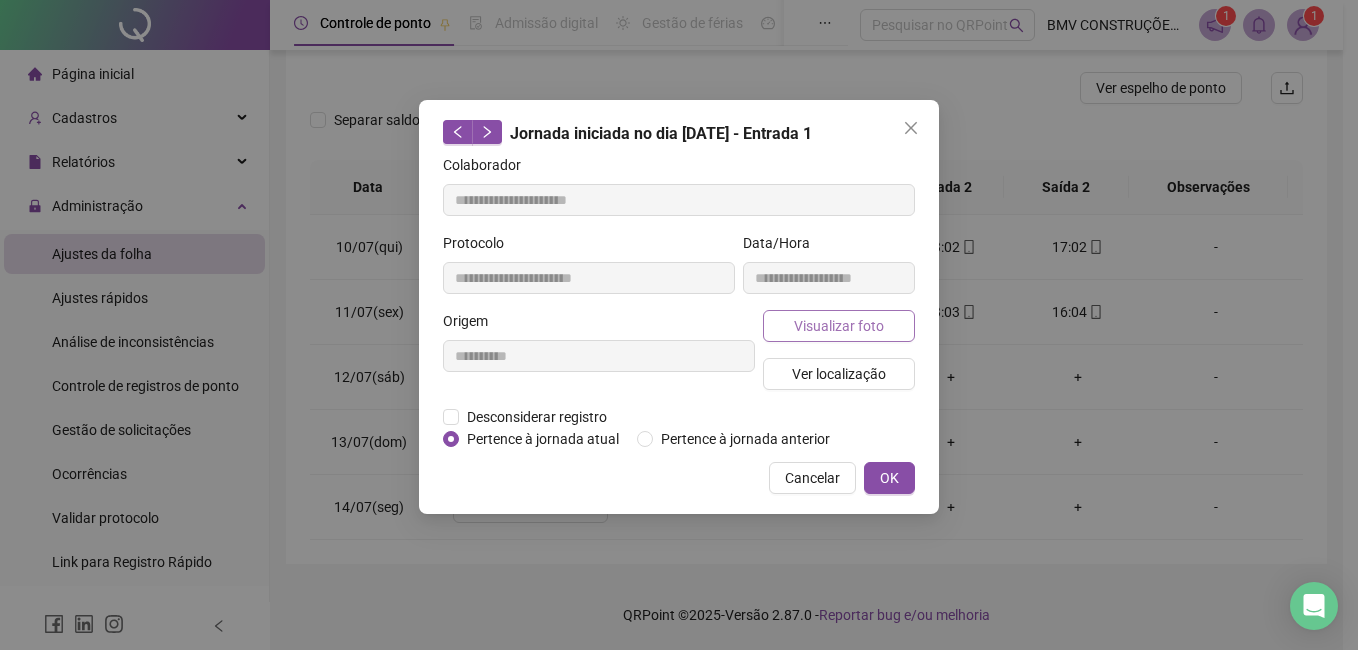 click on "Visualizar foto" at bounding box center (839, 326) 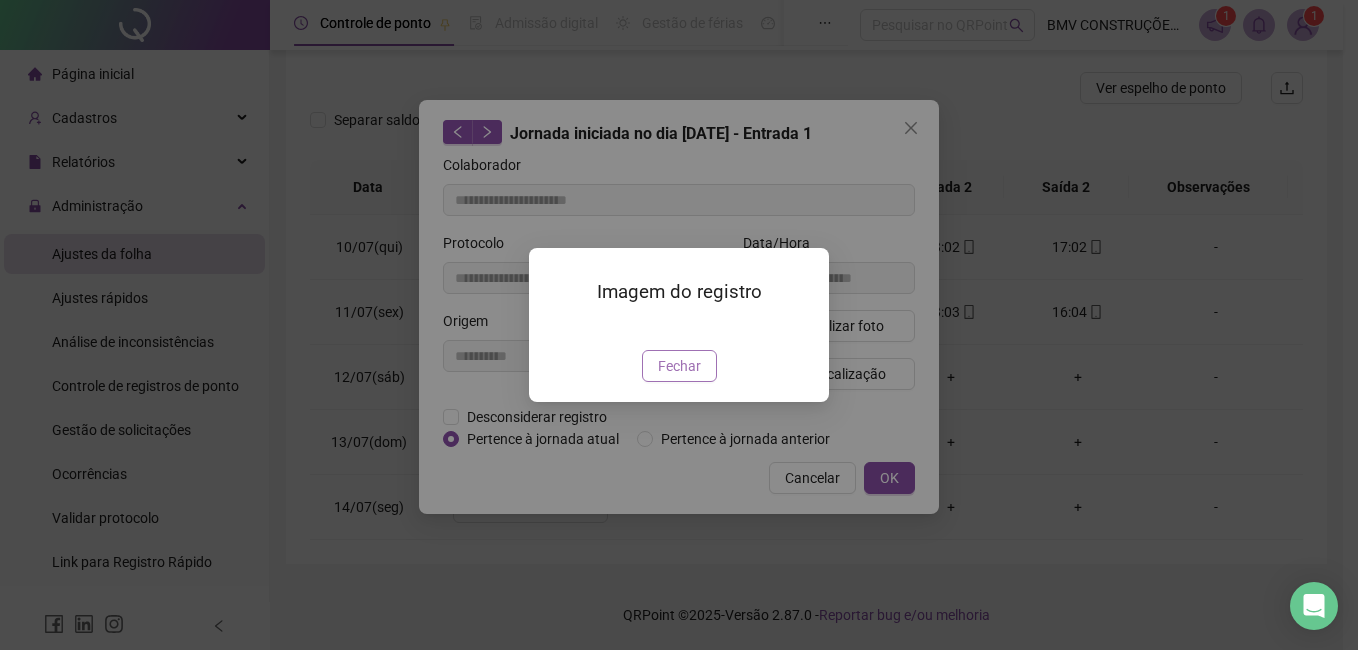 click on "Fechar" at bounding box center [679, 366] 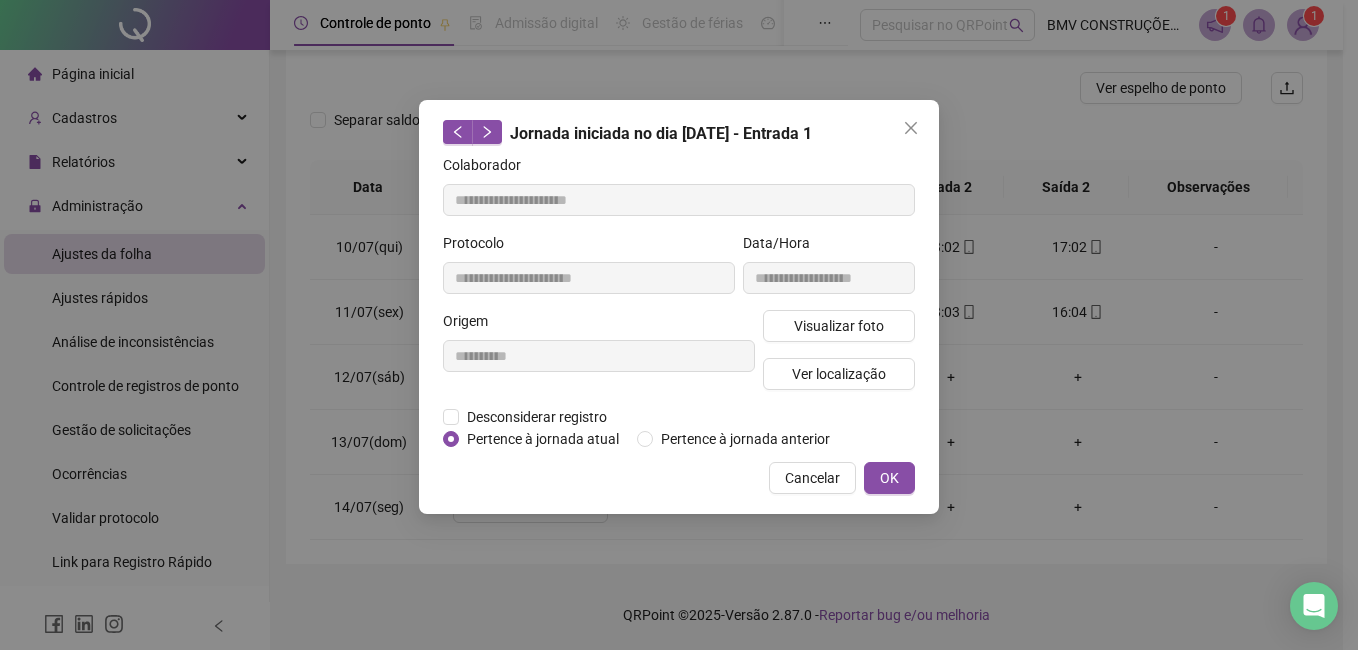 click on "Cancelar" at bounding box center [812, 478] 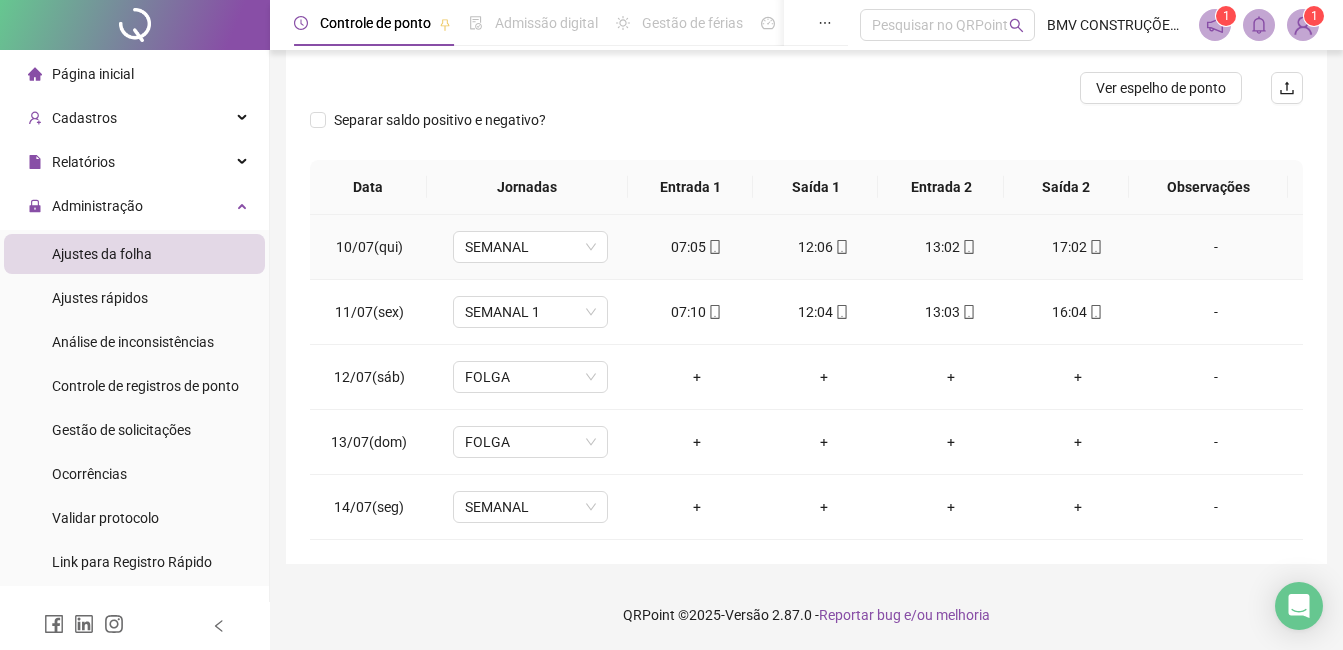 click 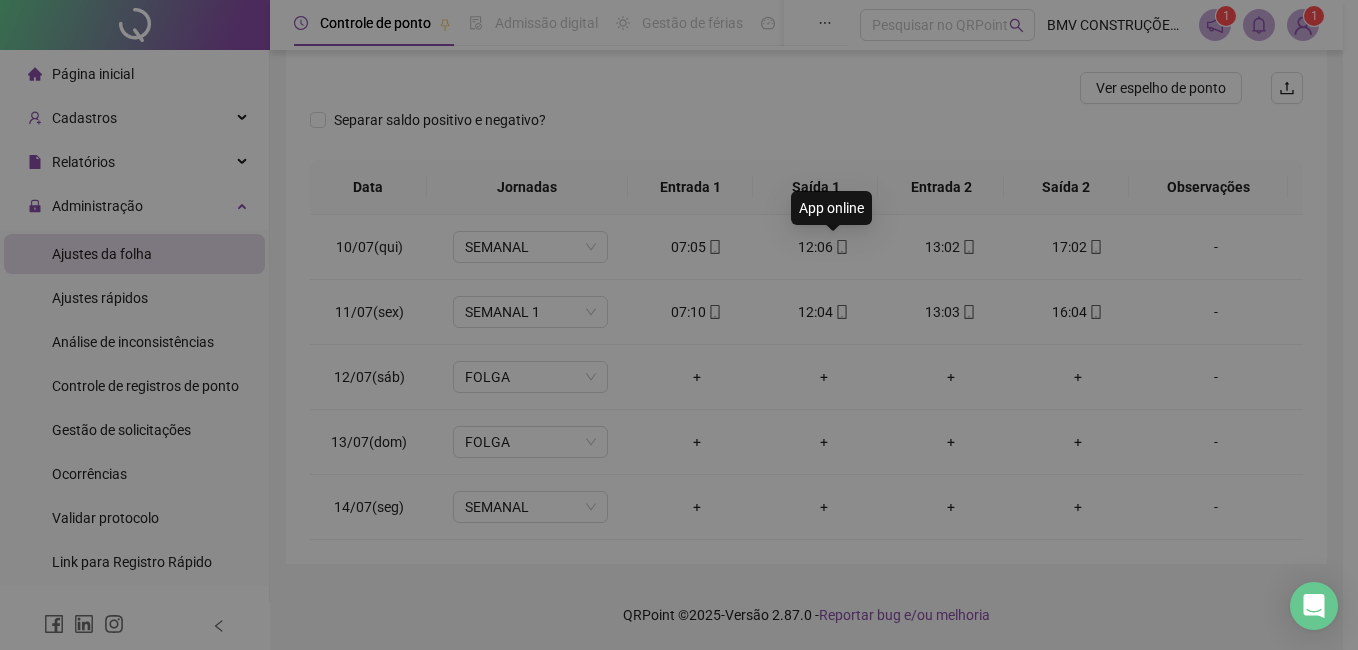type on "**********" 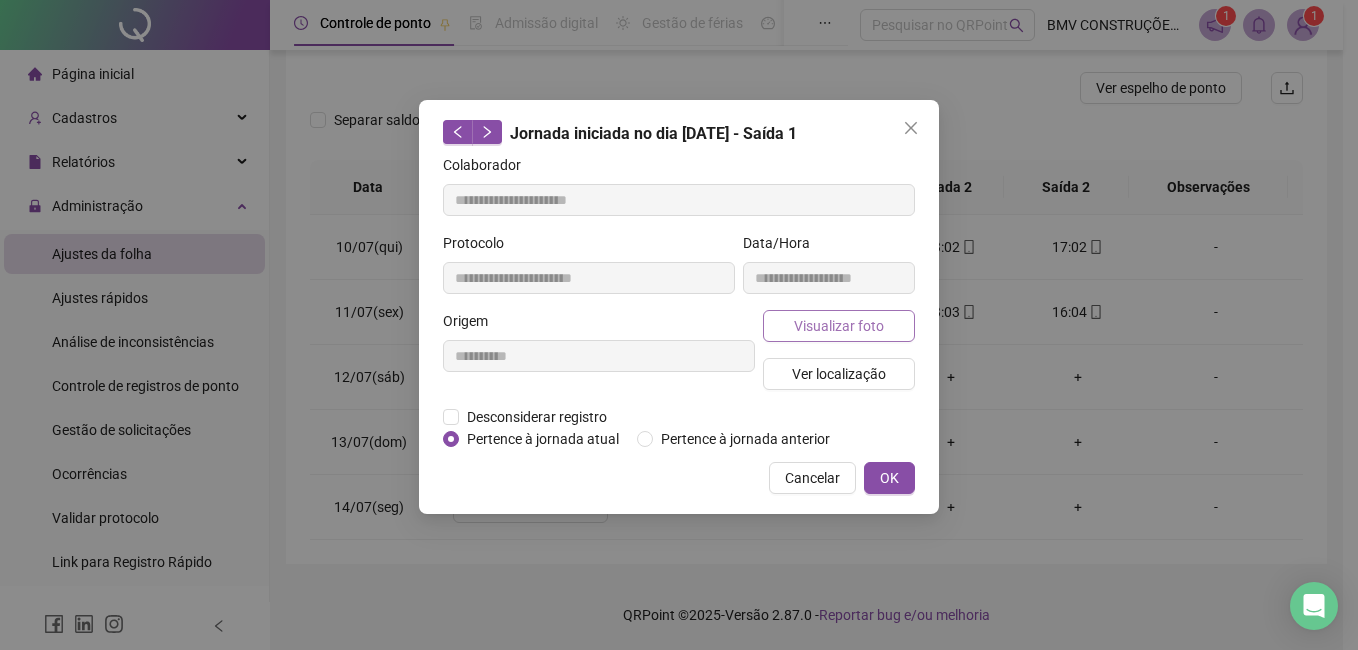 click on "Visualizar foto" at bounding box center [839, 326] 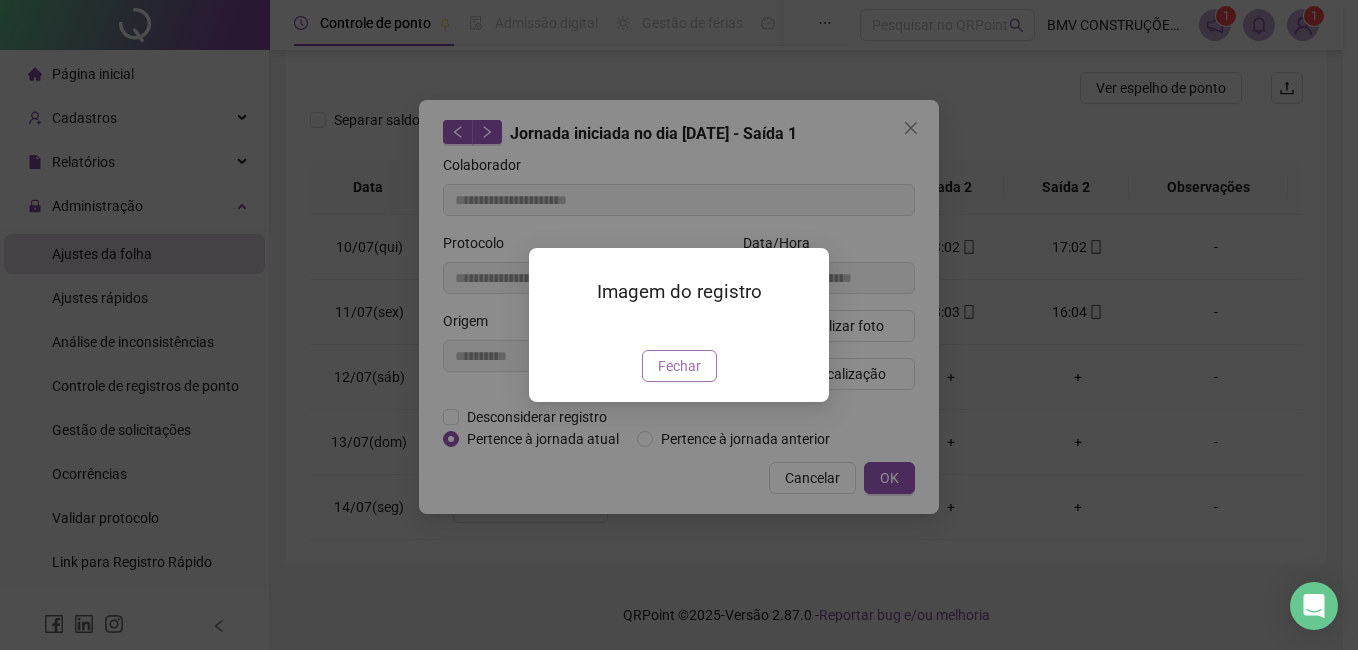 click on "Fechar" at bounding box center [679, 366] 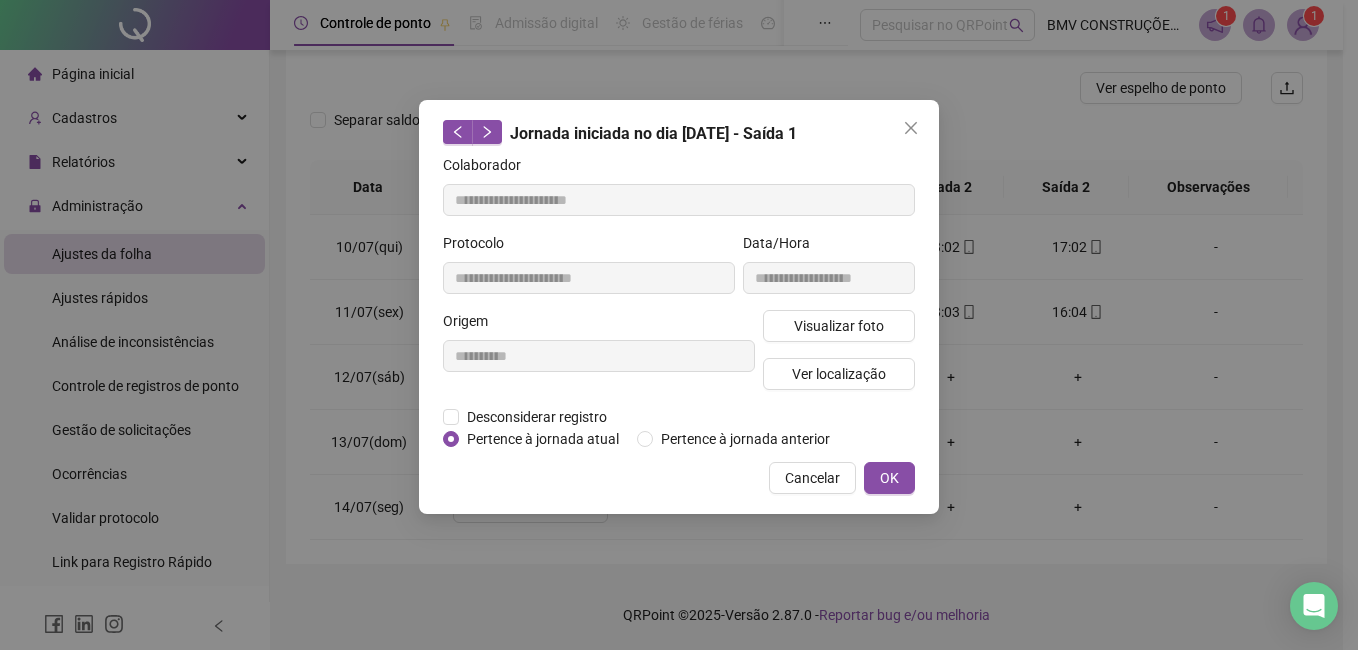 drag, startPoint x: 811, startPoint y: 478, endPoint x: 810, endPoint y: 463, distance: 15.033297 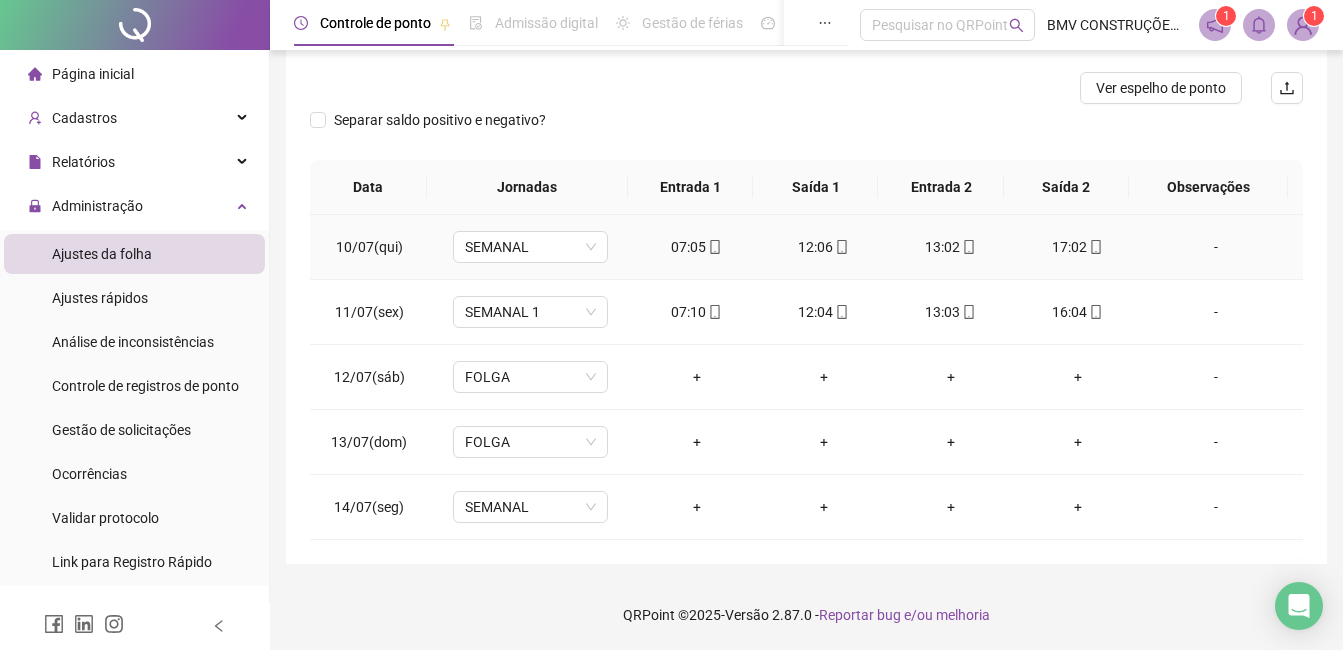 click on "13:02" at bounding box center (950, 247) 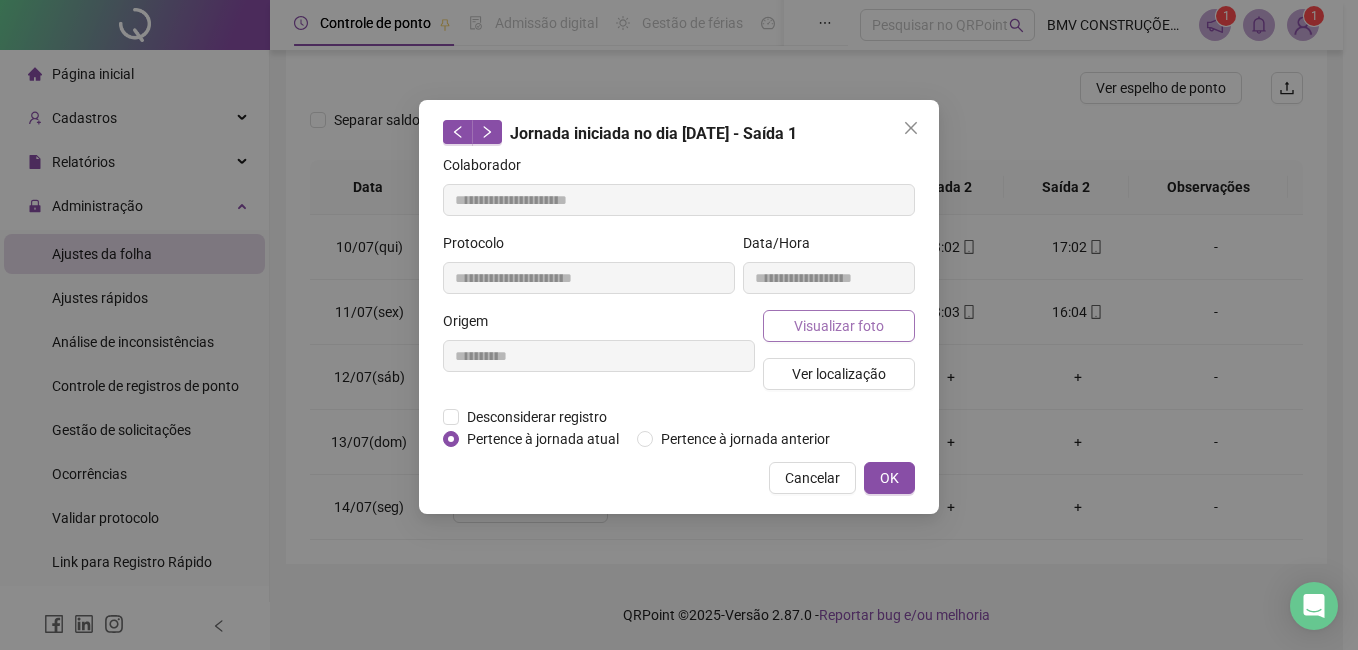 type on "**********" 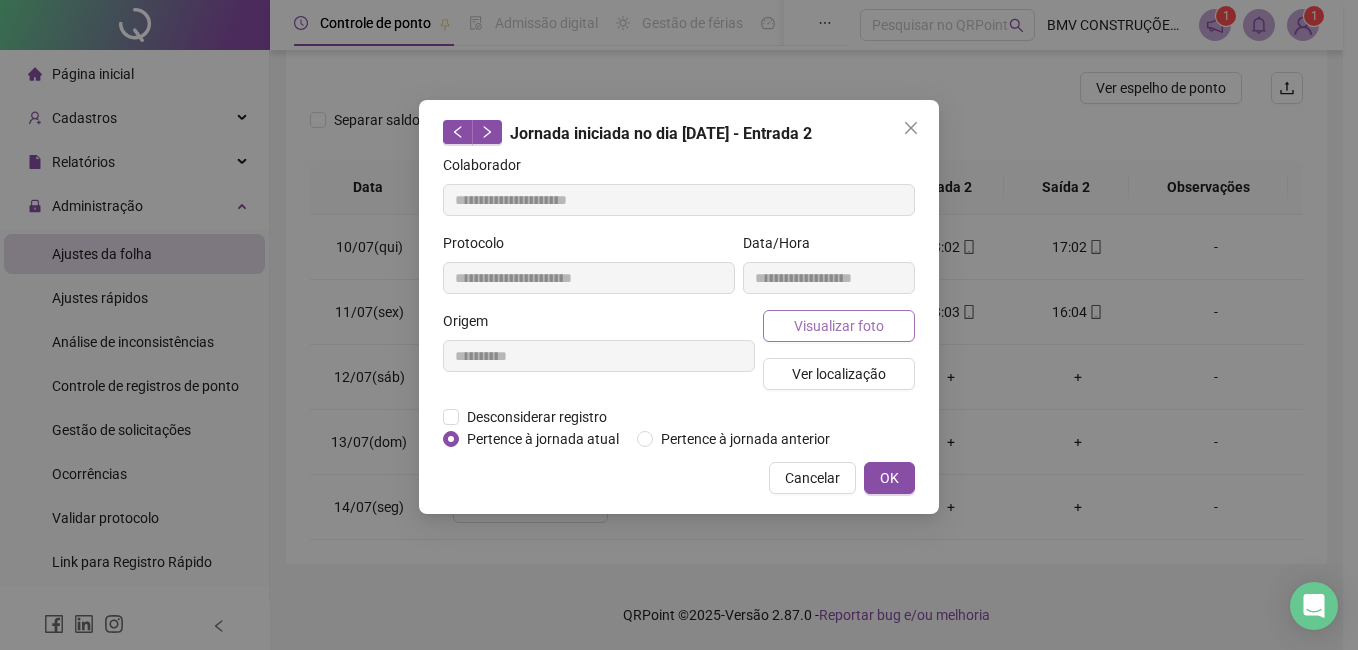 click on "Visualizar foto" at bounding box center (839, 326) 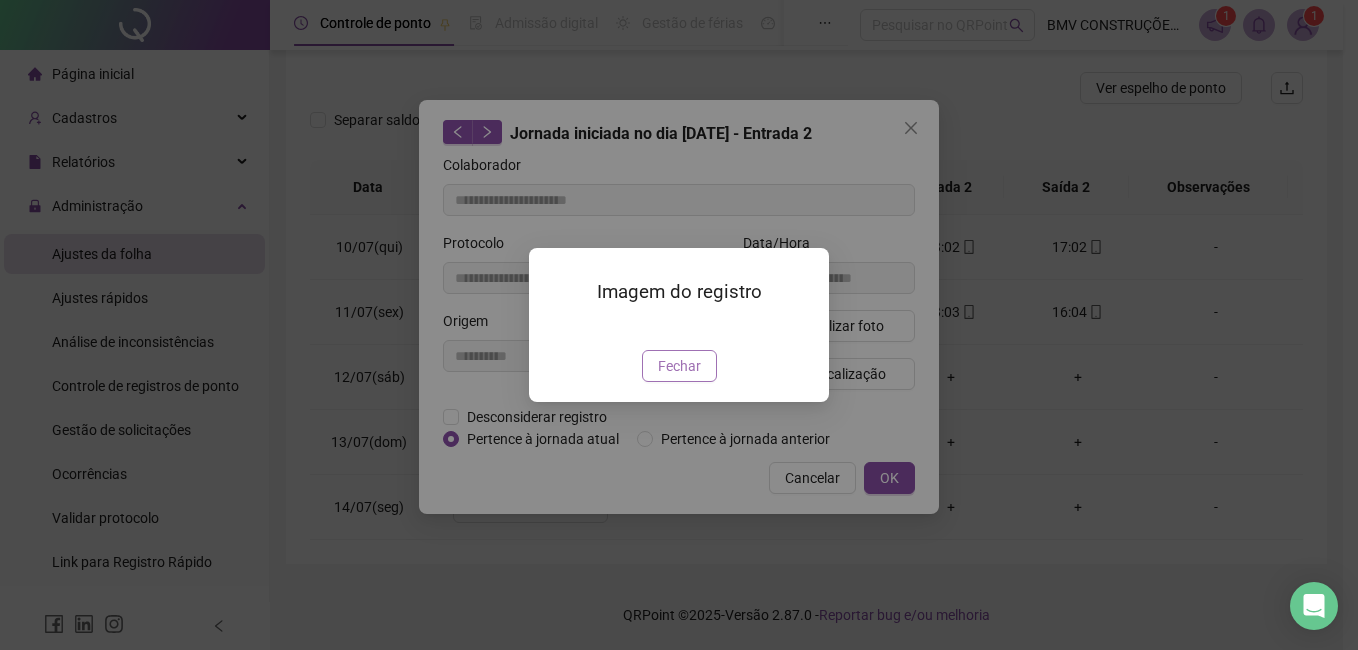 click on "Fechar" at bounding box center (679, 366) 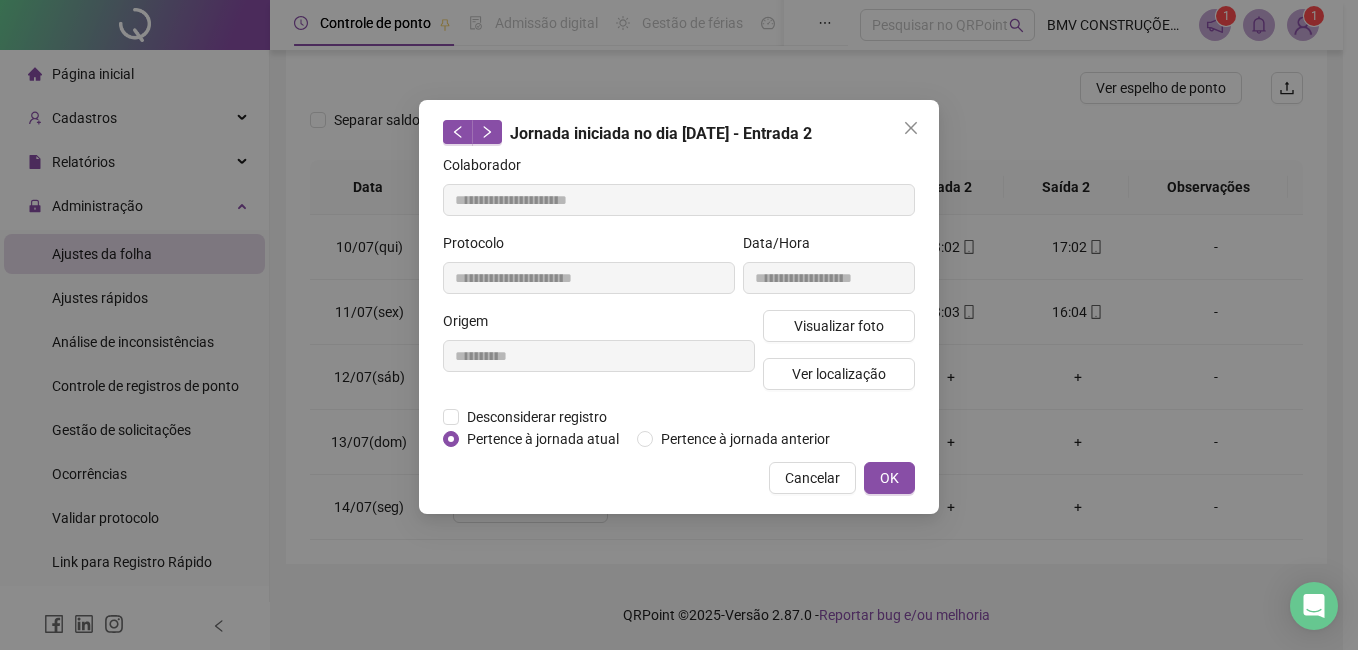 drag, startPoint x: 803, startPoint y: 481, endPoint x: 820, endPoint y: 464, distance: 24.04163 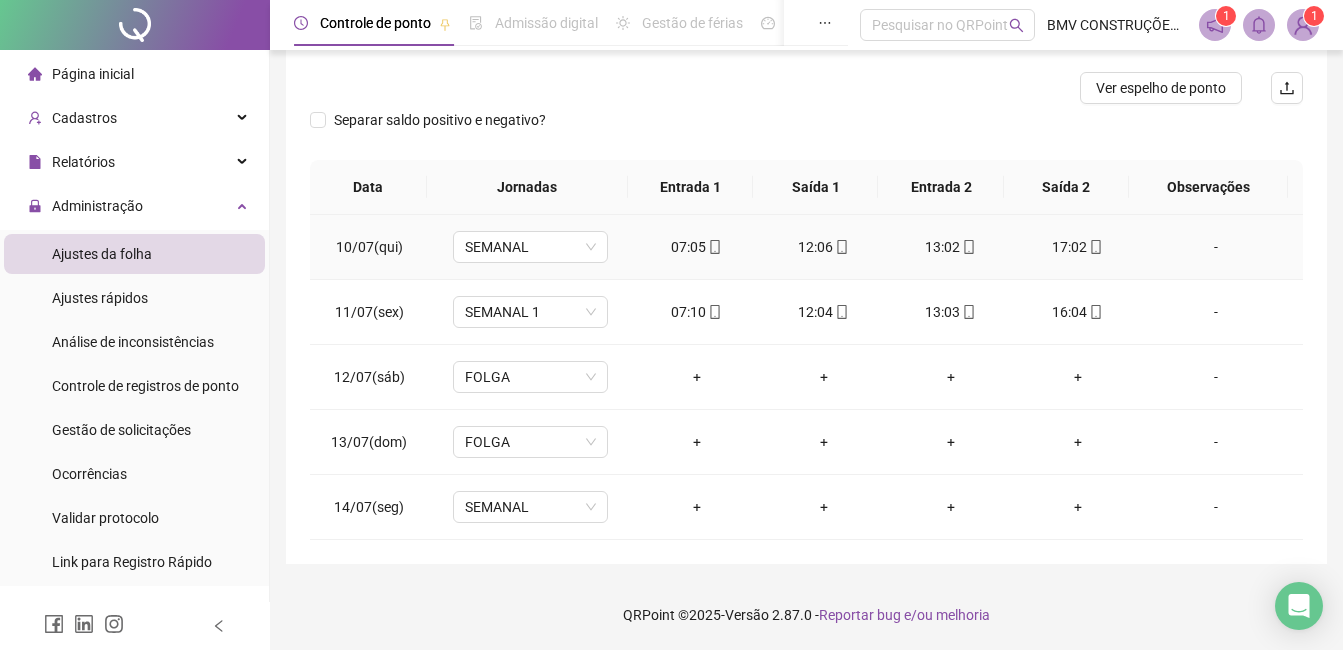 click at bounding box center (1095, 247) 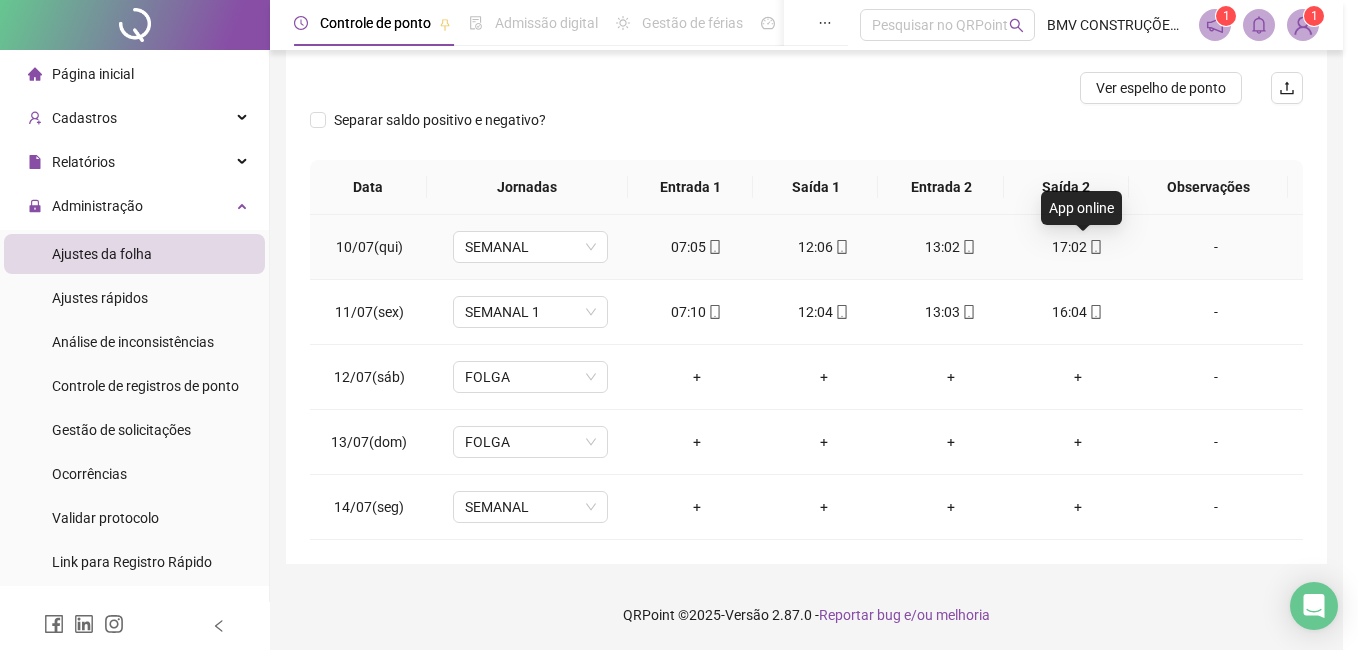 type on "**********" 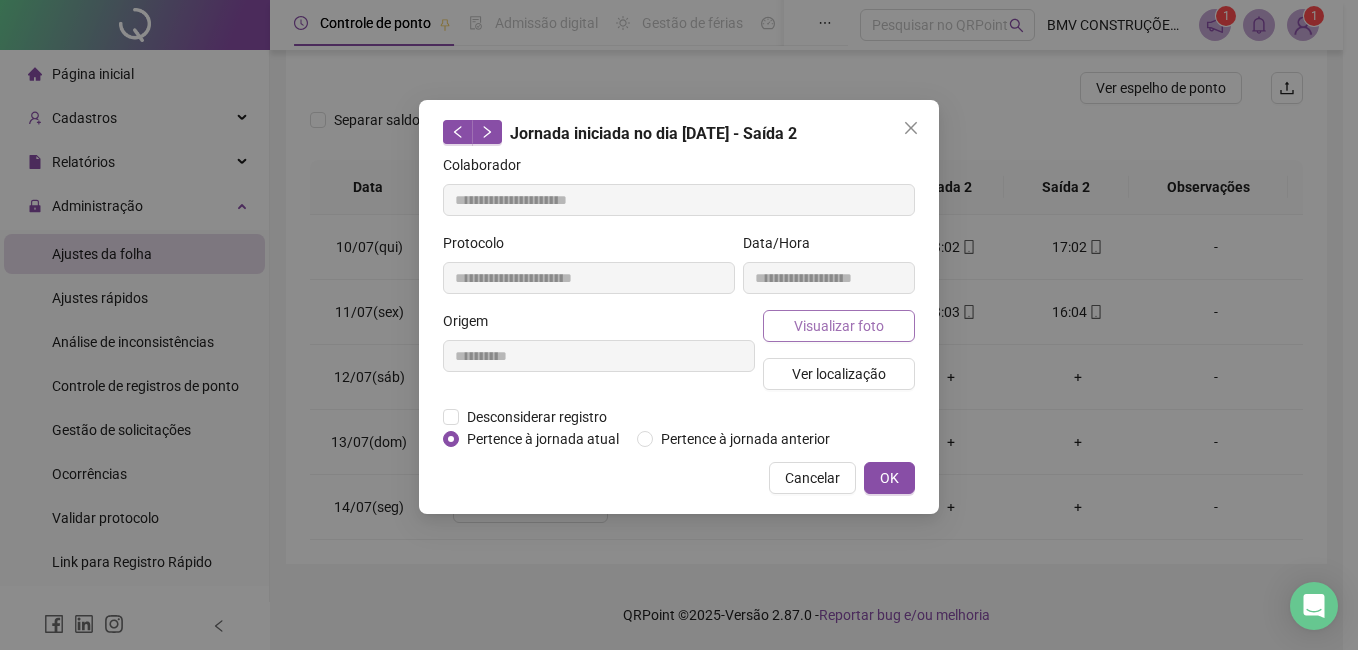 click on "Visualizar foto" at bounding box center (839, 326) 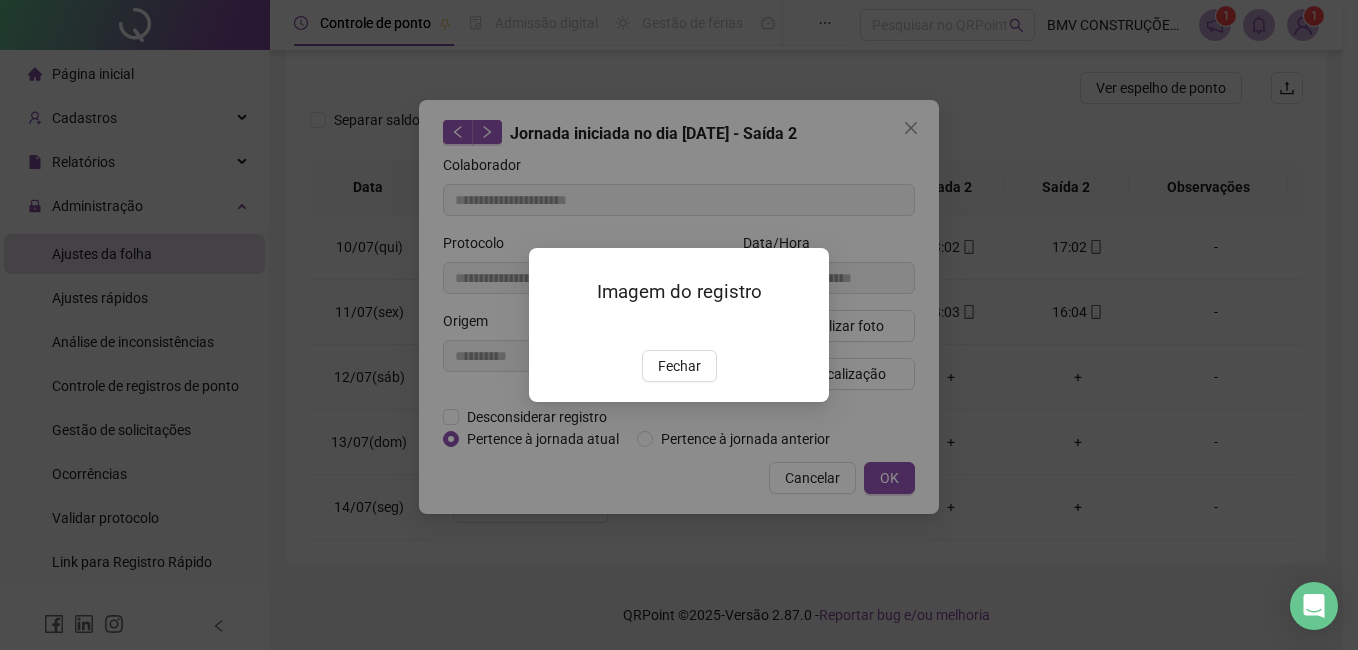 click at bounding box center (553, 328) 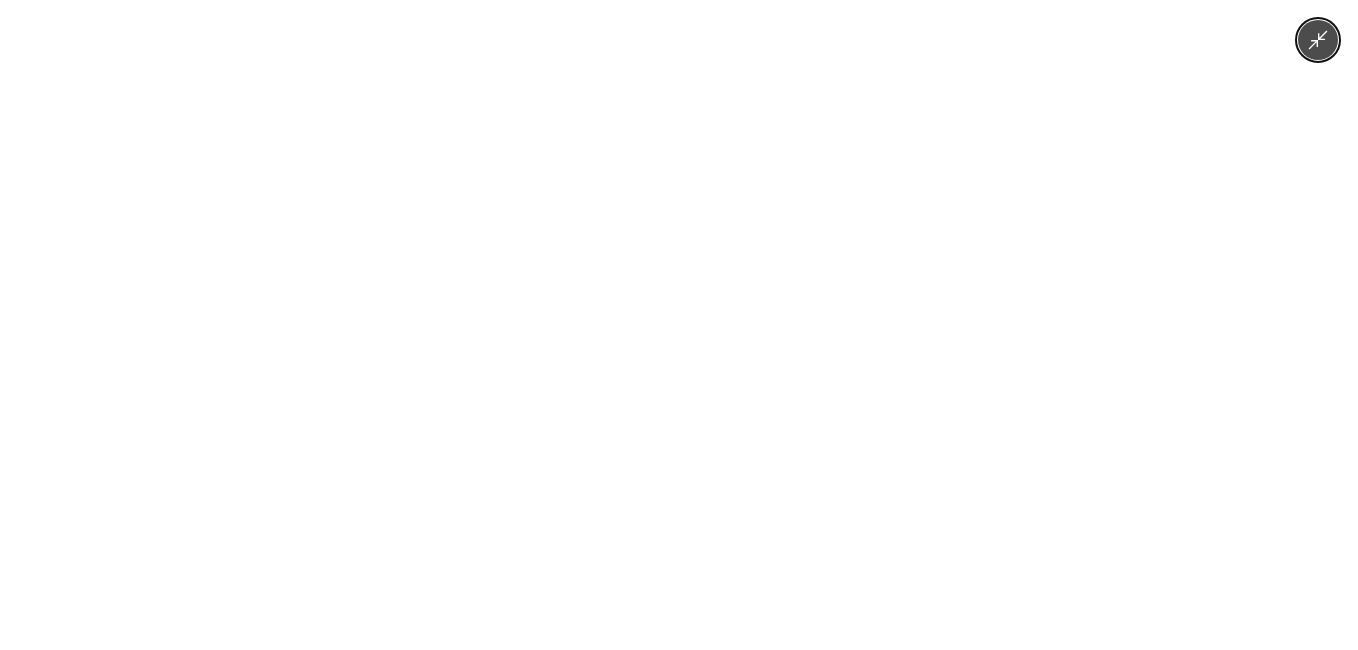 click at bounding box center [679, 325] 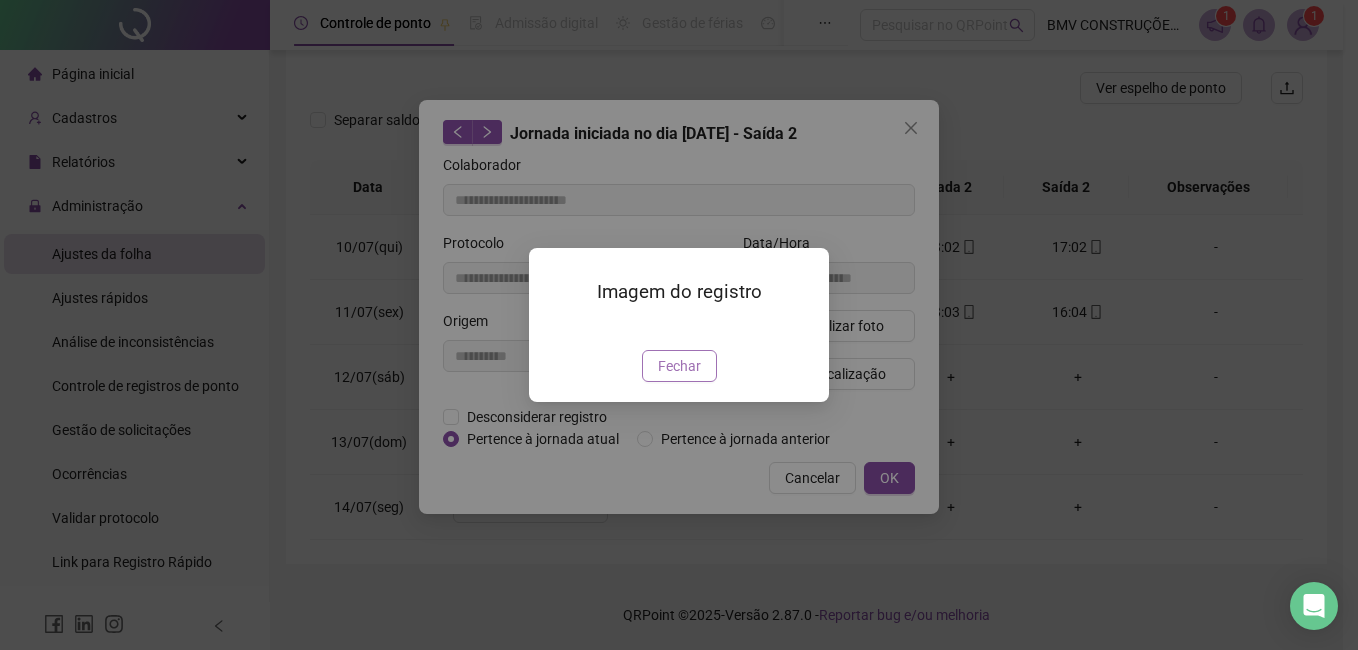 click on "Fechar" at bounding box center [679, 366] 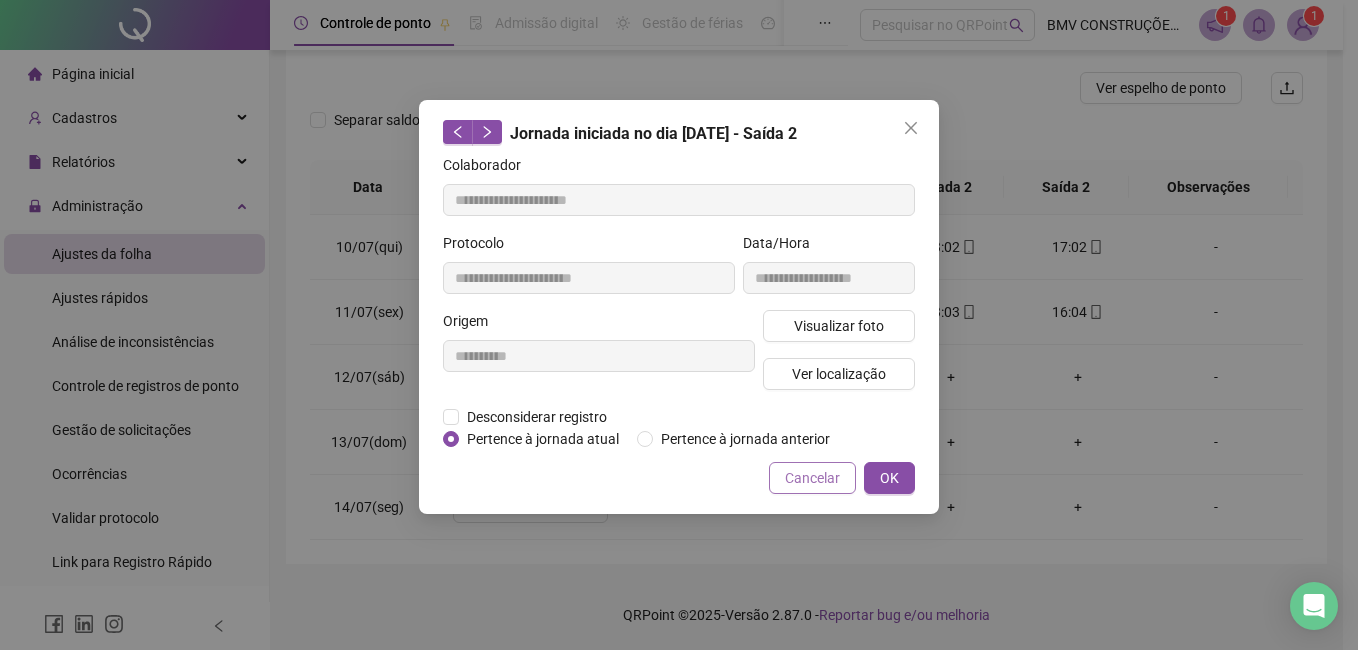 click on "**********" at bounding box center (679, 307) 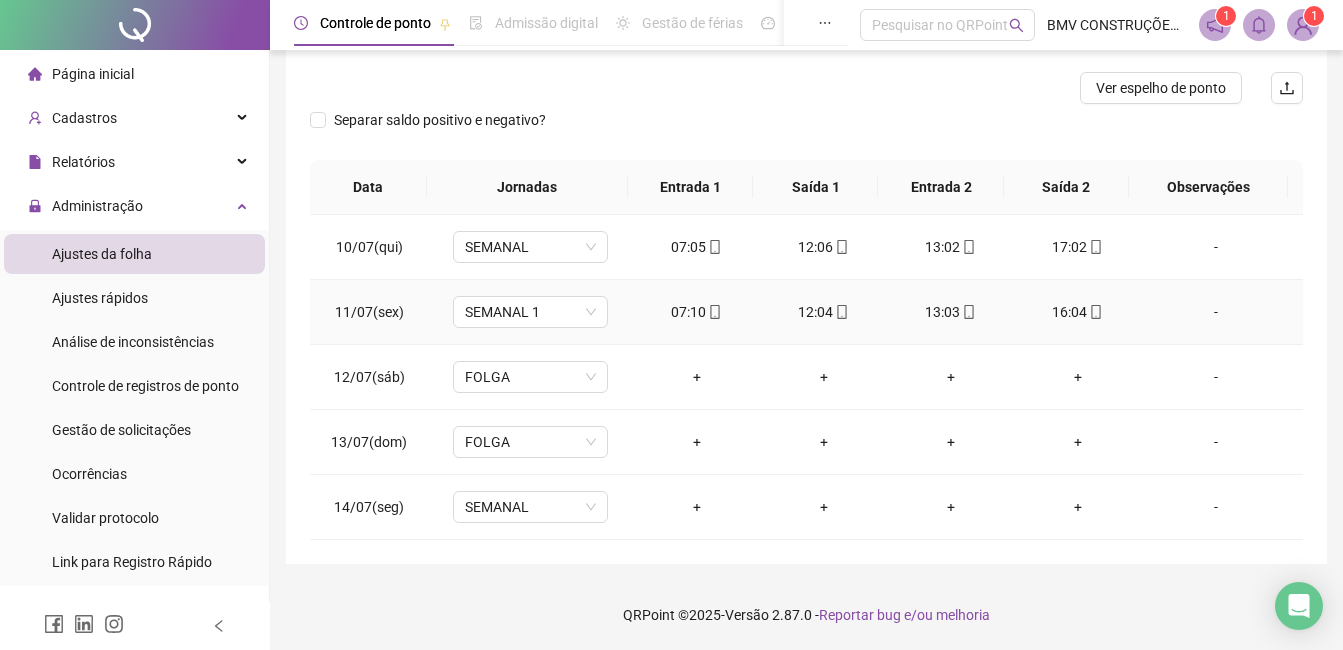 click on "07:10" at bounding box center [696, 312] 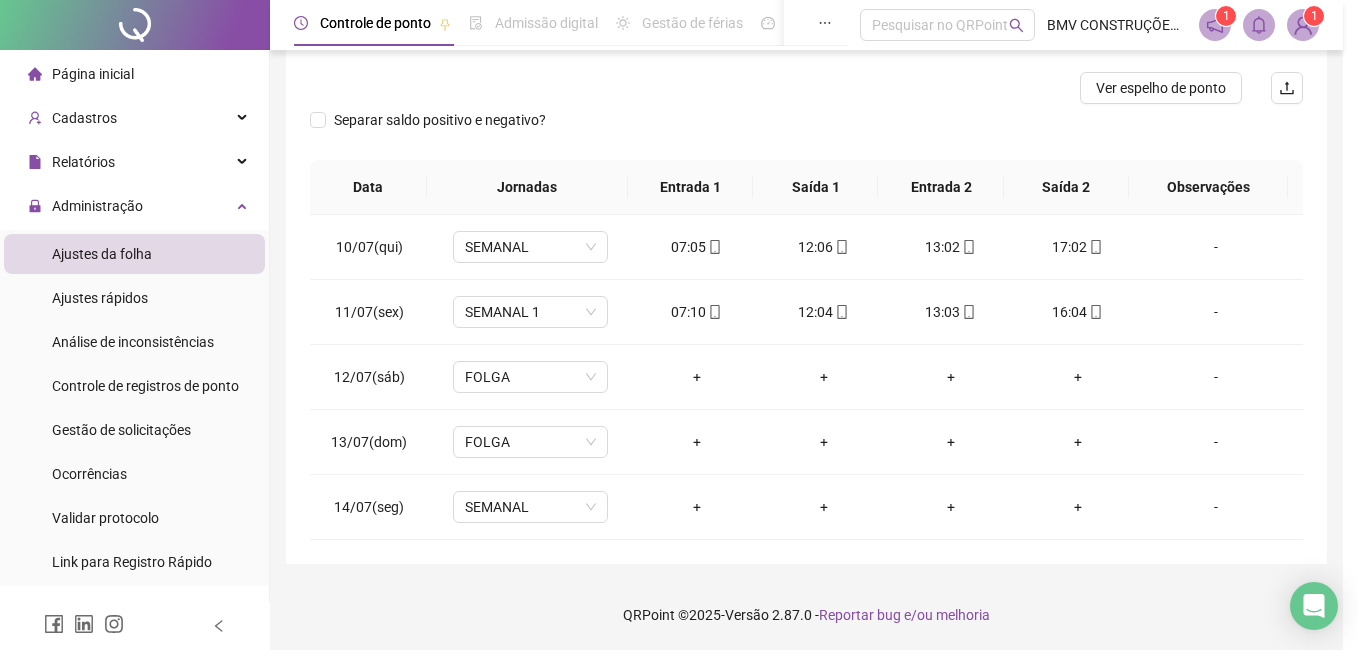 type on "**********" 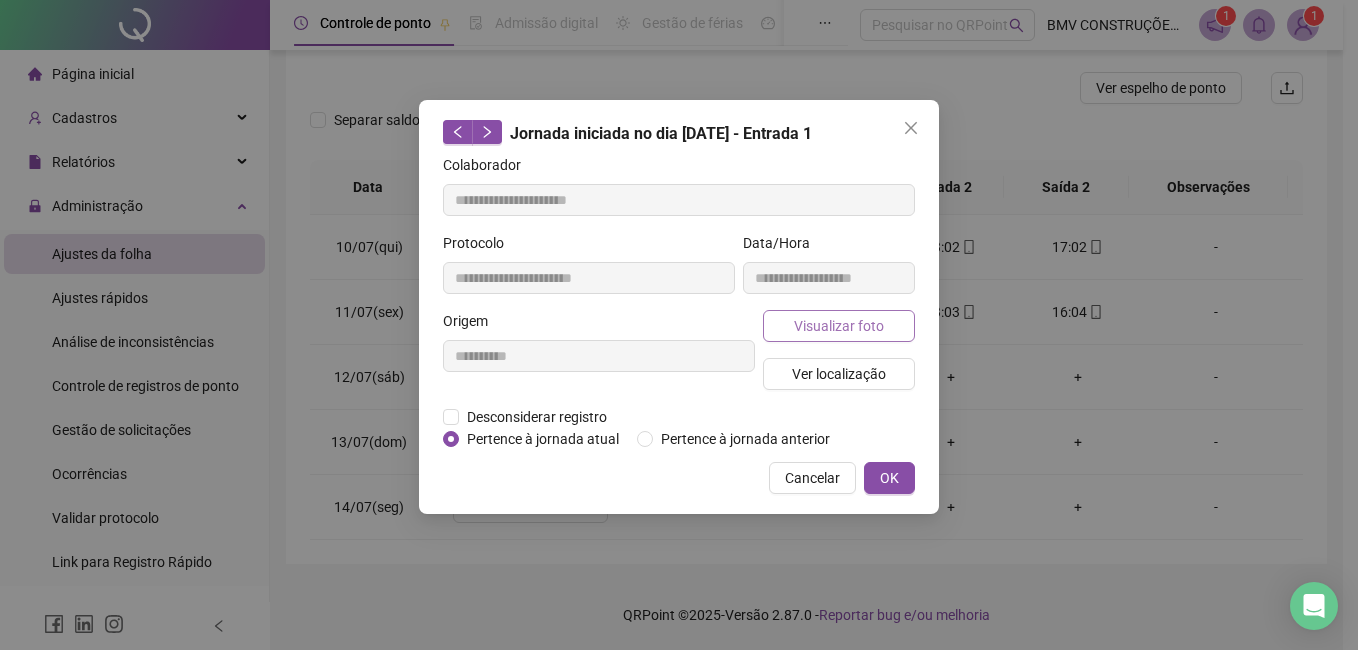 click on "Visualizar foto" at bounding box center [839, 326] 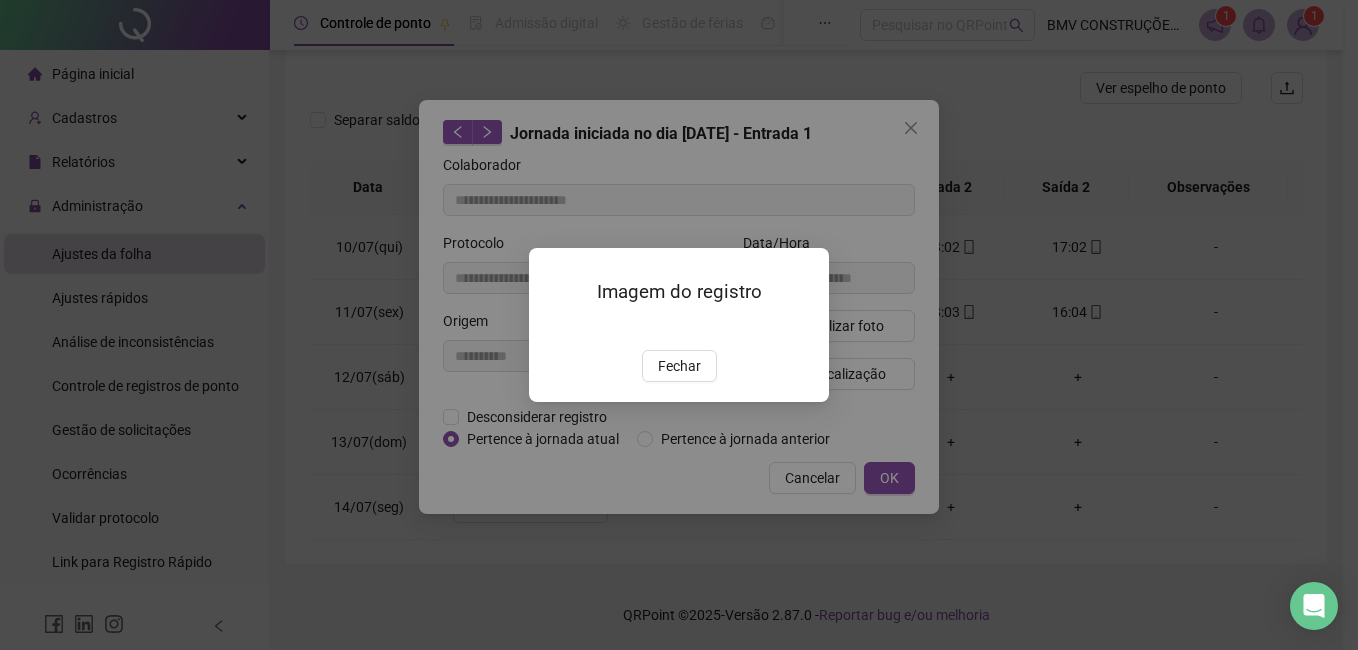 click on "Fechar" at bounding box center [679, 366] 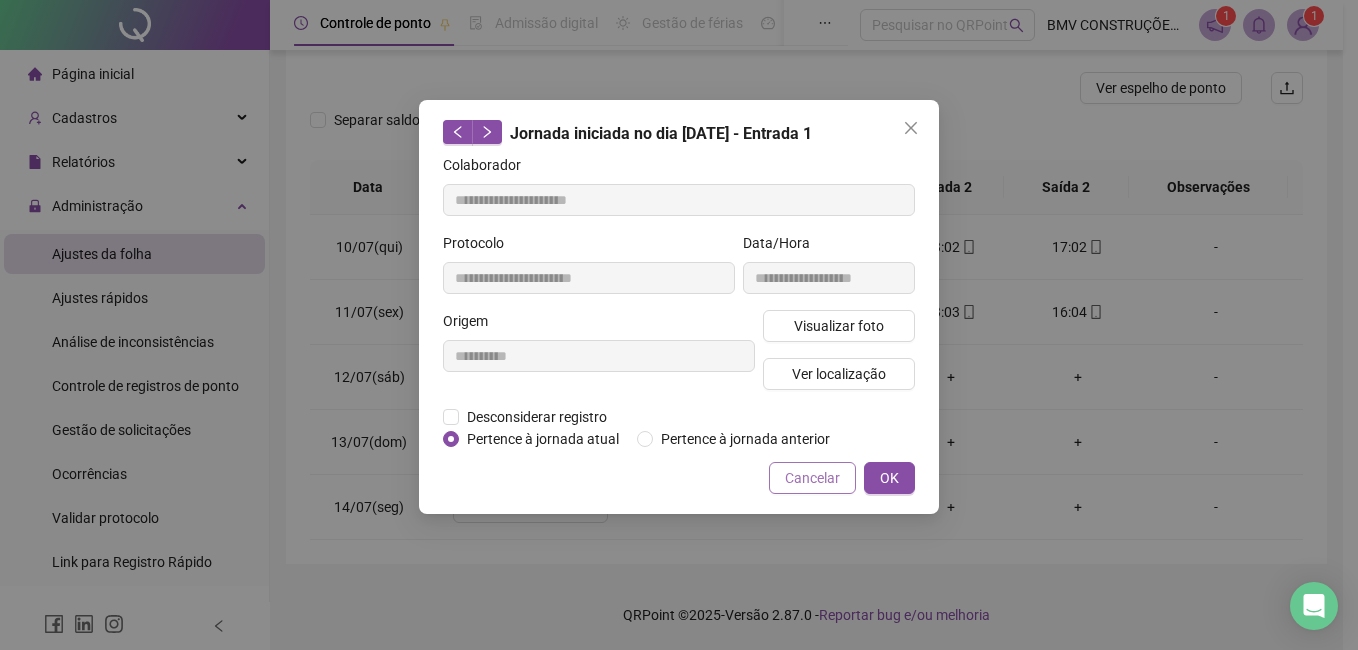 click on "Cancelar" at bounding box center [812, 478] 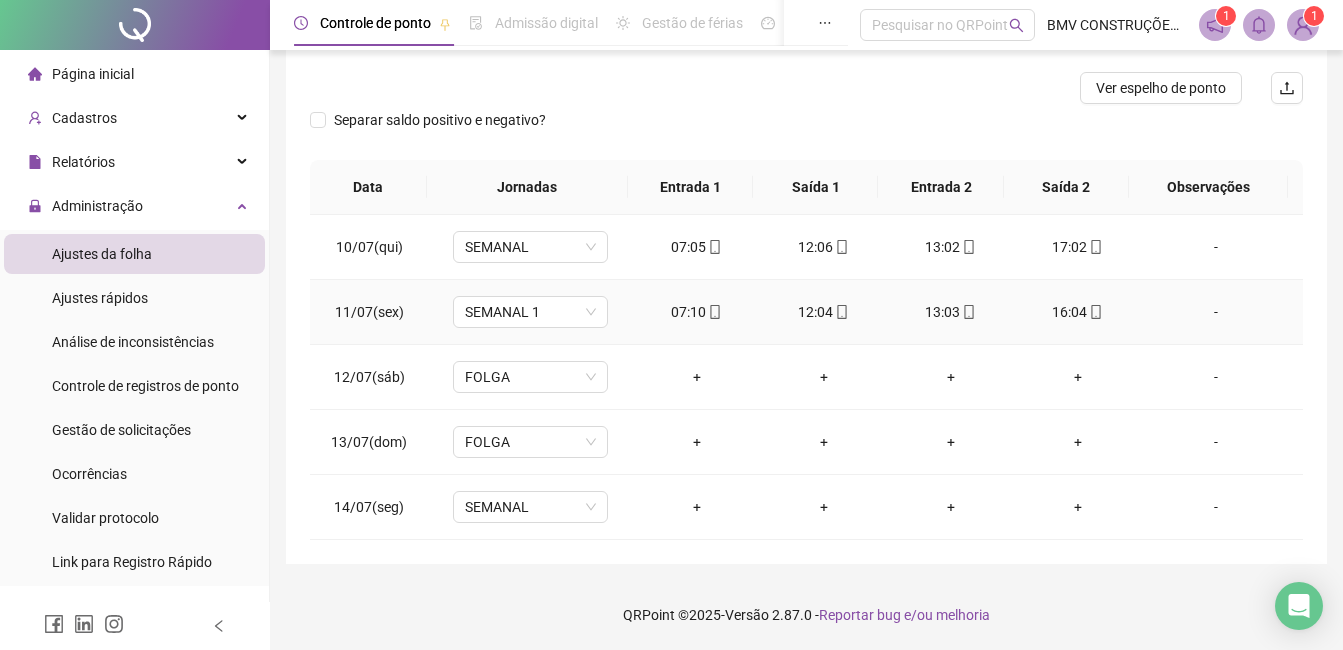 click at bounding box center (841, 312) 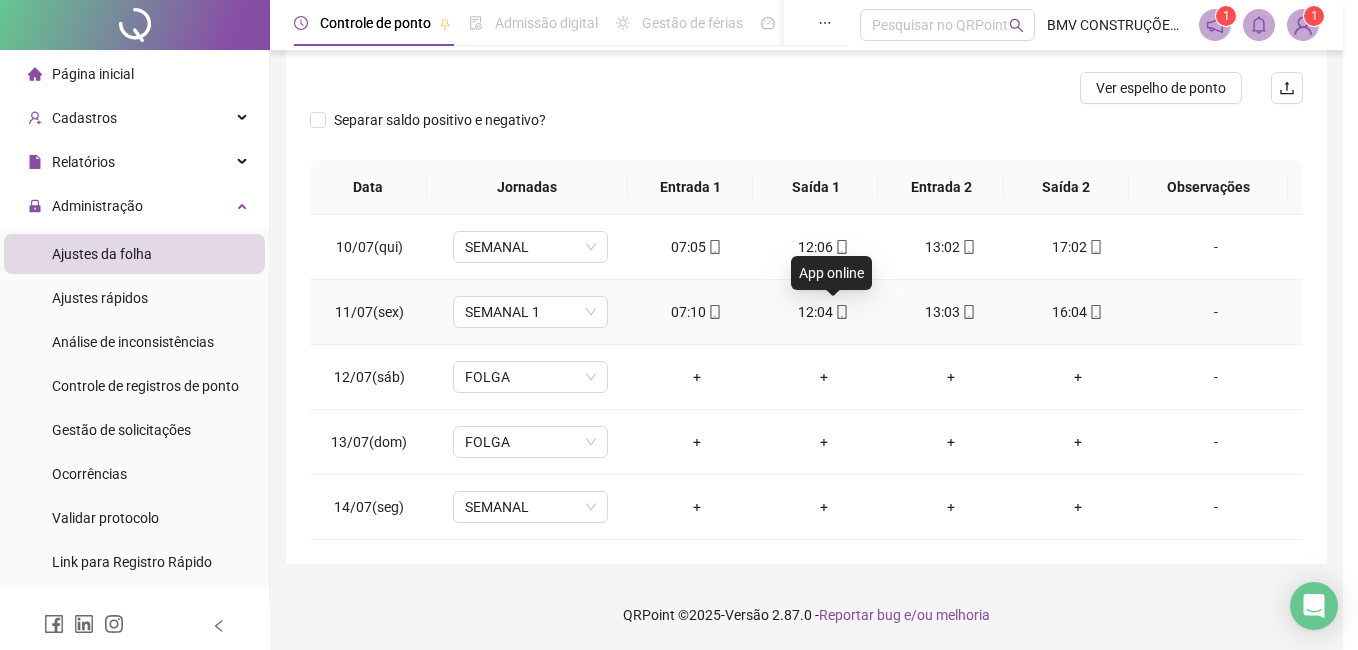 type on "**********" 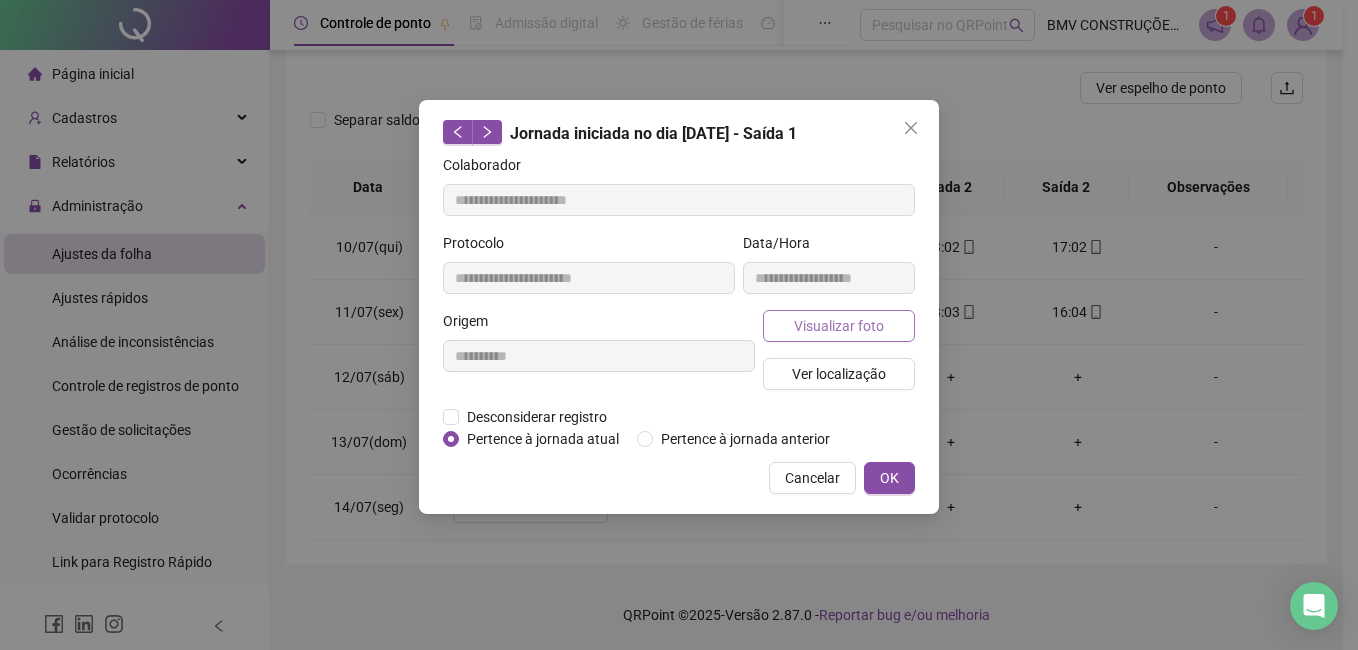 click on "Visualizar foto" at bounding box center [839, 326] 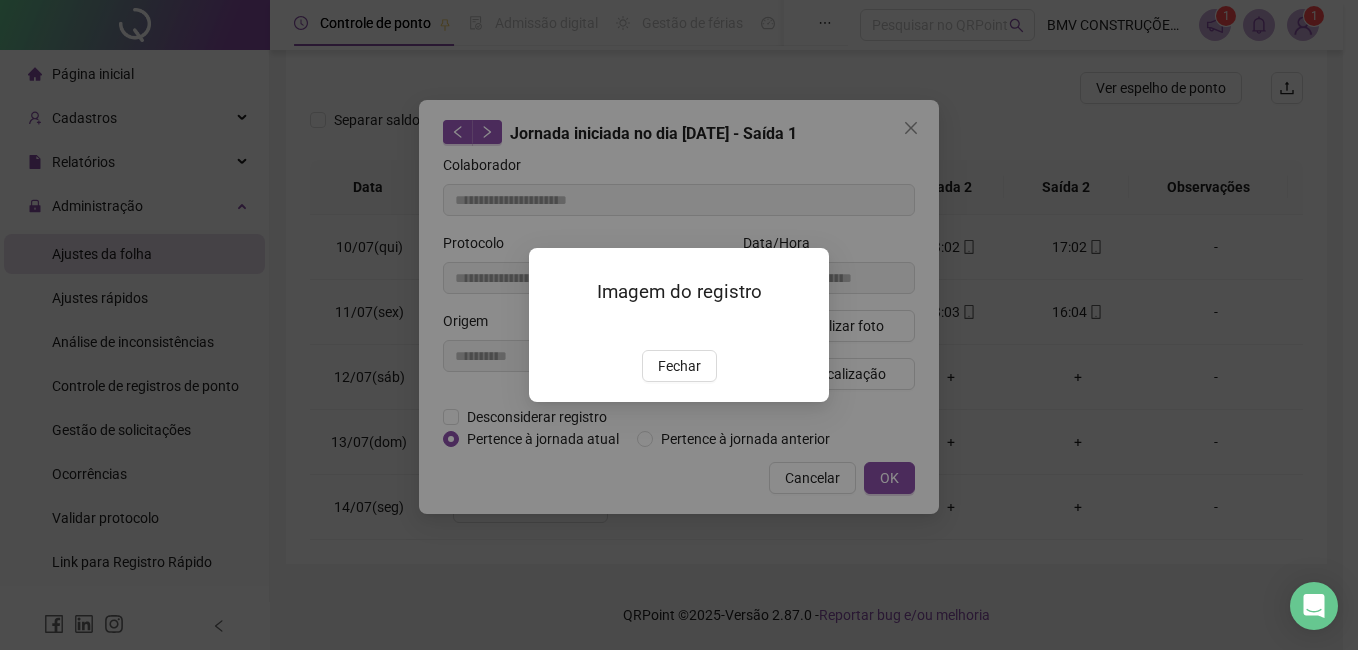 click at bounding box center (553, 328) 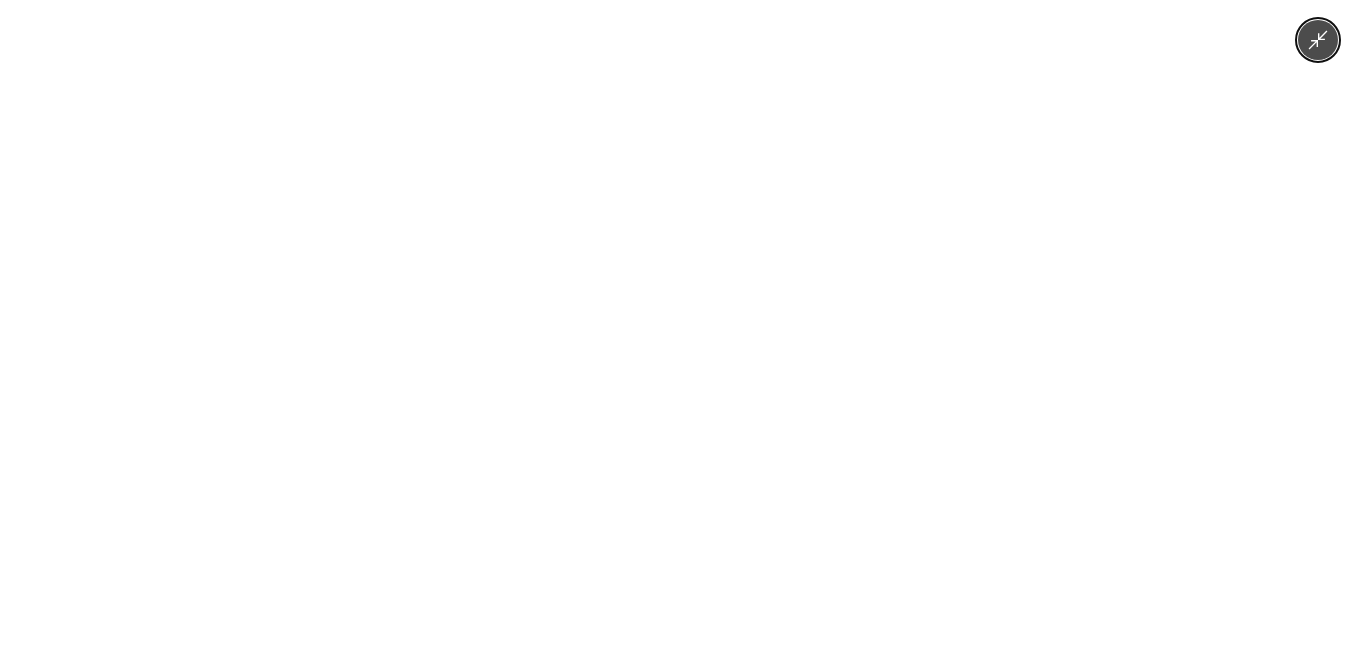 click at bounding box center [679, 325] 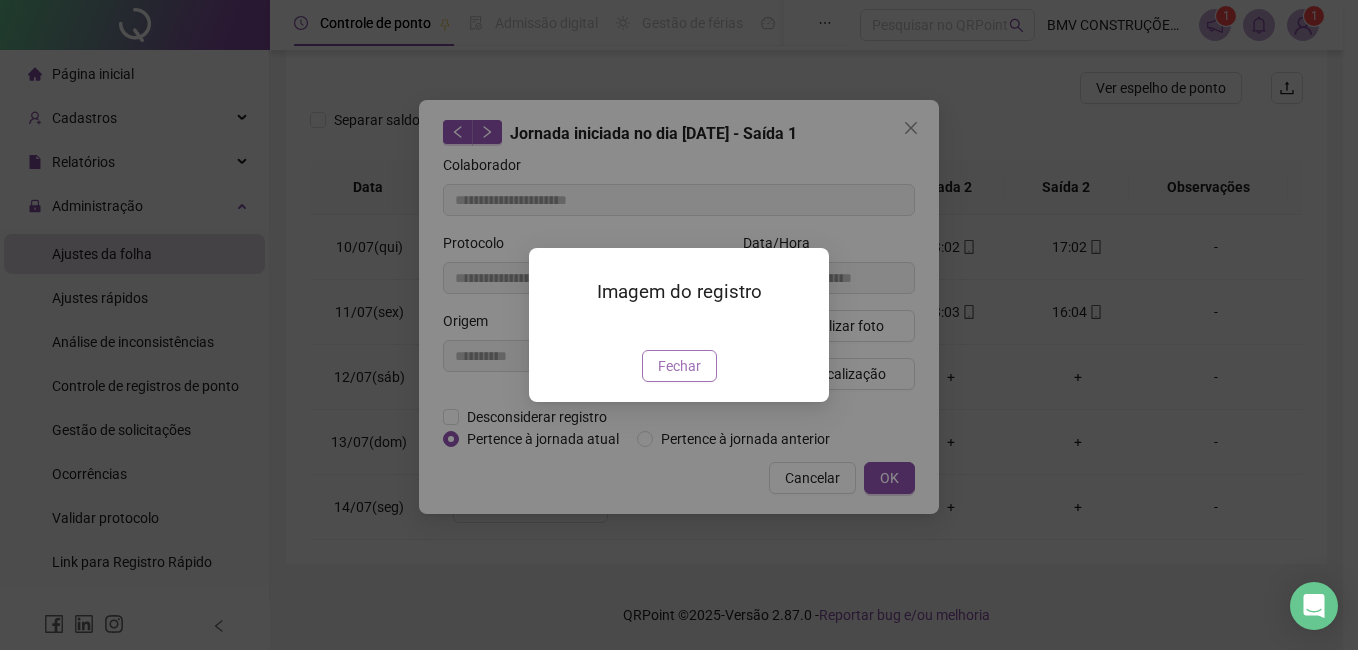 click on "Fechar" at bounding box center [679, 366] 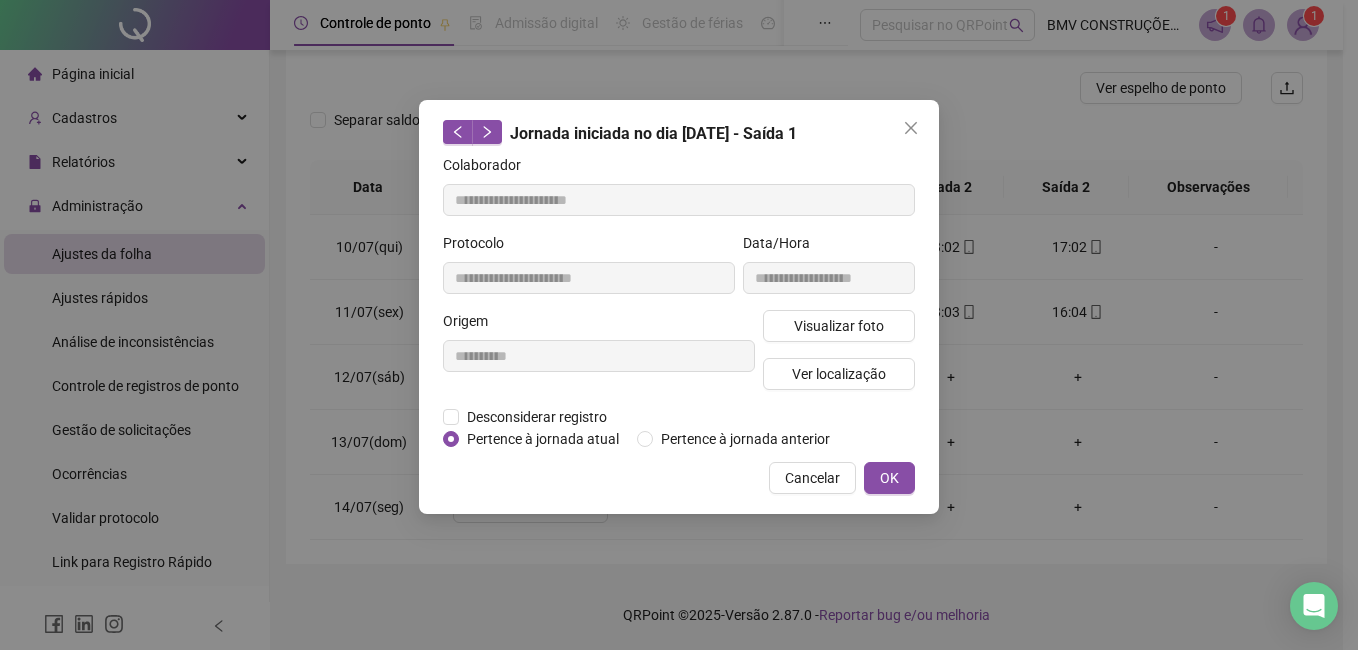 drag, startPoint x: 803, startPoint y: 481, endPoint x: 811, endPoint y: 467, distance: 16.124516 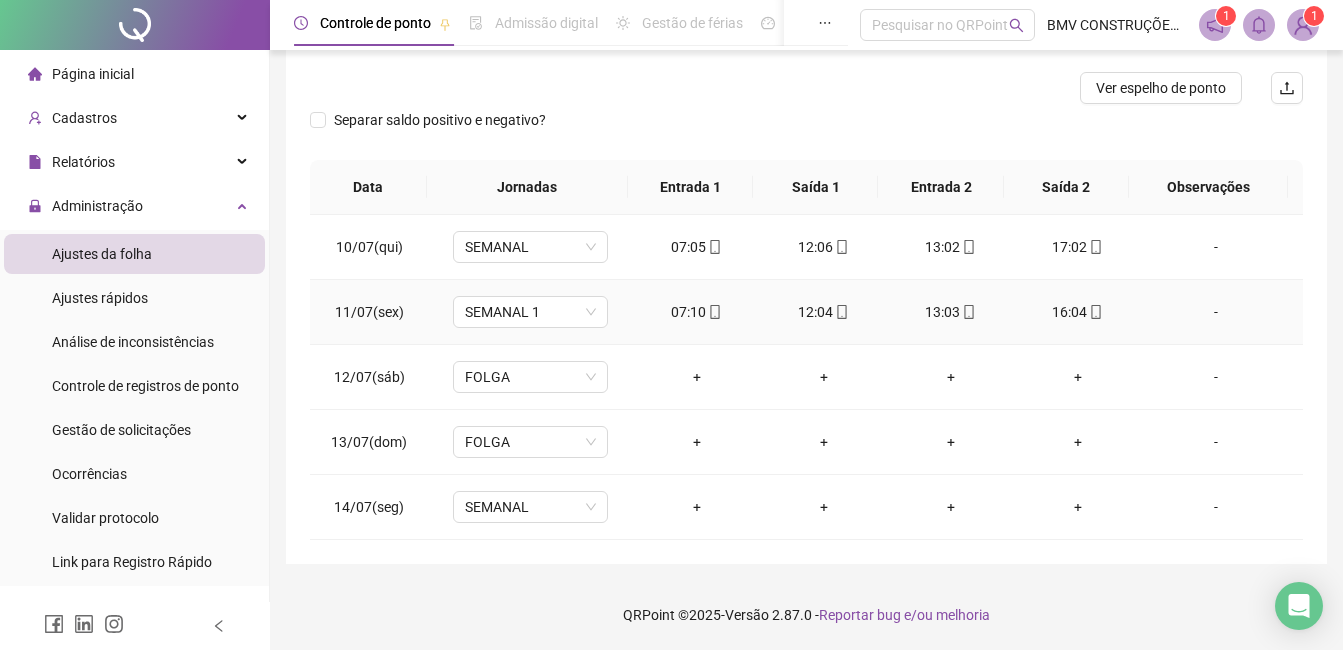 click on "16:04" at bounding box center [1077, 312] 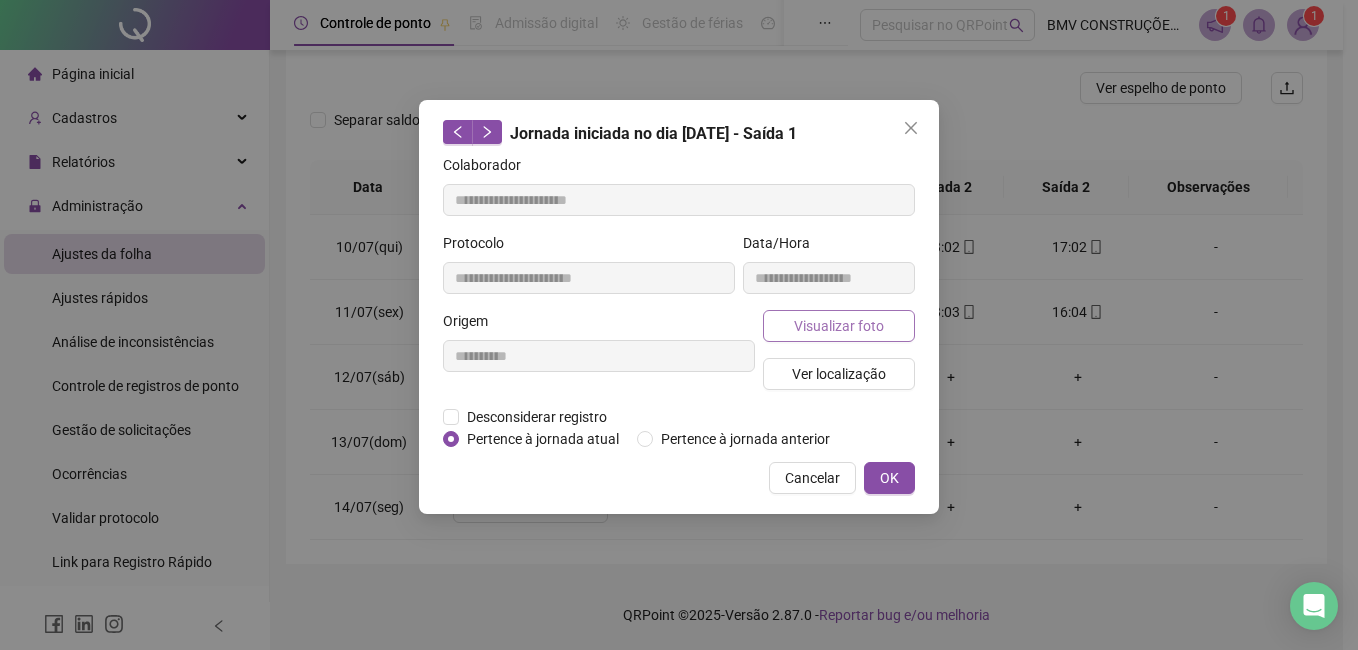 type on "**********" 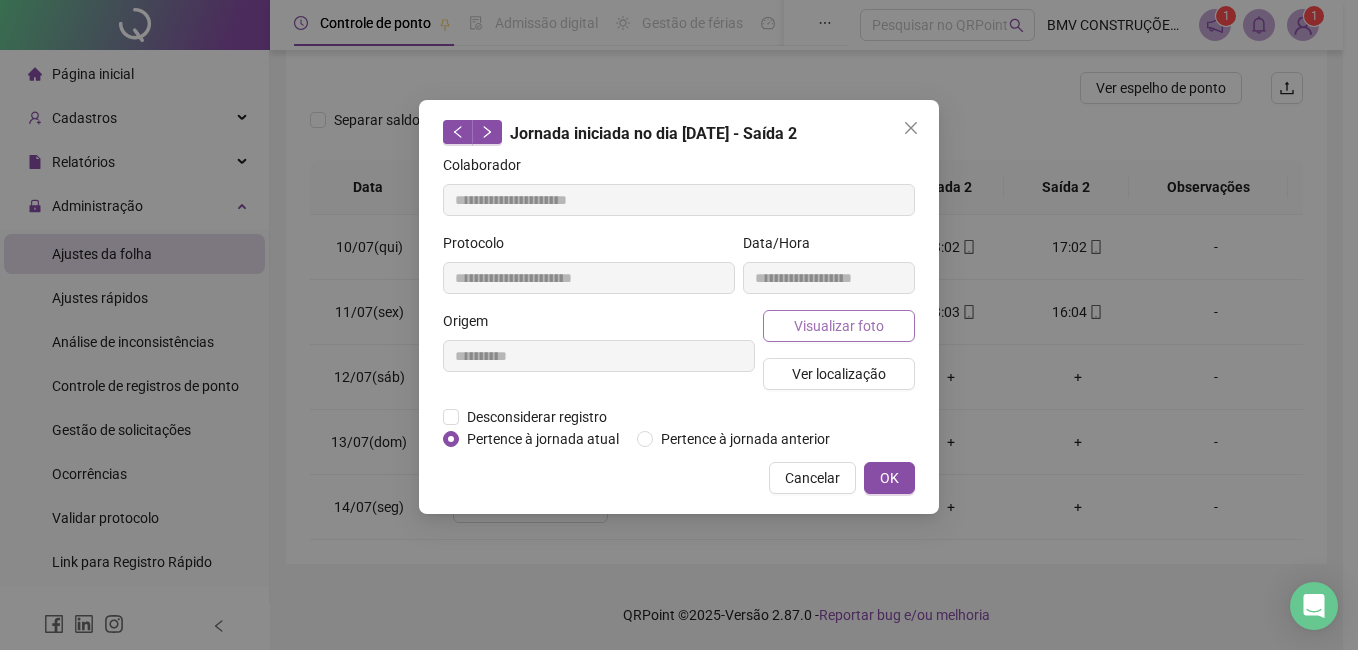 click on "Visualizar foto" at bounding box center [839, 326] 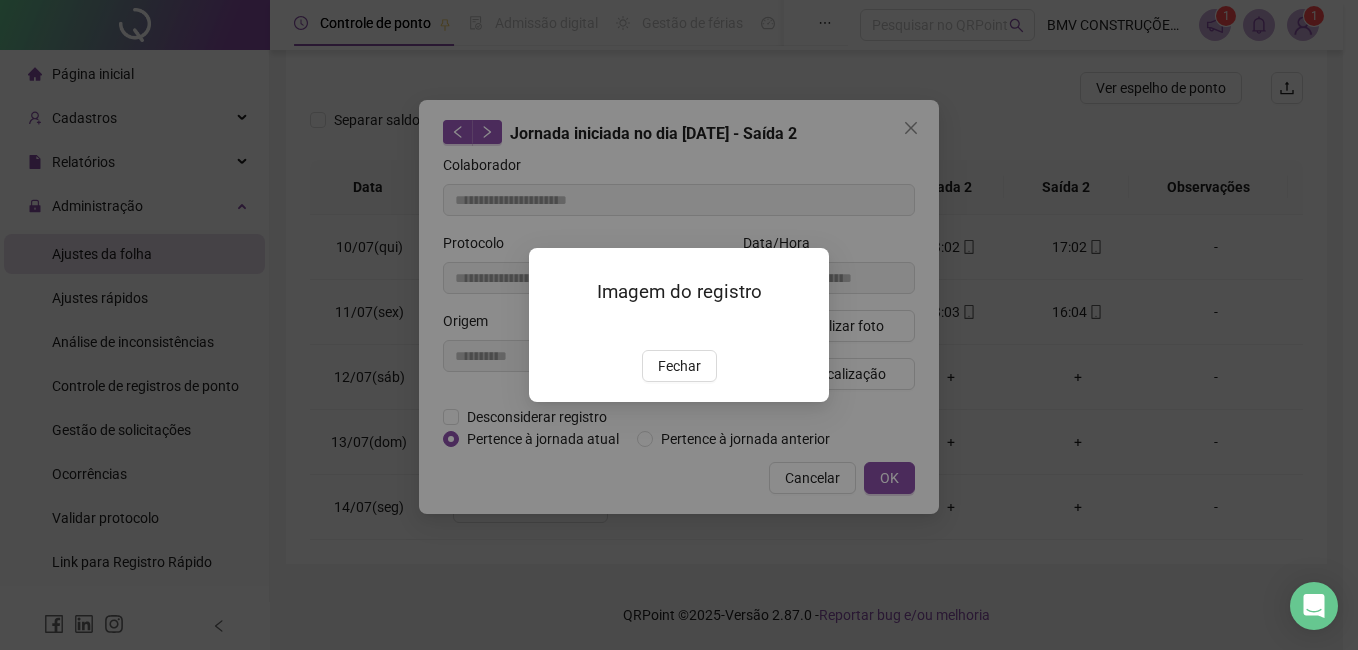drag, startPoint x: 667, startPoint y: 492, endPoint x: 722, endPoint y: 485, distance: 55.443665 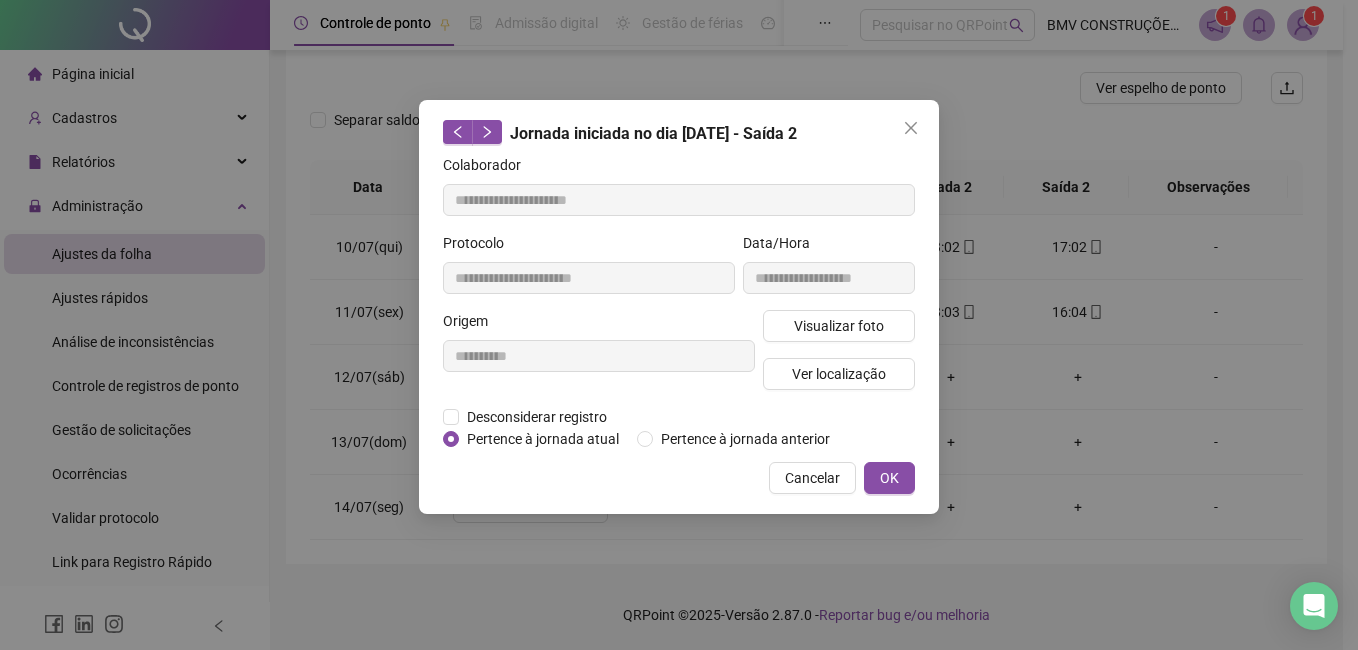 click on "Cancelar" at bounding box center (812, 478) 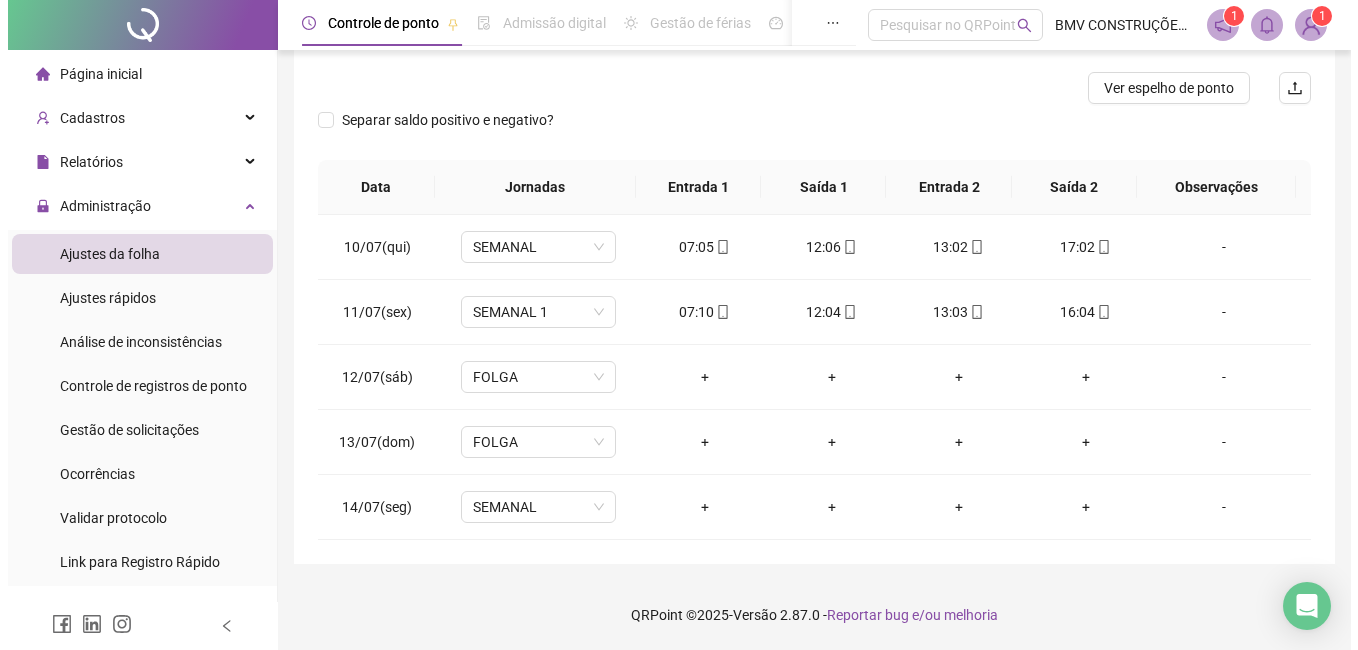 scroll, scrollTop: 0, scrollLeft: 0, axis: both 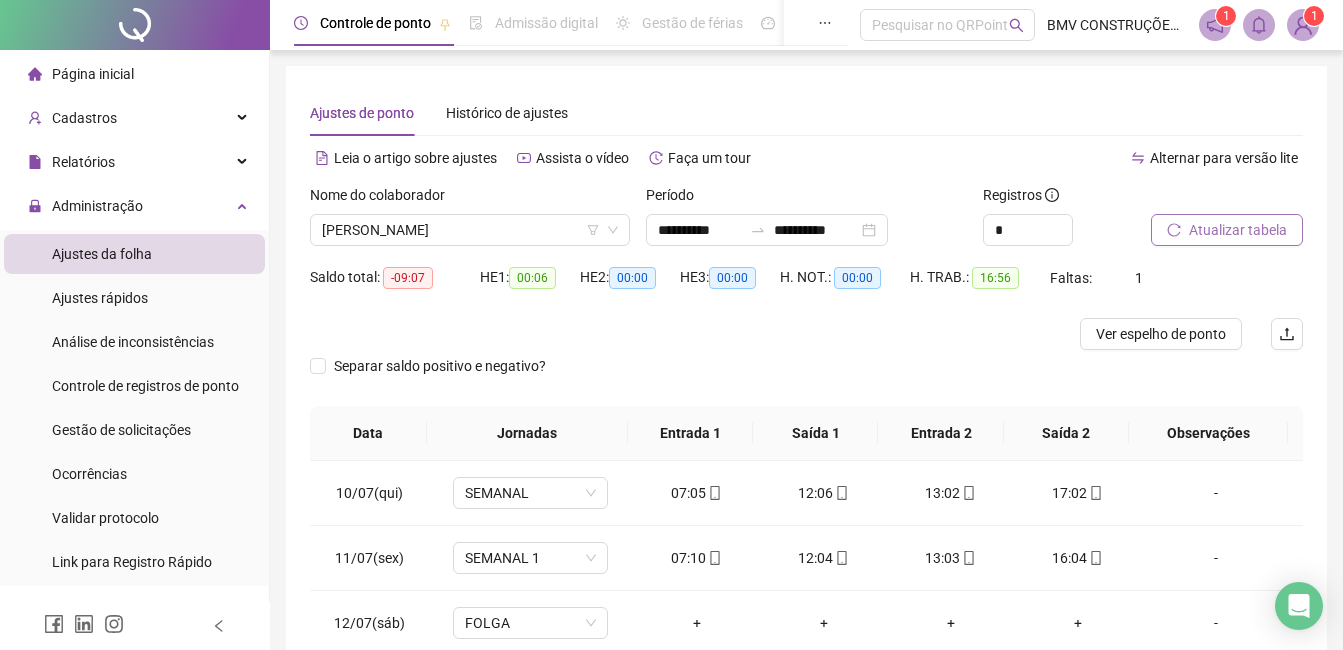 click on "Atualizar tabela" at bounding box center (1227, 230) 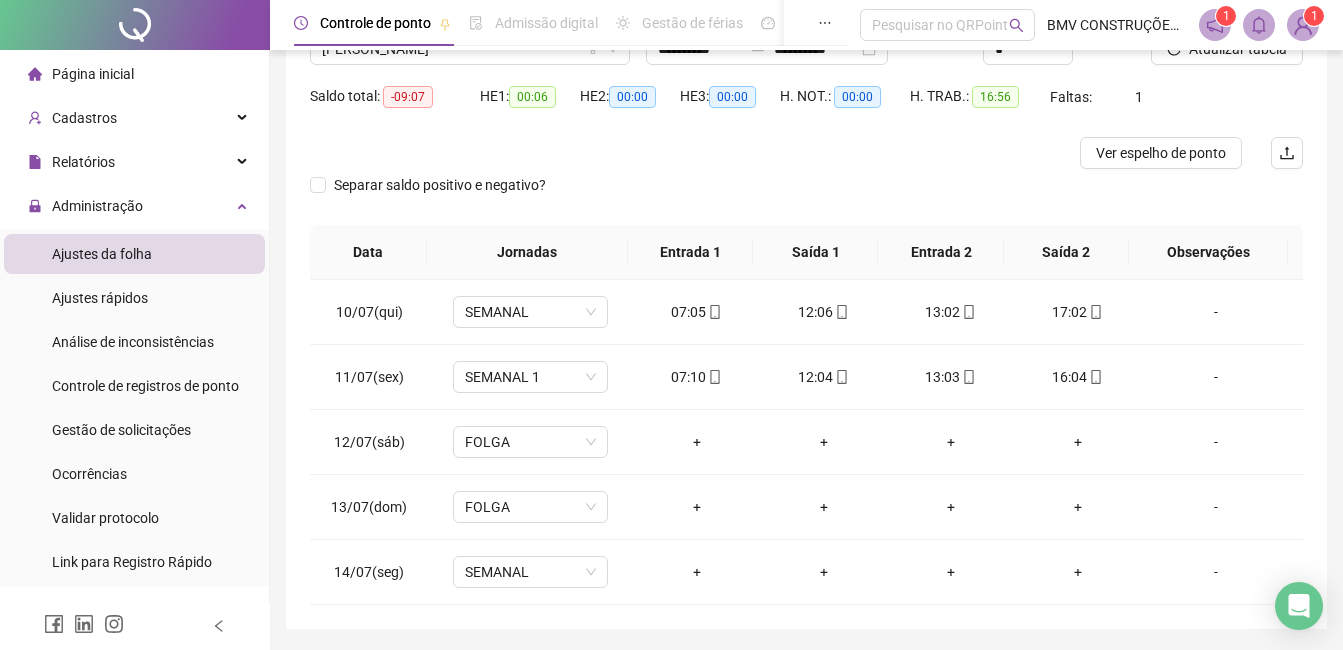 scroll, scrollTop: 246, scrollLeft: 0, axis: vertical 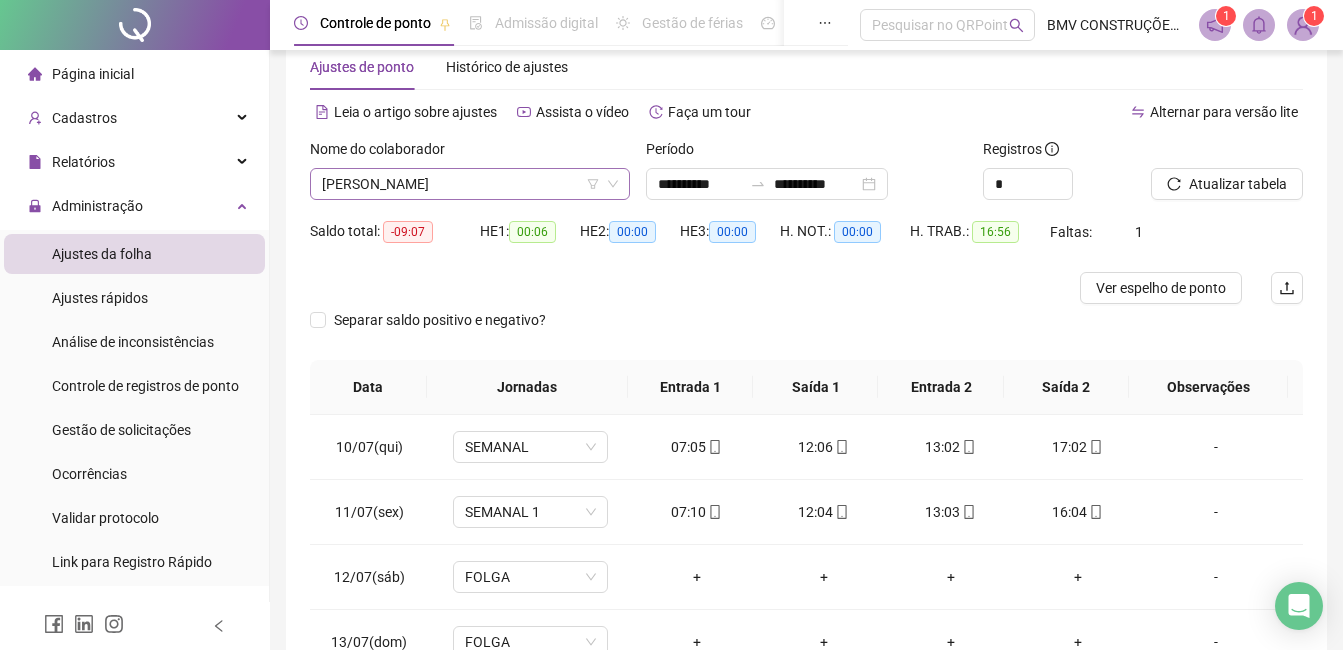 click on "[PERSON_NAME]" at bounding box center (470, 184) 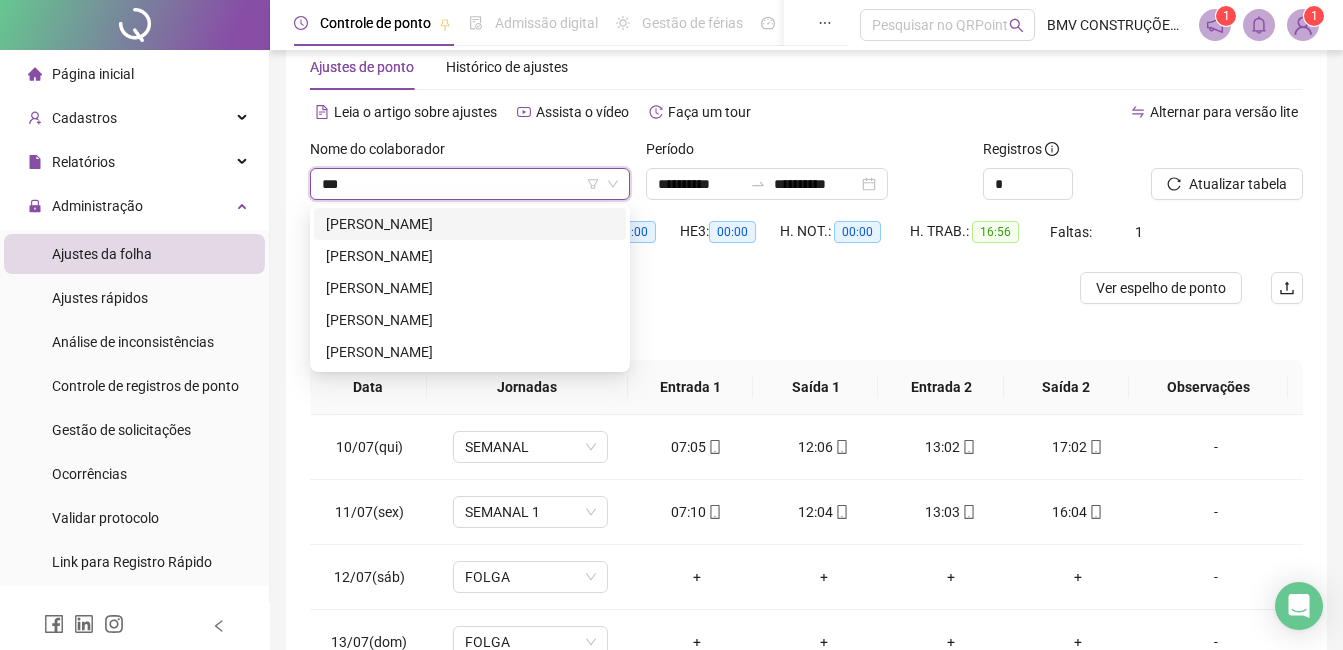 scroll, scrollTop: 0, scrollLeft: 0, axis: both 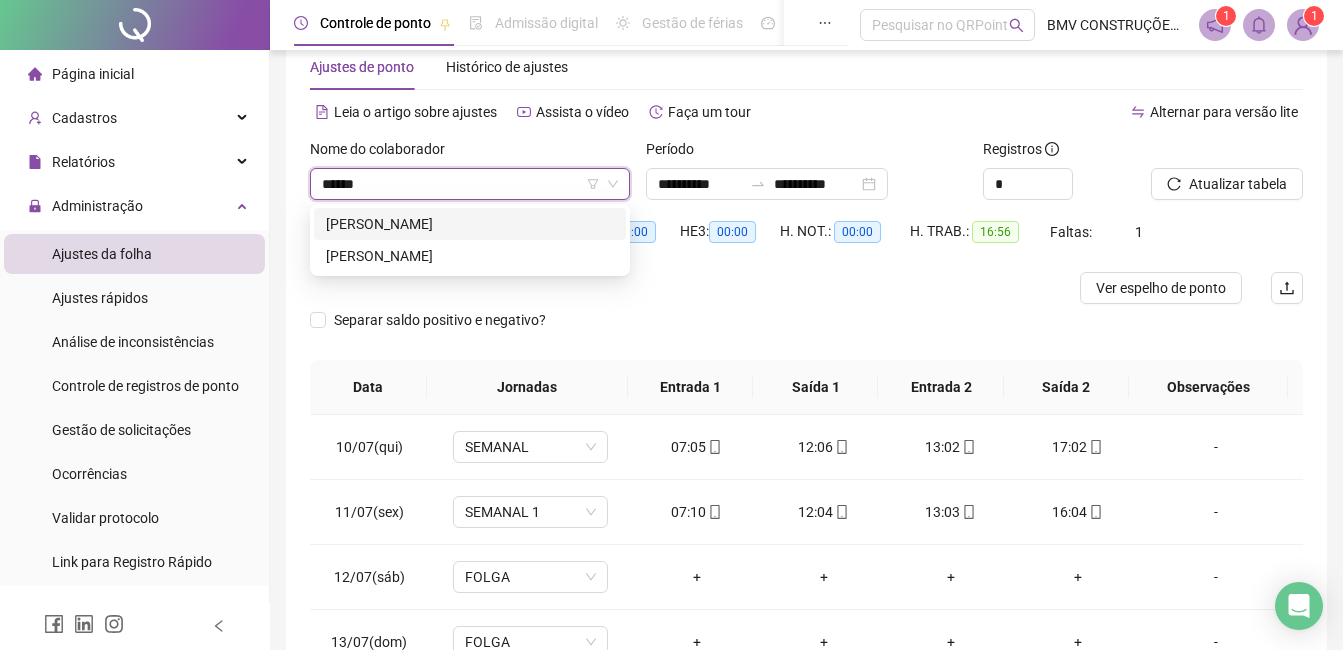 type on "******" 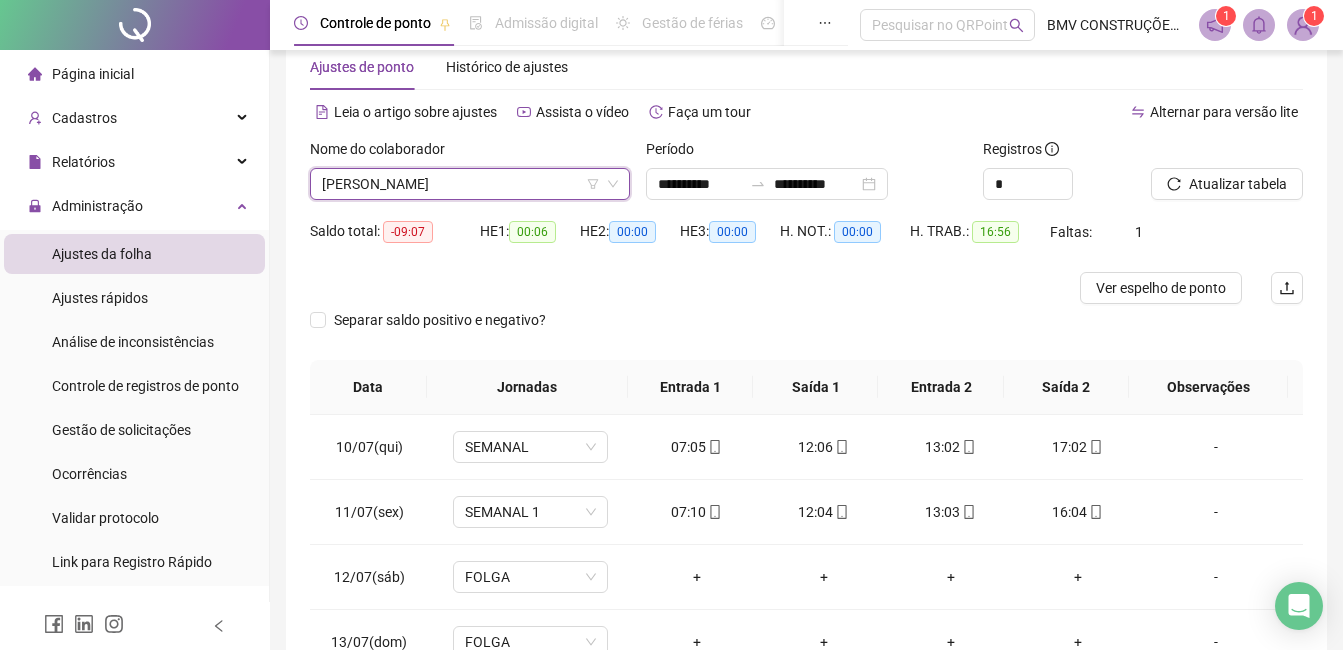 scroll, scrollTop: 8448, scrollLeft: 0, axis: vertical 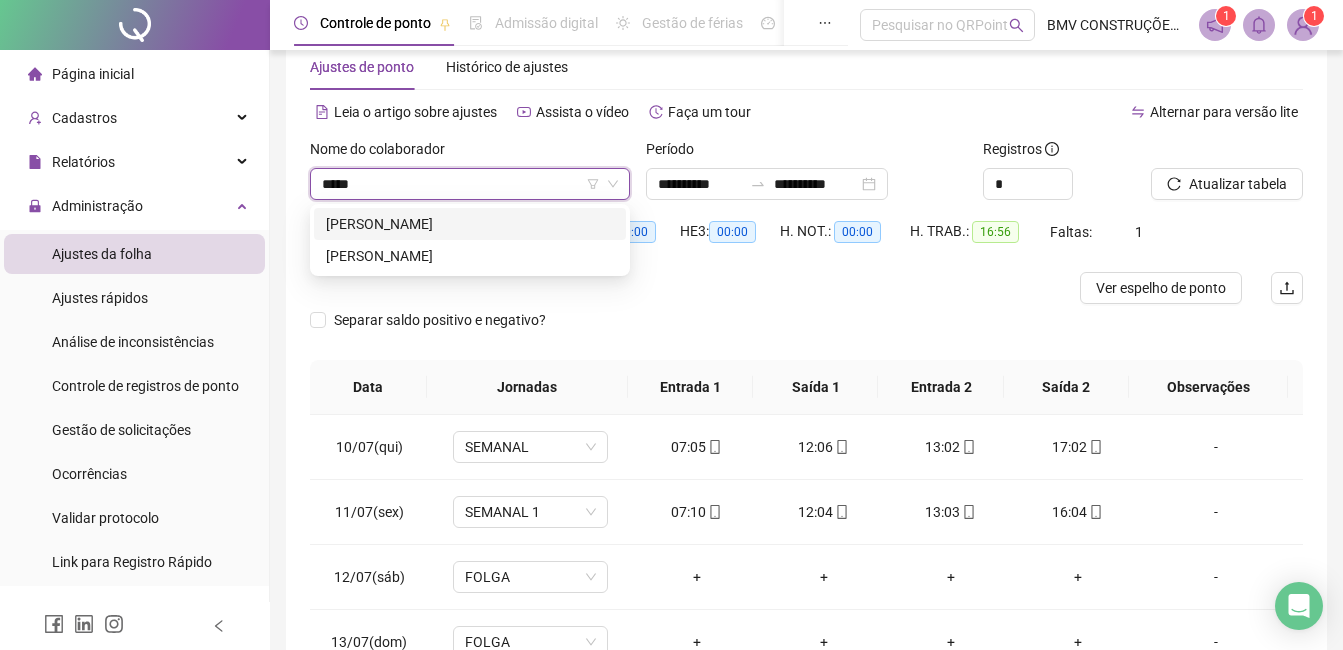 type on "******" 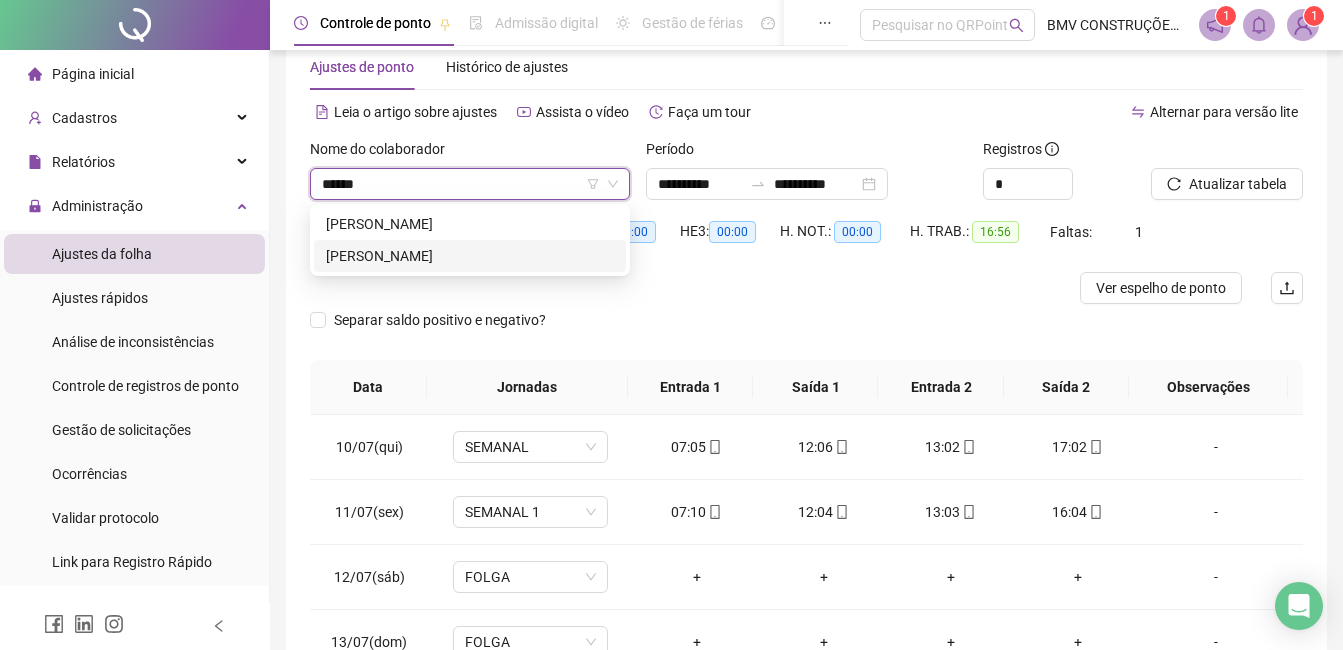 click on "[PERSON_NAME]" at bounding box center [470, 256] 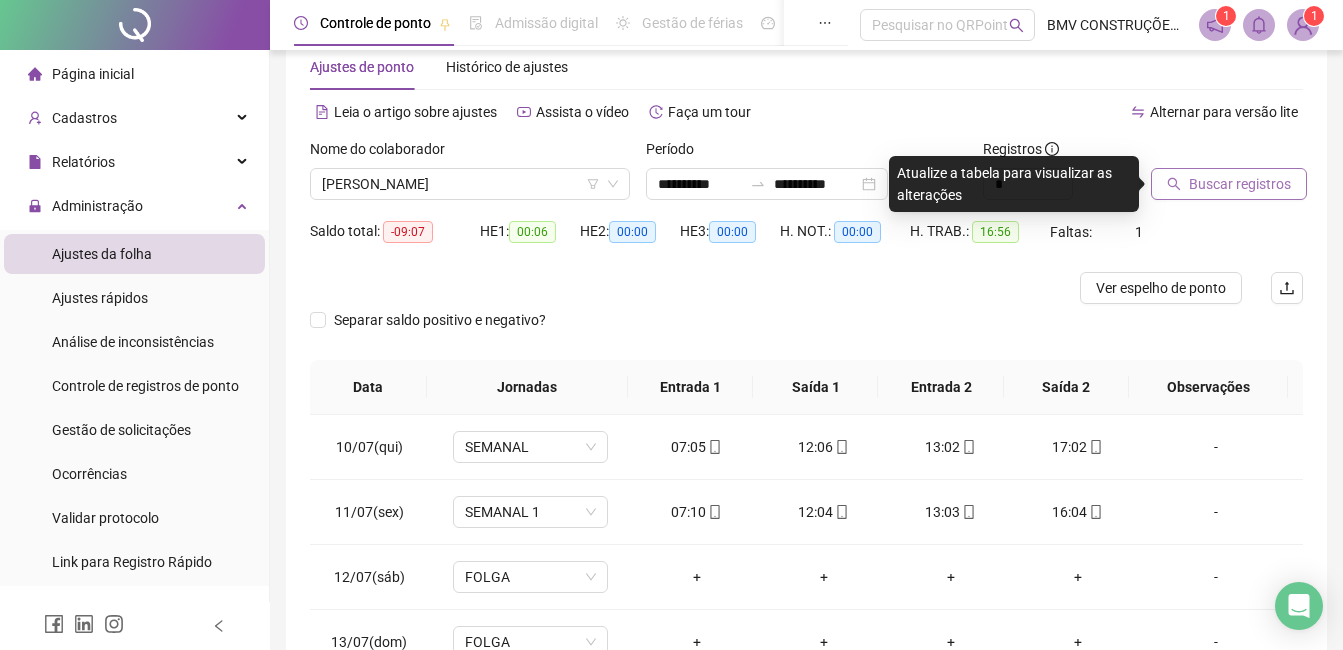 click on "Buscar registros" at bounding box center (1240, 184) 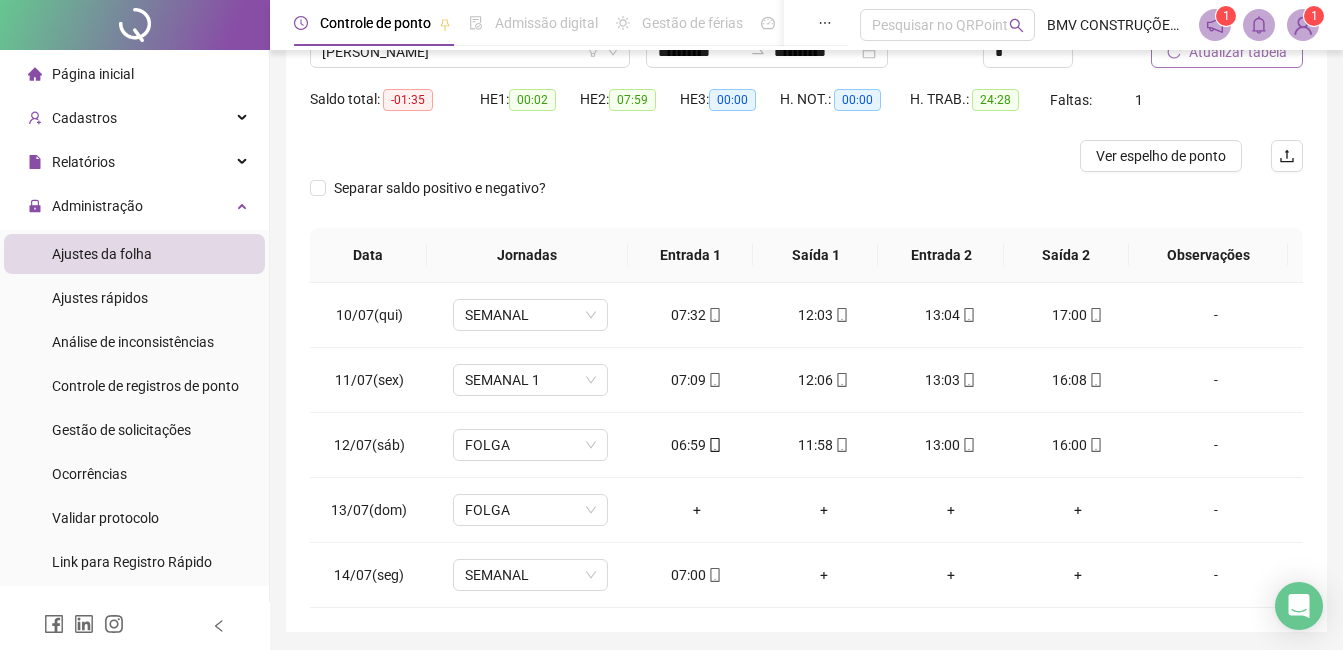 scroll, scrollTop: 246, scrollLeft: 0, axis: vertical 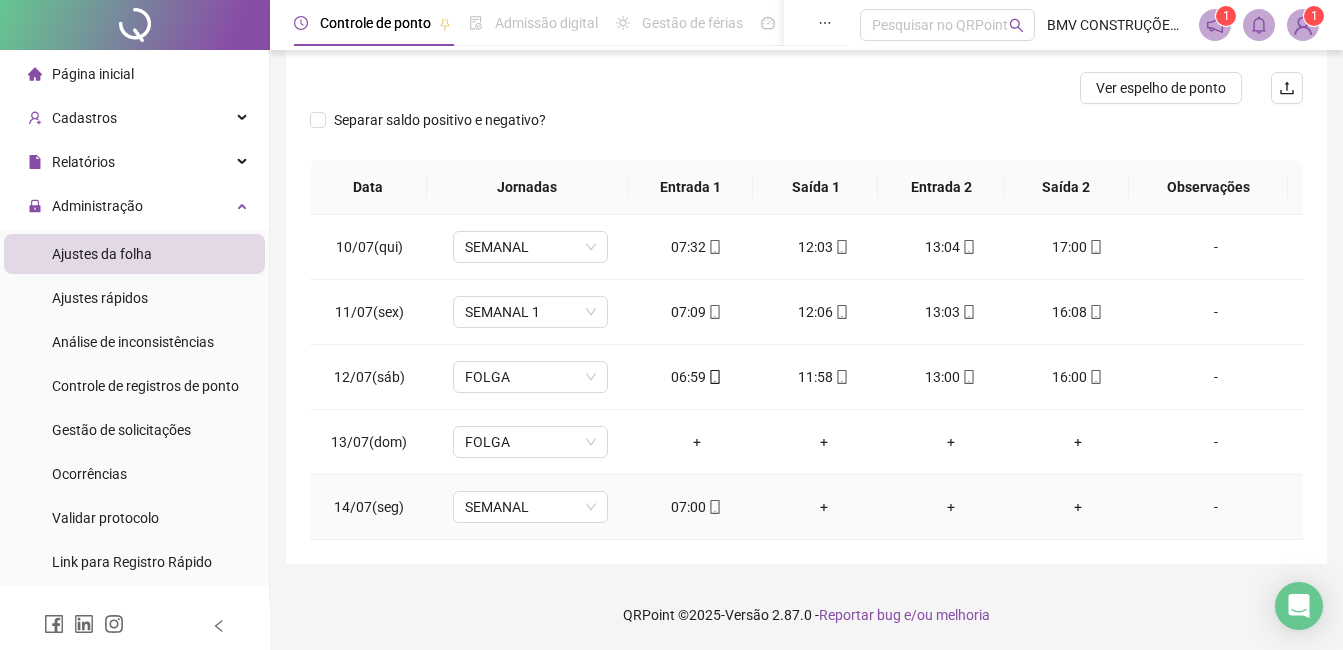 click 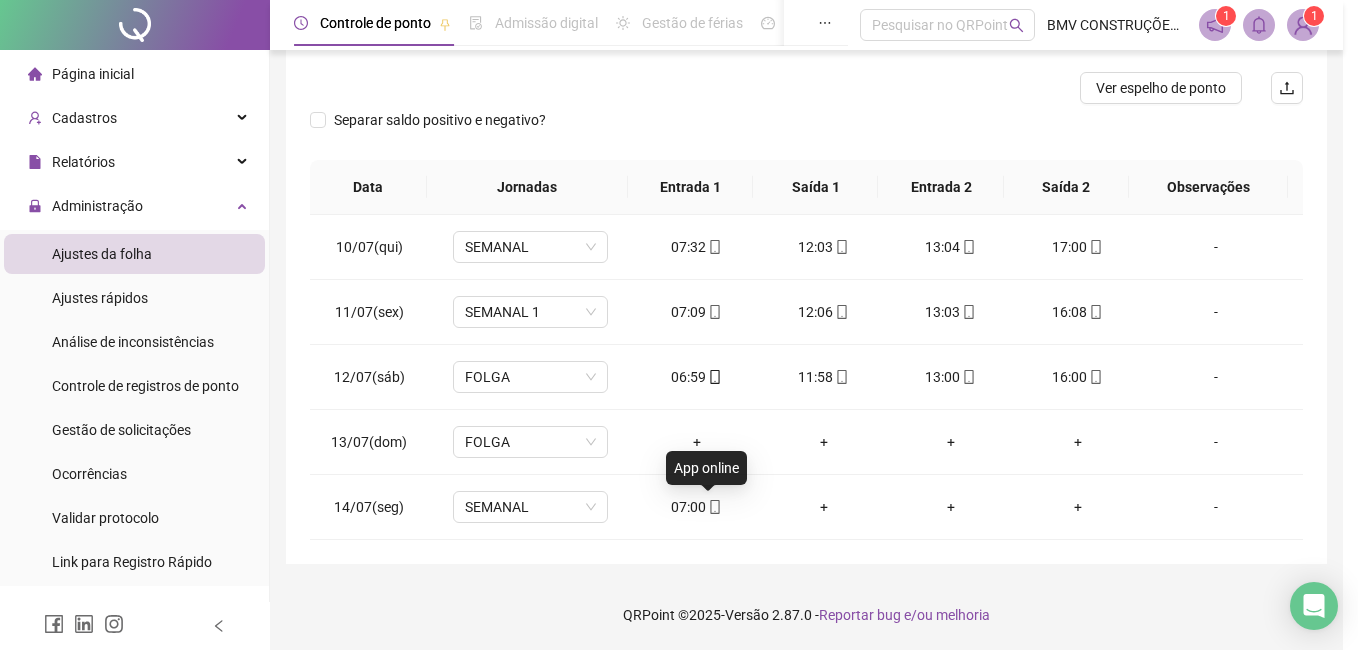 type on "**********" 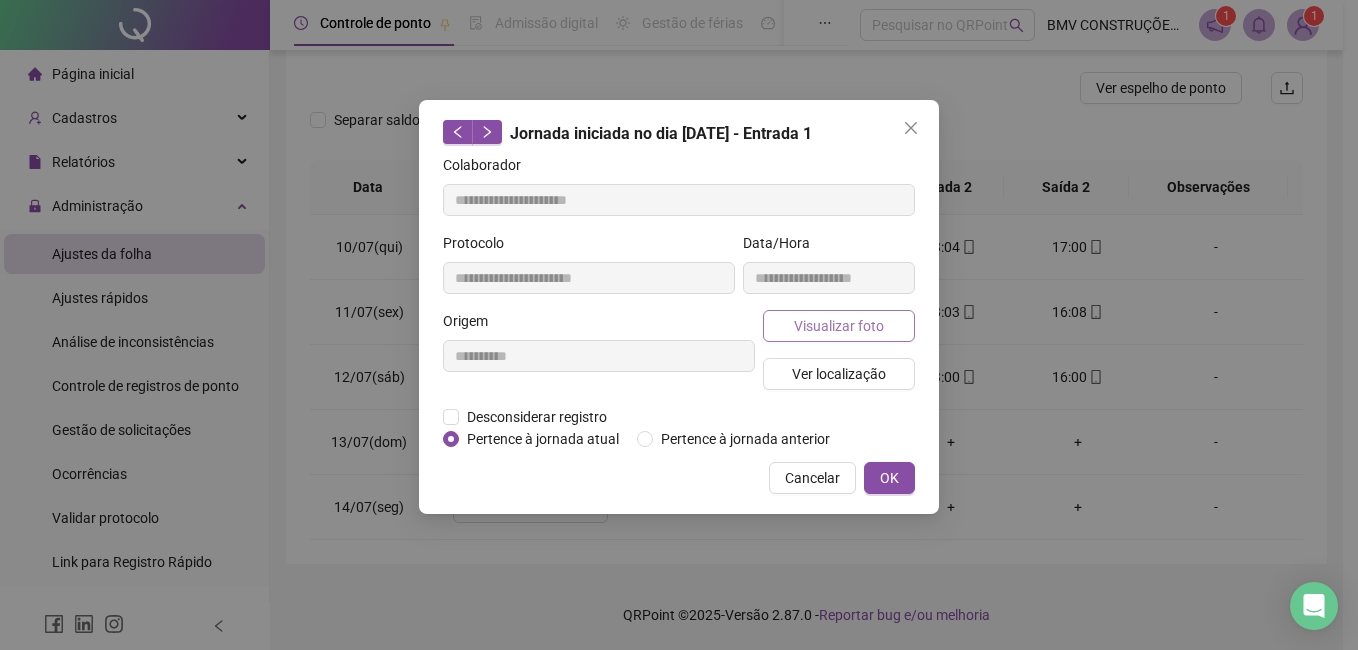 click on "Visualizar foto" at bounding box center [839, 326] 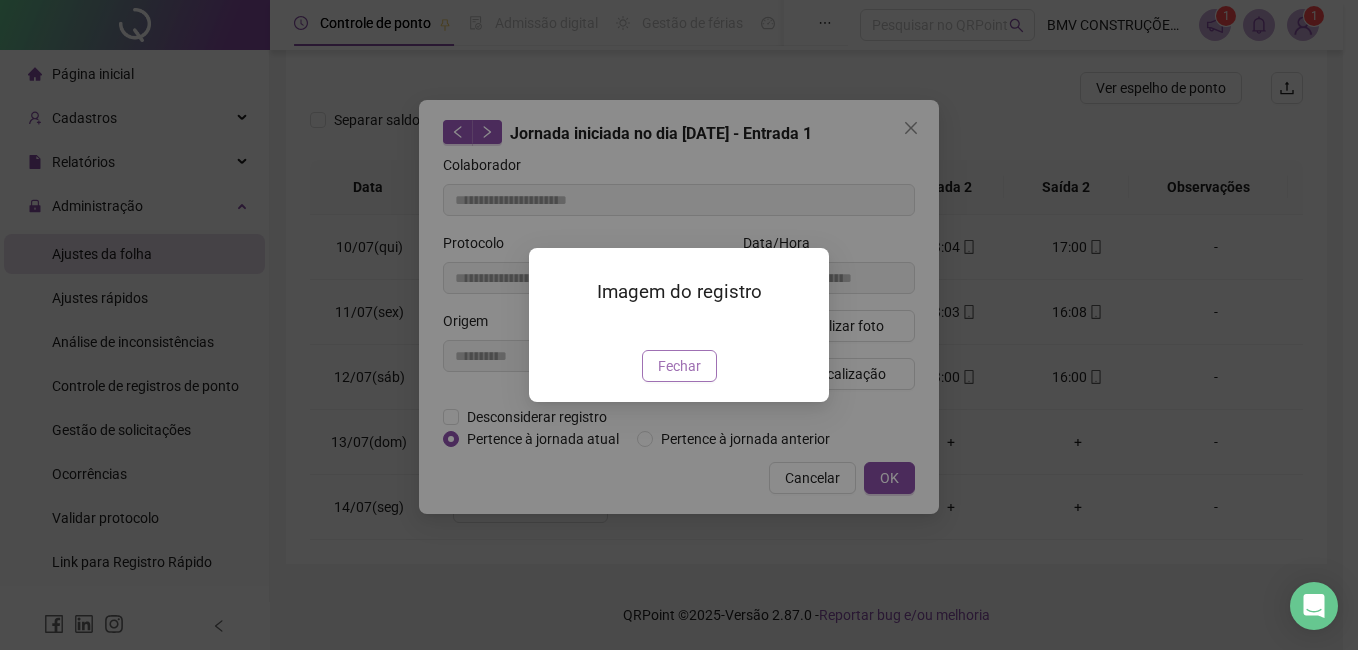 click on "Fechar" at bounding box center (679, 366) 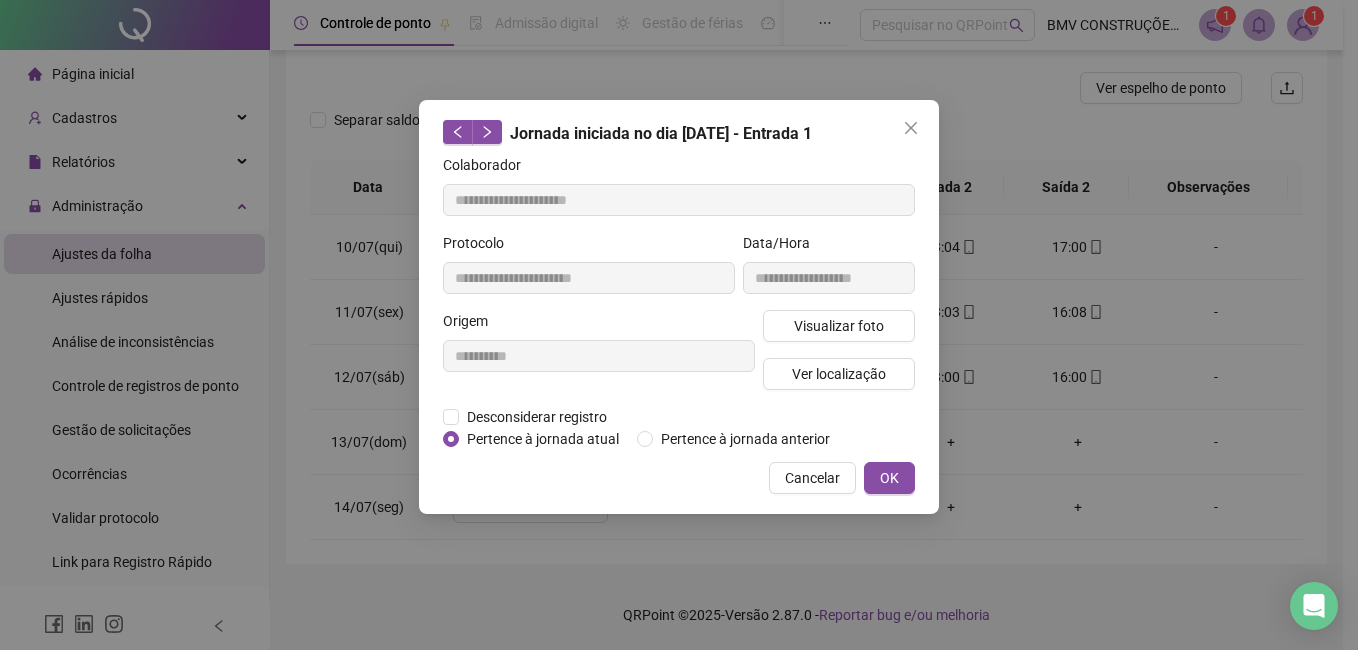 click on "Cancelar" at bounding box center [812, 478] 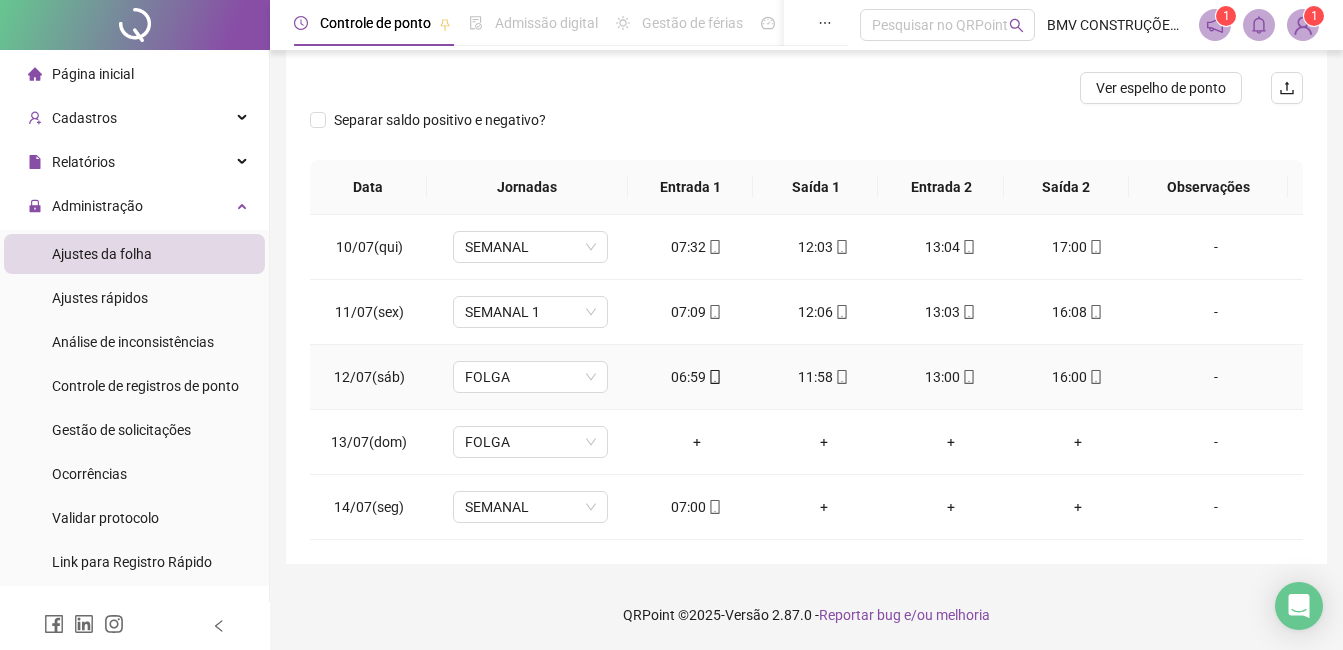 click at bounding box center [714, 377] 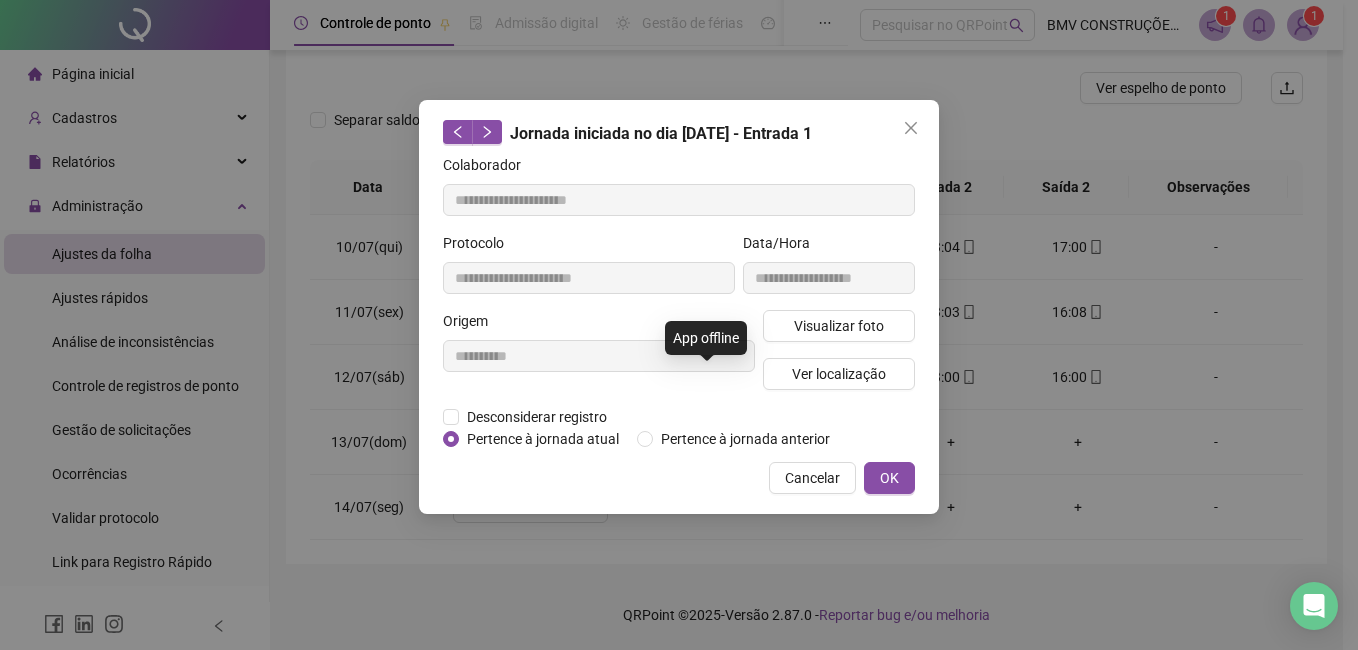 type on "**********" 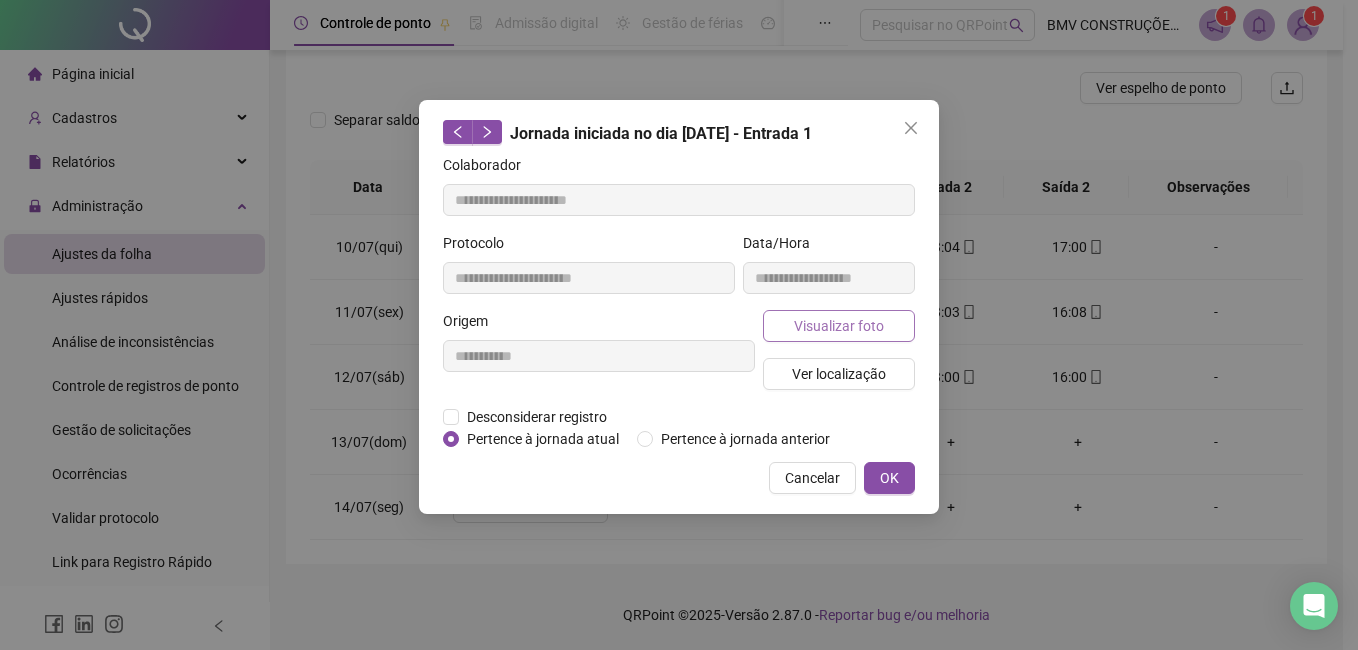 click on "Visualizar foto" at bounding box center (839, 326) 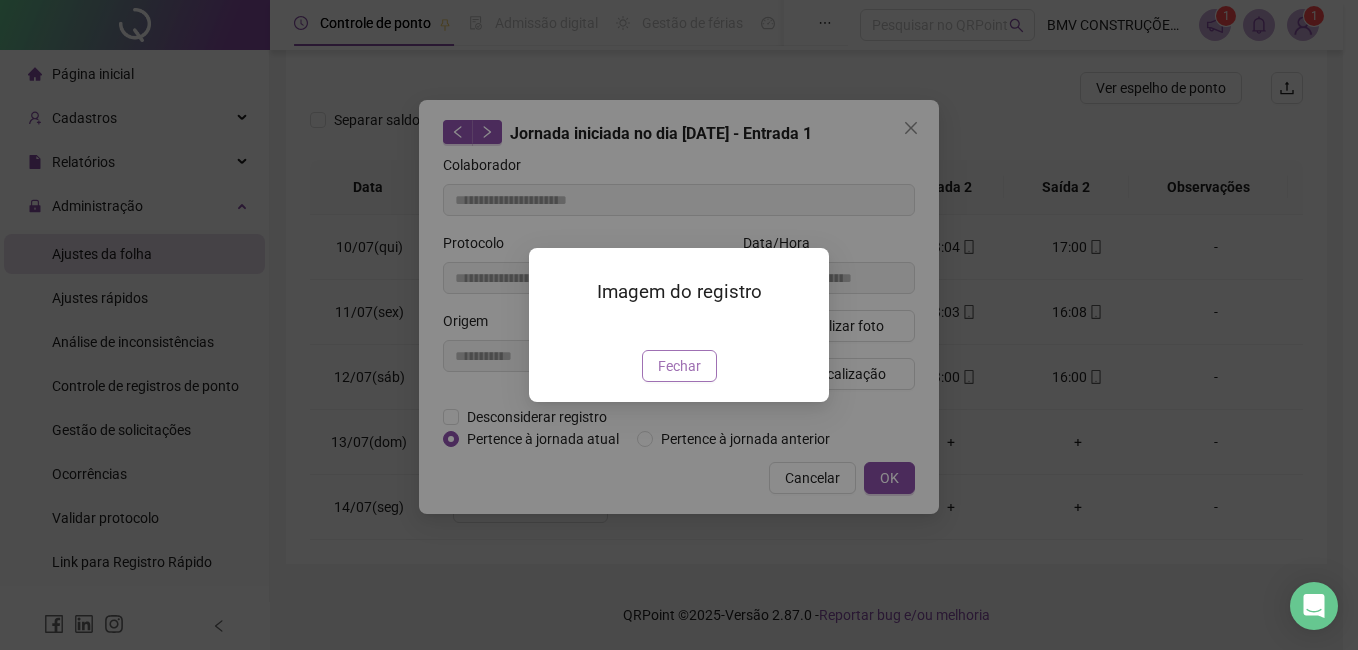click on "Fechar" at bounding box center [679, 366] 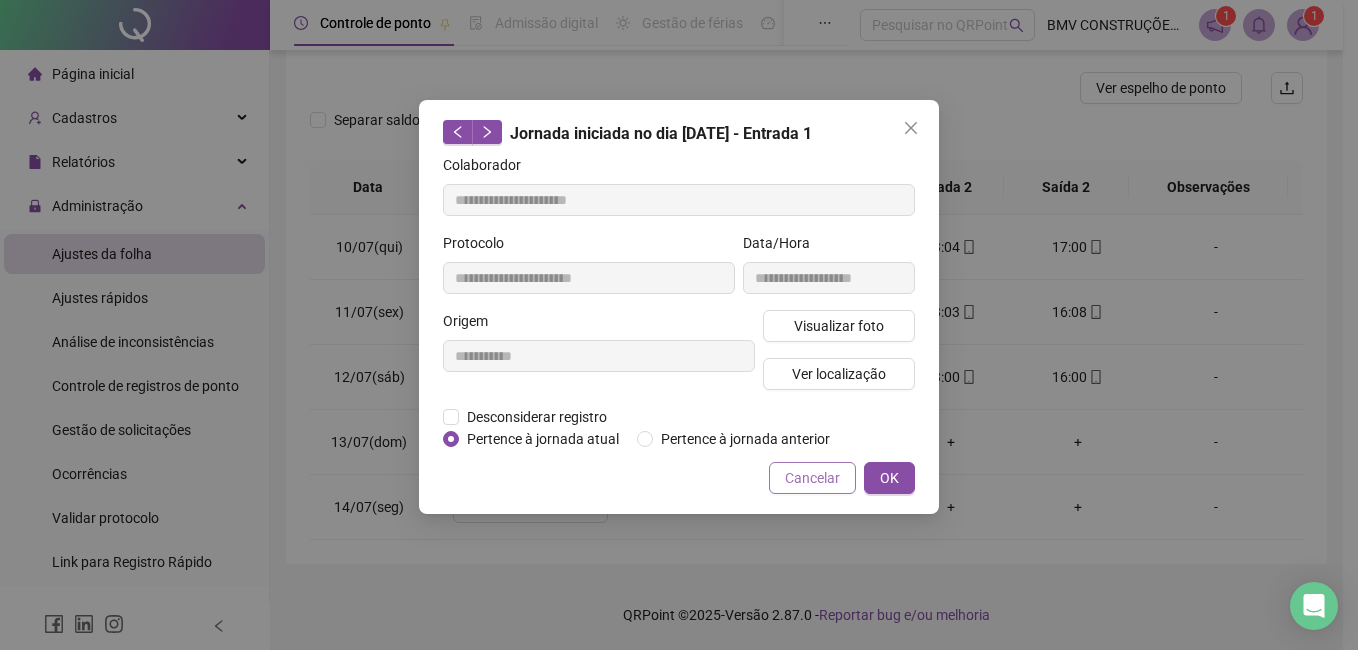 click on "Cancelar" at bounding box center [812, 478] 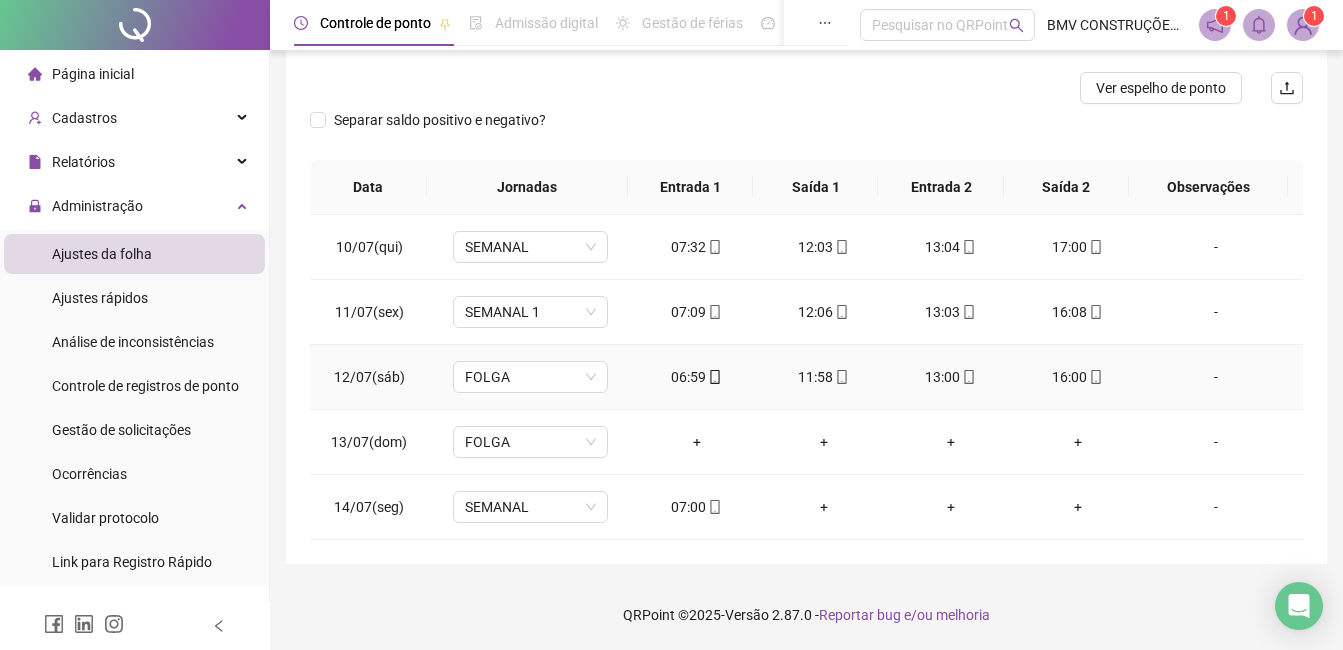 click on "11:58" at bounding box center [823, 377] 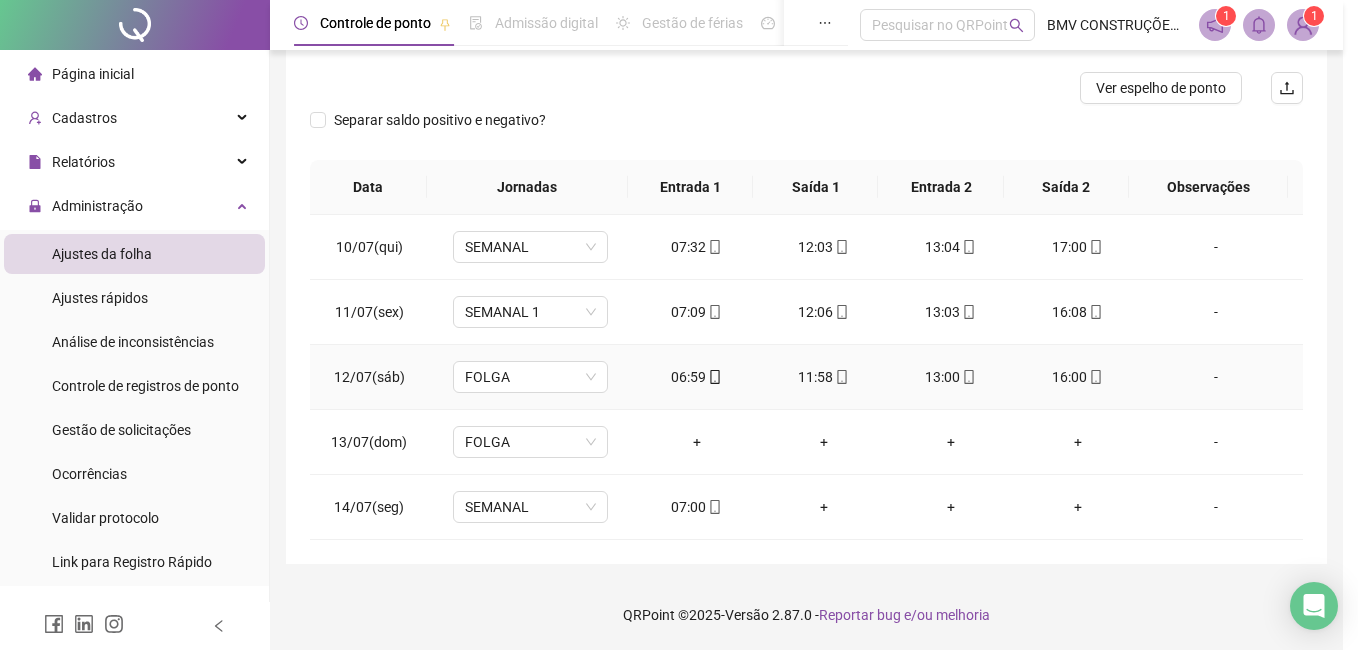 type on "**********" 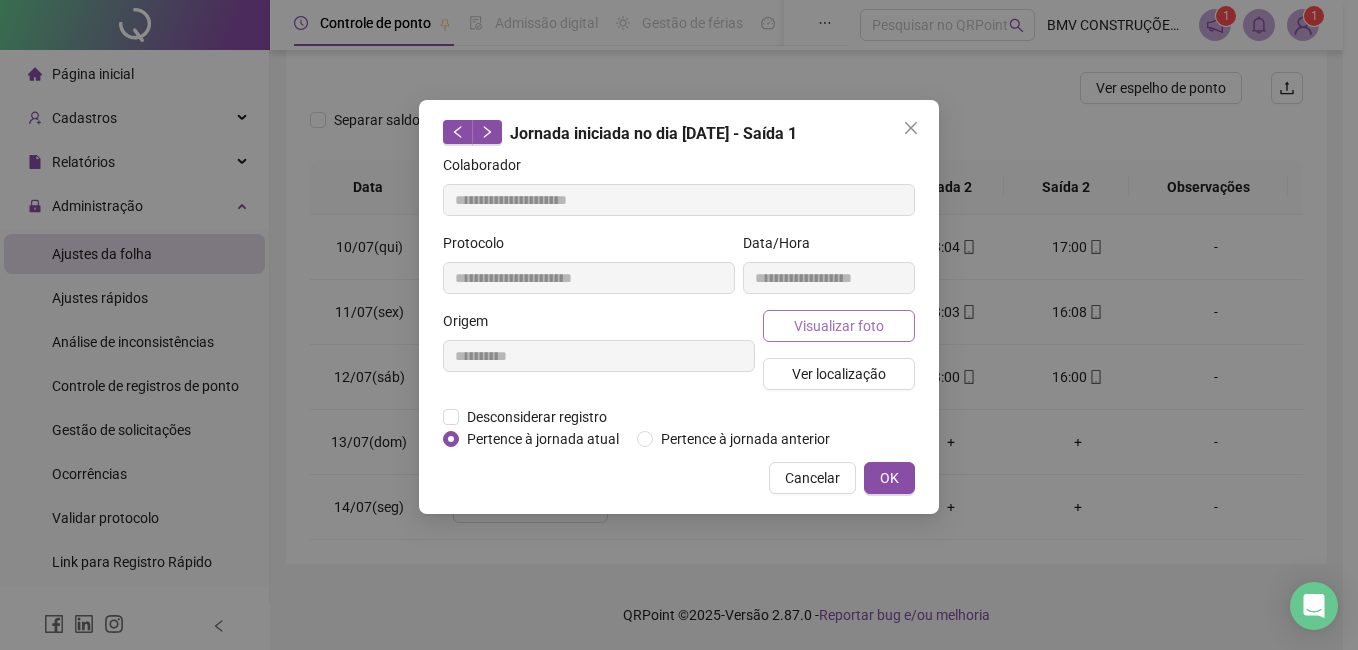 click on "Visualizar foto" at bounding box center (839, 326) 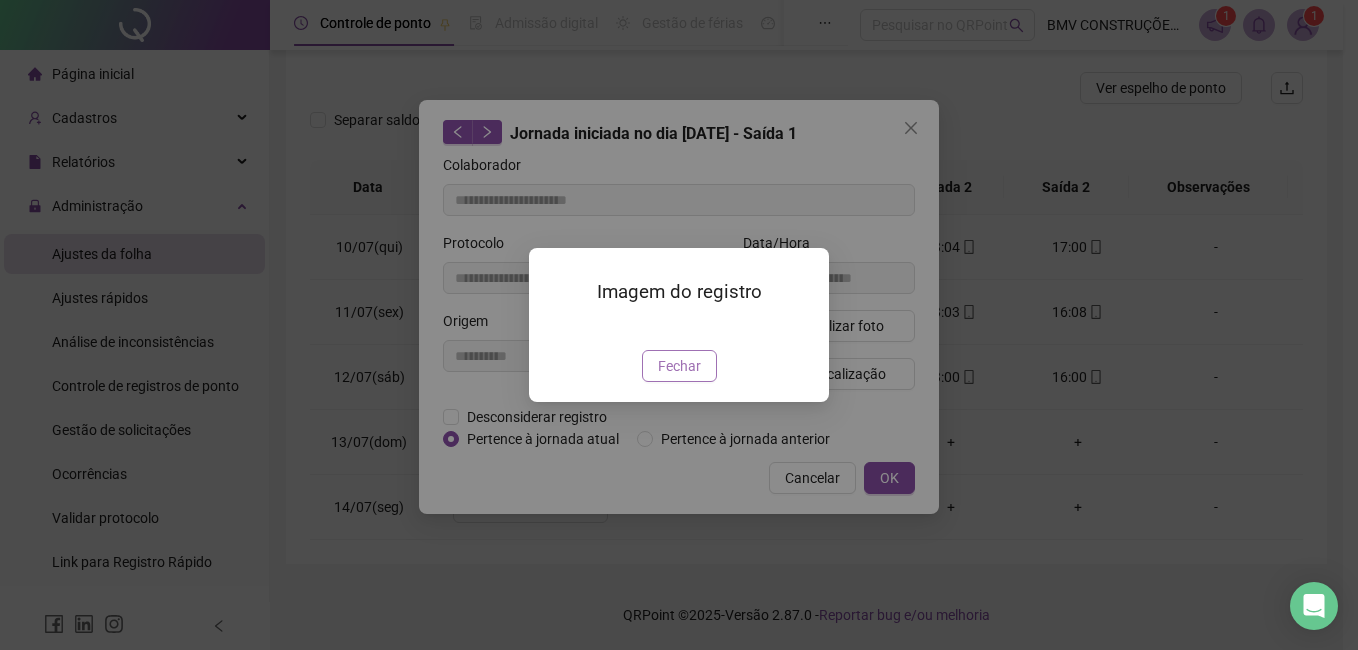 click on "Fechar" at bounding box center (679, 366) 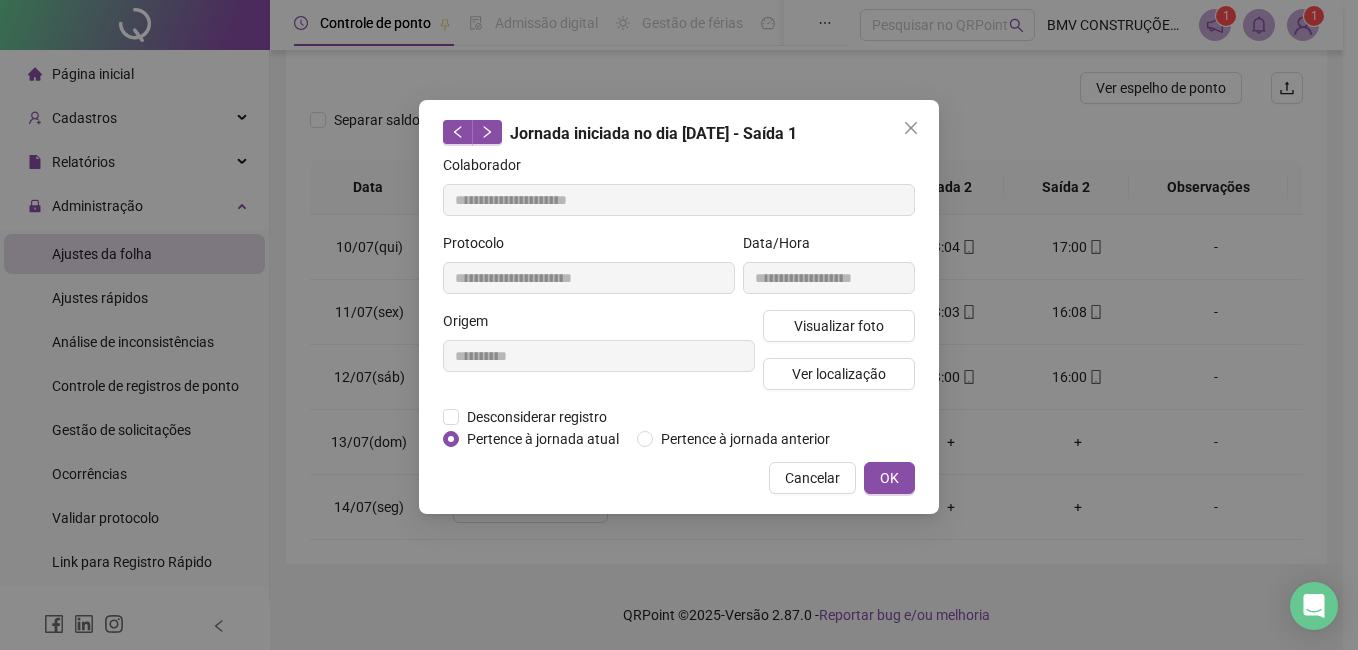 drag, startPoint x: 841, startPoint y: 475, endPoint x: 861, endPoint y: 430, distance: 49.24429 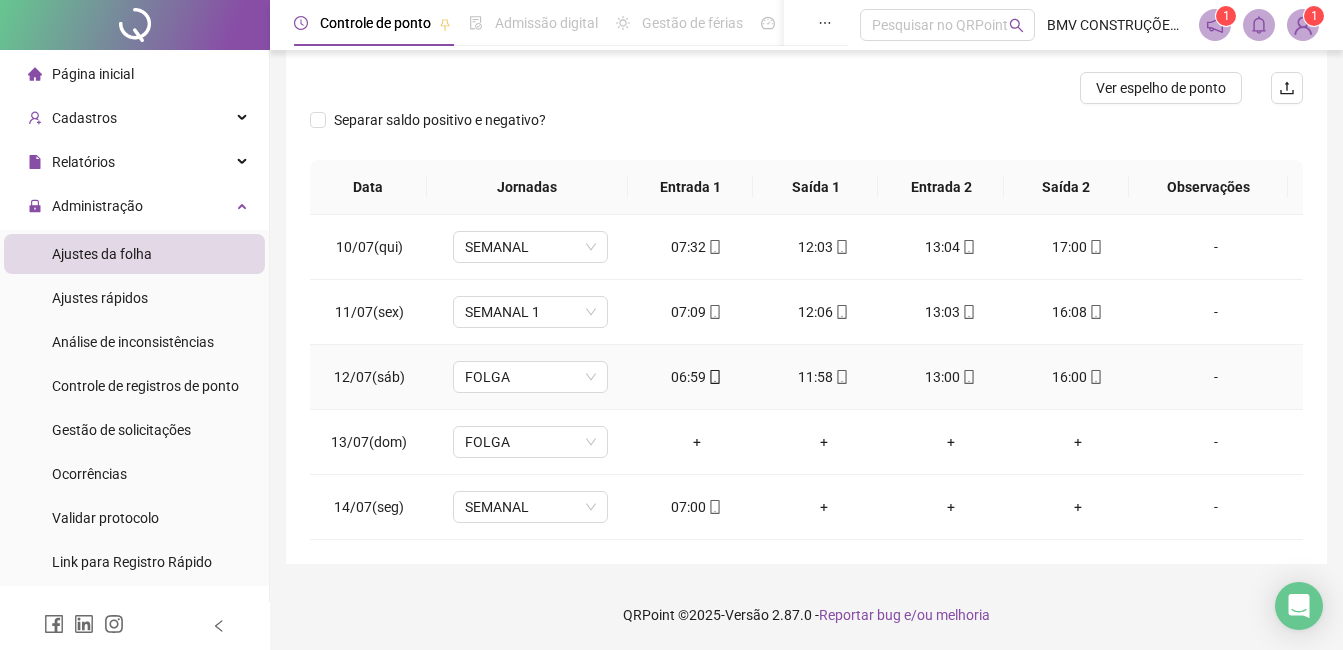 click on "13:00" at bounding box center (950, 377) 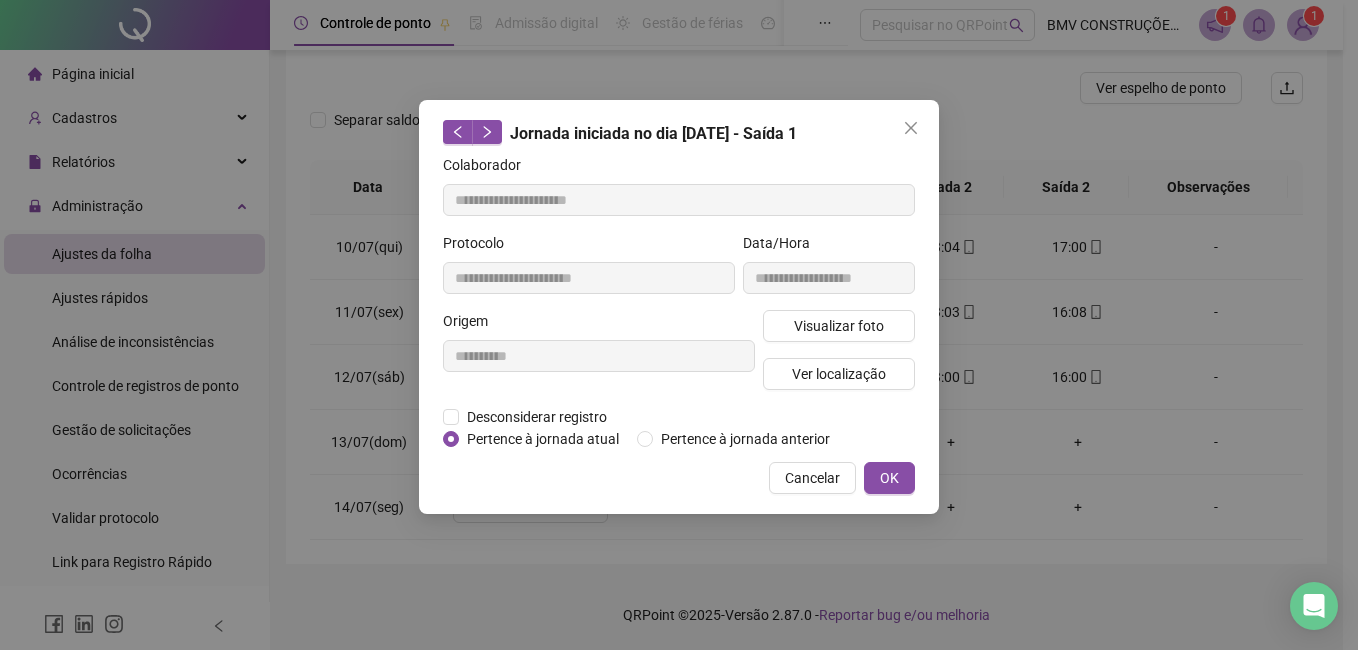 type on "**********" 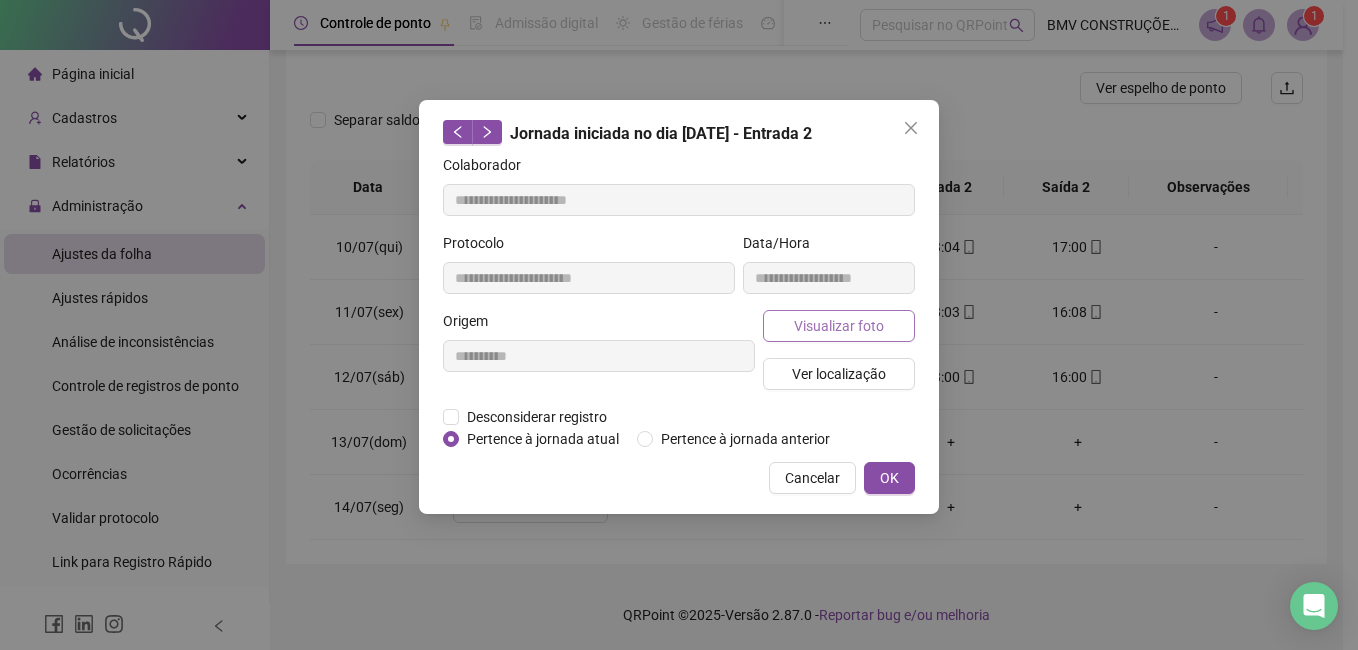click on "Visualizar foto" at bounding box center (839, 326) 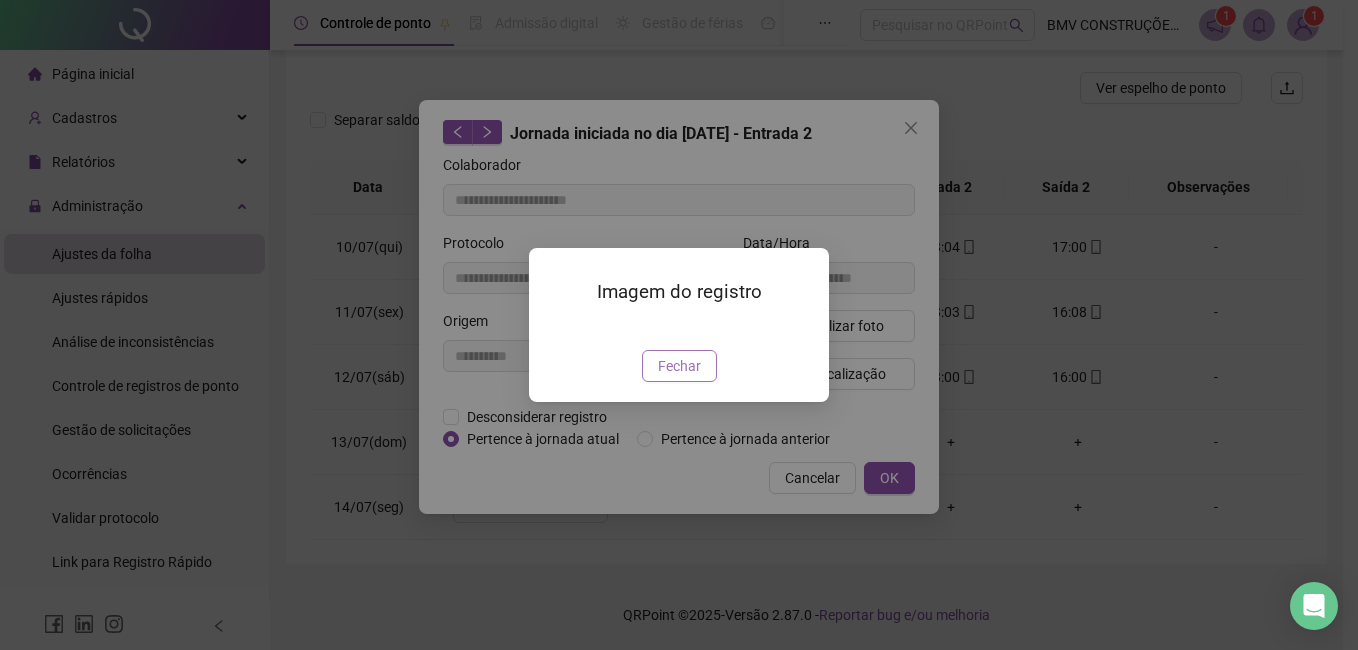 click on "Fechar" at bounding box center [679, 366] 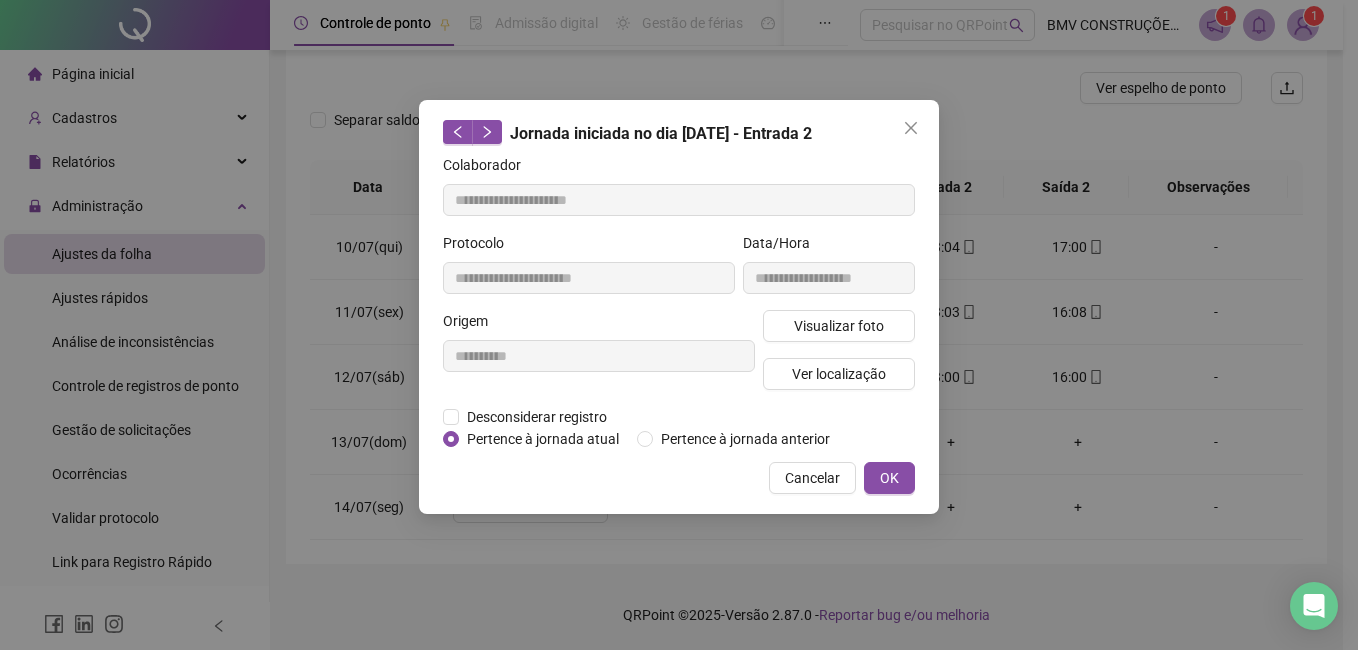 drag, startPoint x: 811, startPoint y: 480, endPoint x: 857, endPoint y: 454, distance: 52.83938 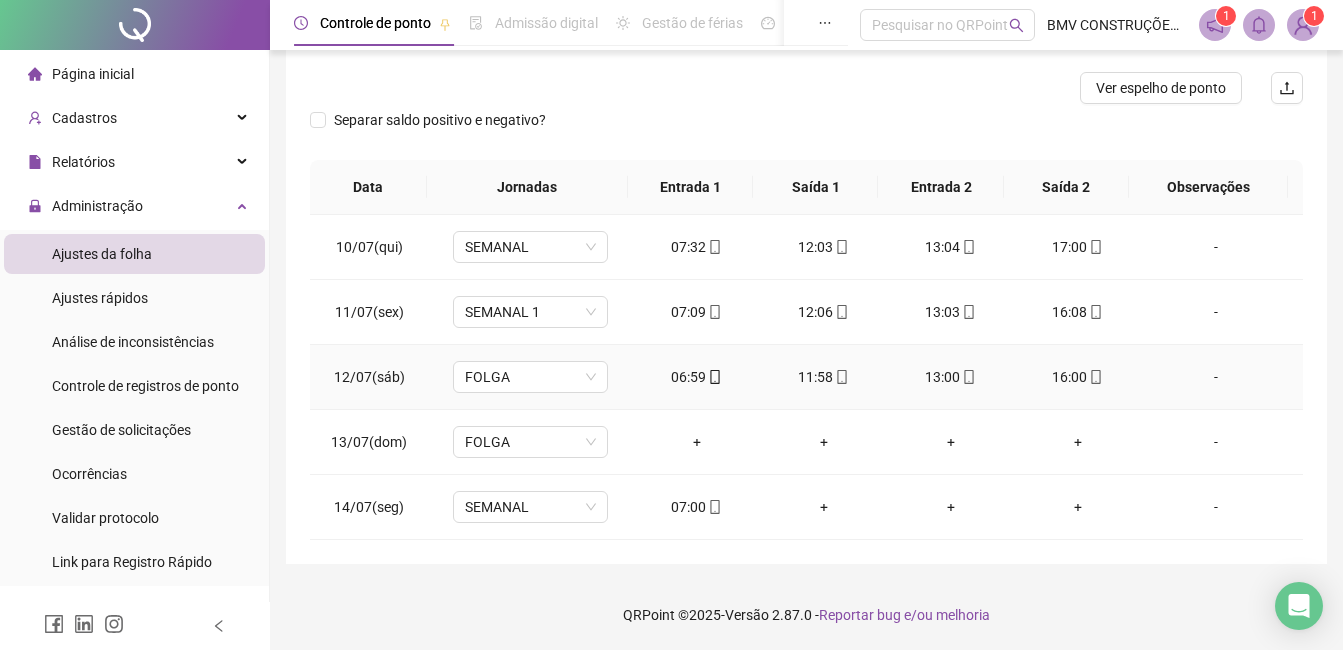 click on "16:00" at bounding box center [1077, 377] 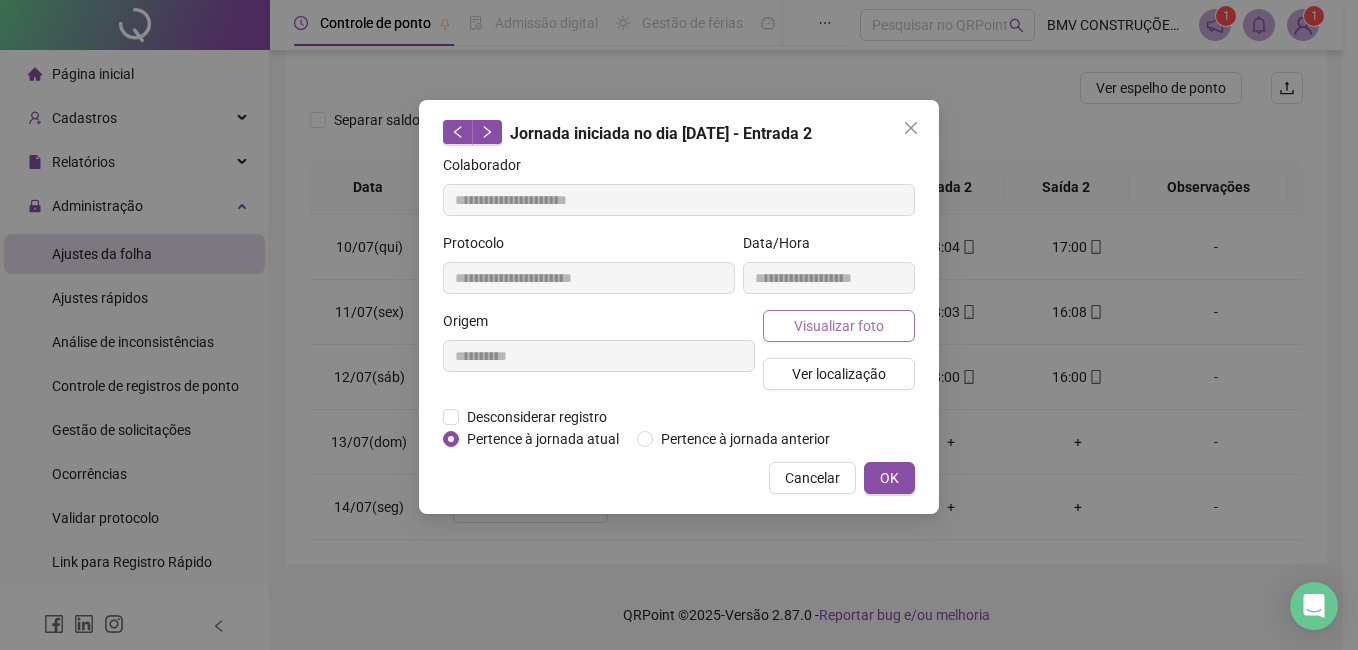 type on "**********" 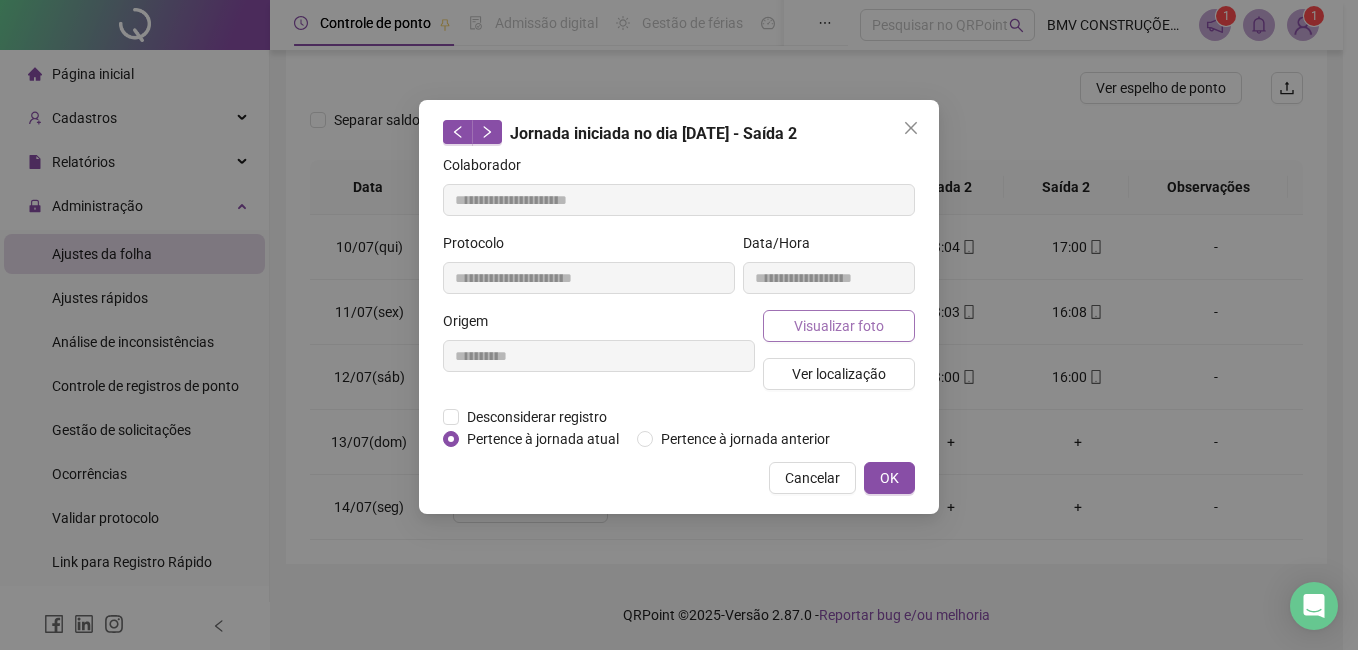 click on "Visualizar foto" at bounding box center [839, 326] 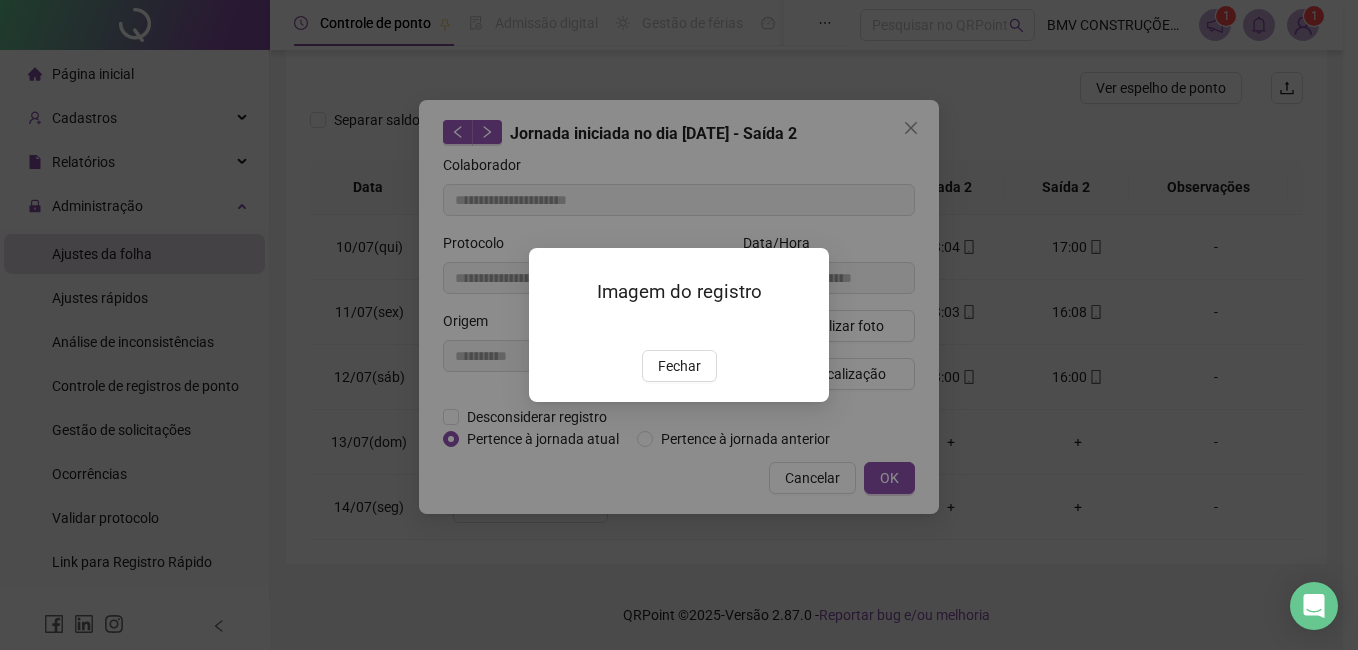 drag, startPoint x: 643, startPoint y: 488, endPoint x: 674, endPoint y: 489, distance: 31.016125 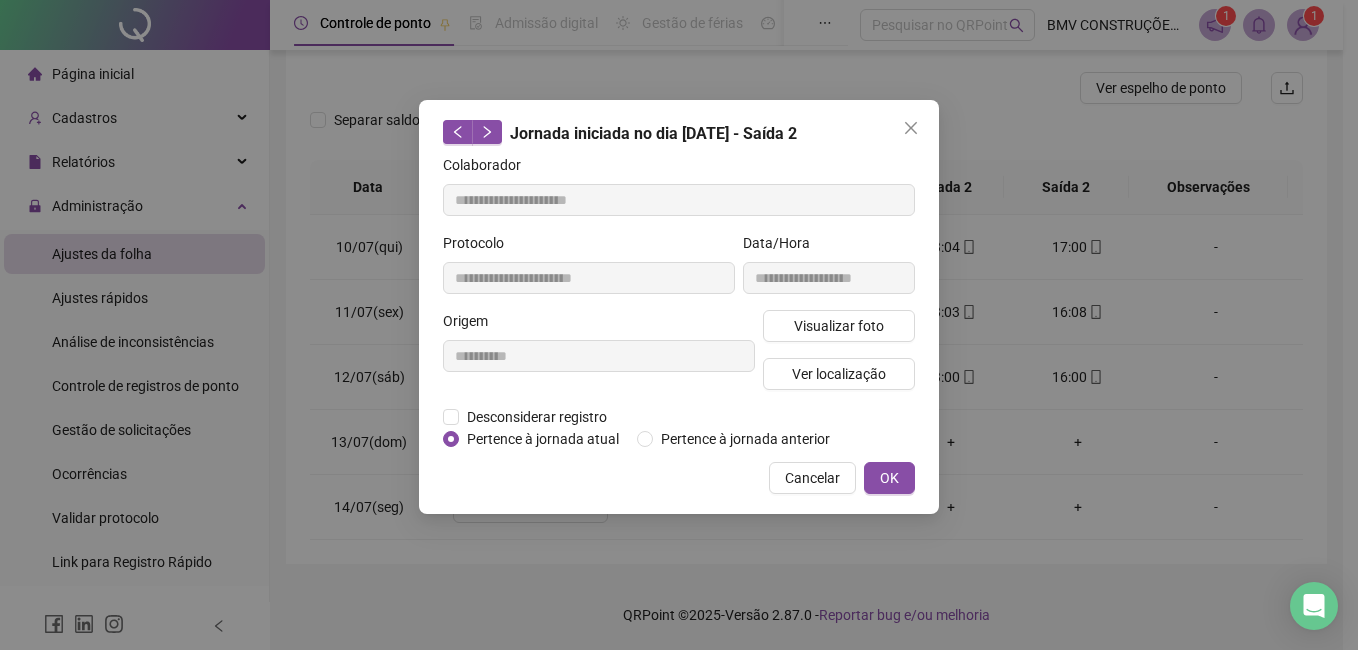 drag, startPoint x: 794, startPoint y: 483, endPoint x: 803, endPoint y: 506, distance: 24.698177 